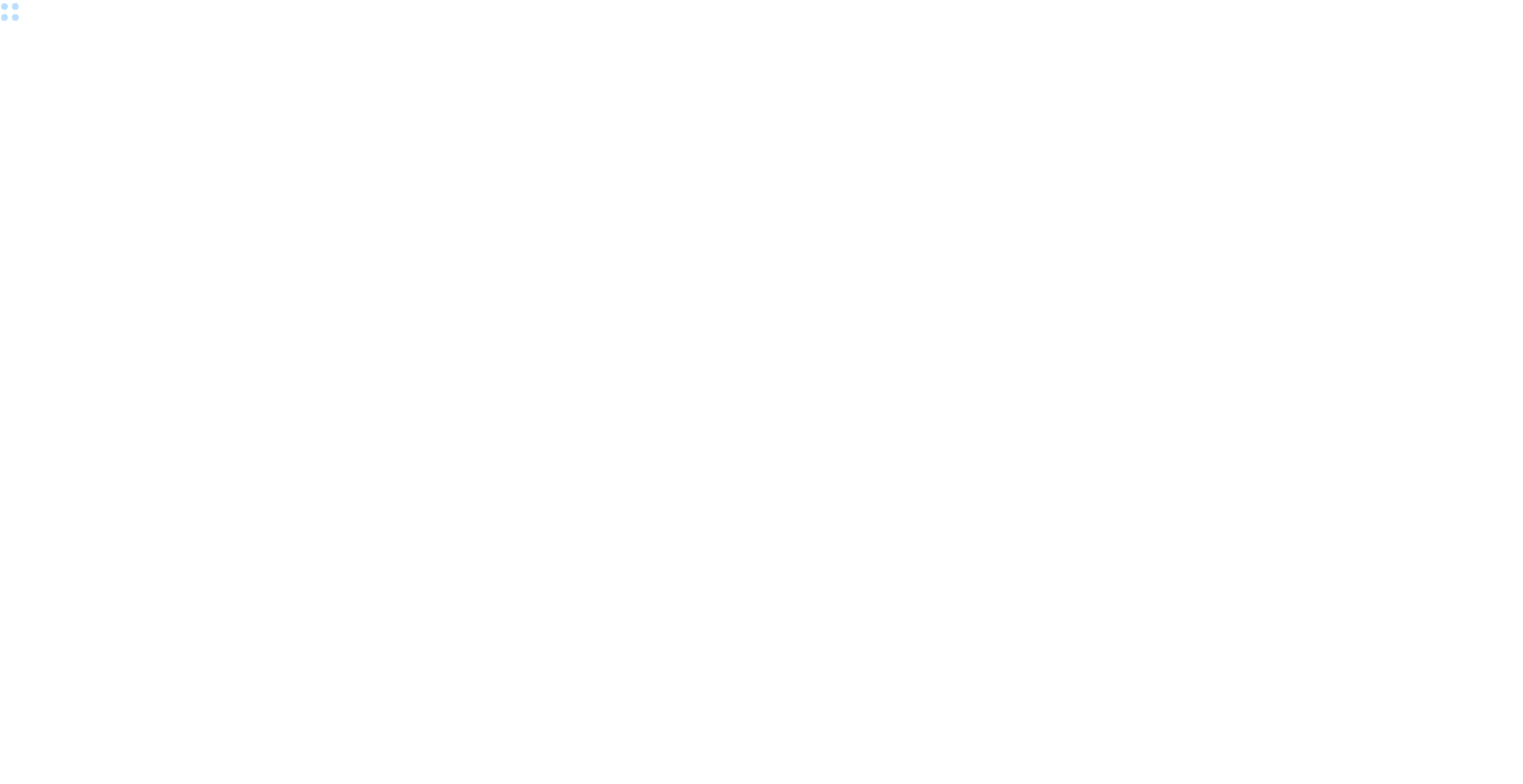 scroll, scrollTop: 0, scrollLeft: 0, axis: both 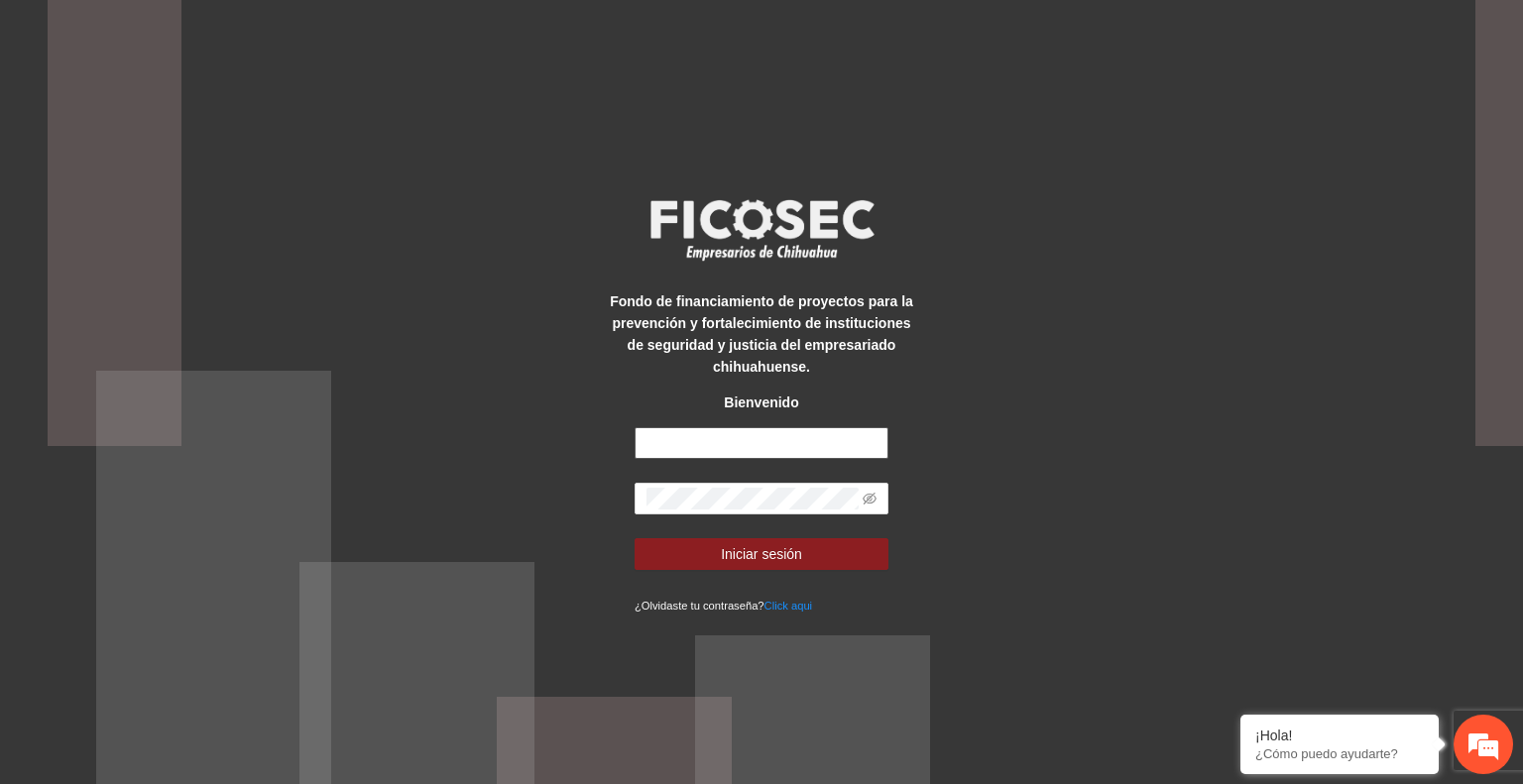 click at bounding box center (762, 443) 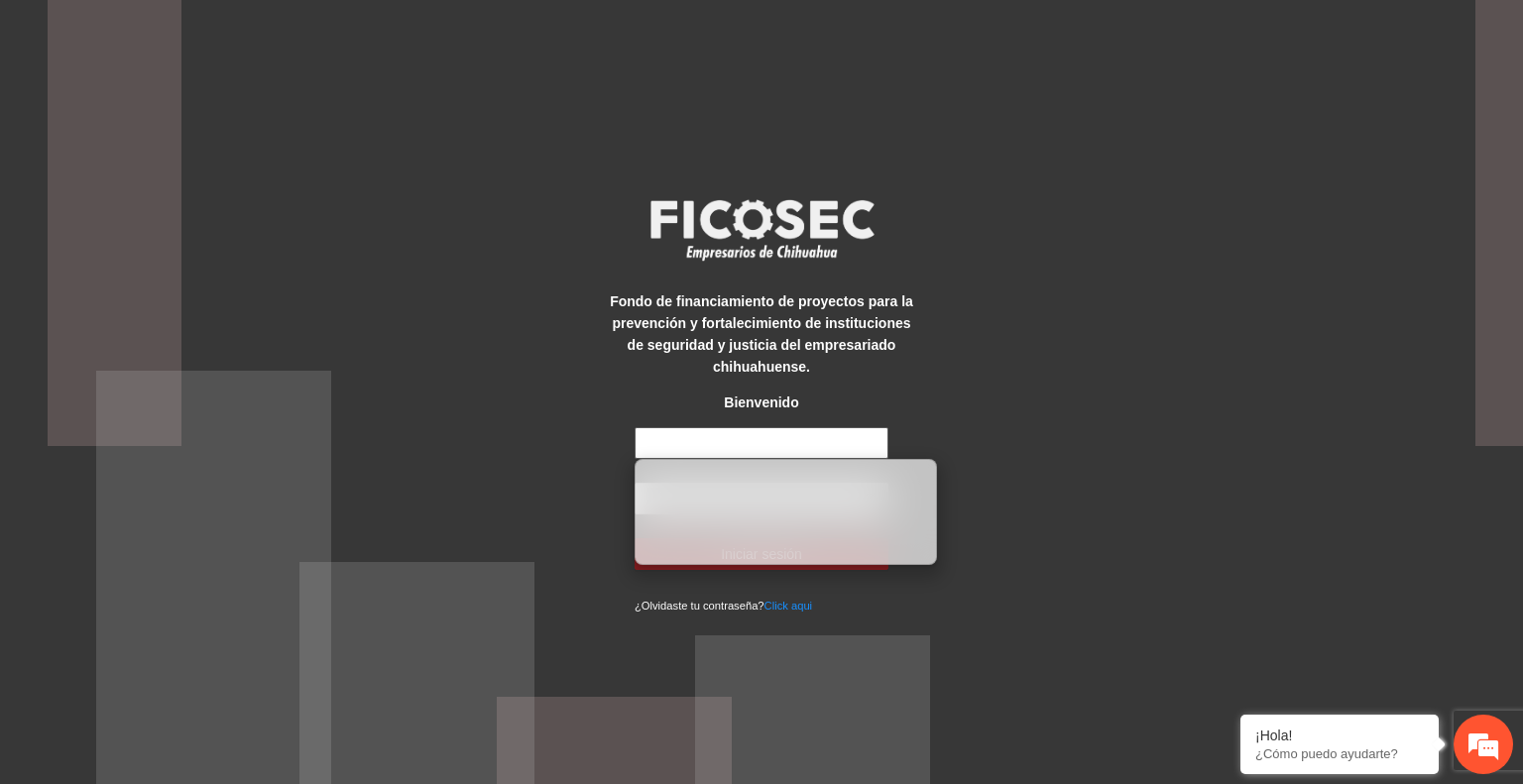 type on "**********" 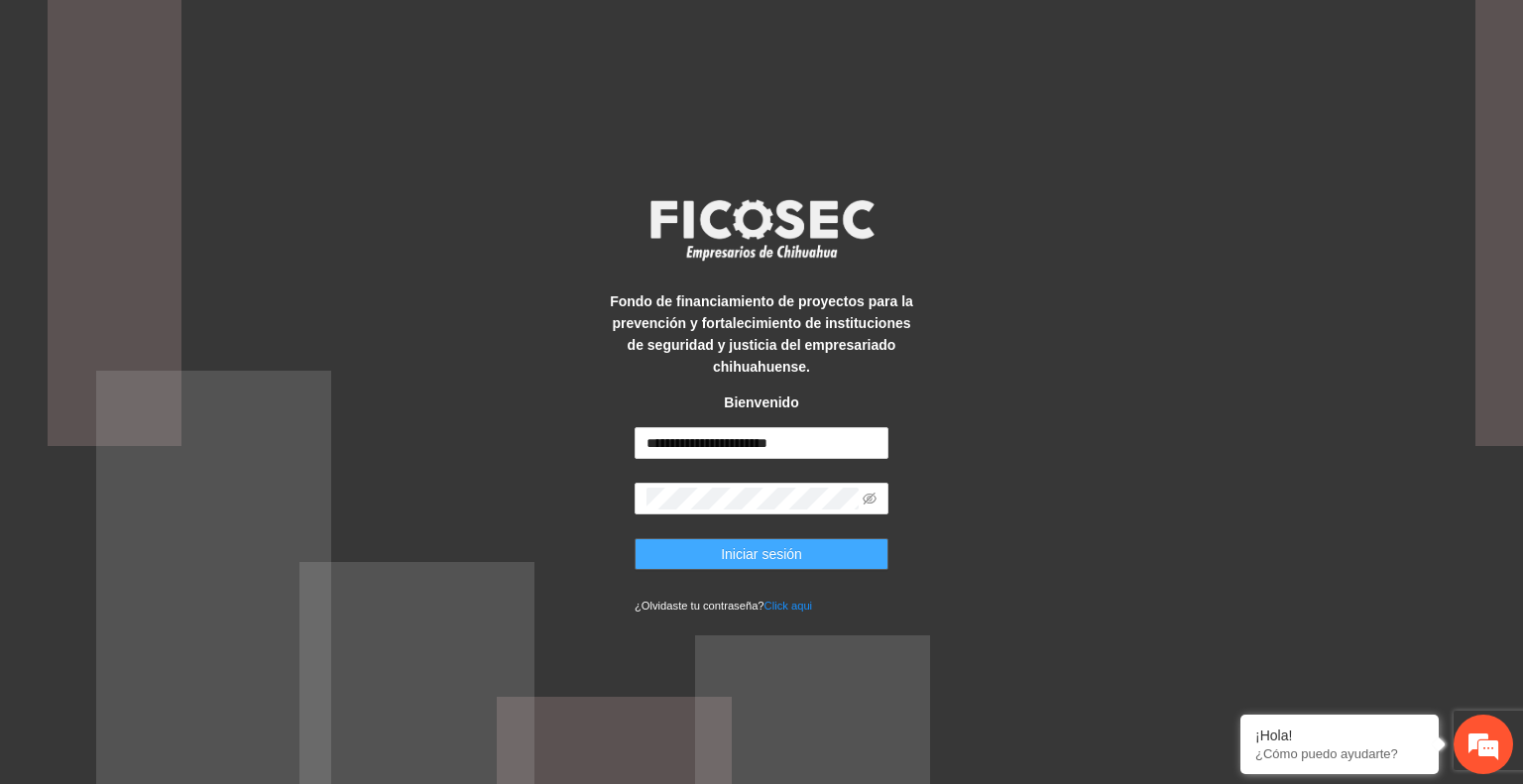 click on "Iniciar sesión" at bounding box center (762, 554) 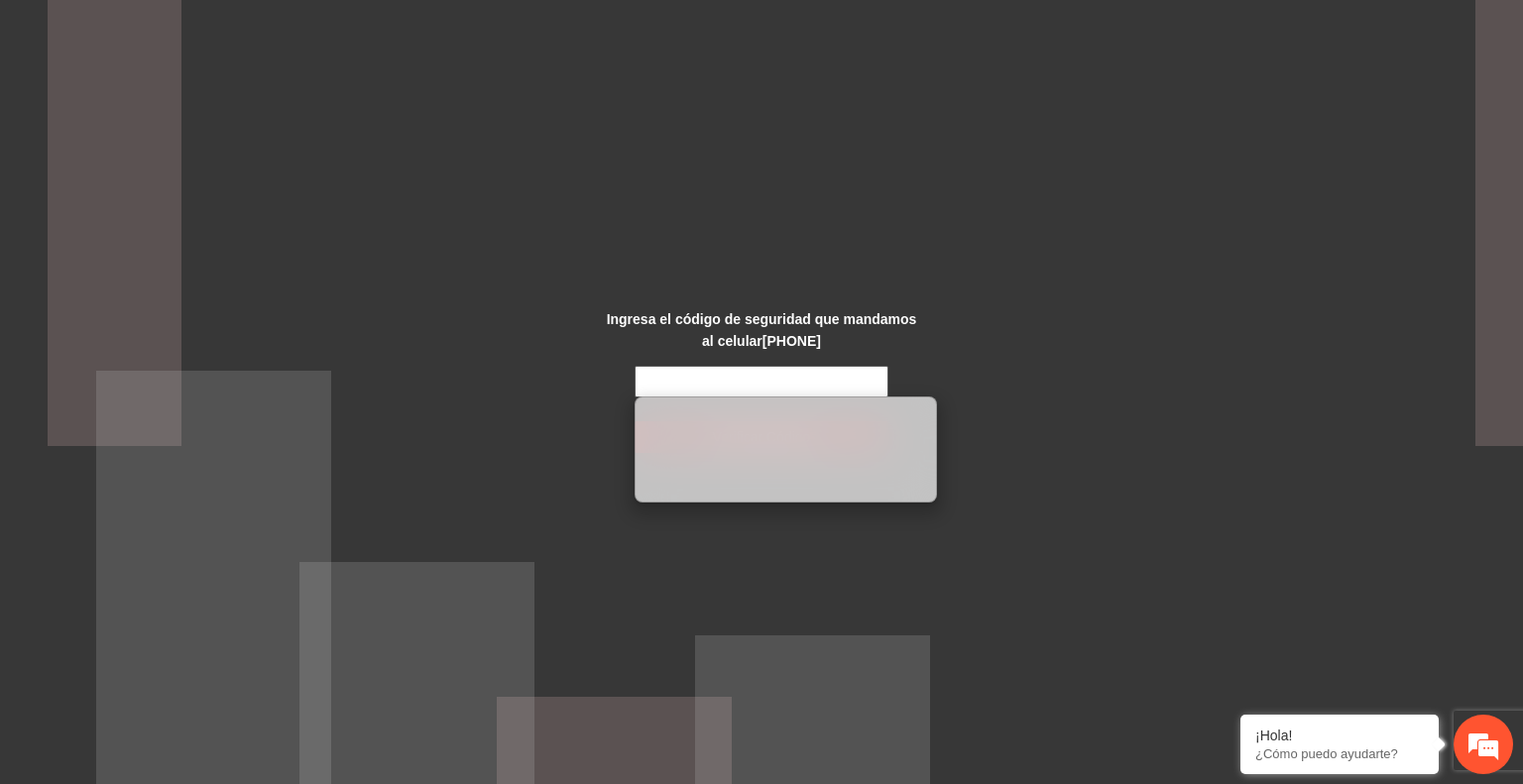 click at bounding box center (762, 382) 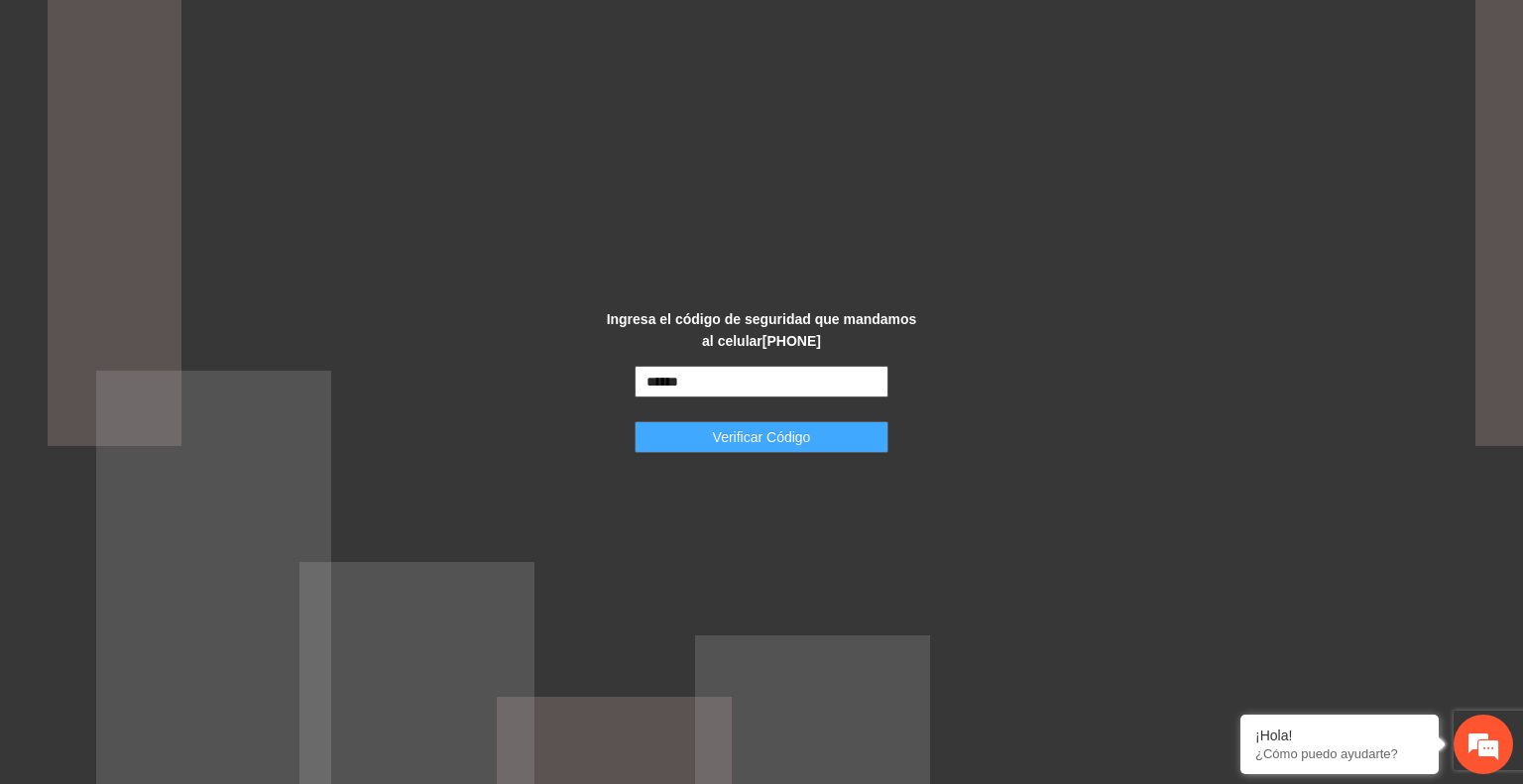 type on "******" 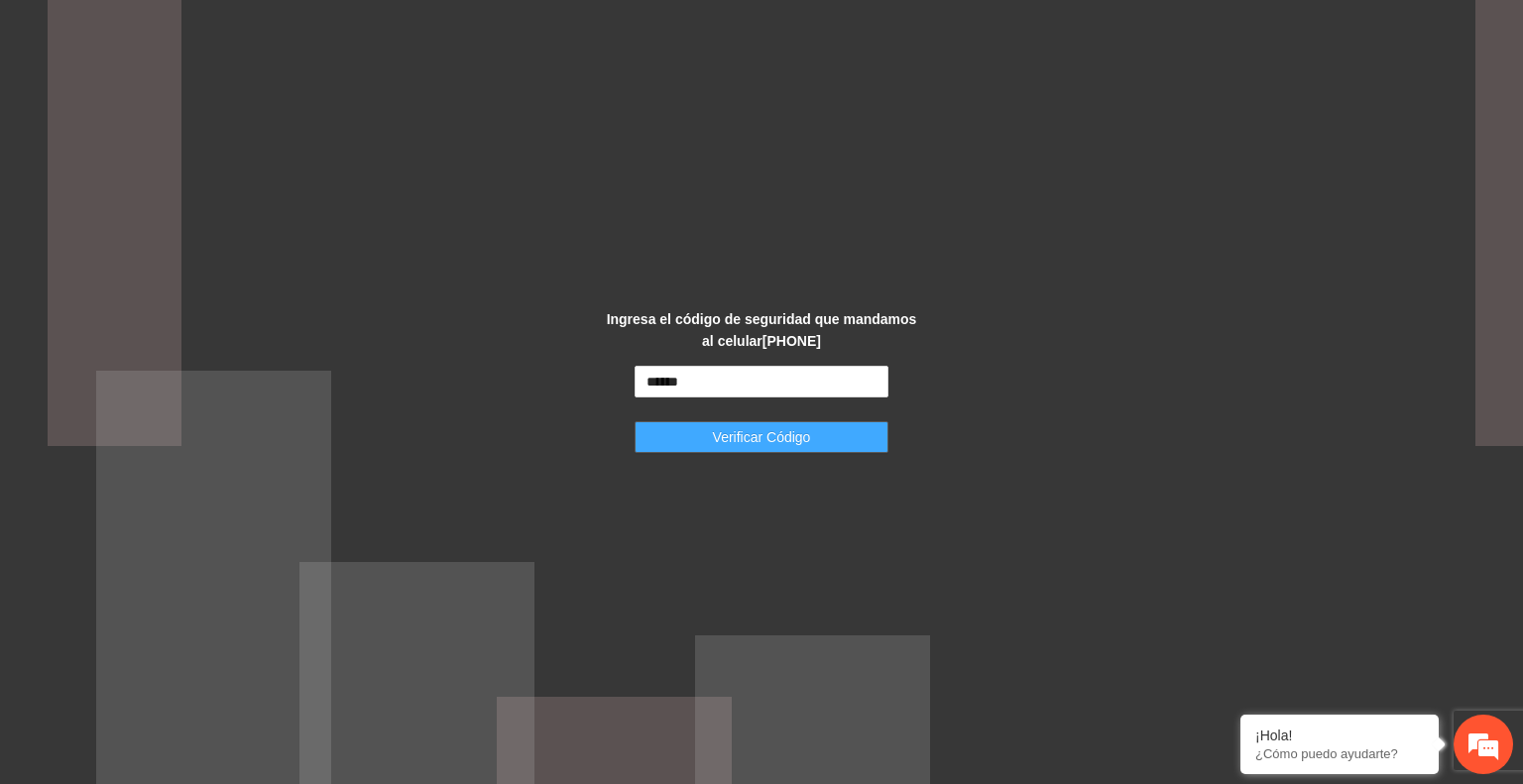 click on "Verificar Código" at bounding box center [762, 437] 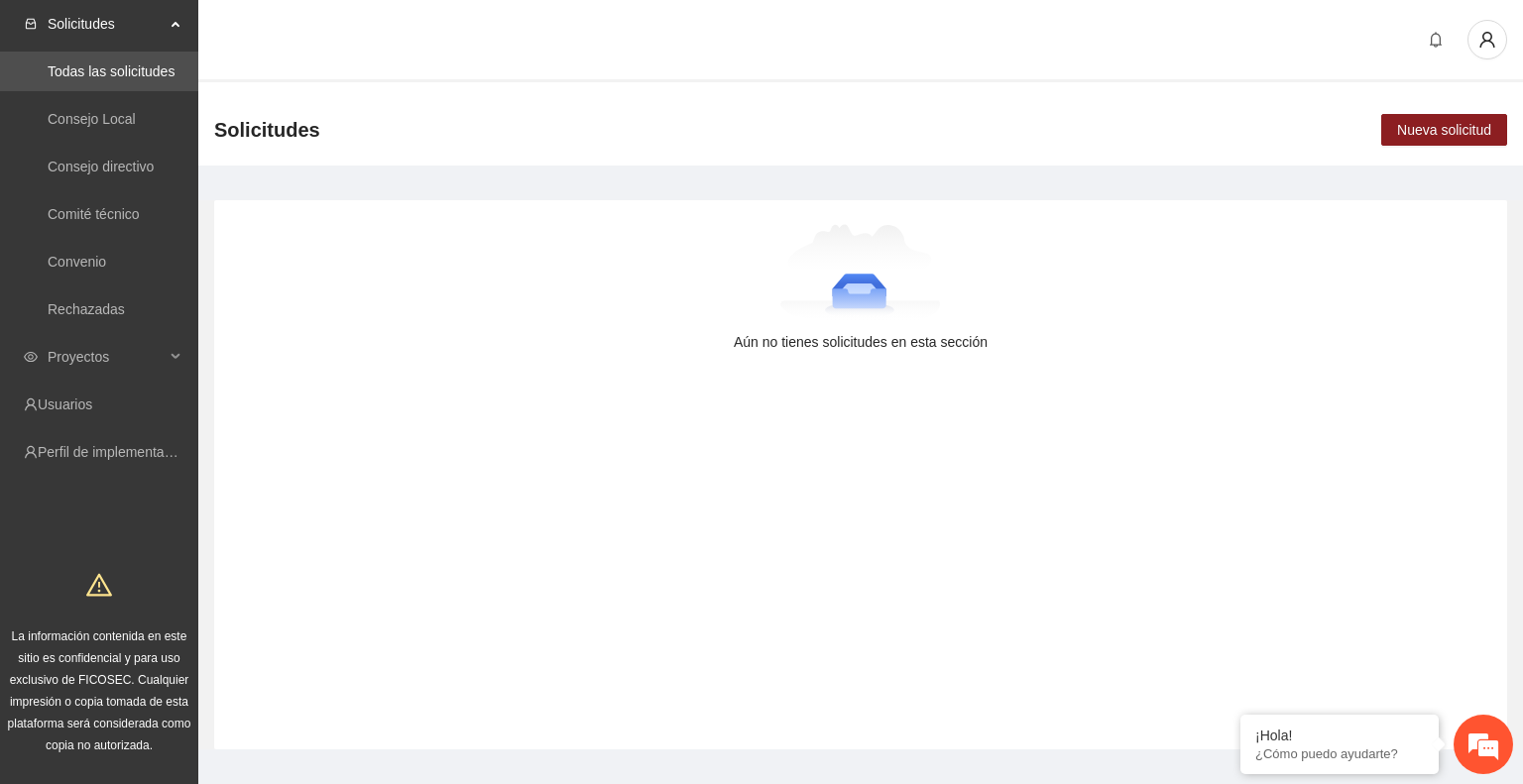 scroll, scrollTop: 0, scrollLeft: 0, axis: both 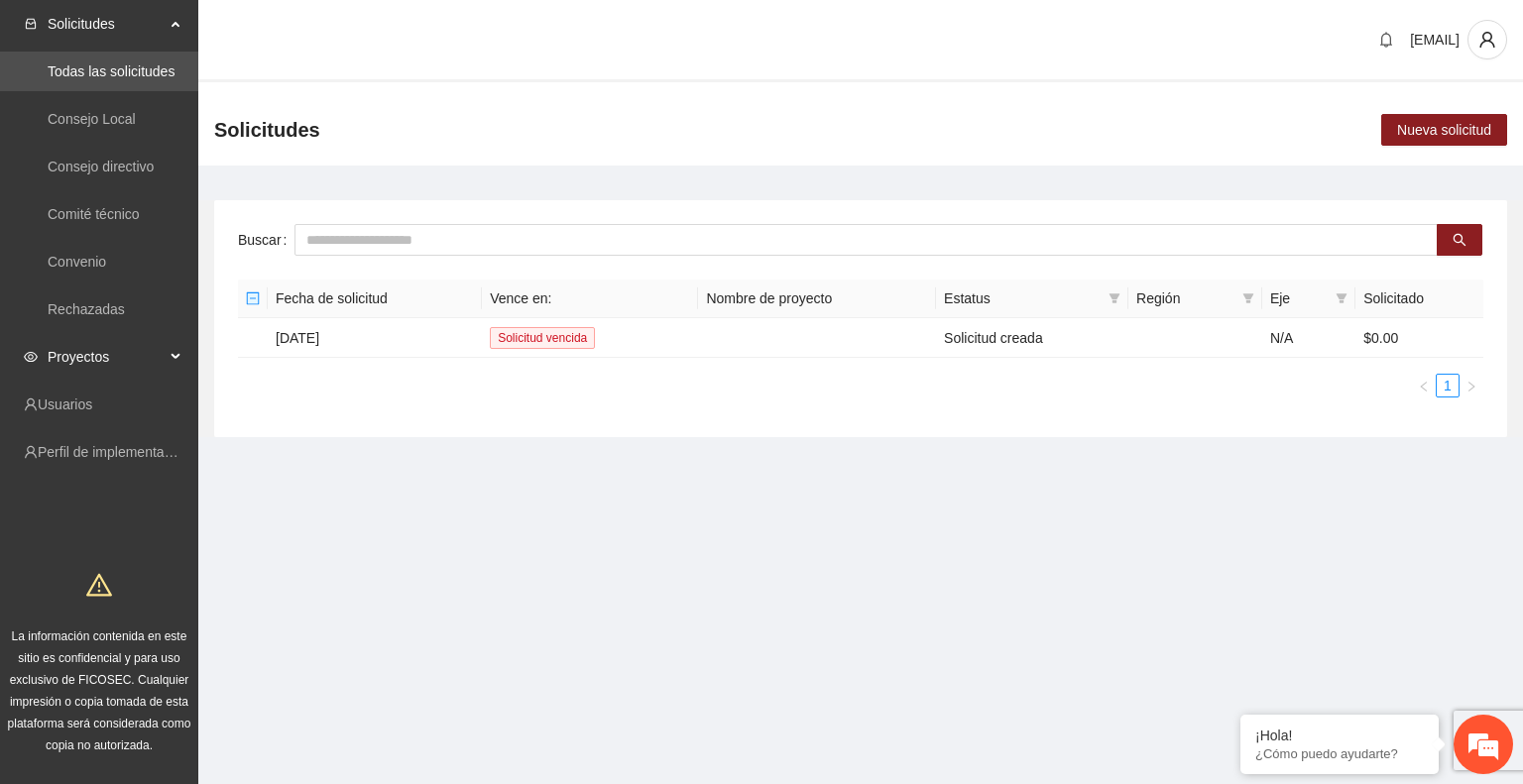 click on "Proyectos" at bounding box center [106, 357] 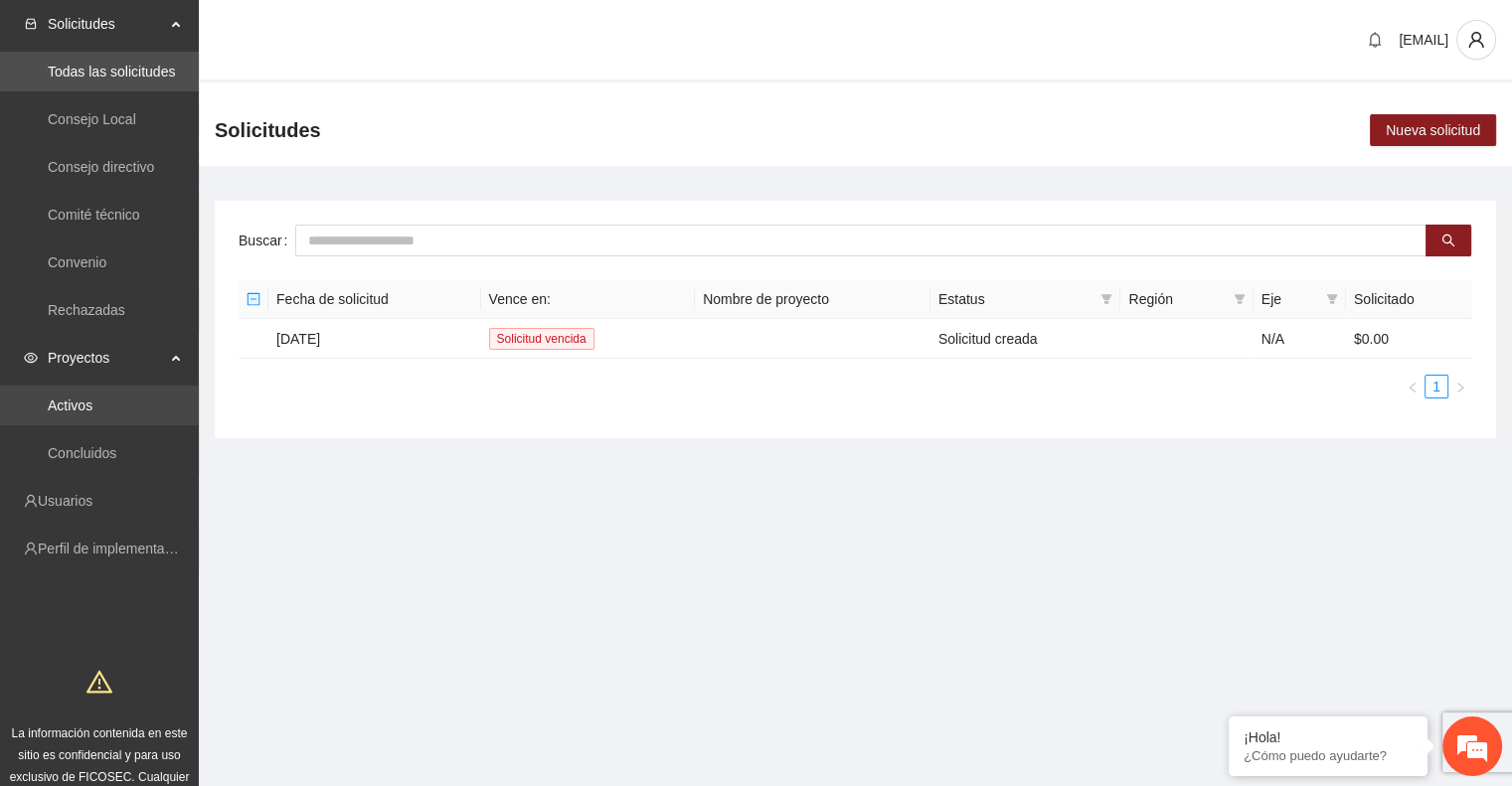 click on "Activos" at bounding box center (70, 405) 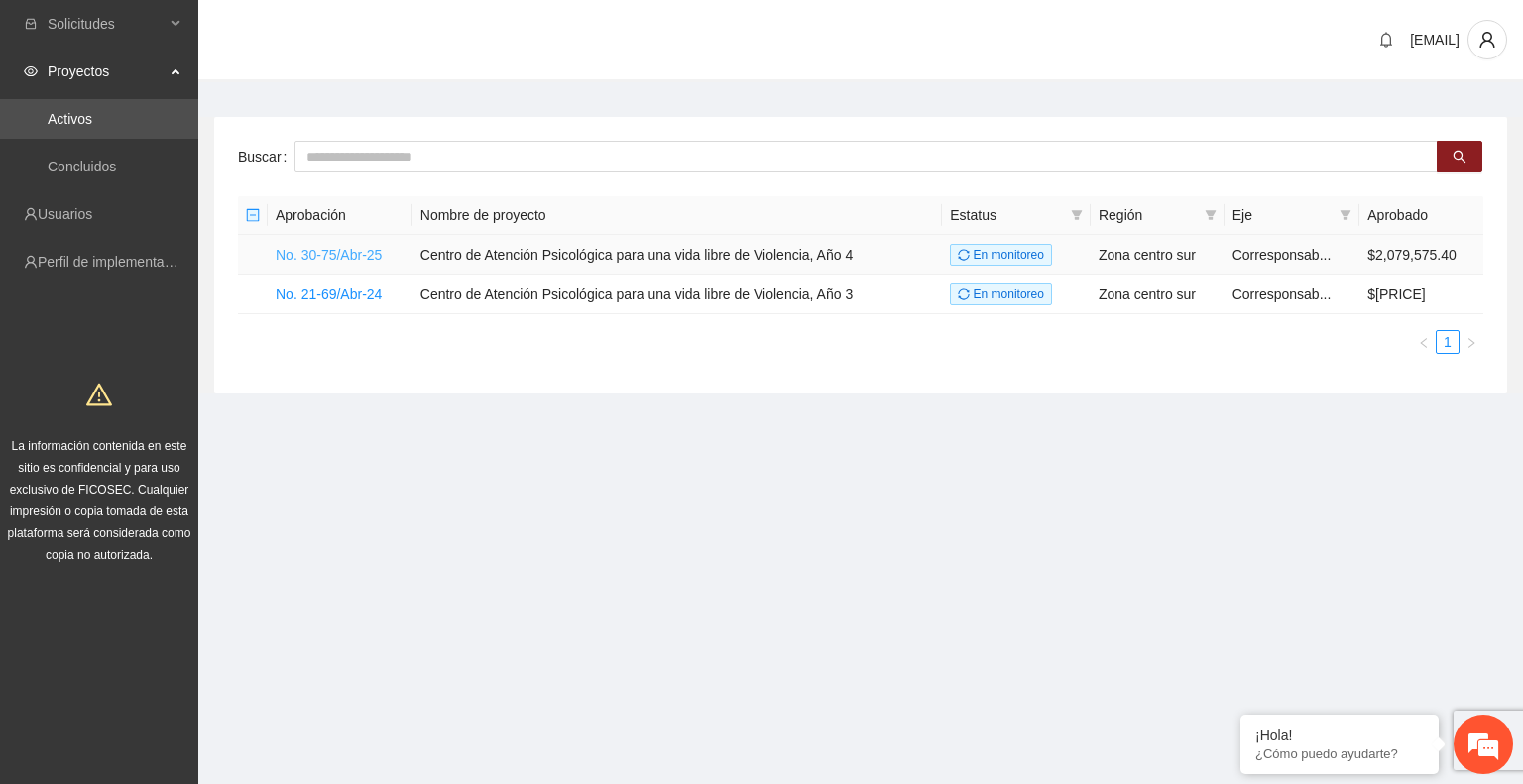 click on "No. 30-75/Abr-25" at bounding box center [328, 255] 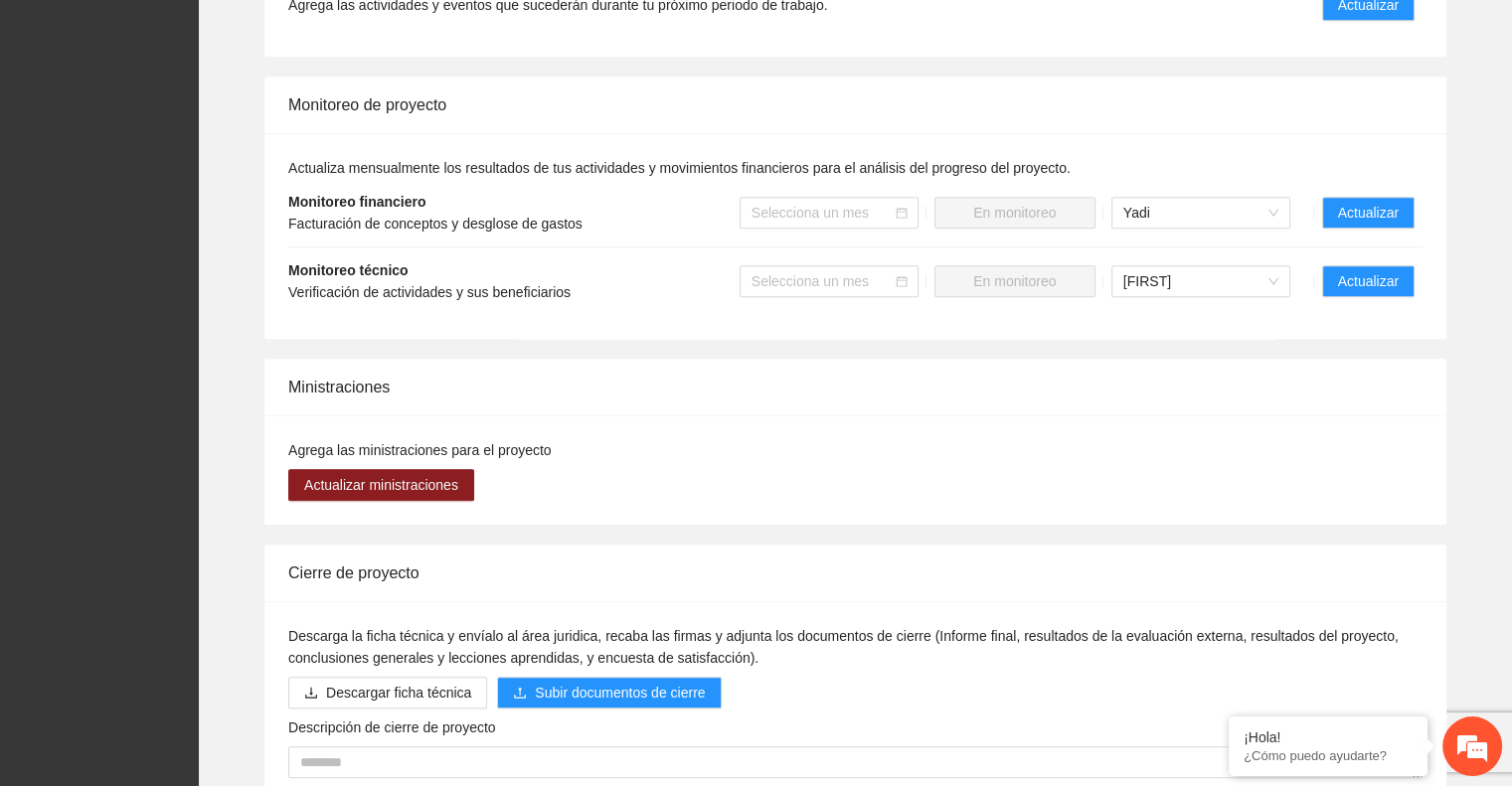 scroll, scrollTop: 1556, scrollLeft: 0, axis: vertical 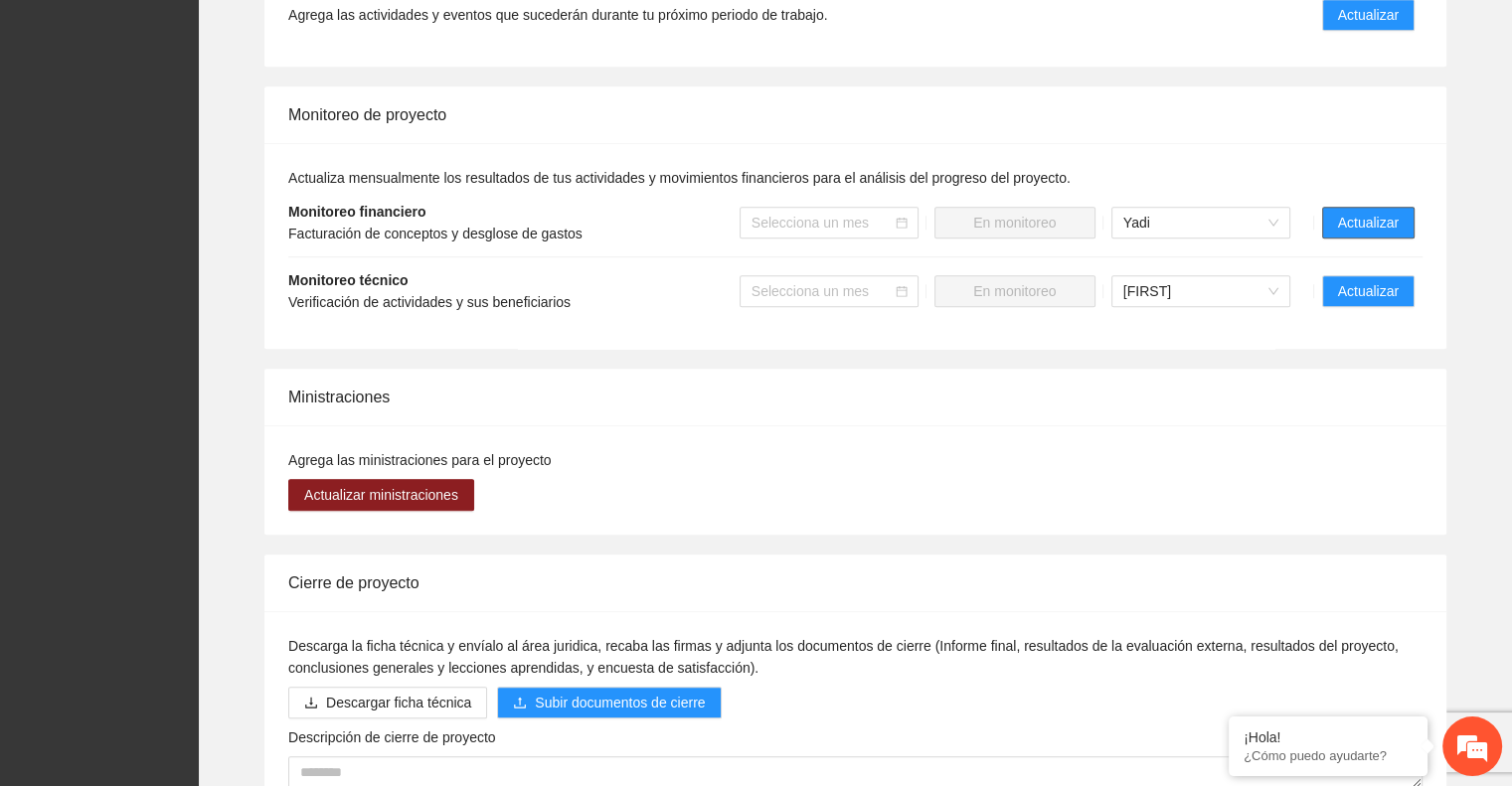 click on "Actualizar" at bounding box center (1368, 223) 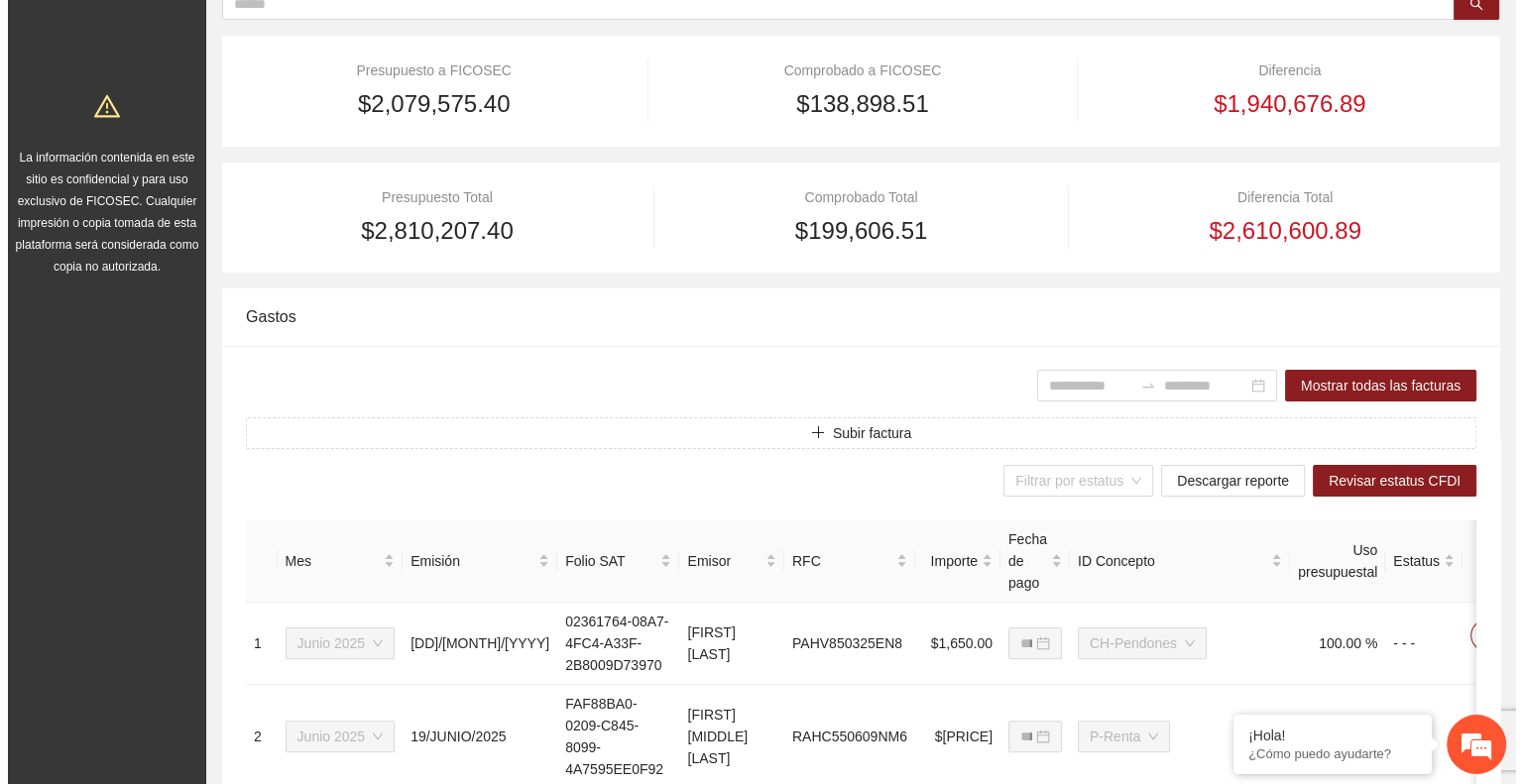 scroll, scrollTop: 289, scrollLeft: 0, axis: vertical 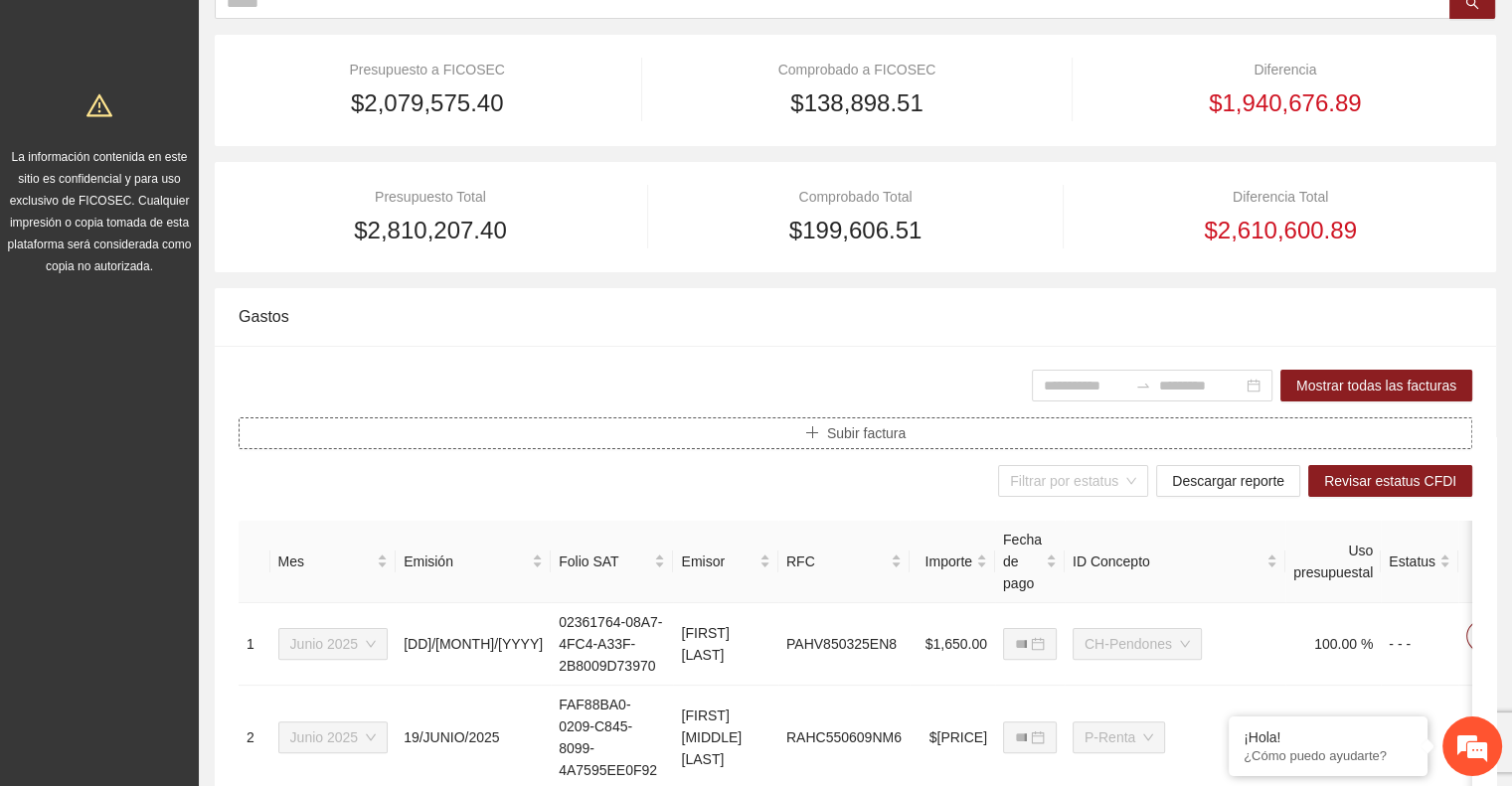 click on "Subir factura" at bounding box center [866, 433] 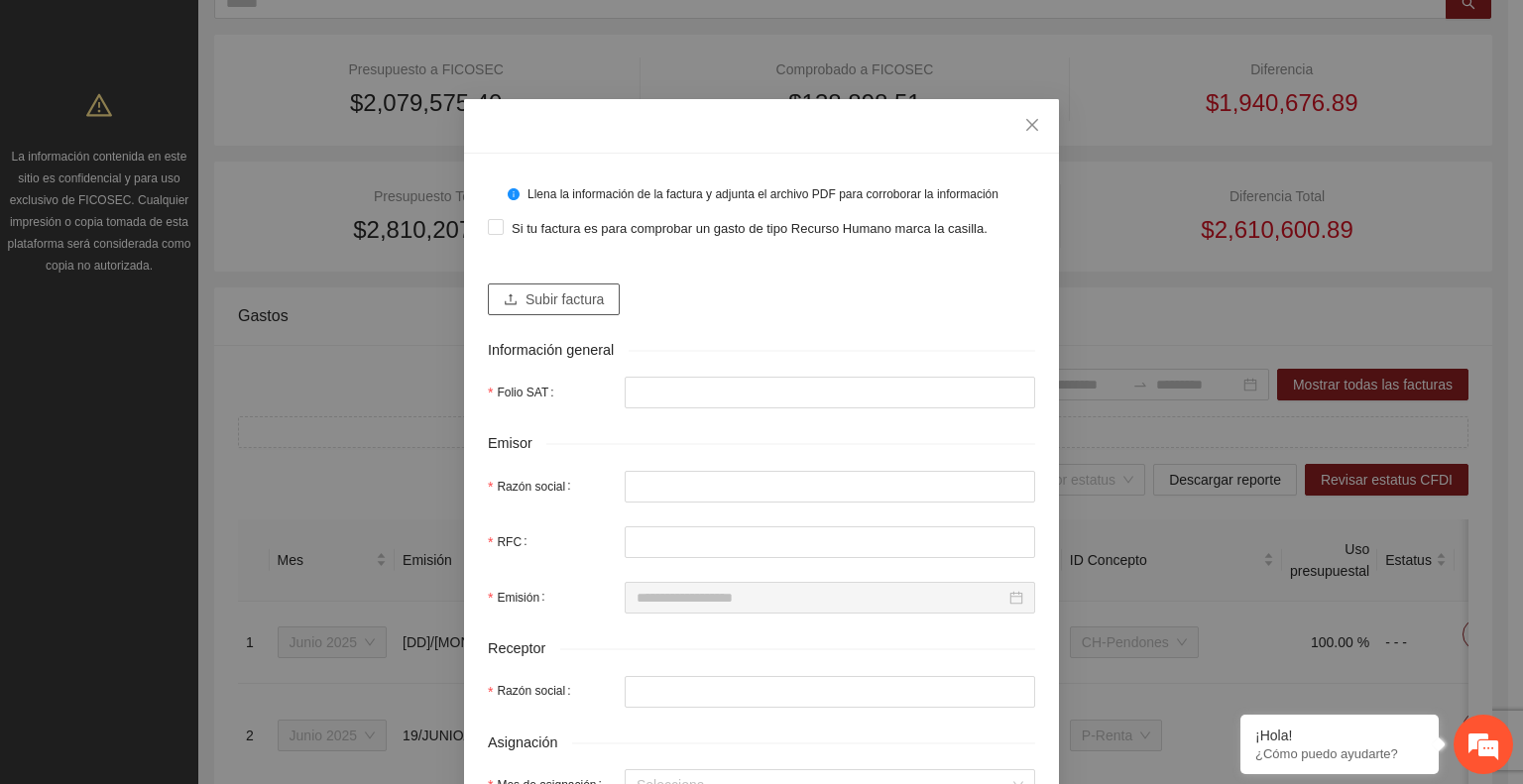 click on "Subir factura" at bounding box center (564, 299) 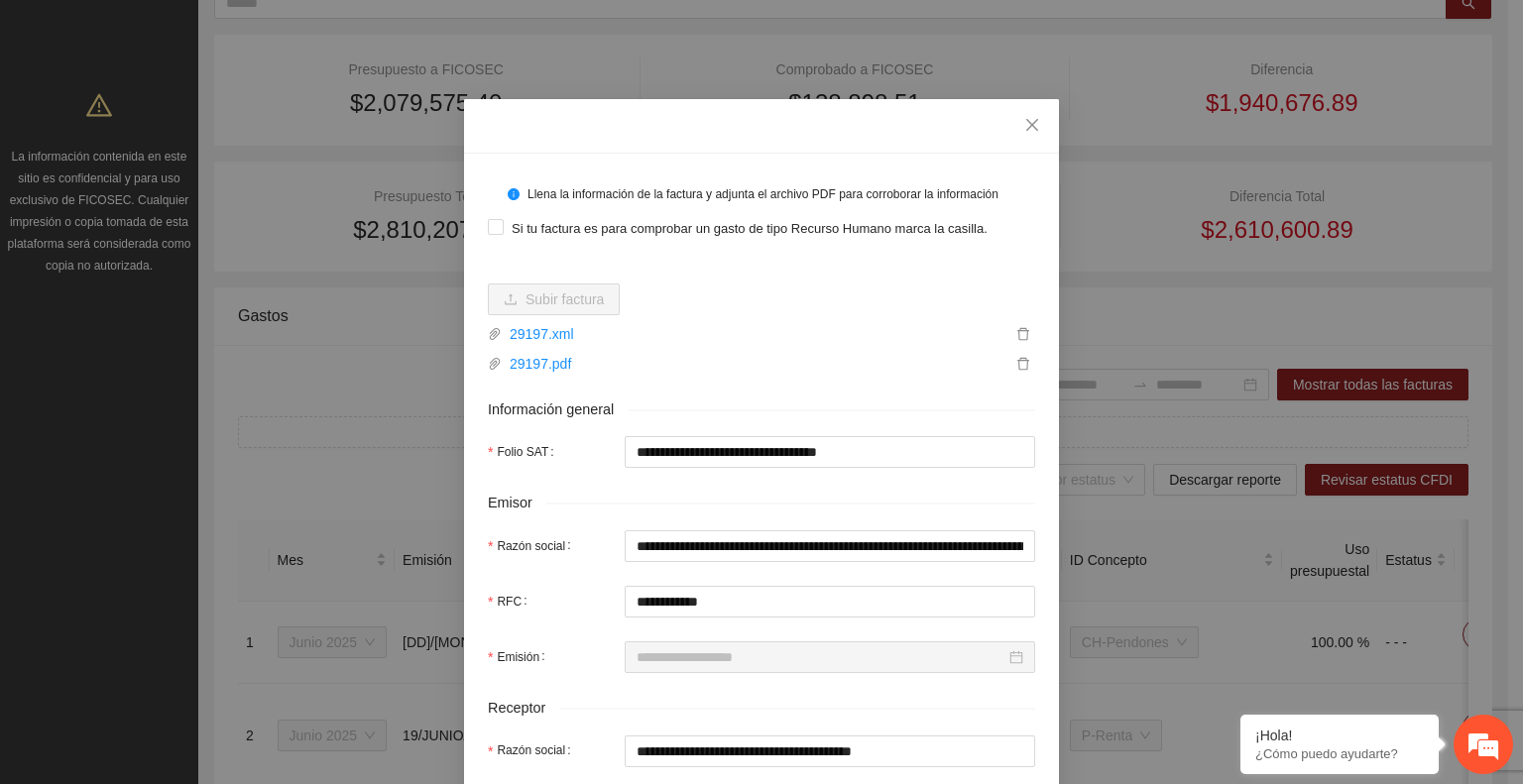 type on "**********" 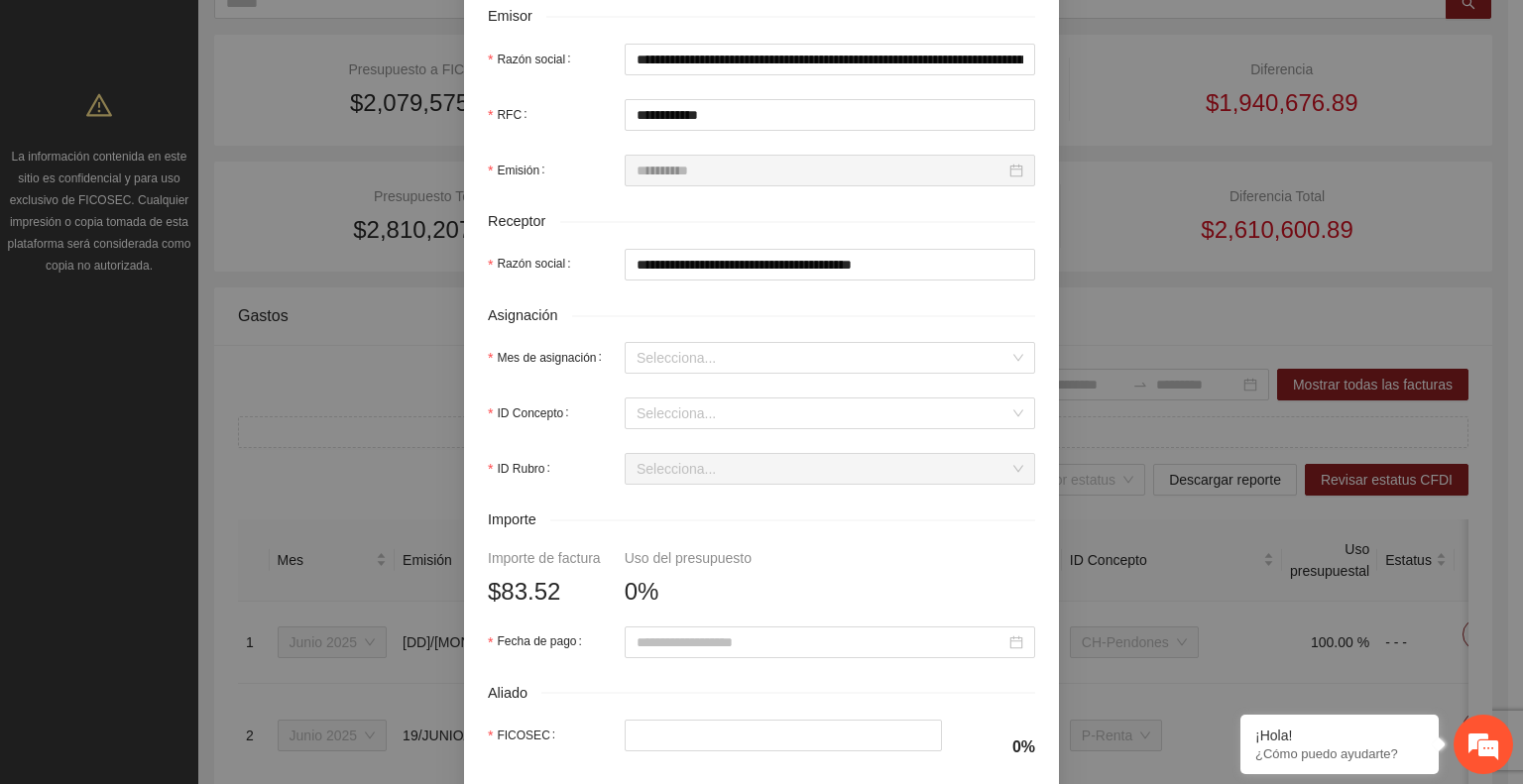 scroll, scrollTop: 488, scrollLeft: 0, axis: vertical 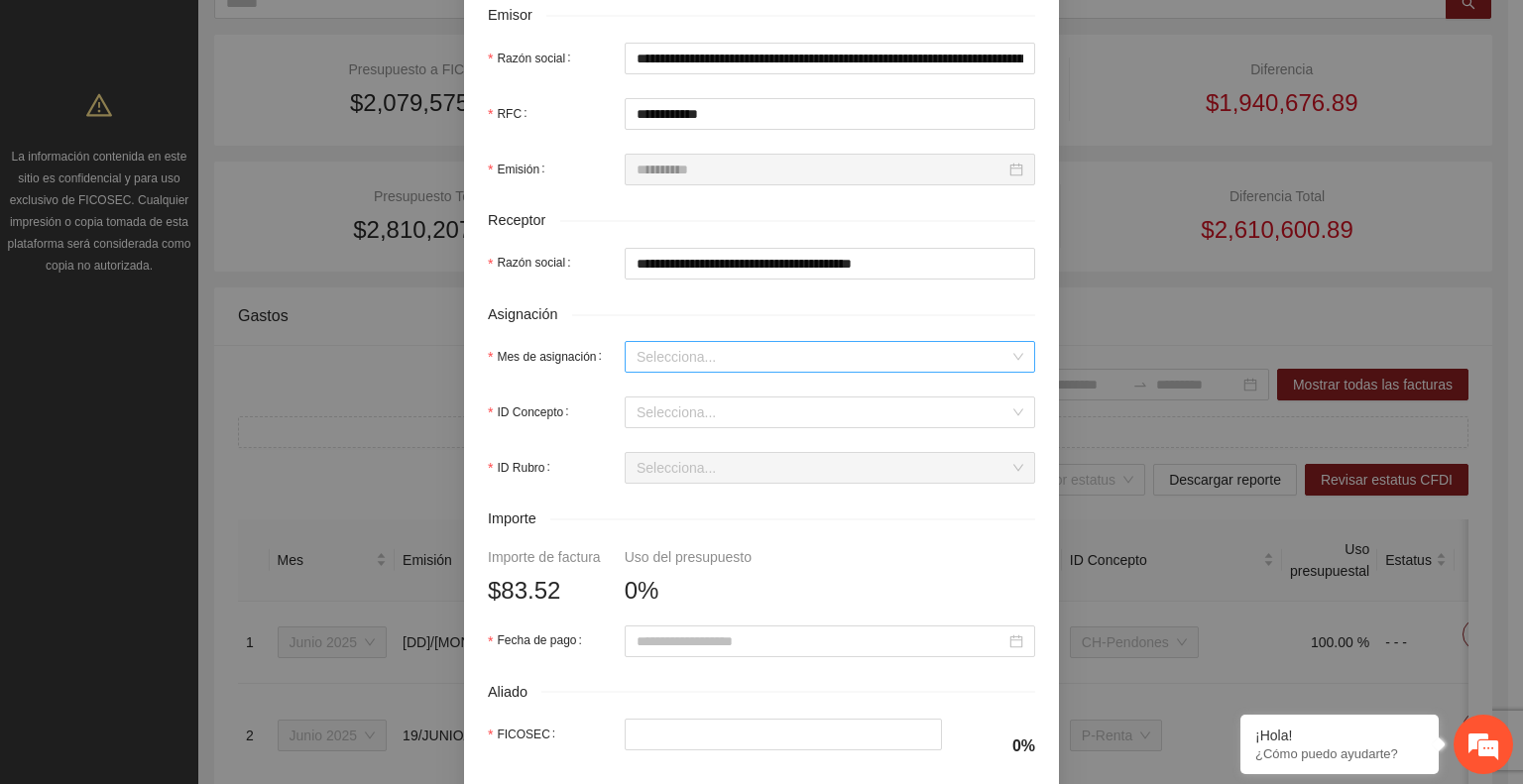 click on "Mes de asignación" at bounding box center (823, 357) 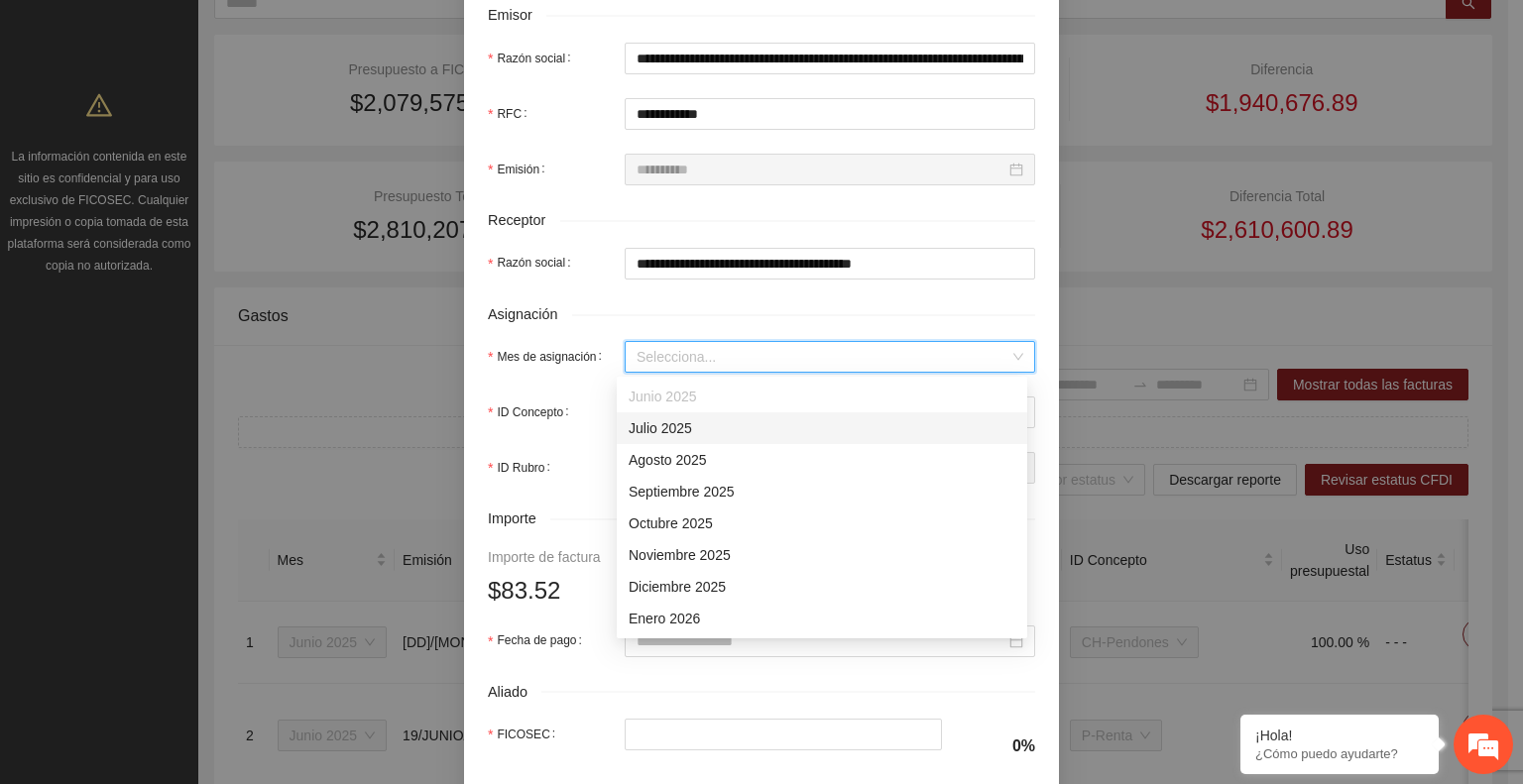 click on "Julio 2025" at bounding box center [822, 428] 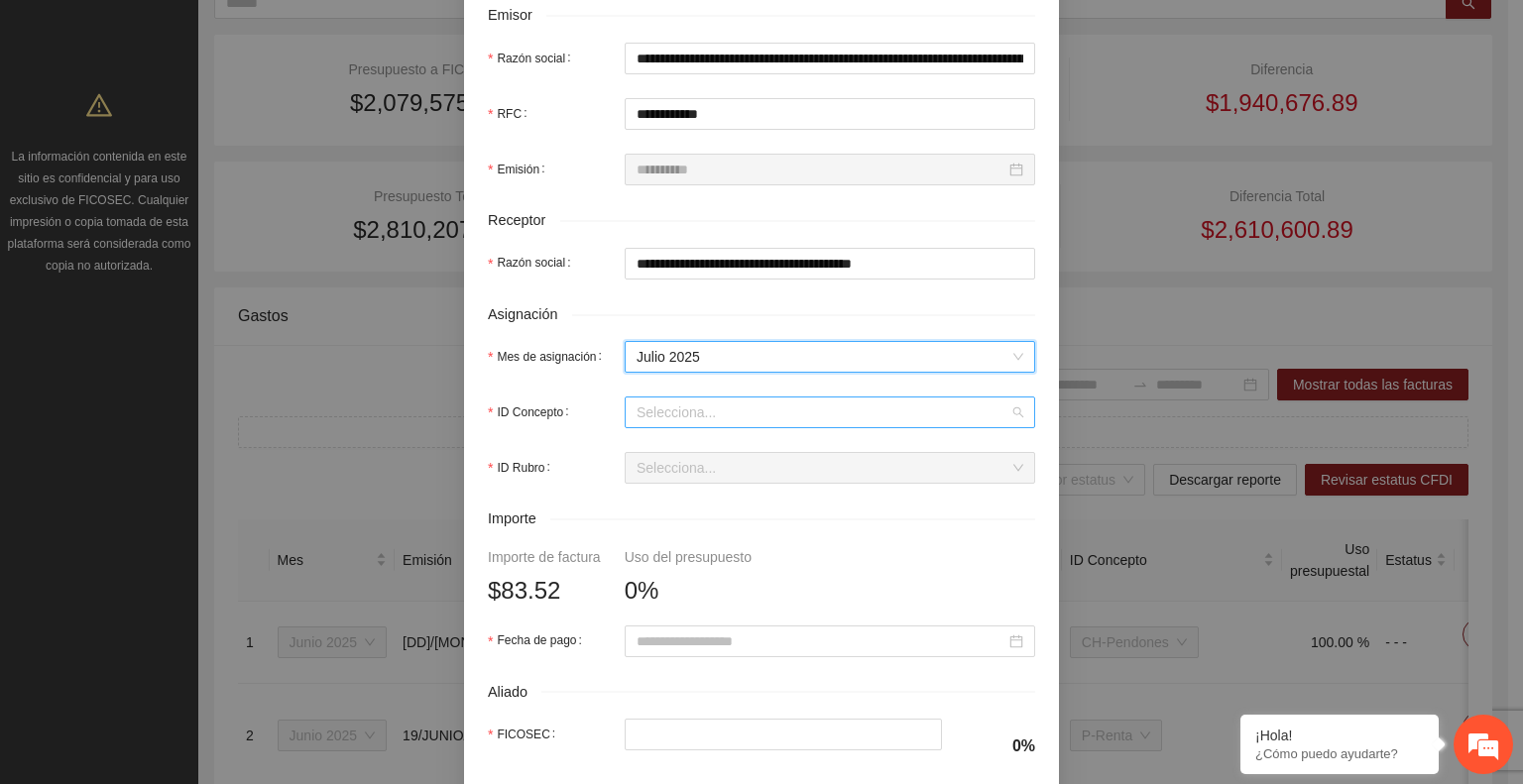 click on "ID Concepto" at bounding box center [823, 412] 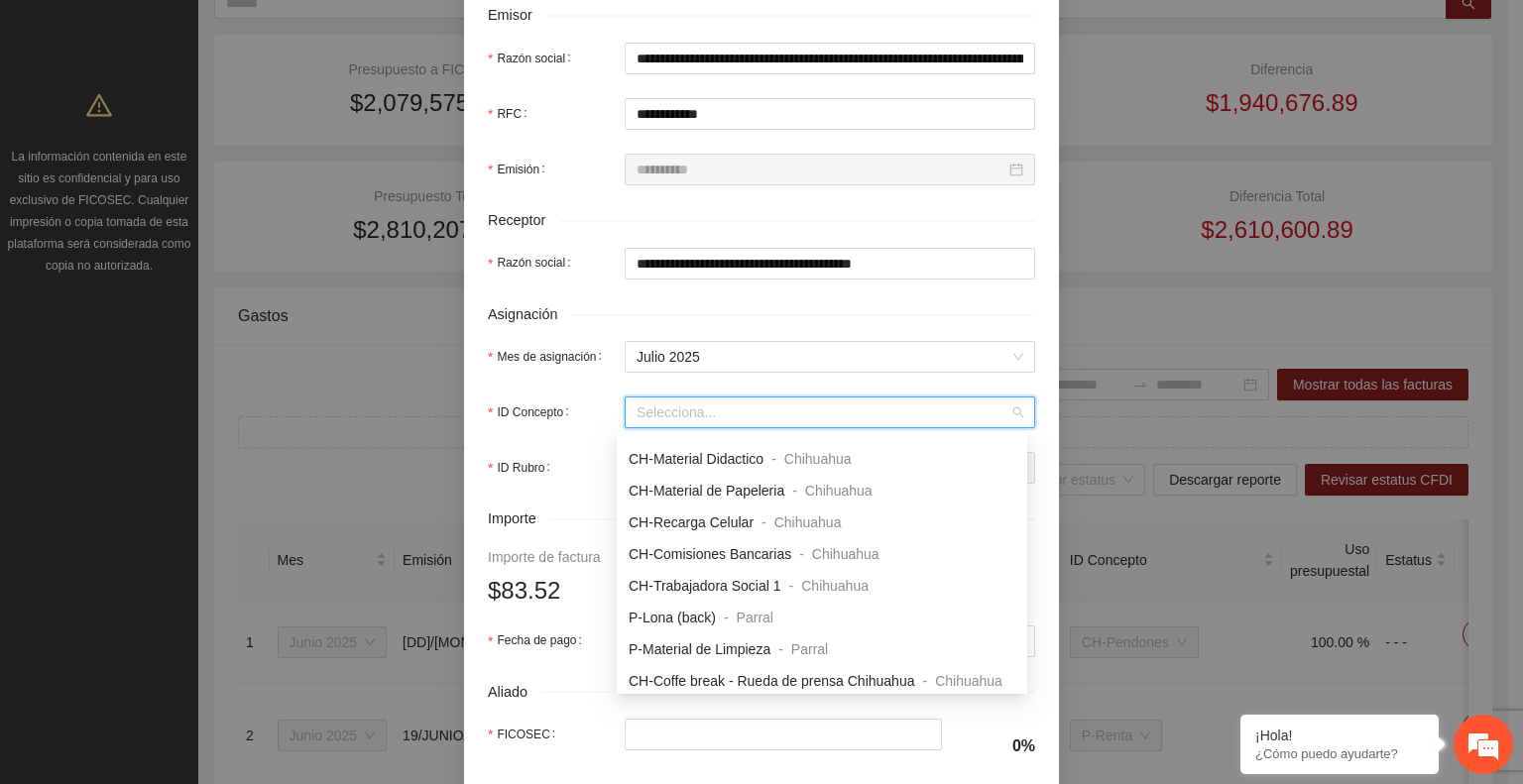 scroll, scrollTop: 381, scrollLeft: 0, axis: vertical 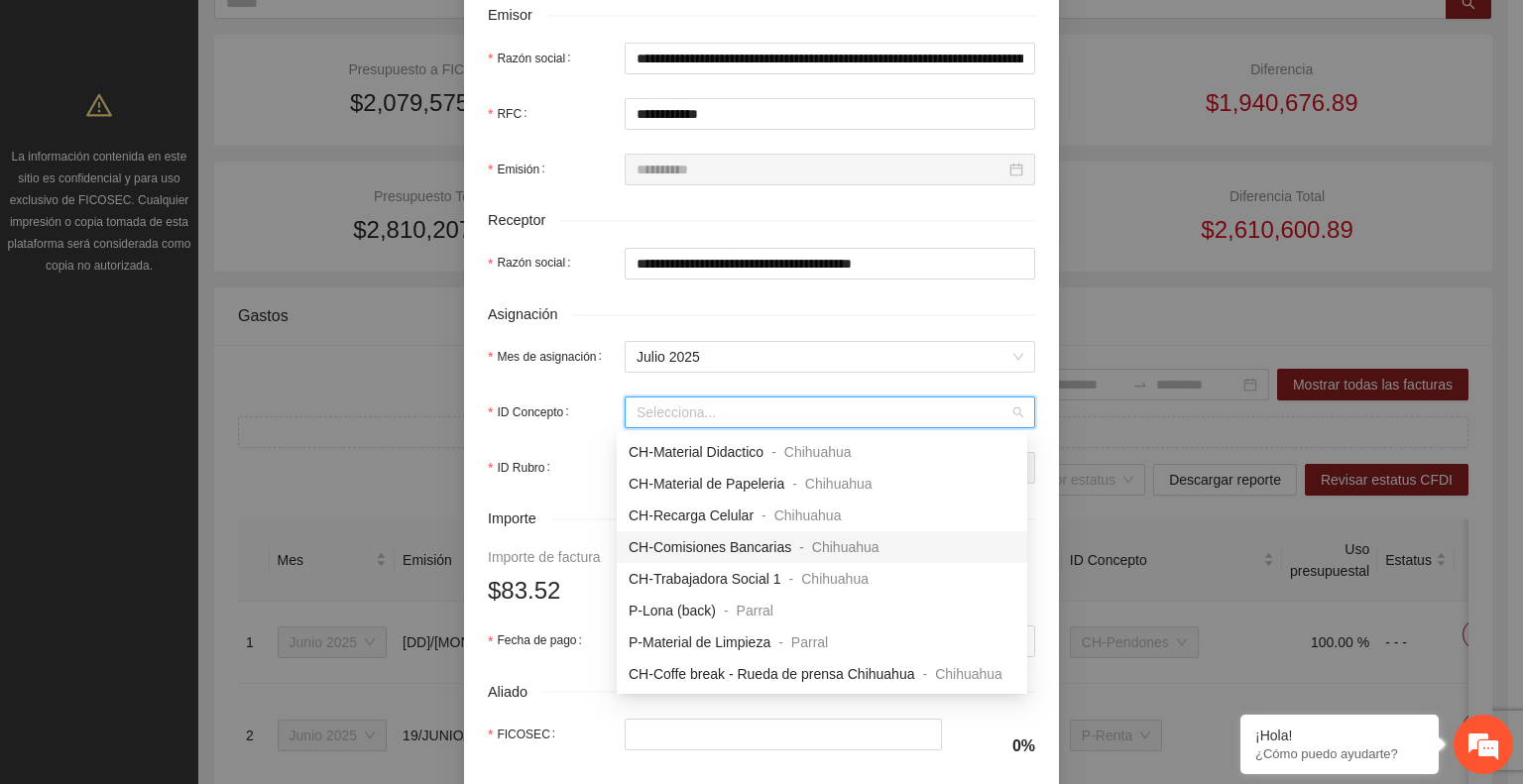 click on "CH-Comisiones Bancarias" at bounding box center [710, 547] 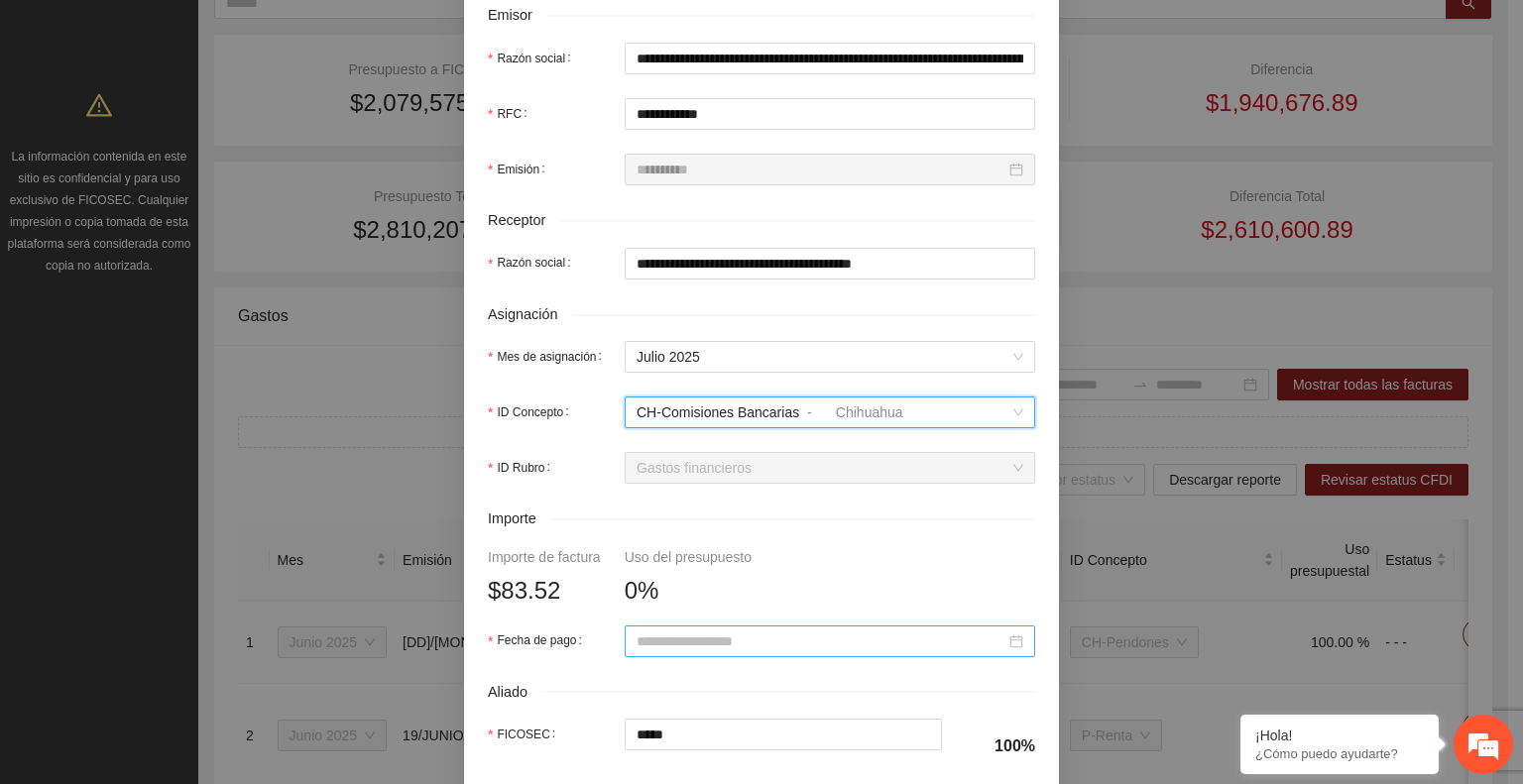 click at bounding box center (830, 641) 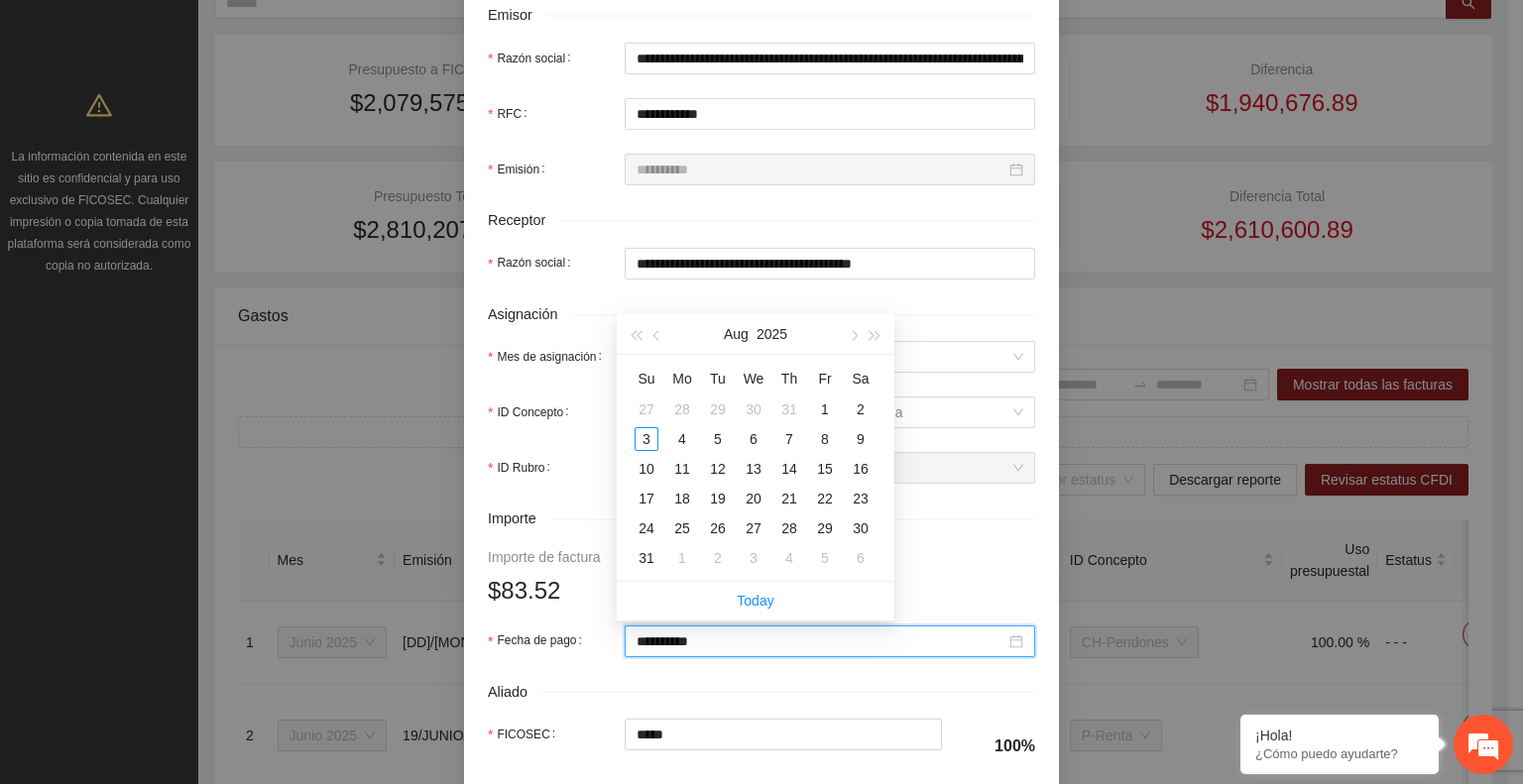 type on "**********" 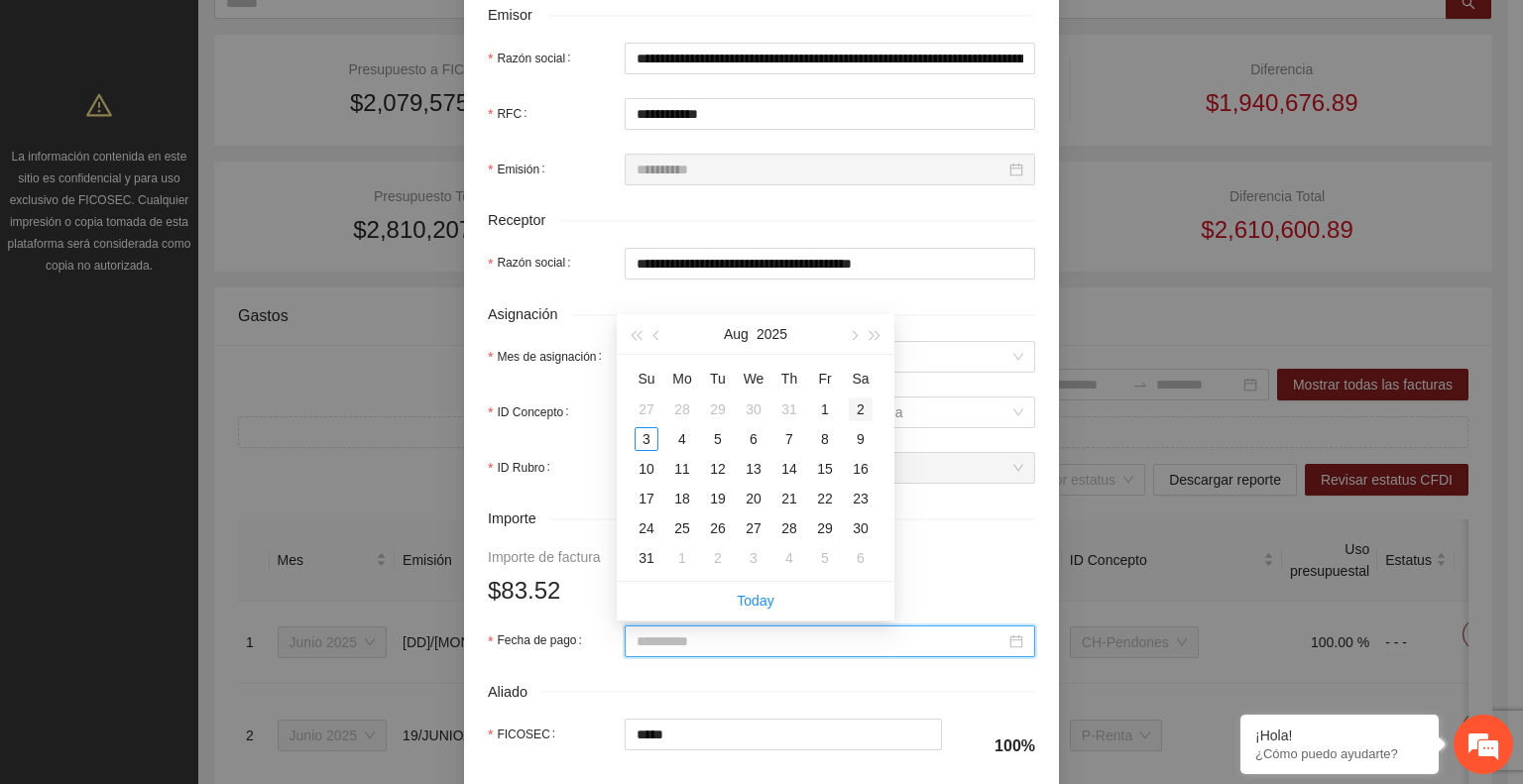 type on "**********" 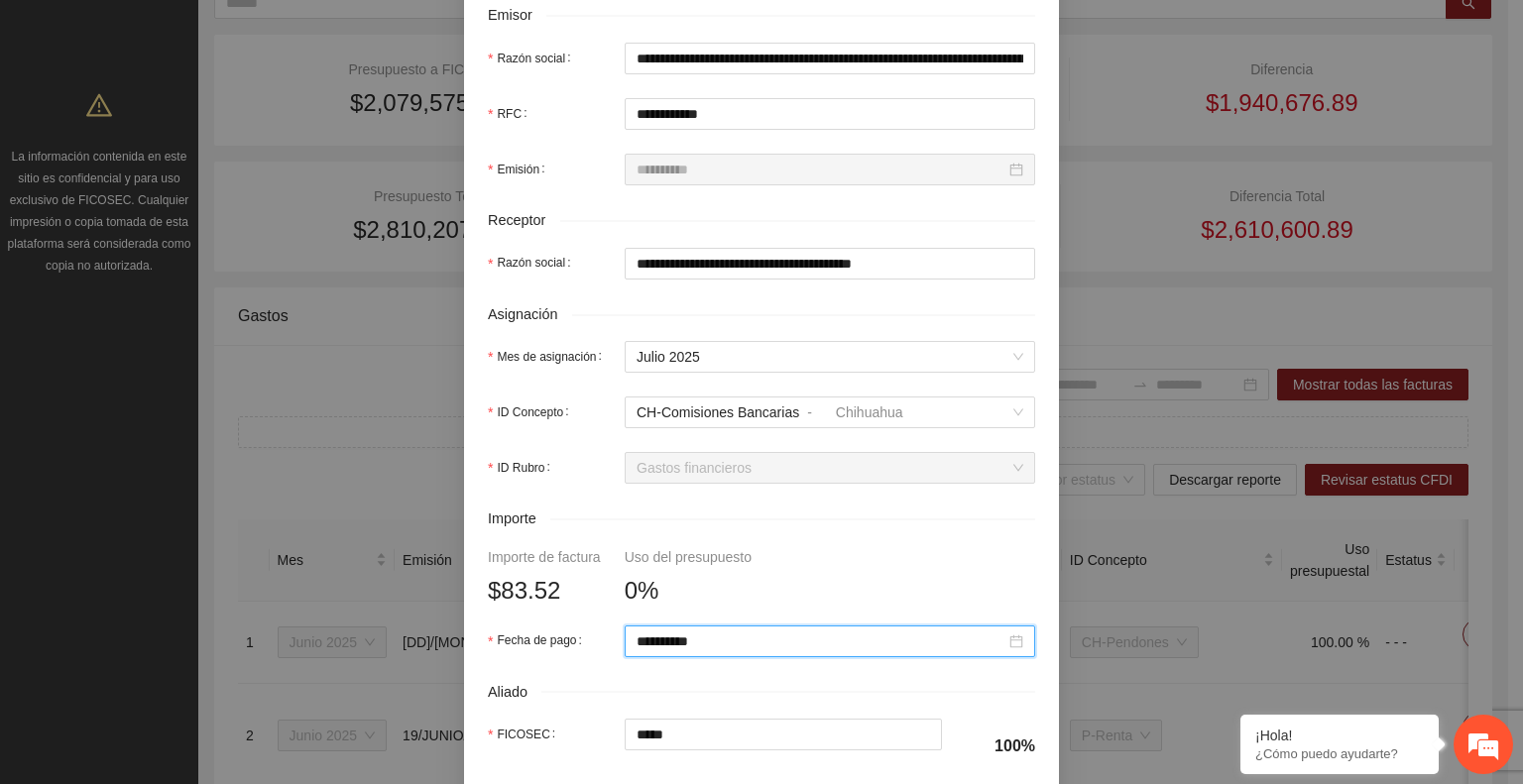 scroll, scrollTop: 807, scrollLeft: 0, axis: vertical 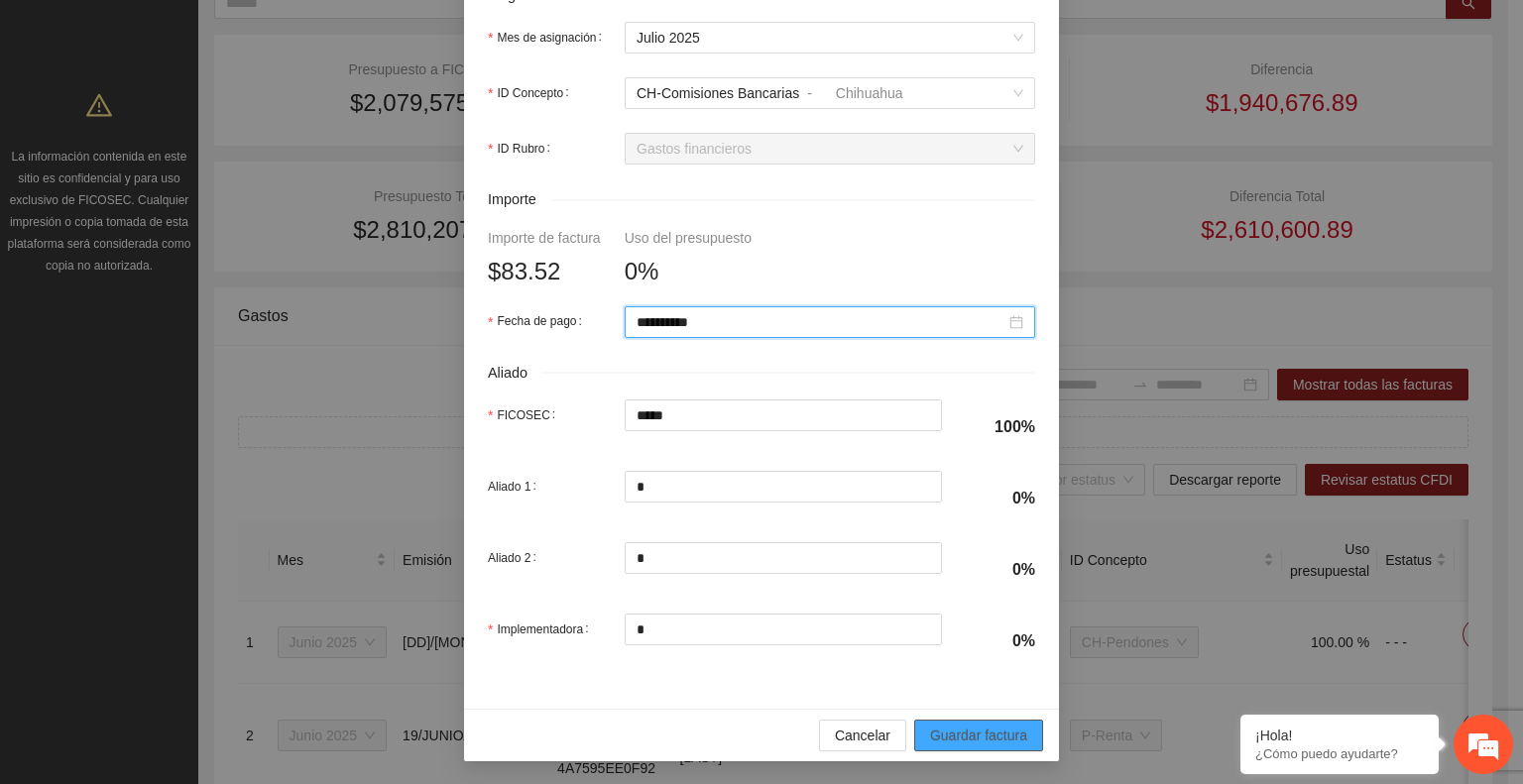 click on "Guardar factura" at bounding box center [979, 735] 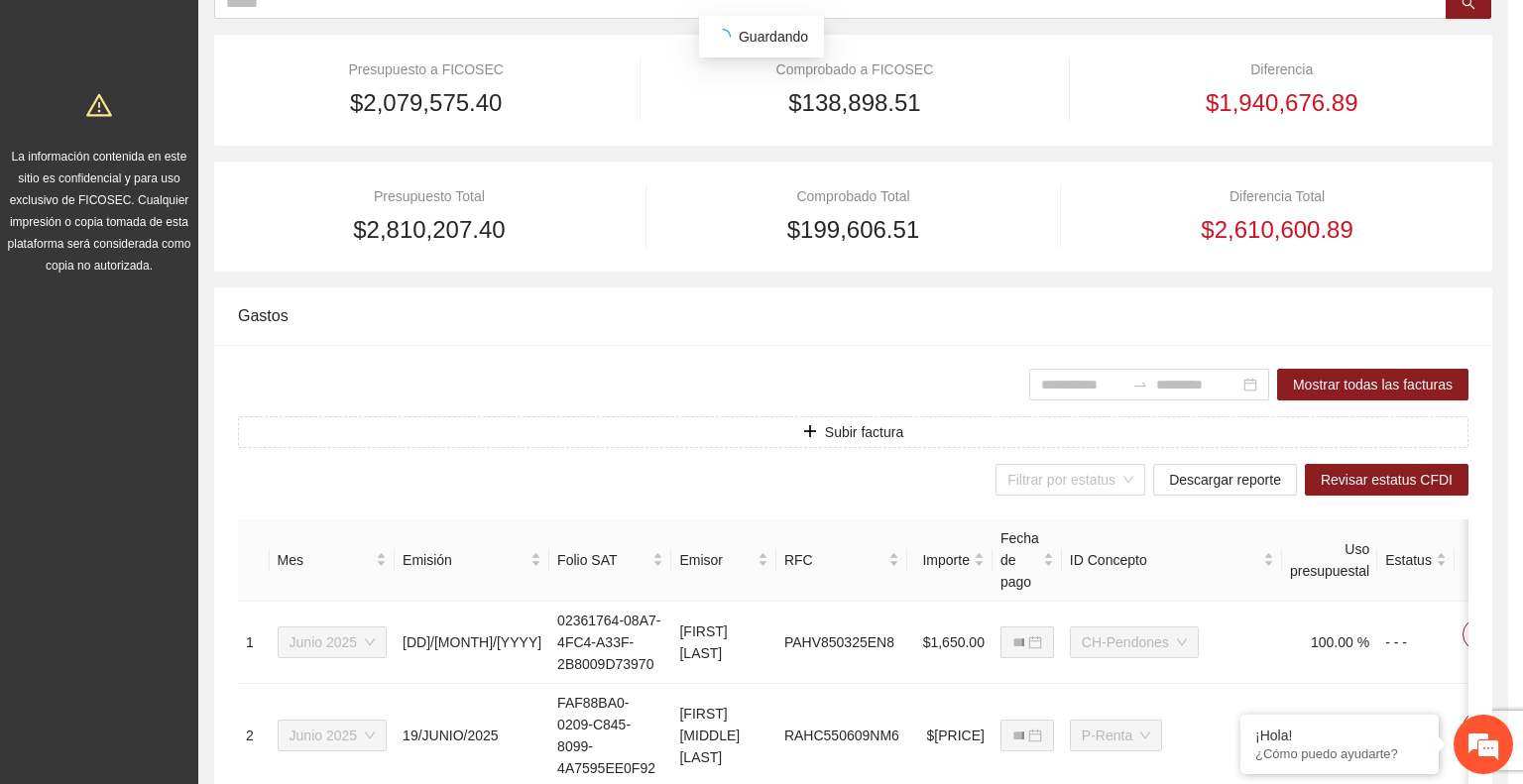 scroll, scrollTop: 648, scrollLeft: 0, axis: vertical 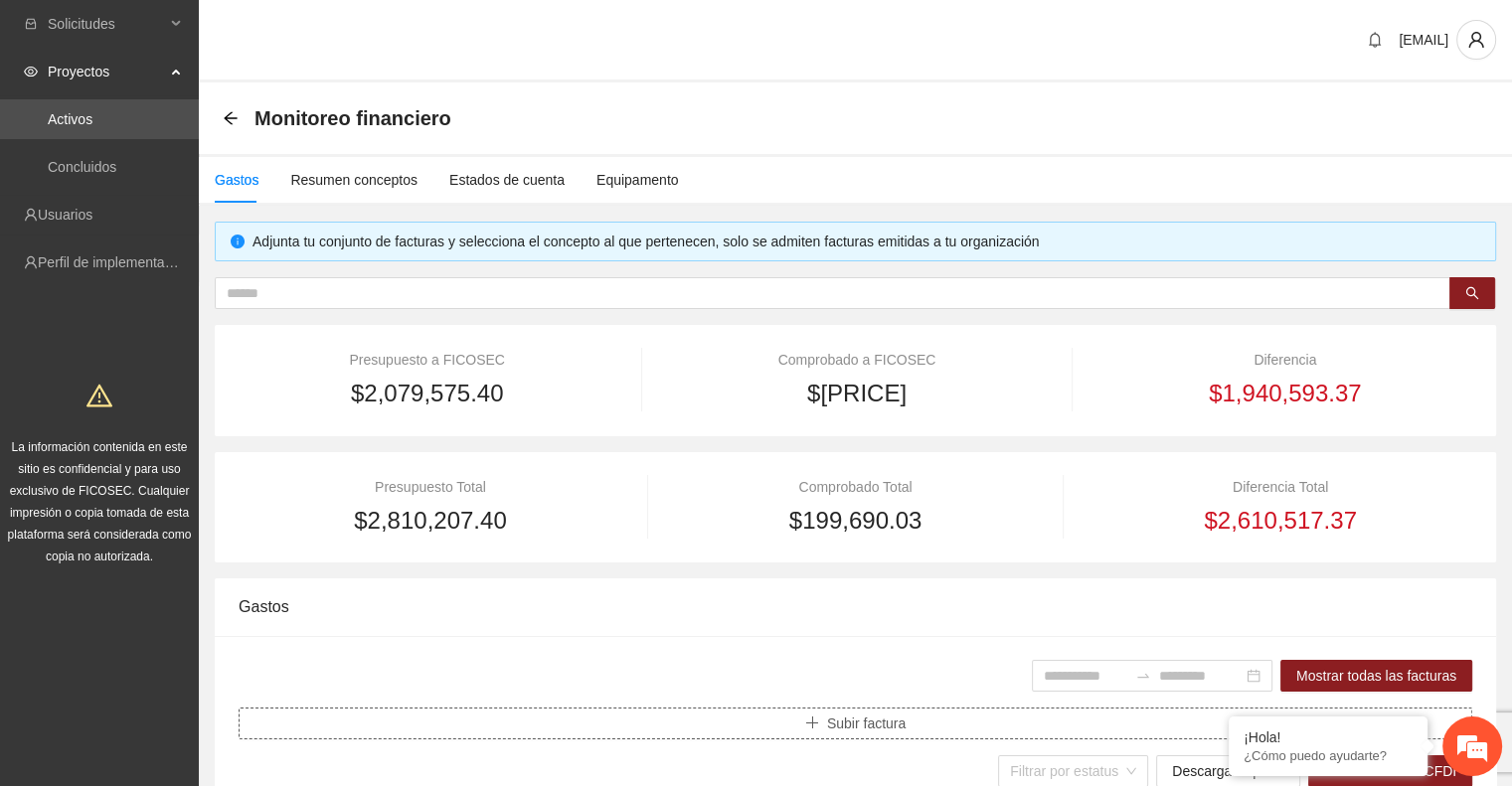 click on "Subir factura" at bounding box center (855, 723) 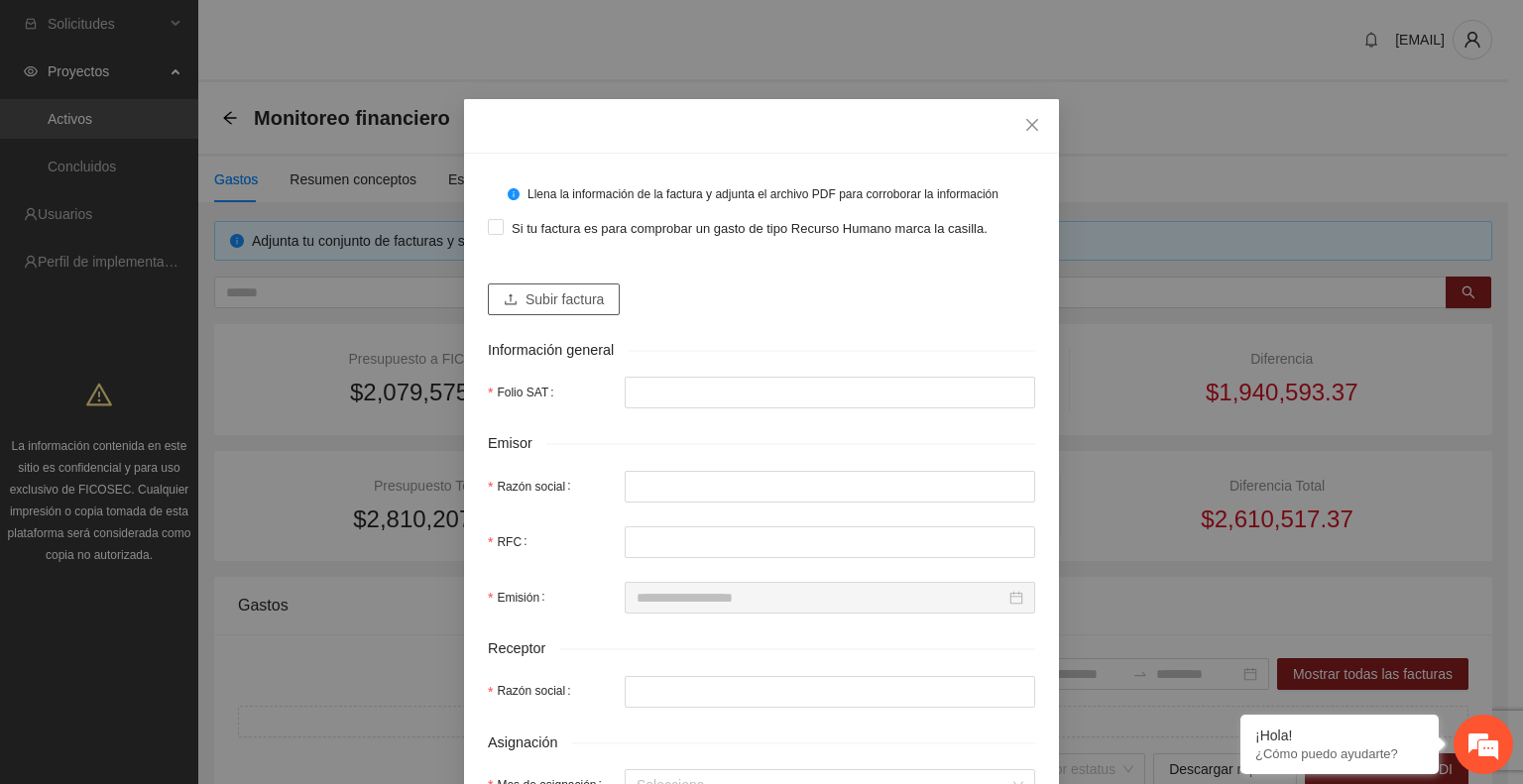 click on "Subir factura" at bounding box center (564, 299) 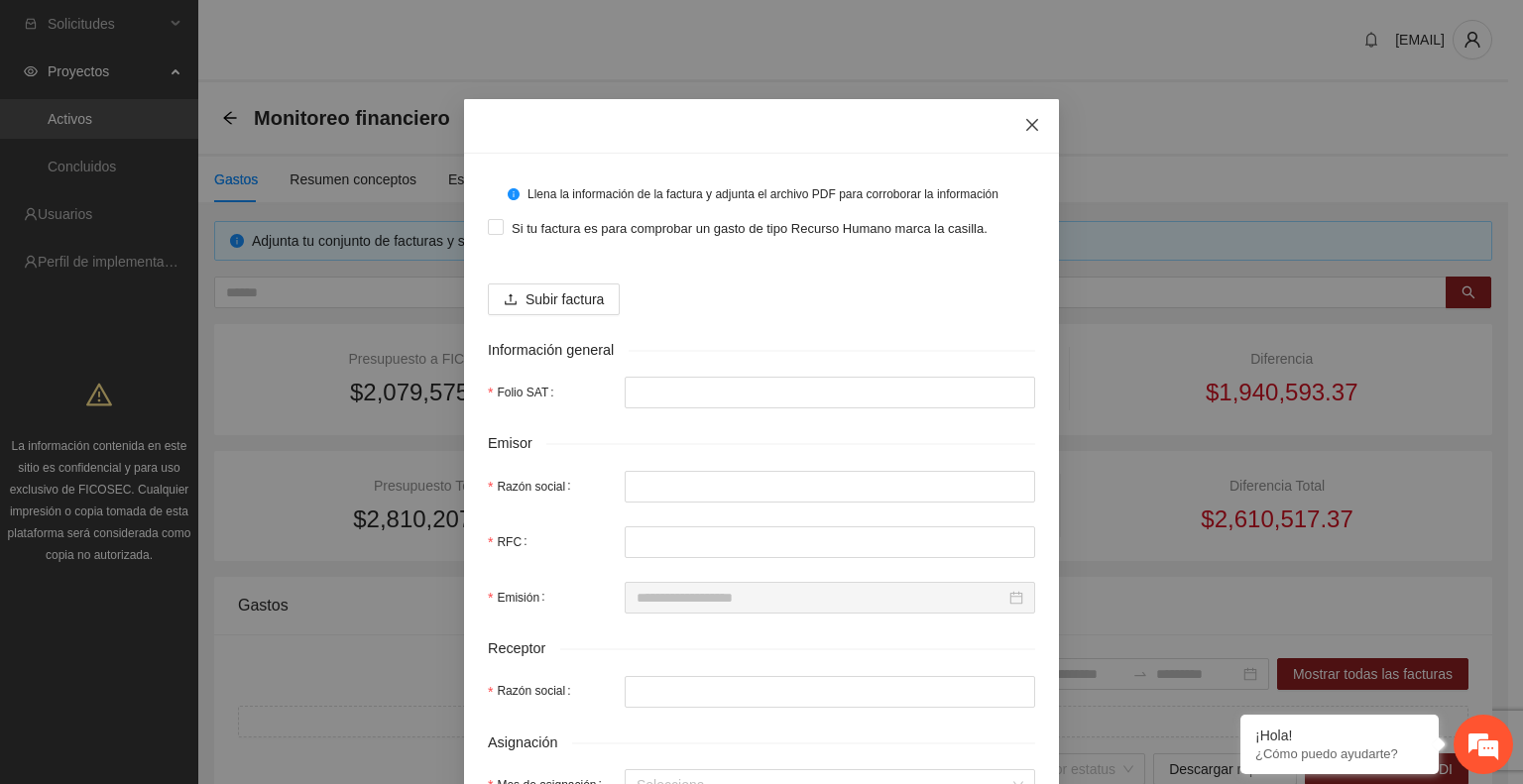 click 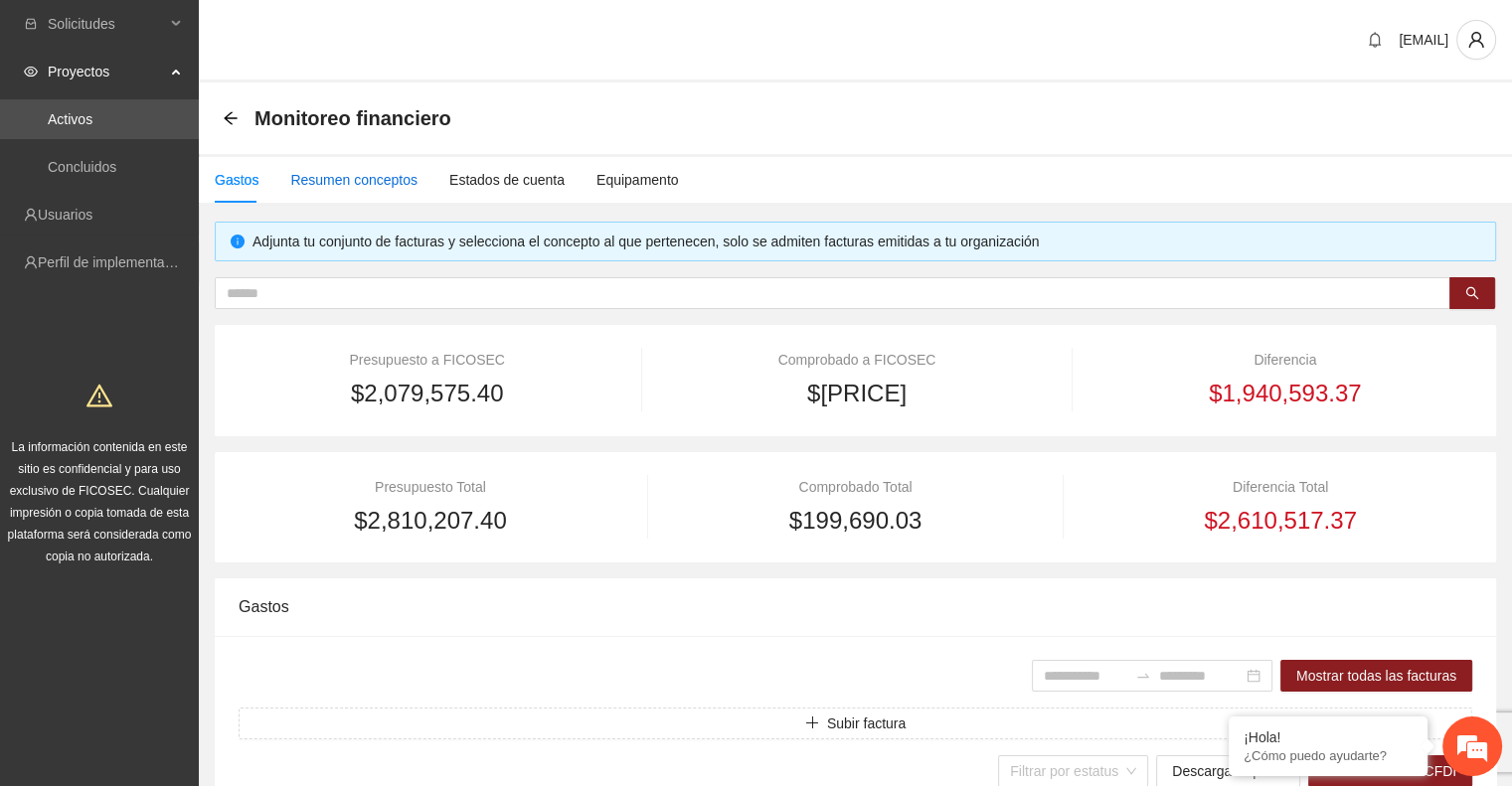 click on "Resumen conceptos" at bounding box center (354, 180) 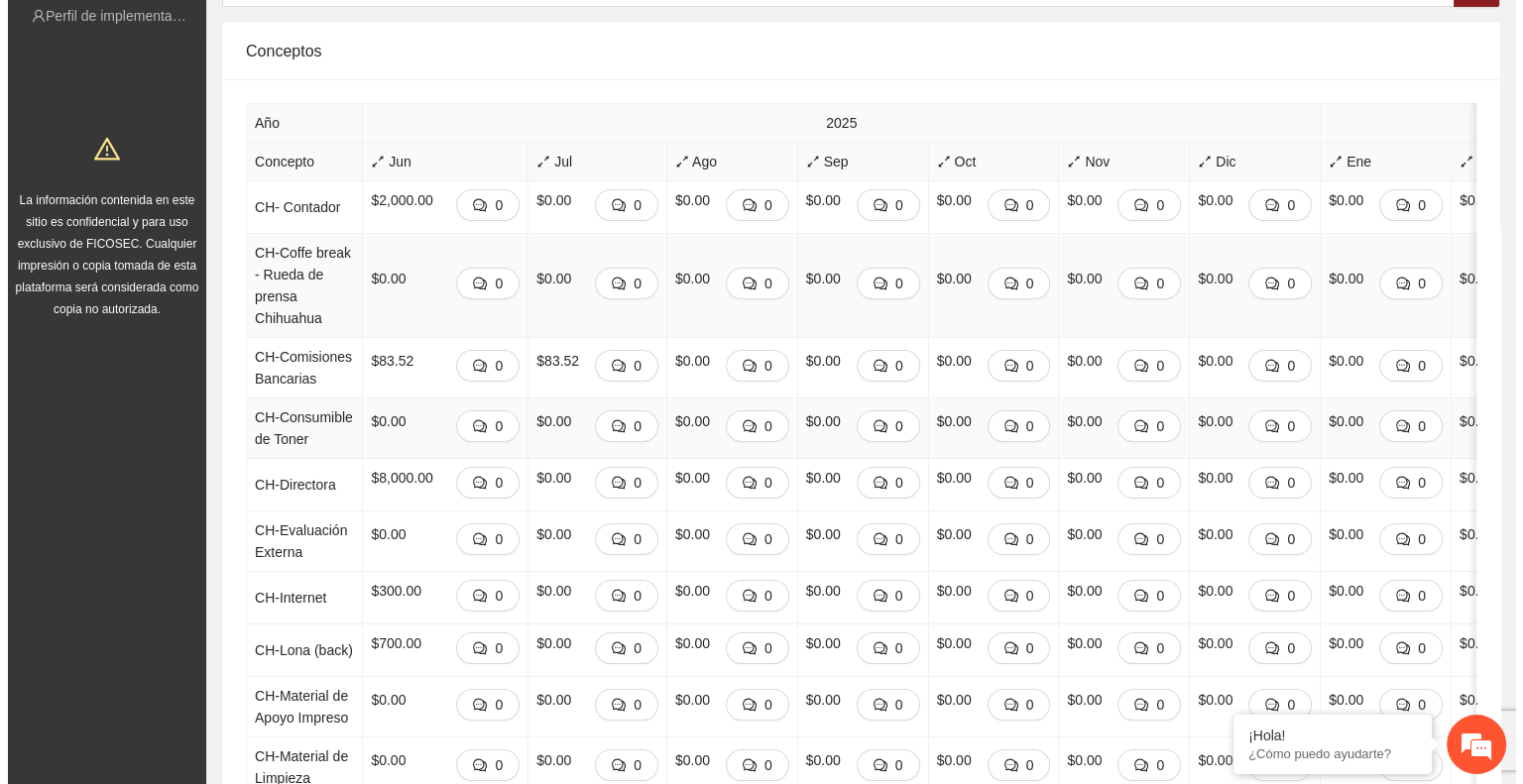scroll, scrollTop: 0, scrollLeft: 0, axis: both 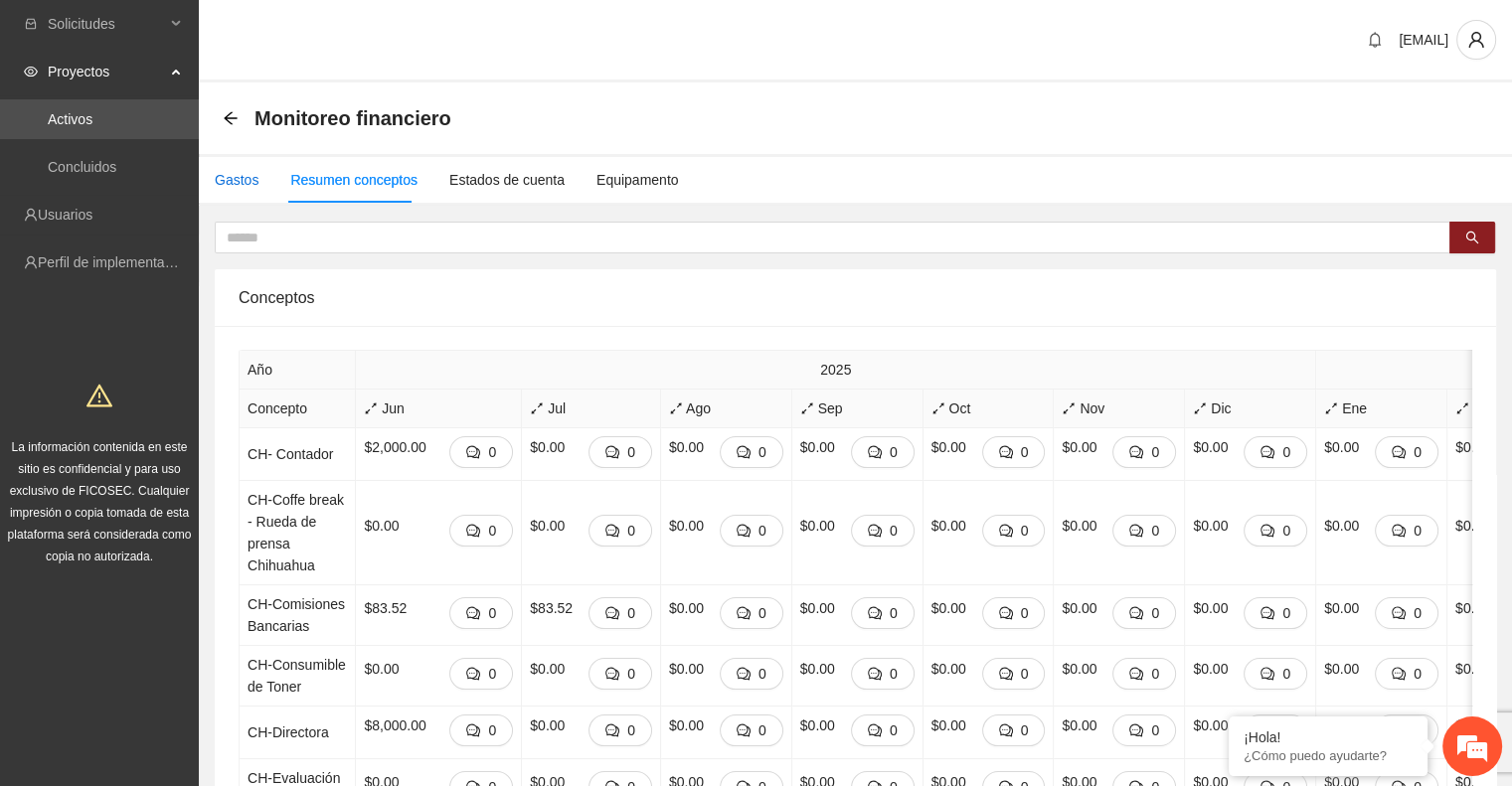 click on "Gastos" at bounding box center (237, 180) 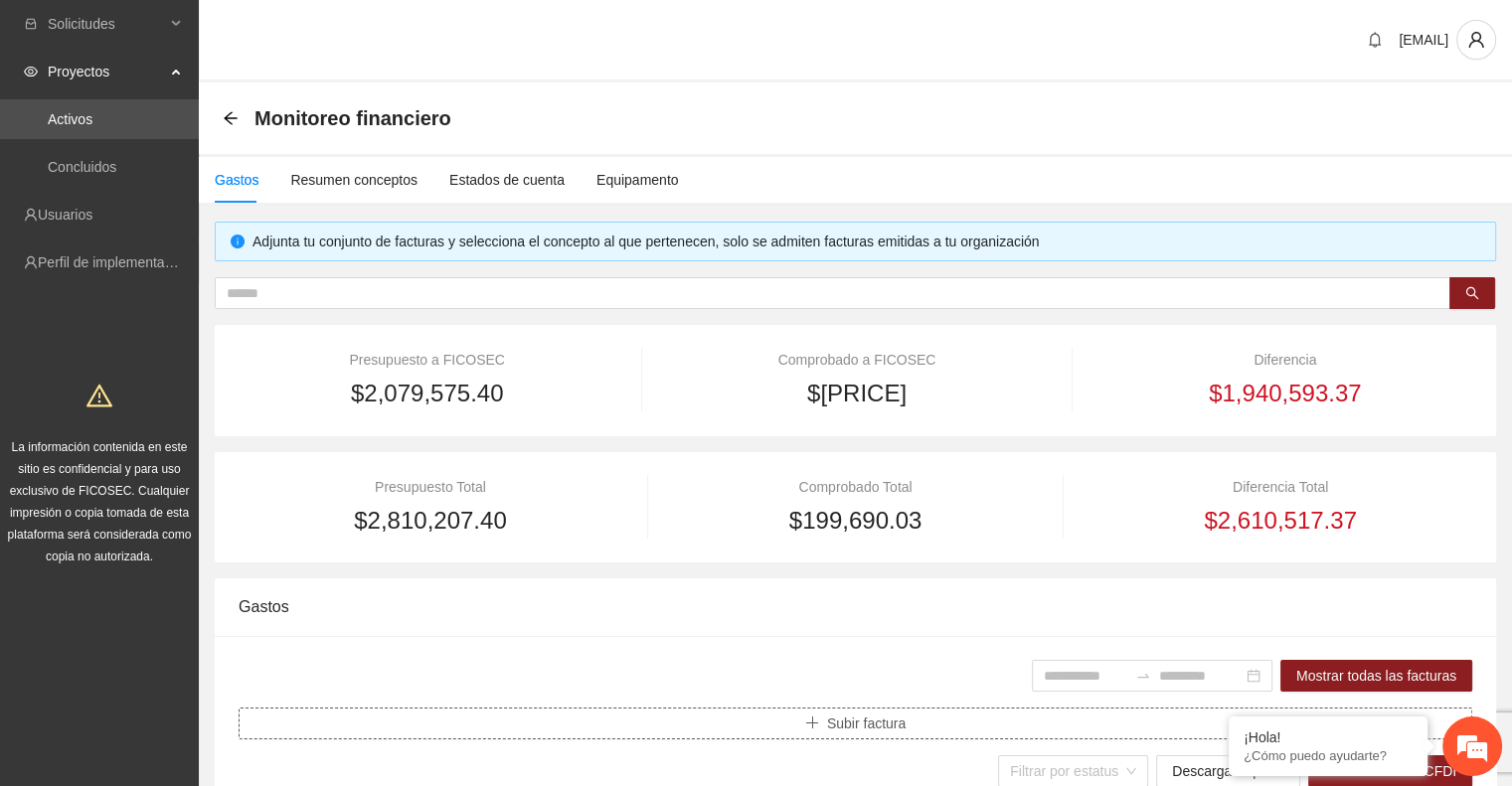 click on "Subir factura" at bounding box center [855, 723] 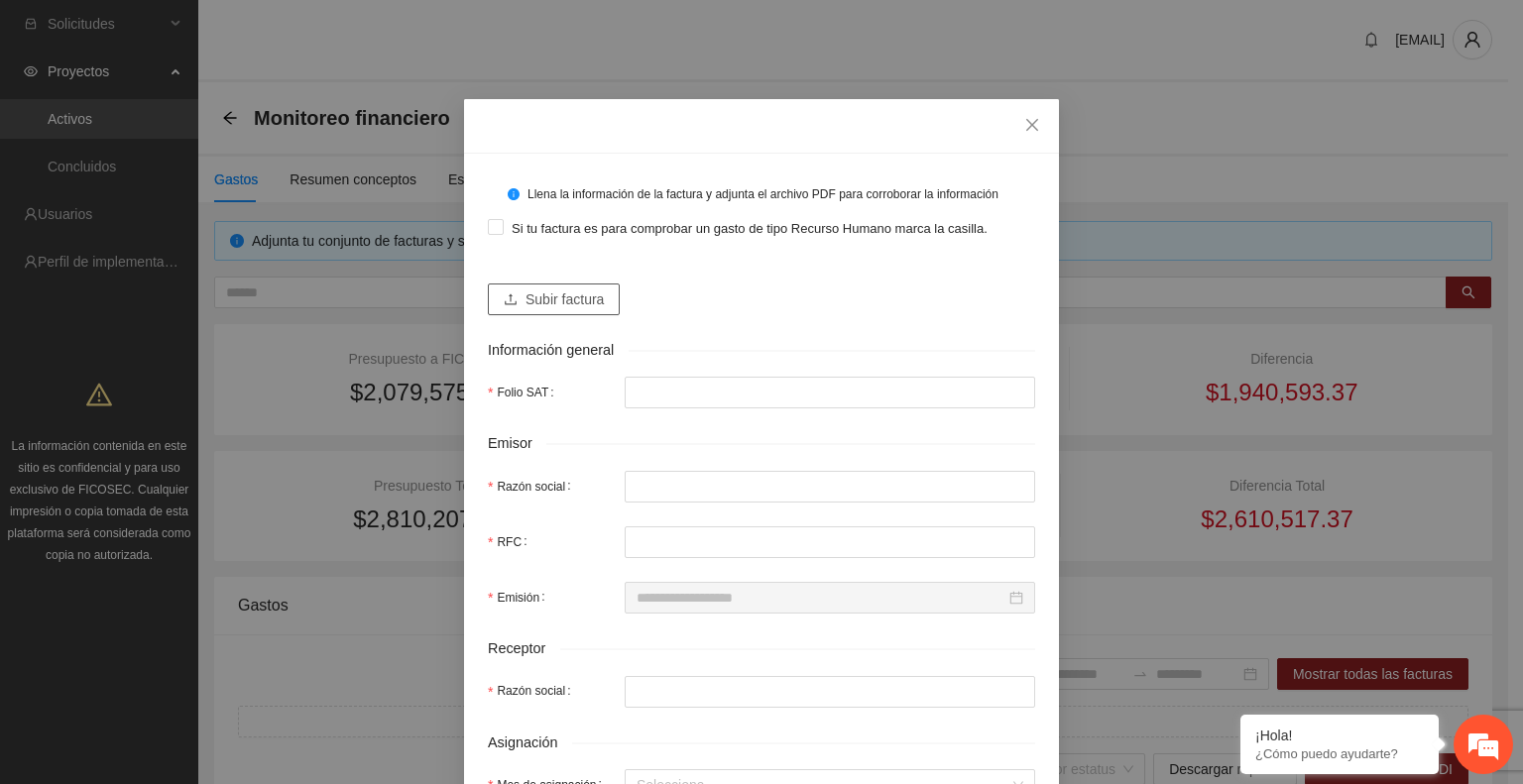 click on "Subir factura" at bounding box center [564, 299] 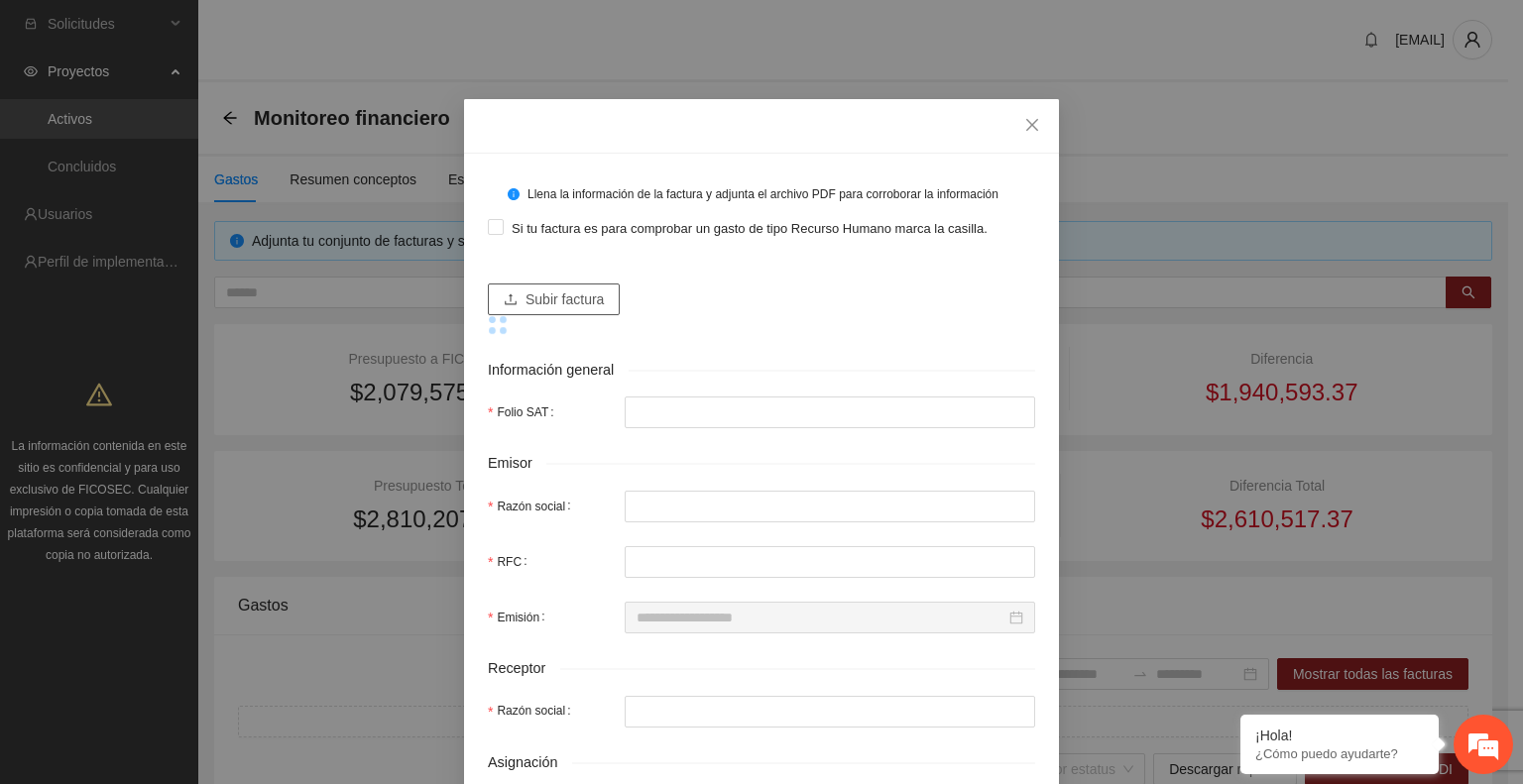 type on "**********" 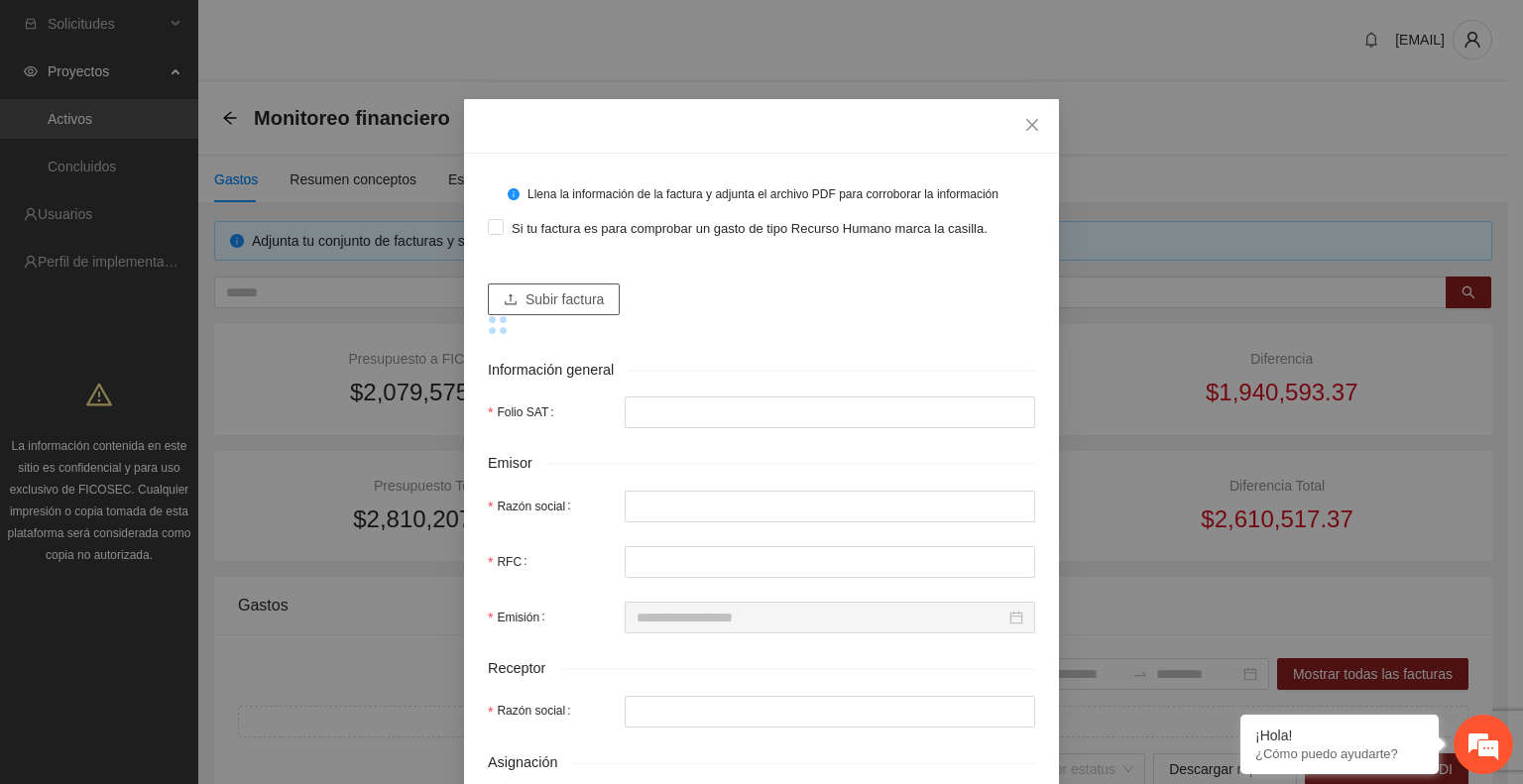 type on "**********" 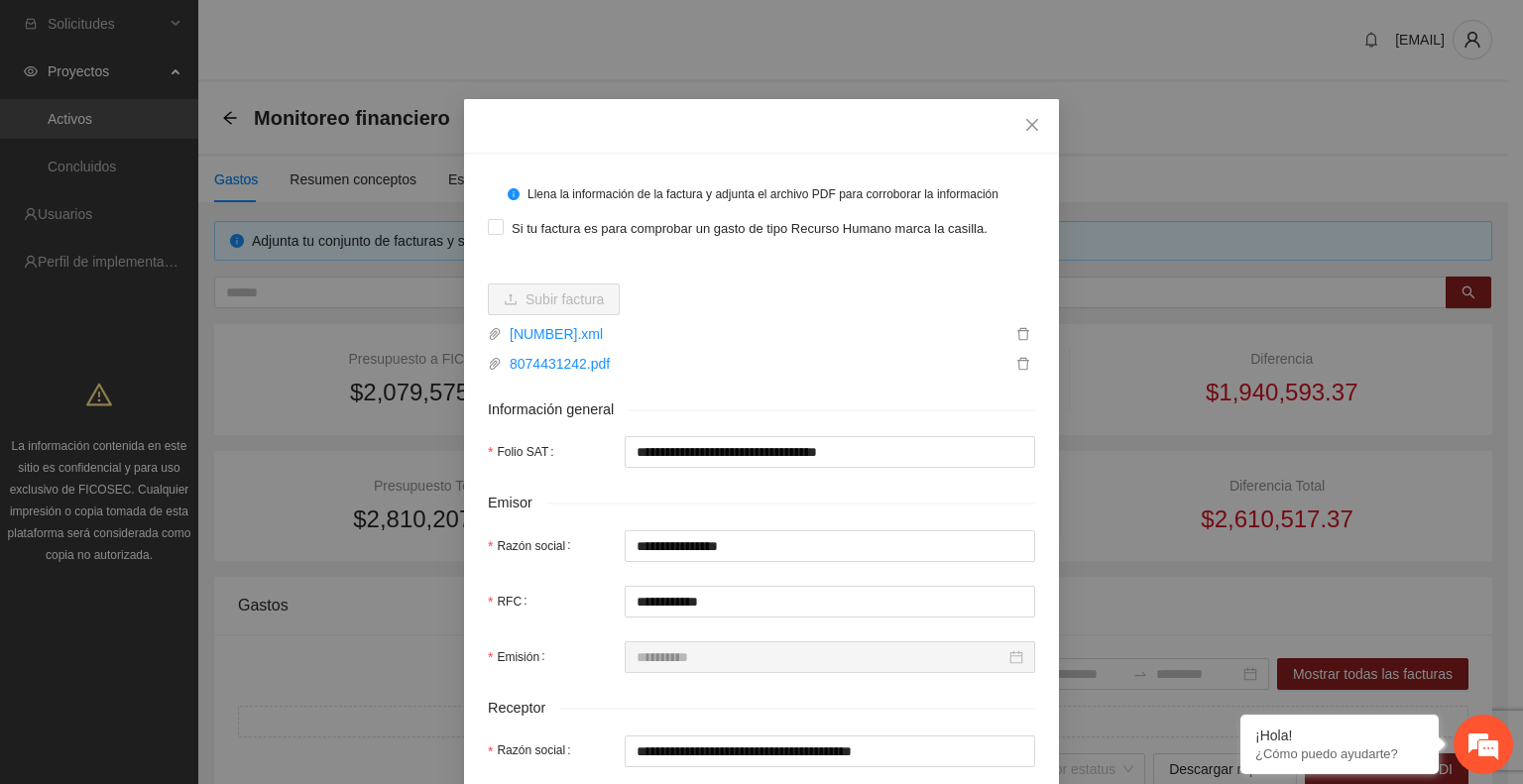 type on "**********" 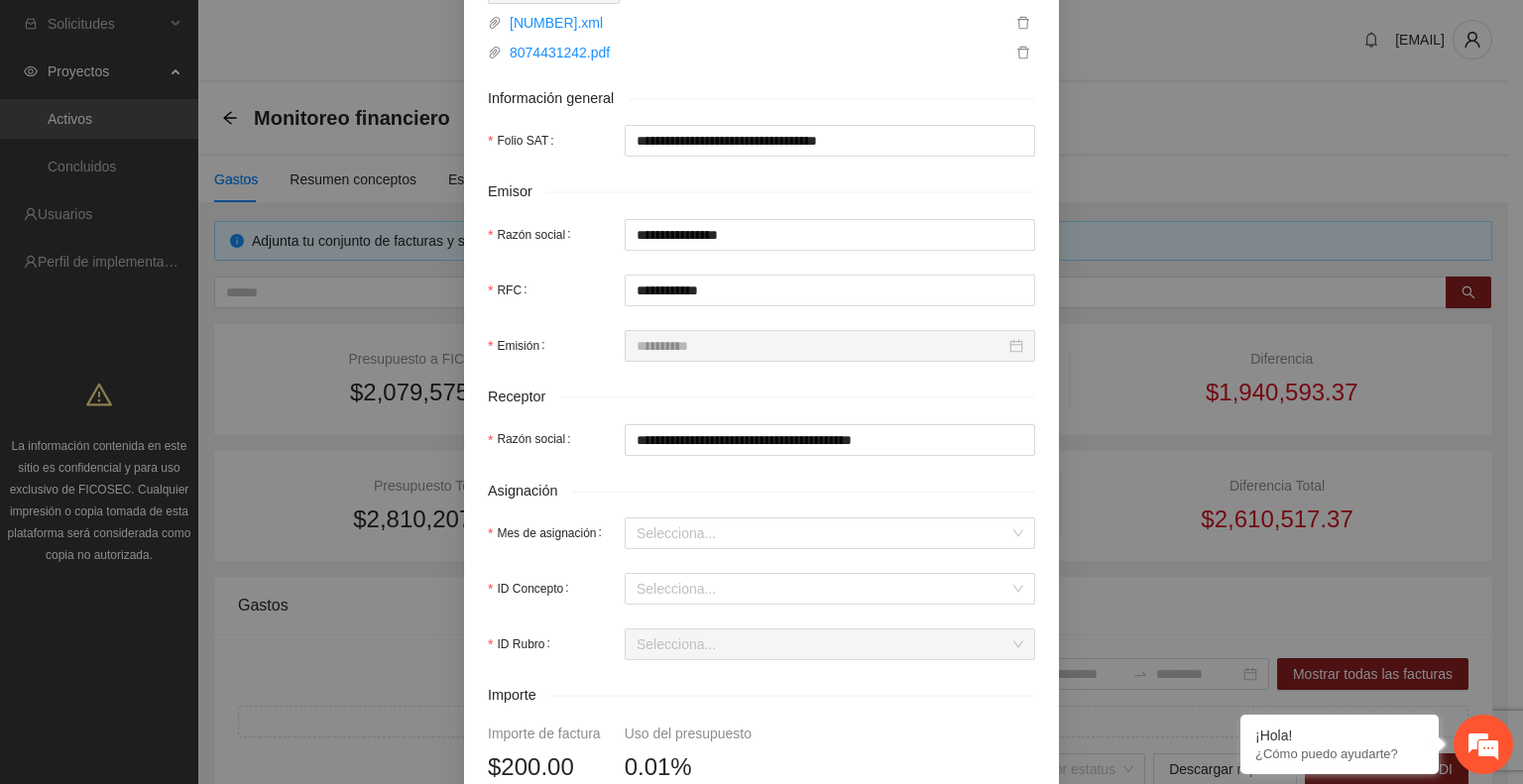 scroll, scrollTop: 321, scrollLeft: 0, axis: vertical 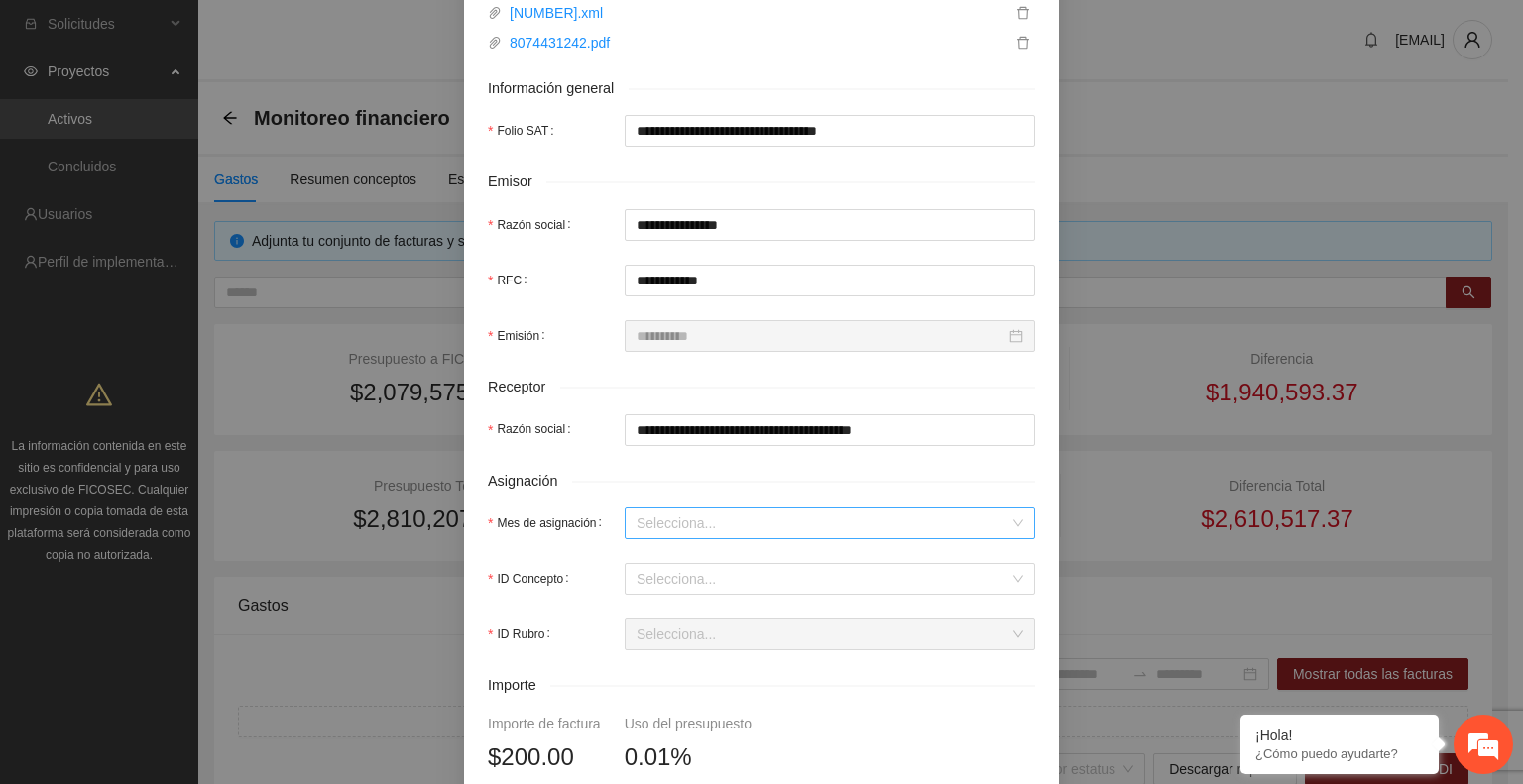 click on "Mes de asignación" at bounding box center (823, 523) 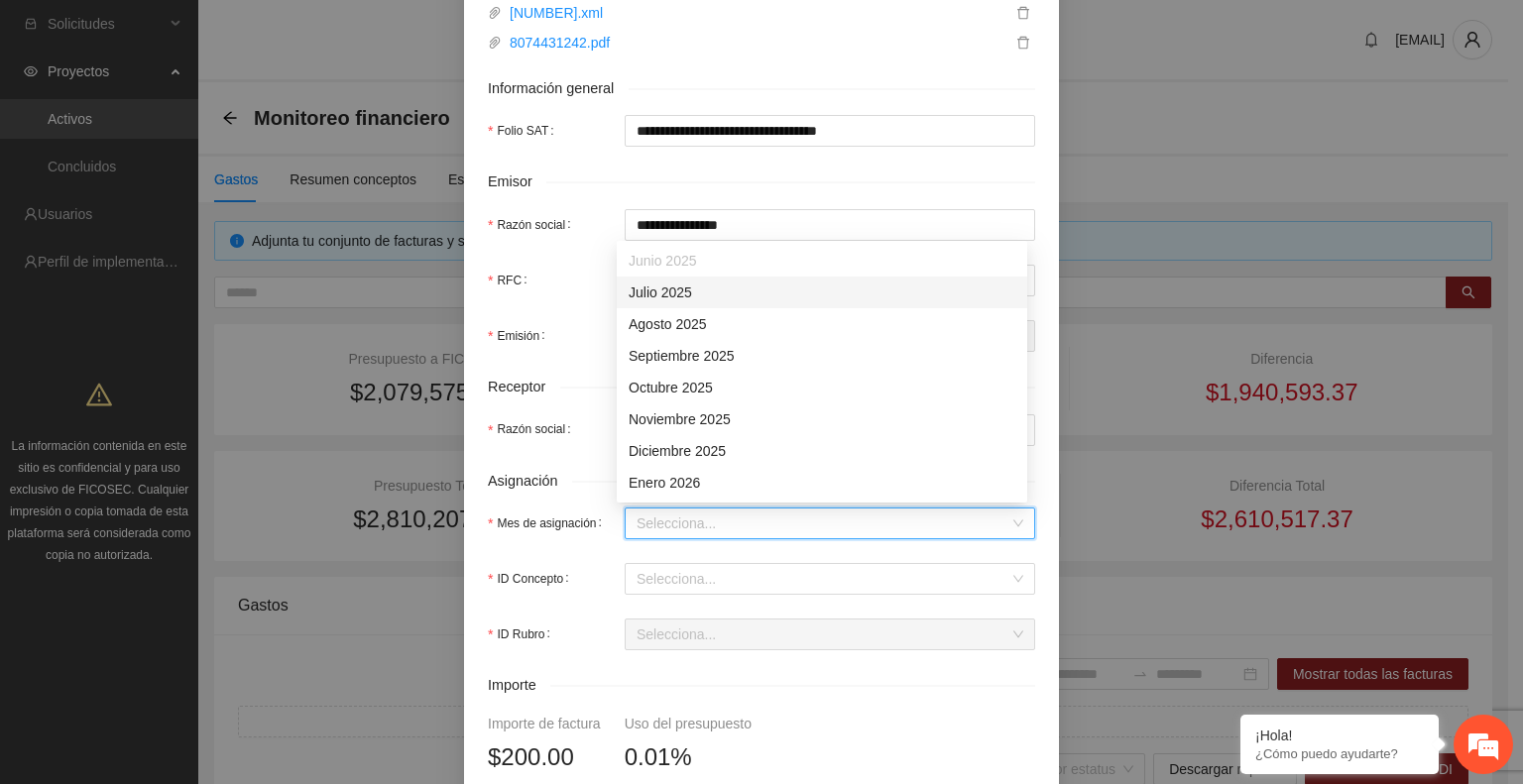 click on "Julio 2025" at bounding box center [822, 292] 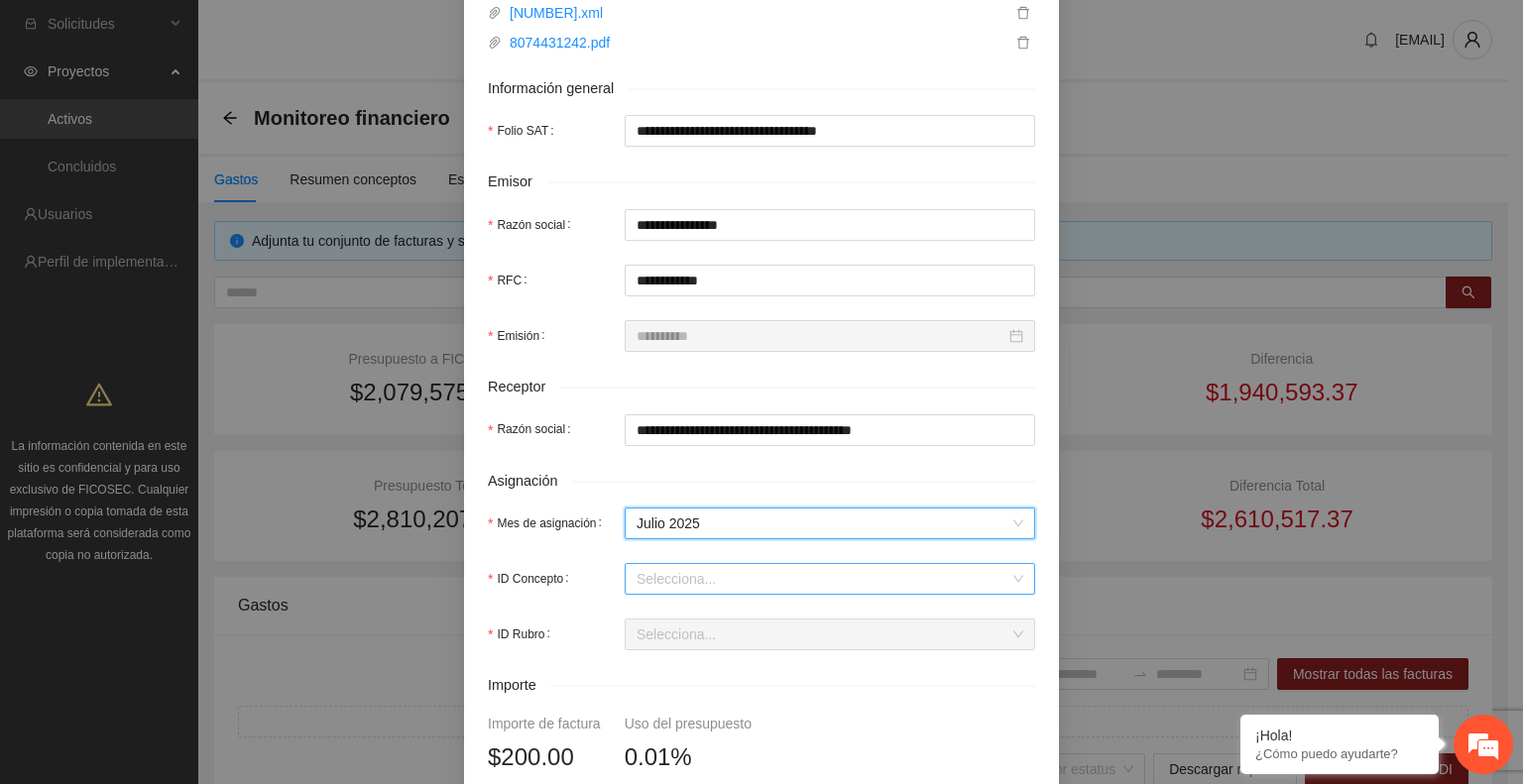 click on "ID Concepto" at bounding box center (823, 579) 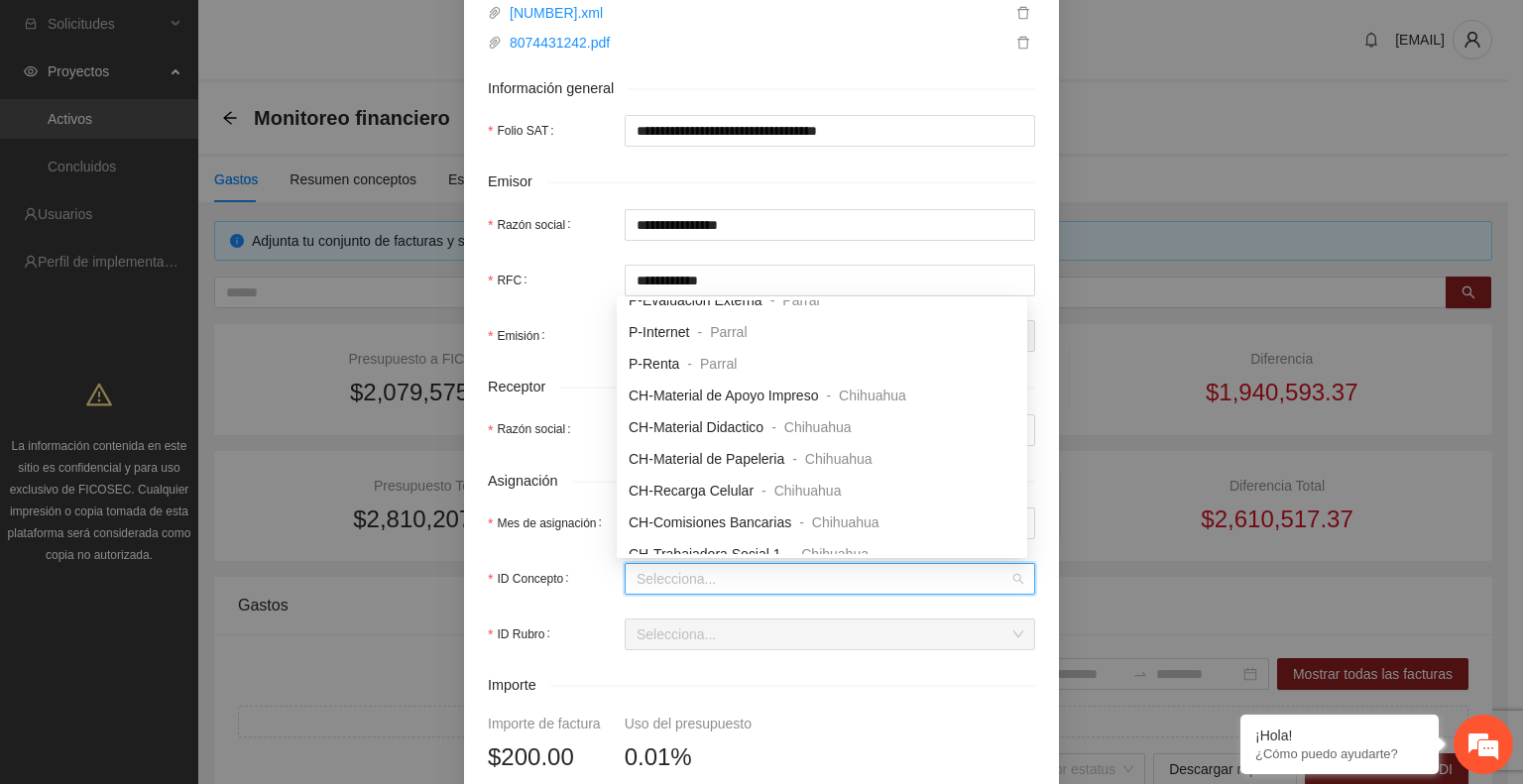 scroll, scrollTop: 285, scrollLeft: 0, axis: vertical 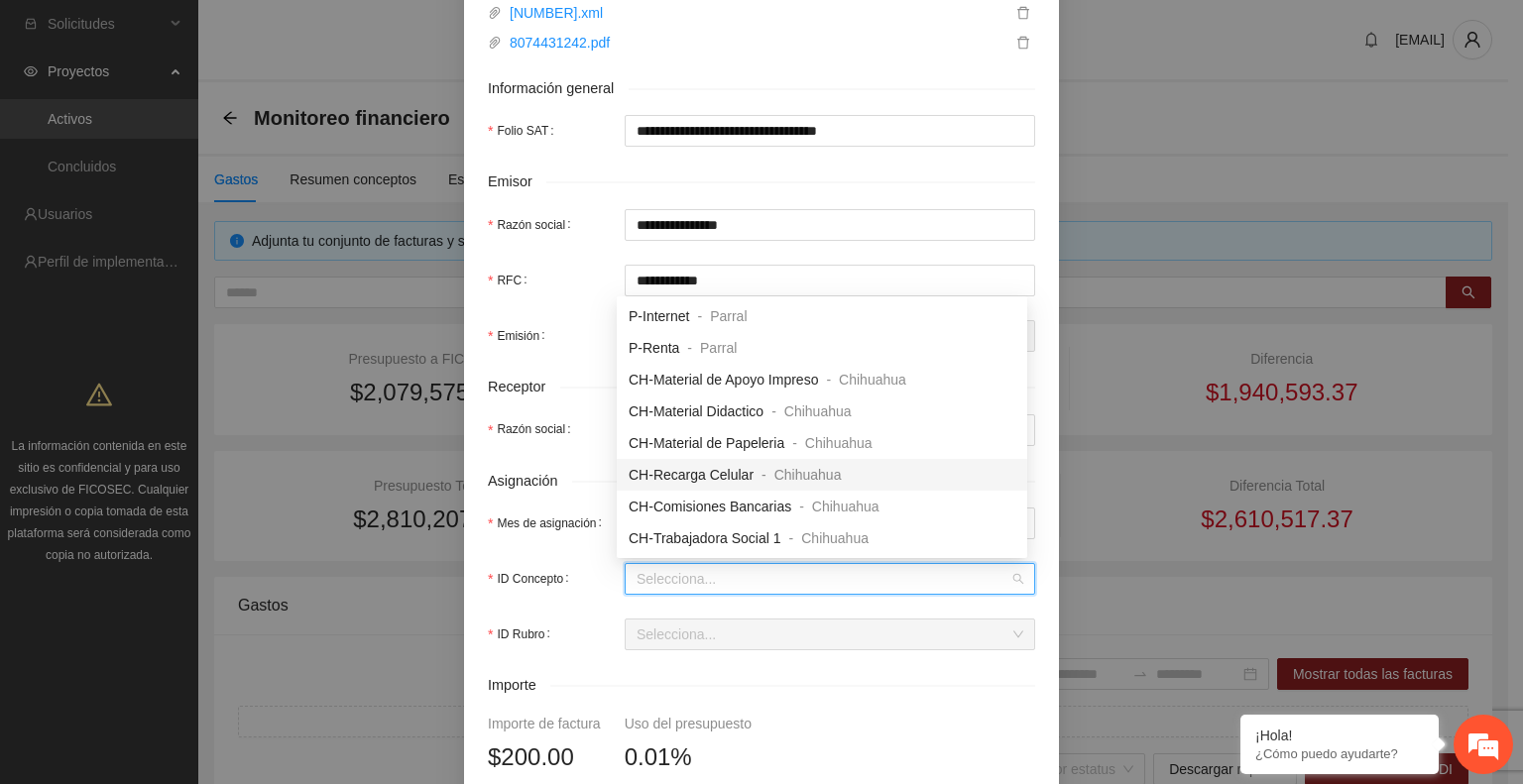 click on "CH-Recarga Celular" at bounding box center (691, 475) 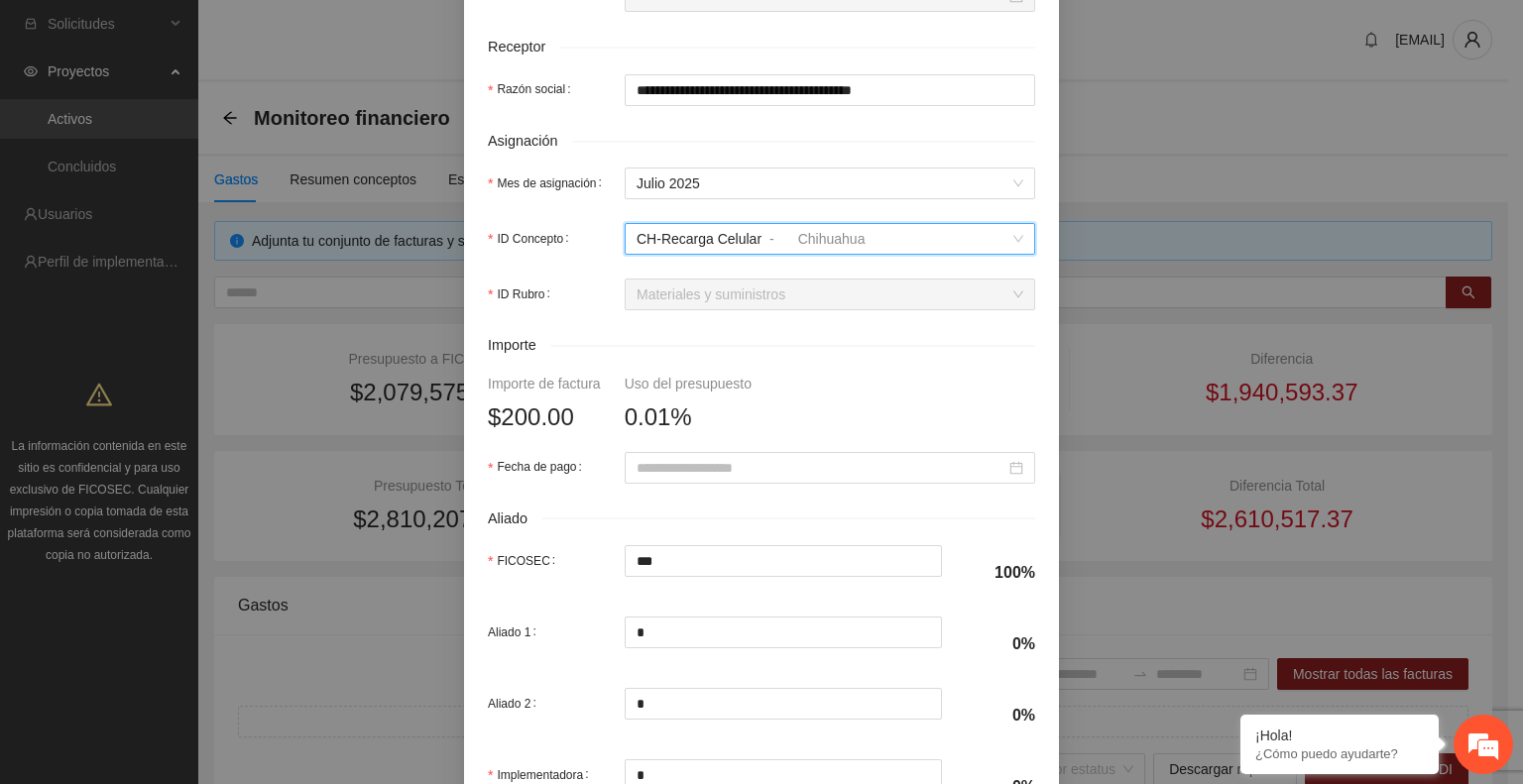 scroll, scrollTop: 633, scrollLeft: 0, axis: vertical 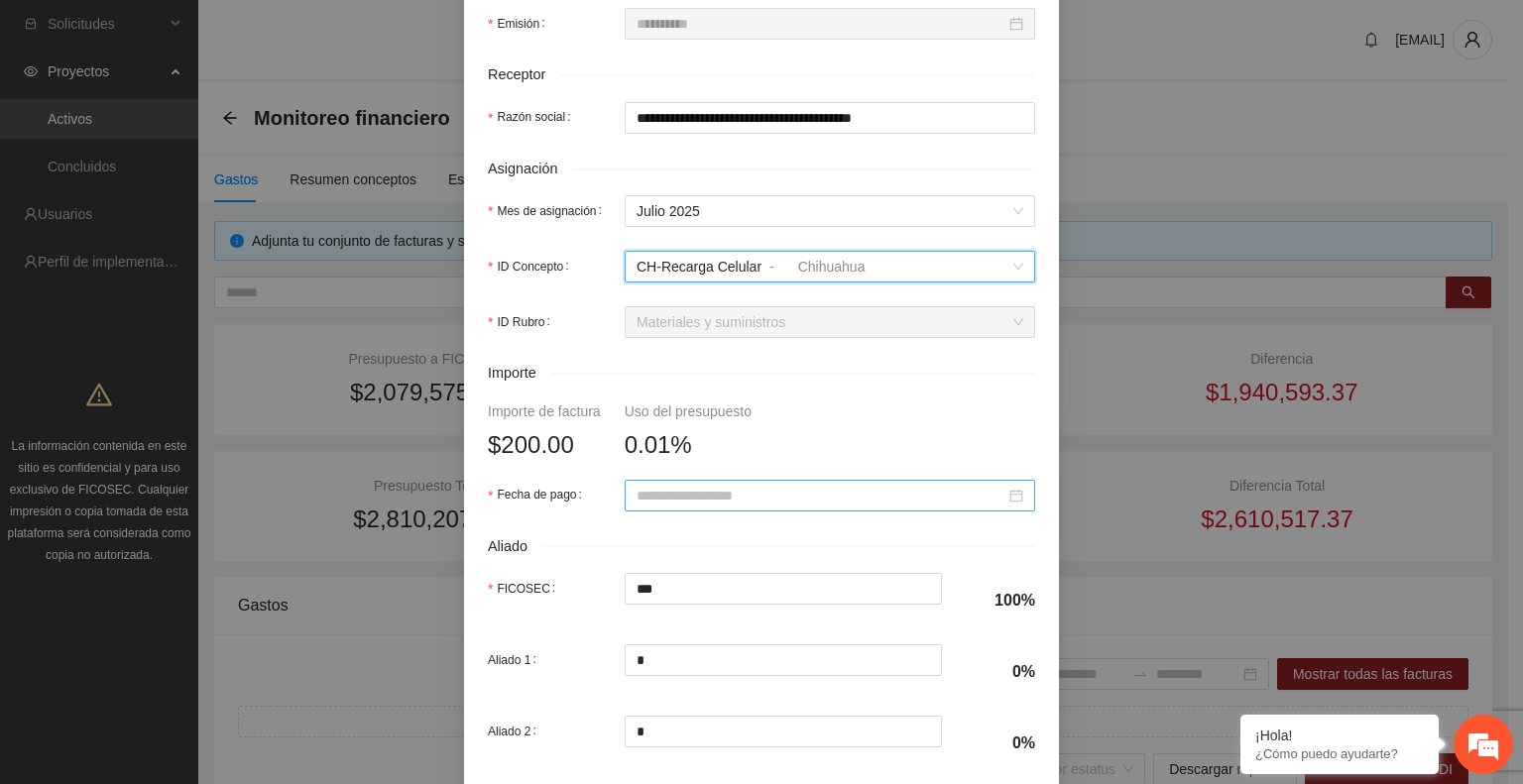 click at bounding box center (830, 496) 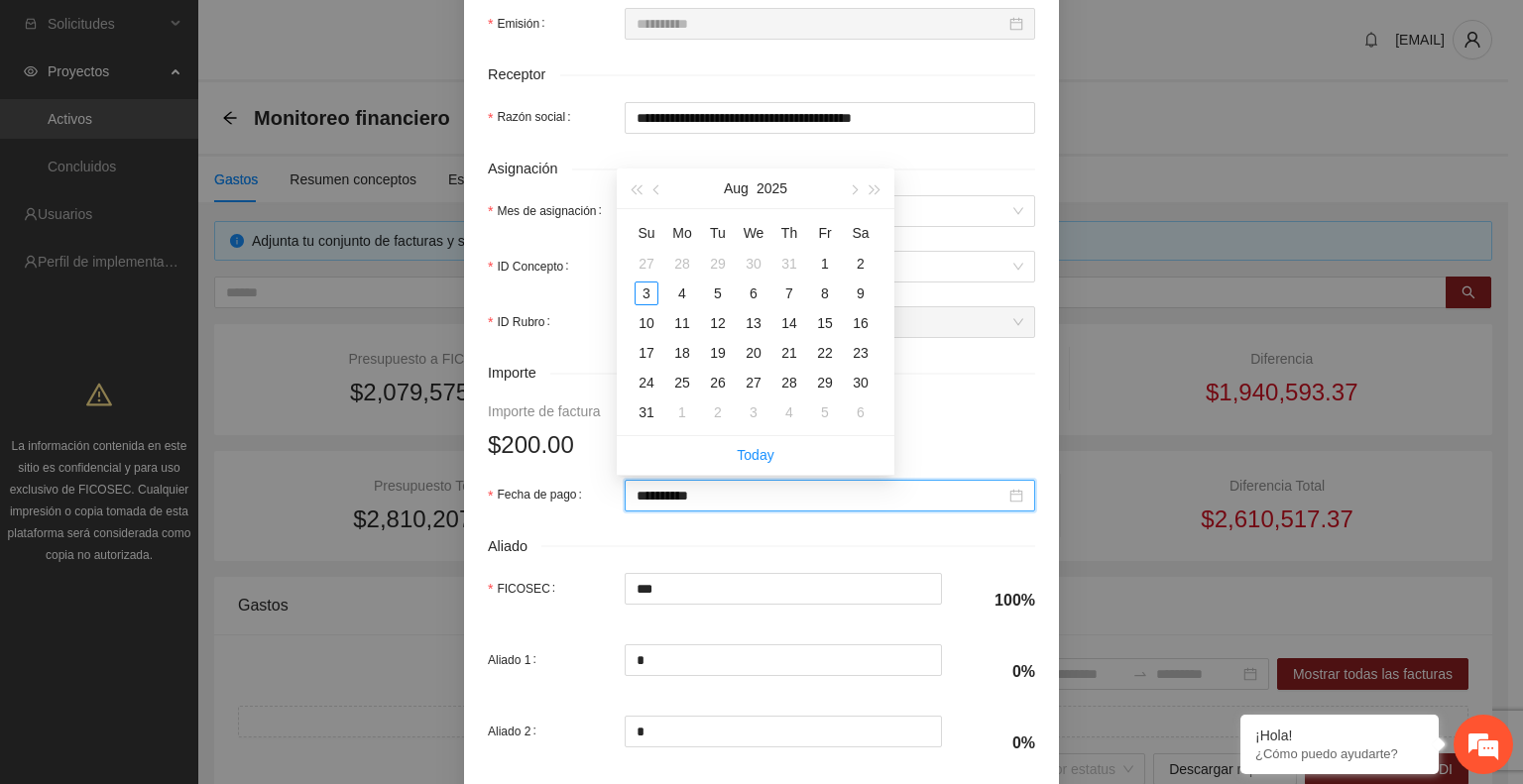 type on "**********" 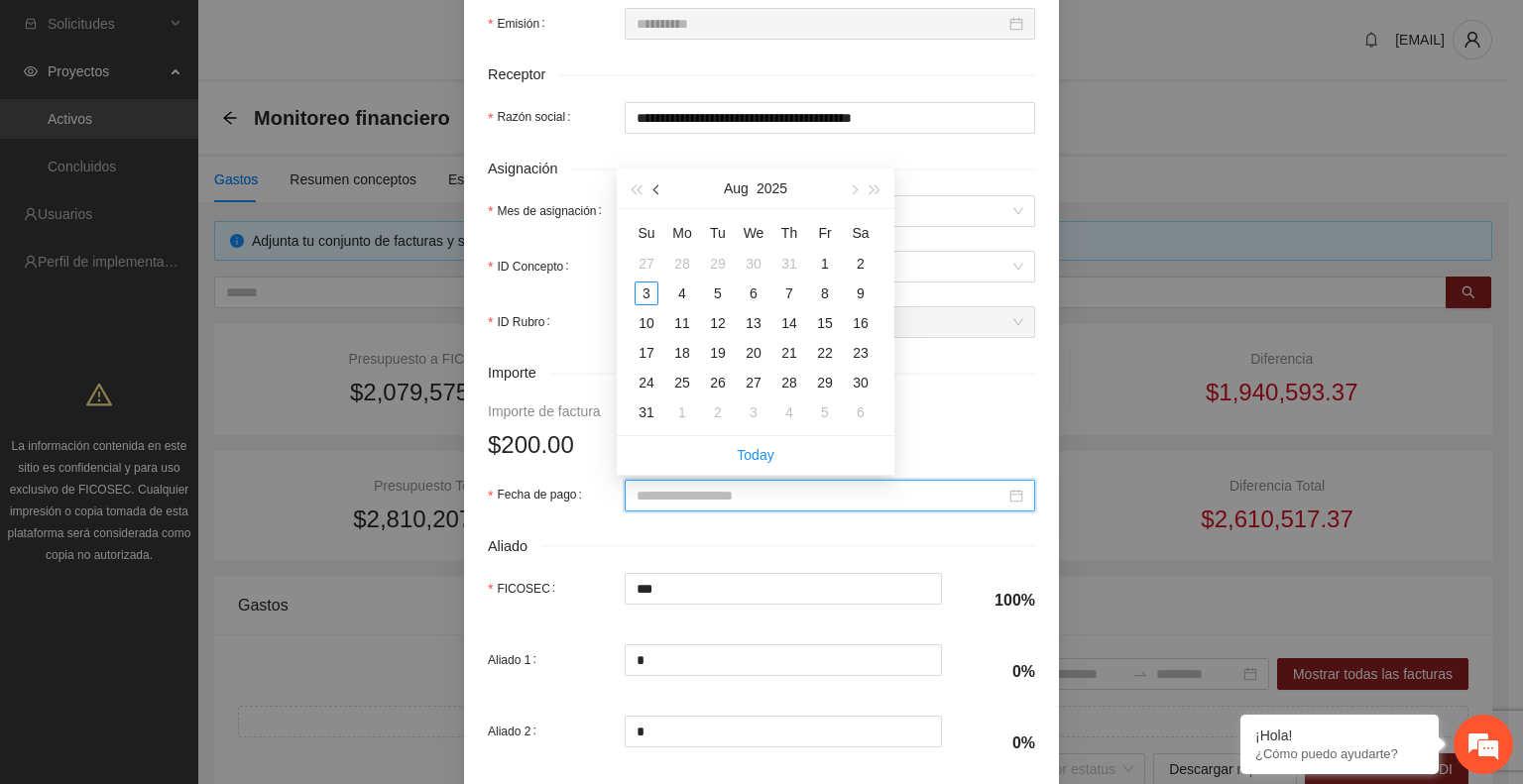 click at bounding box center [657, 188] 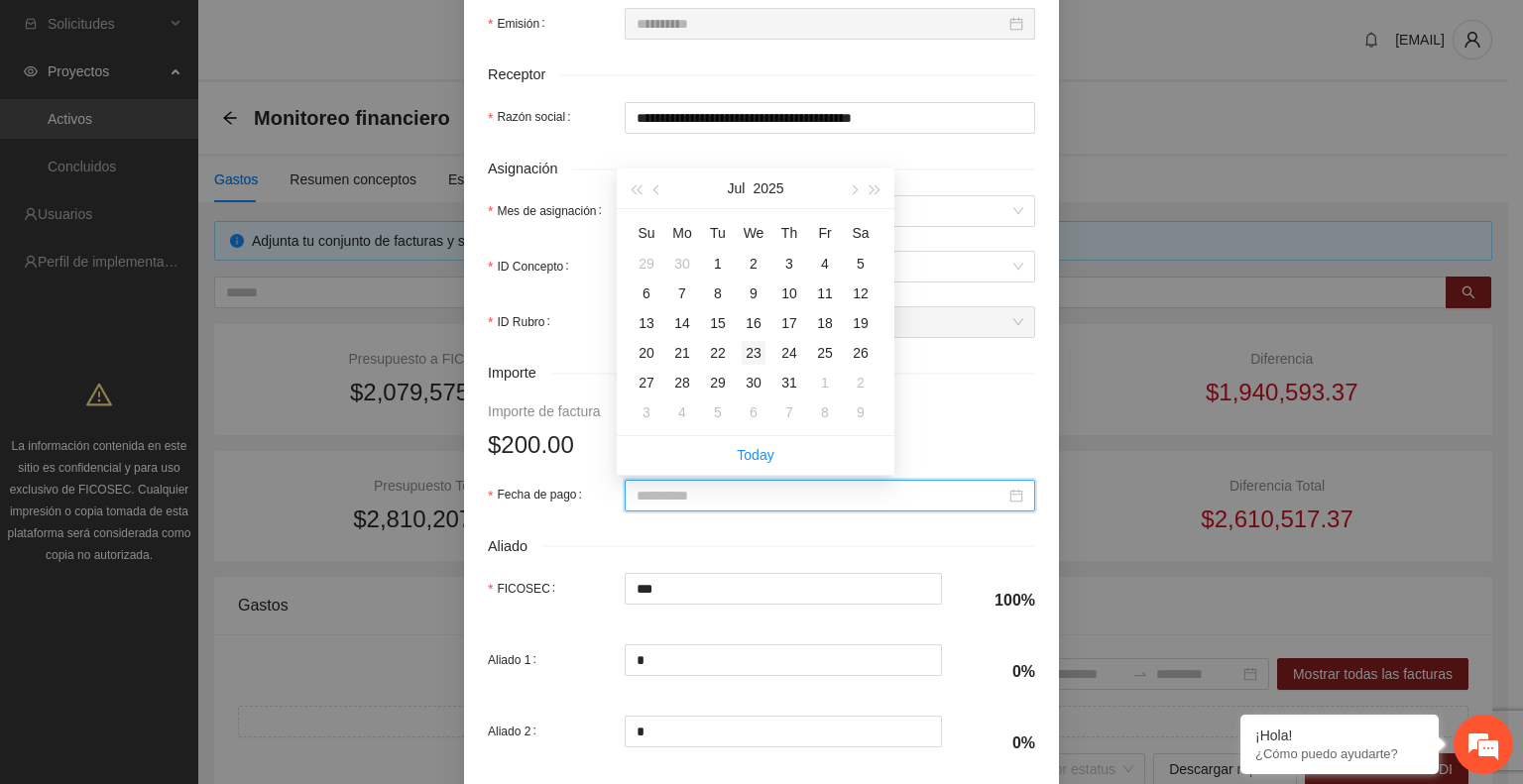 type on "**********" 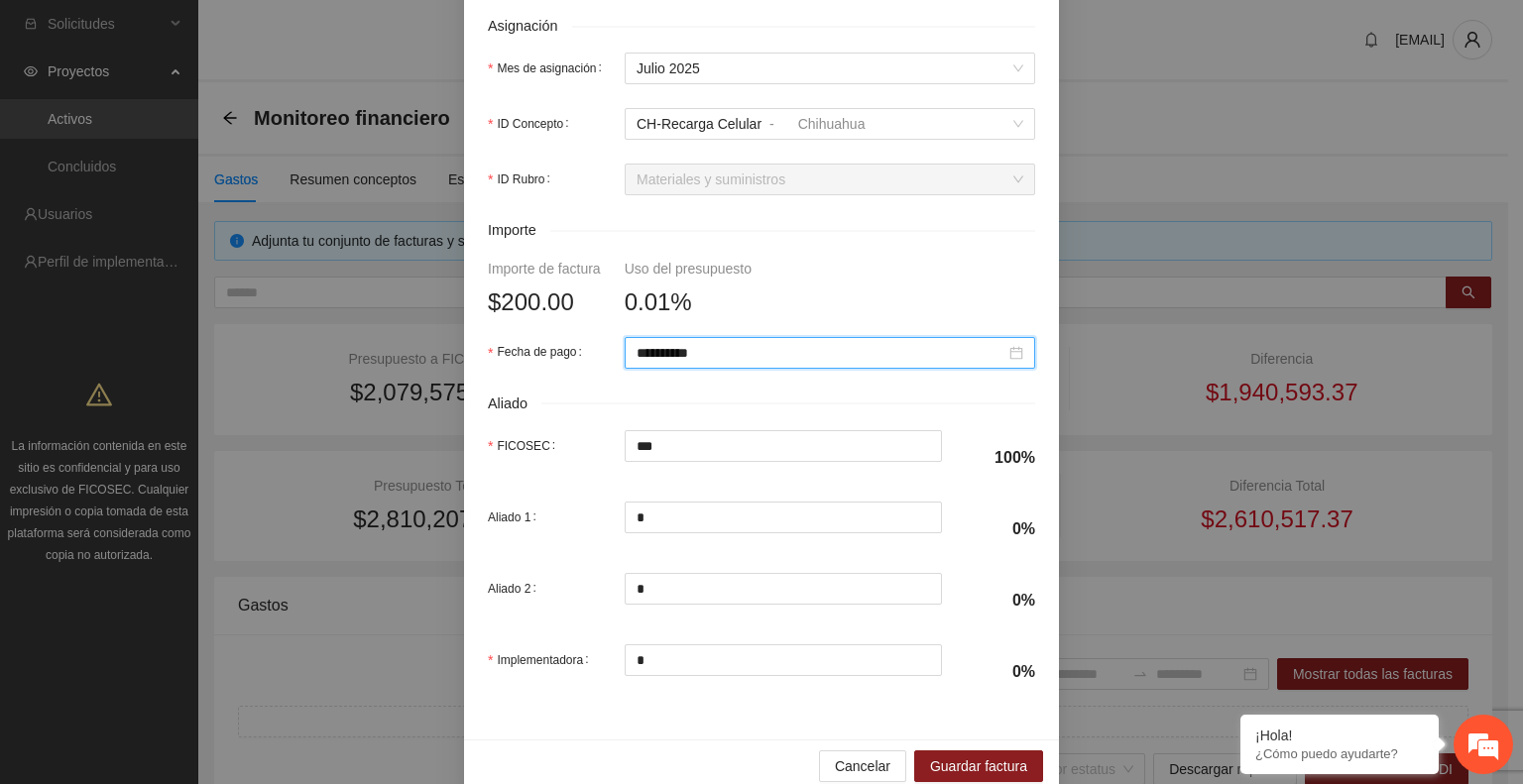 scroll, scrollTop: 807, scrollLeft: 0, axis: vertical 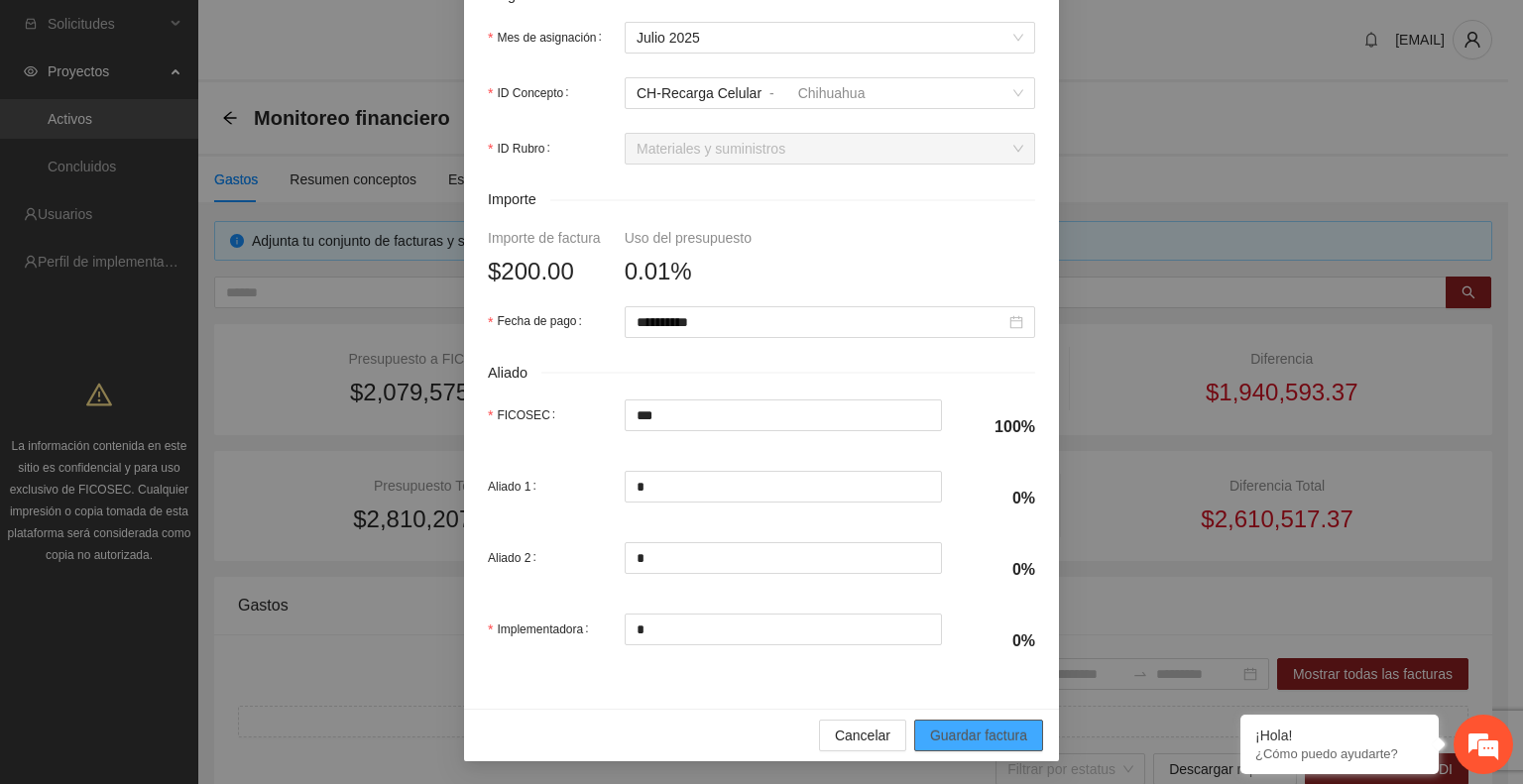 click on "Guardar factura" at bounding box center (979, 735) 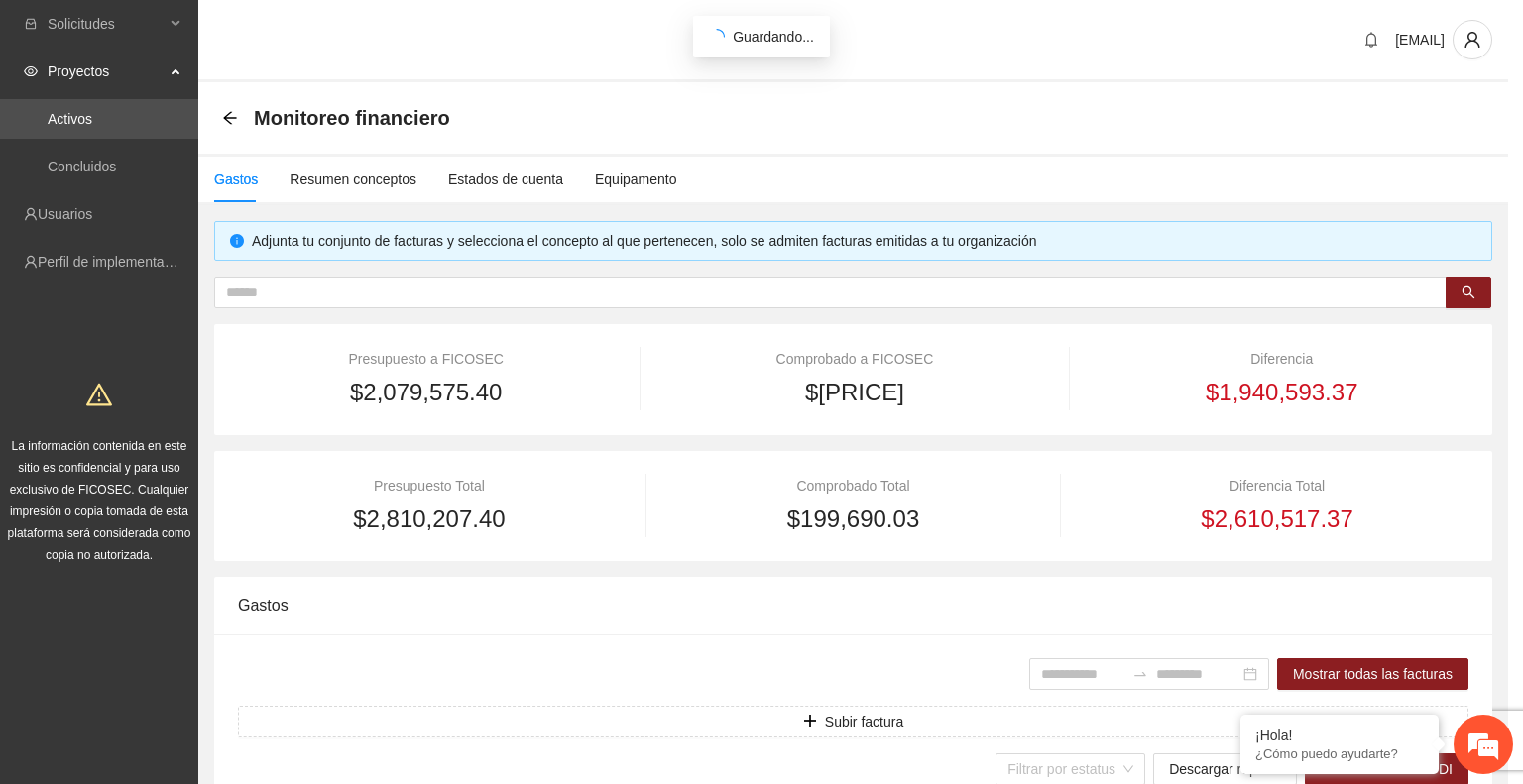 scroll, scrollTop: 747, scrollLeft: 0, axis: vertical 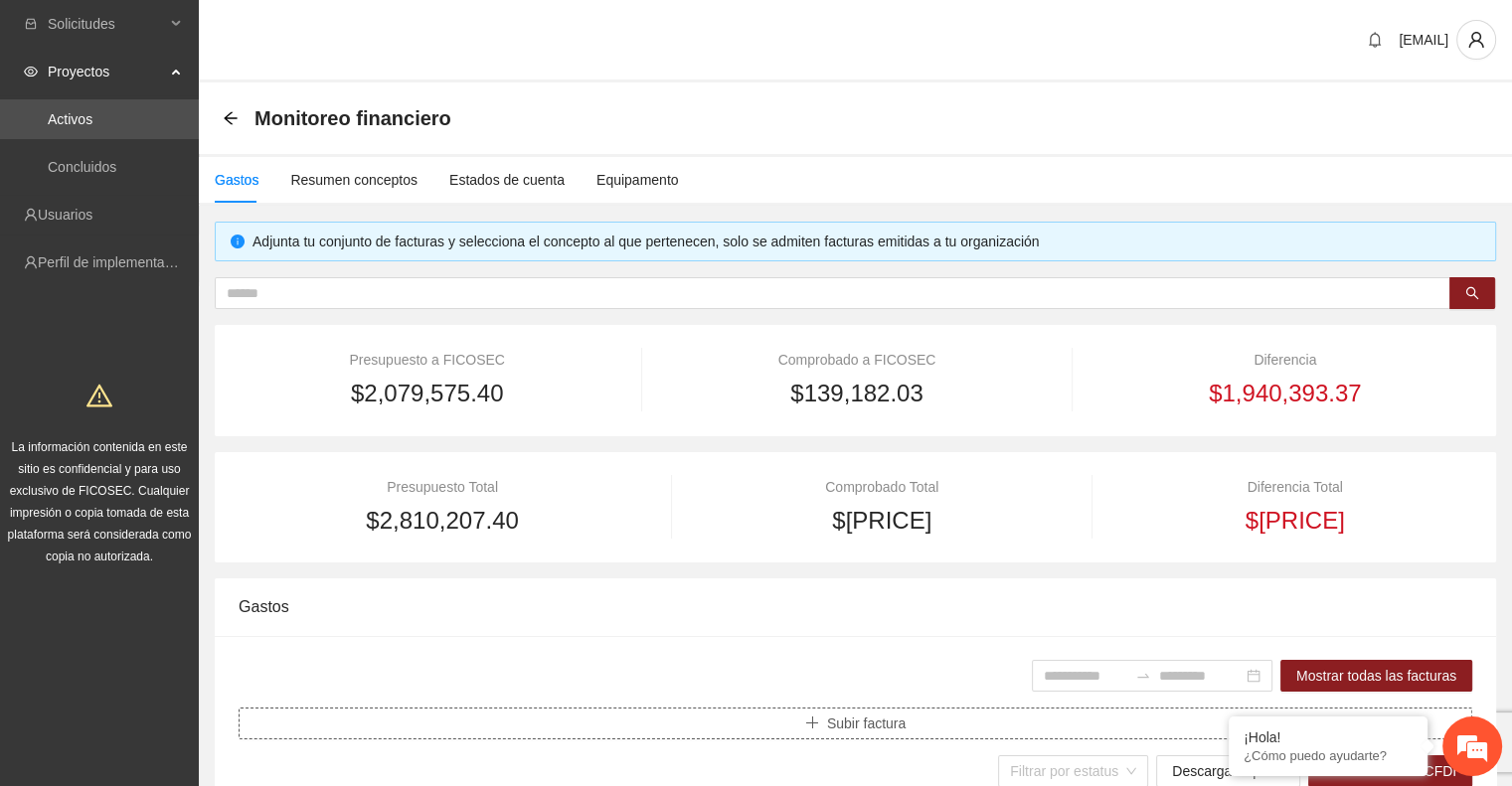click on "Subir factura" at bounding box center (855, 723) 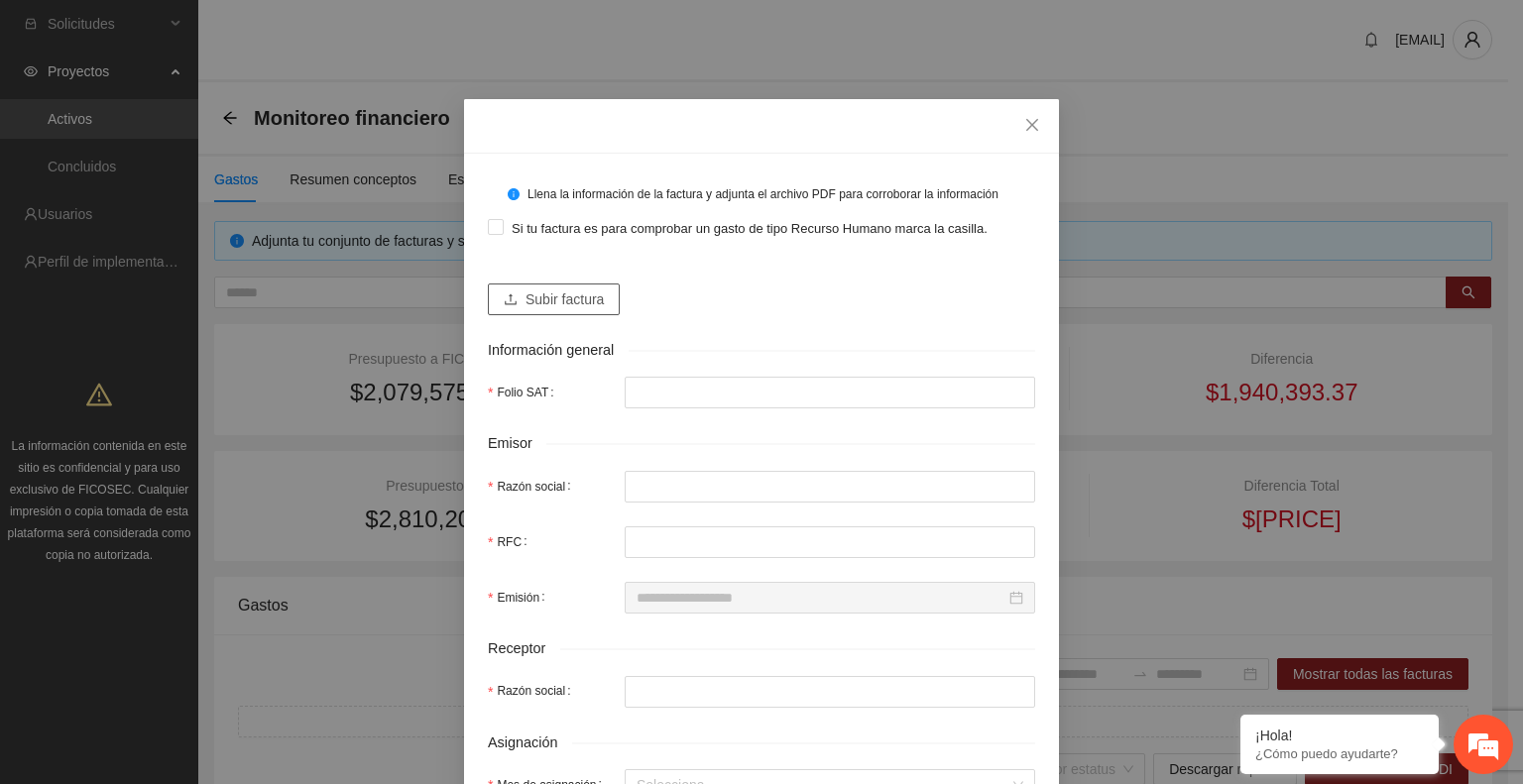 click 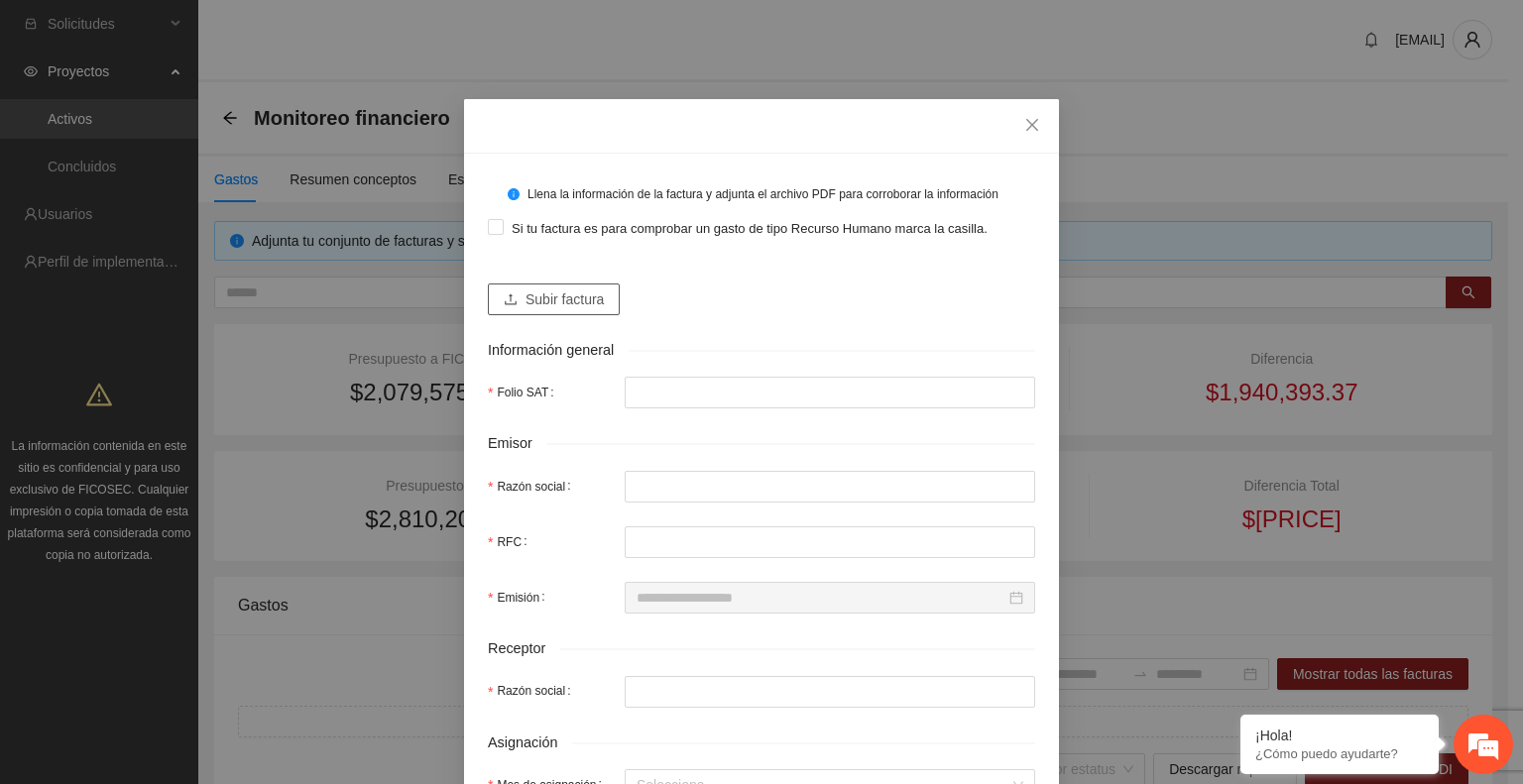 type on "**********" 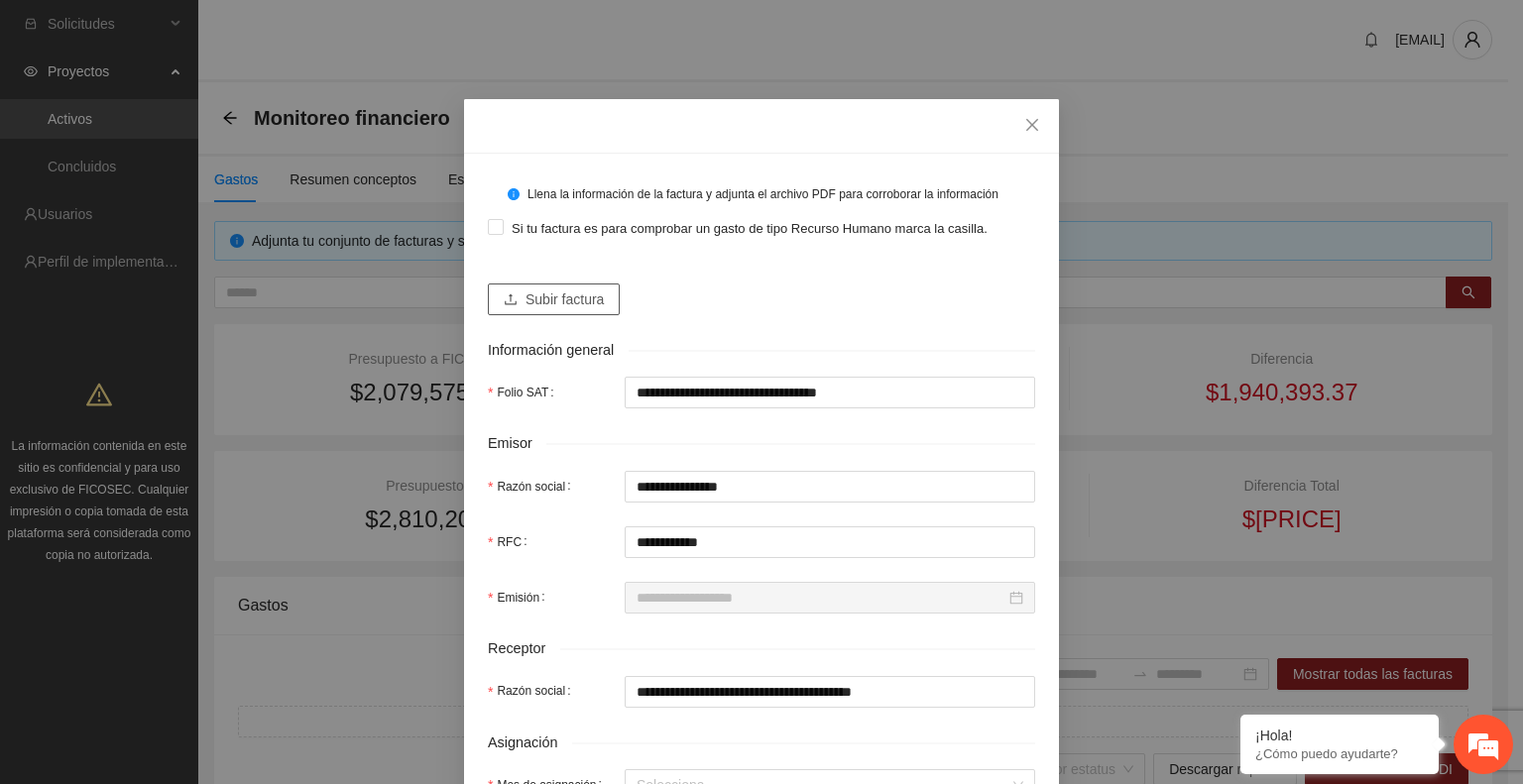 type on "**********" 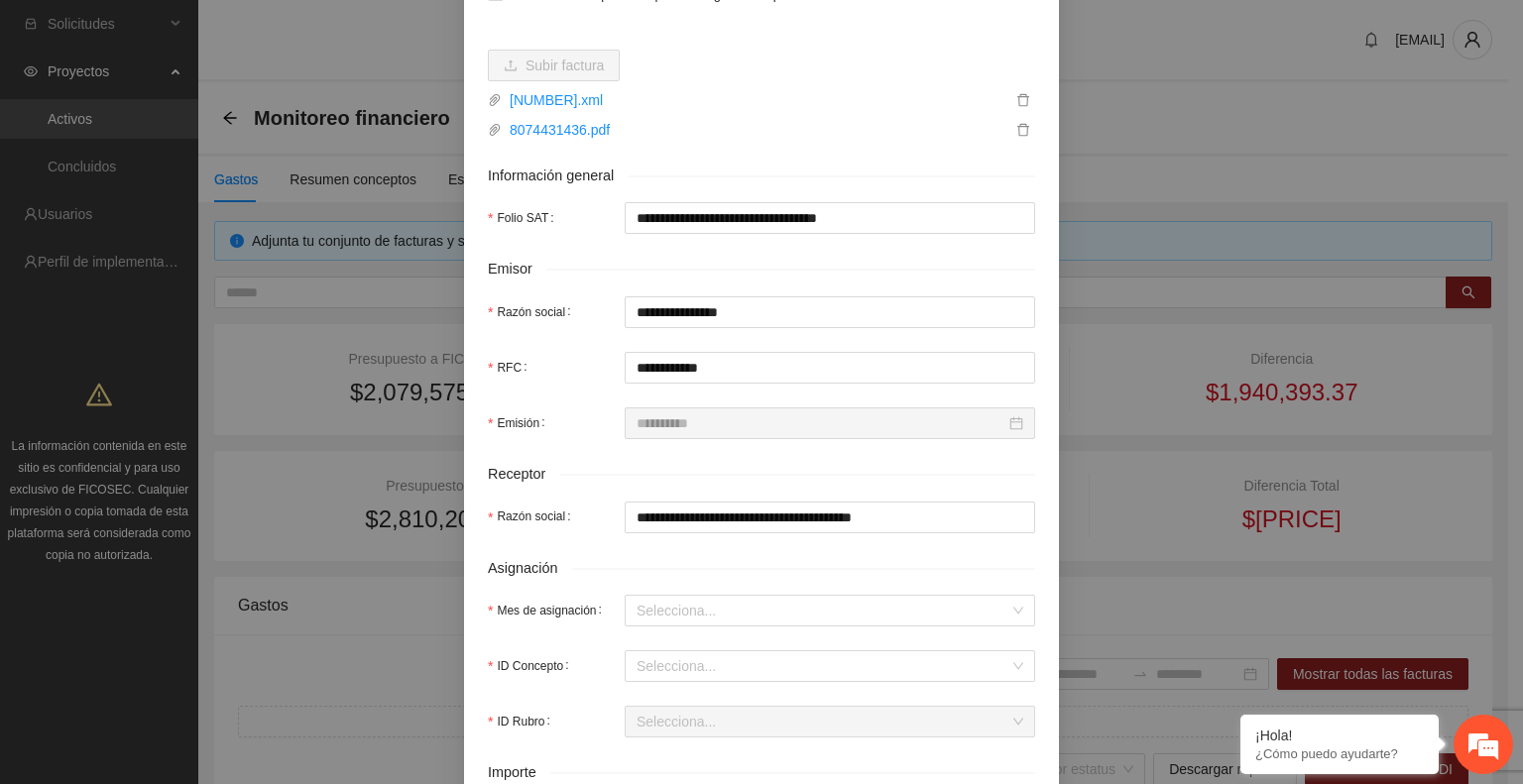 scroll, scrollTop: 258, scrollLeft: 0, axis: vertical 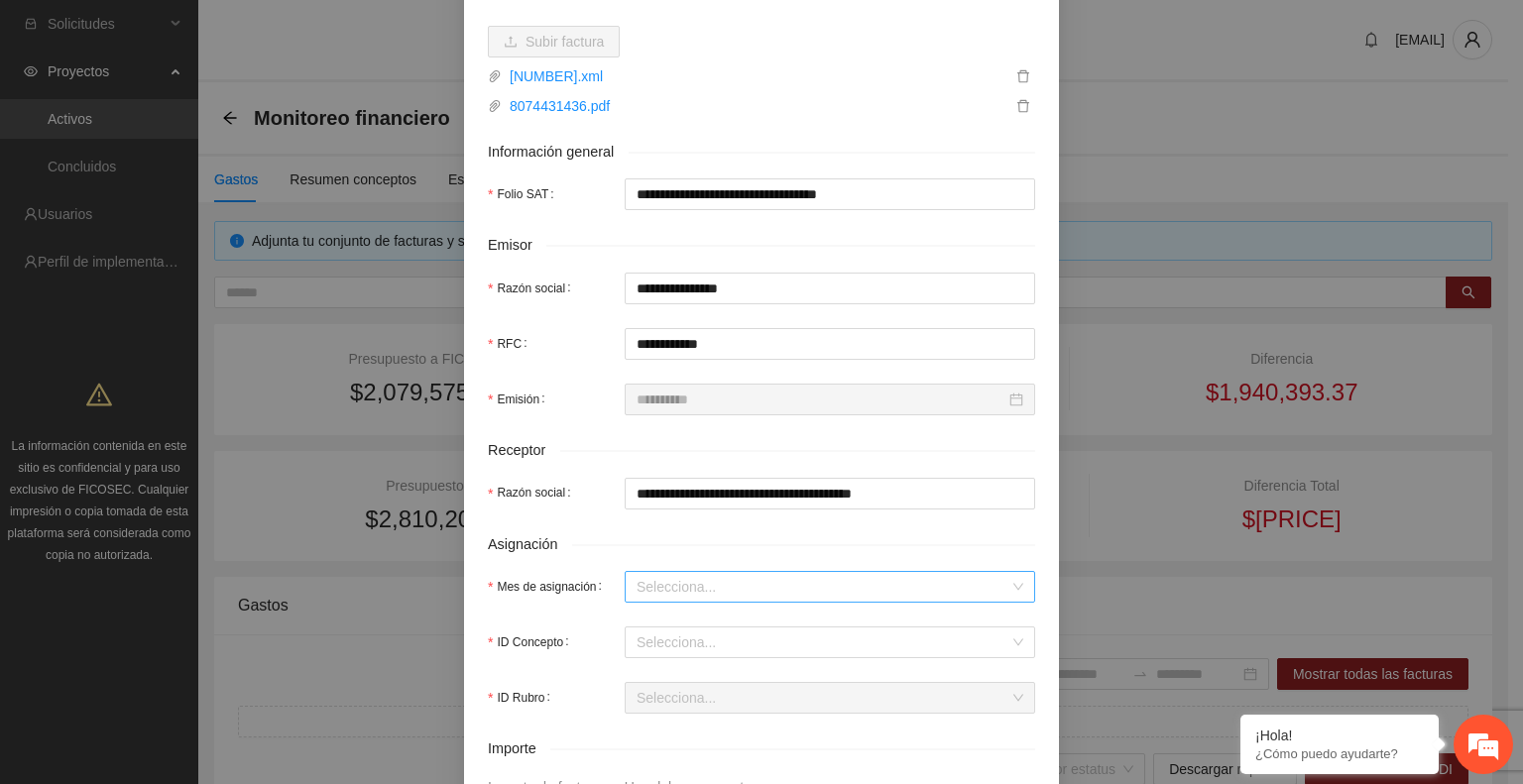 click on "Mes de asignación" at bounding box center [823, 587] 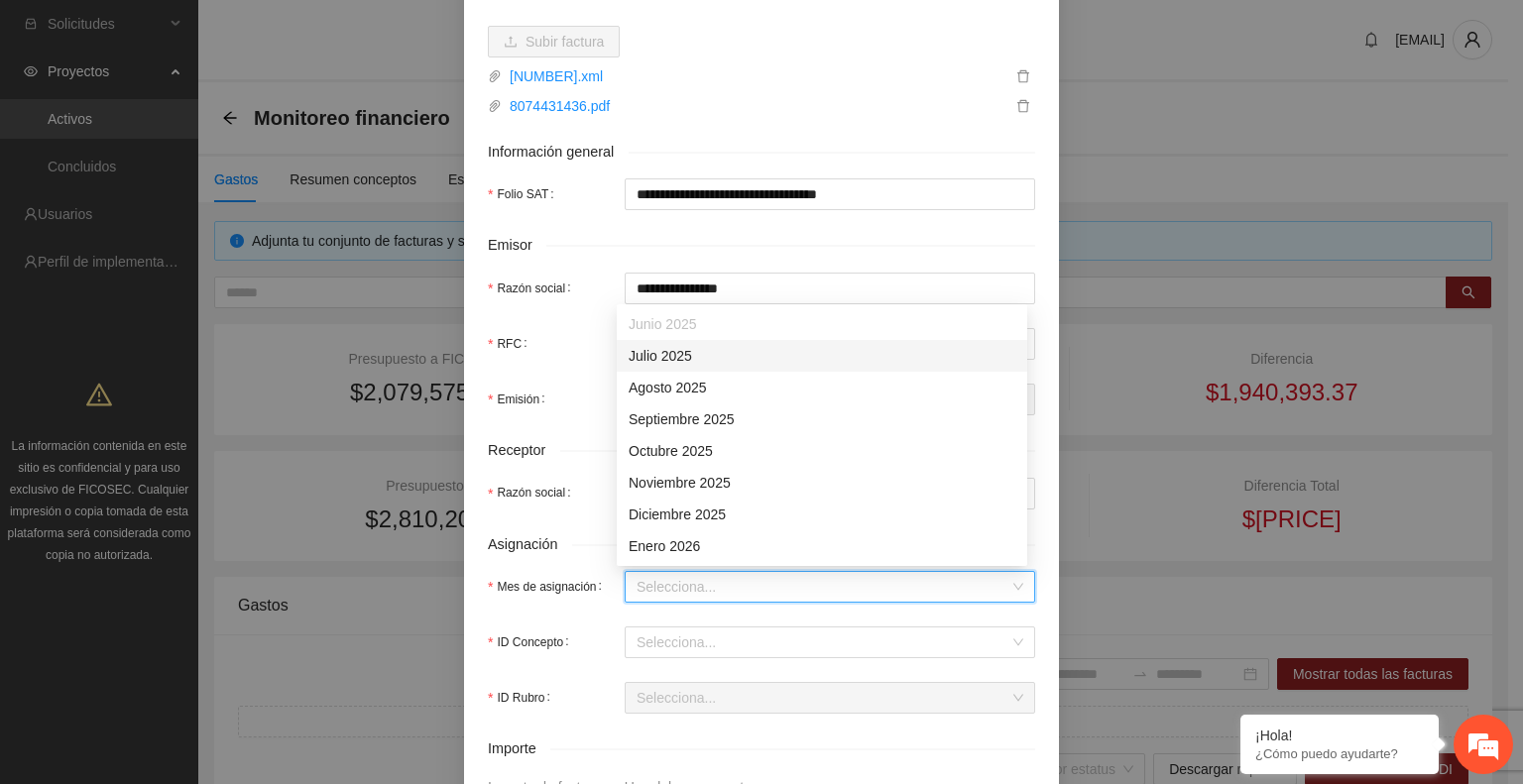 click on "Julio 2025" at bounding box center (822, 356) 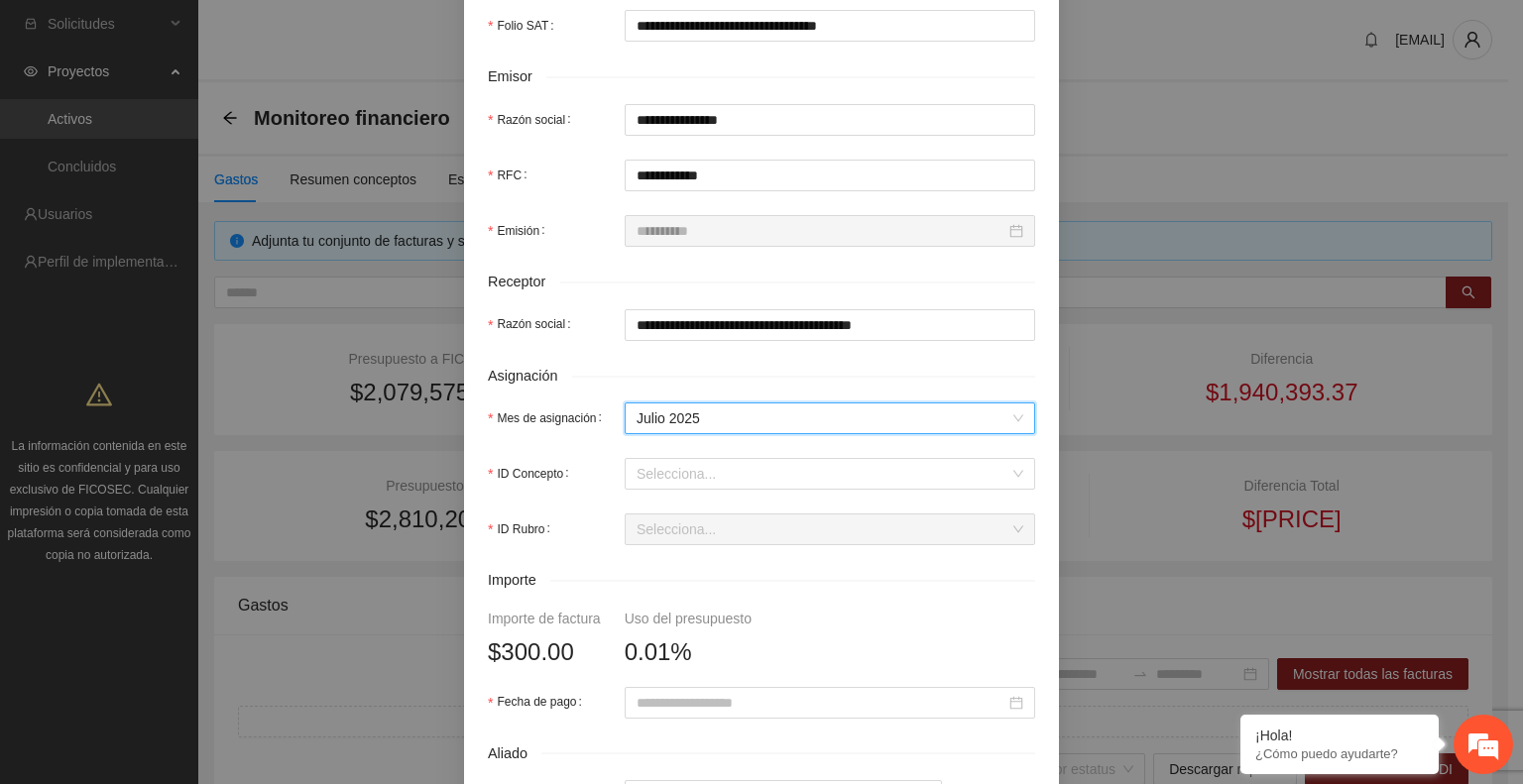 scroll, scrollTop: 490, scrollLeft: 0, axis: vertical 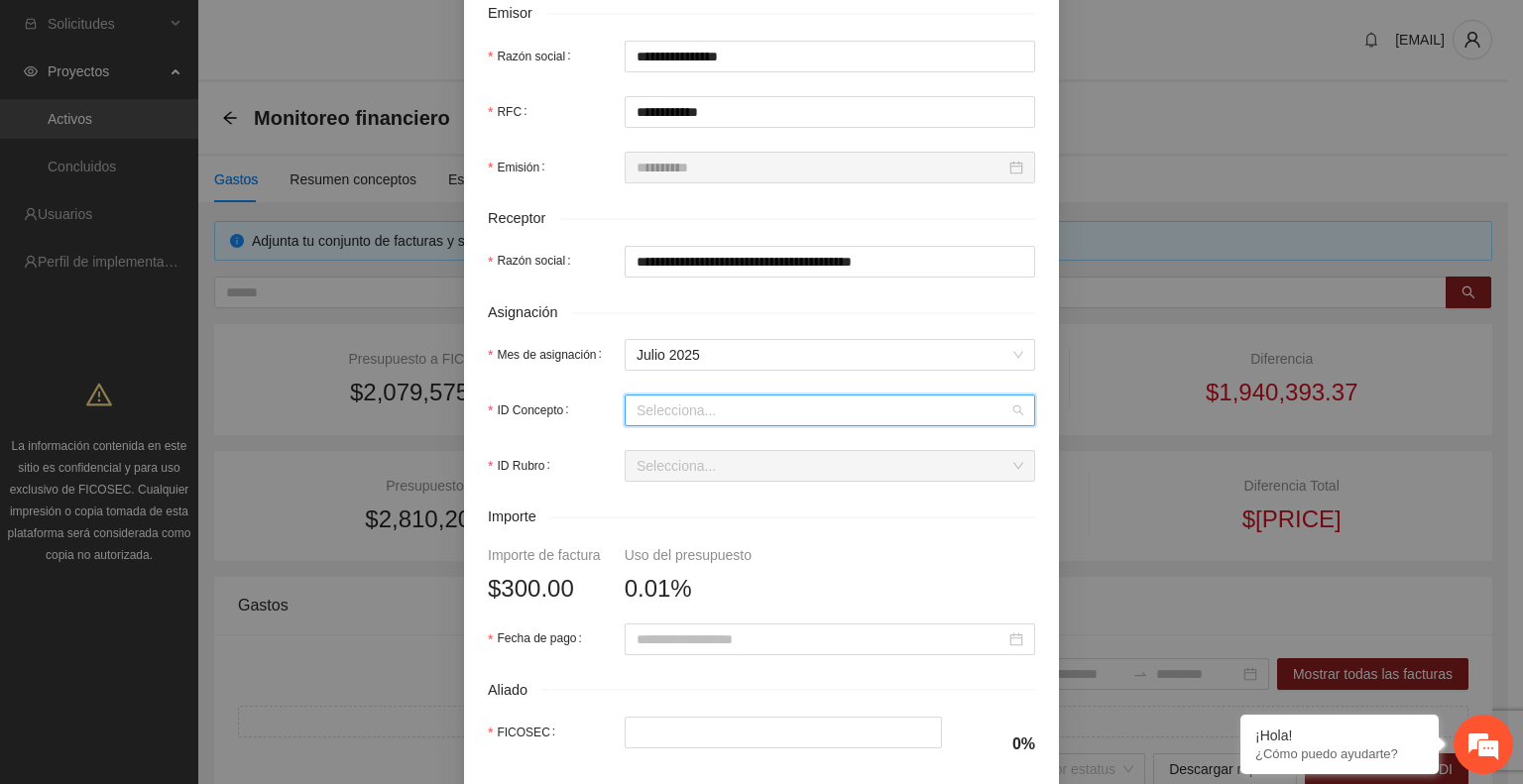 click on "ID Concepto" at bounding box center [823, 410] 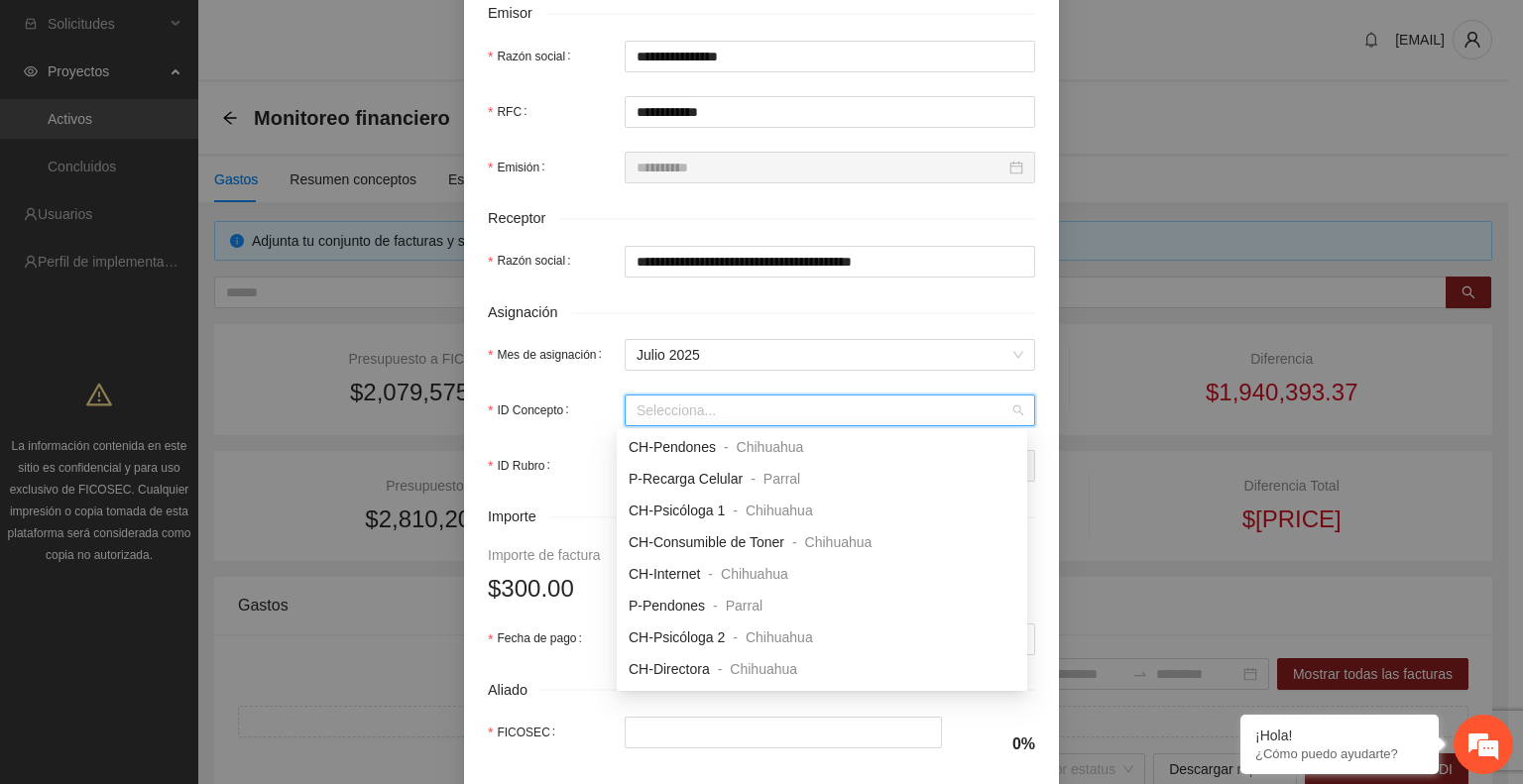 scroll, scrollTop: 789, scrollLeft: 0, axis: vertical 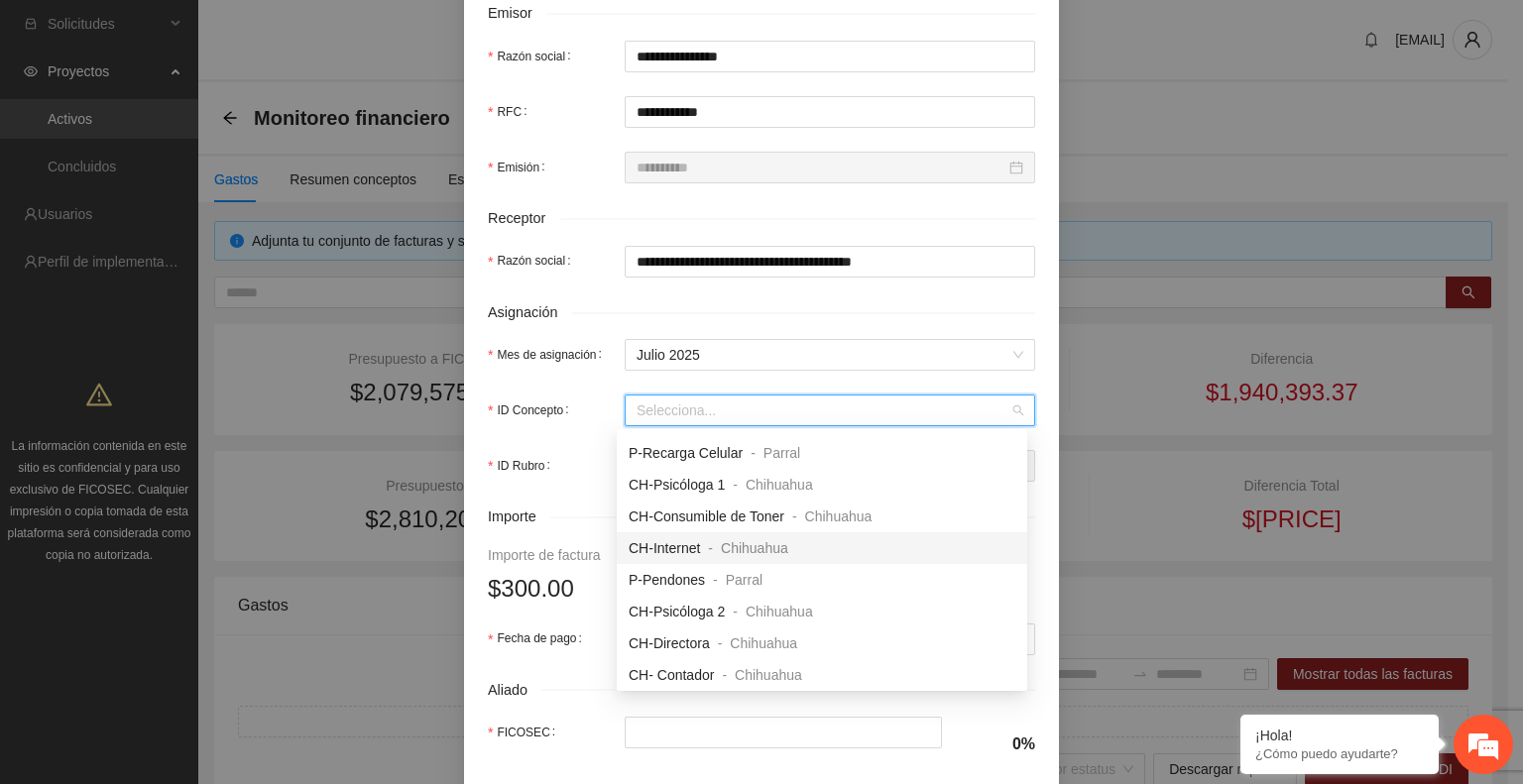 click on "CH-Internet" at bounding box center [664, 548] 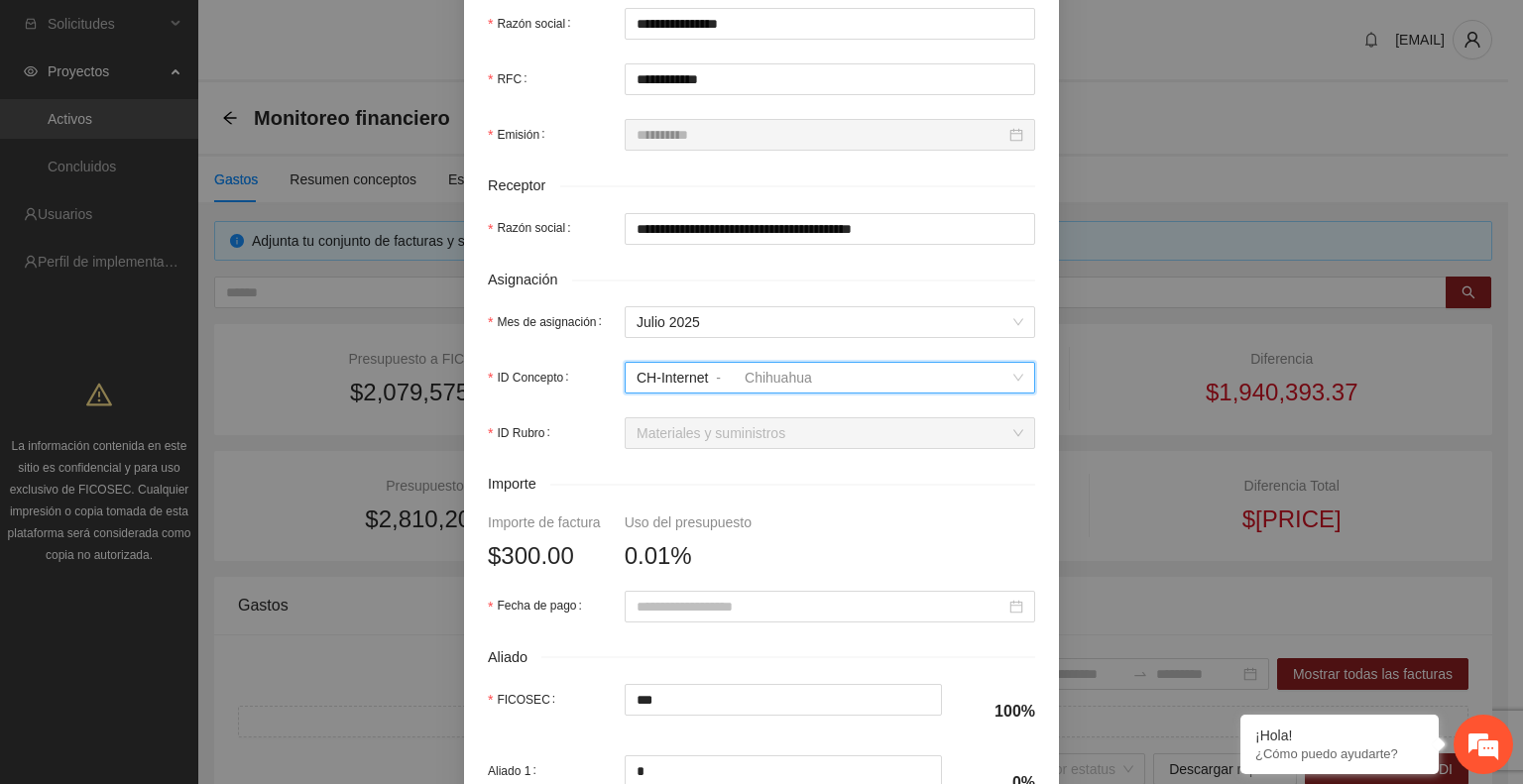 scroll, scrollTop: 523, scrollLeft: 0, axis: vertical 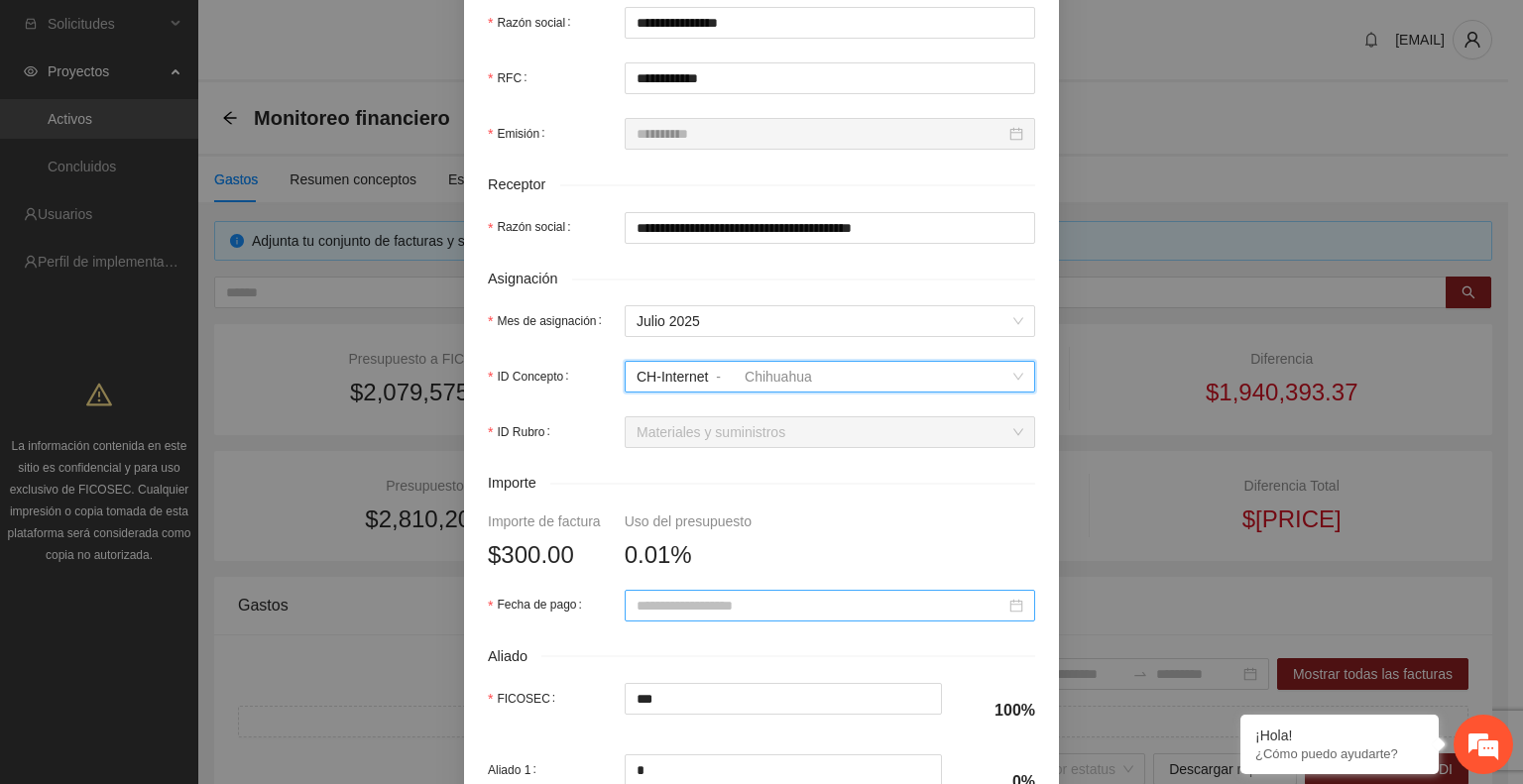 click at bounding box center [830, 606] 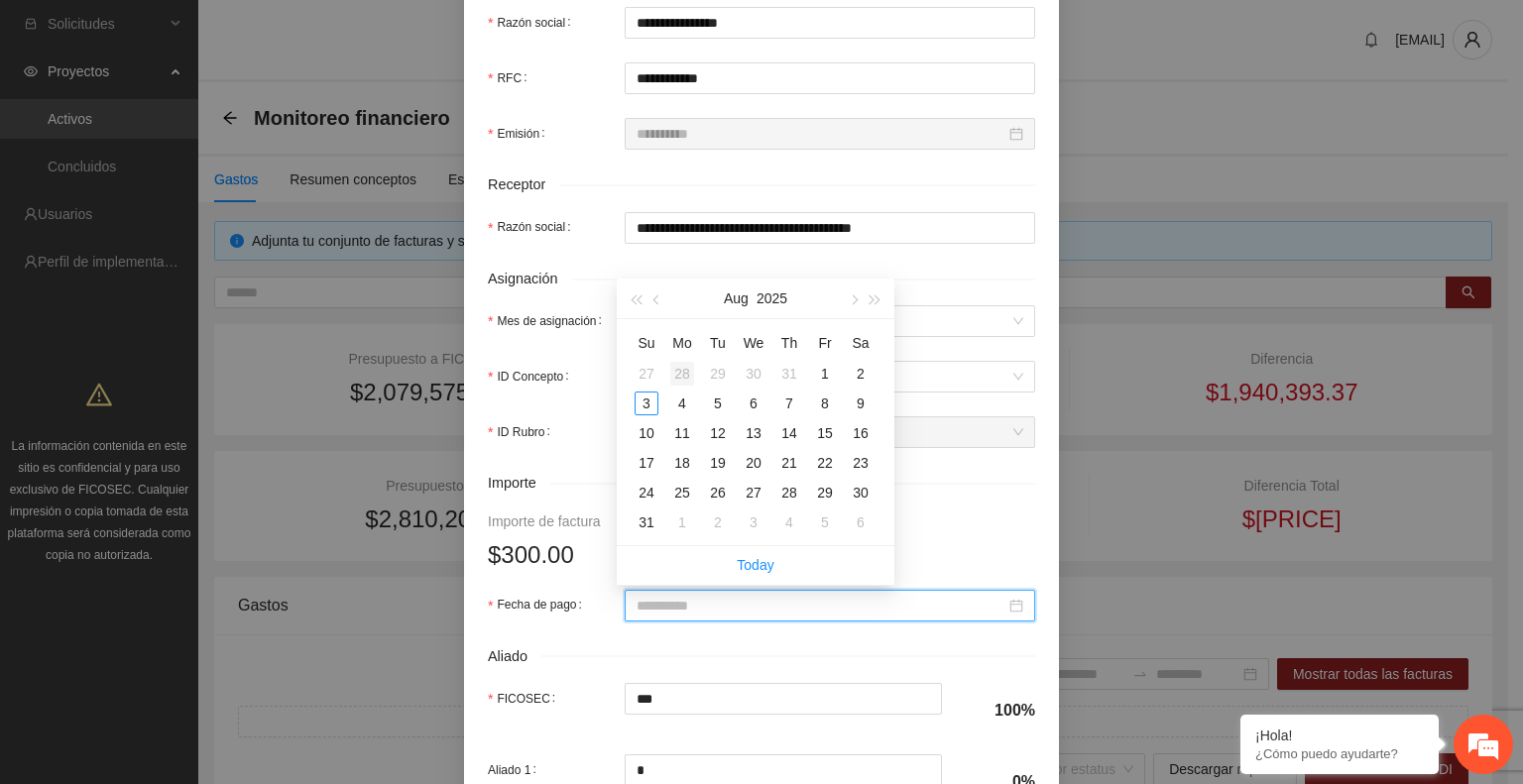 type on "**********" 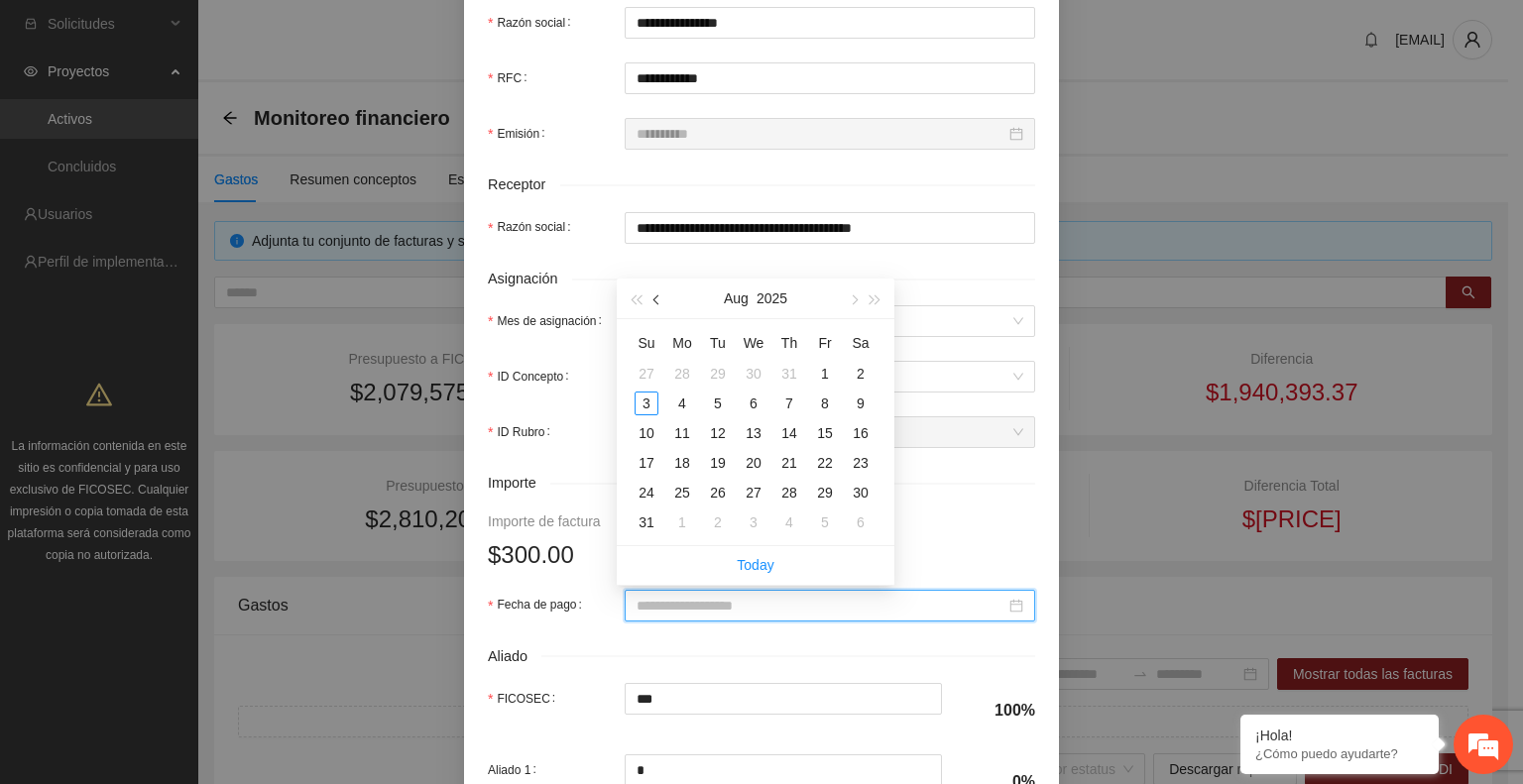 click at bounding box center (658, 300) 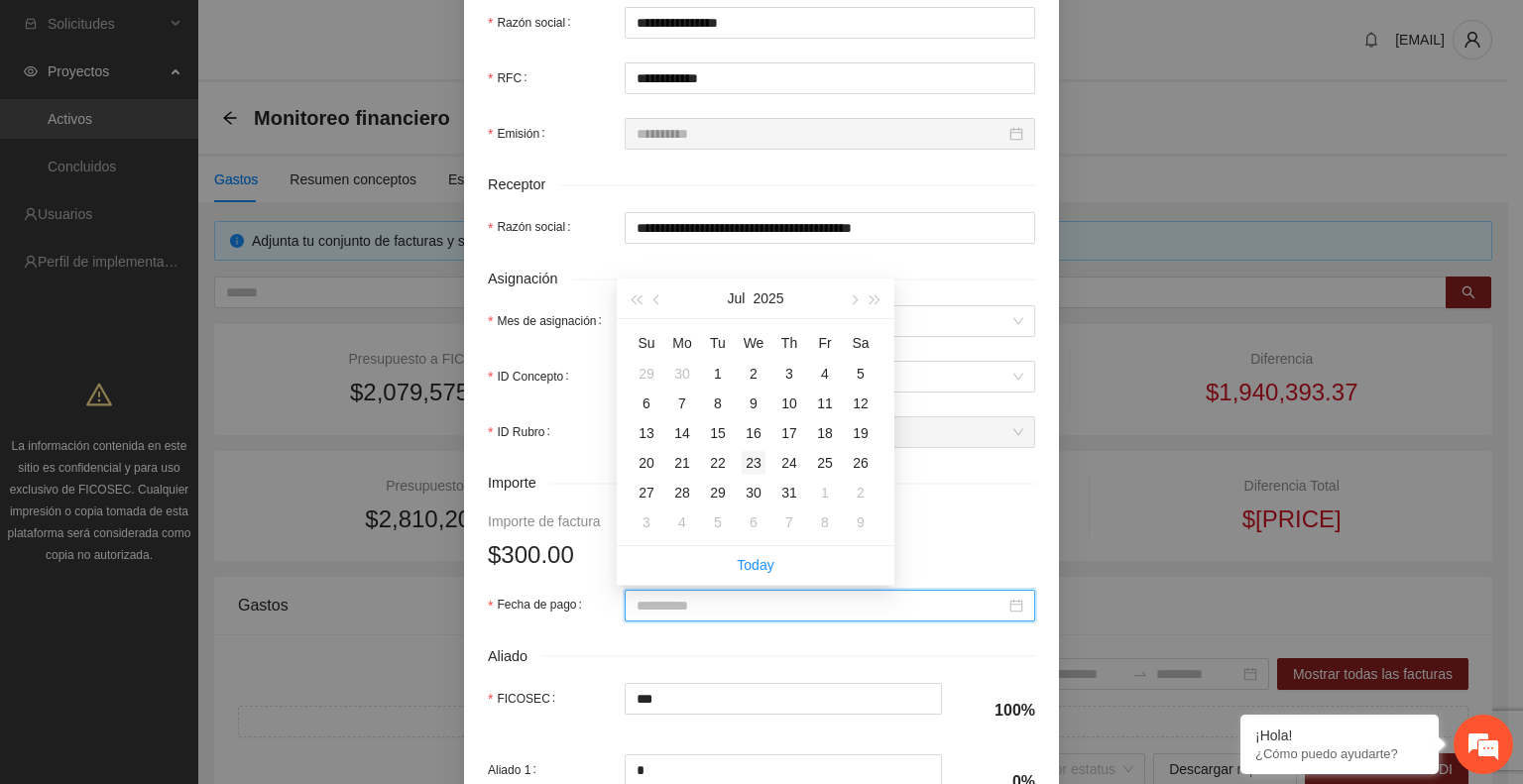 type on "**********" 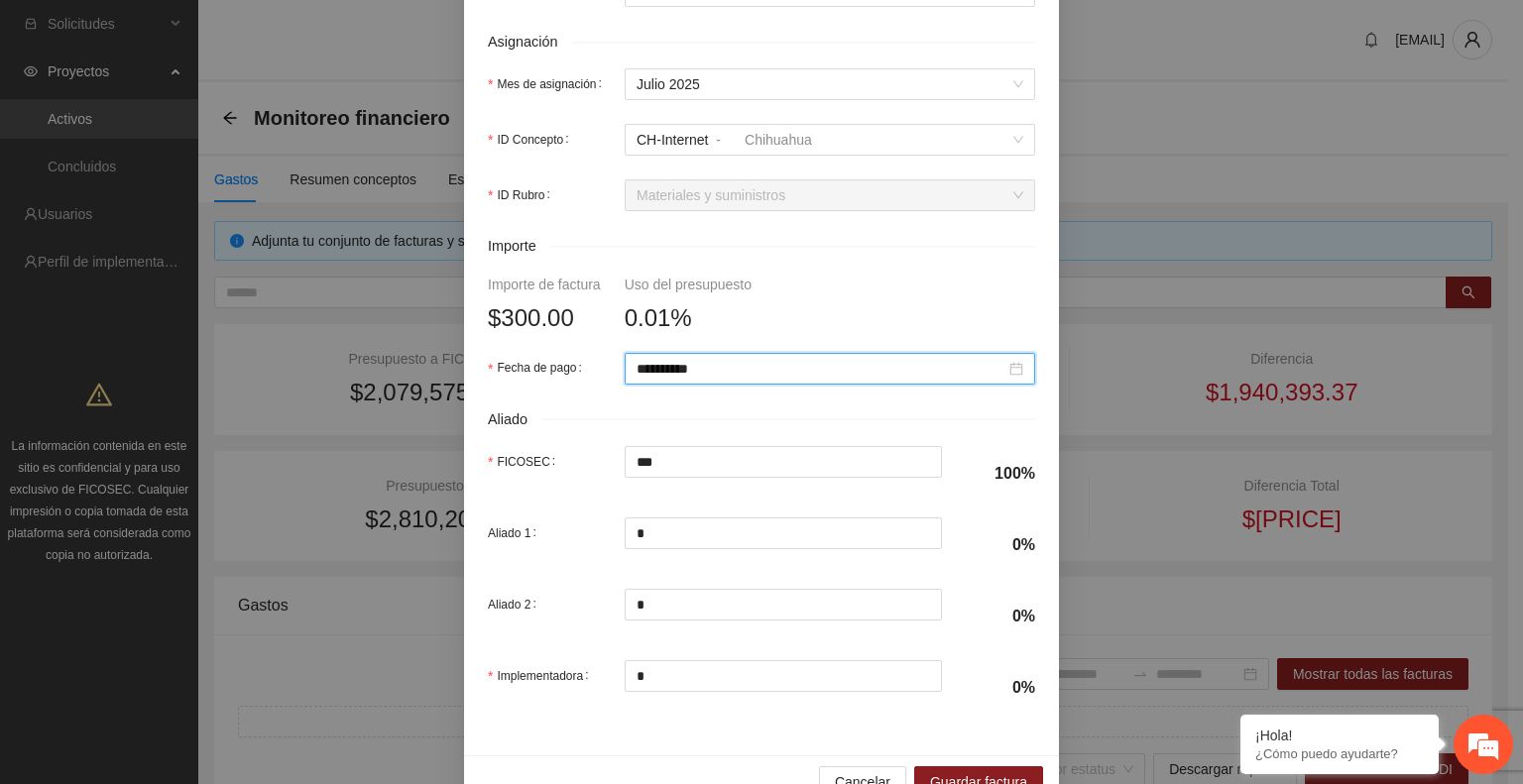 scroll, scrollTop: 807, scrollLeft: 0, axis: vertical 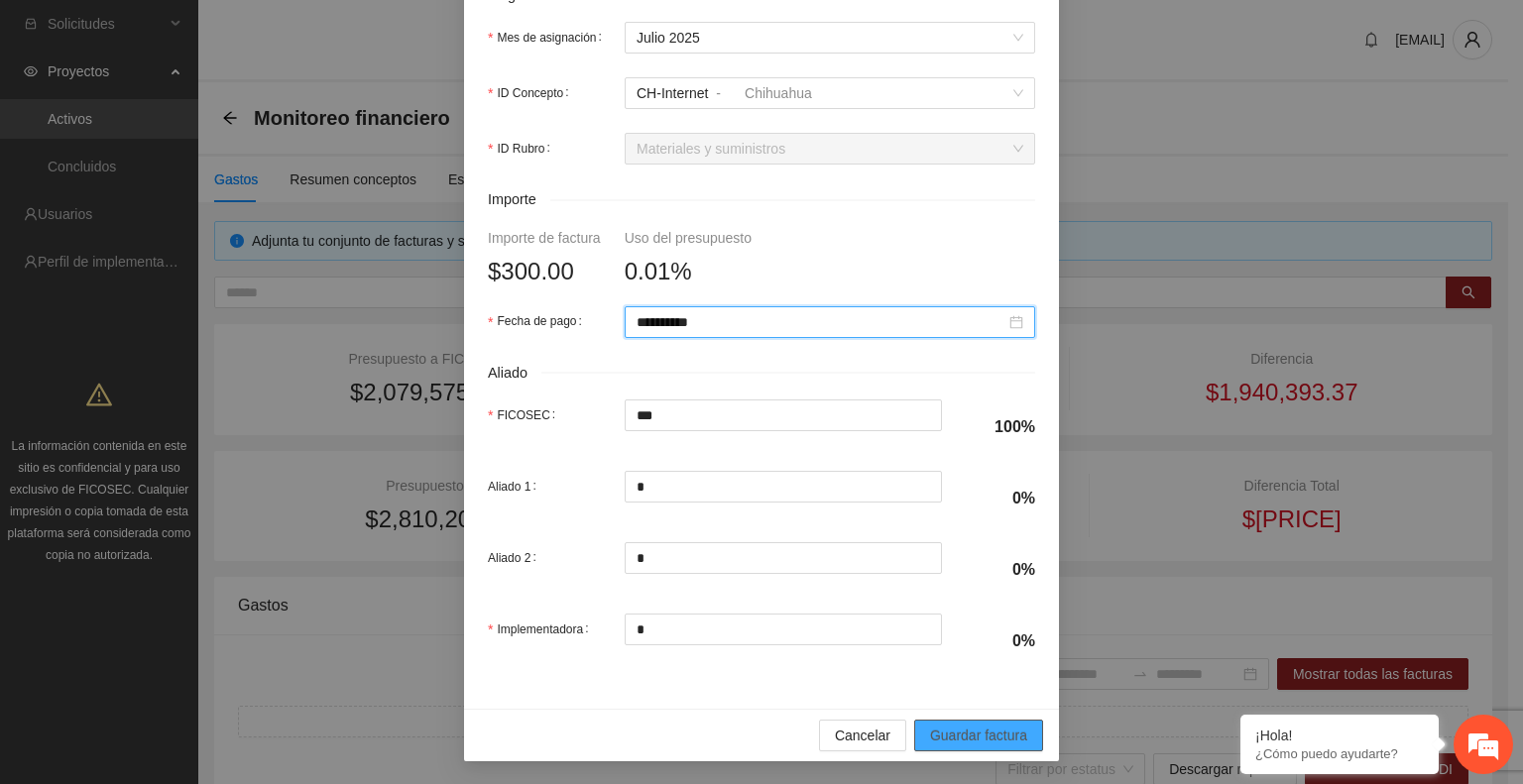 click on "Guardar factura" at bounding box center [979, 735] 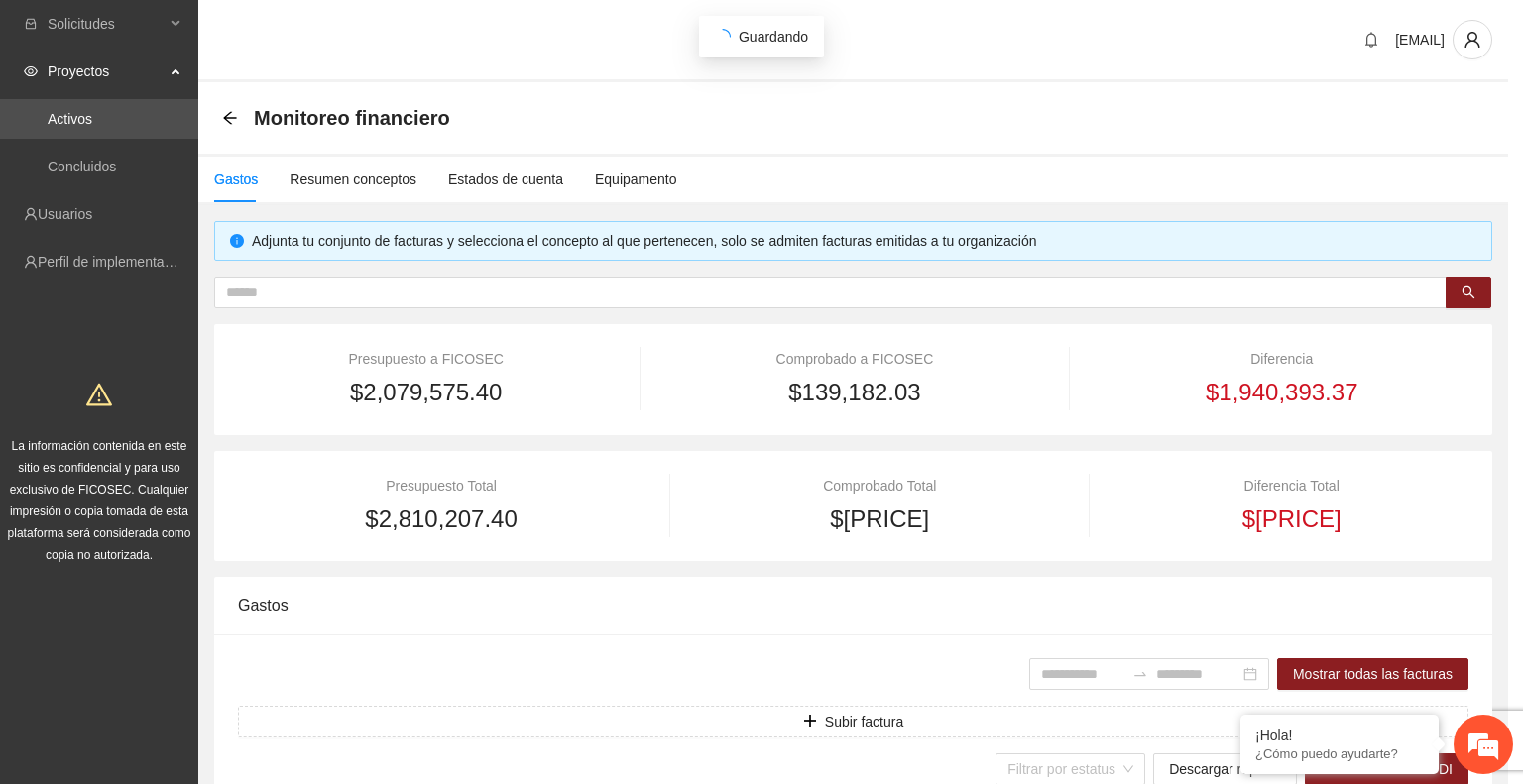 scroll, scrollTop: 648, scrollLeft: 0, axis: vertical 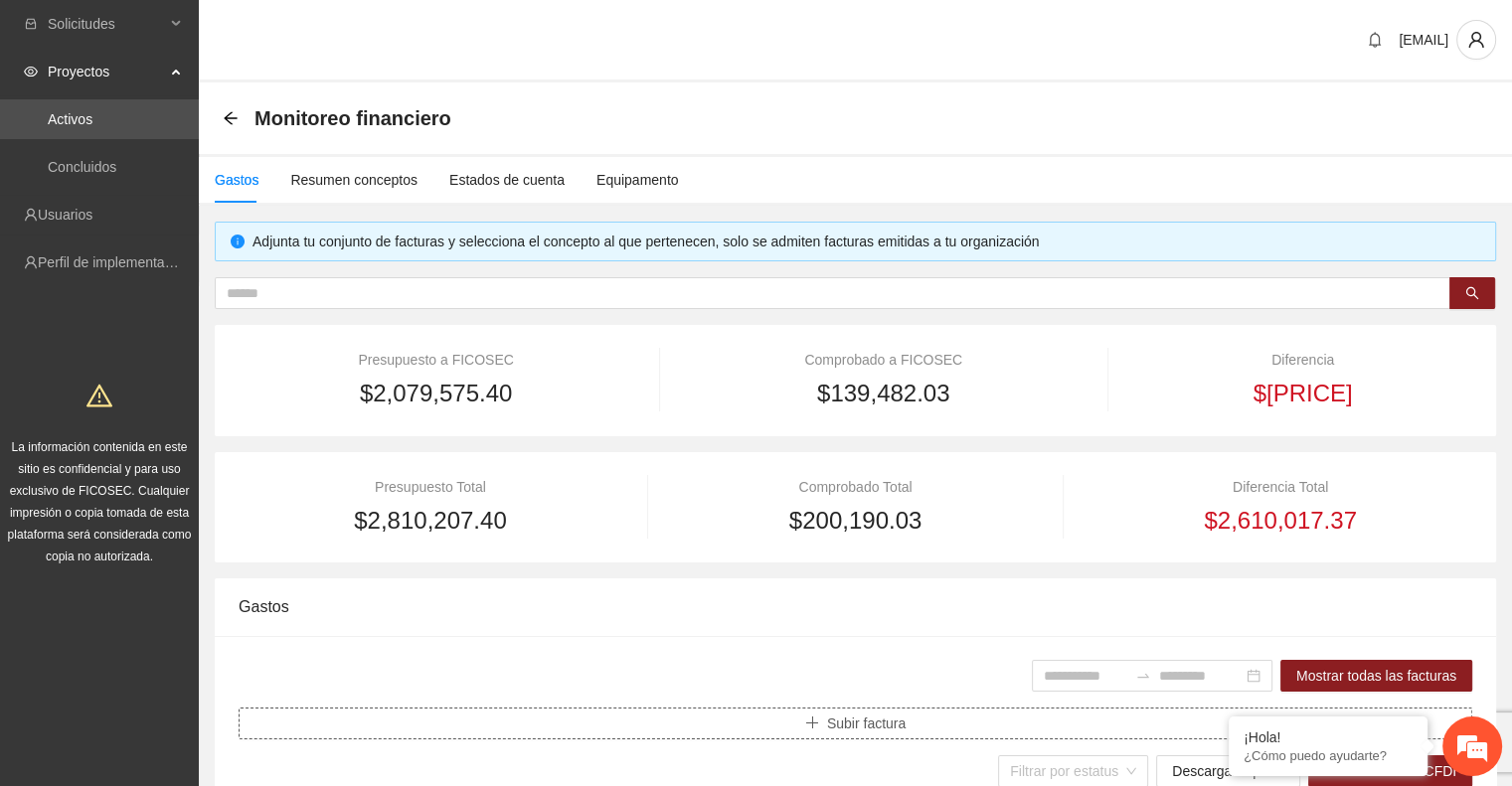 click on "Subir factura" at bounding box center [866, 723] 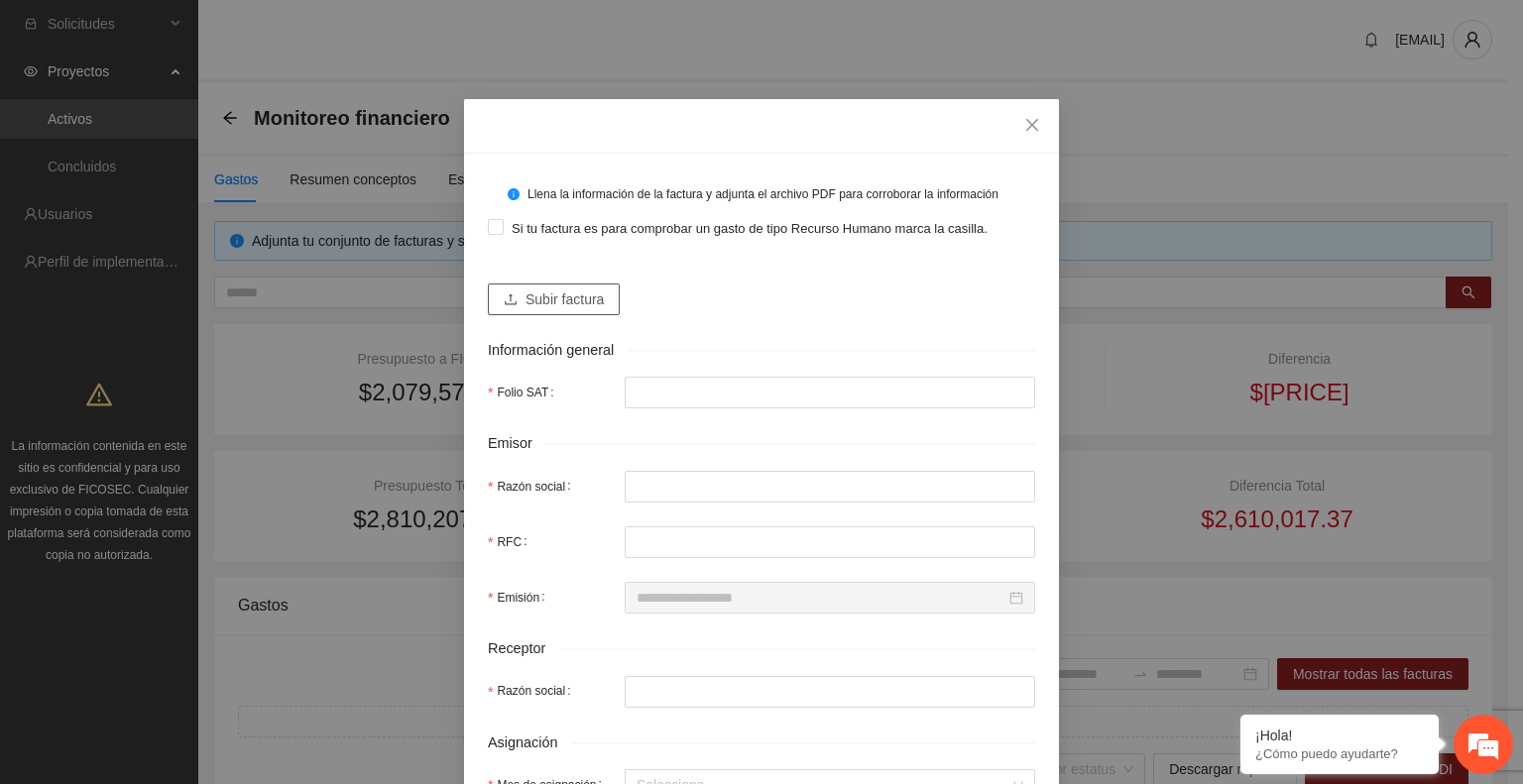 click on "Subir factura" at bounding box center [564, 299] 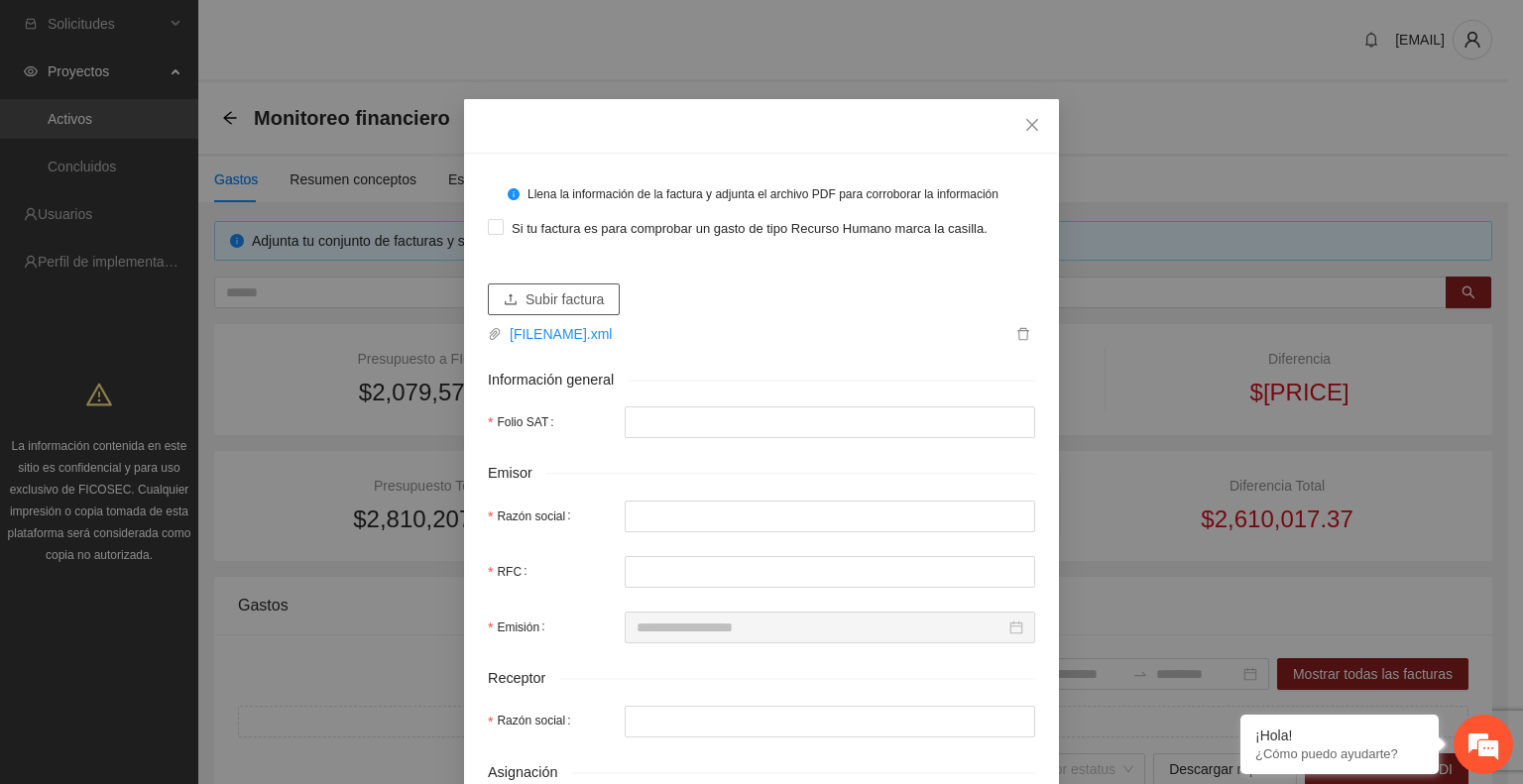 type on "**********" 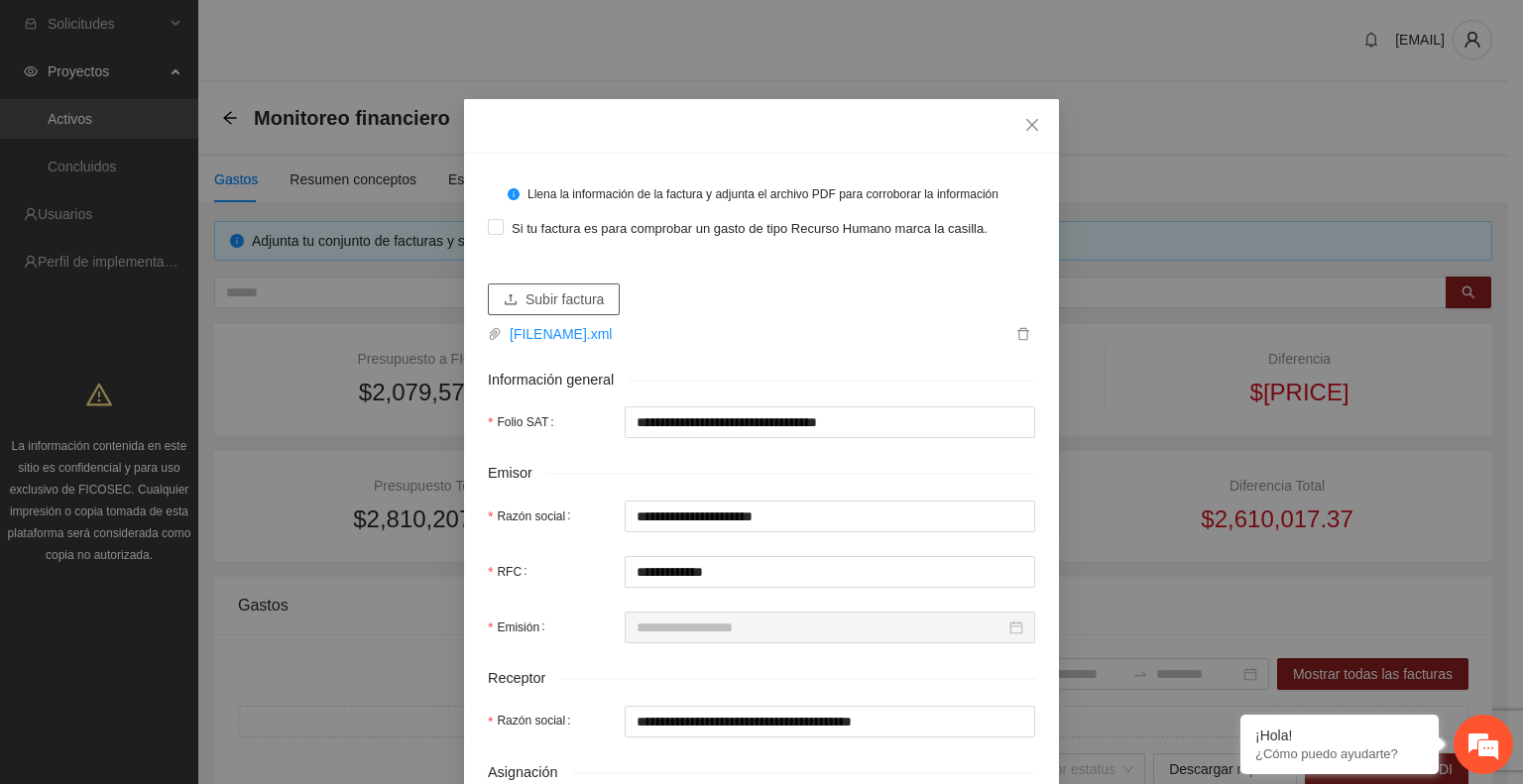 type on "**********" 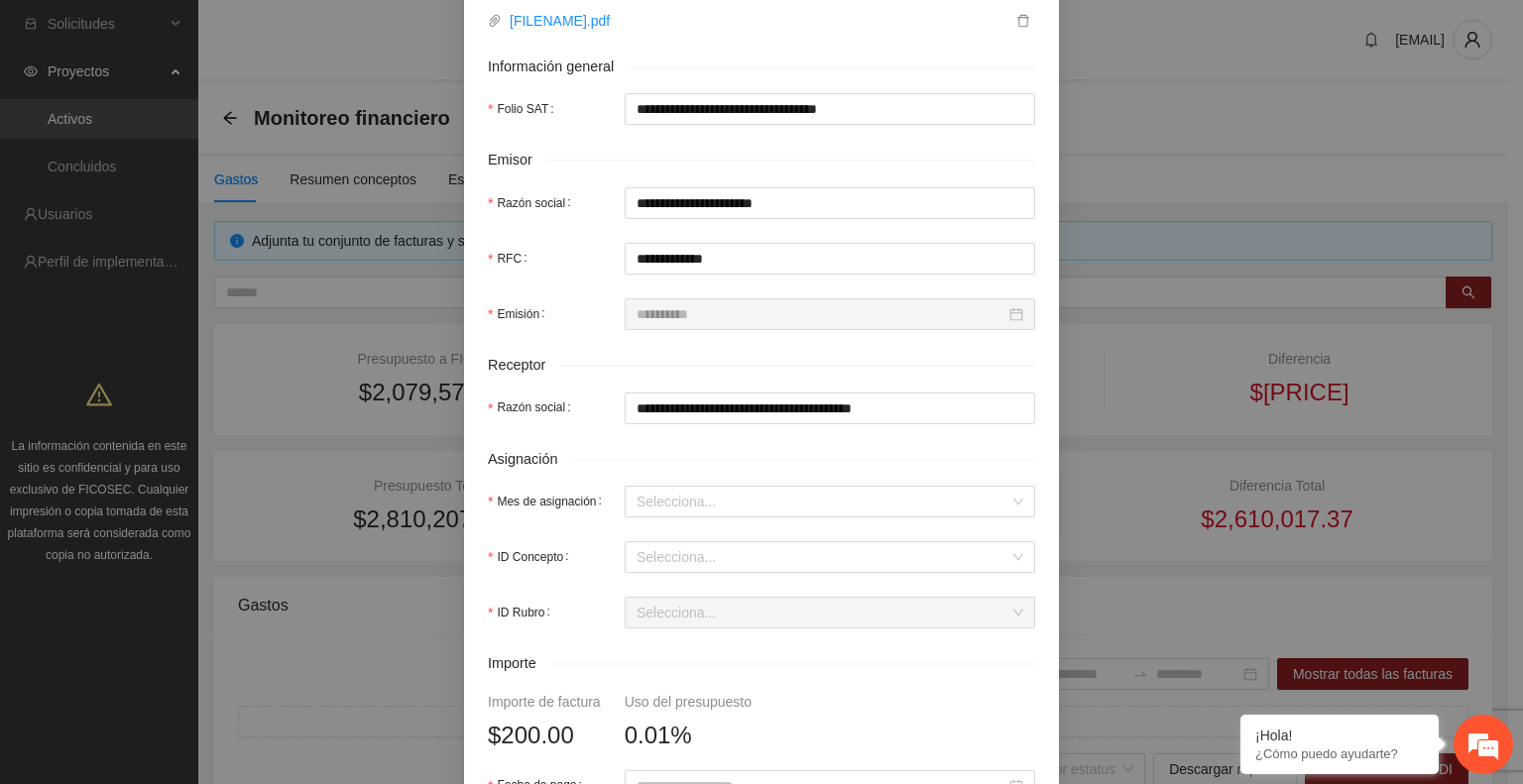 scroll, scrollTop: 344, scrollLeft: 0, axis: vertical 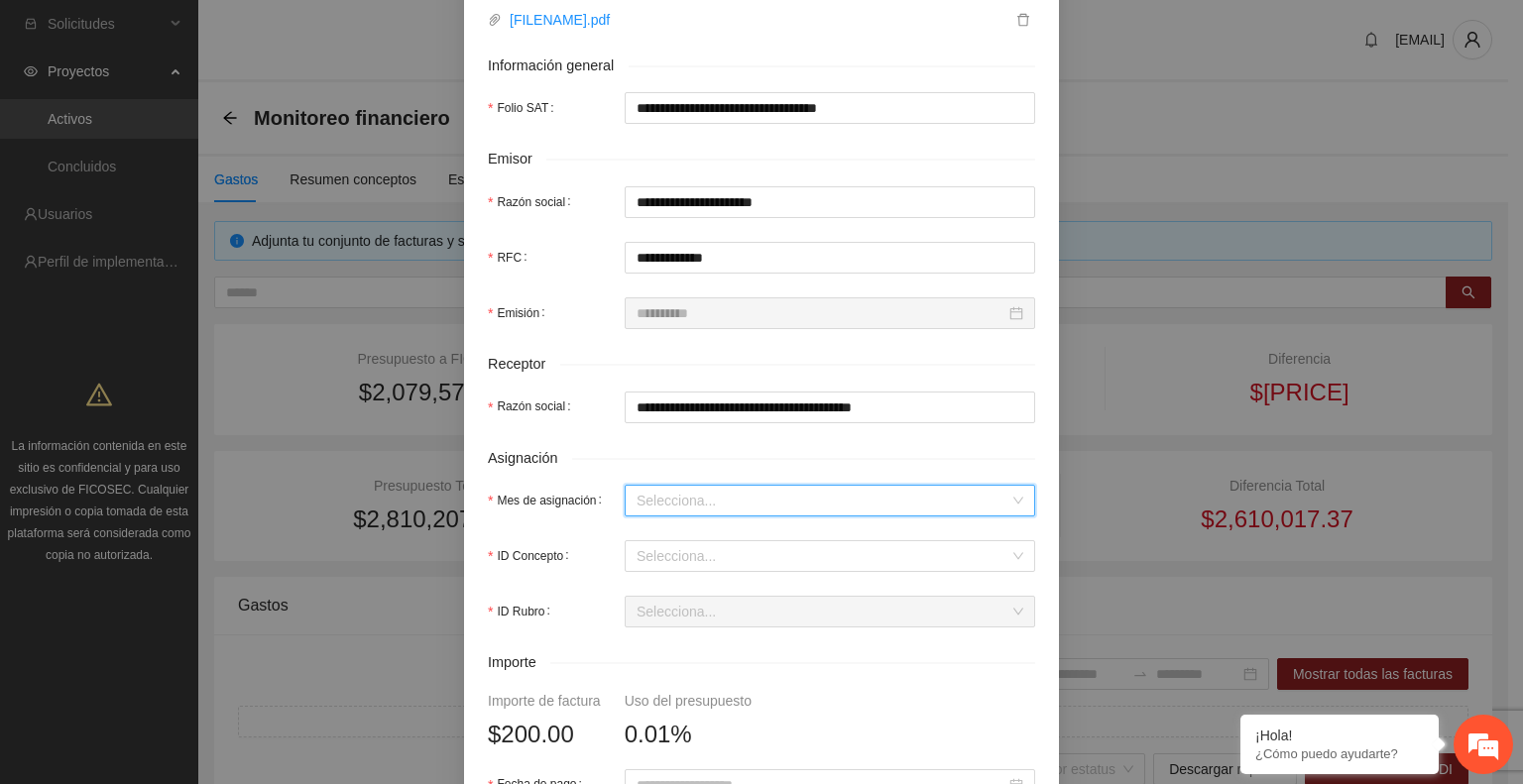 click on "Mes de asignación" at bounding box center (823, 501) 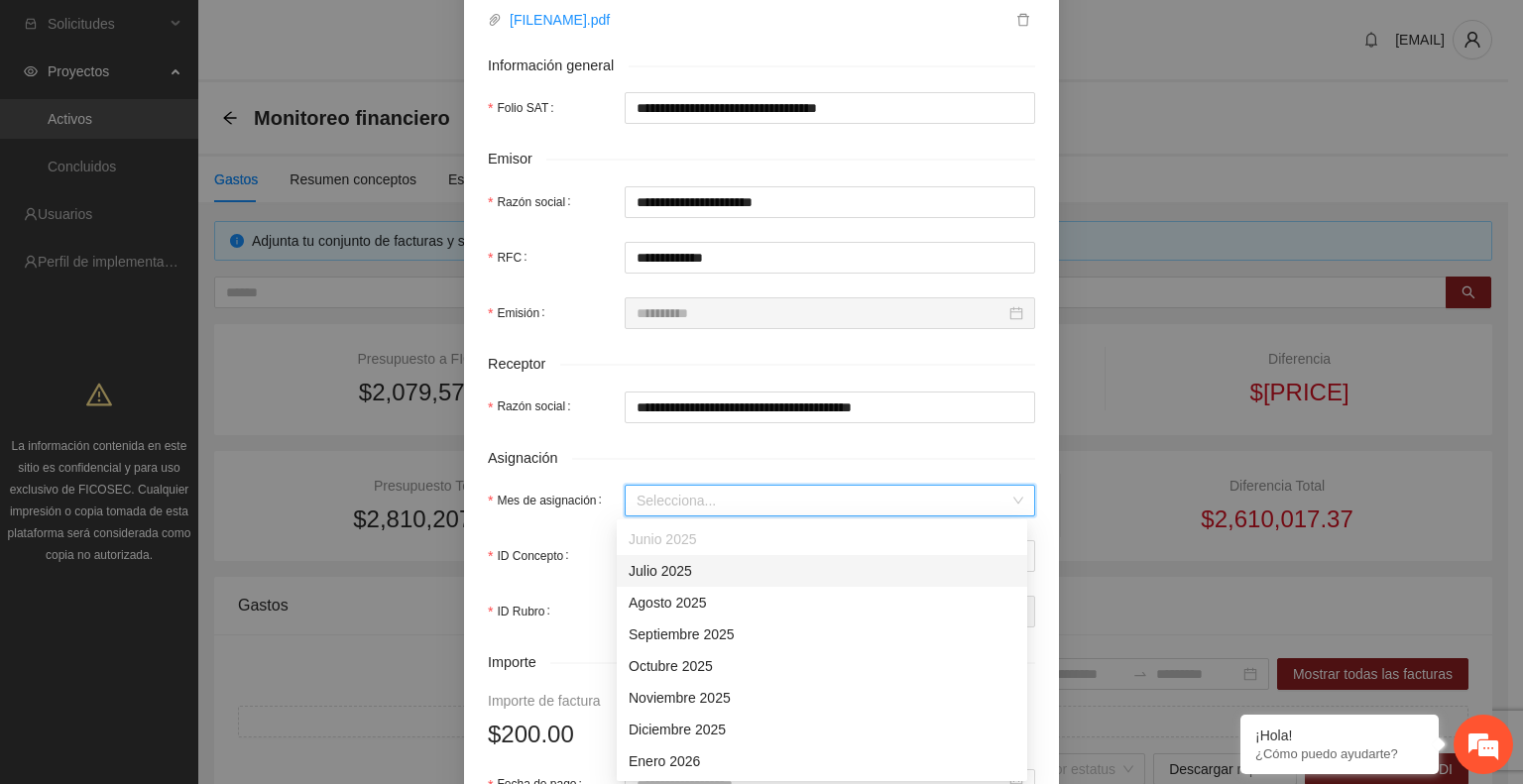 click on "Julio 2025" at bounding box center [822, 571] 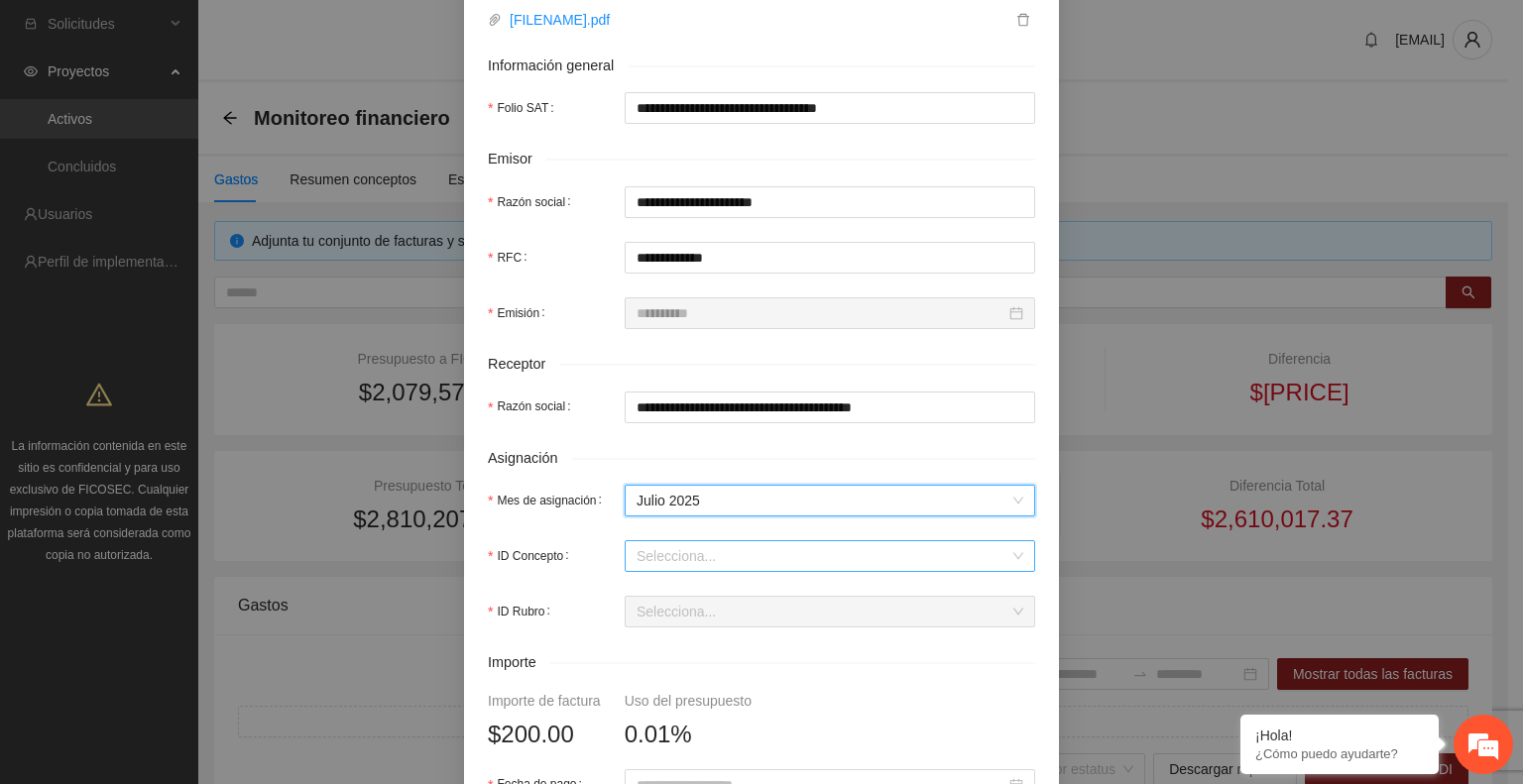 click on "ID Concepto" at bounding box center (823, 556) 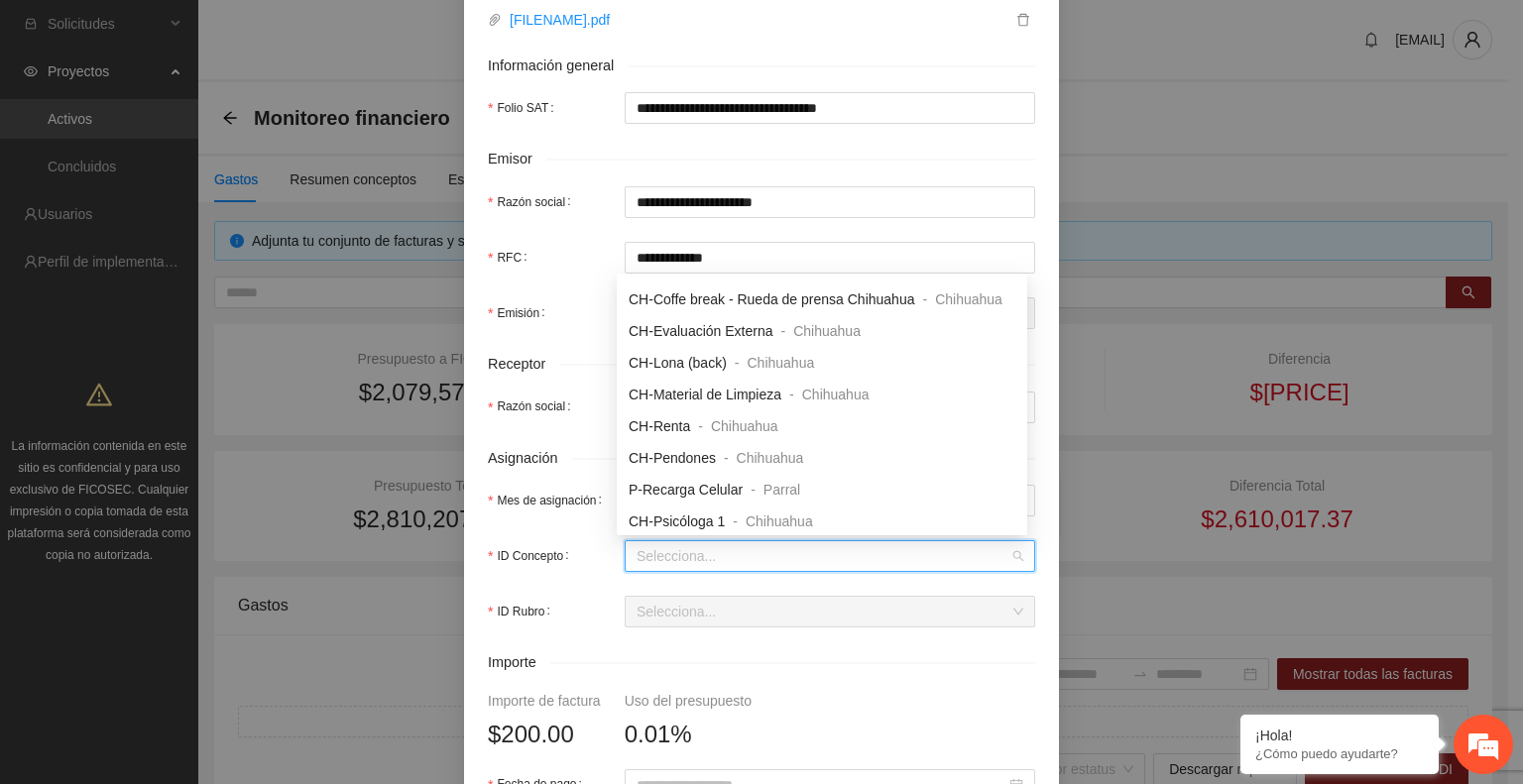 scroll, scrollTop: 603, scrollLeft: 0, axis: vertical 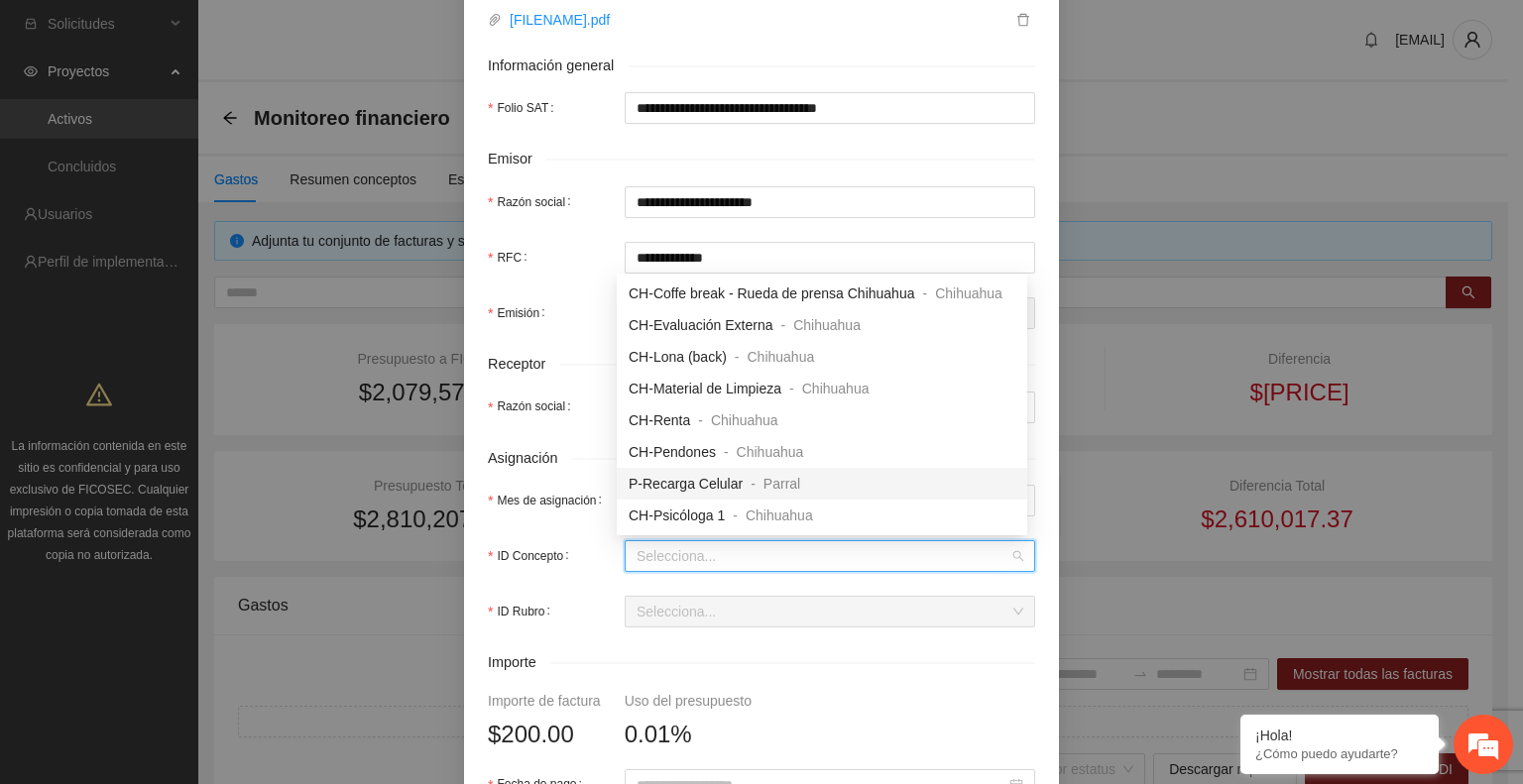 click on "P-Recarga Celular" at bounding box center [685, 484] 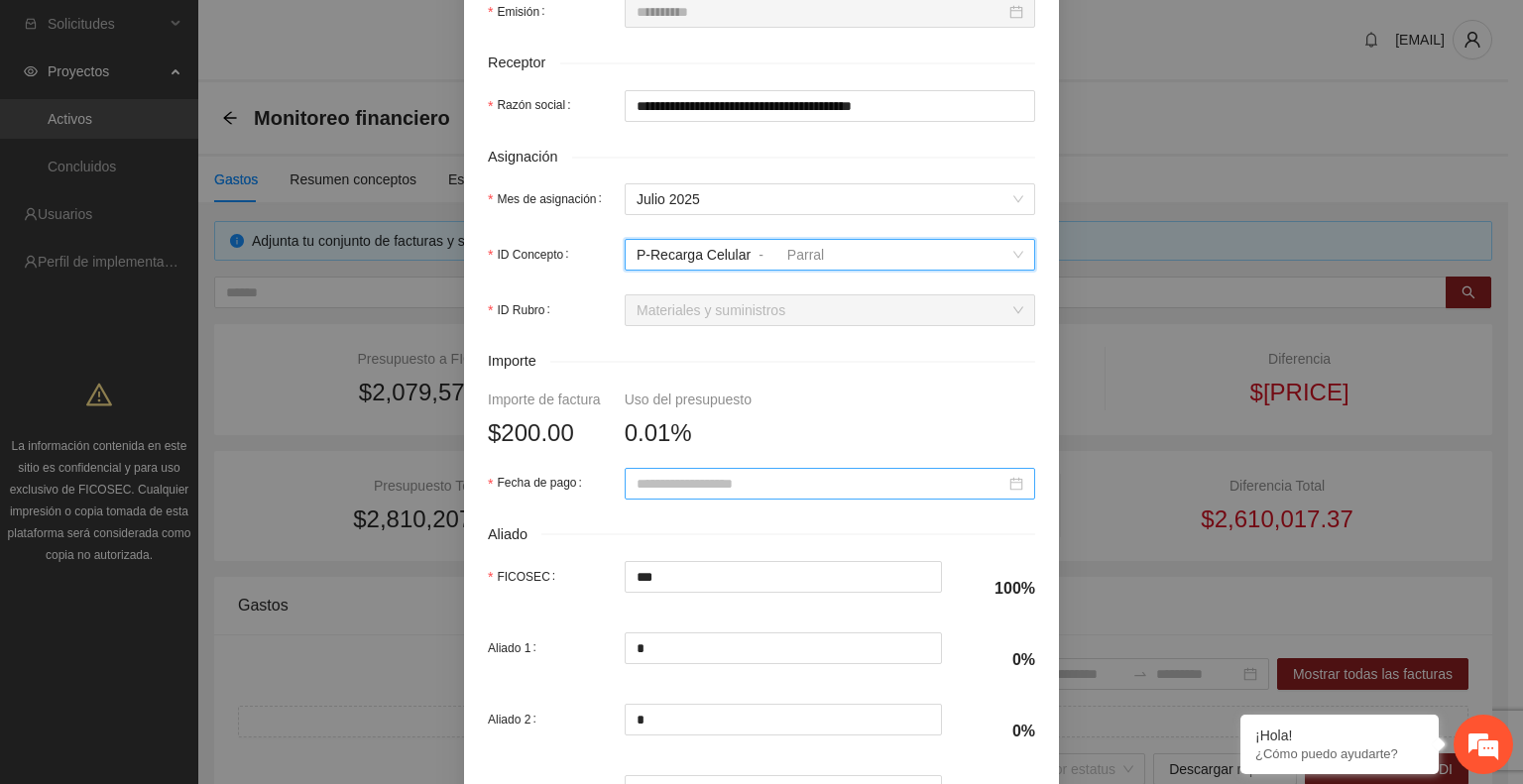 scroll, scrollTop: 646, scrollLeft: 0, axis: vertical 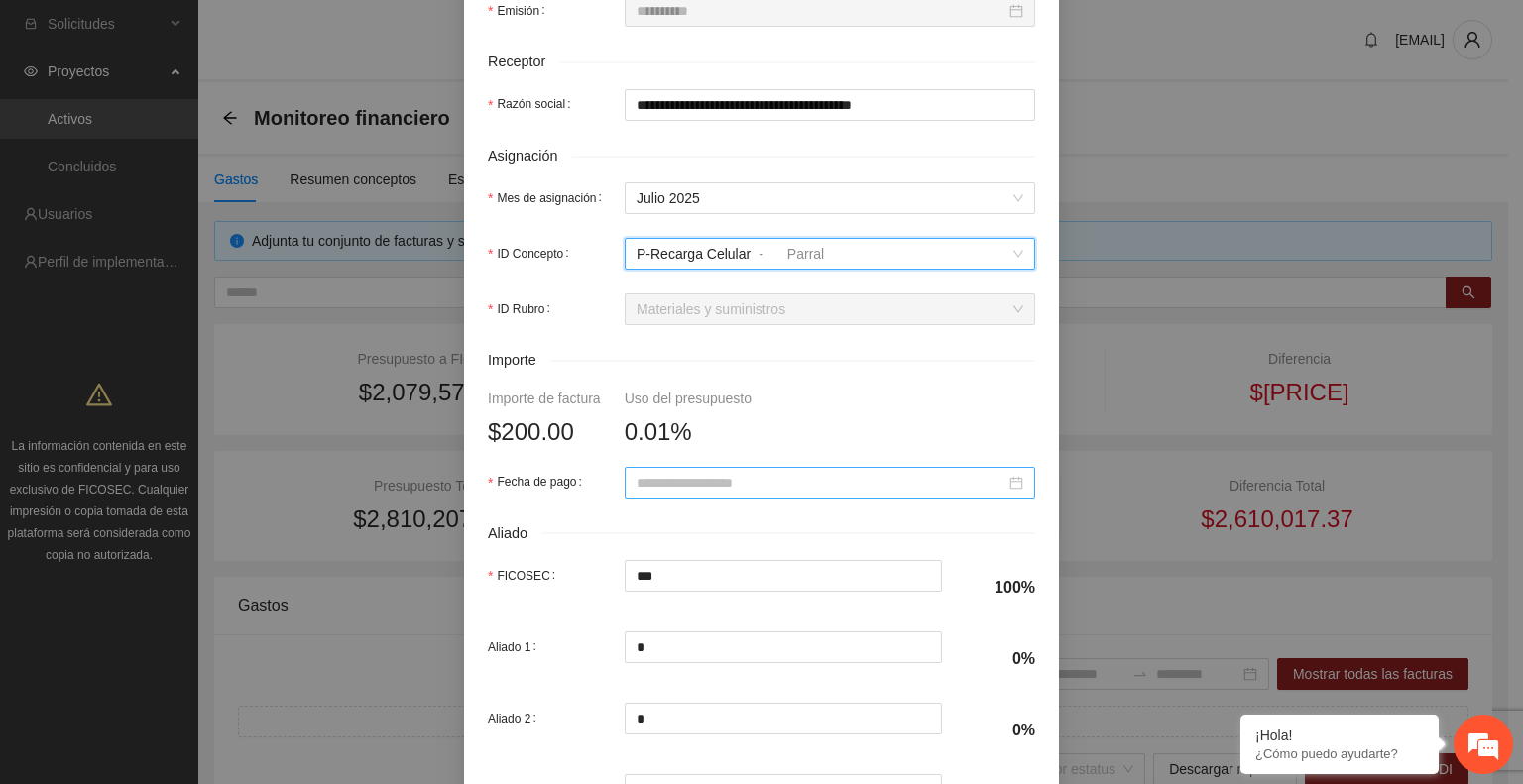 click at bounding box center [830, 483] 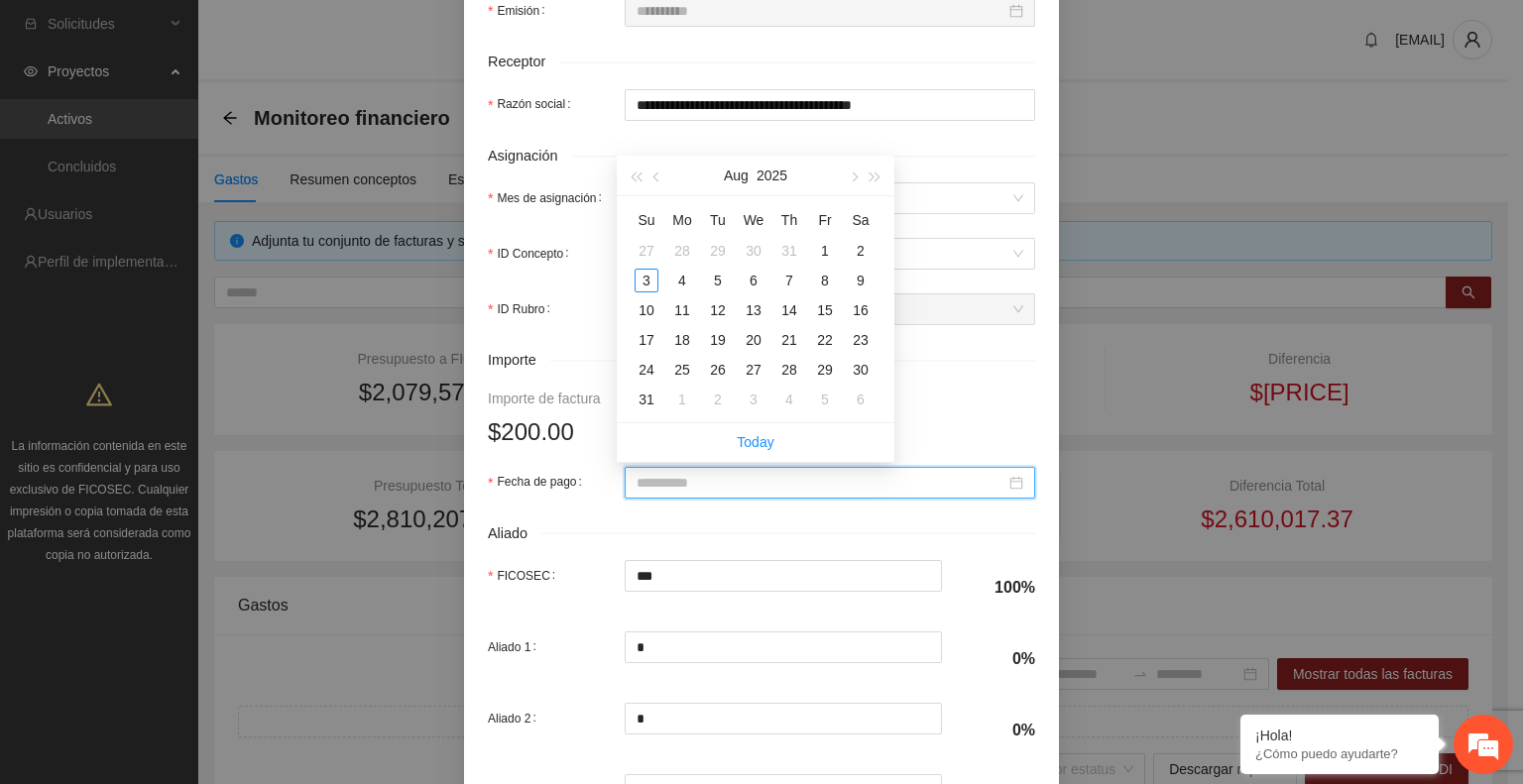 type on "**********" 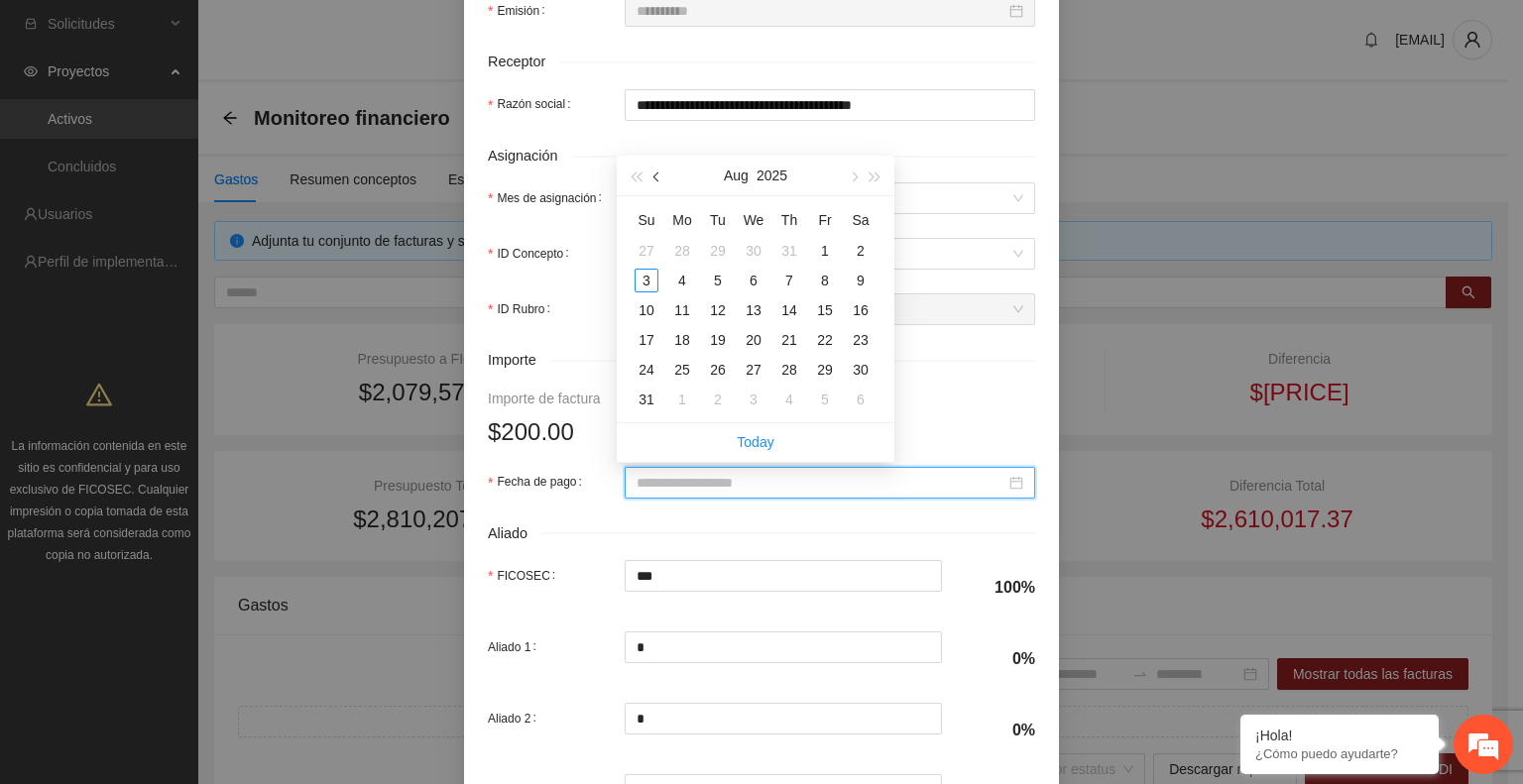 click at bounding box center [658, 177] 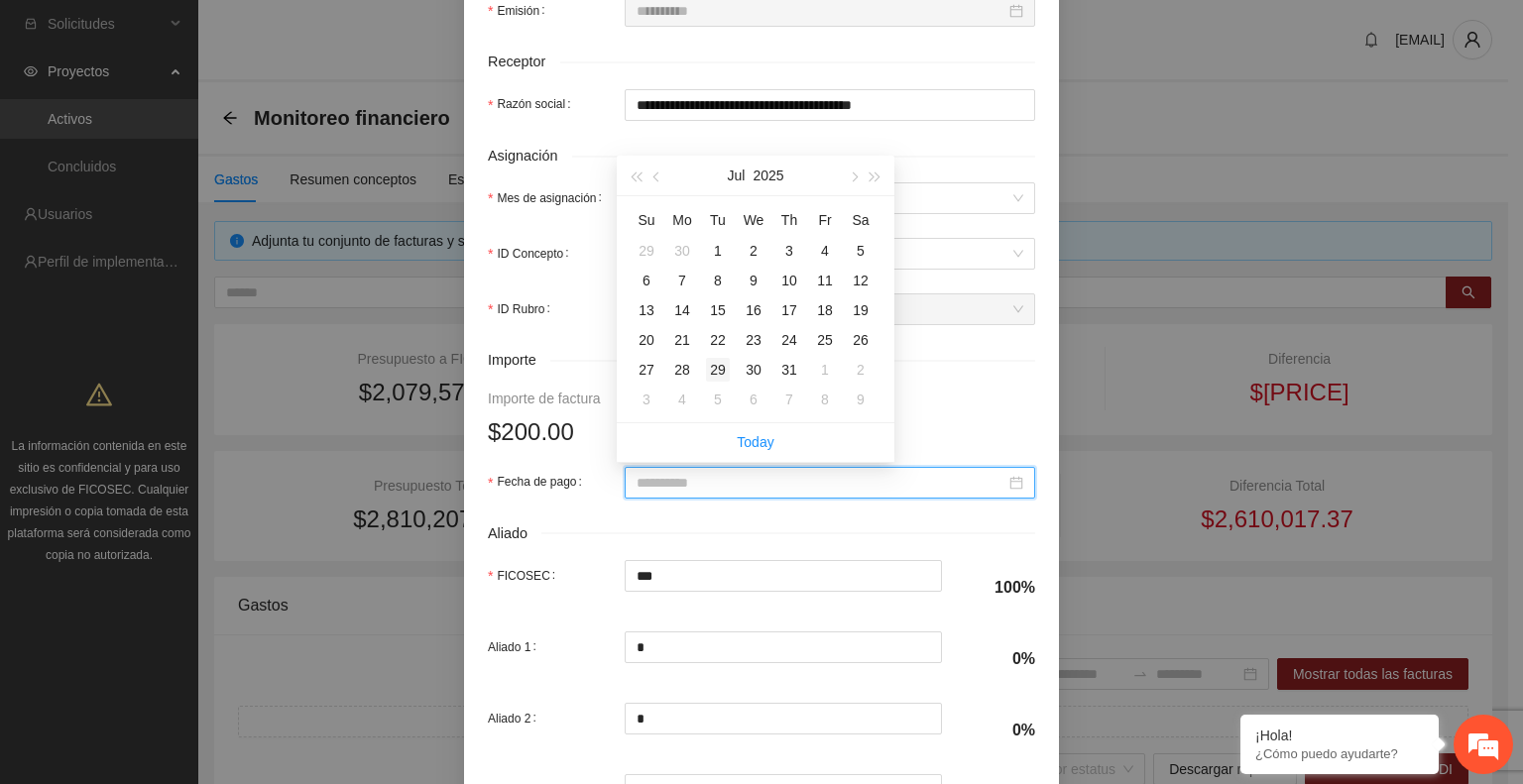 type on "**********" 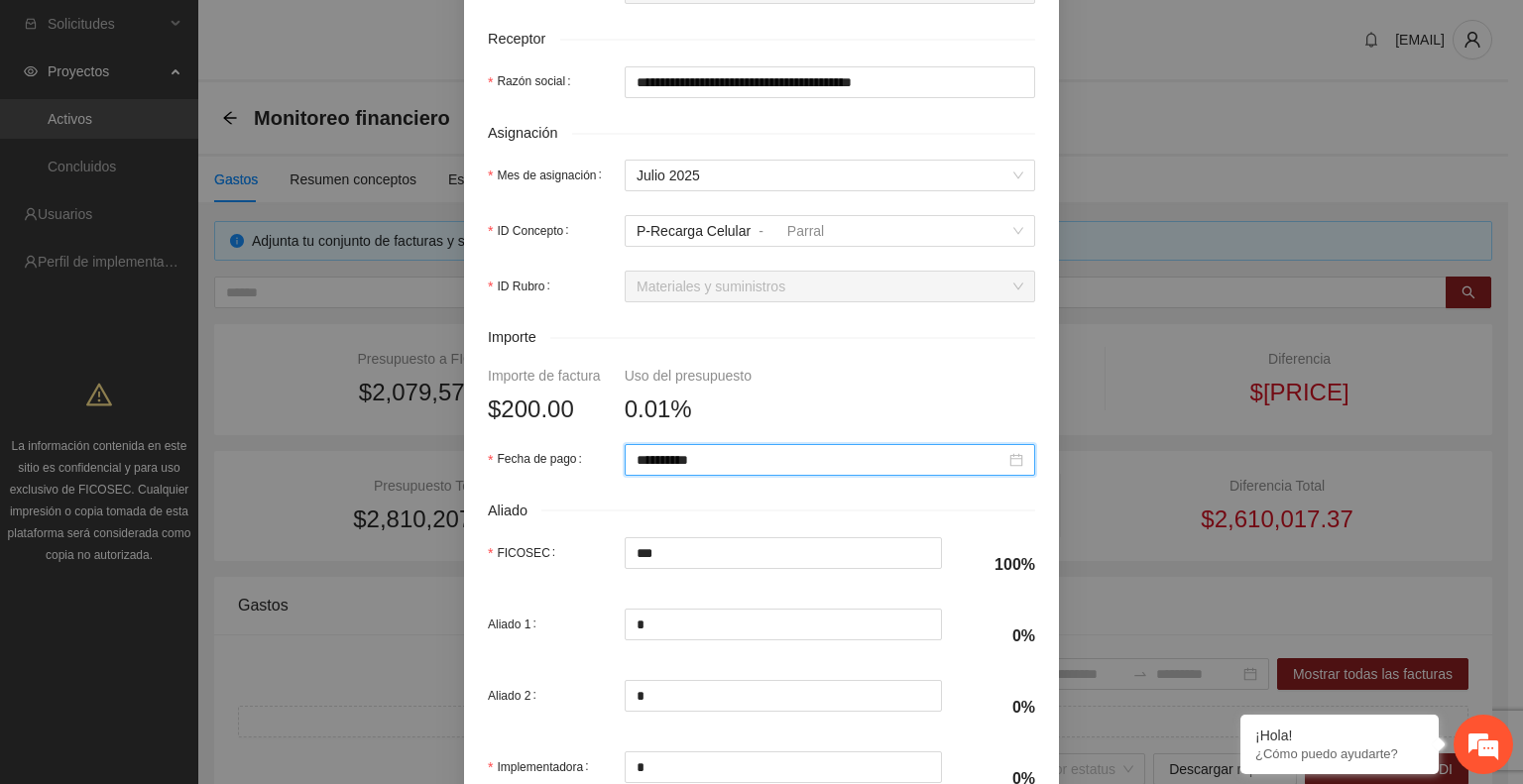 scroll, scrollTop: 807, scrollLeft: 0, axis: vertical 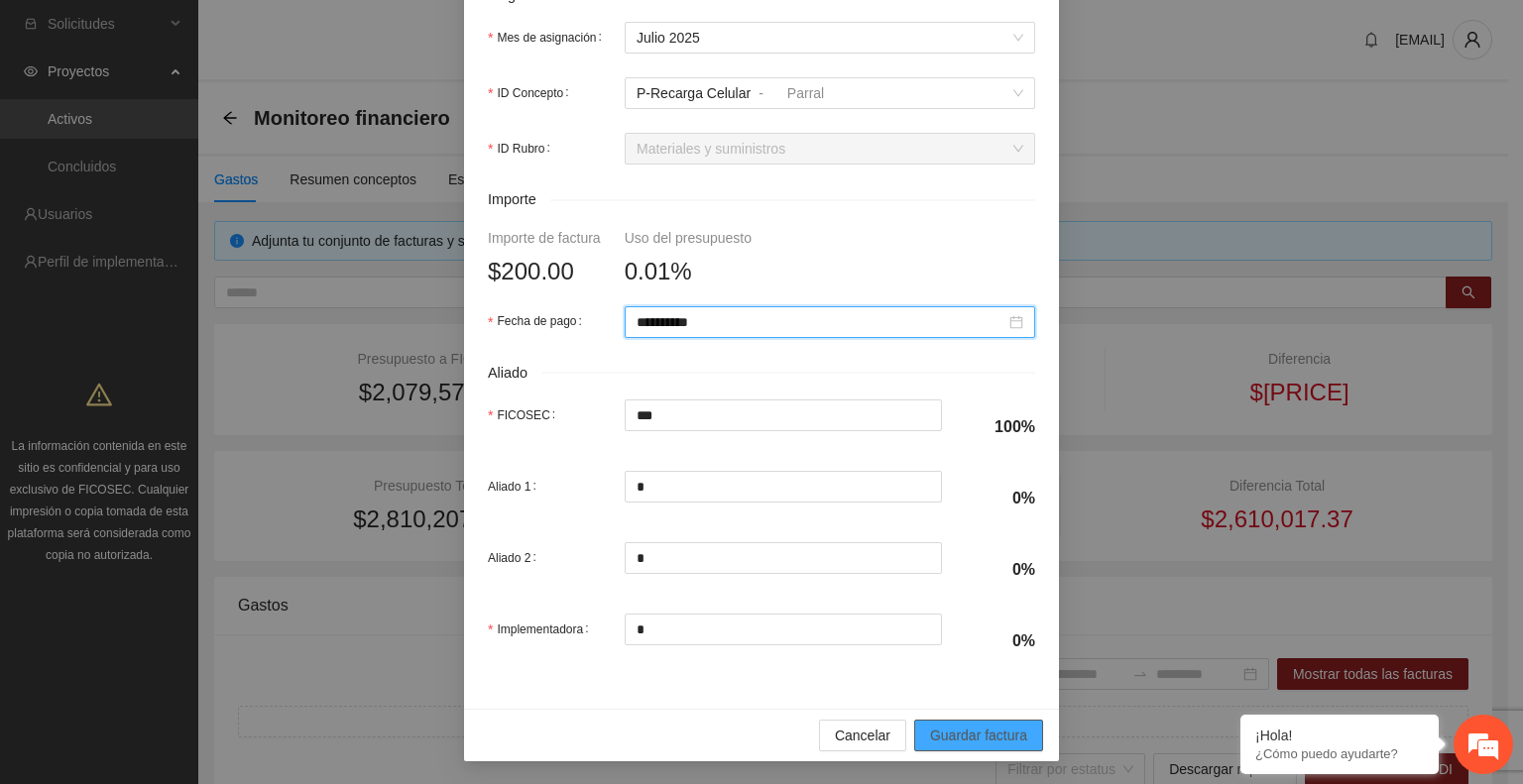 click on "Guardar factura" at bounding box center [979, 735] 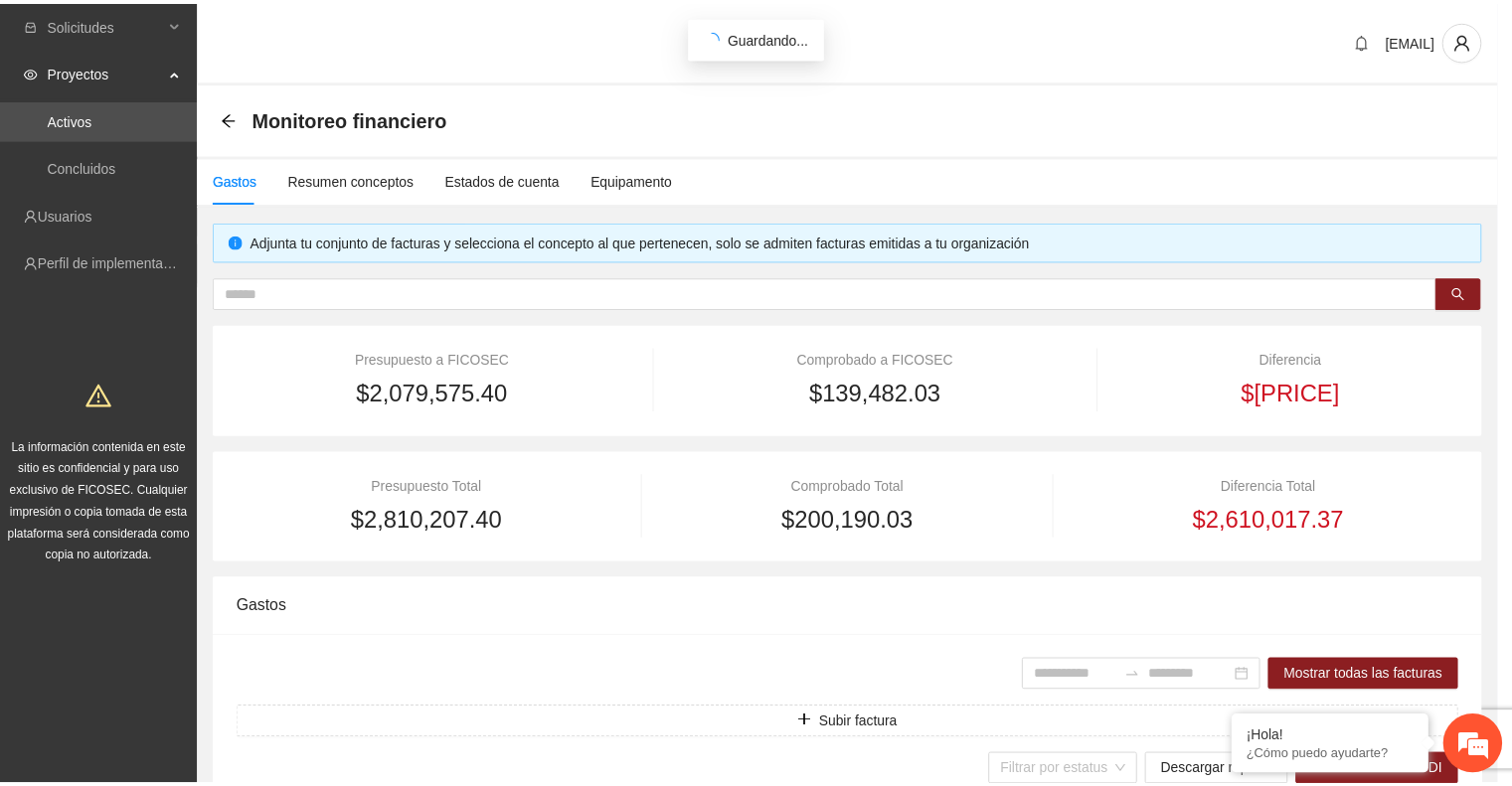 scroll, scrollTop: 650, scrollLeft: 0, axis: vertical 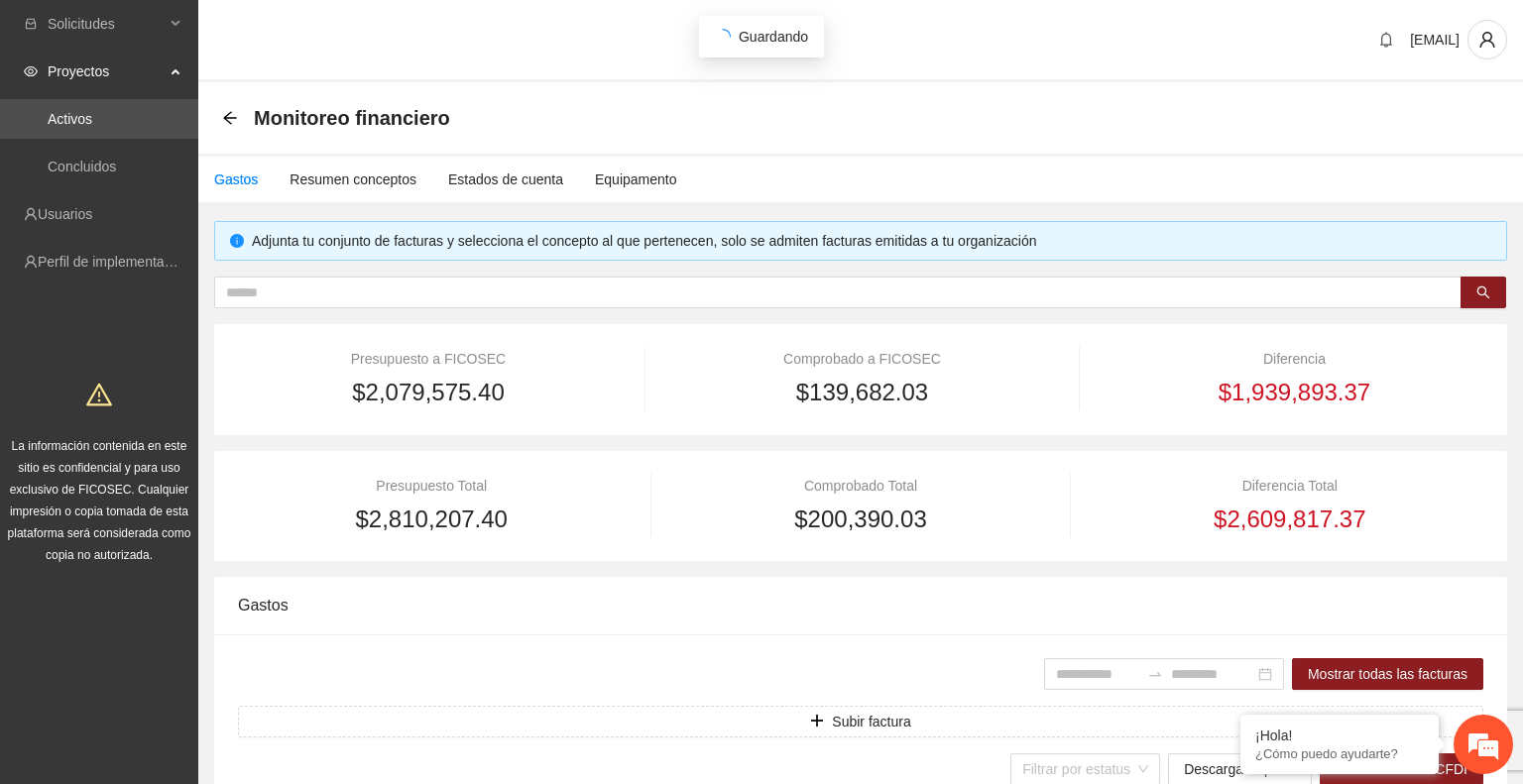 type on "**********" 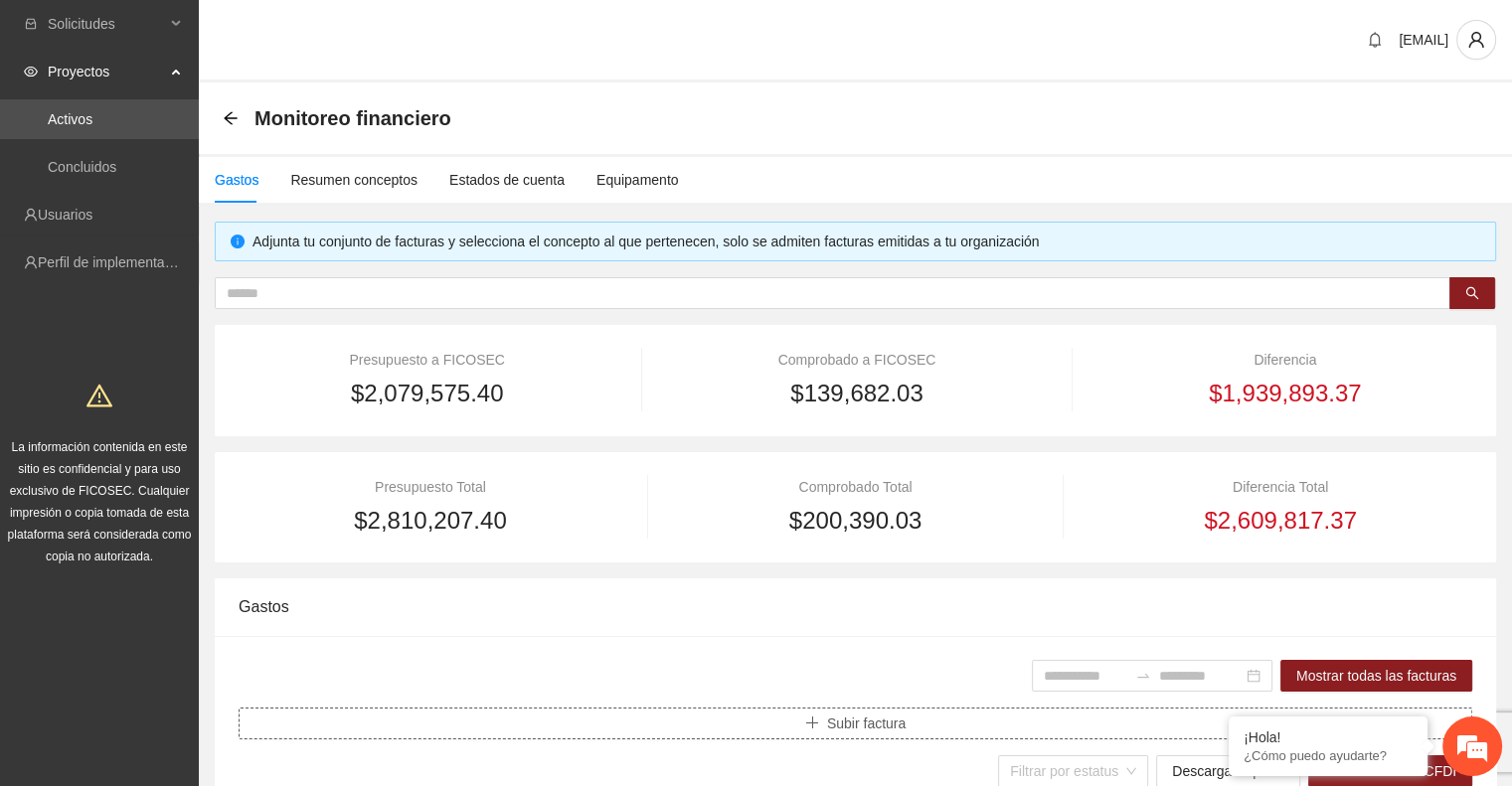 click on "Subir factura" at bounding box center (866, 723) 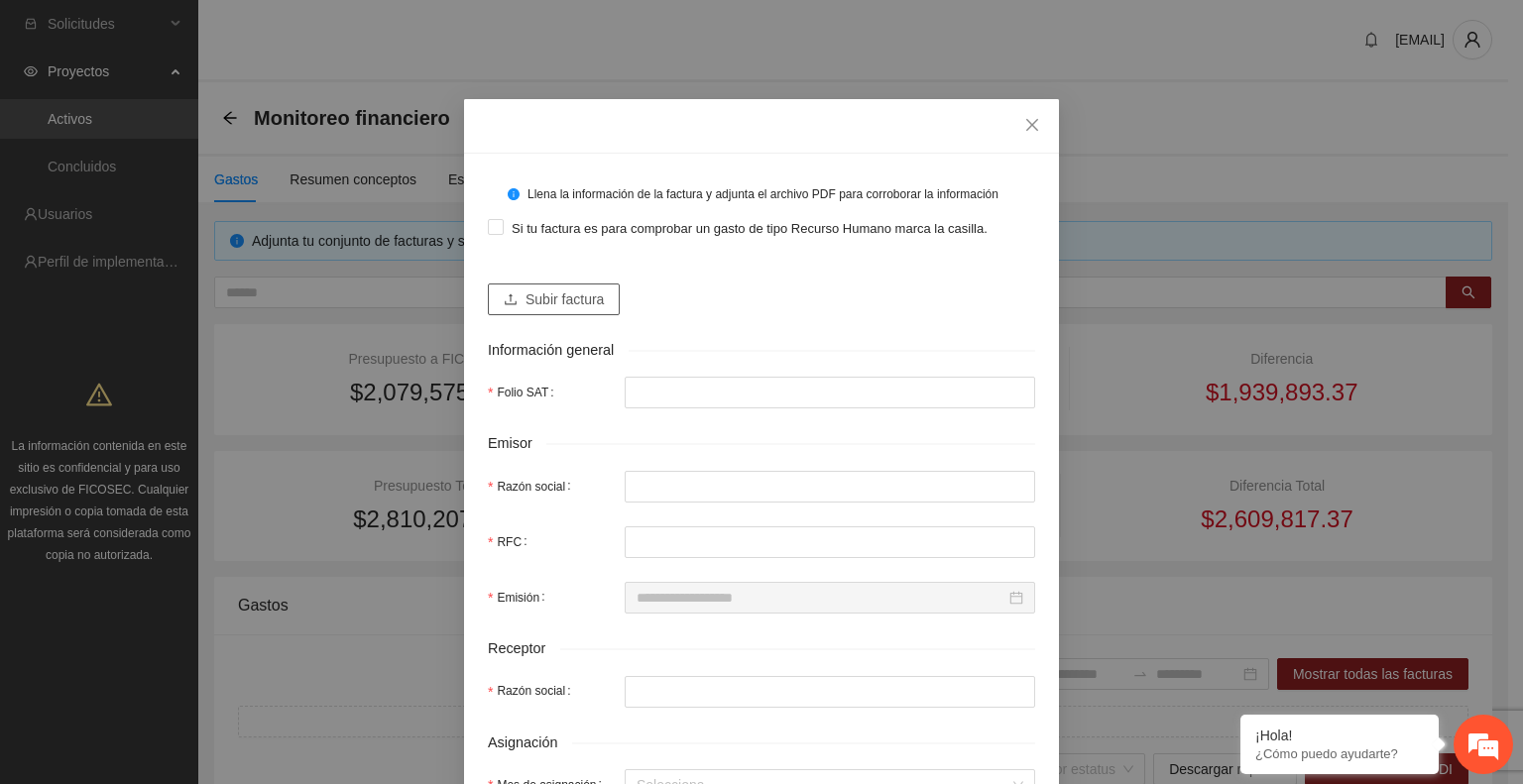 click on "Subir factura" at bounding box center (564, 299) 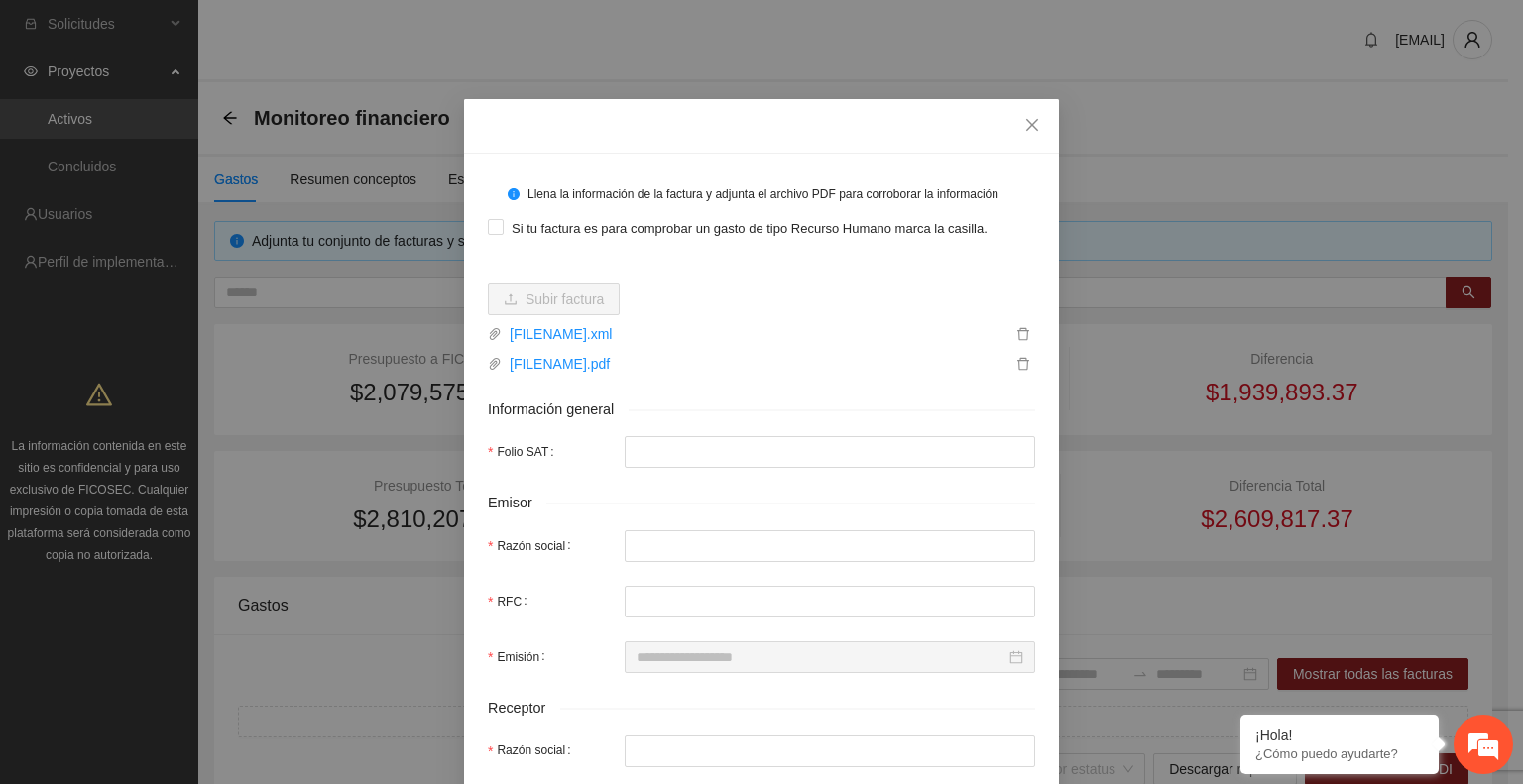 type on "**********" 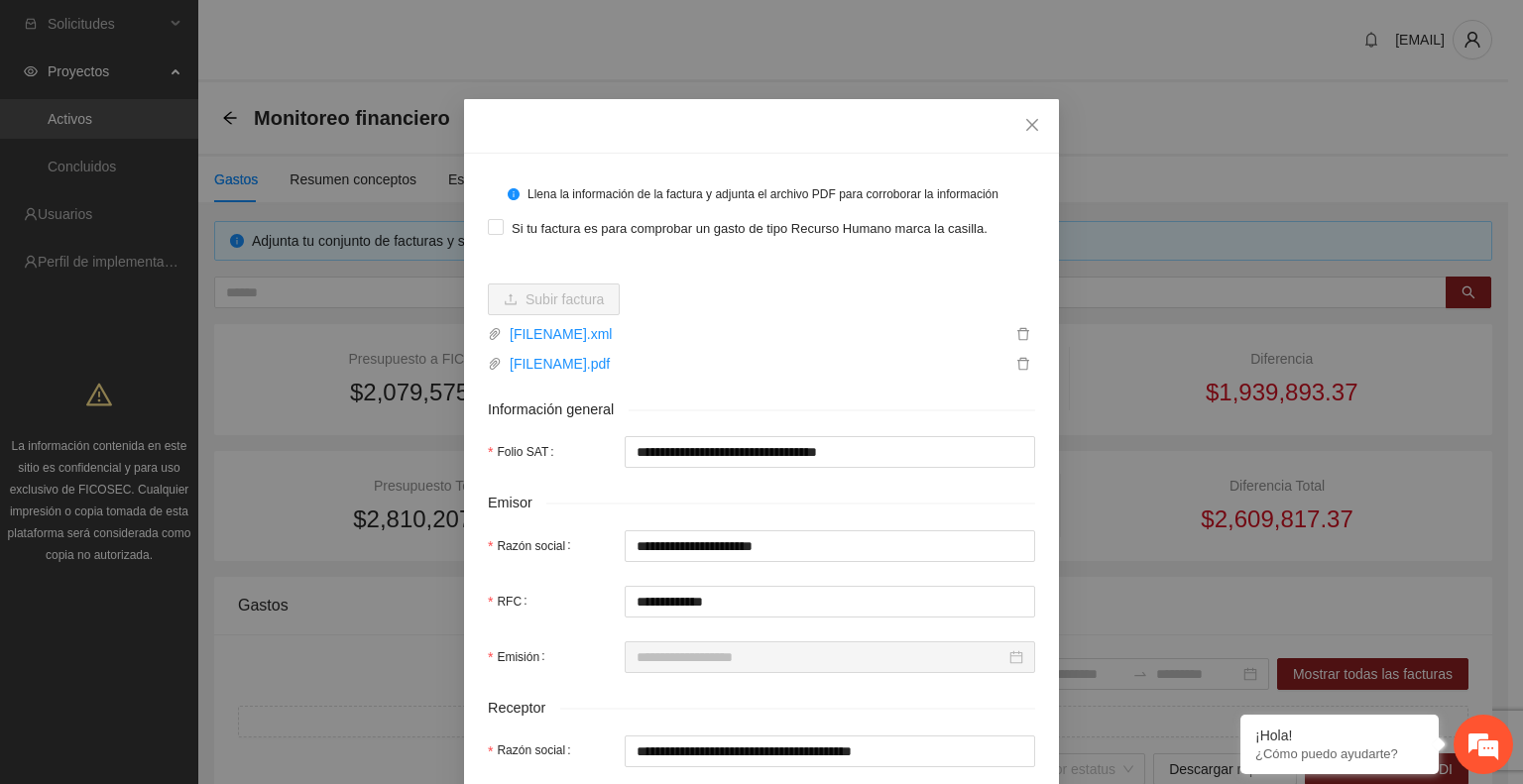 type on "**********" 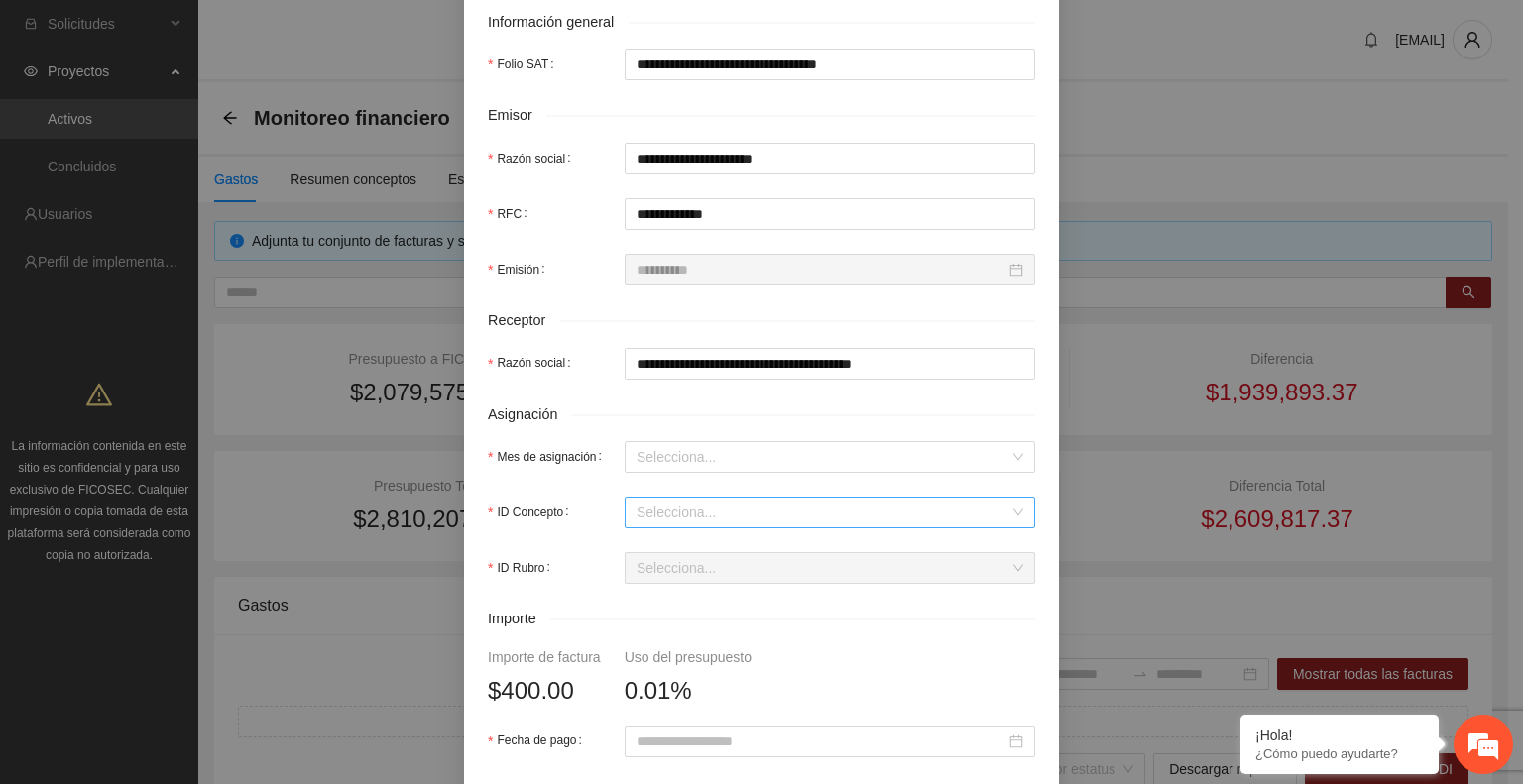 scroll, scrollTop: 389, scrollLeft: 0, axis: vertical 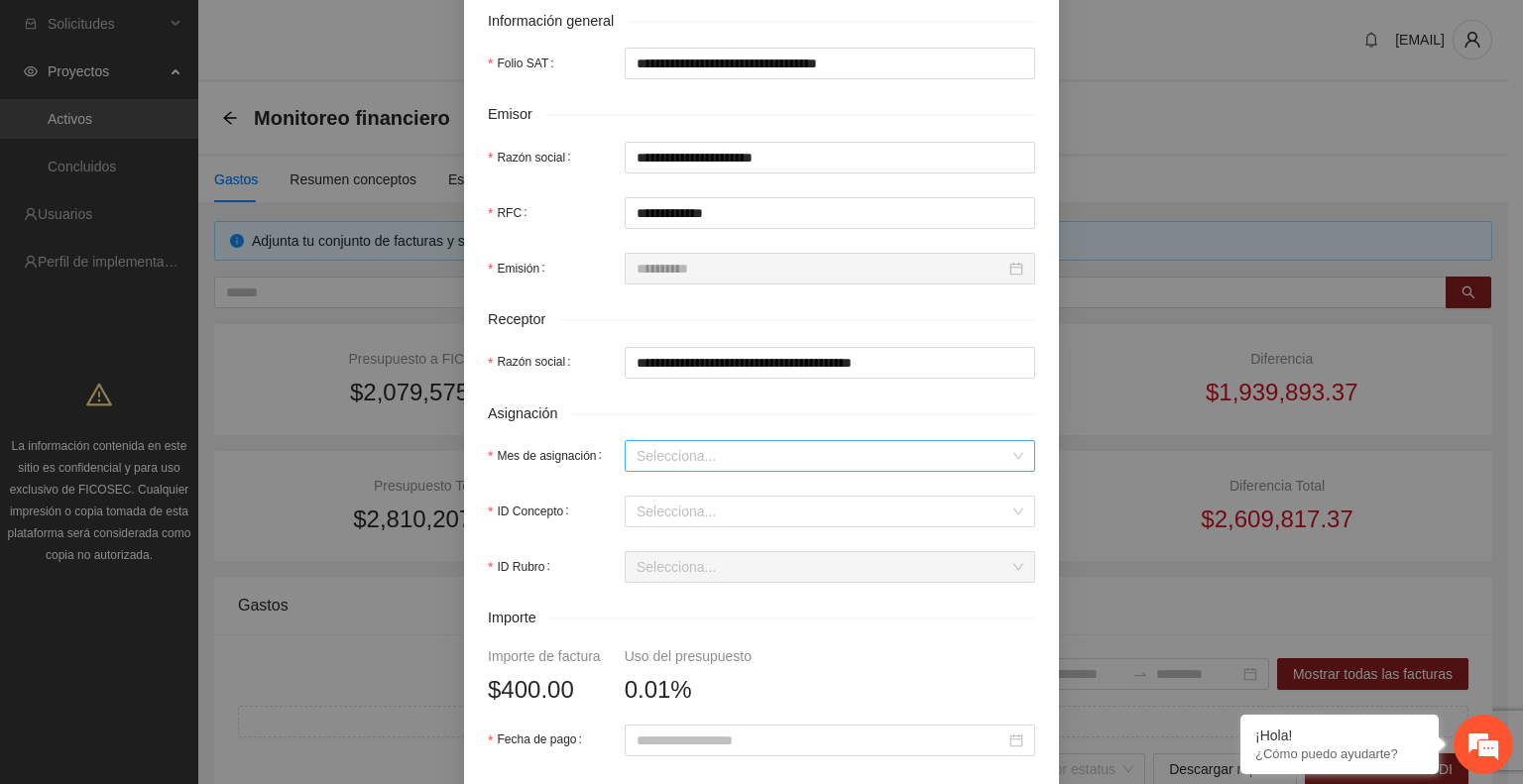 click on "Mes de asignación" at bounding box center [823, 456] 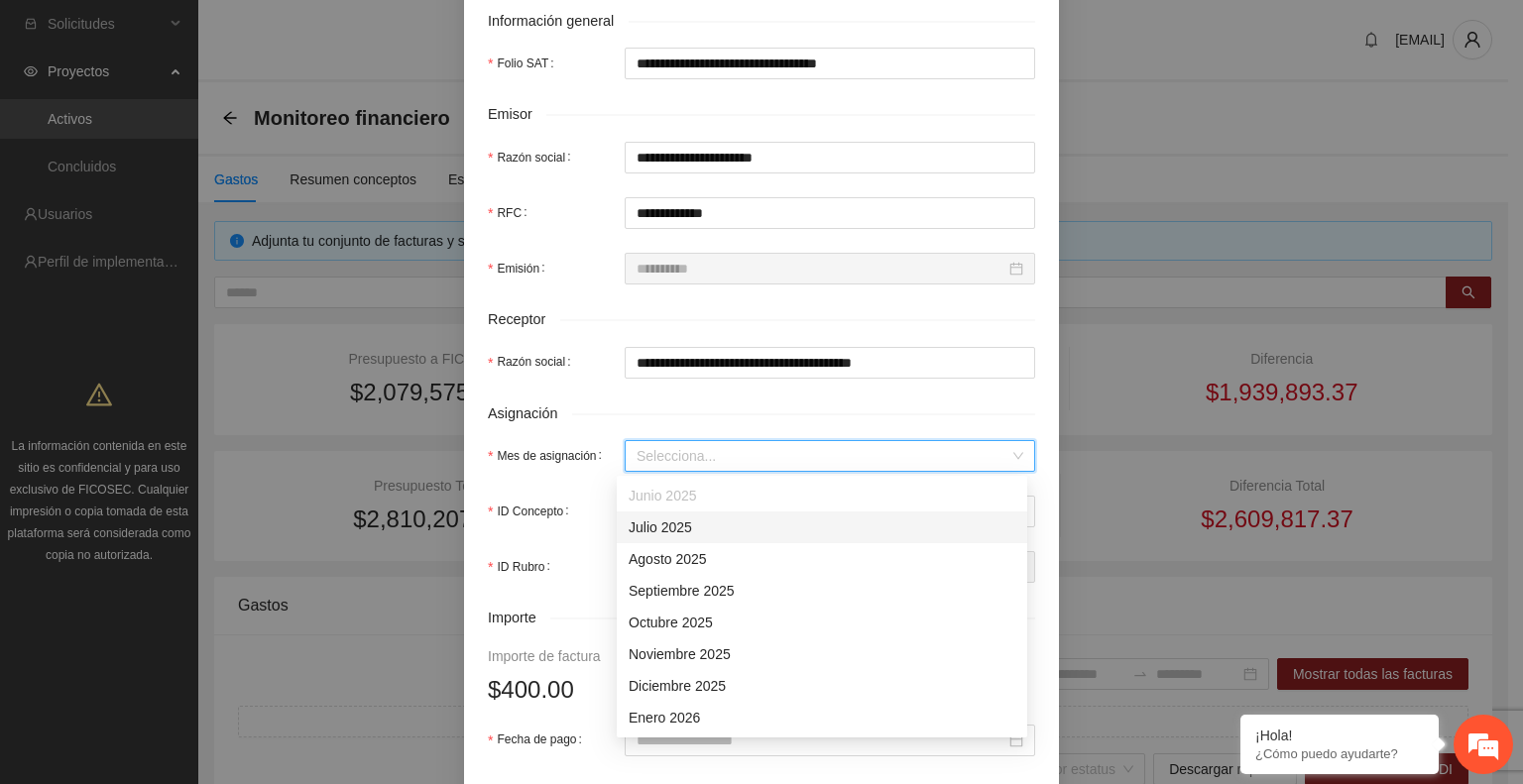 click on "Julio 2025" at bounding box center [822, 527] 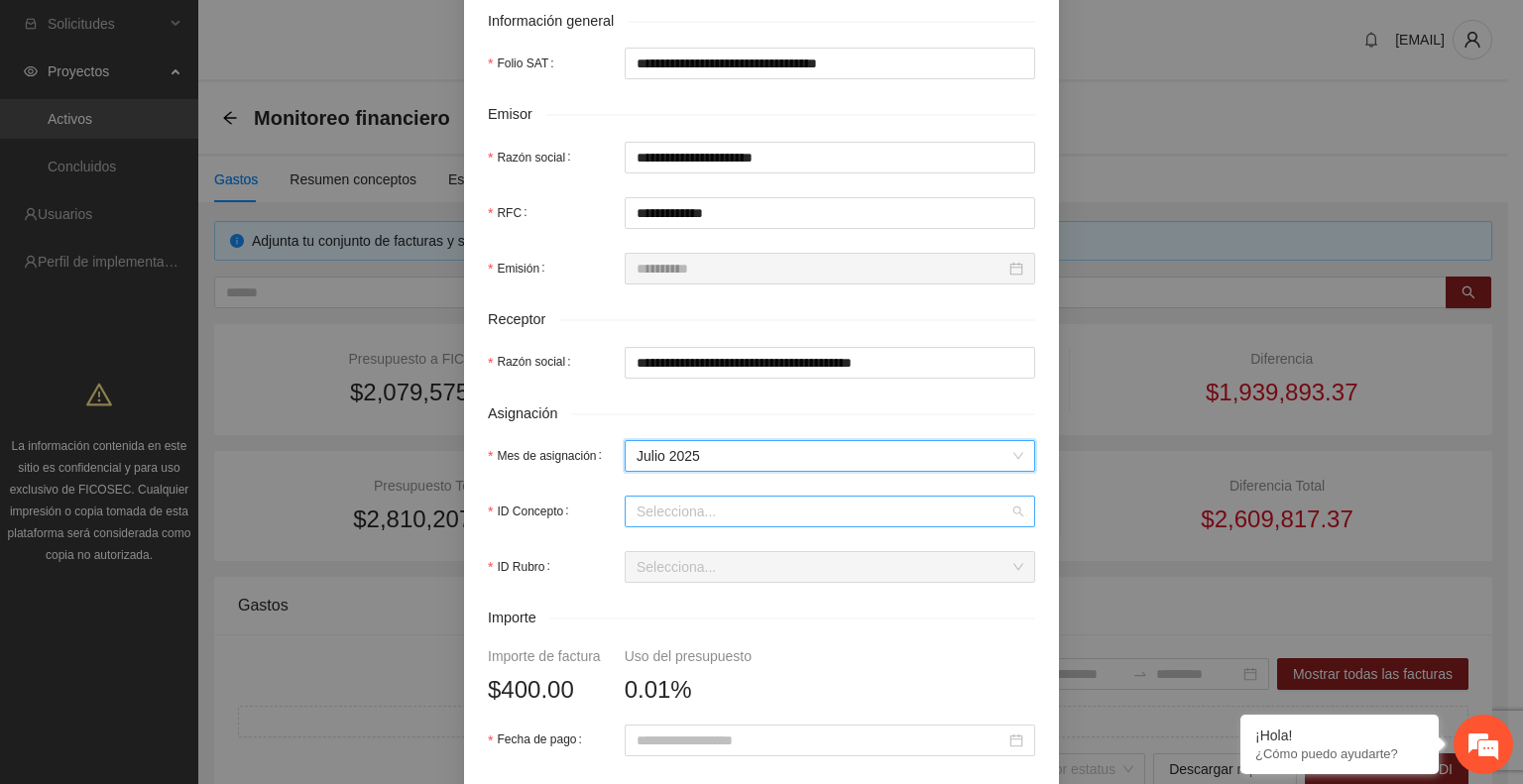 click on "ID Concepto" at bounding box center [823, 511] 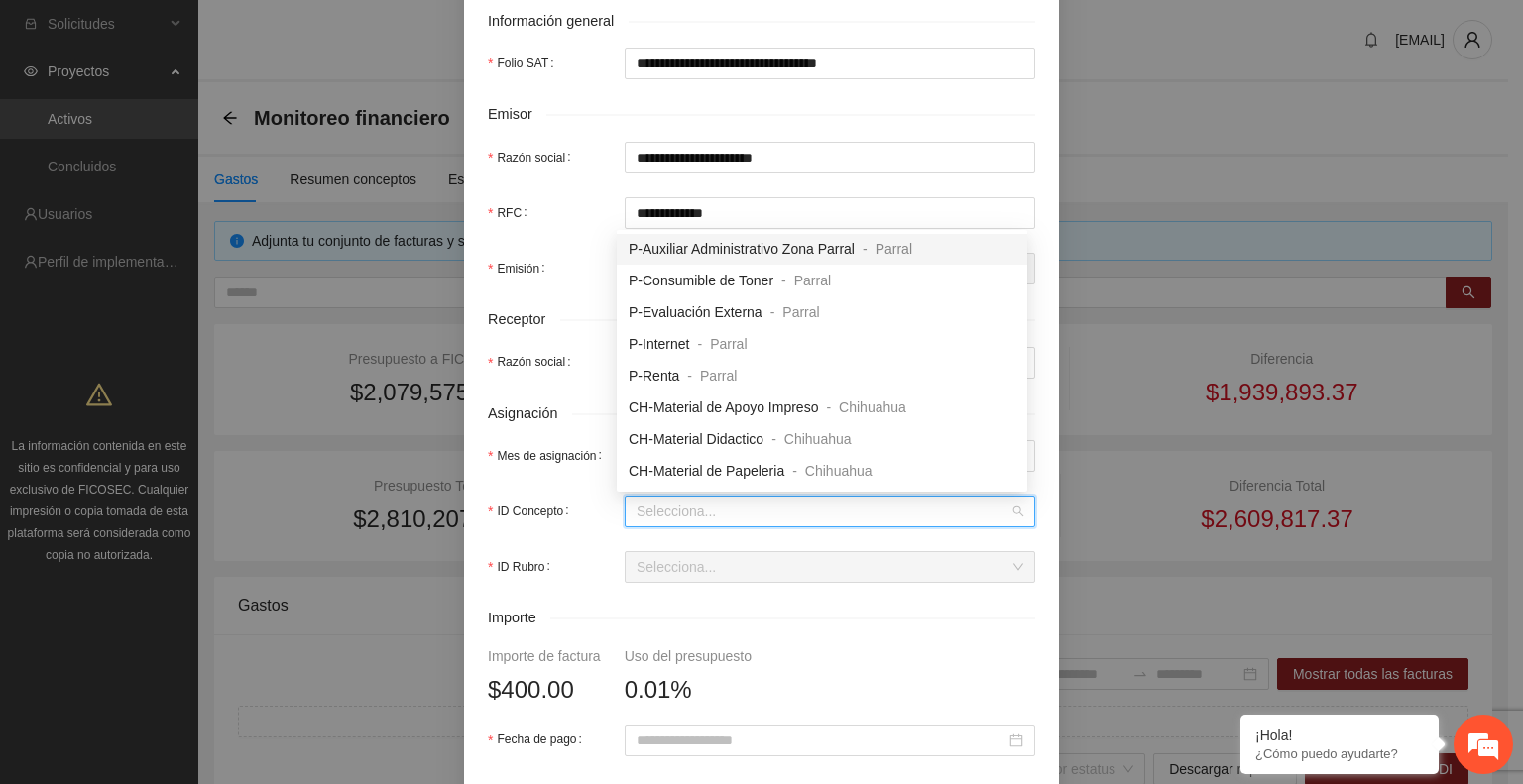 scroll, scrollTop: 192, scrollLeft: 0, axis: vertical 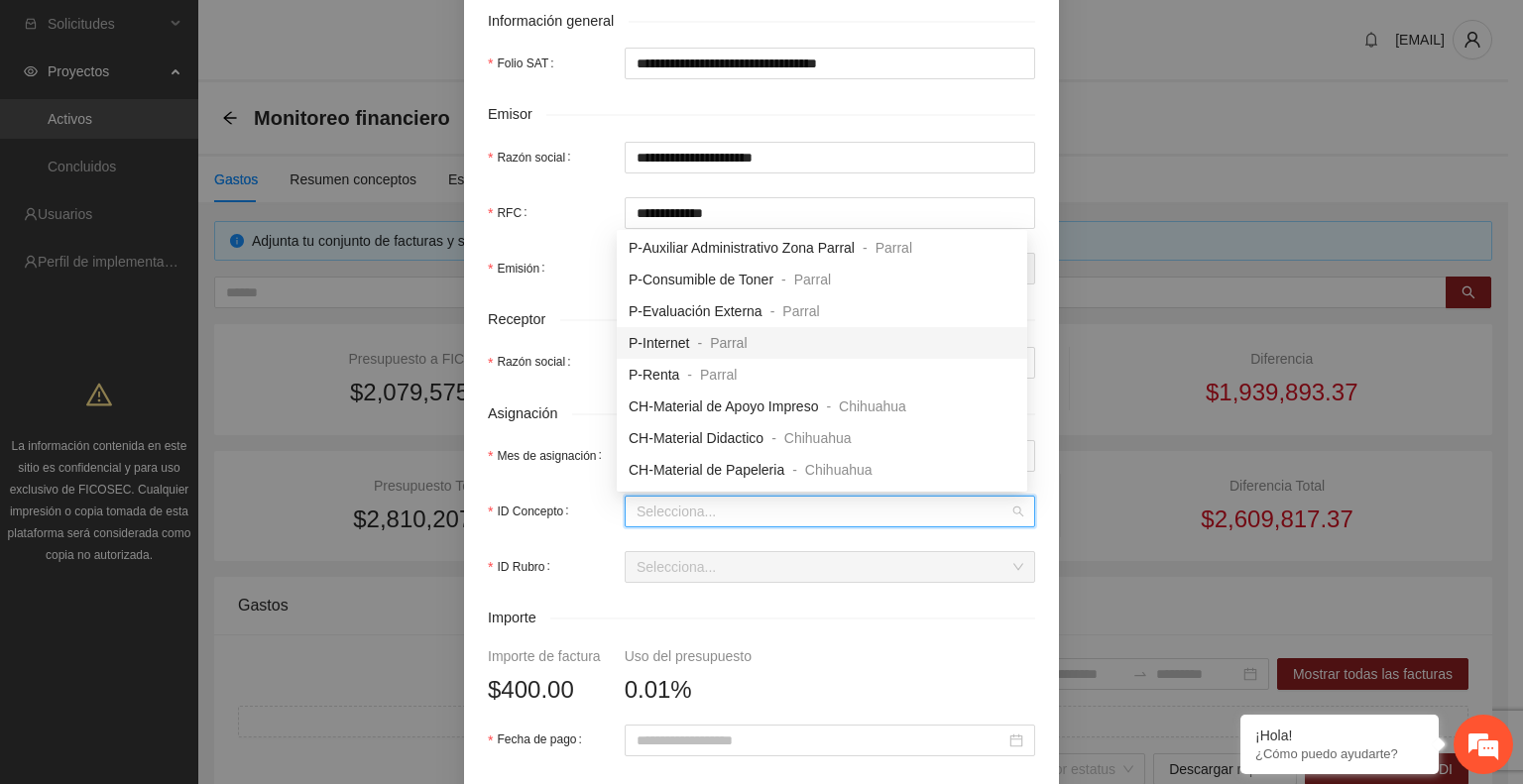 click on "P-Internet - Parral" at bounding box center (688, 343) 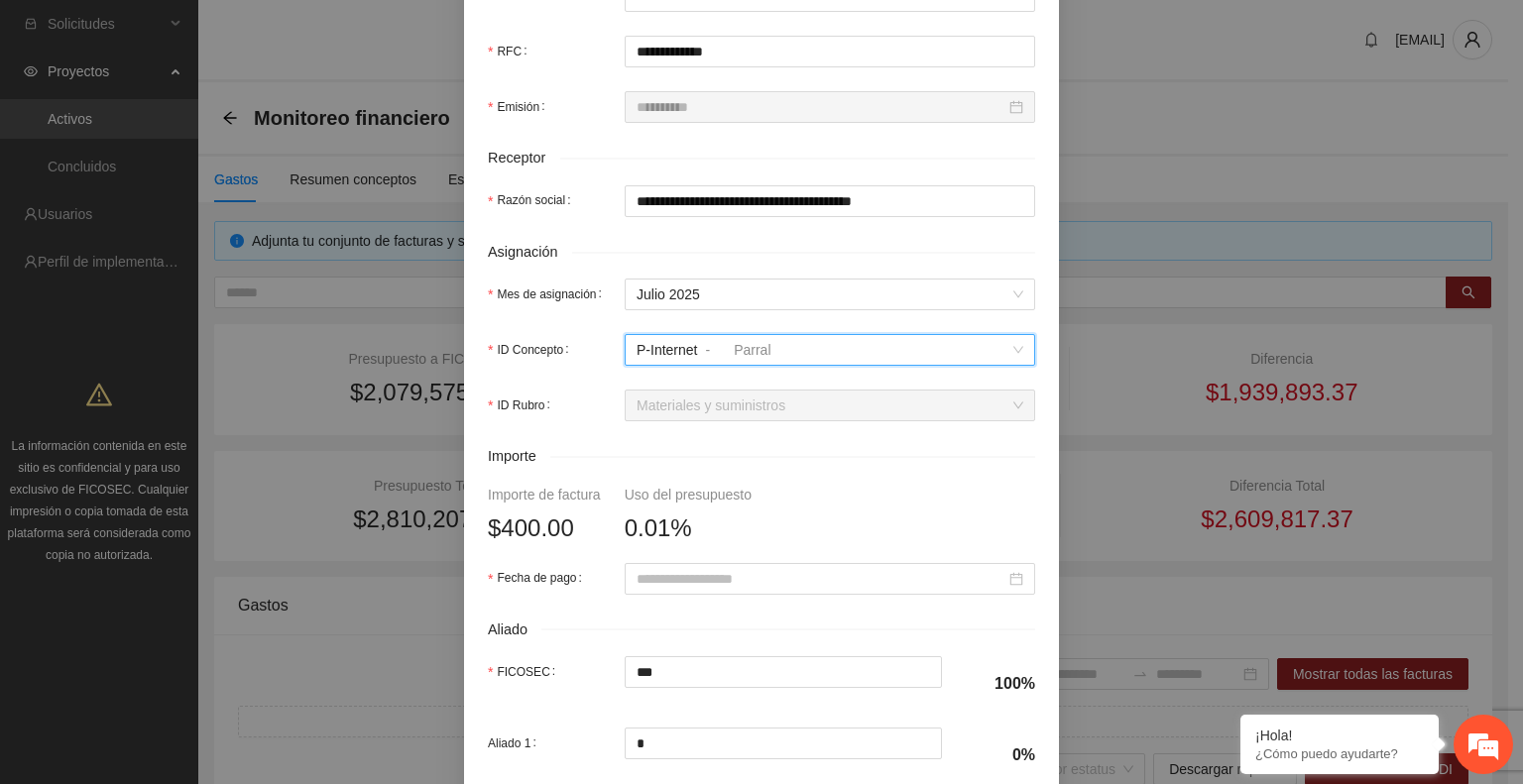 scroll, scrollTop: 565, scrollLeft: 0, axis: vertical 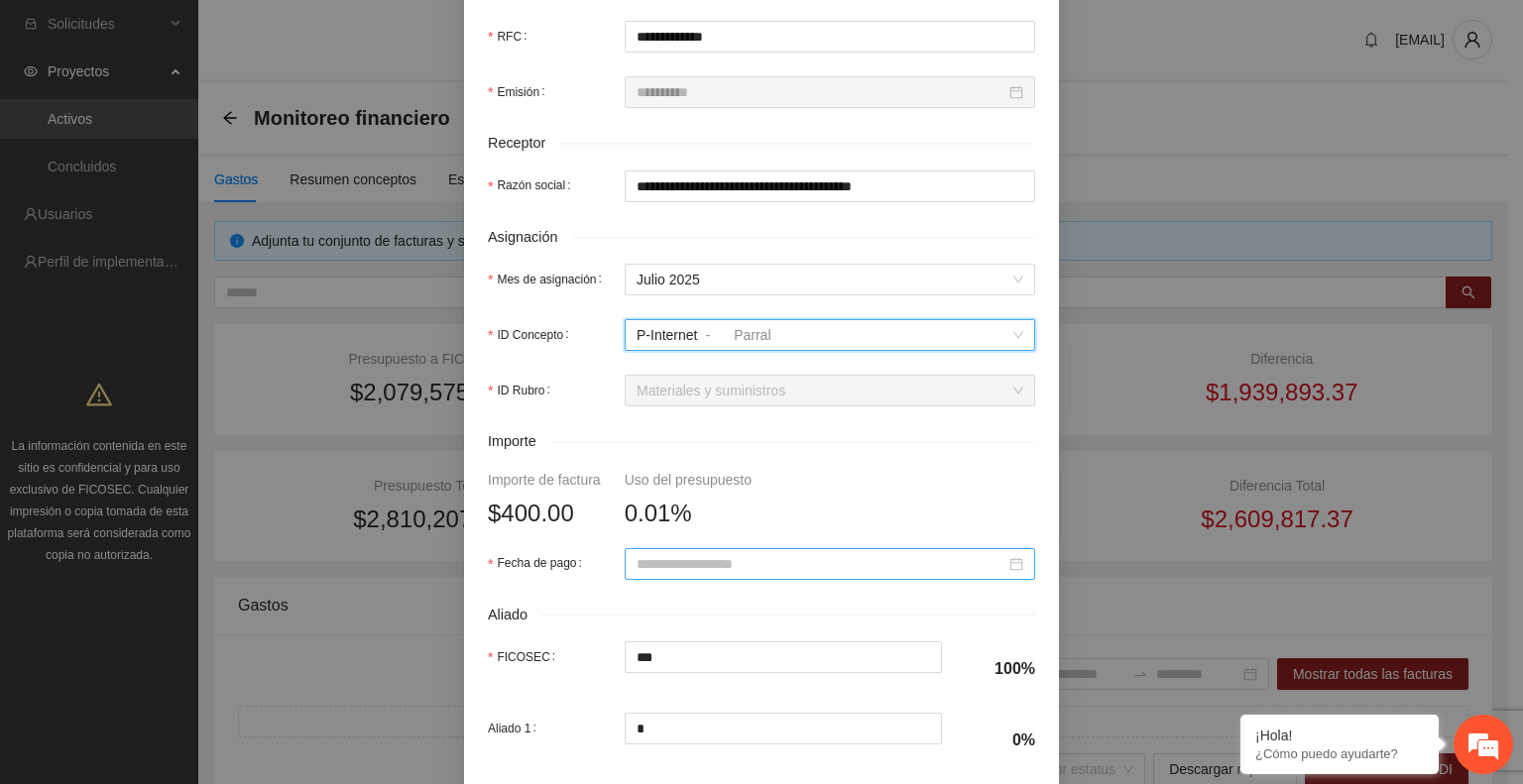 click at bounding box center (830, 564) 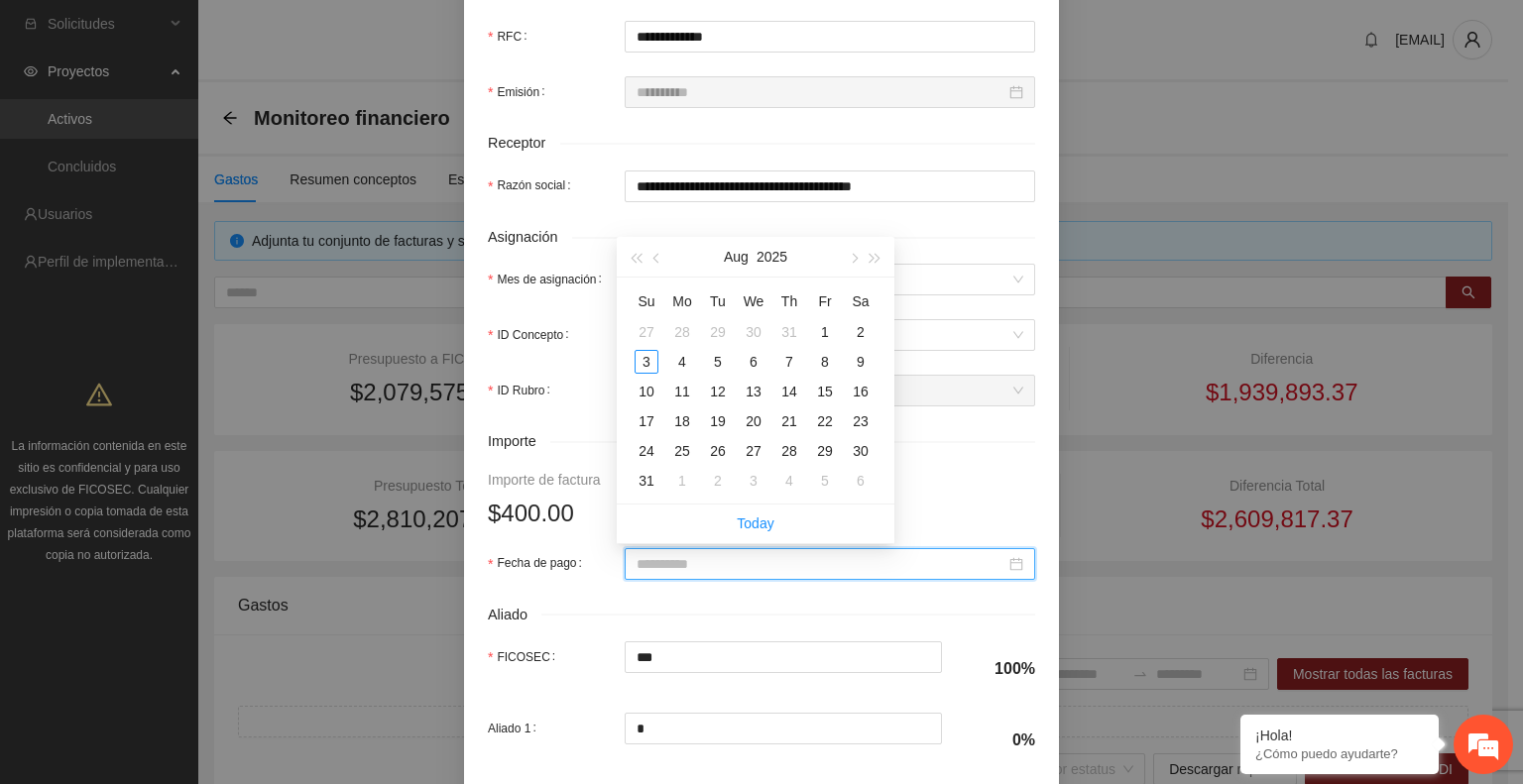 type on "**********" 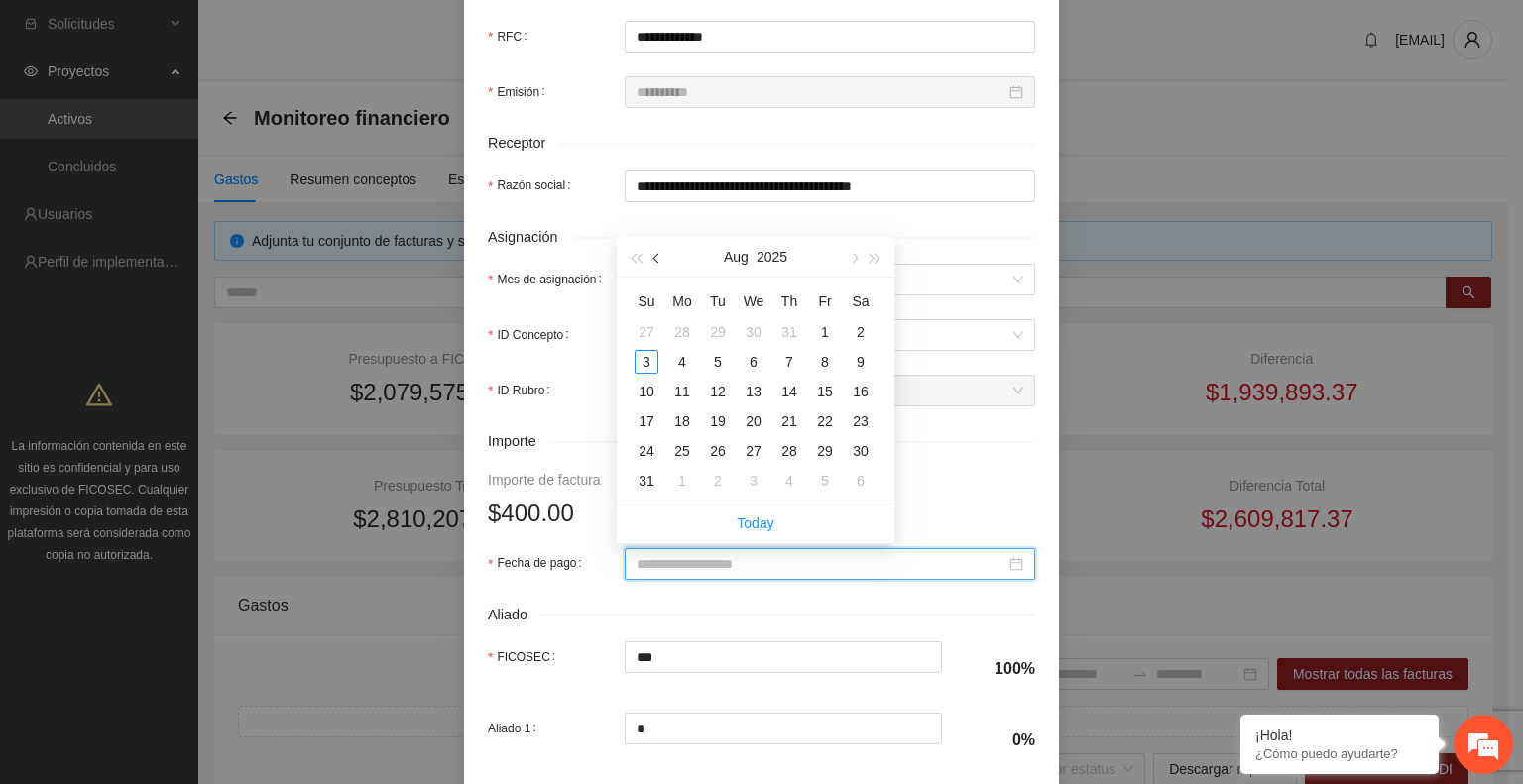 click at bounding box center [658, 259] 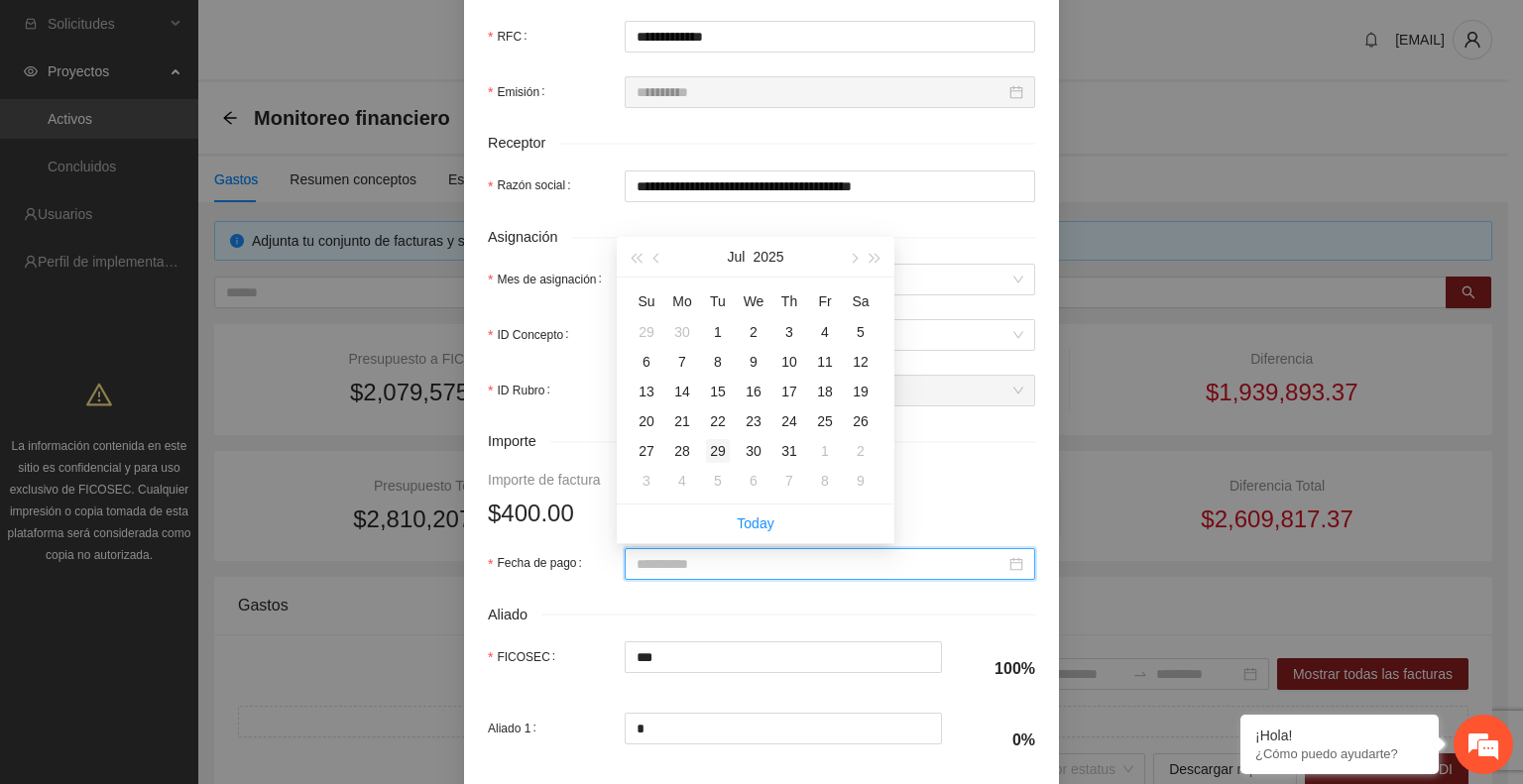 type on "**********" 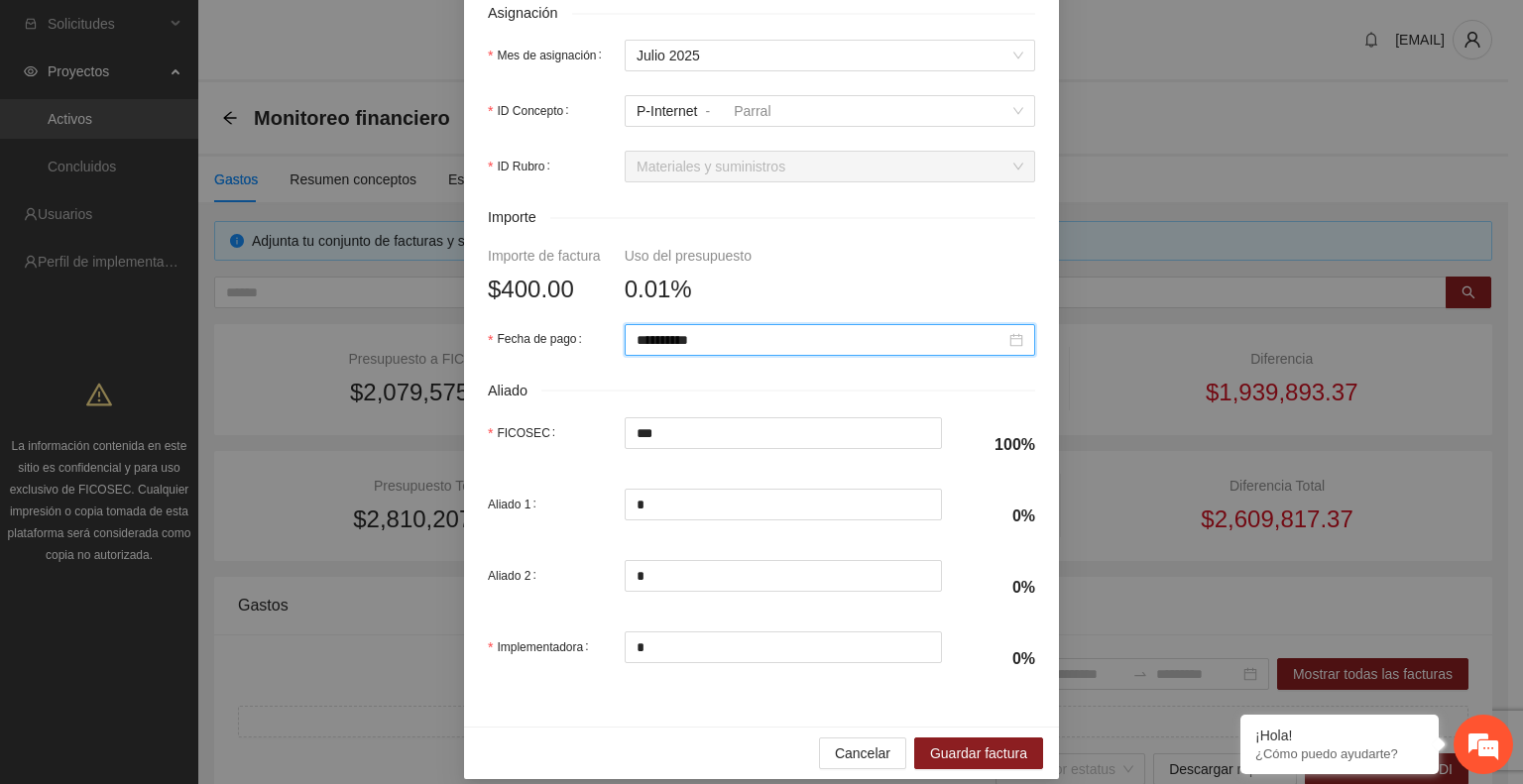 scroll, scrollTop: 807, scrollLeft: 0, axis: vertical 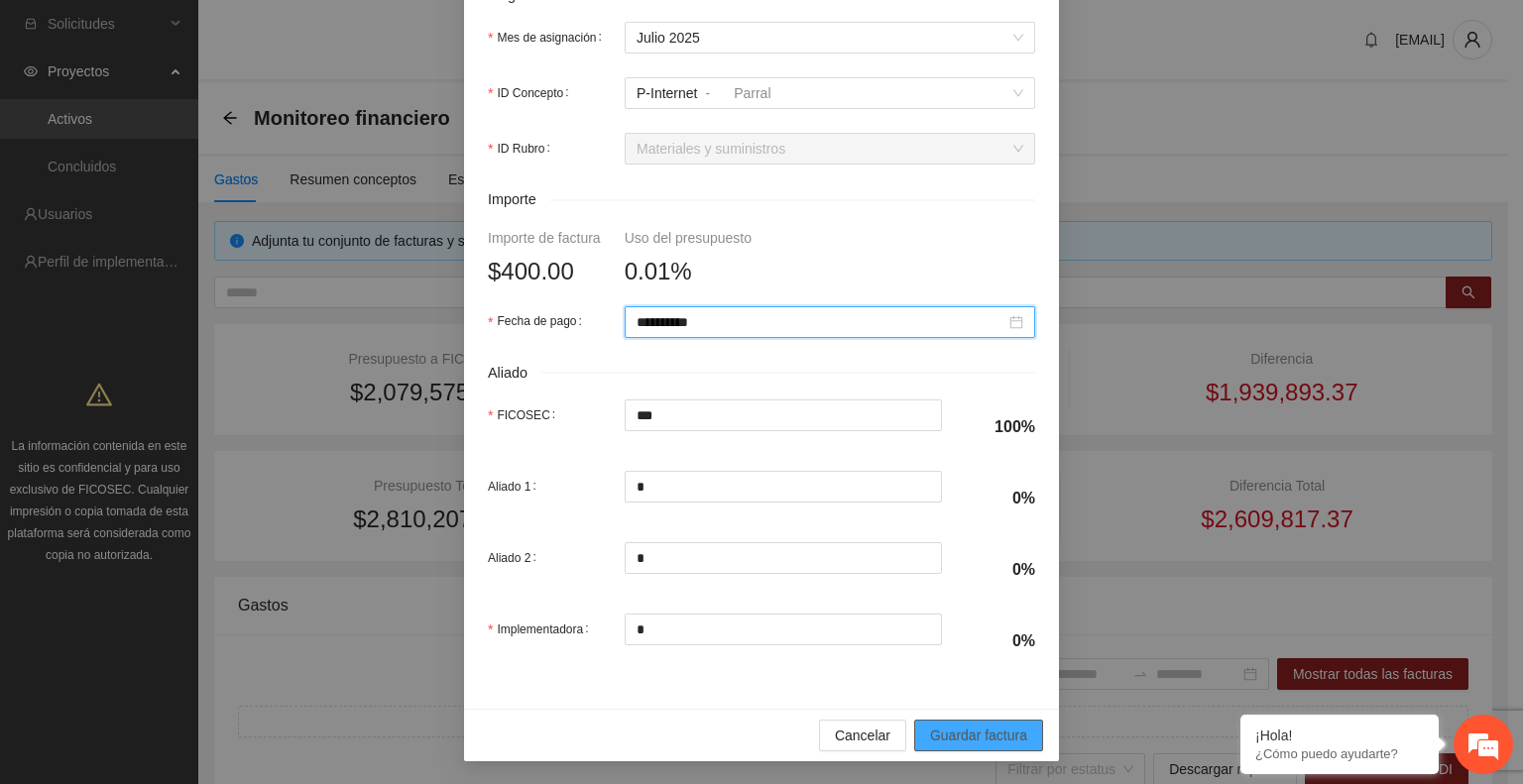 click on "Guardar factura" at bounding box center (979, 735) 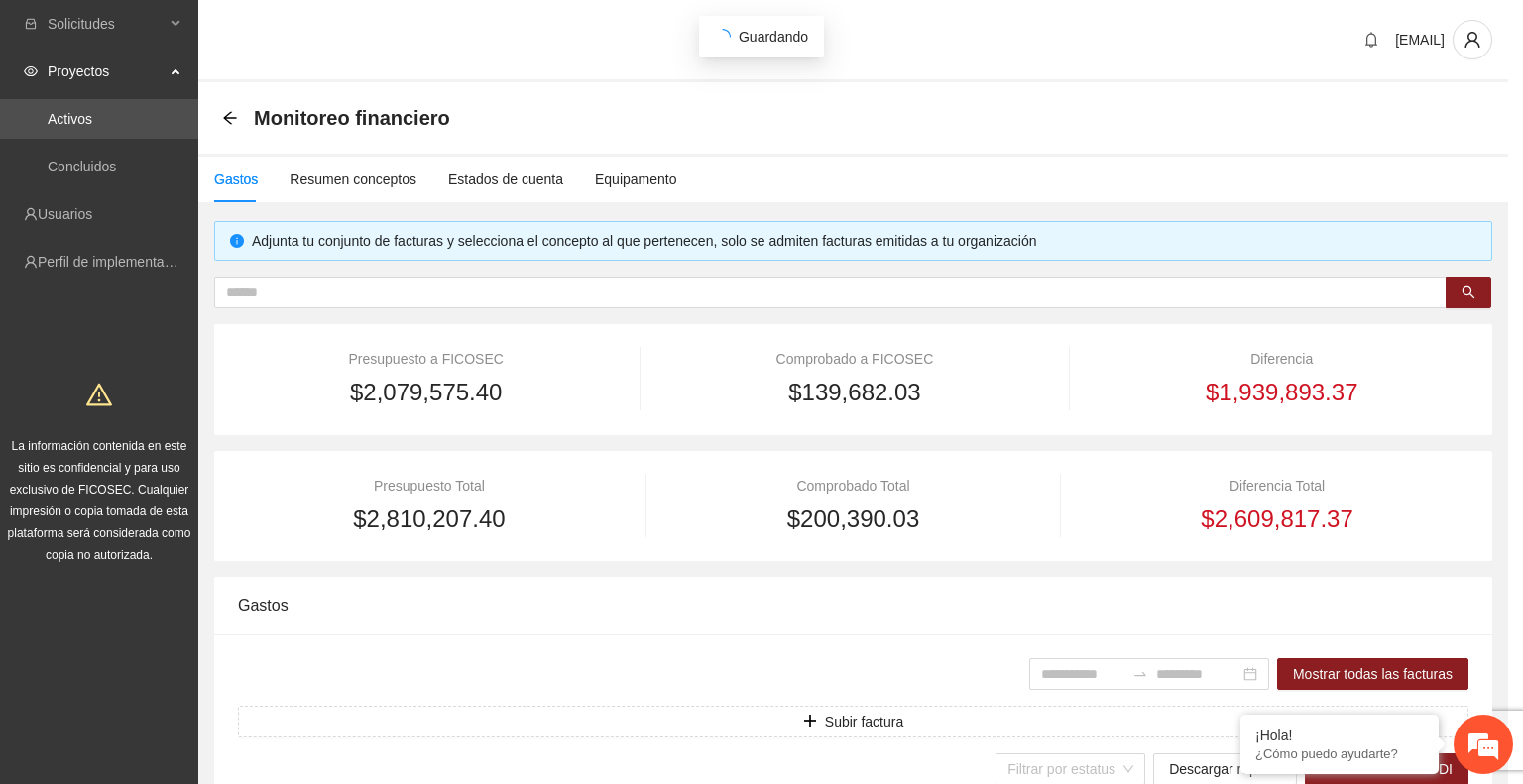 scroll, scrollTop: 648, scrollLeft: 0, axis: vertical 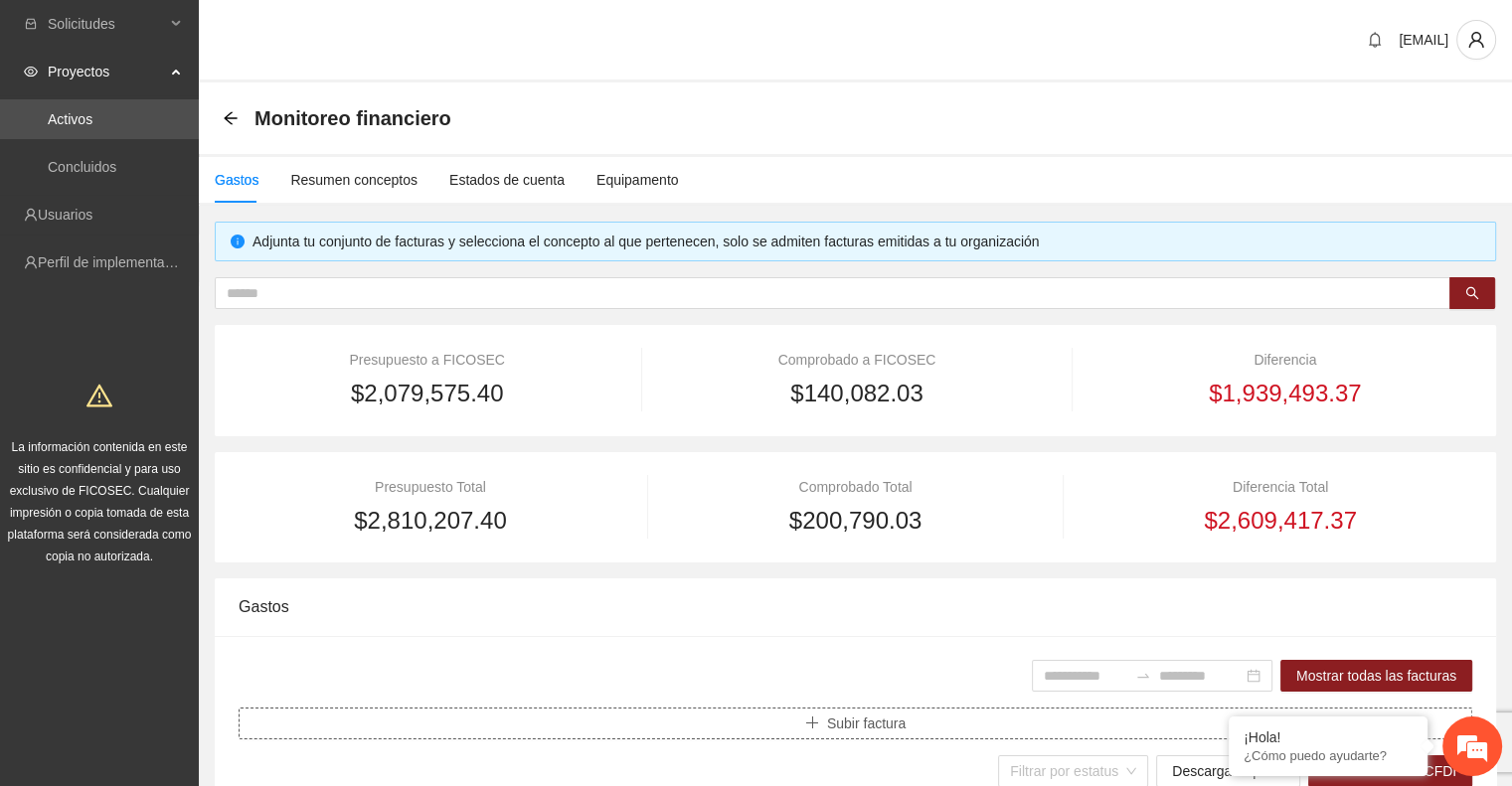 click on "Subir factura" at bounding box center [855, 723] 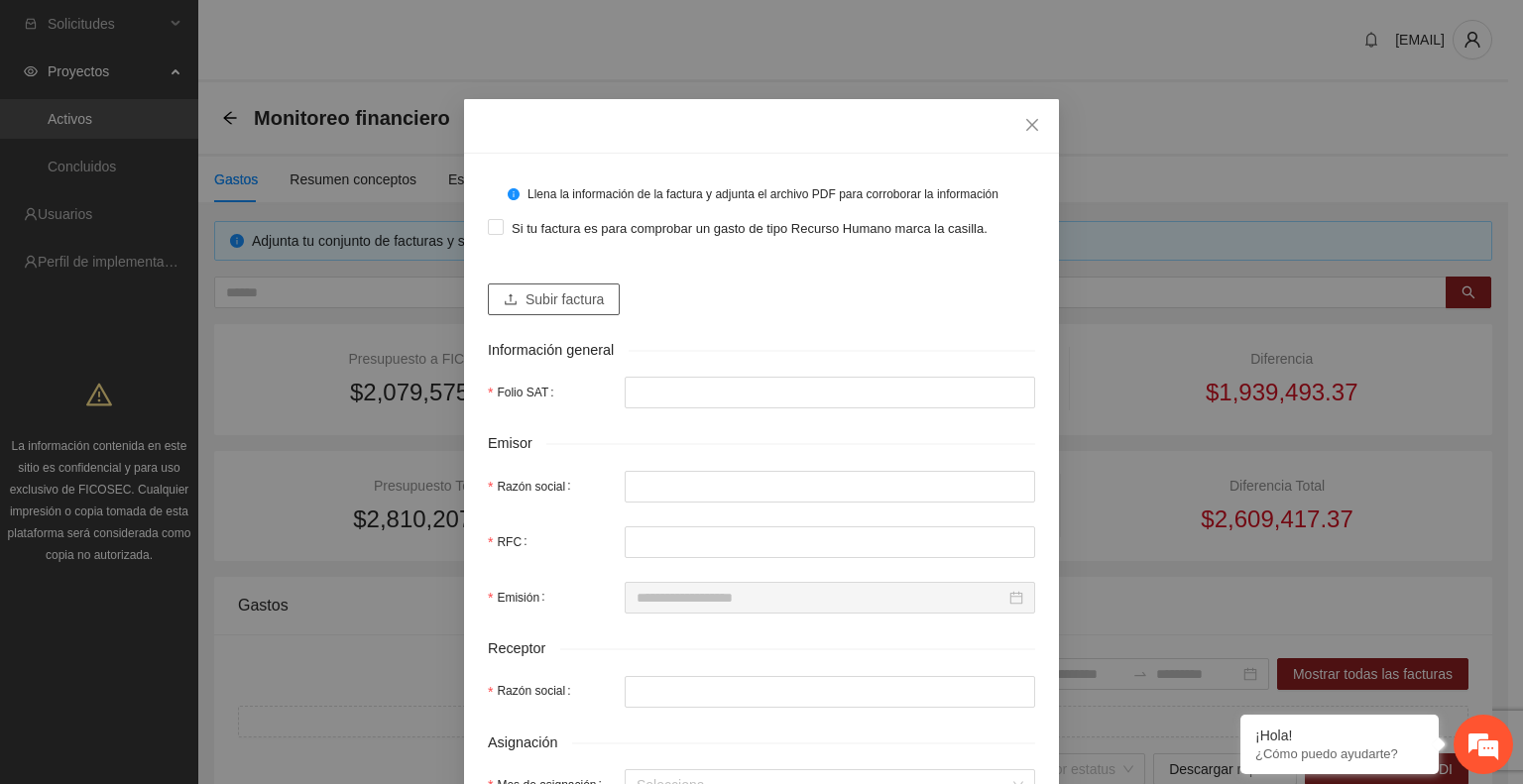 click on "Subir factura" at bounding box center [553, 299] 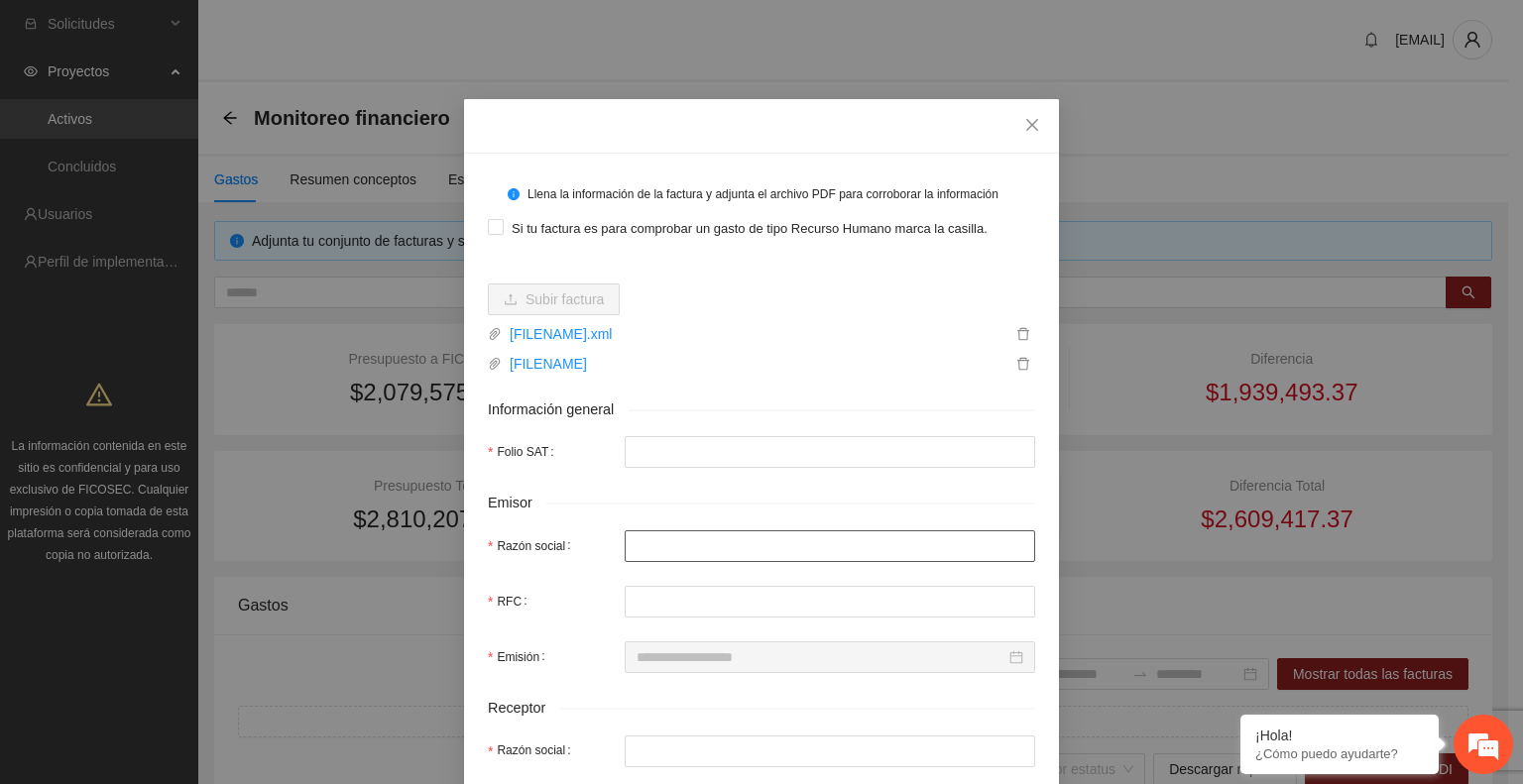 type on "**********" 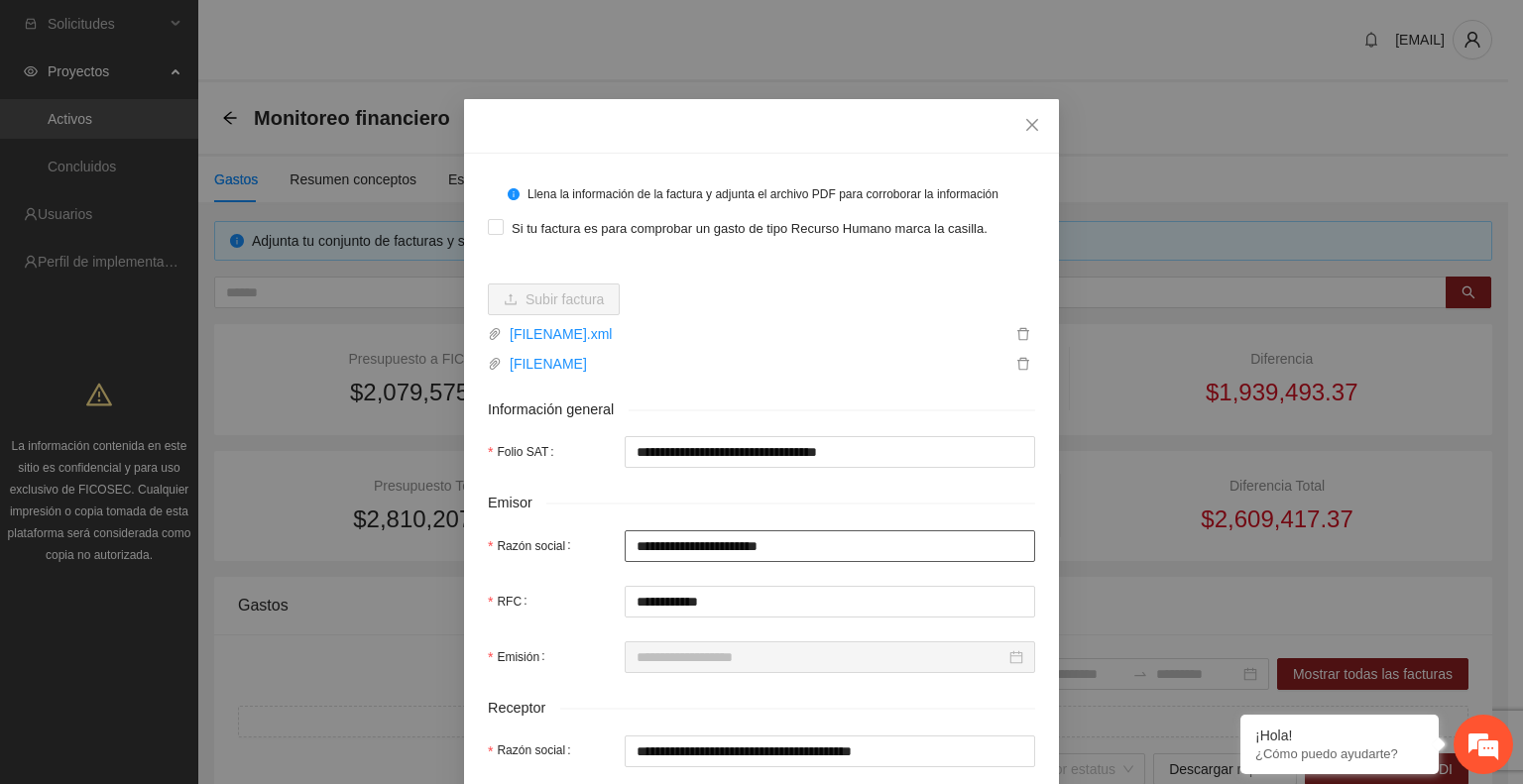 type on "**********" 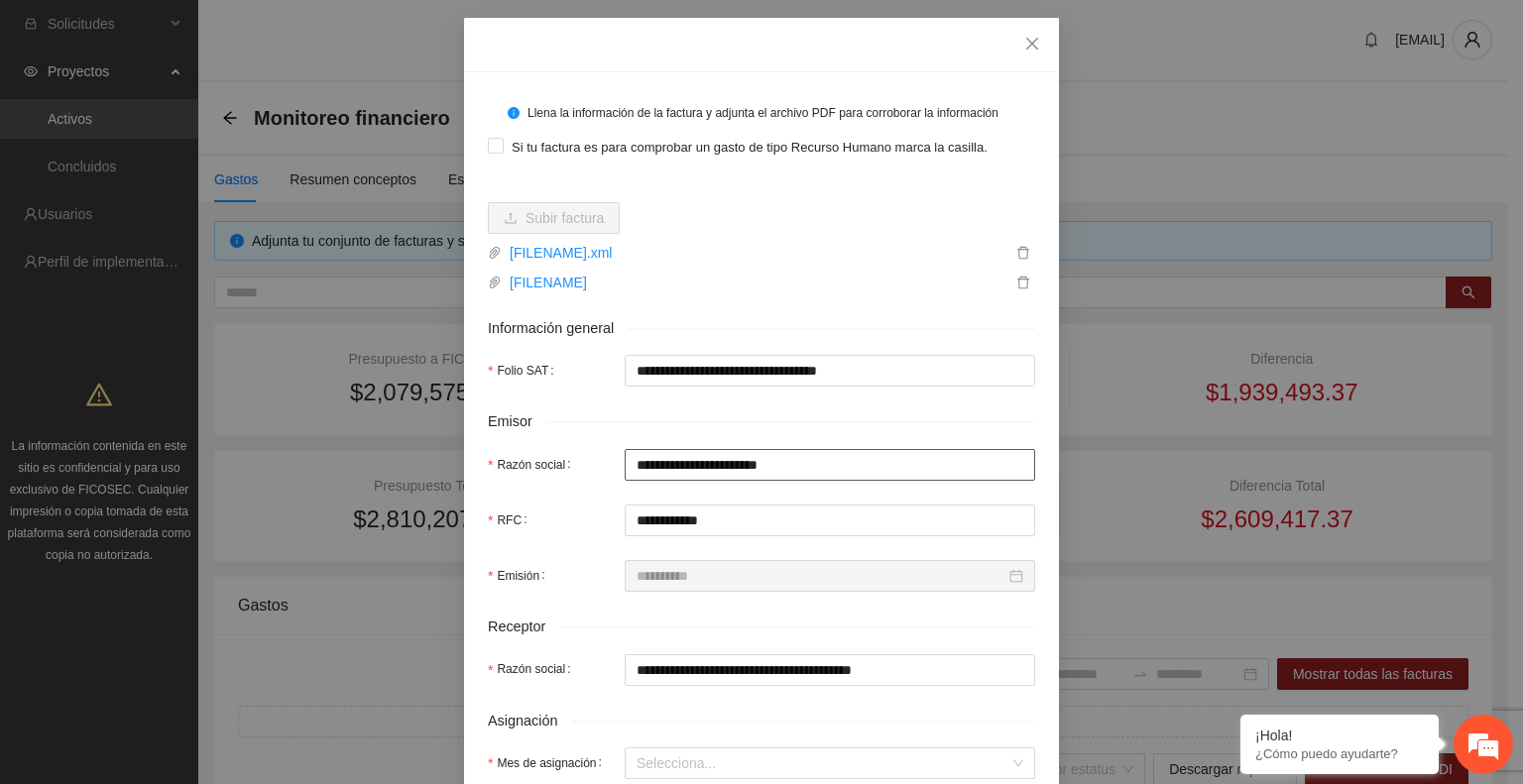 scroll, scrollTop: 0, scrollLeft: 0, axis: both 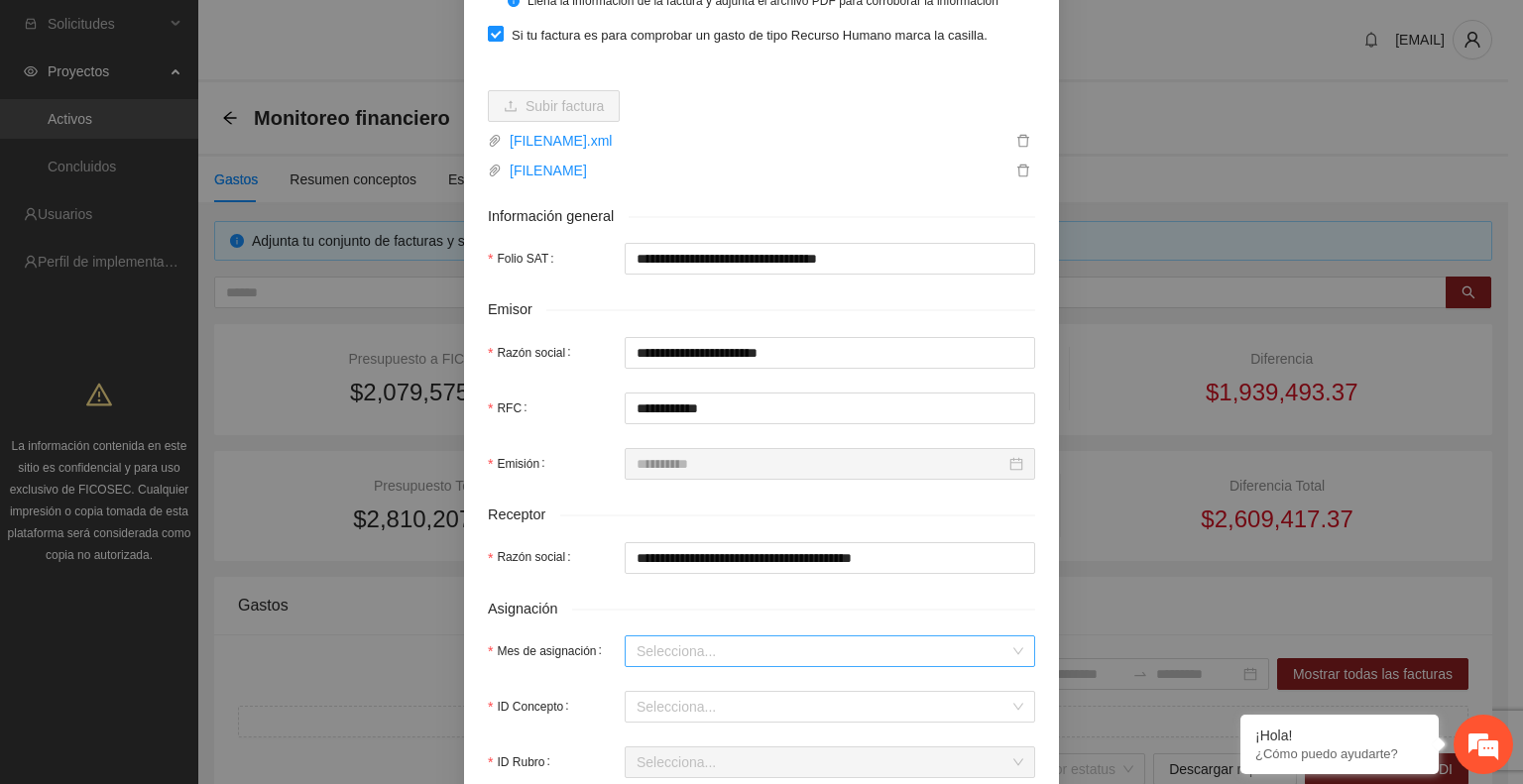 click on "Mes de asignación" at bounding box center [823, 651] 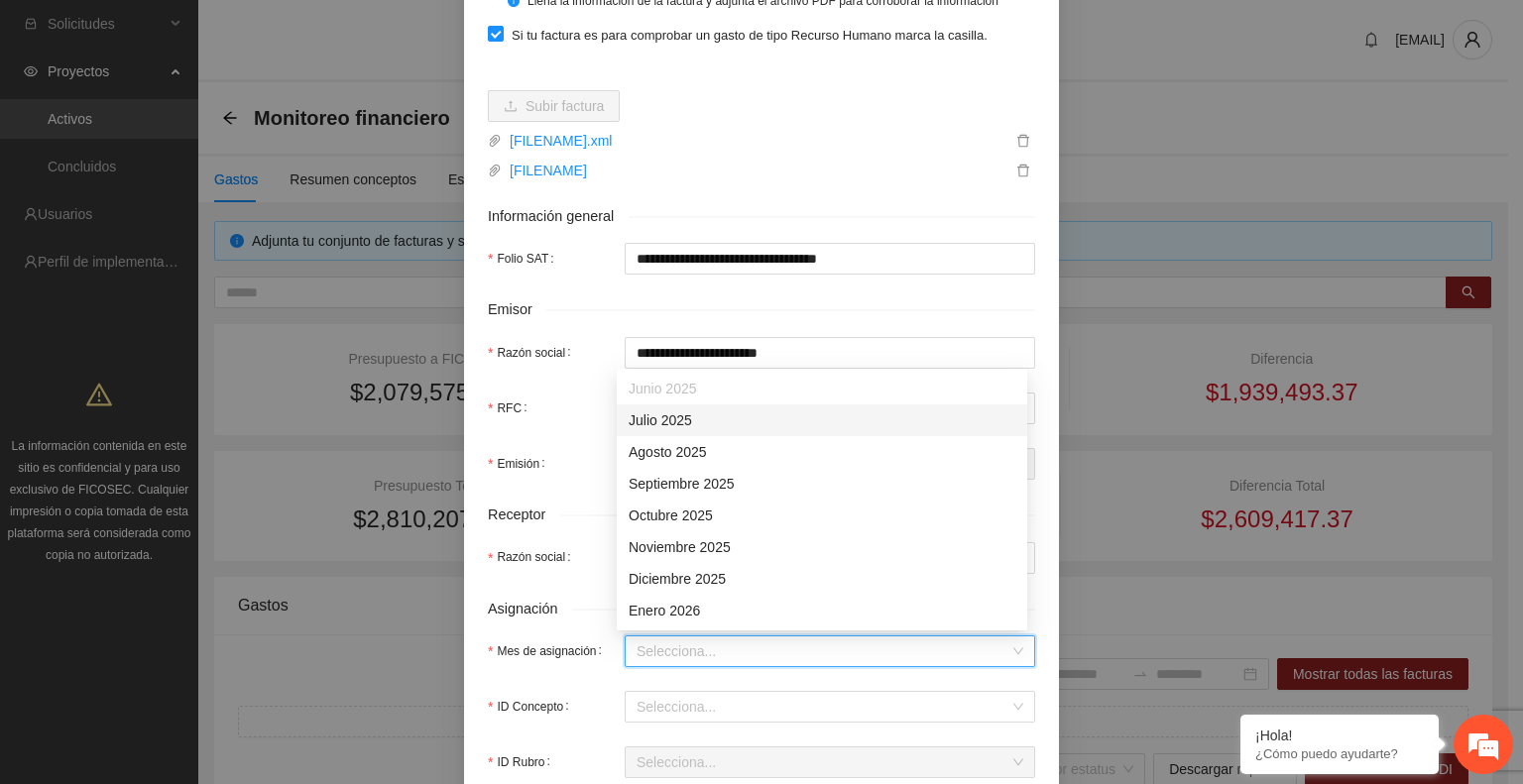 click on "Julio 2025" at bounding box center (822, 420) 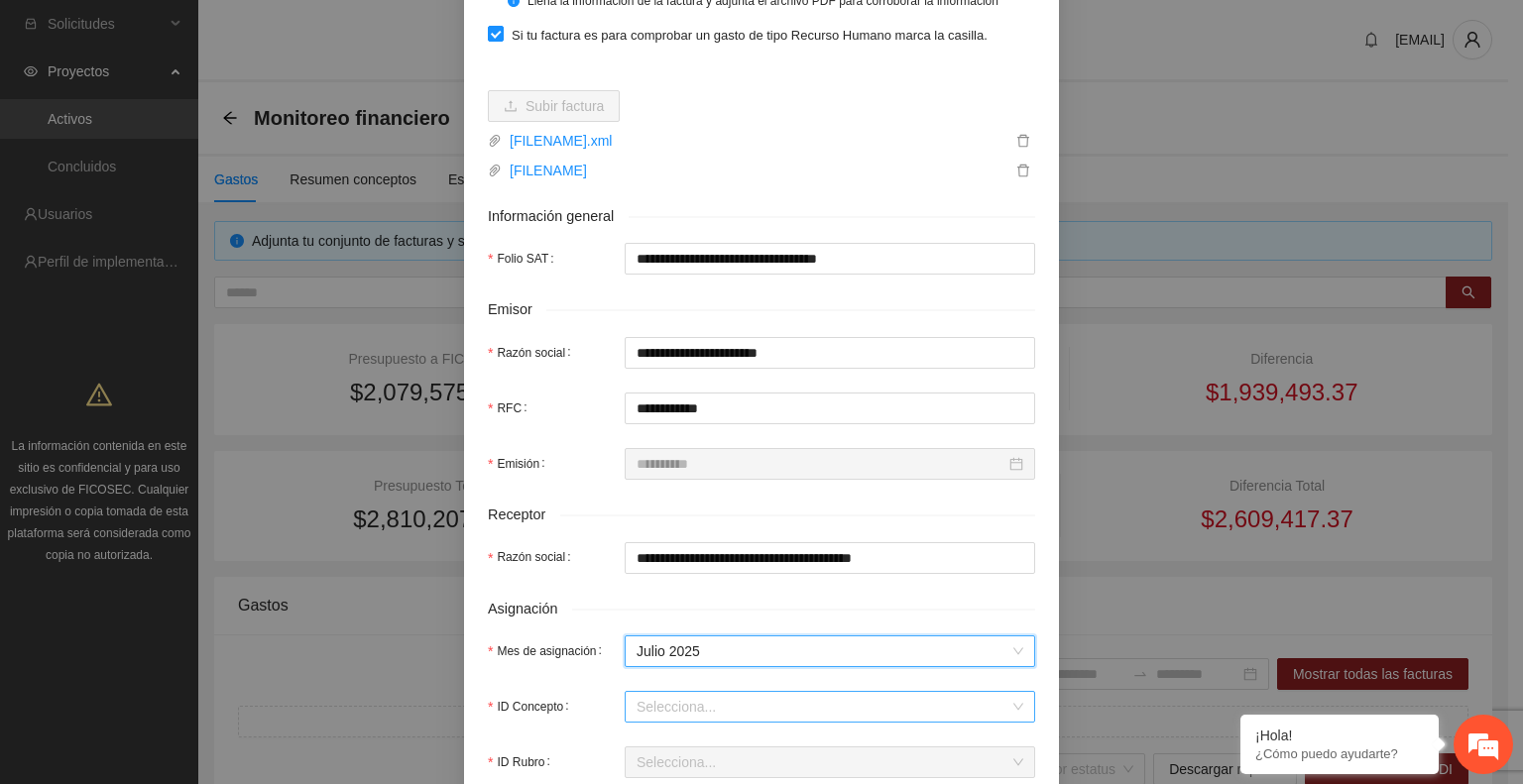 click on "ID Concepto" at bounding box center [823, 707] 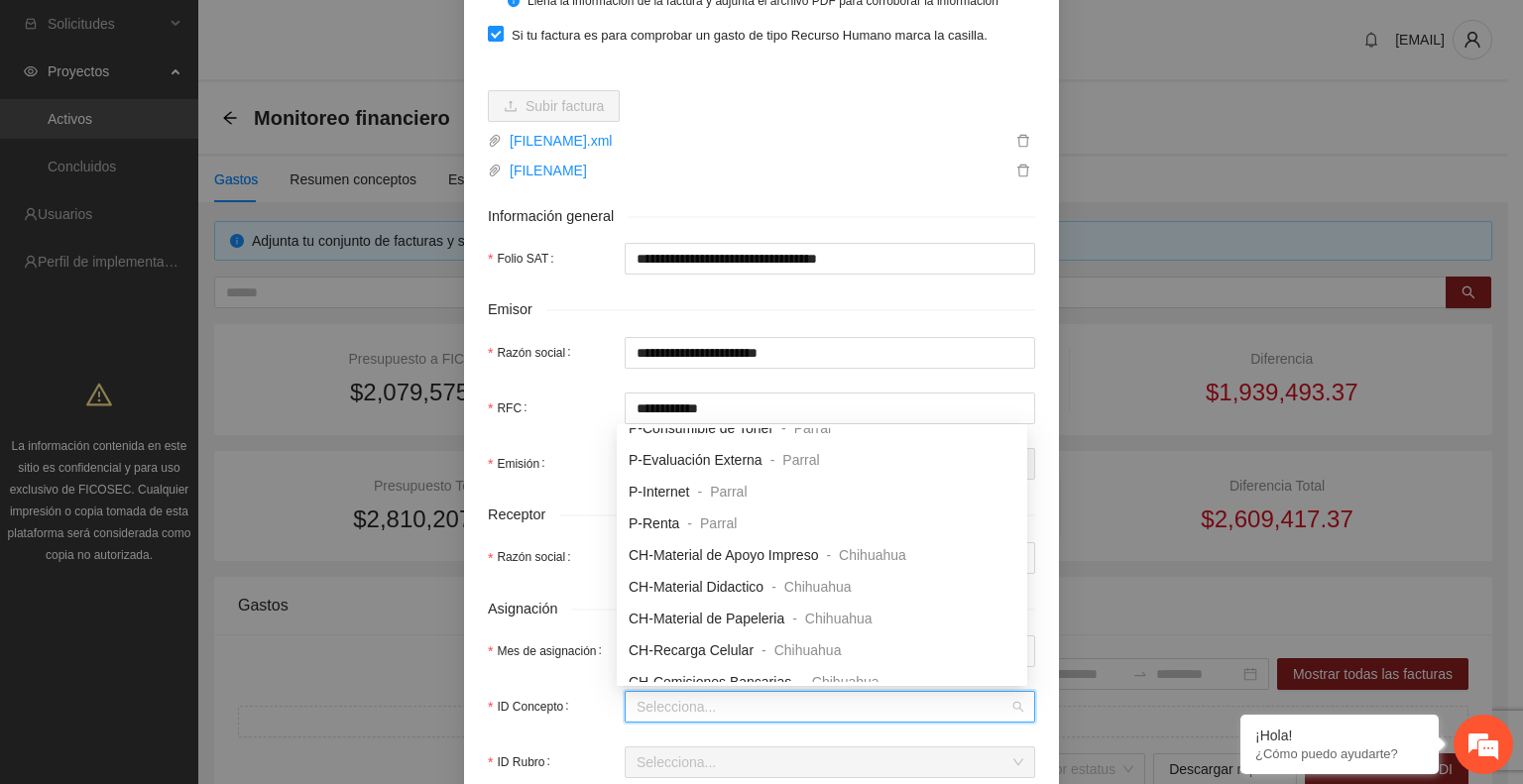 scroll, scrollTop: 243, scrollLeft: 0, axis: vertical 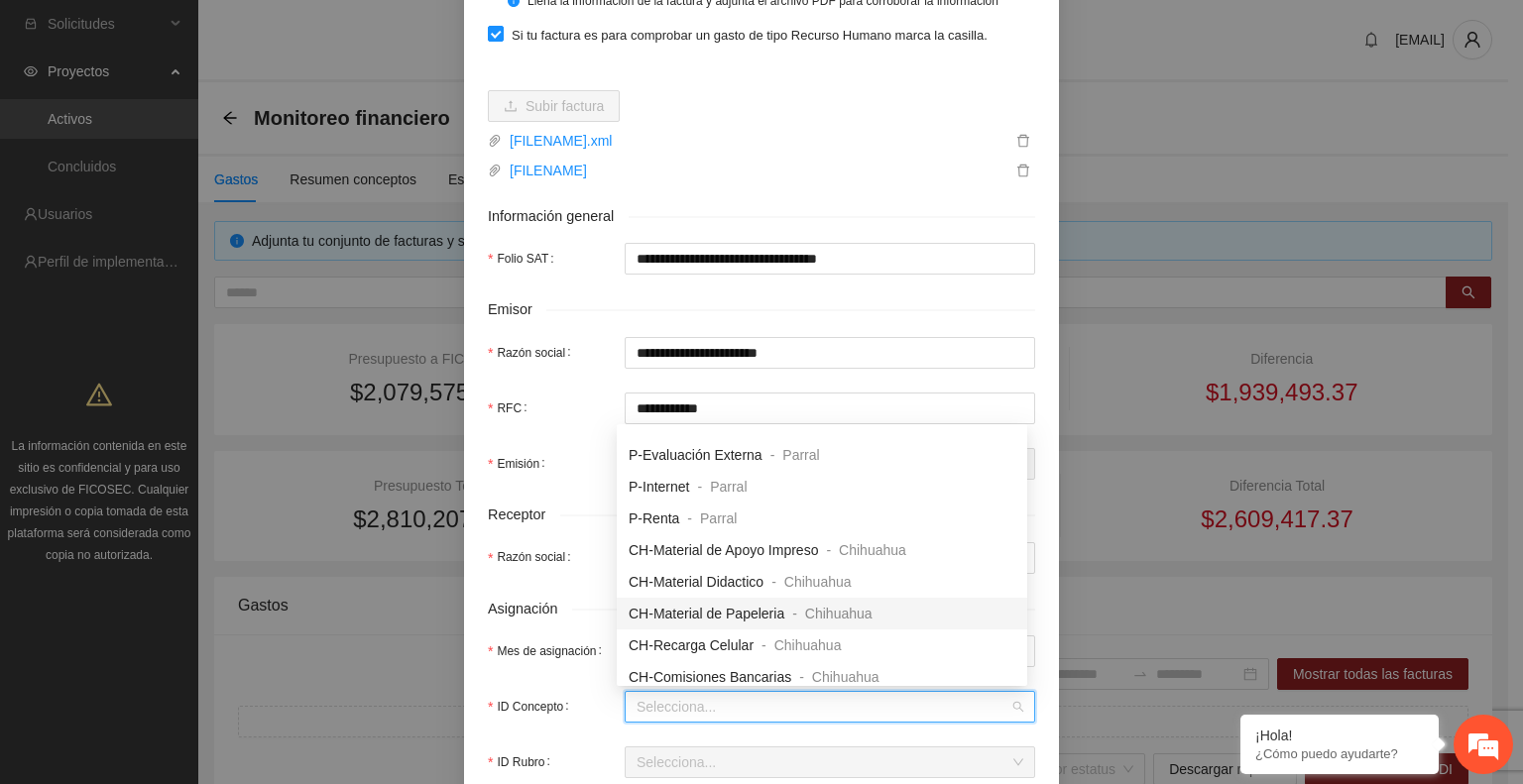 click on "CH-Material de Papeleria" at bounding box center [706, 614] 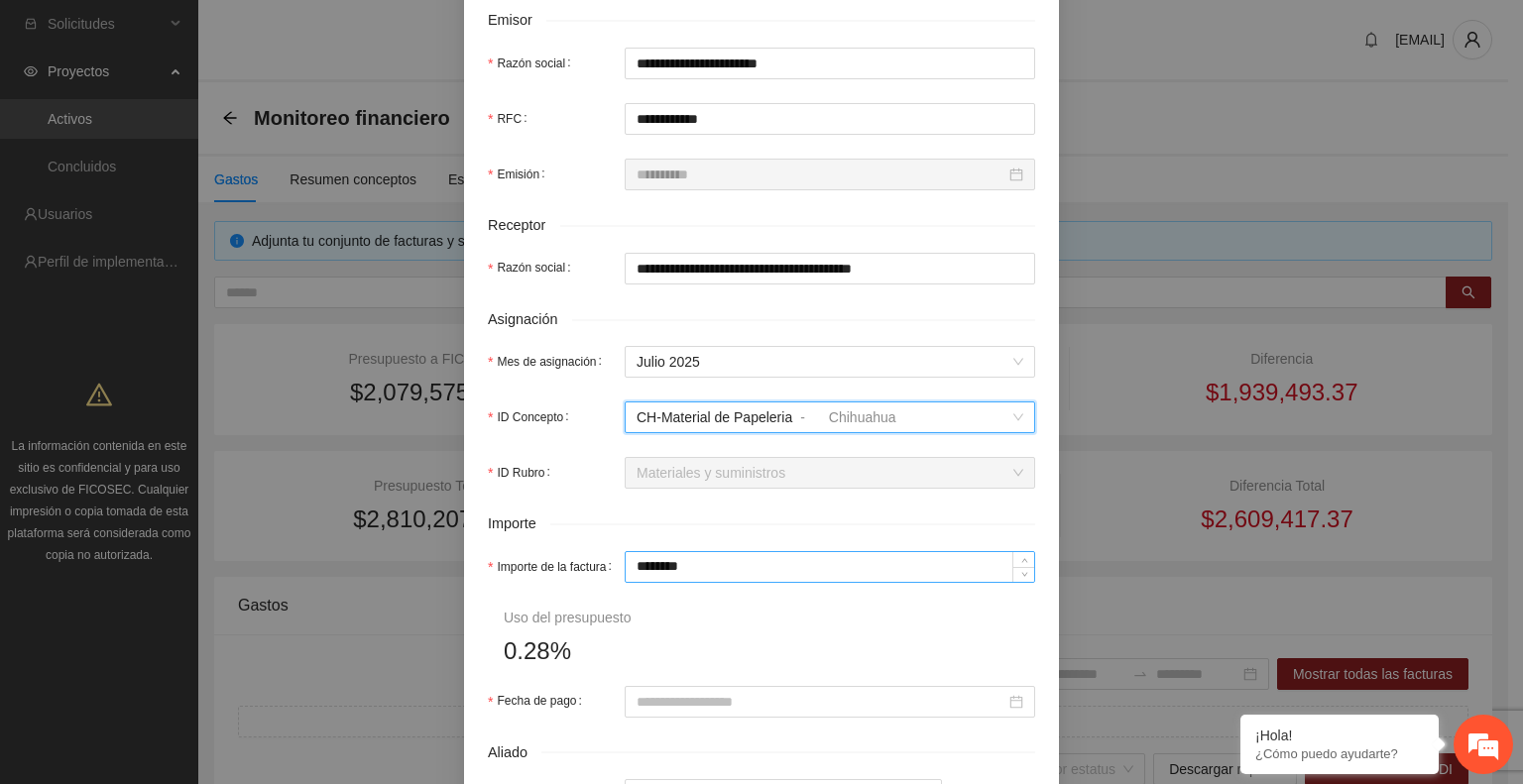 scroll, scrollTop: 483, scrollLeft: 0, axis: vertical 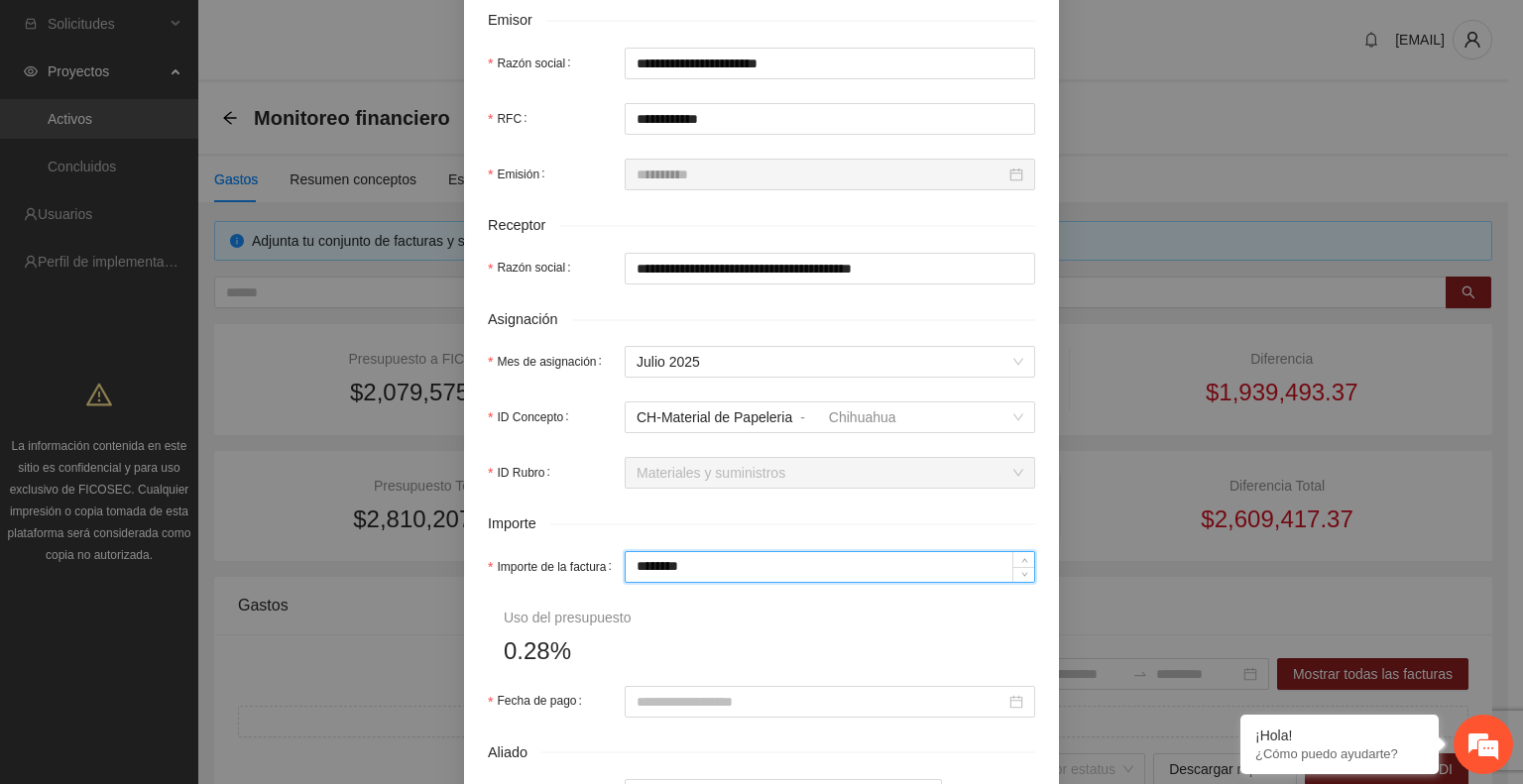 drag, startPoint x: 693, startPoint y: 566, endPoint x: 507, endPoint y: 581, distance: 186.60386 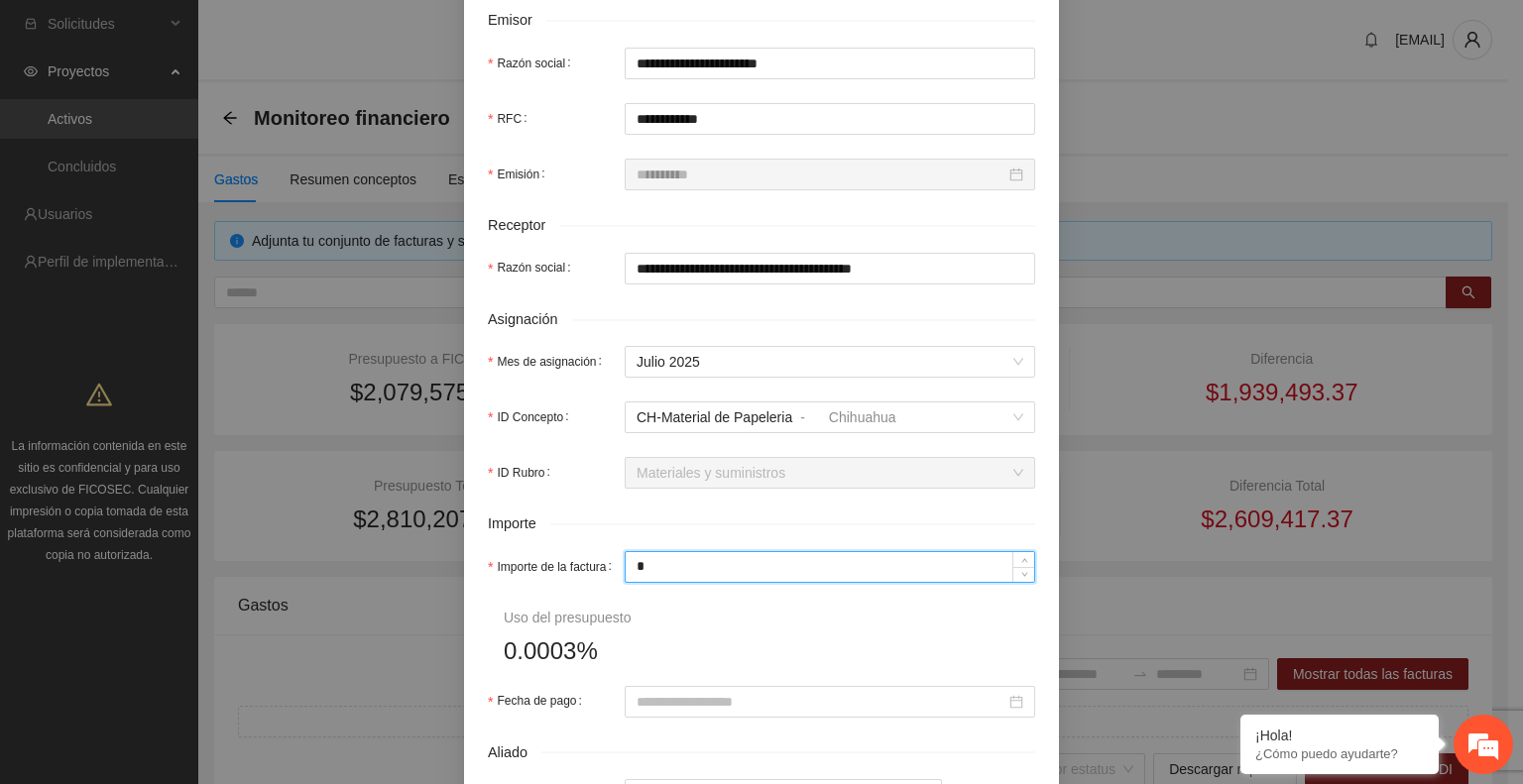 type on "**" 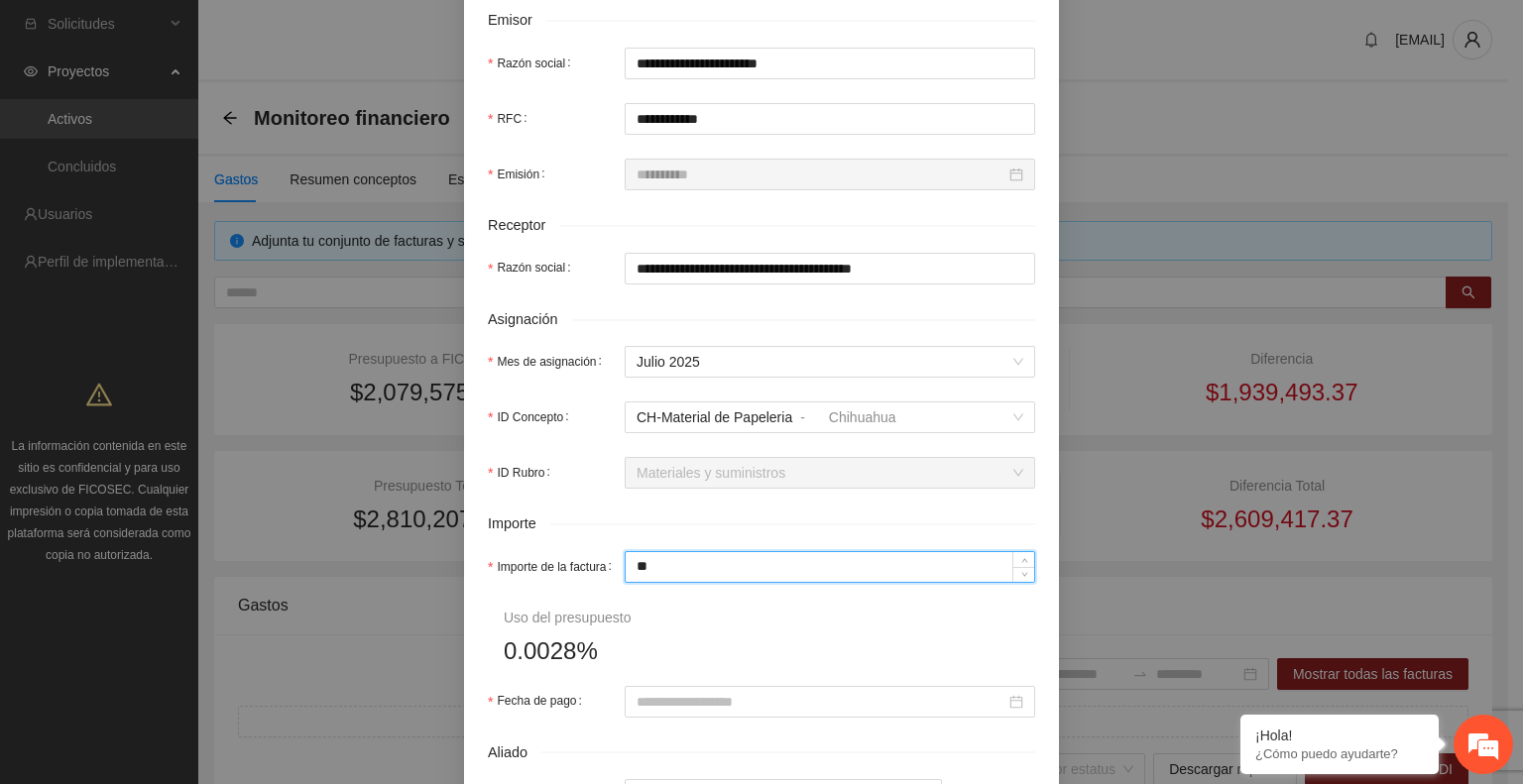 type on "***" 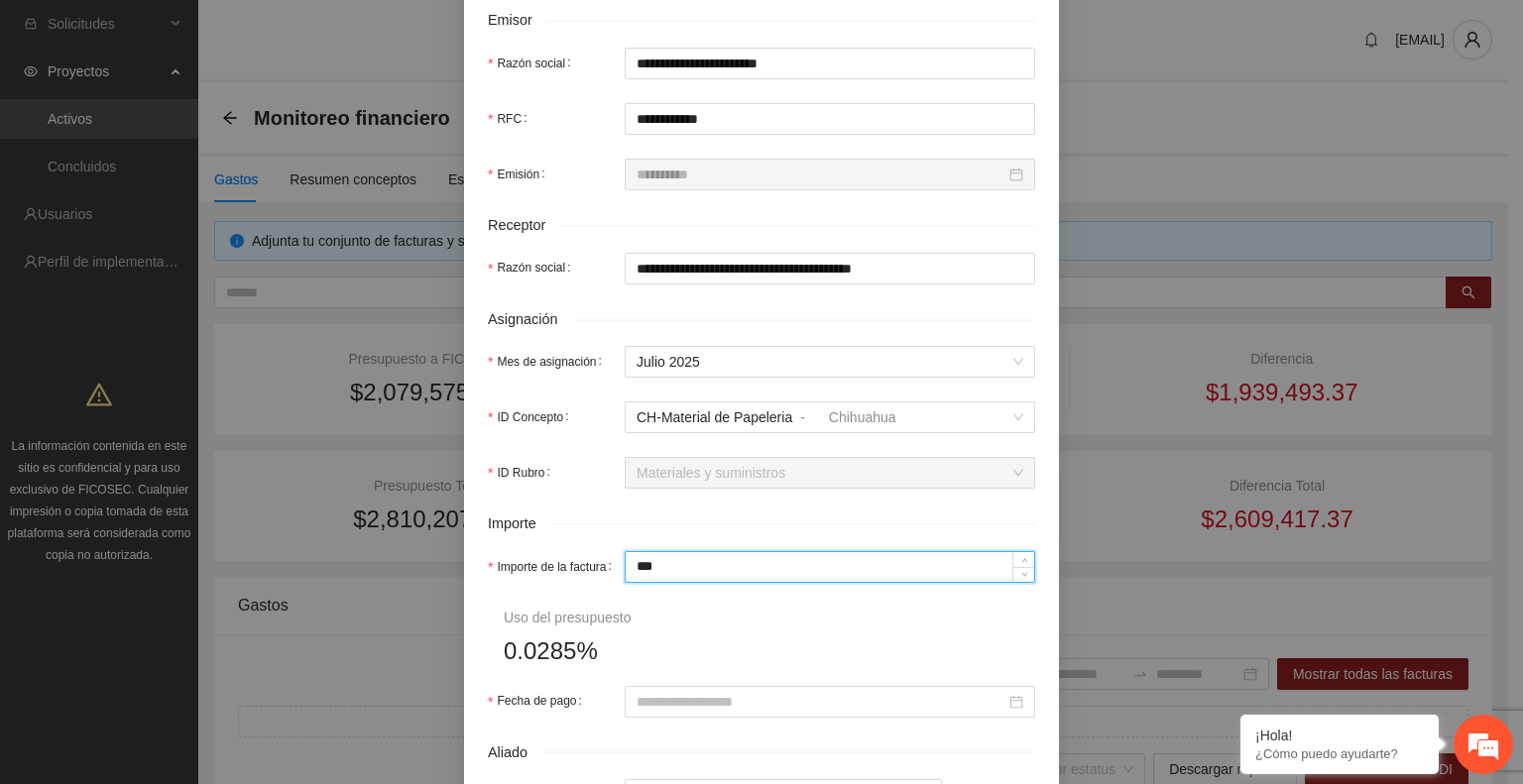 type on "*****" 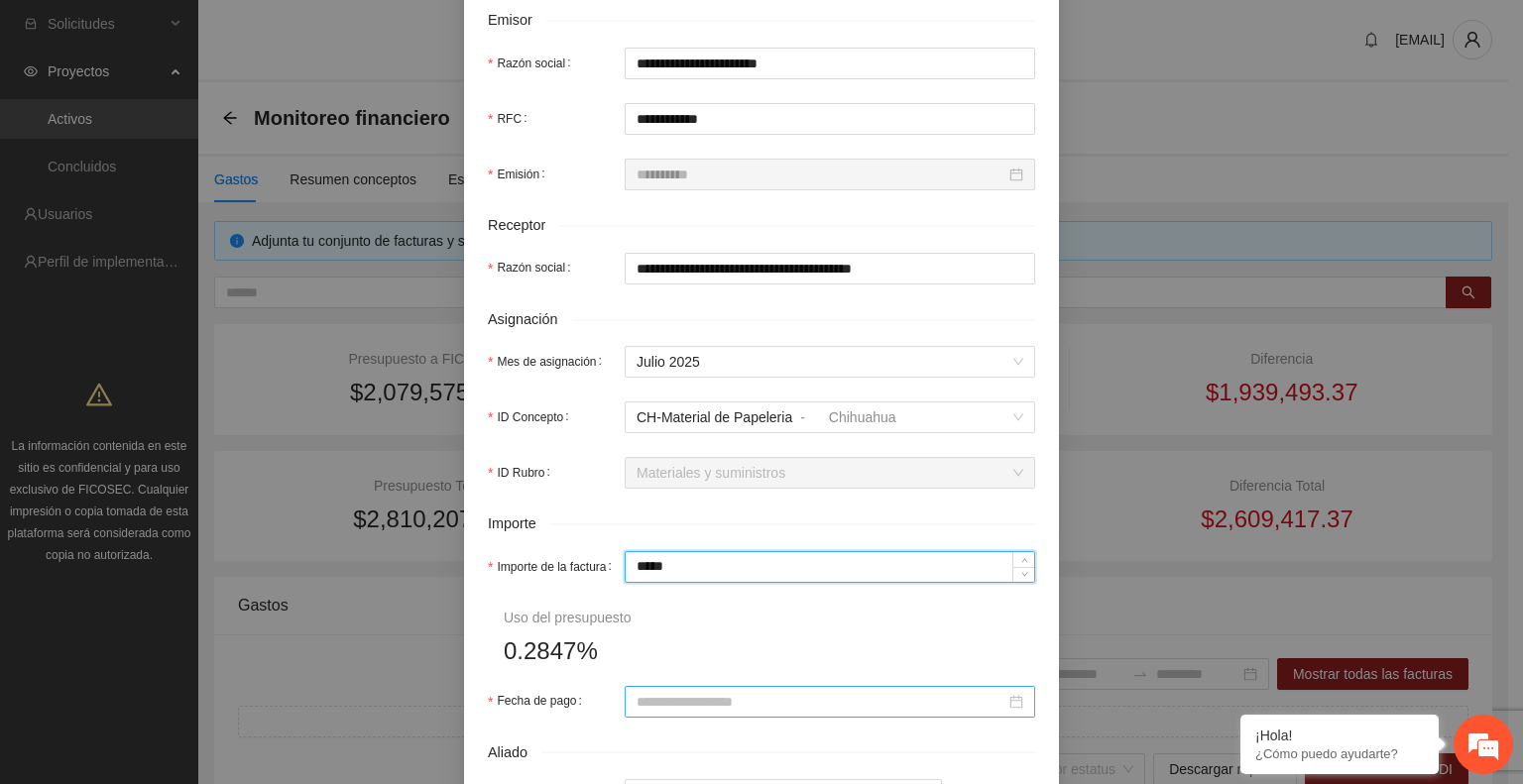 type on "*****" 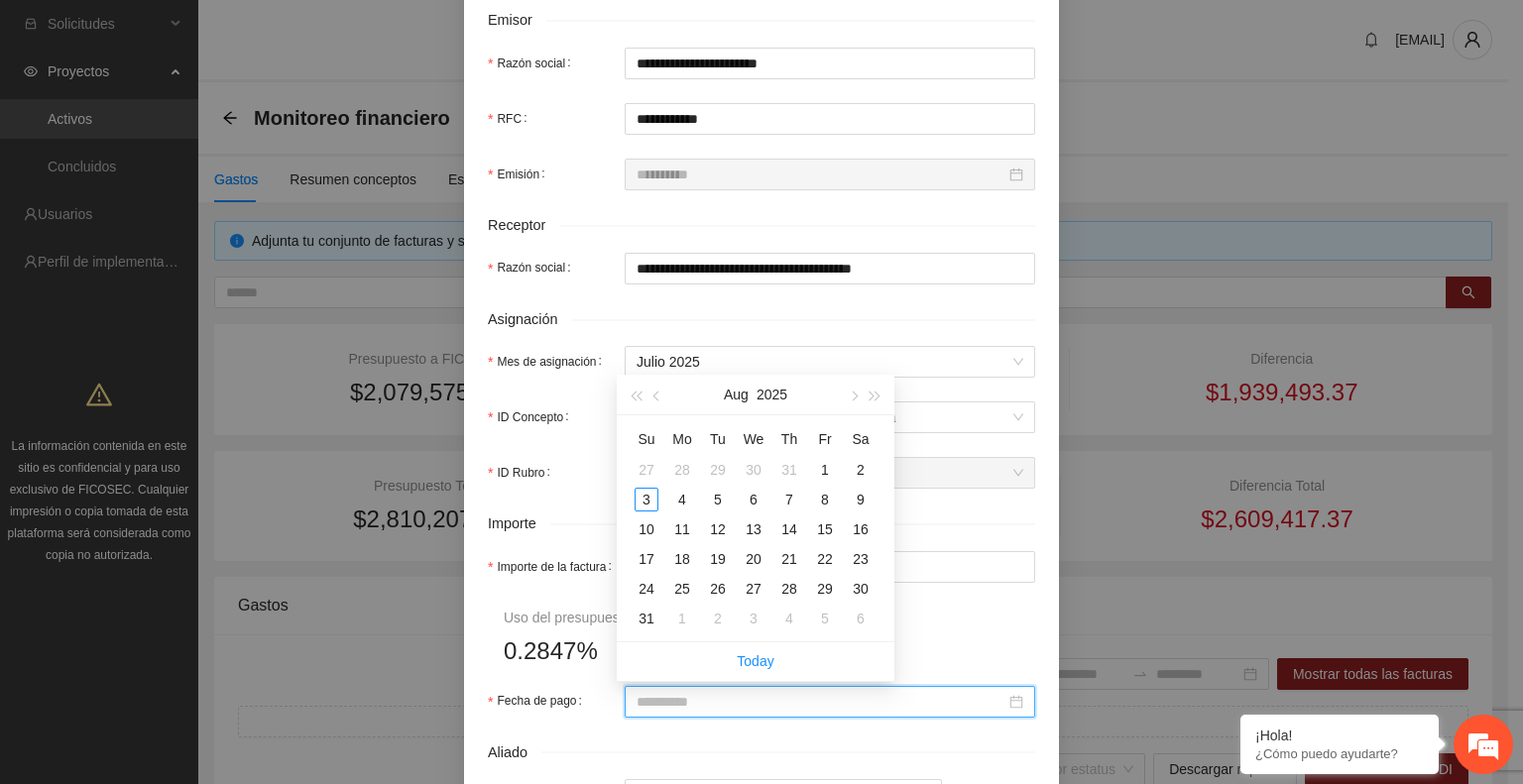 type on "**********" 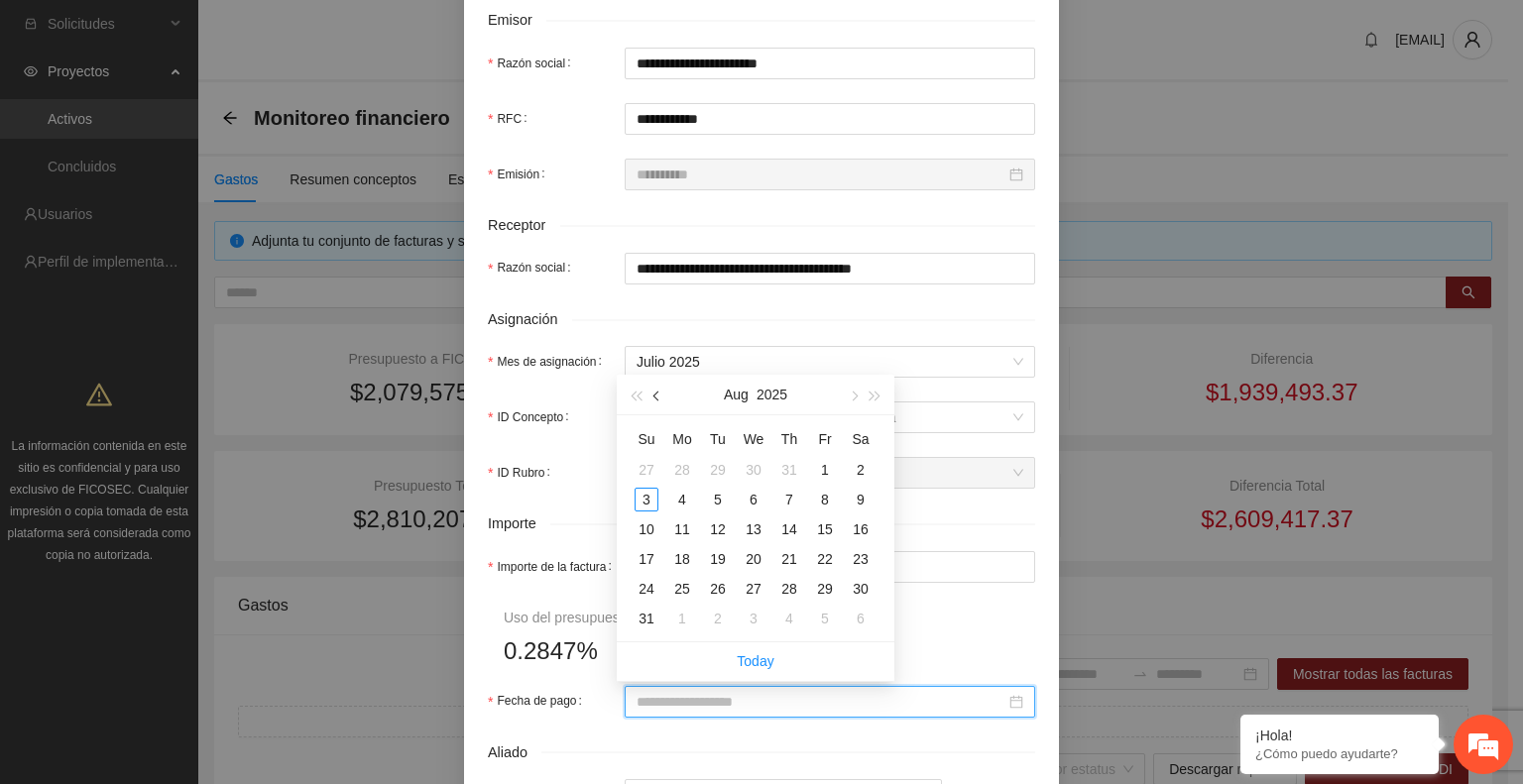 click at bounding box center (657, 394) 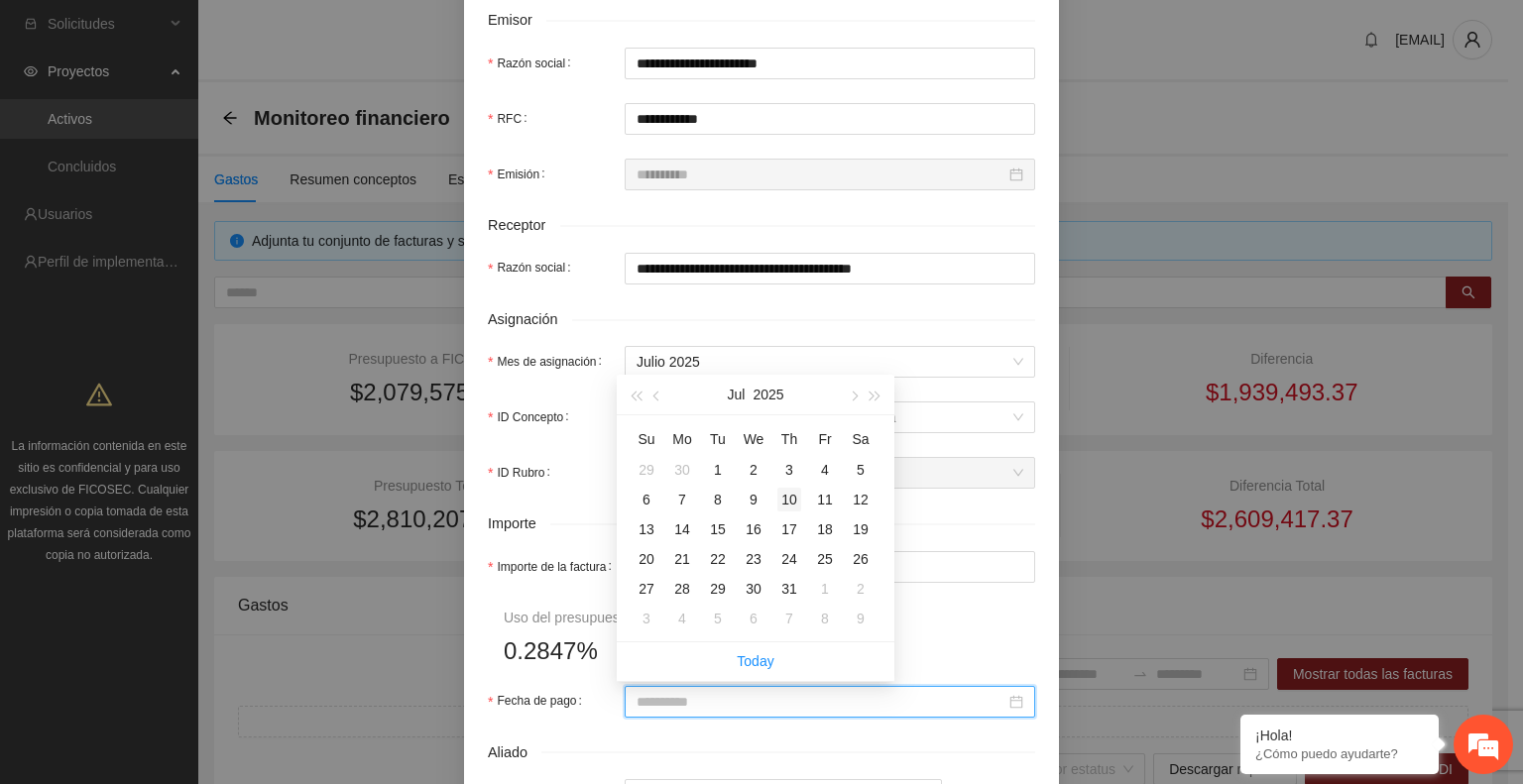 type on "**********" 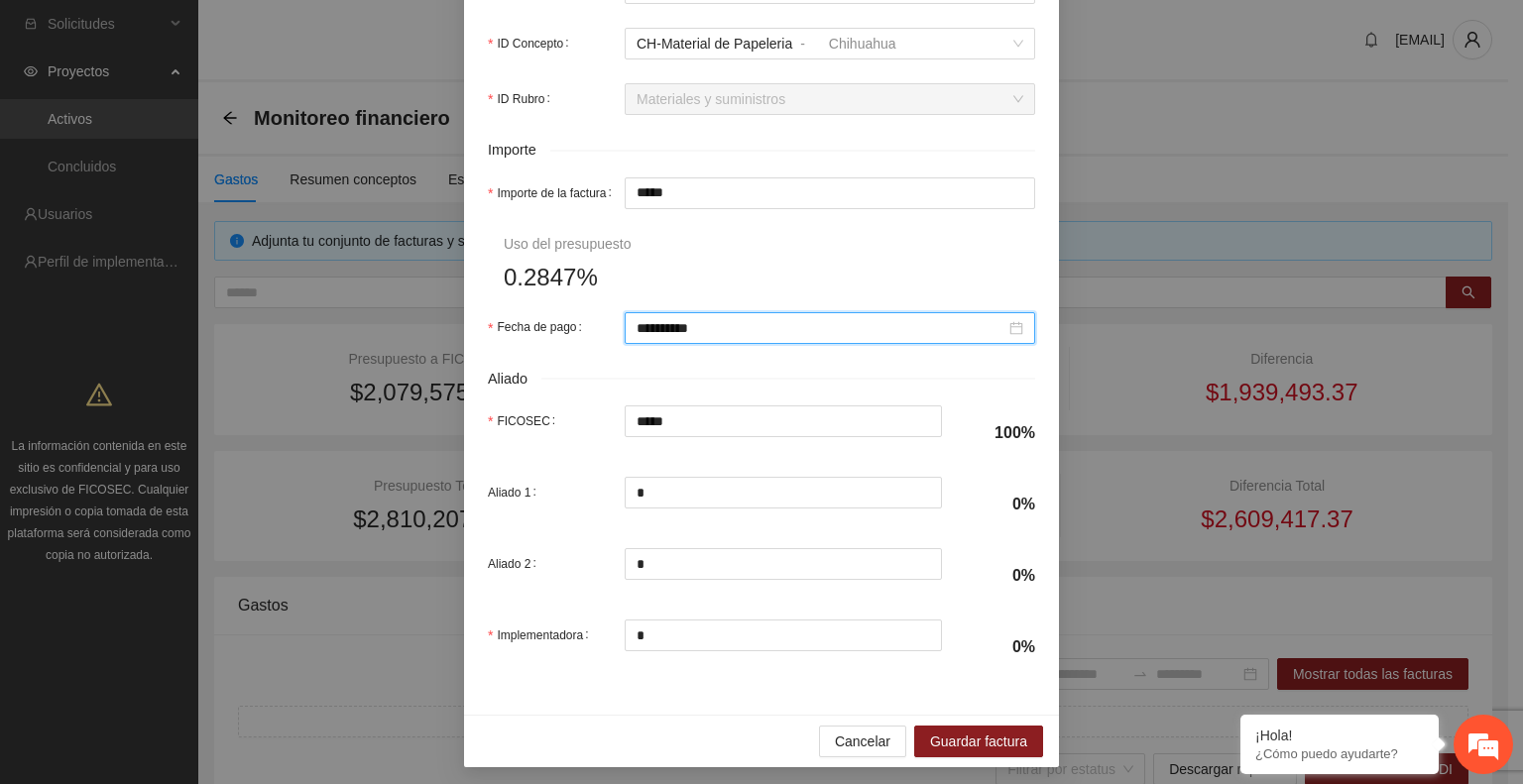 scroll, scrollTop: 856, scrollLeft: 0, axis: vertical 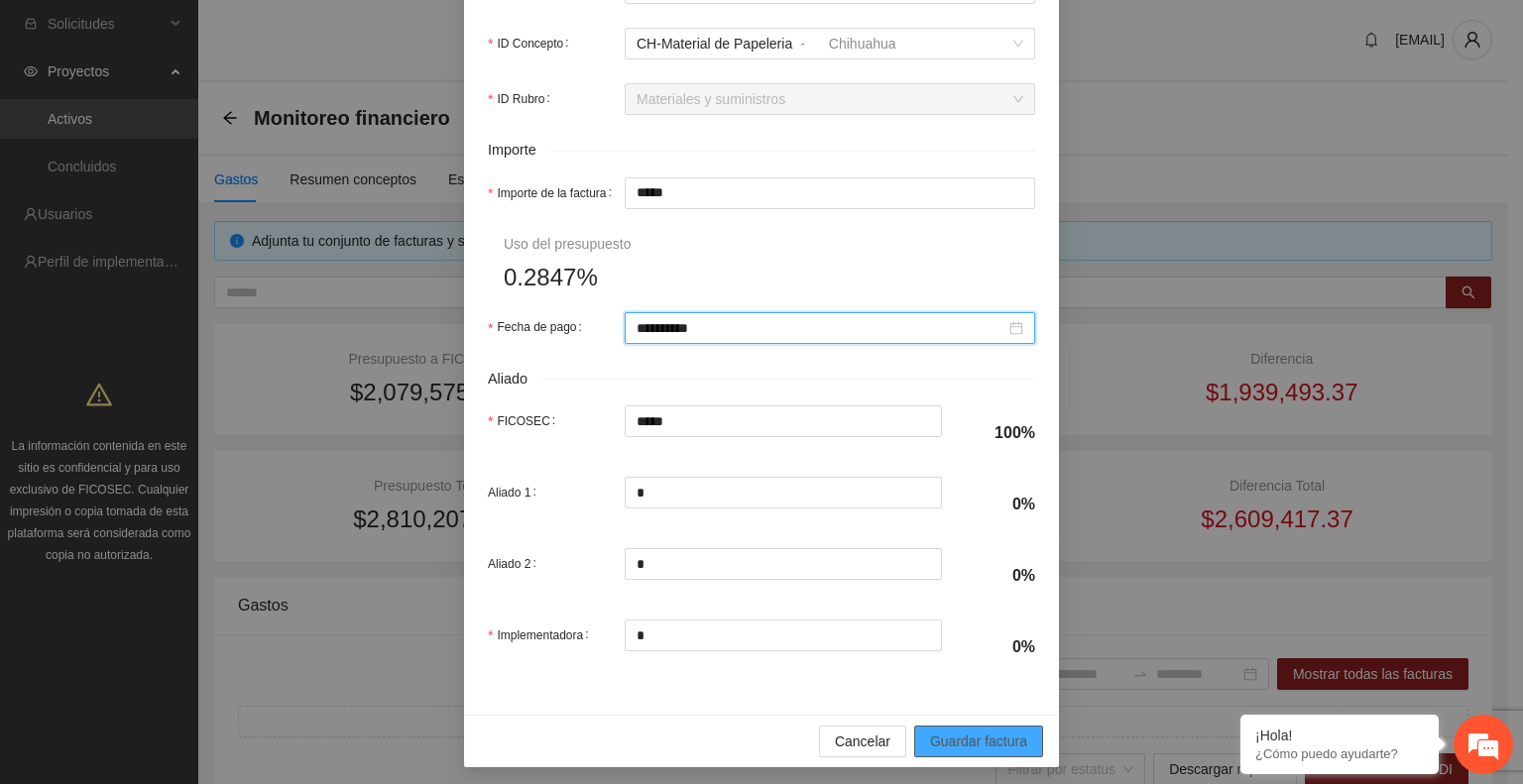 click on "Guardar factura" at bounding box center (979, 741) 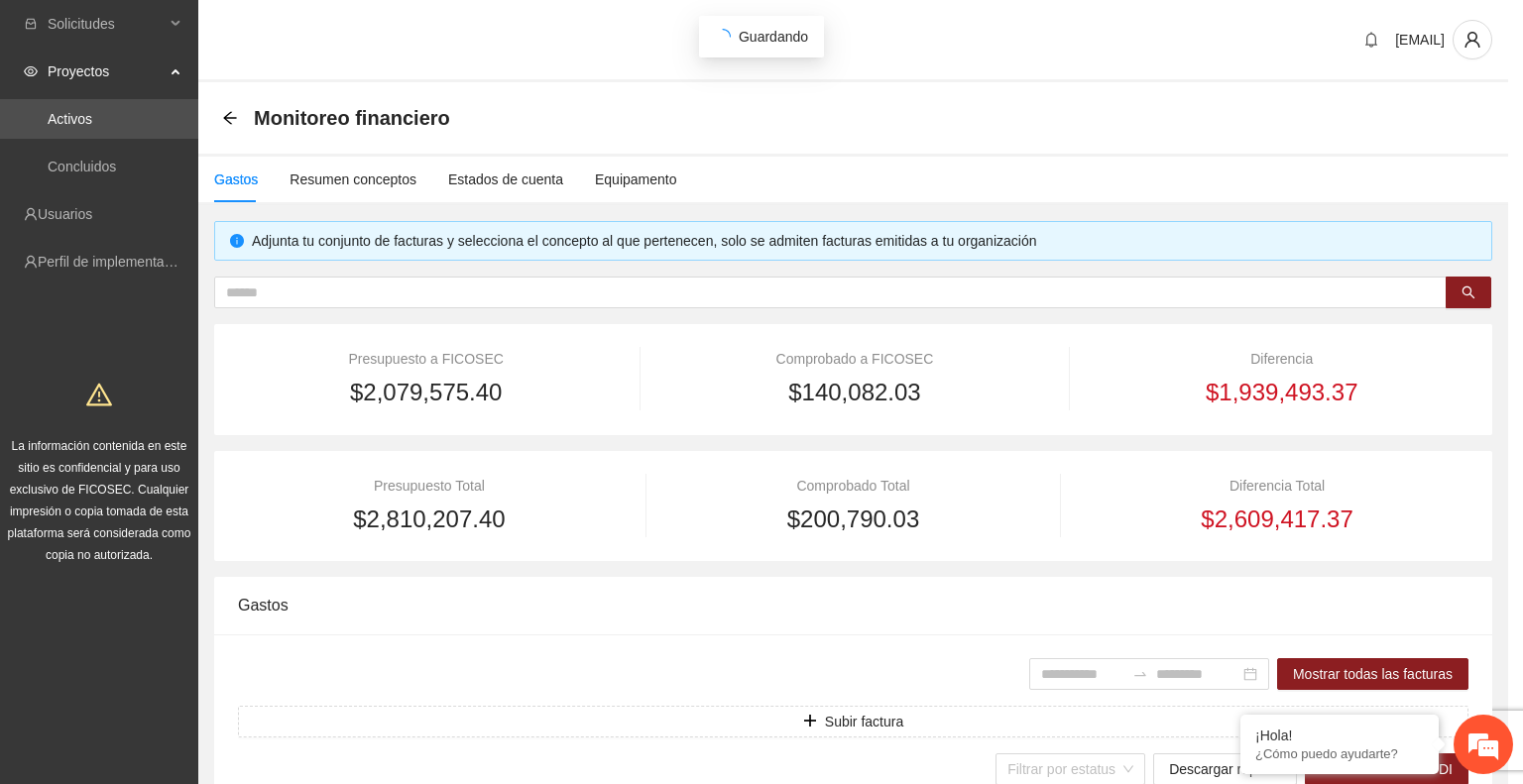 scroll, scrollTop: 704, scrollLeft: 0, axis: vertical 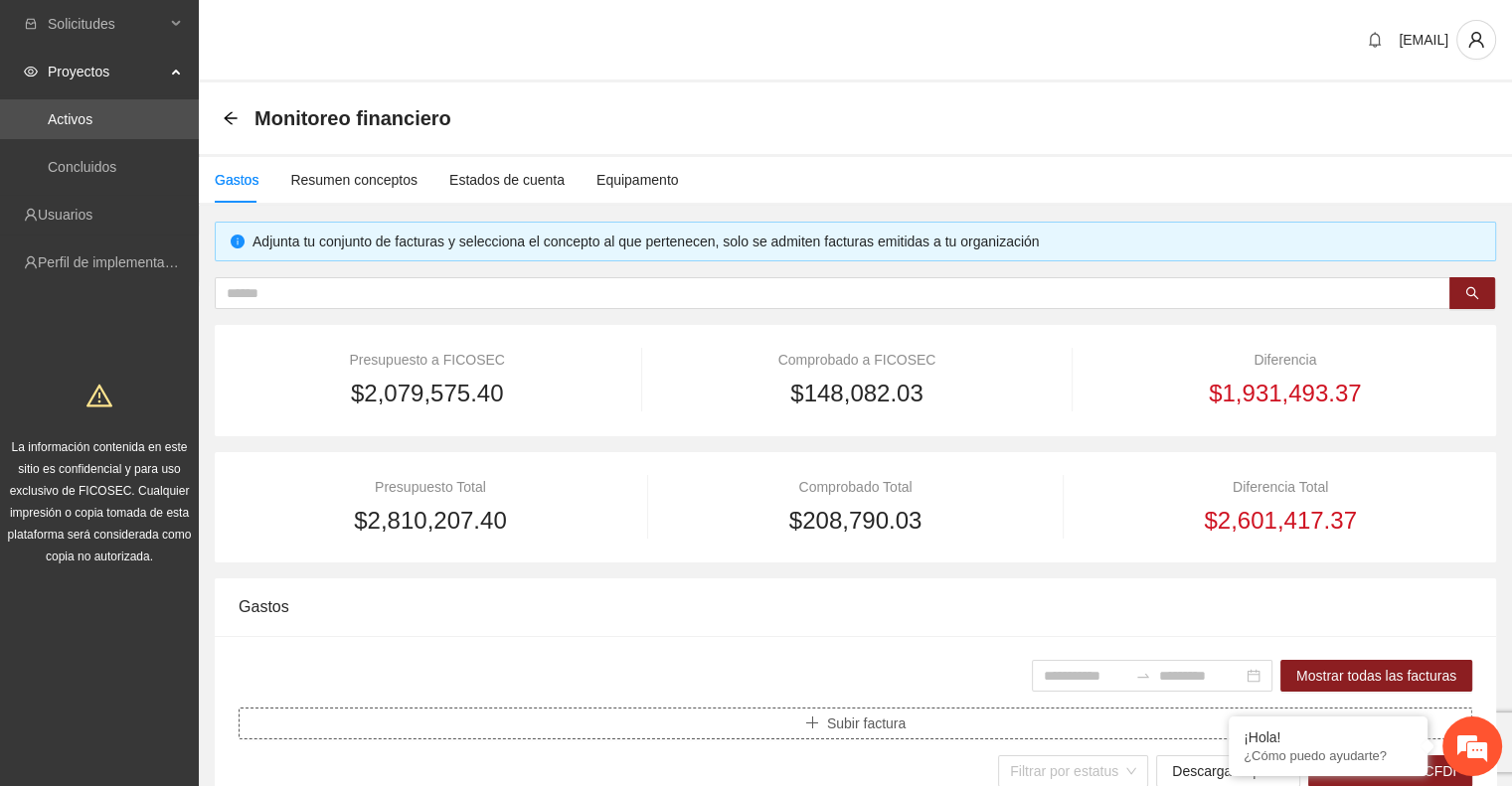 click on "Subir factura" at bounding box center (855, 723) 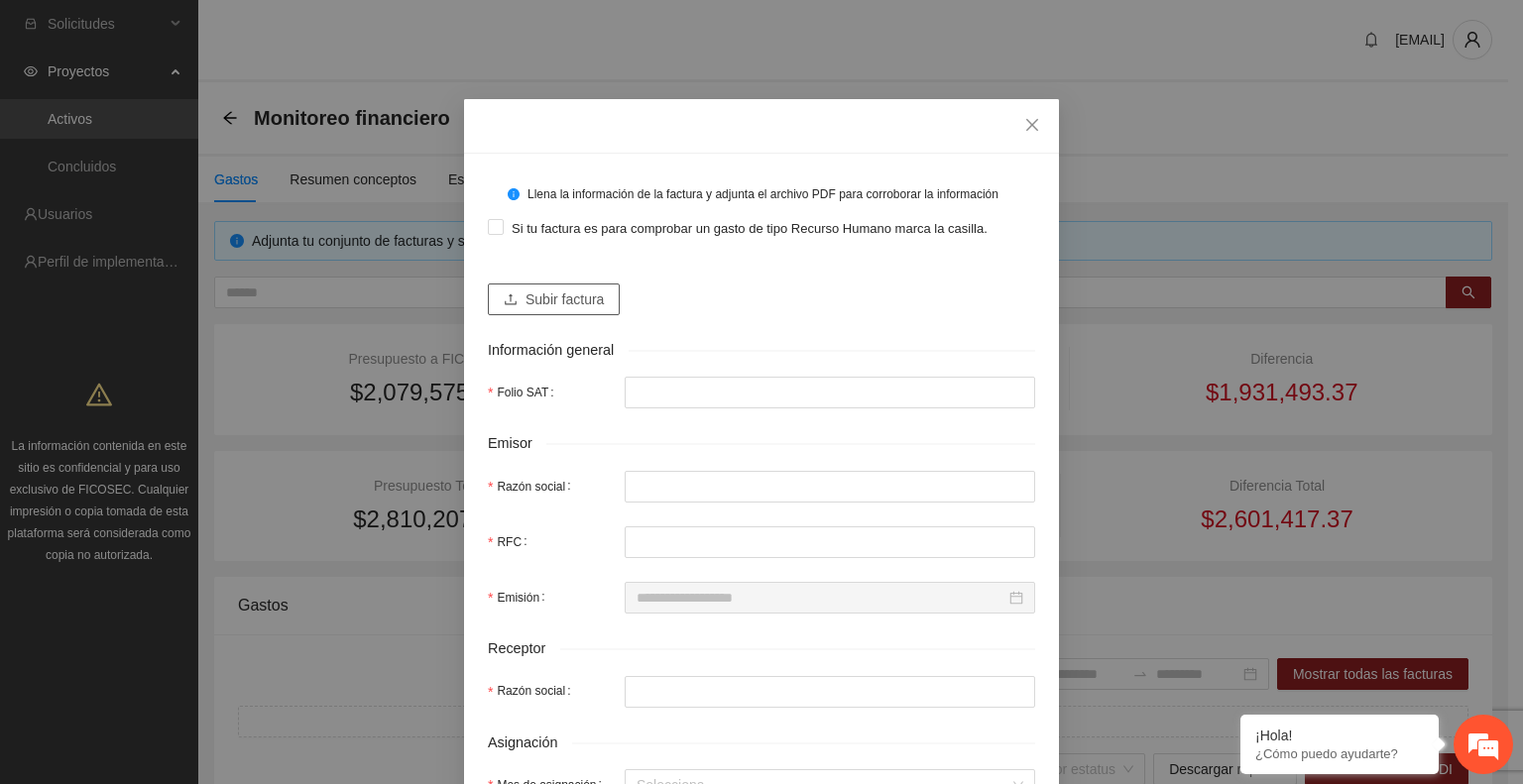 click on "Subir factura" at bounding box center [564, 299] 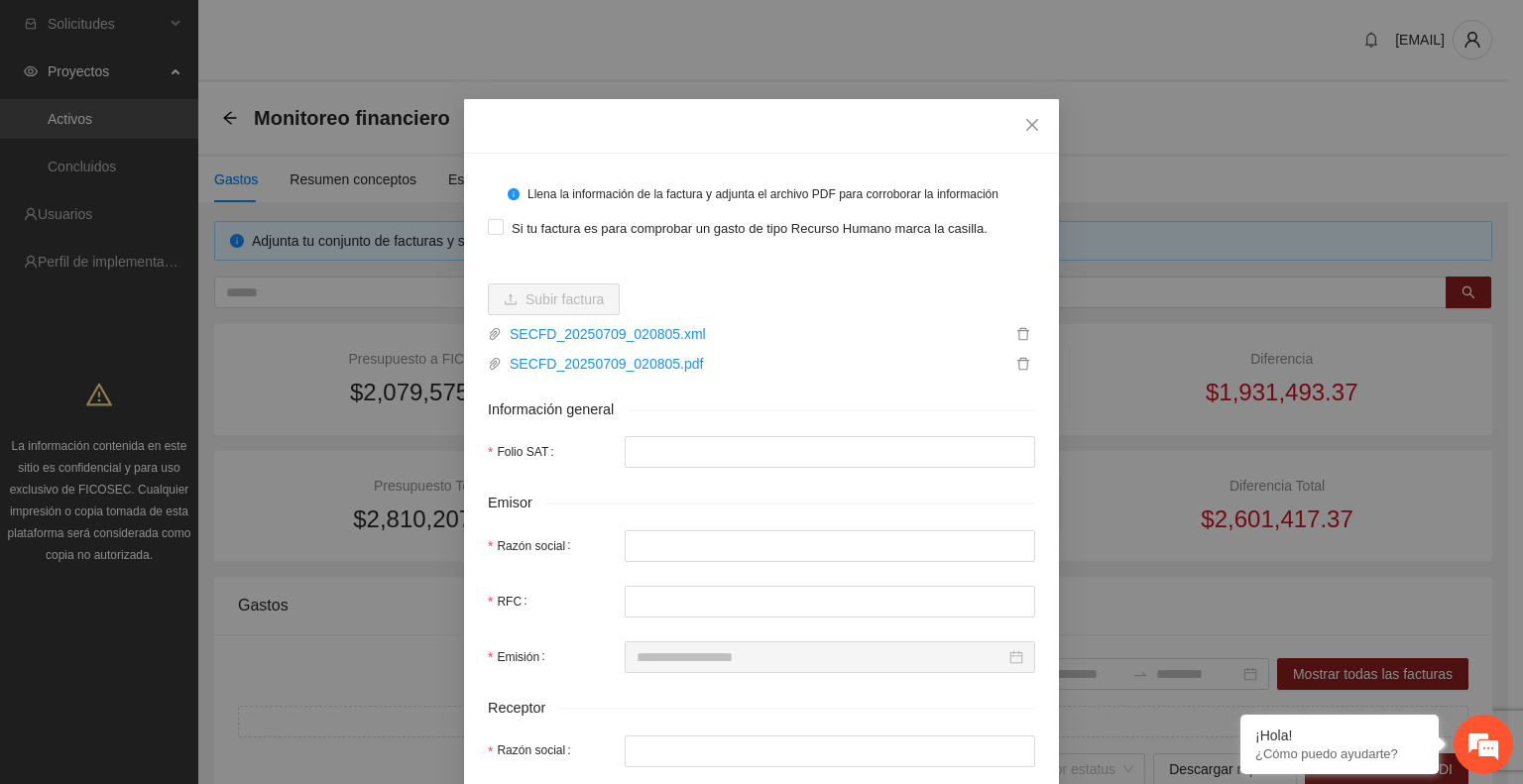 type on "**********" 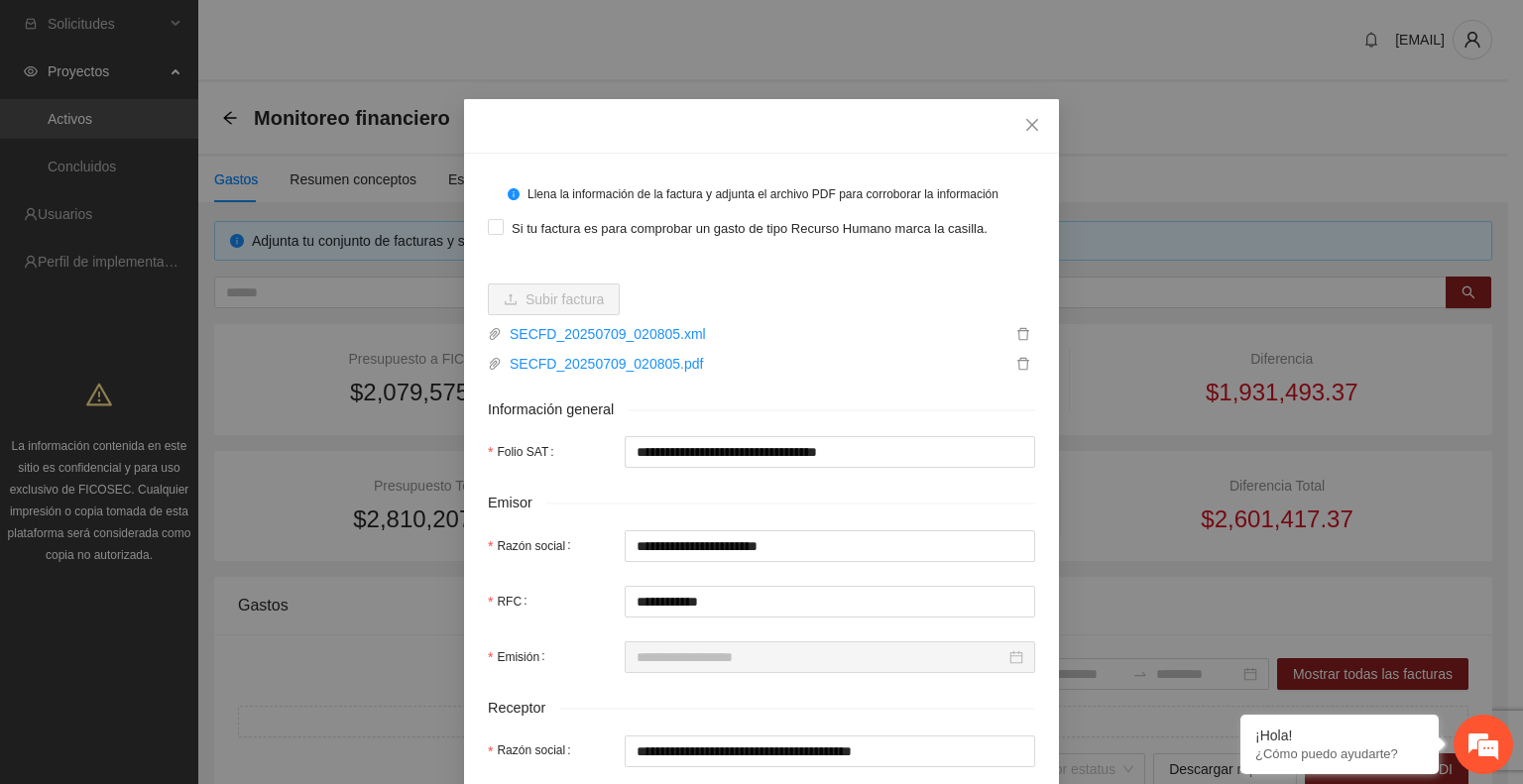 type on "**********" 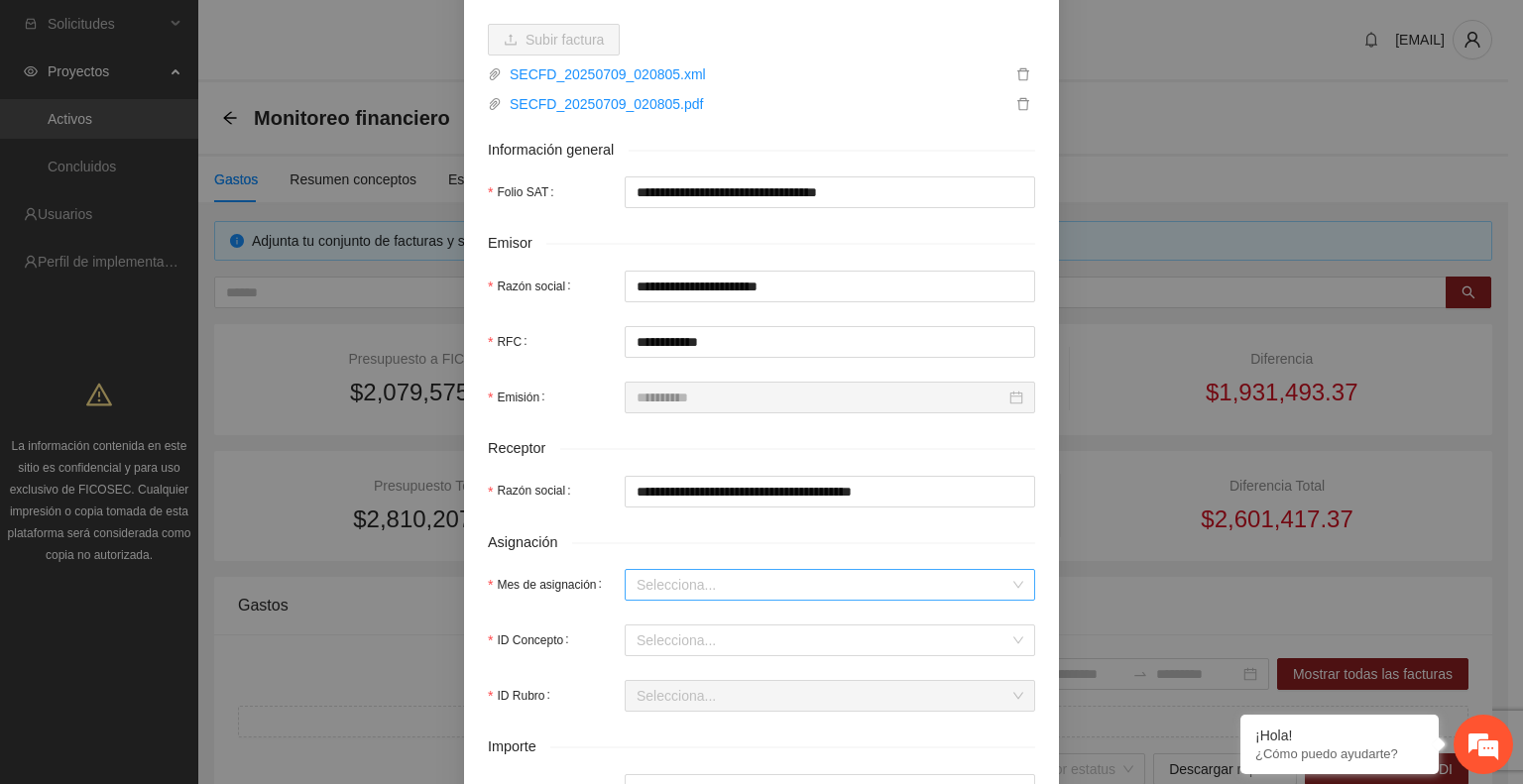 scroll, scrollTop: 262, scrollLeft: 0, axis: vertical 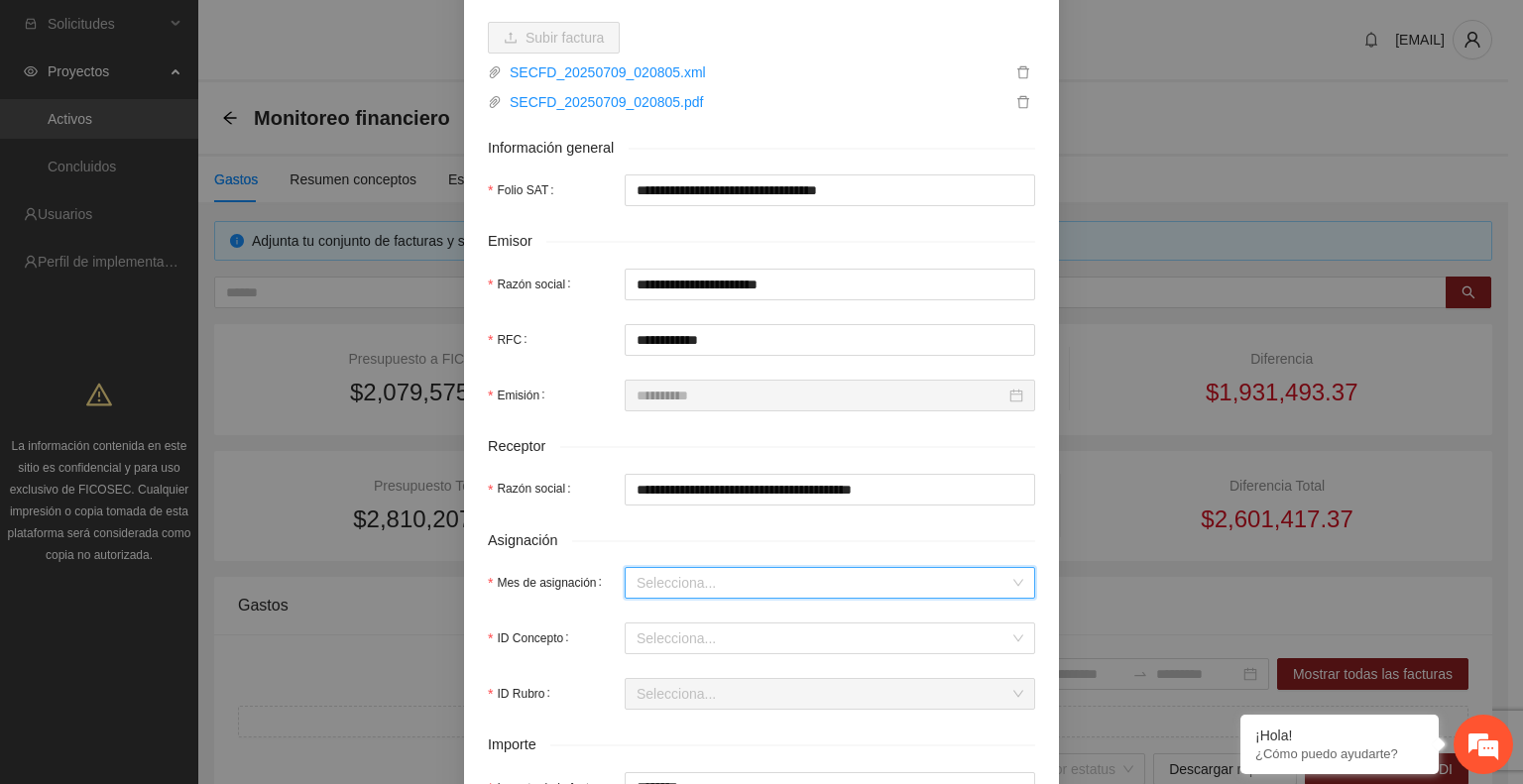 click on "Mes de asignación" at bounding box center (823, 583) 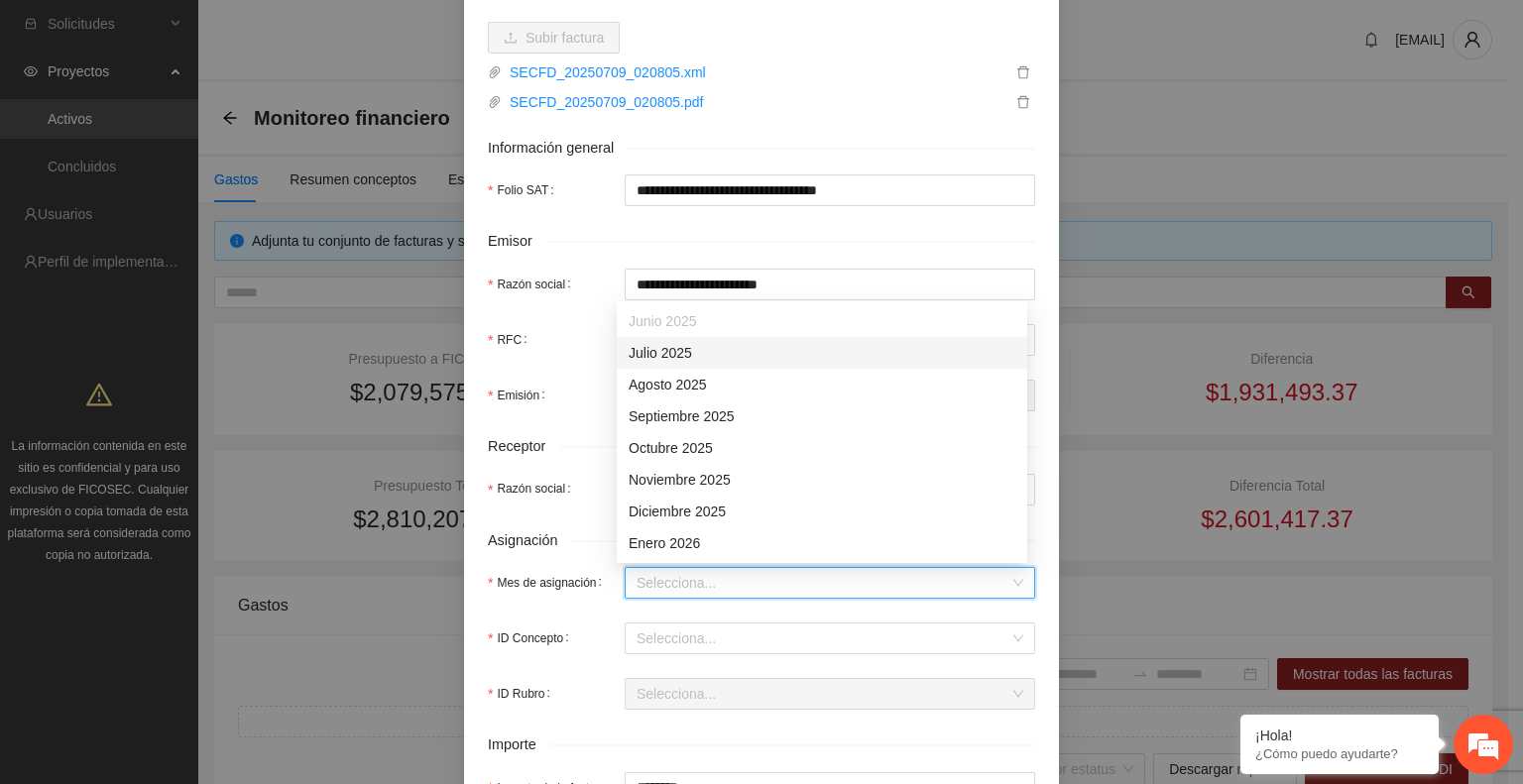 click on "Julio 2025" at bounding box center [822, 353] 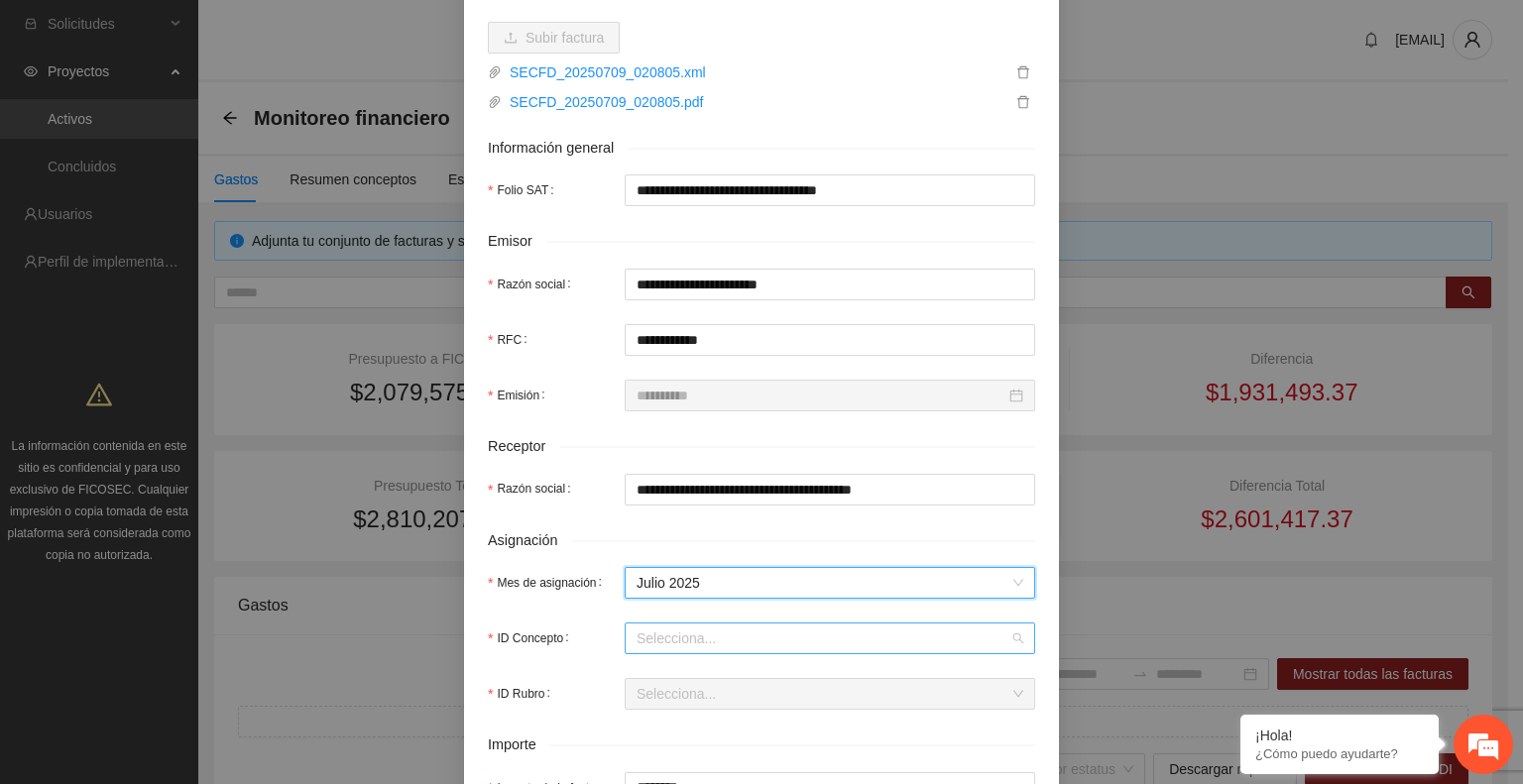 click on "ID Concepto" at bounding box center (823, 638) 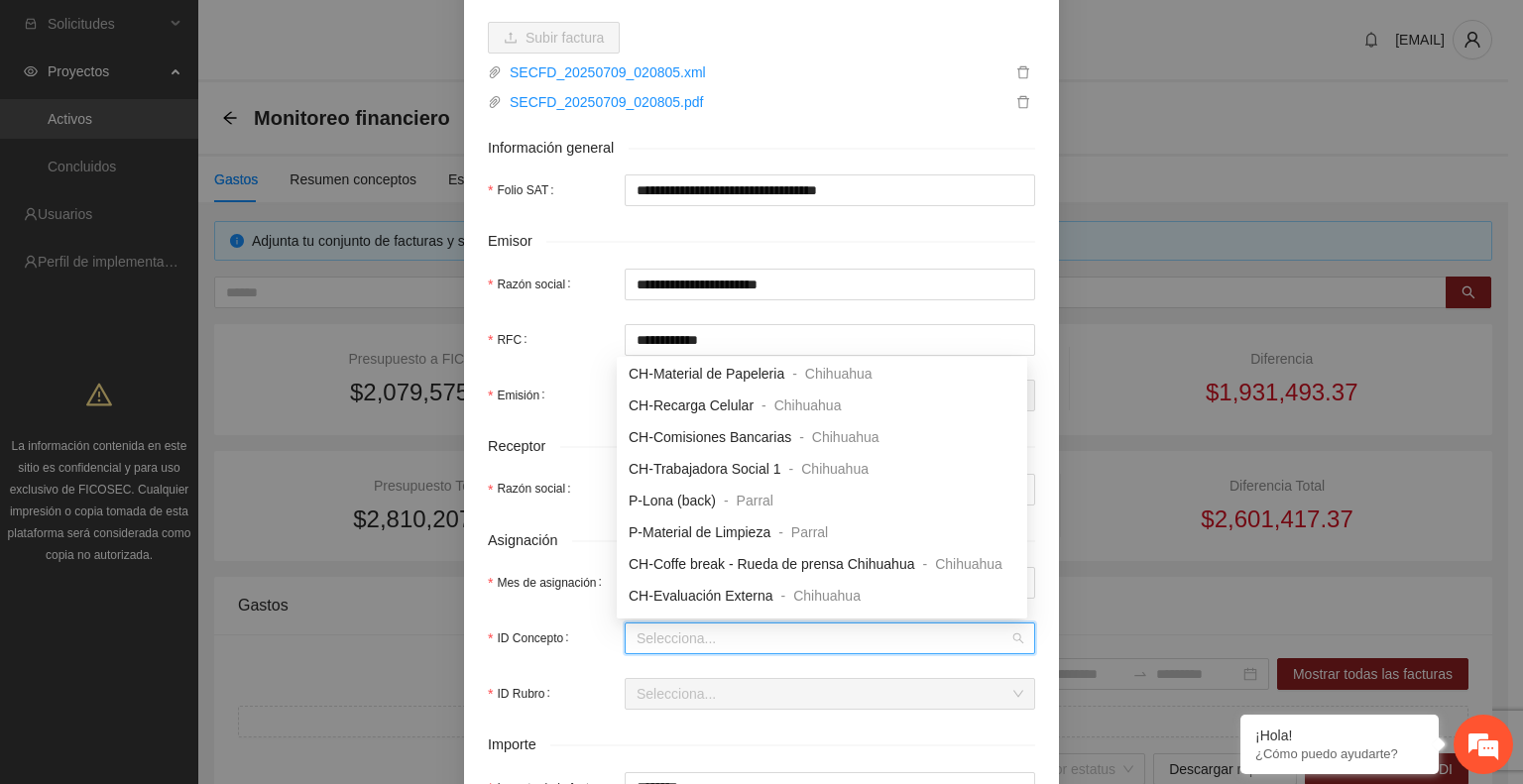 scroll, scrollTop: 415, scrollLeft: 0, axis: vertical 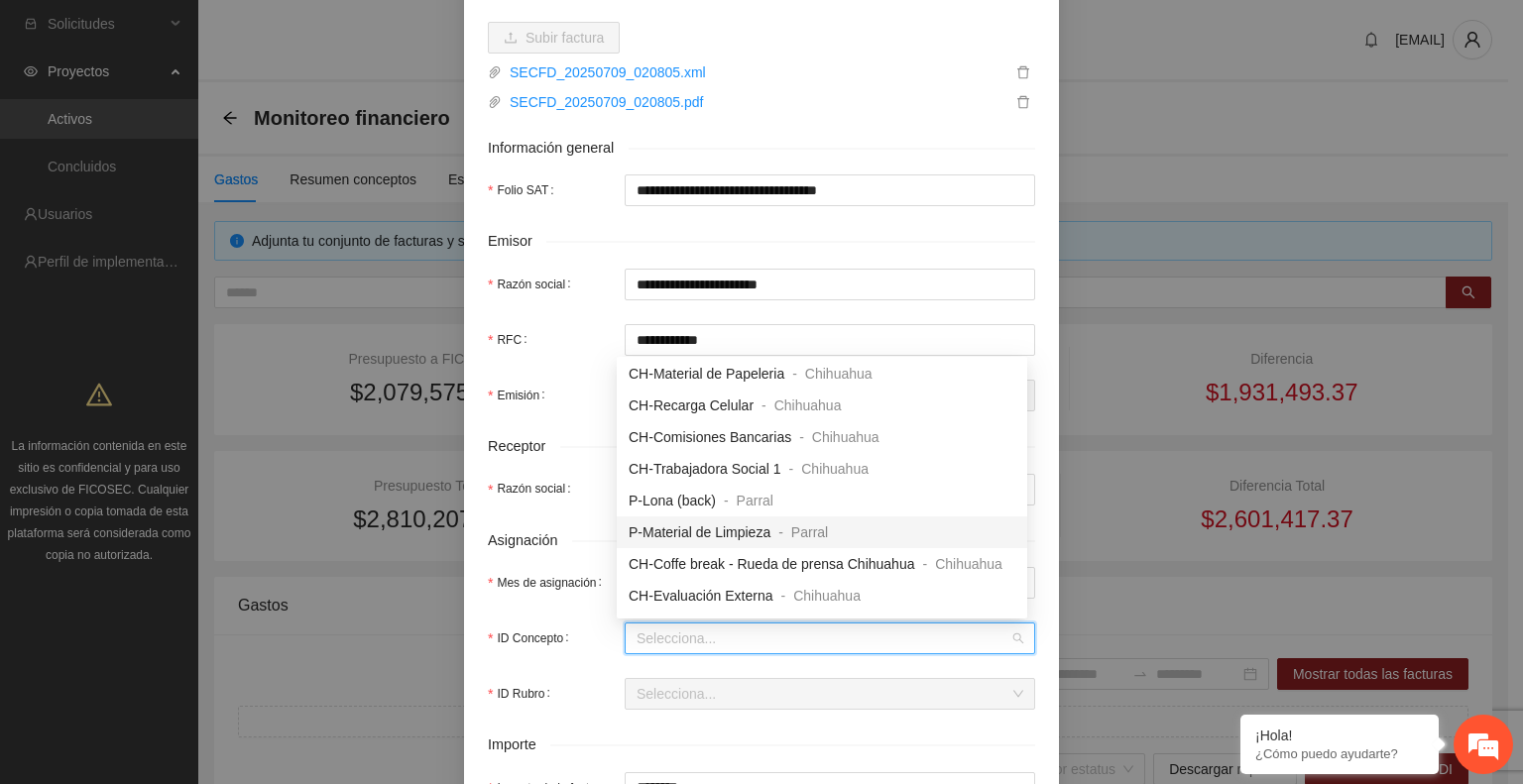 click on "P-Material de Limpieza" at bounding box center (699, 532) 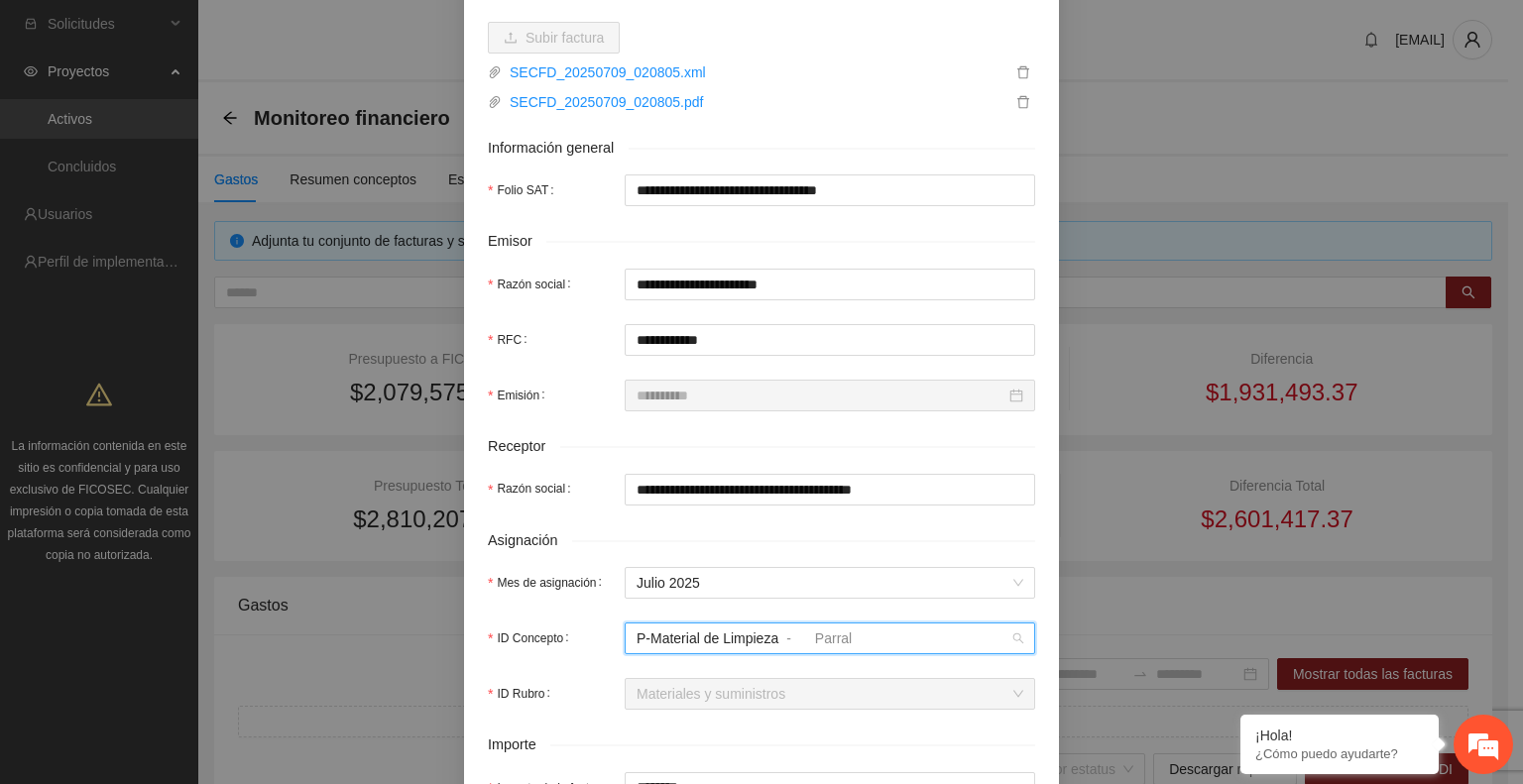 click on "Parral" at bounding box center (833, 638) 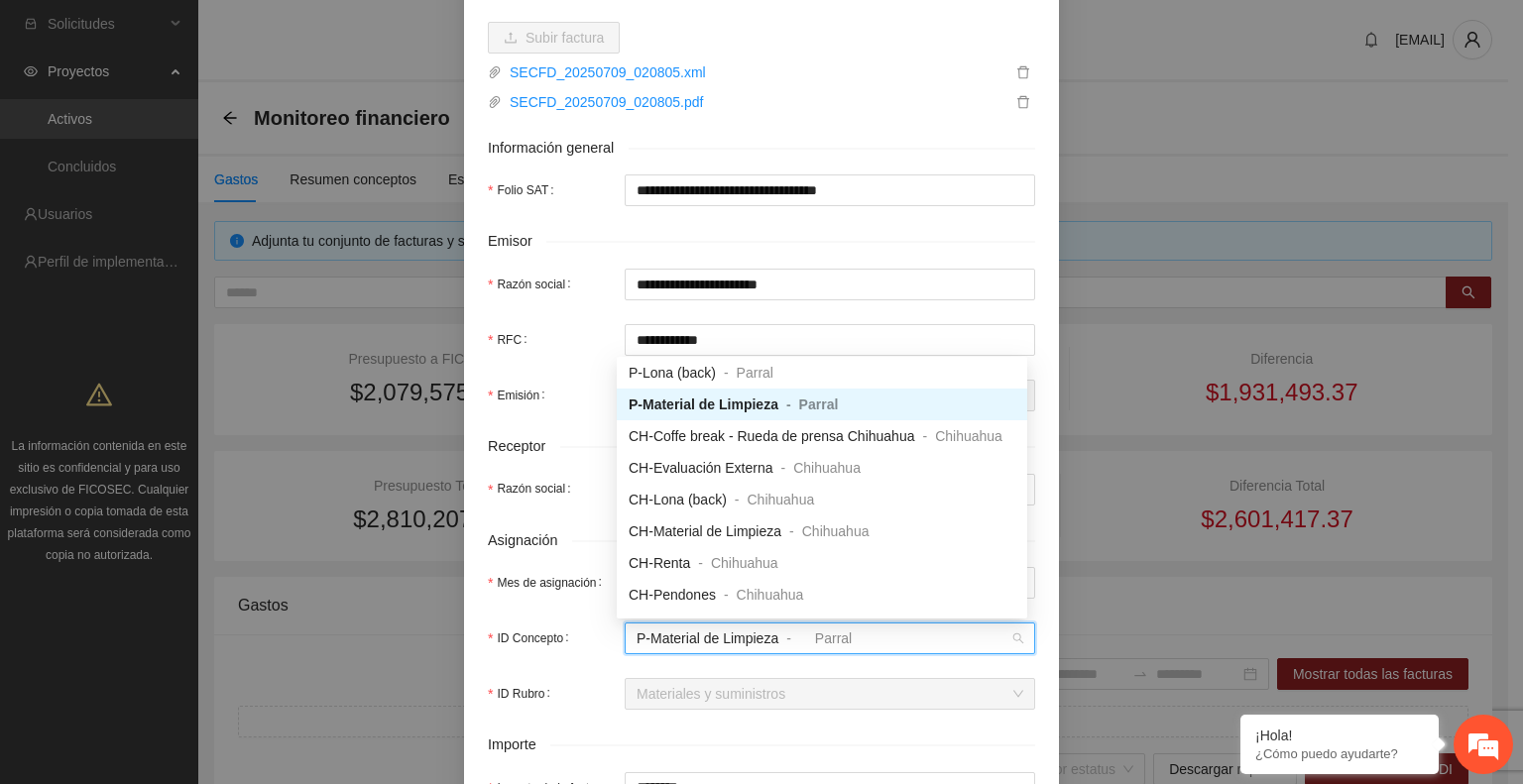 scroll, scrollTop: 546, scrollLeft: 0, axis: vertical 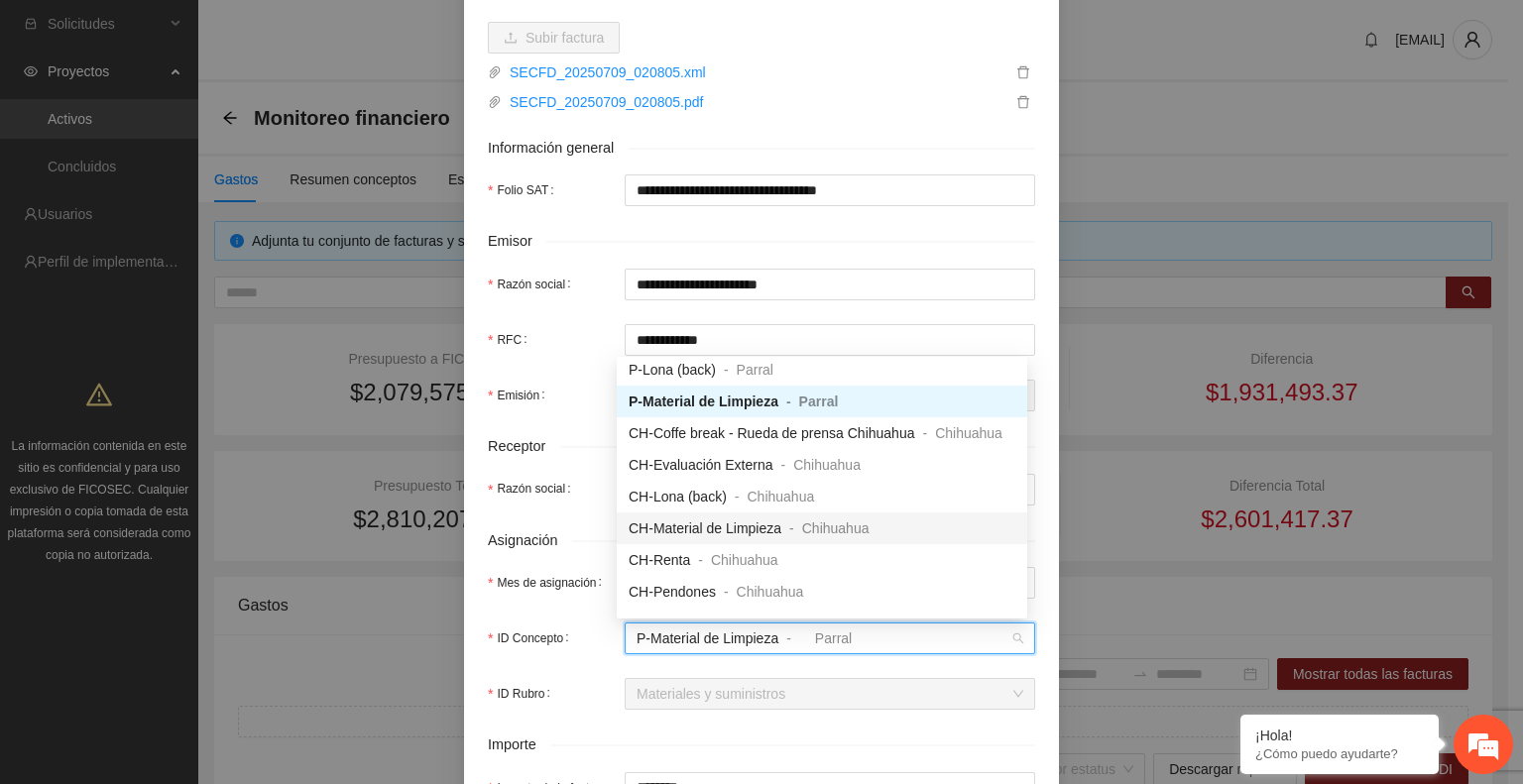 click on "CH-Material de Limpieza" at bounding box center (705, 528) 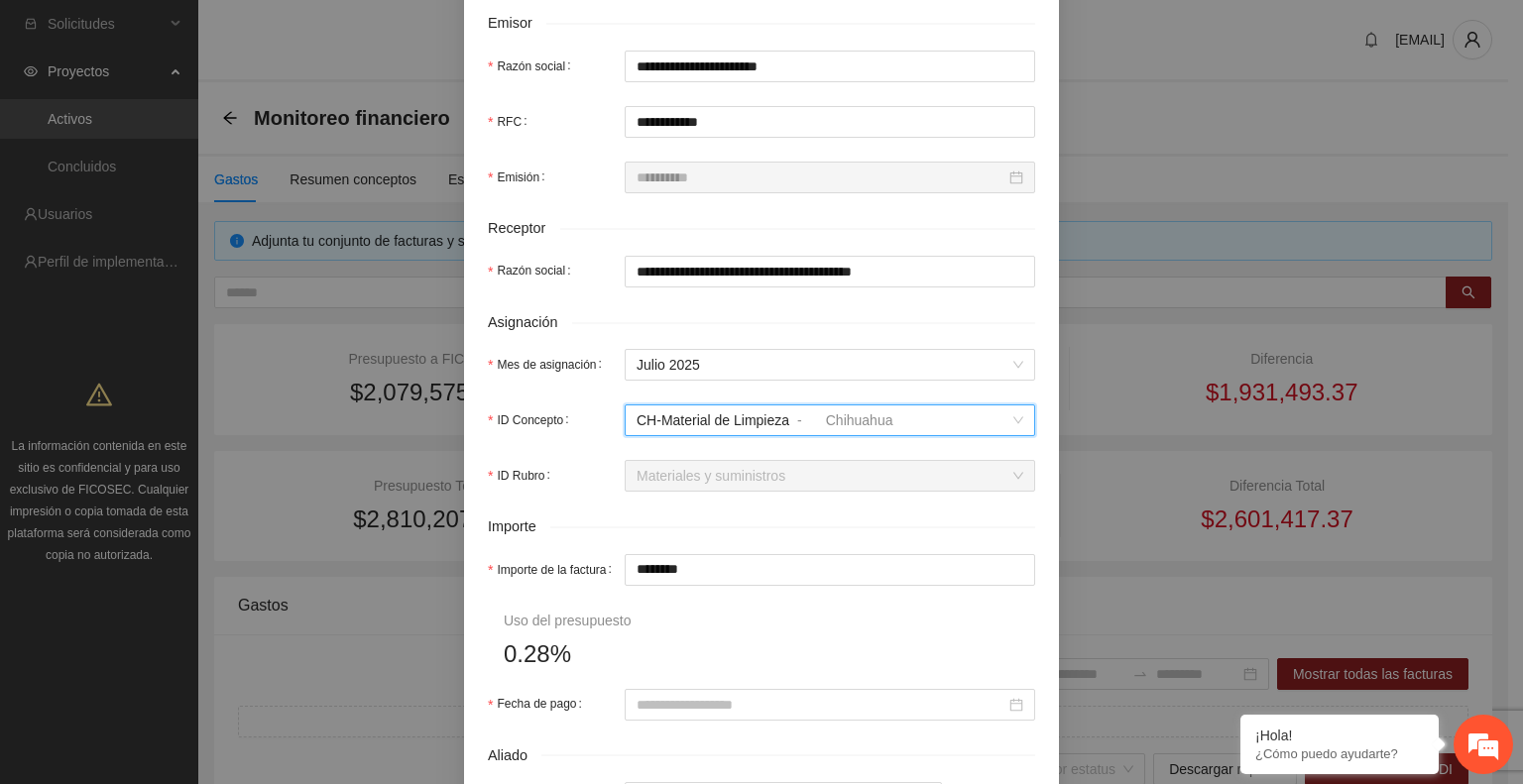 scroll, scrollTop: 487, scrollLeft: 0, axis: vertical 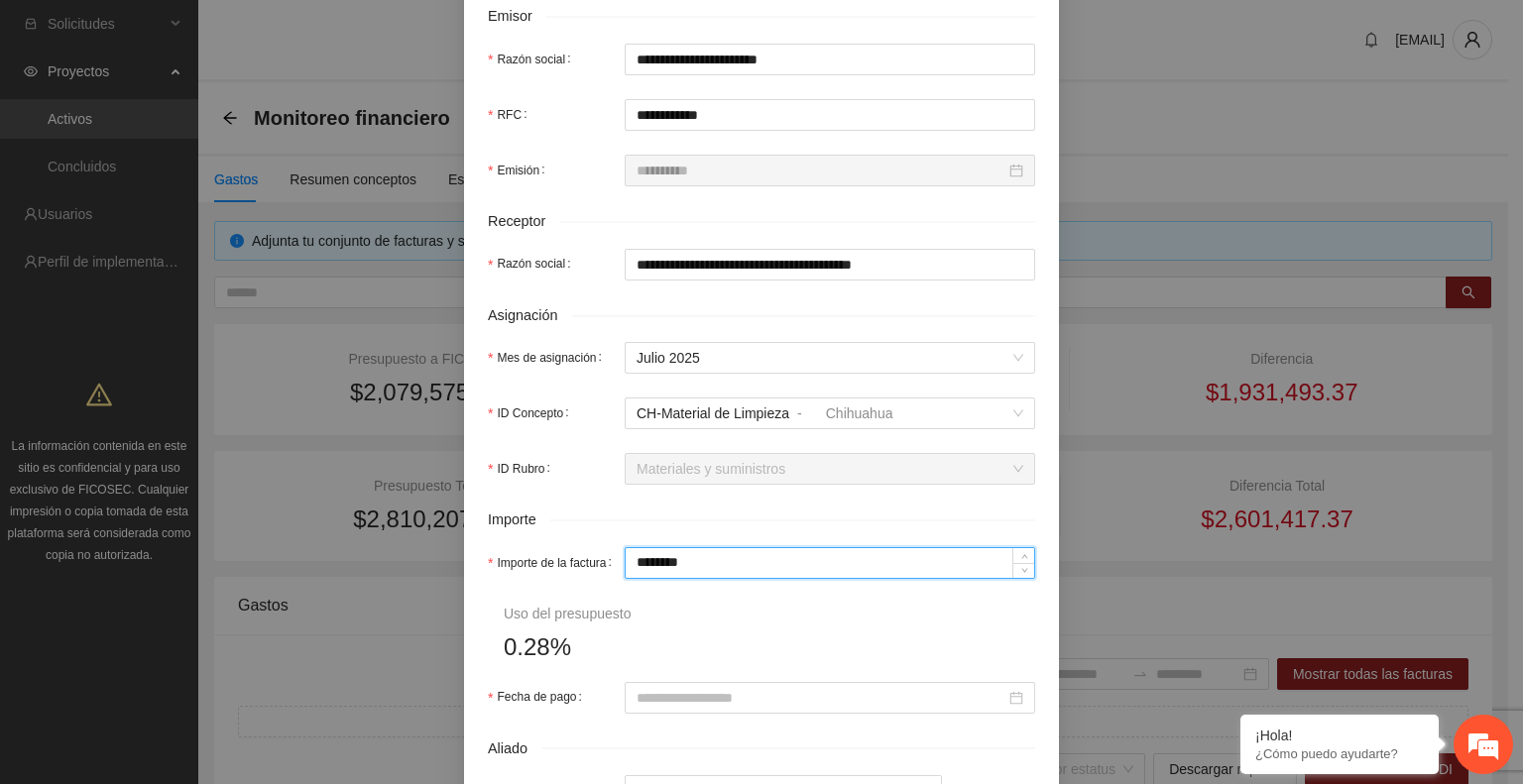 drag, startPoint x: 702, startPoint y: 560, endPoint x: 531, endPoint y: 562, distance: 171.0117 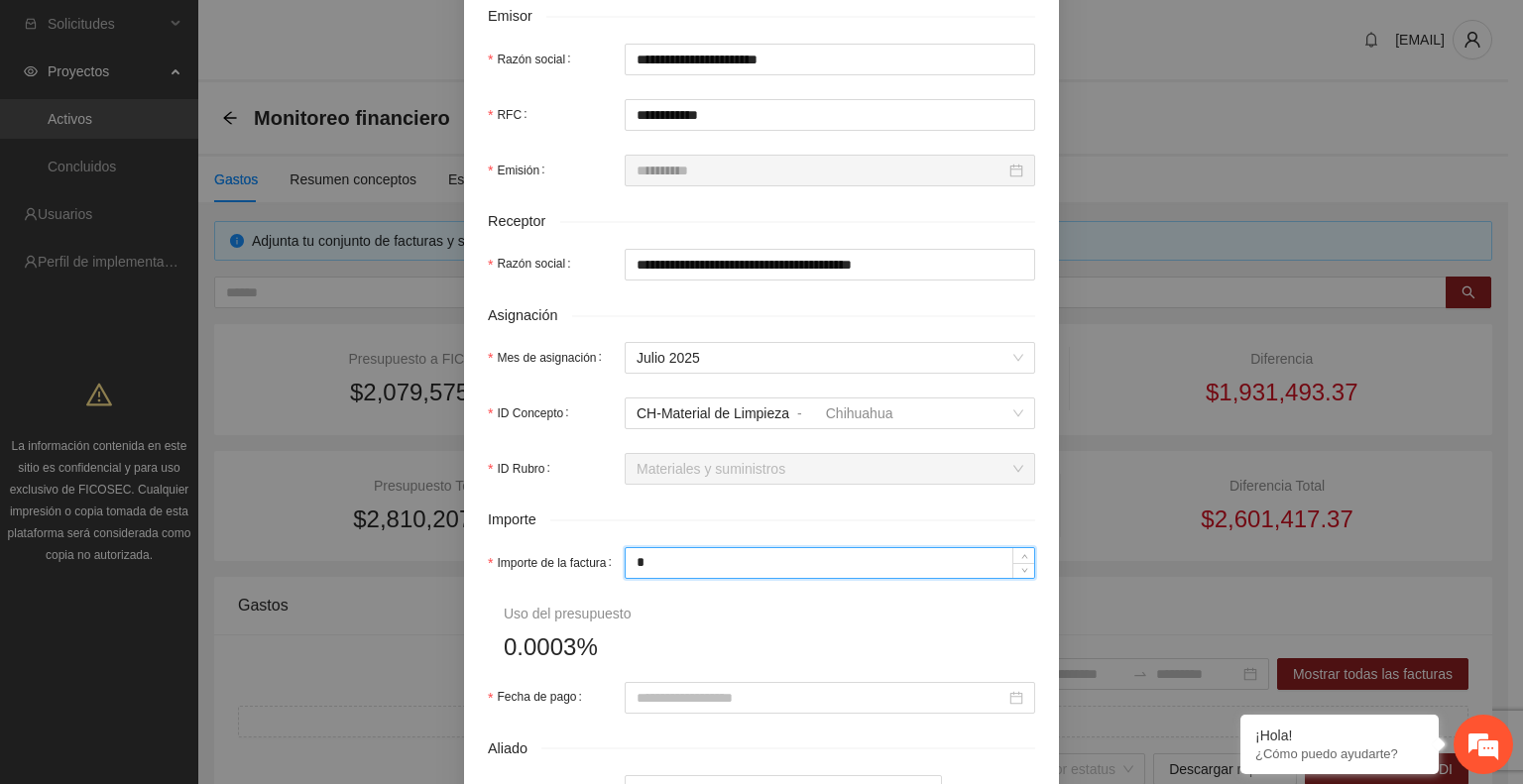 type on "**" 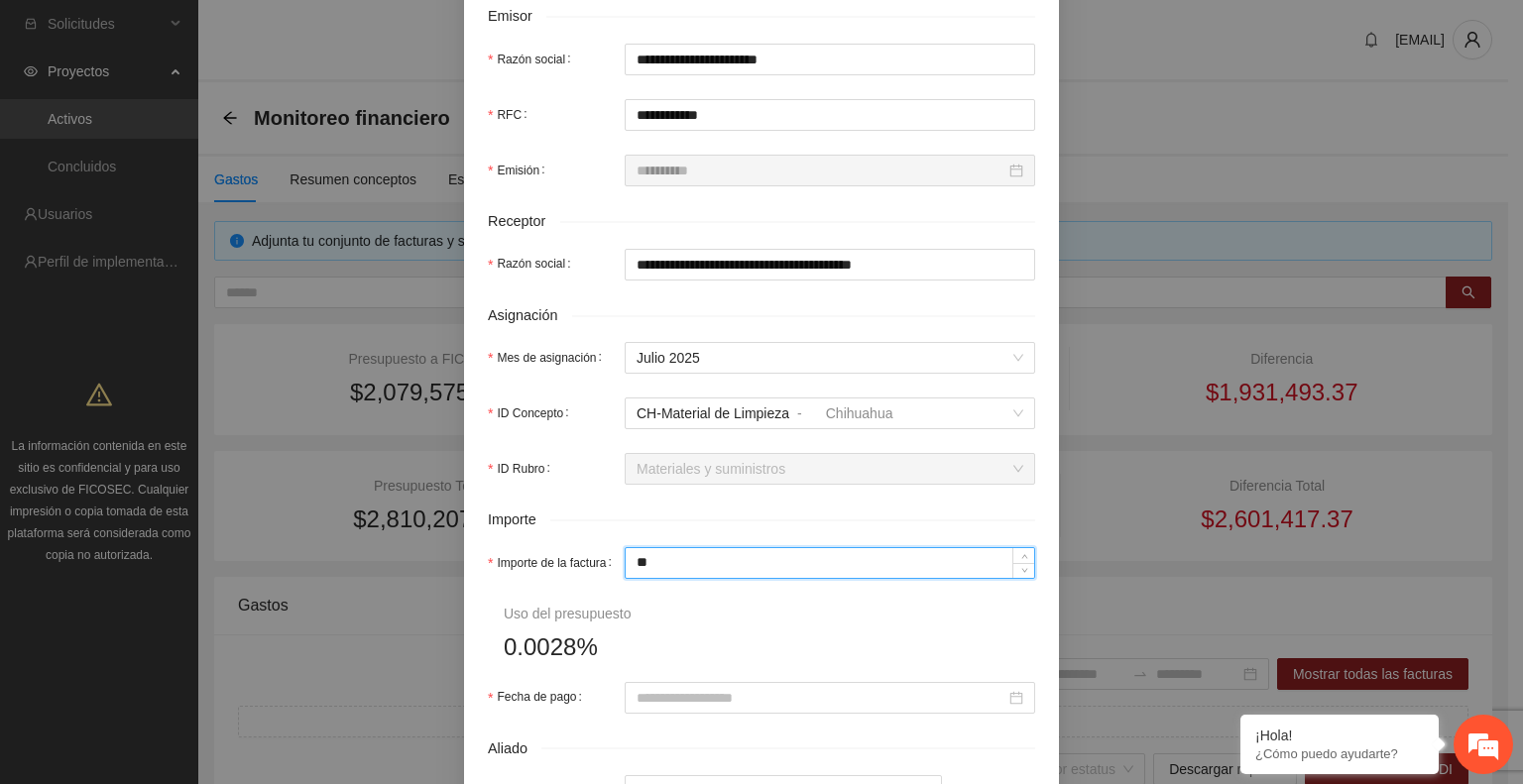 type on "***" 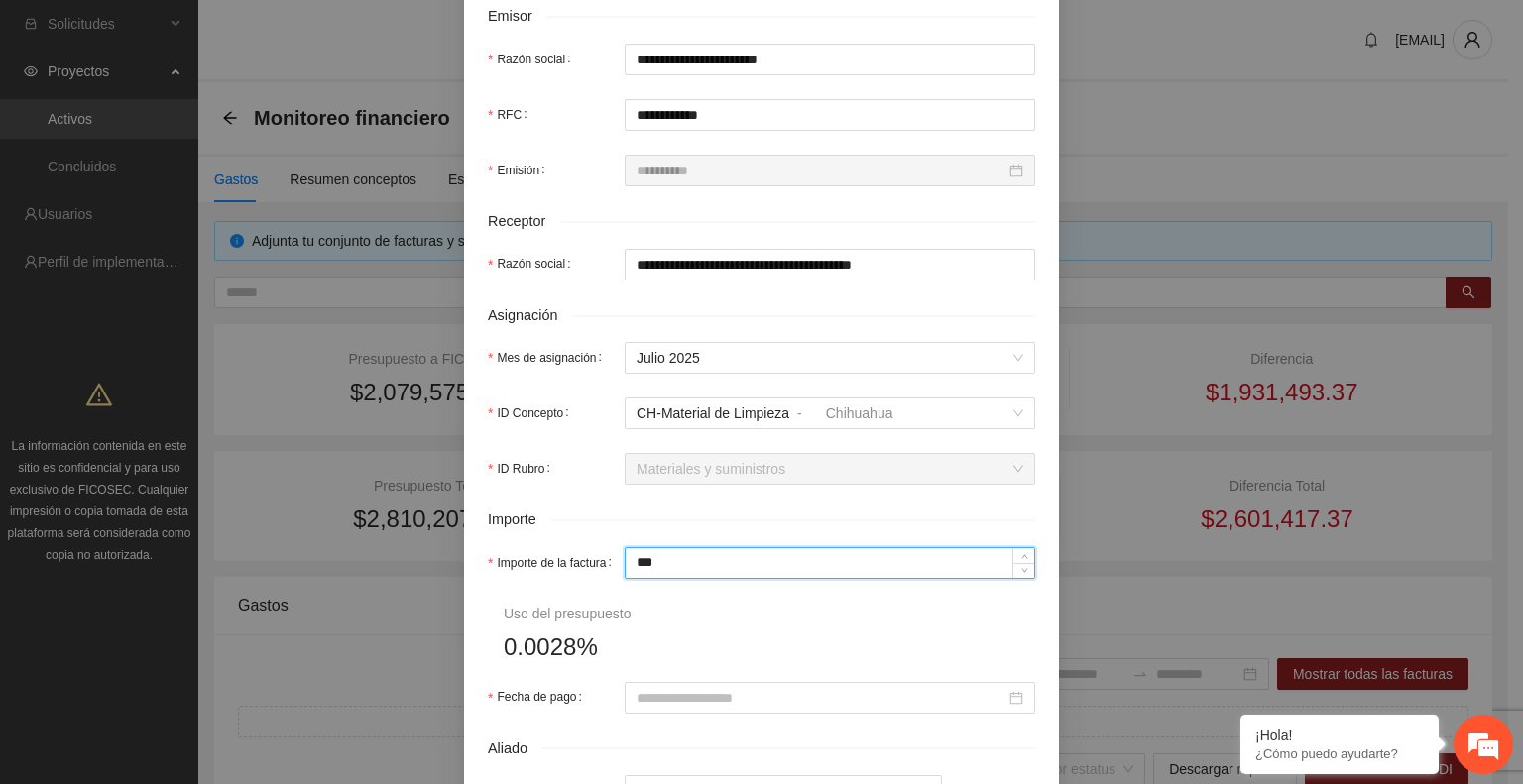 type on "*****" 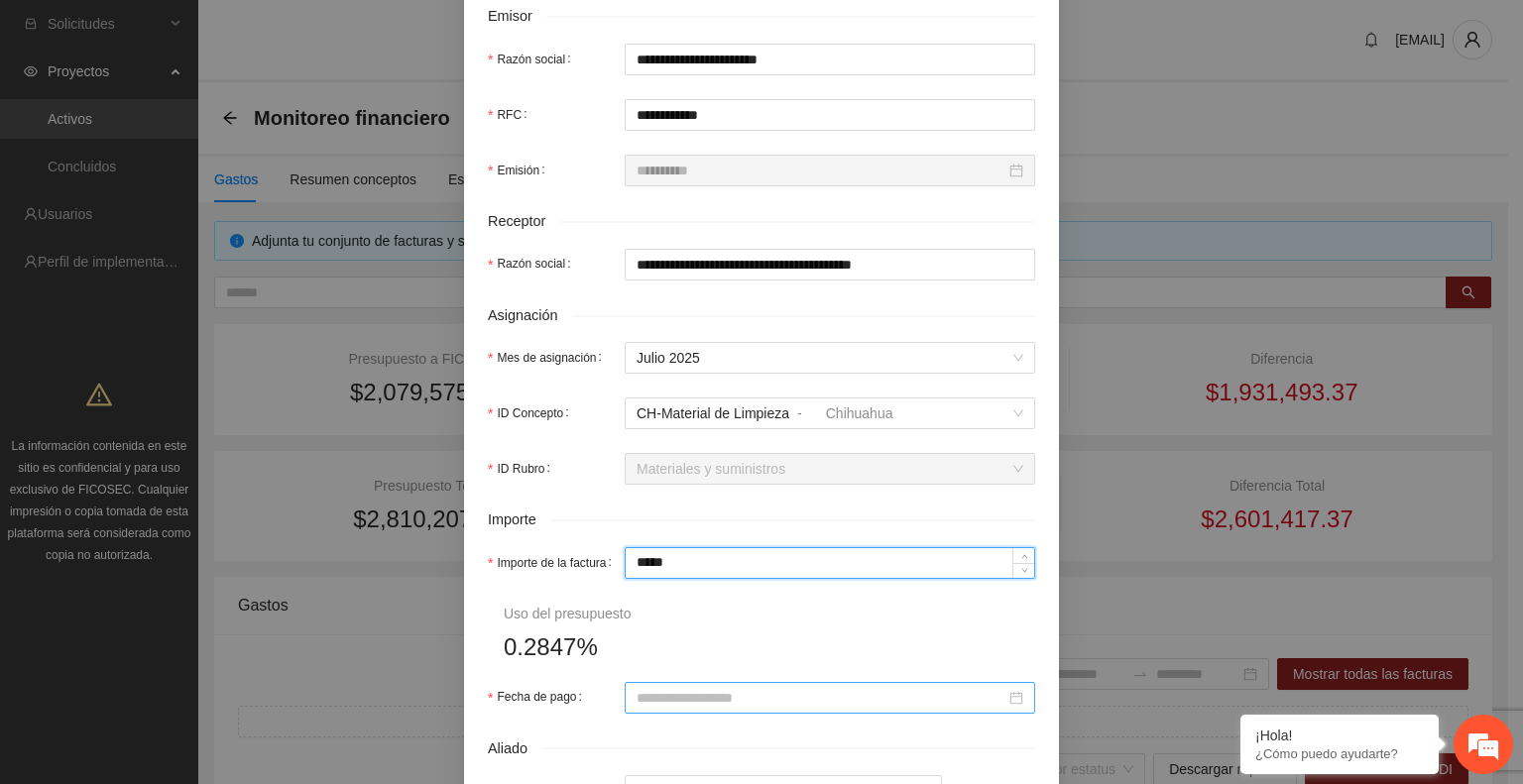 type on "*****" 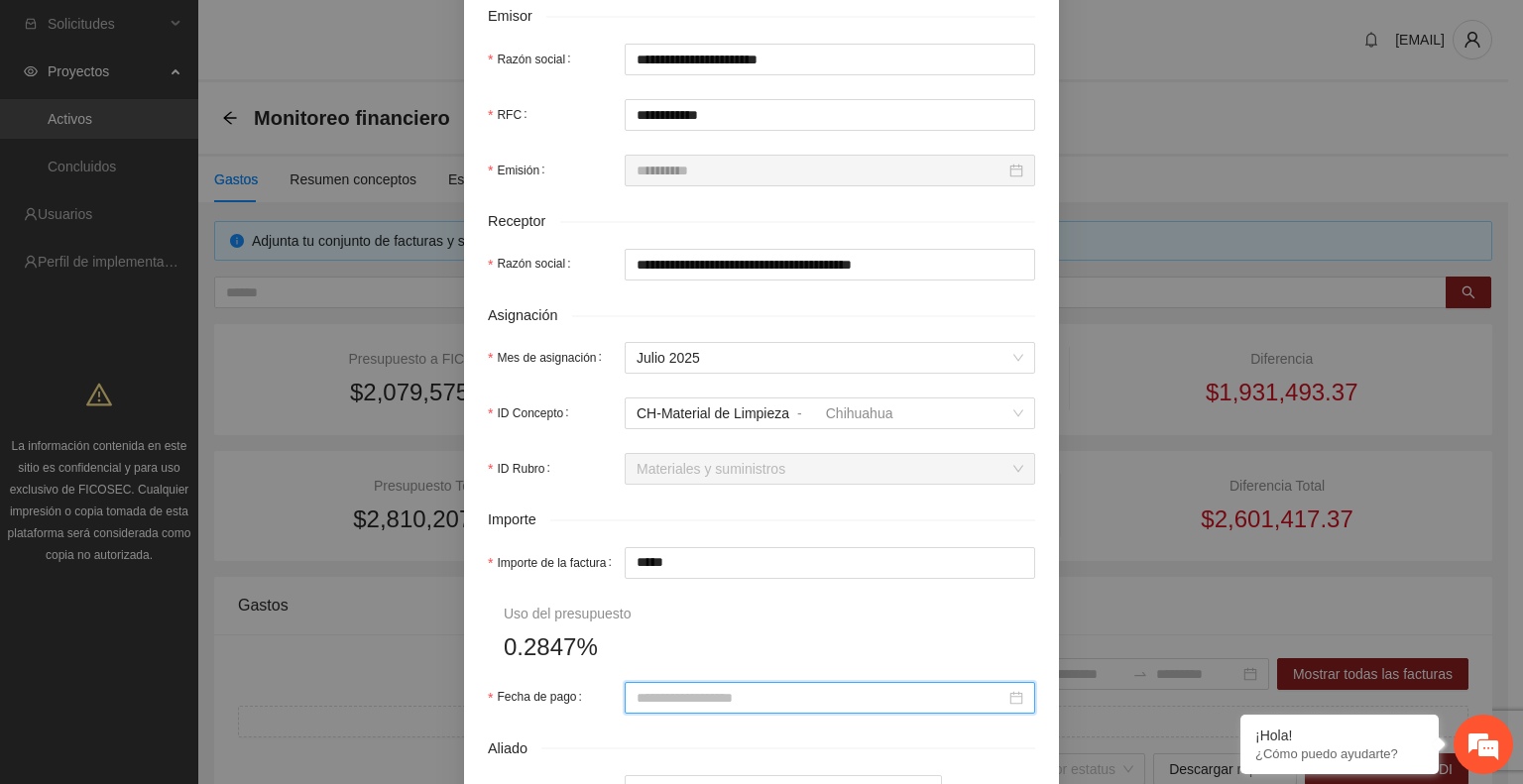 type on "**********" 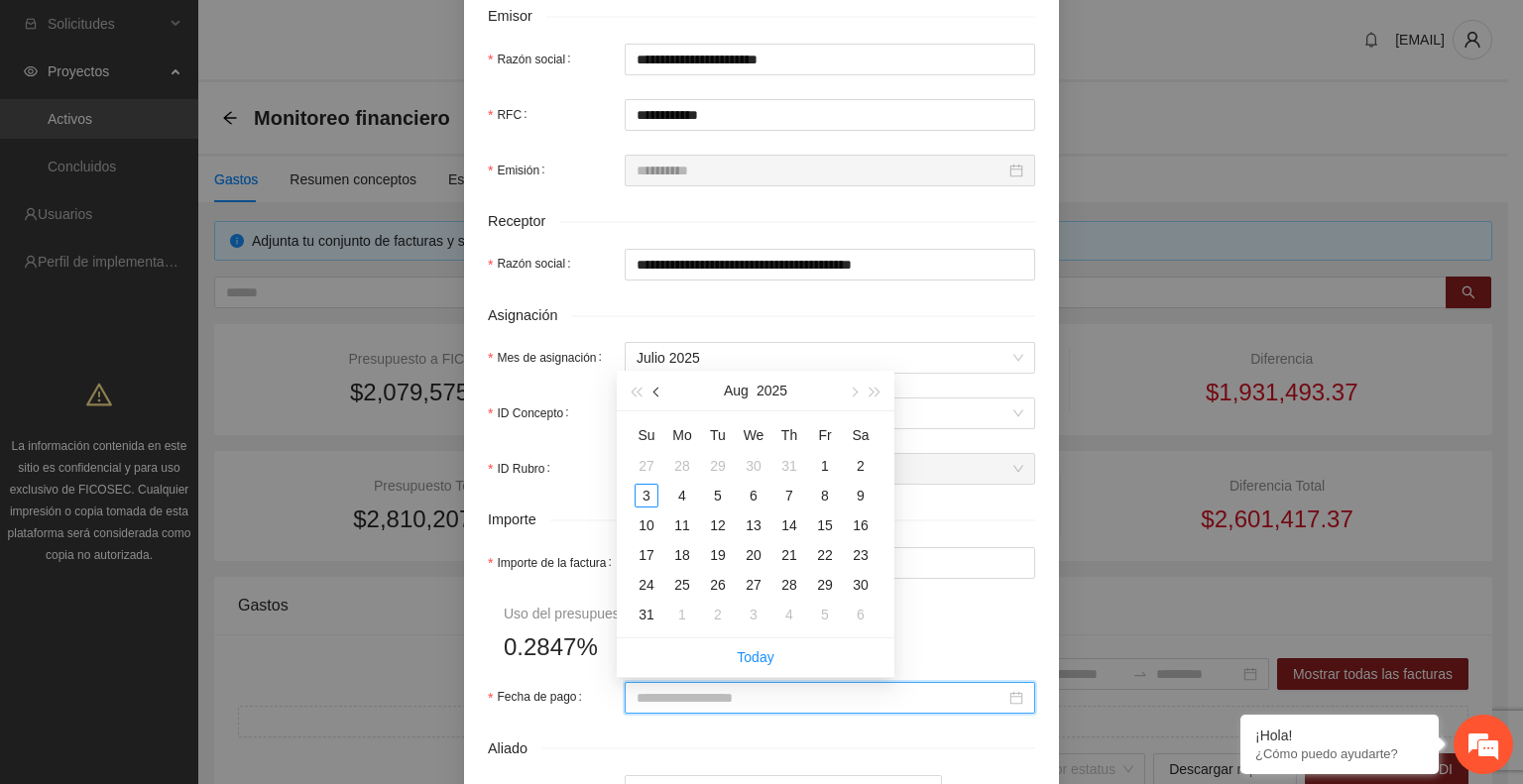 click at bounding box center (658, 392) 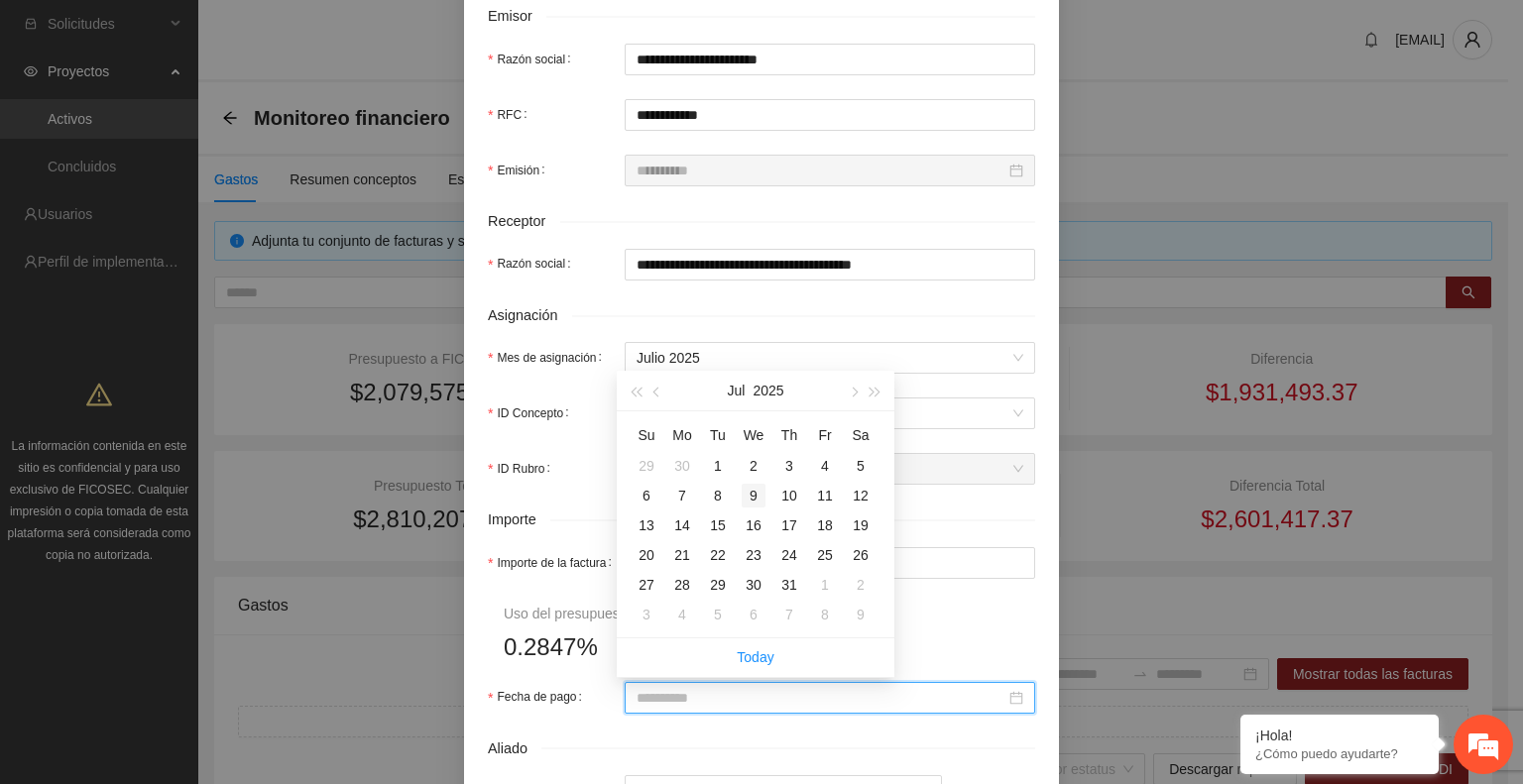 type on "**********" 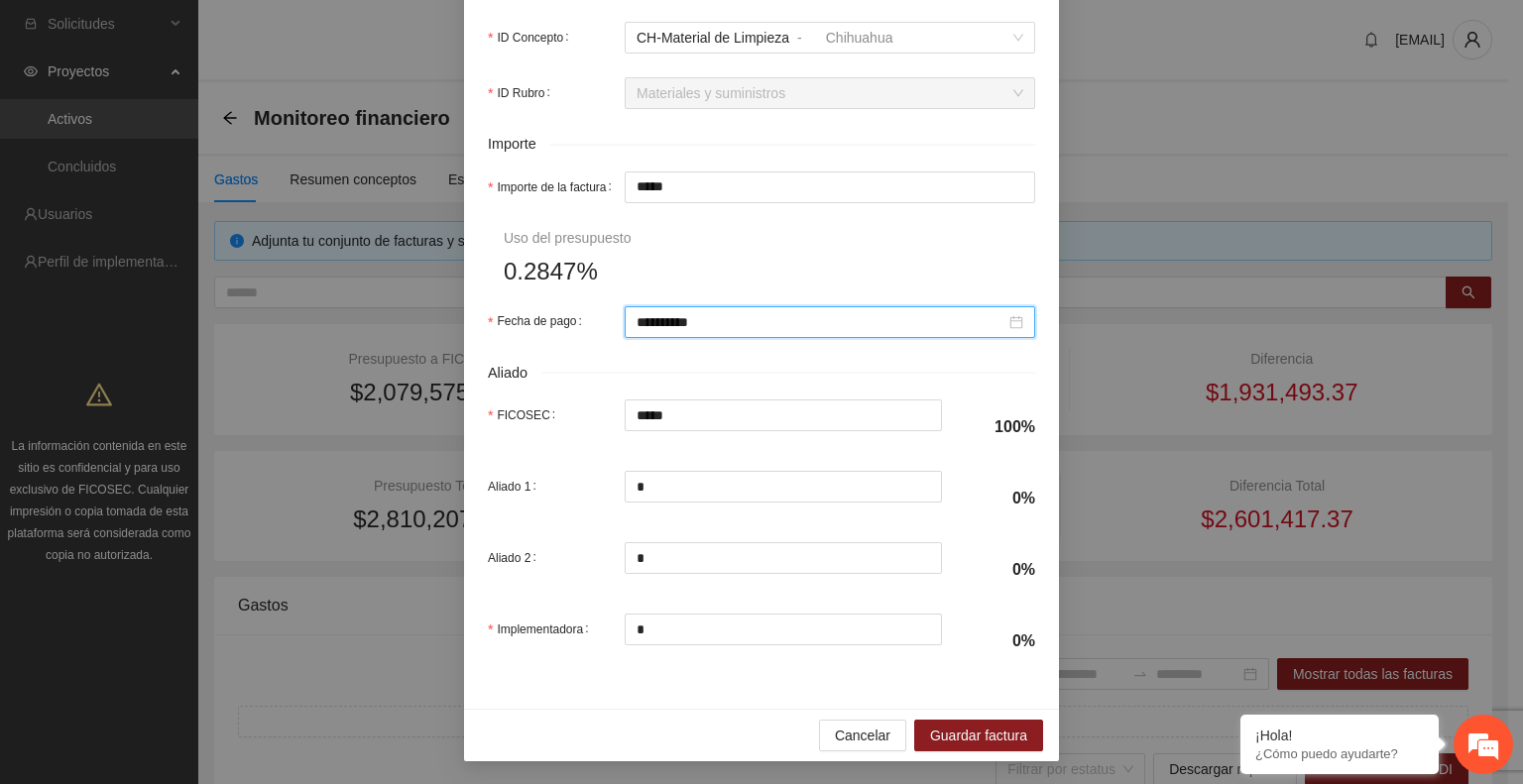 scroll, scrollTop: 861, scrollLeft: 0, axis: vertical 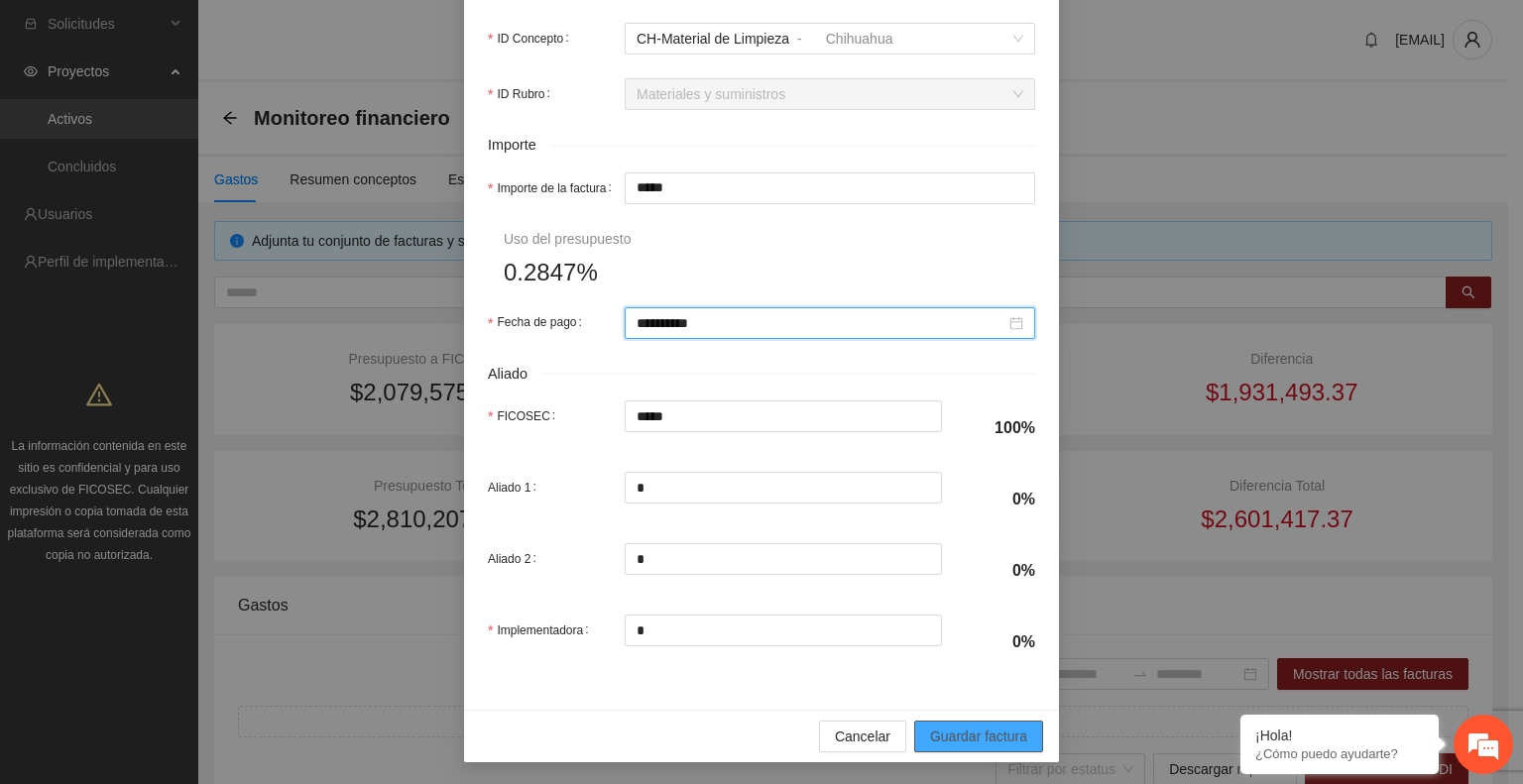 click on "Guardar factura" at bounding box center [979, 736] 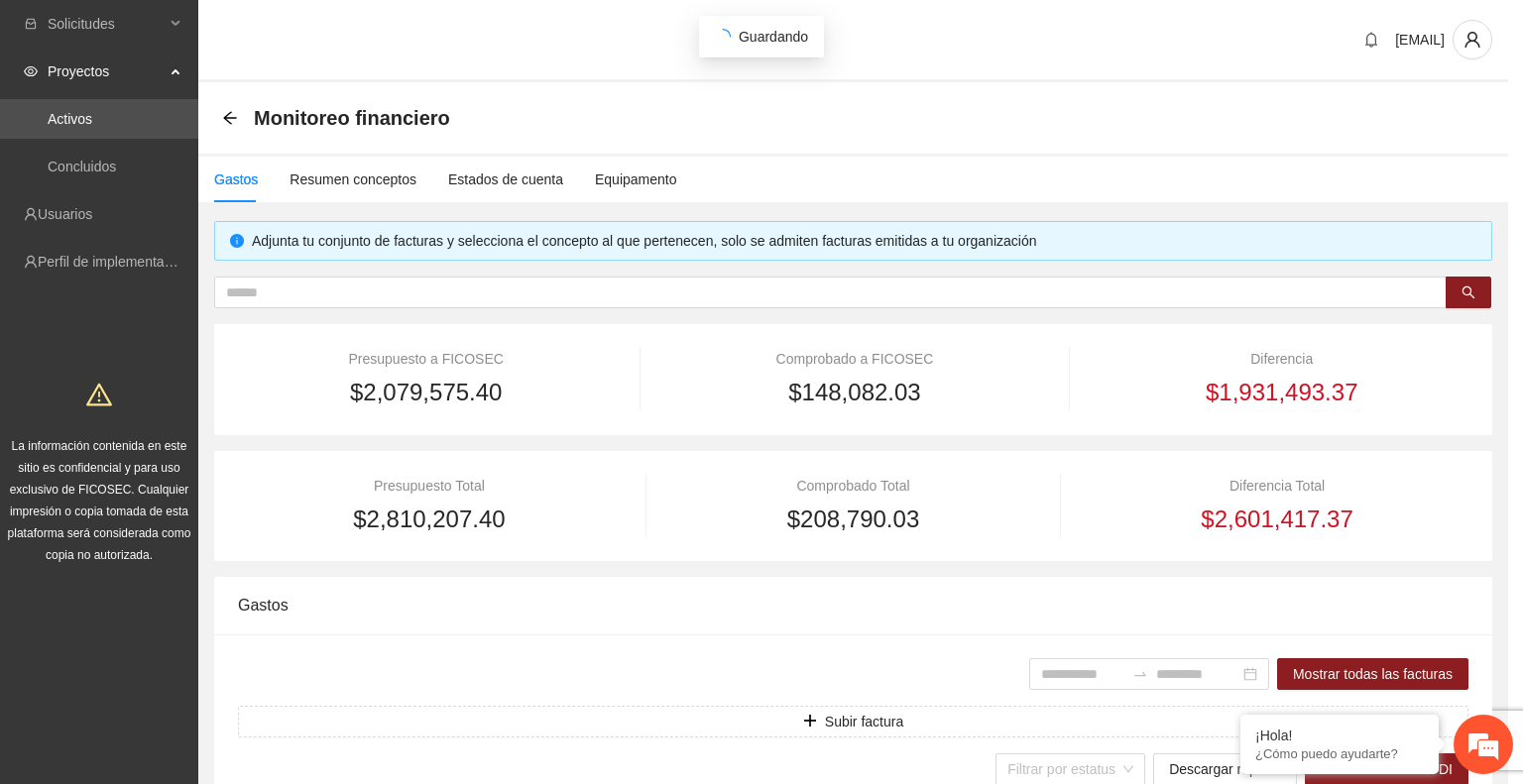 scroll, scrollTop: 704, scrollLeft: 0, axis: vertical 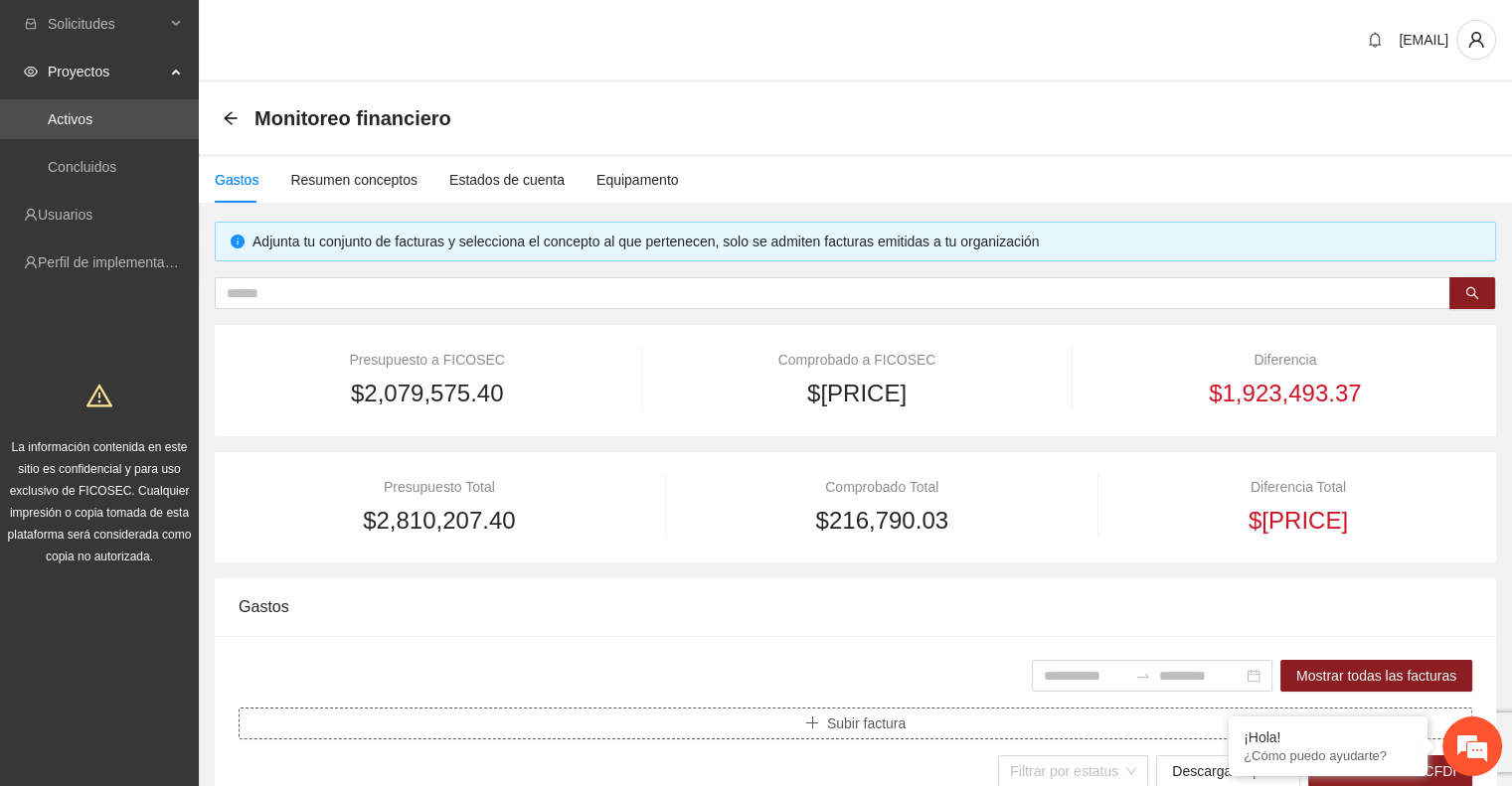 click on "Subir factura" at bounding box center (866, 723) 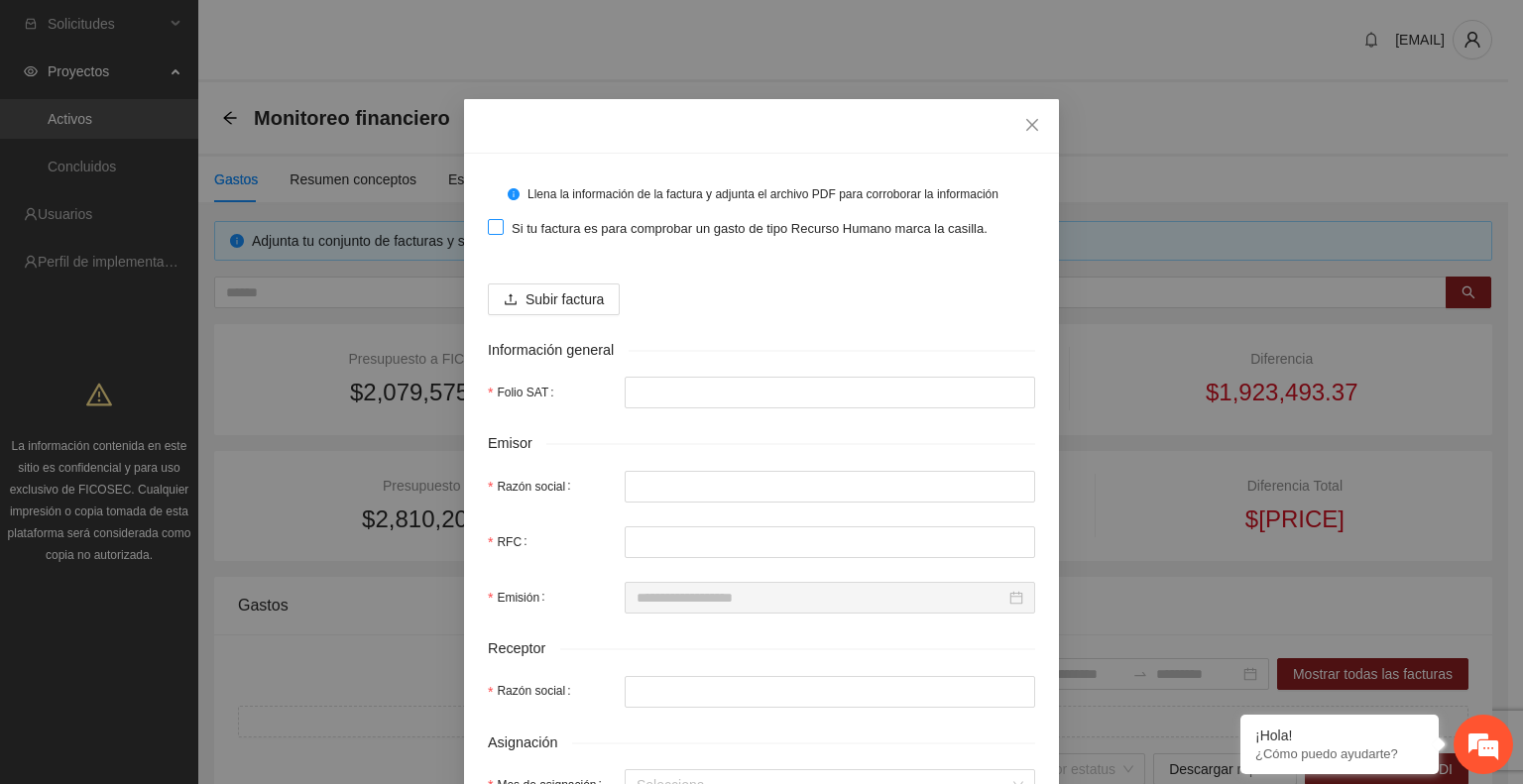click at bounding box center [496, 227] 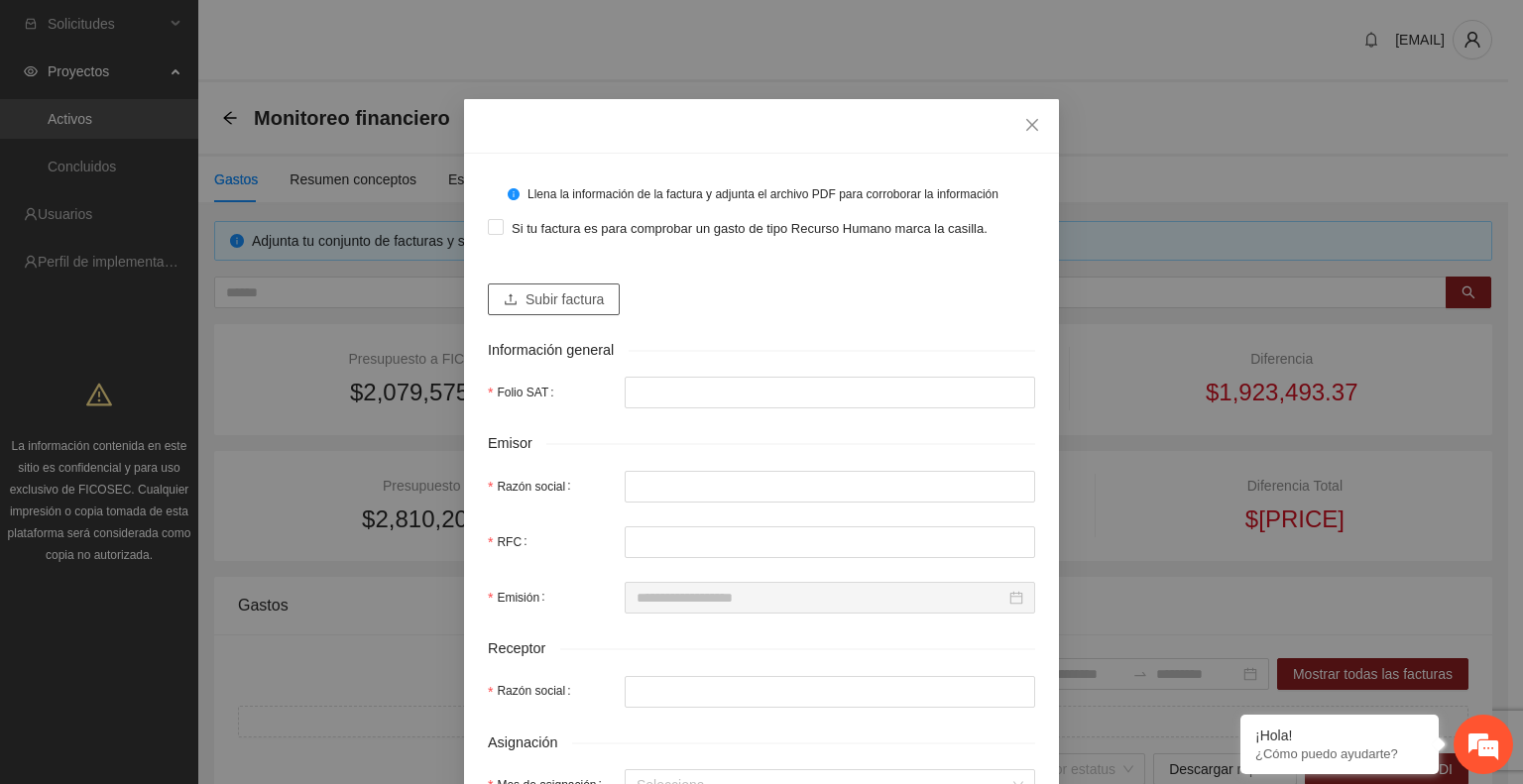 click on "Subir factura" at bounding box center [564, 299] 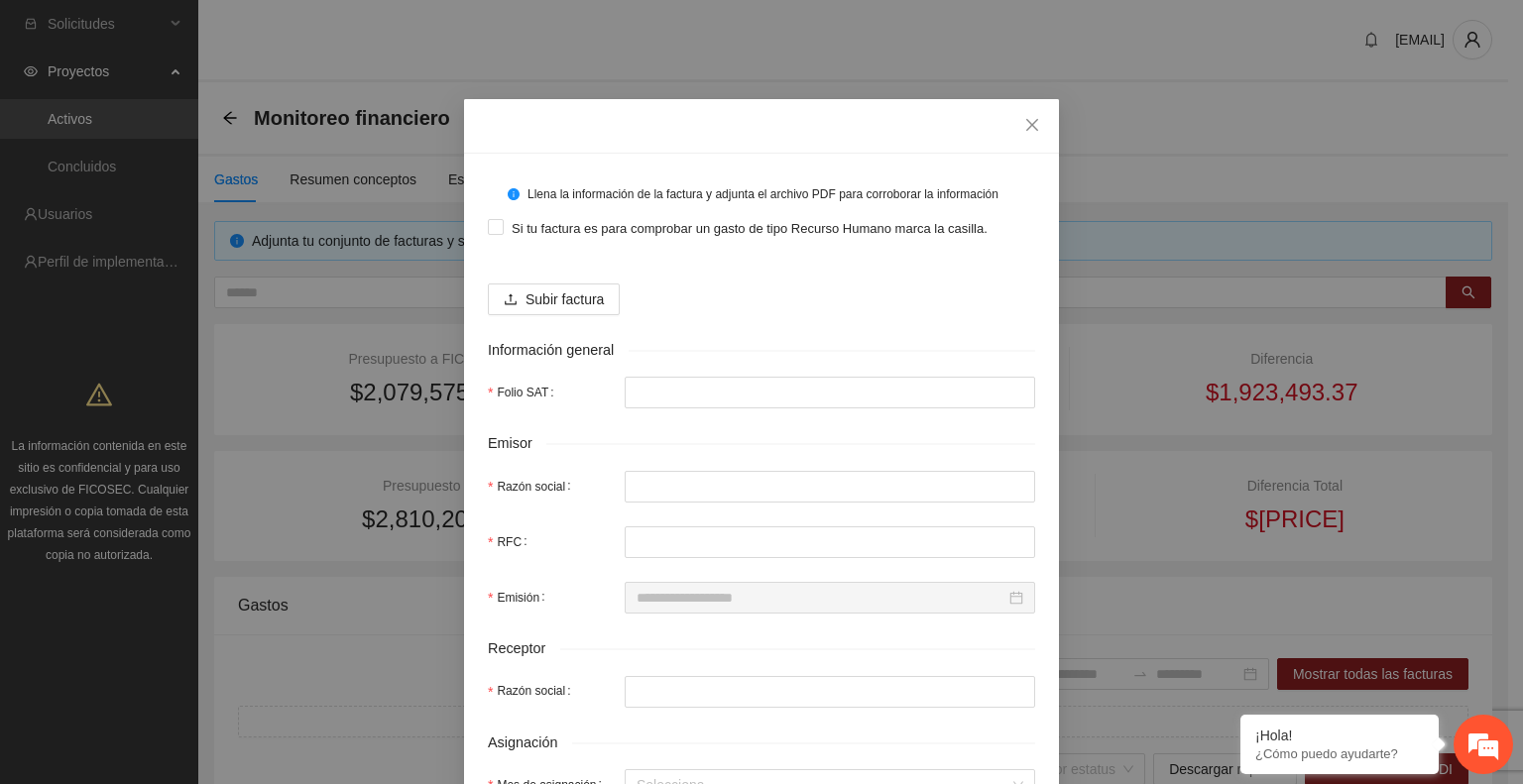 type on "**********" 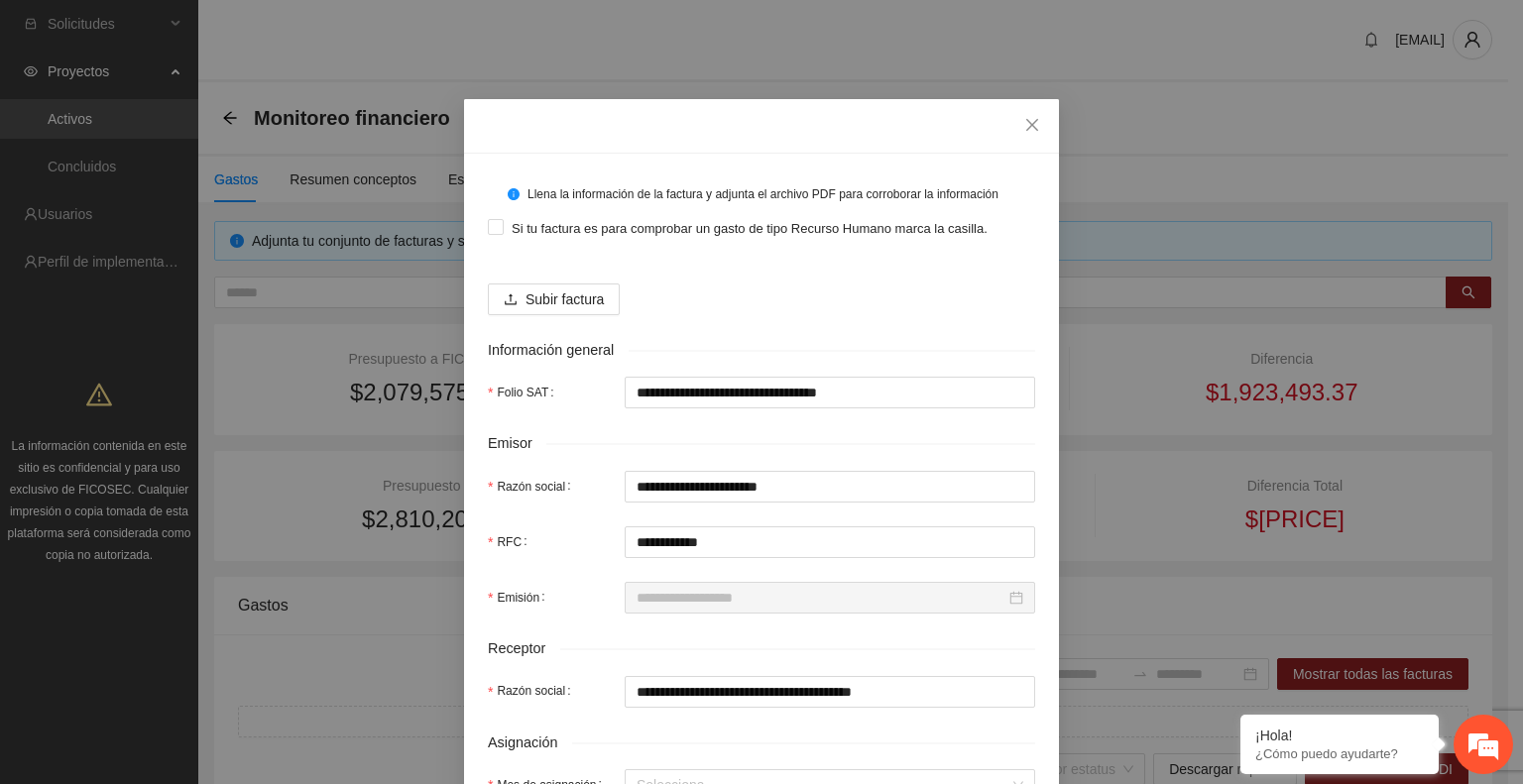 type on "**********" 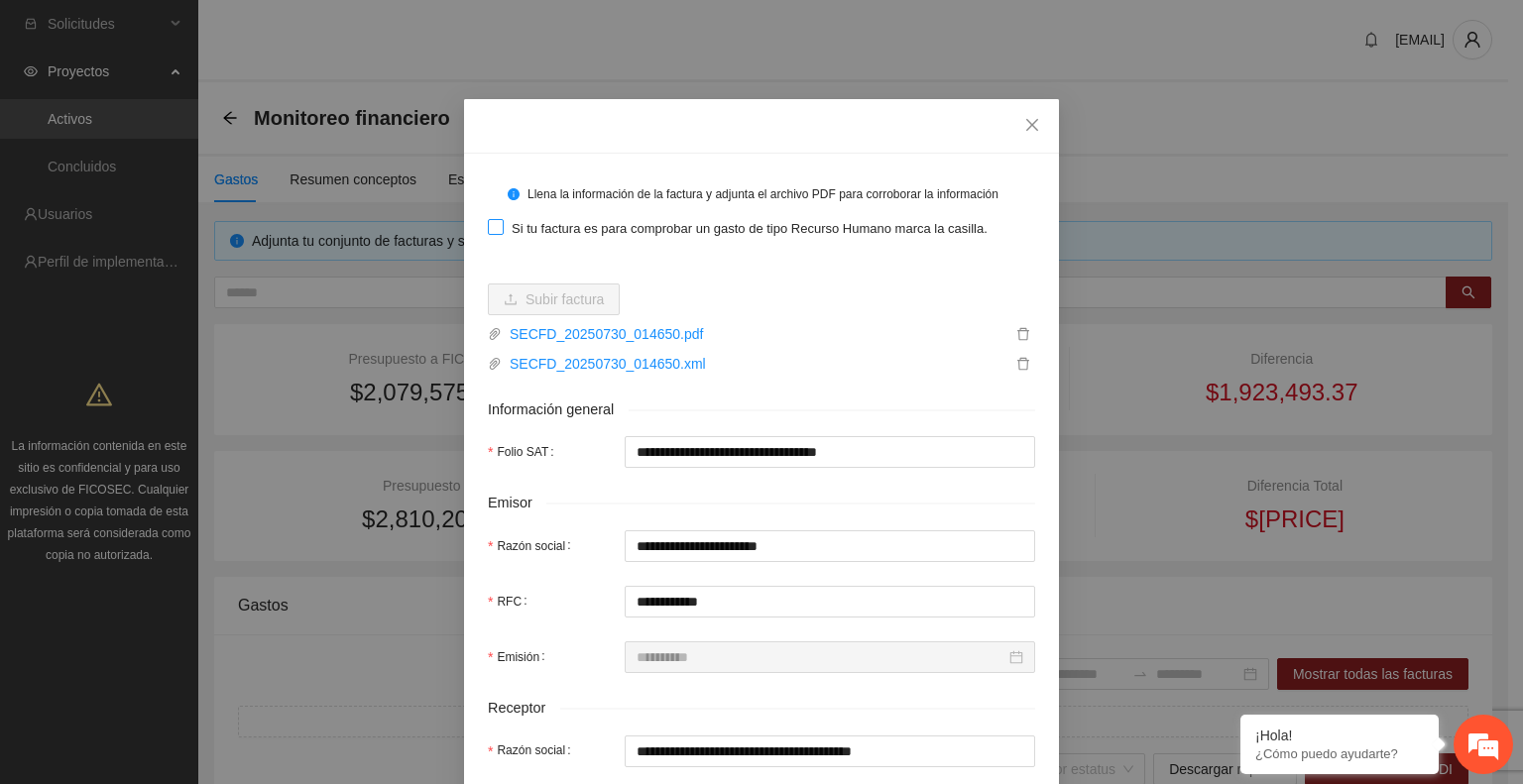 click at bounding box center (496, 227) 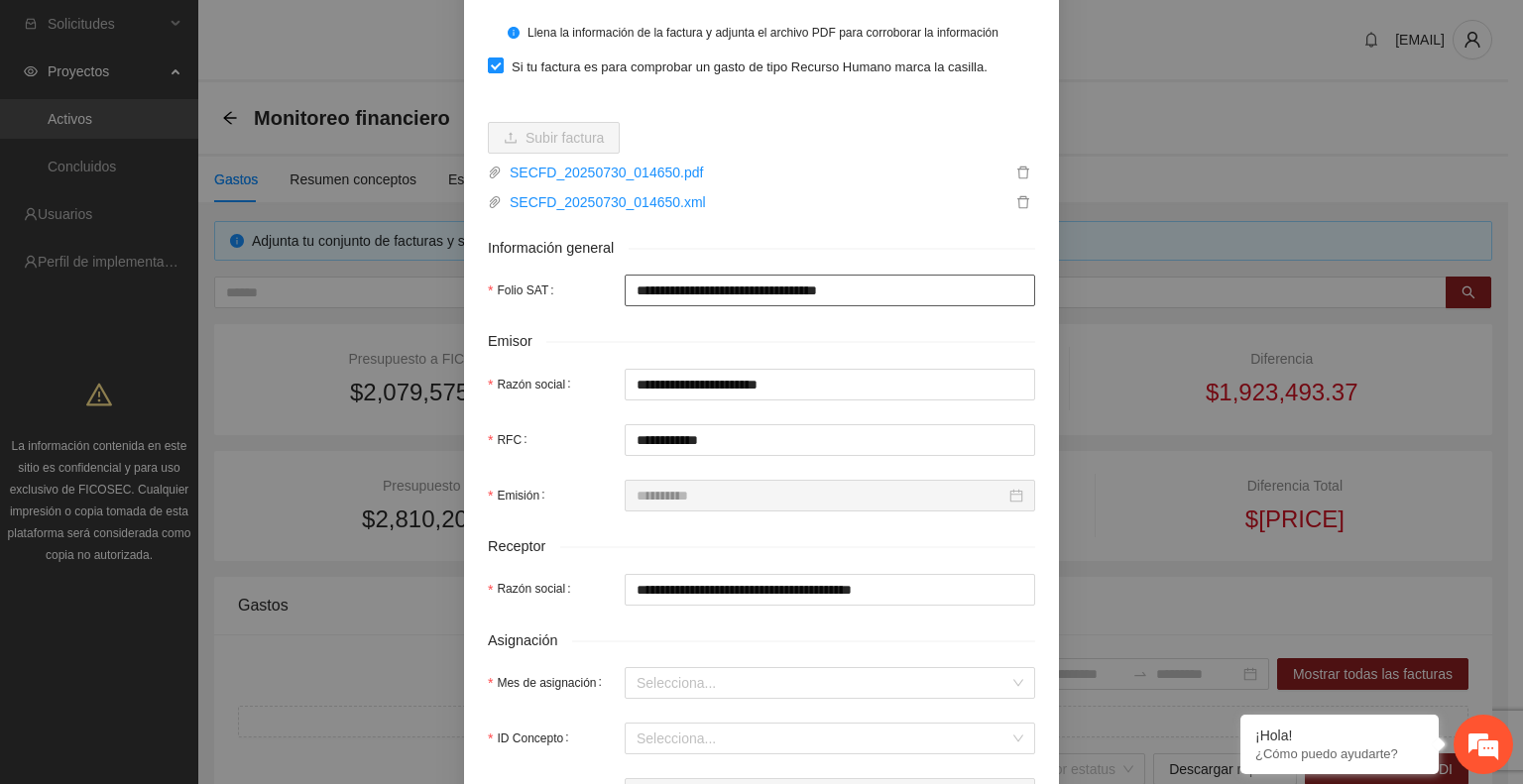 scroll, scrollTop: 163, scrollLeft: 0, axis: vertical 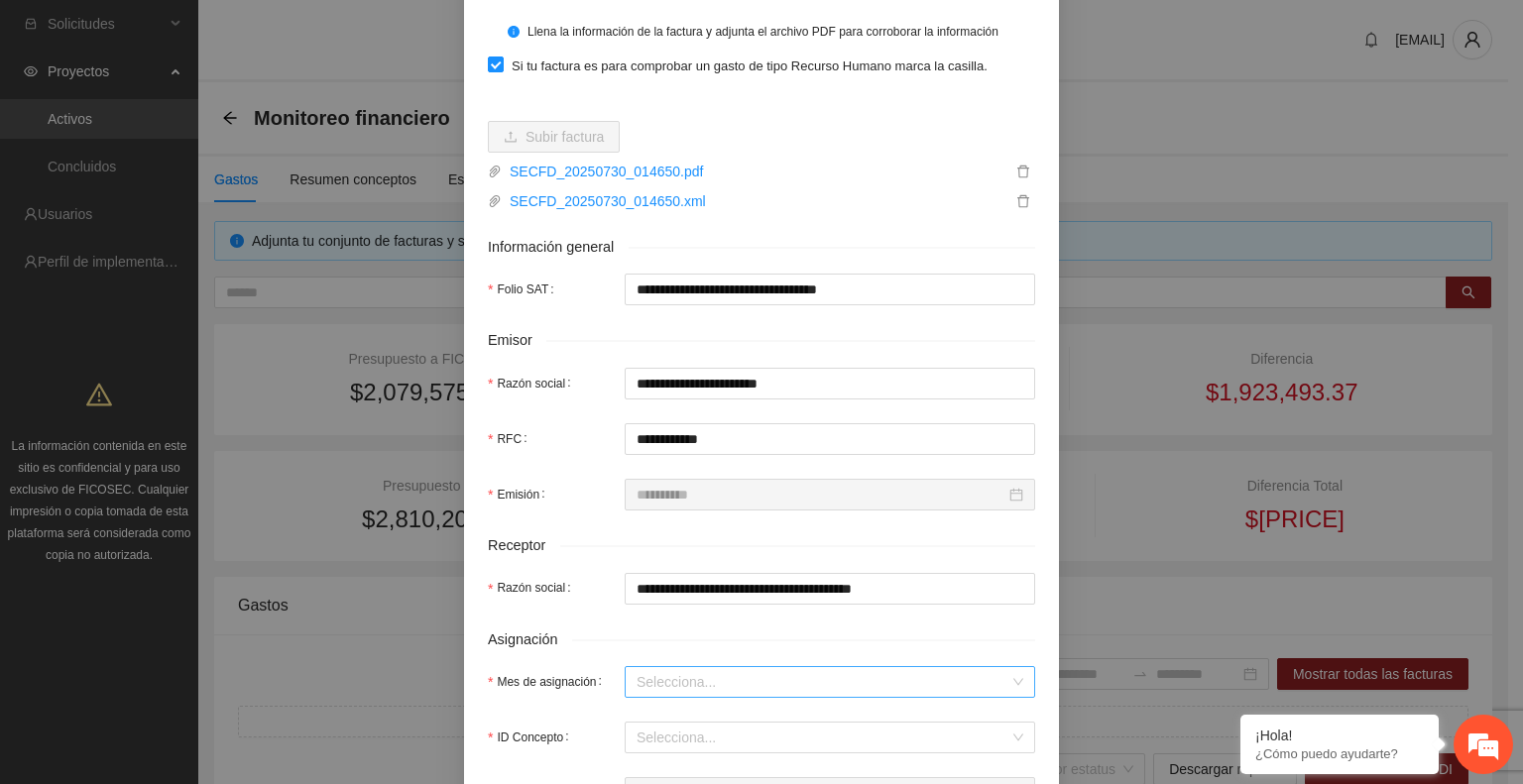 click on "Mes de asignación" at bounding box center [823, 682] 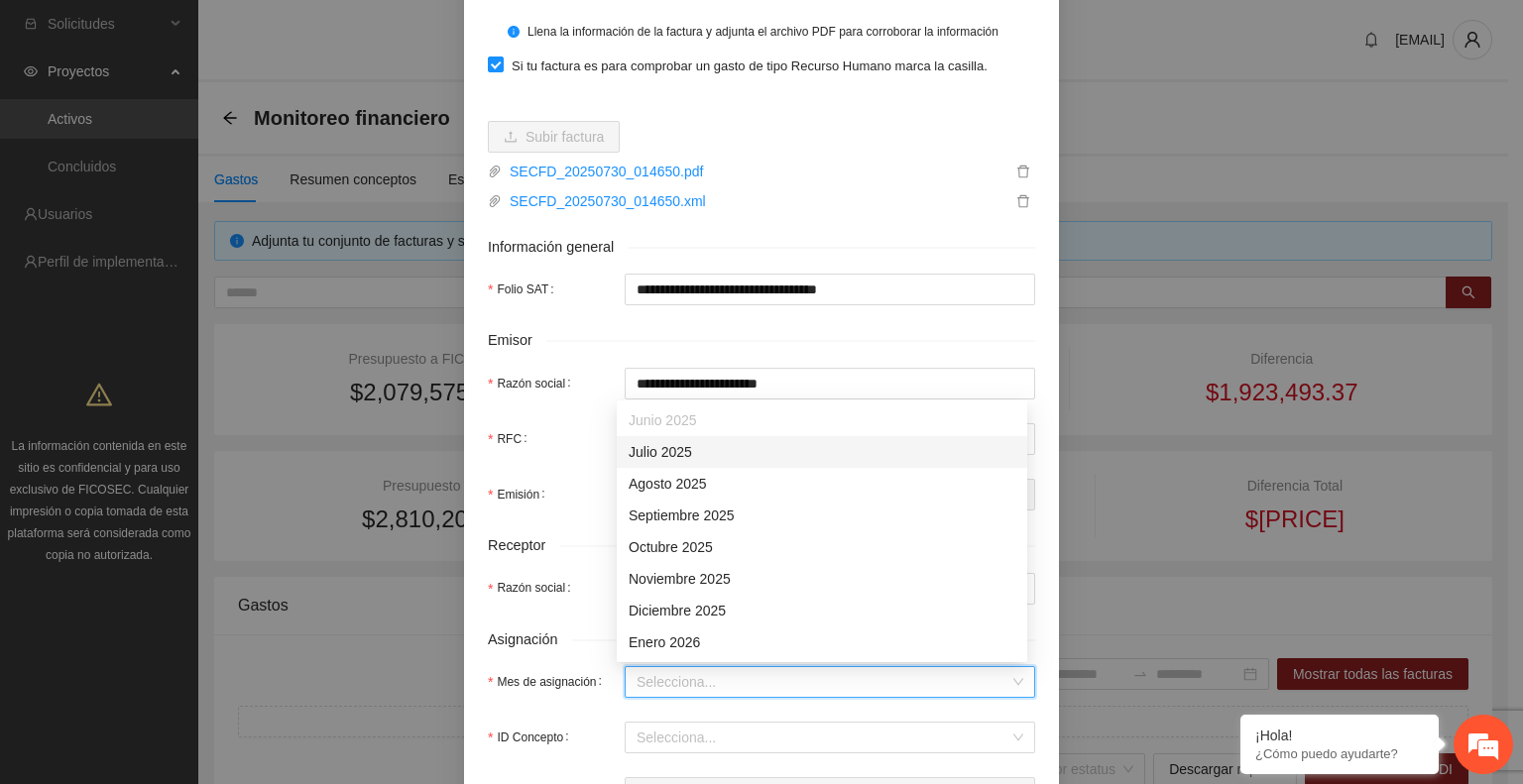 click on "Julio 2025" at bounding box center (822, 452) 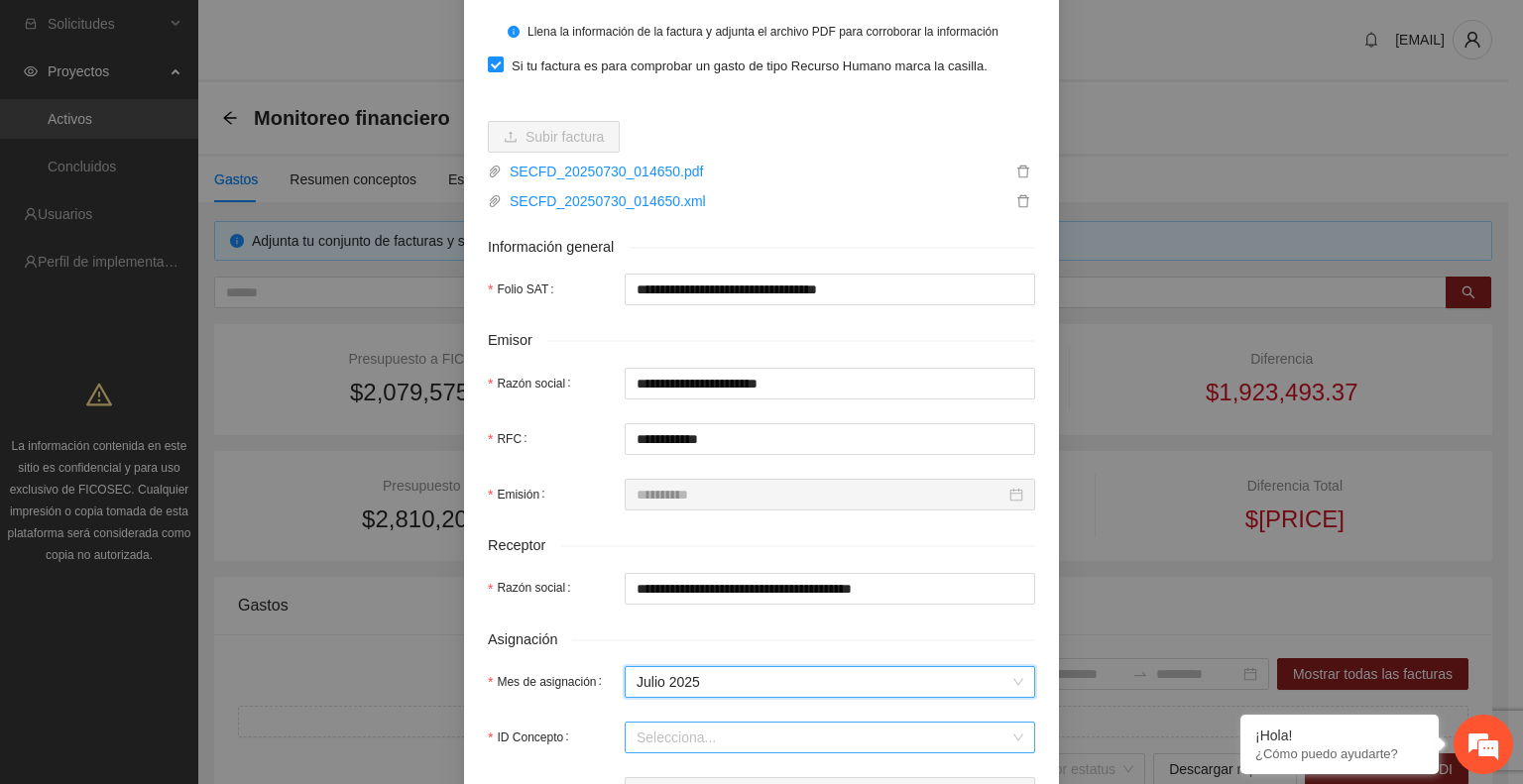 click at bounding box center [823, 737] 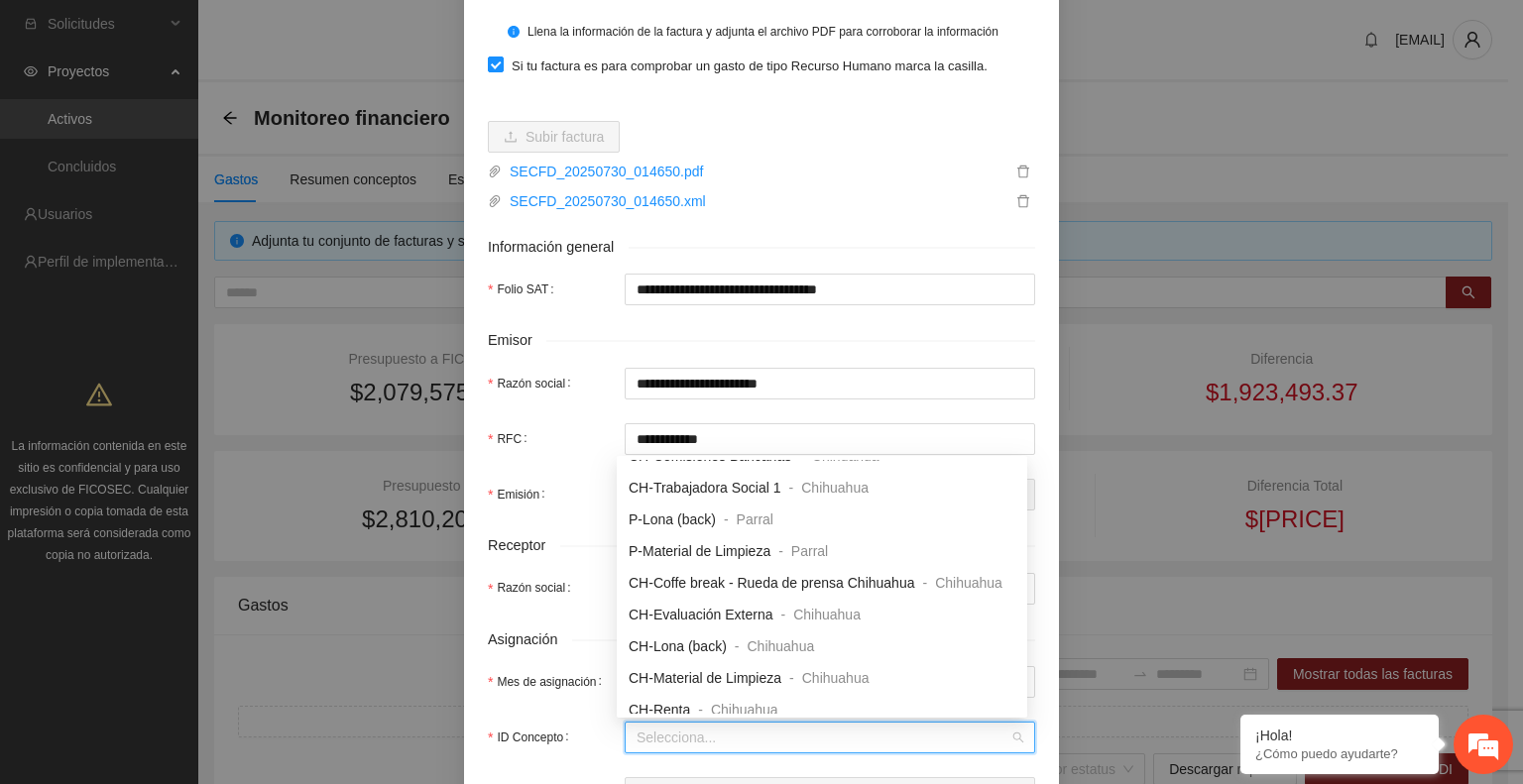 scroll, scrollTop: 494, scrollLeft: 0, axis: vertical 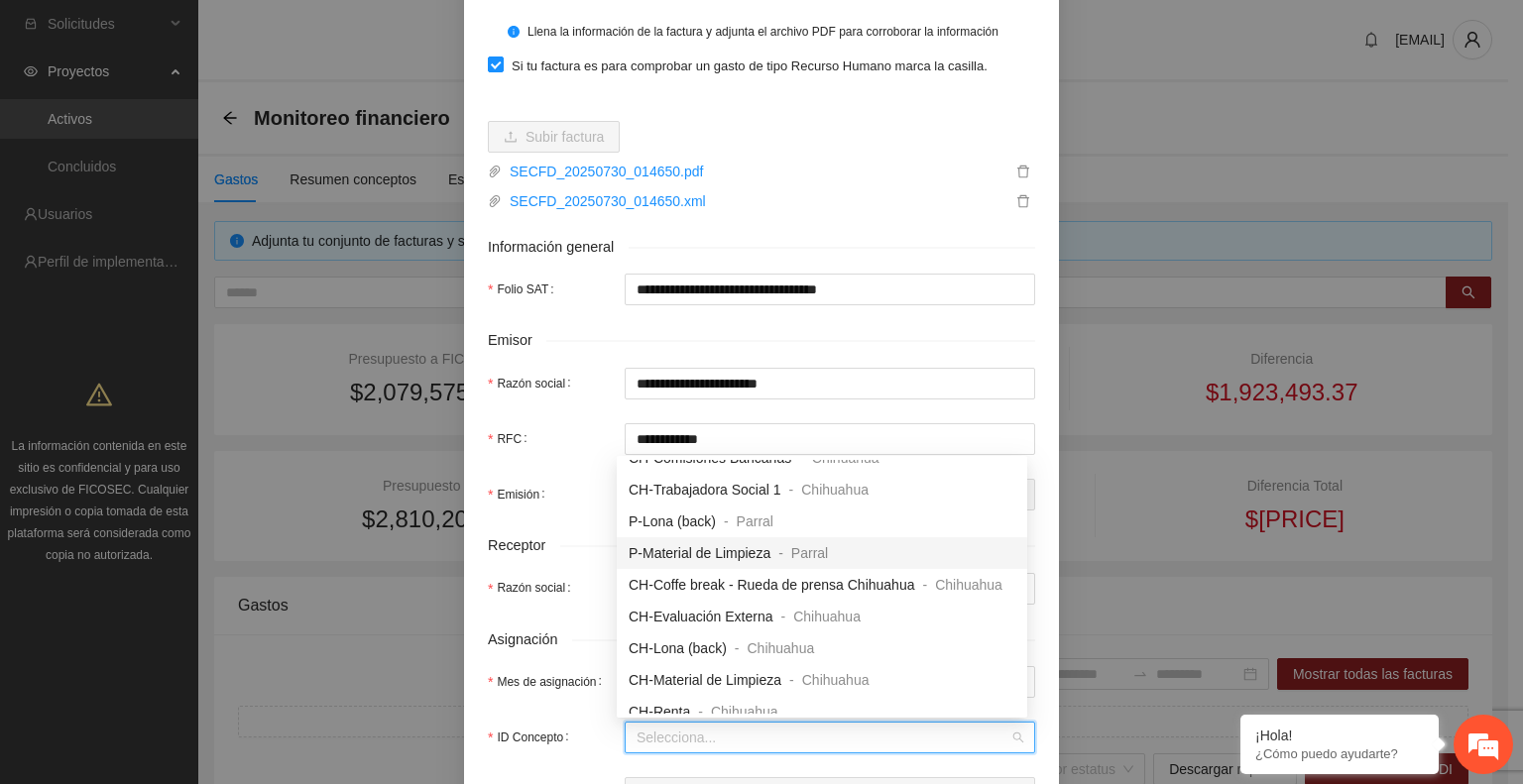 click on "P-Material de Limpieza" at bounding box center (699, 553) 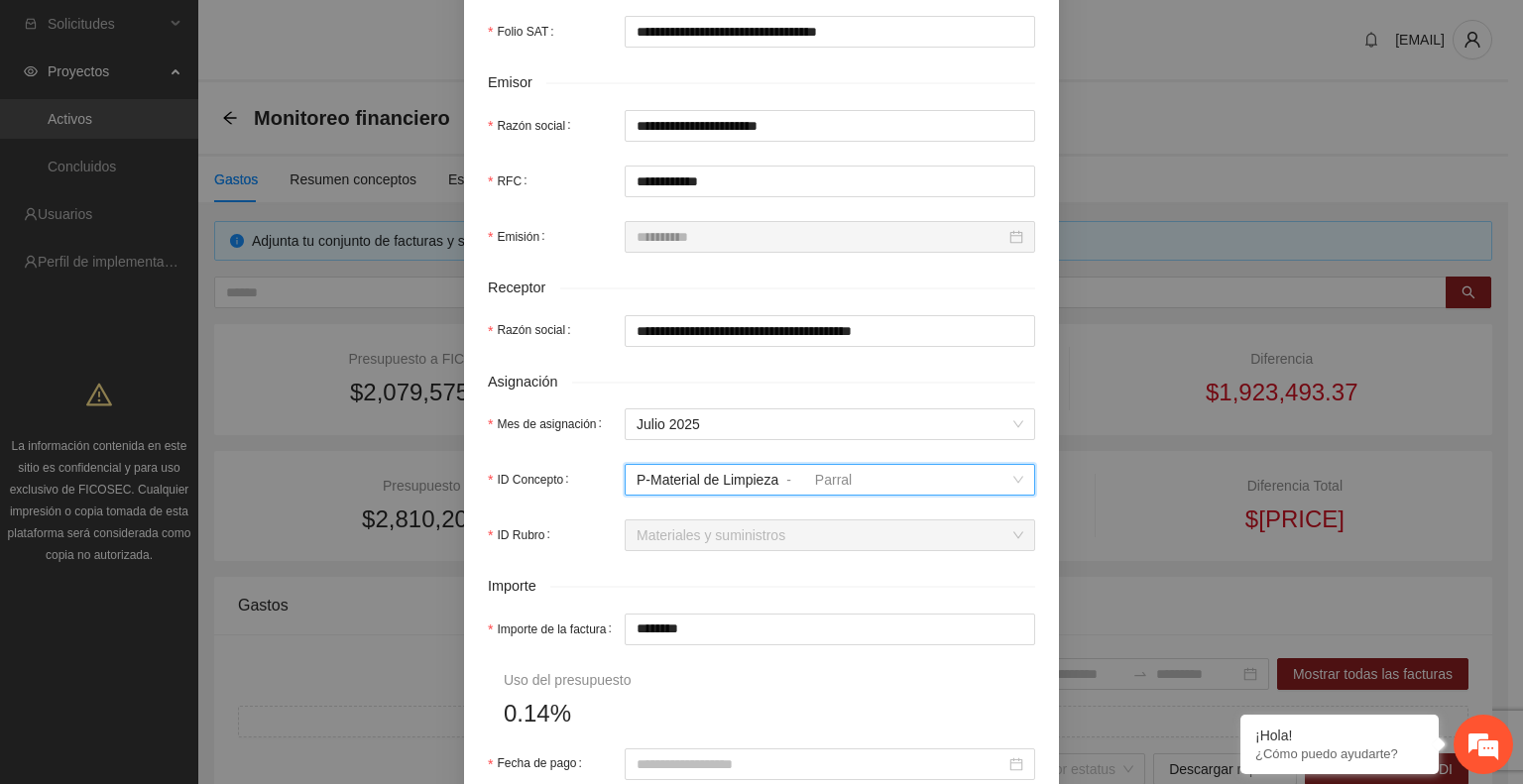 scroll, scrollTop: 436, scrollLeft: 0, axis: vertical 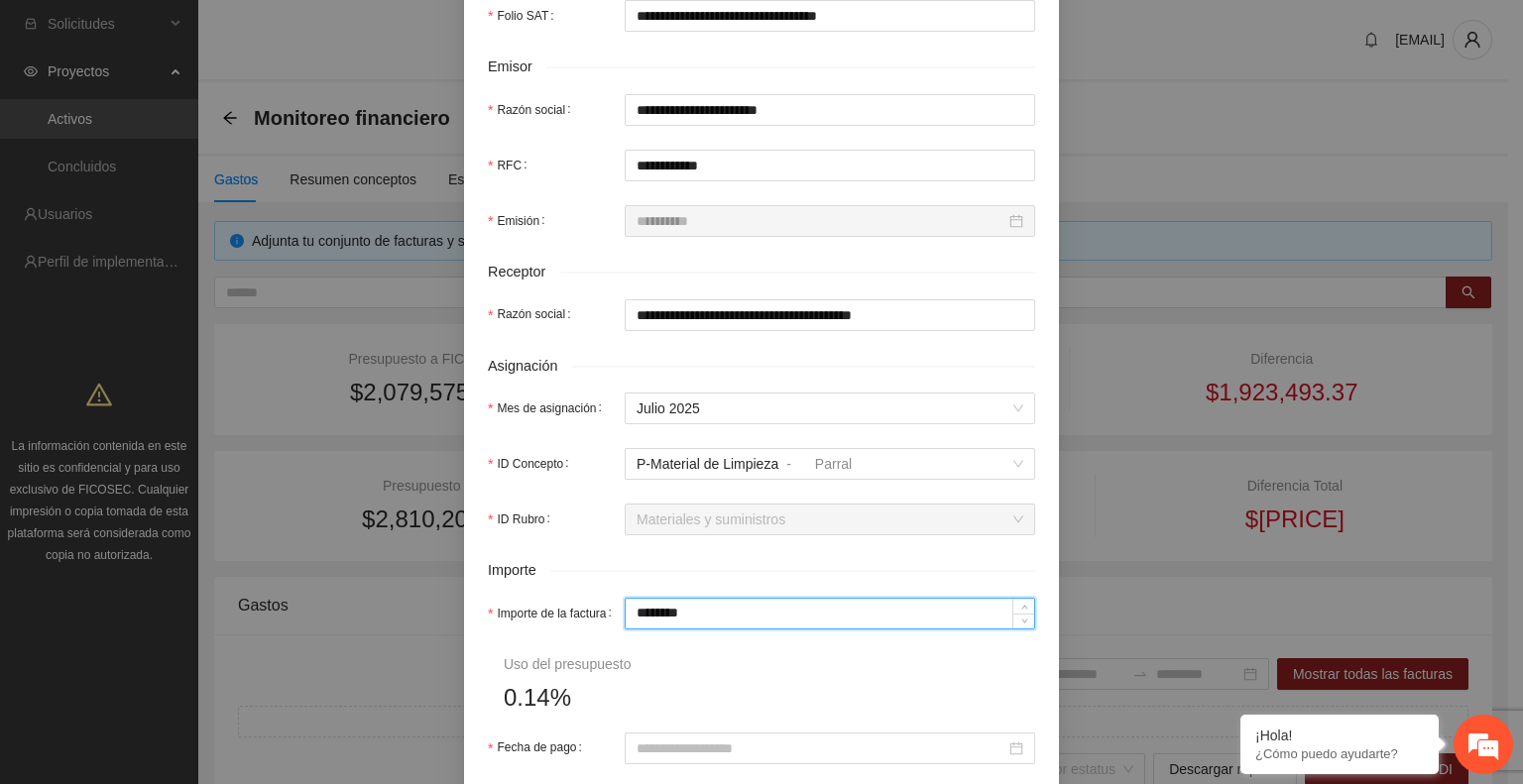 drag, startPoint x: 696, startPoint y: 614, endPoint x: 486, endPoint y: 641, distance: 211.7286 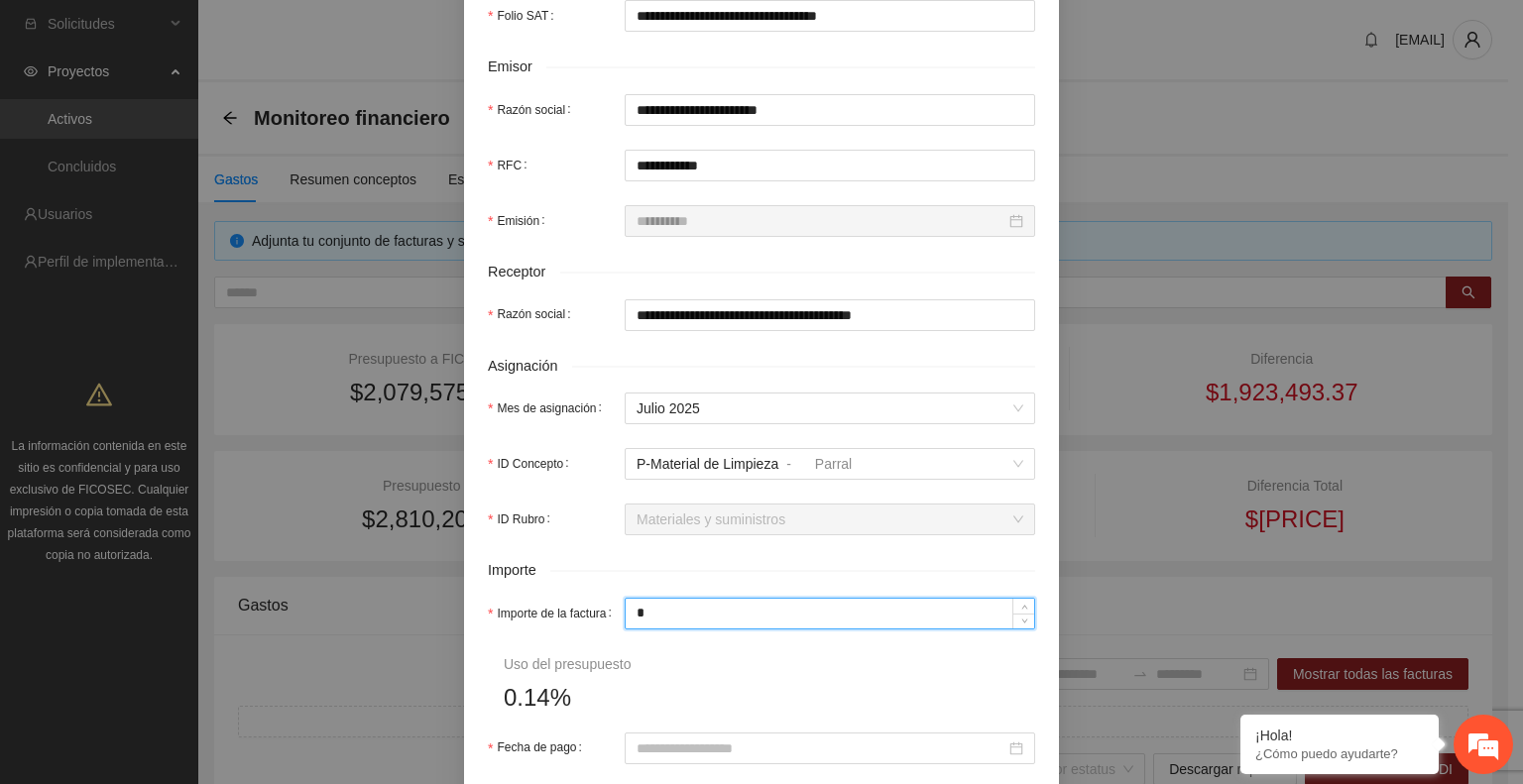 type on "*" 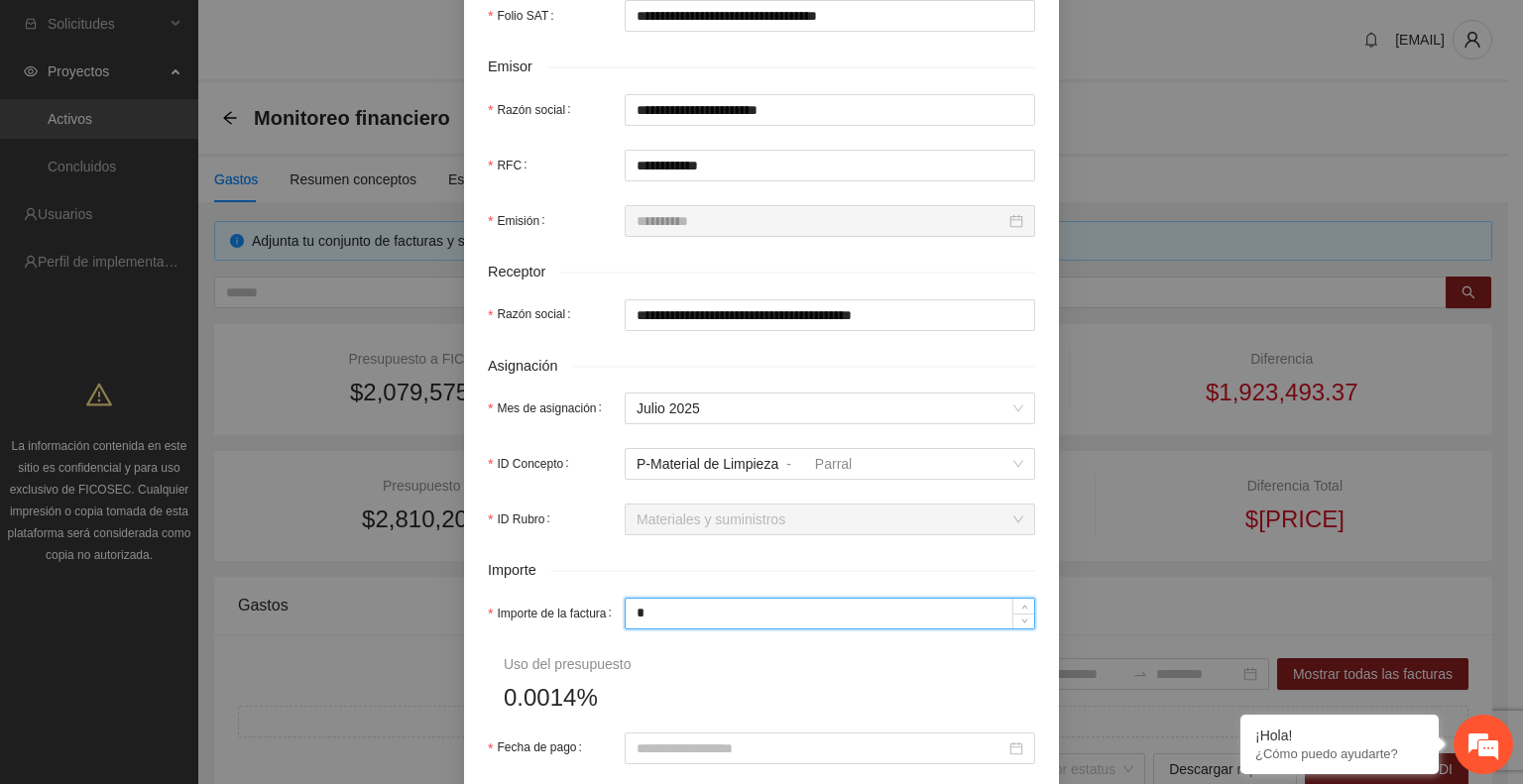 type on "**" 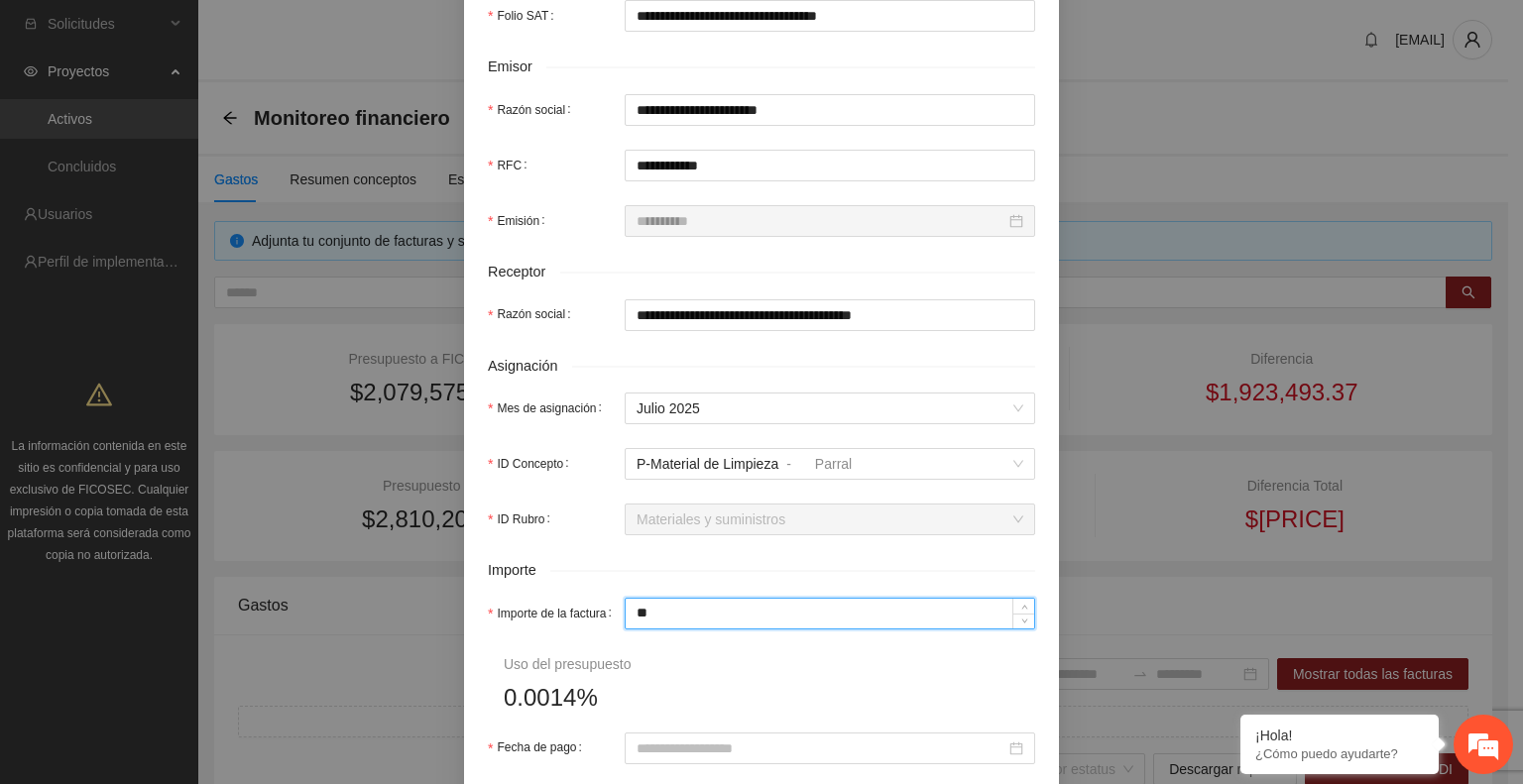 type on "***" 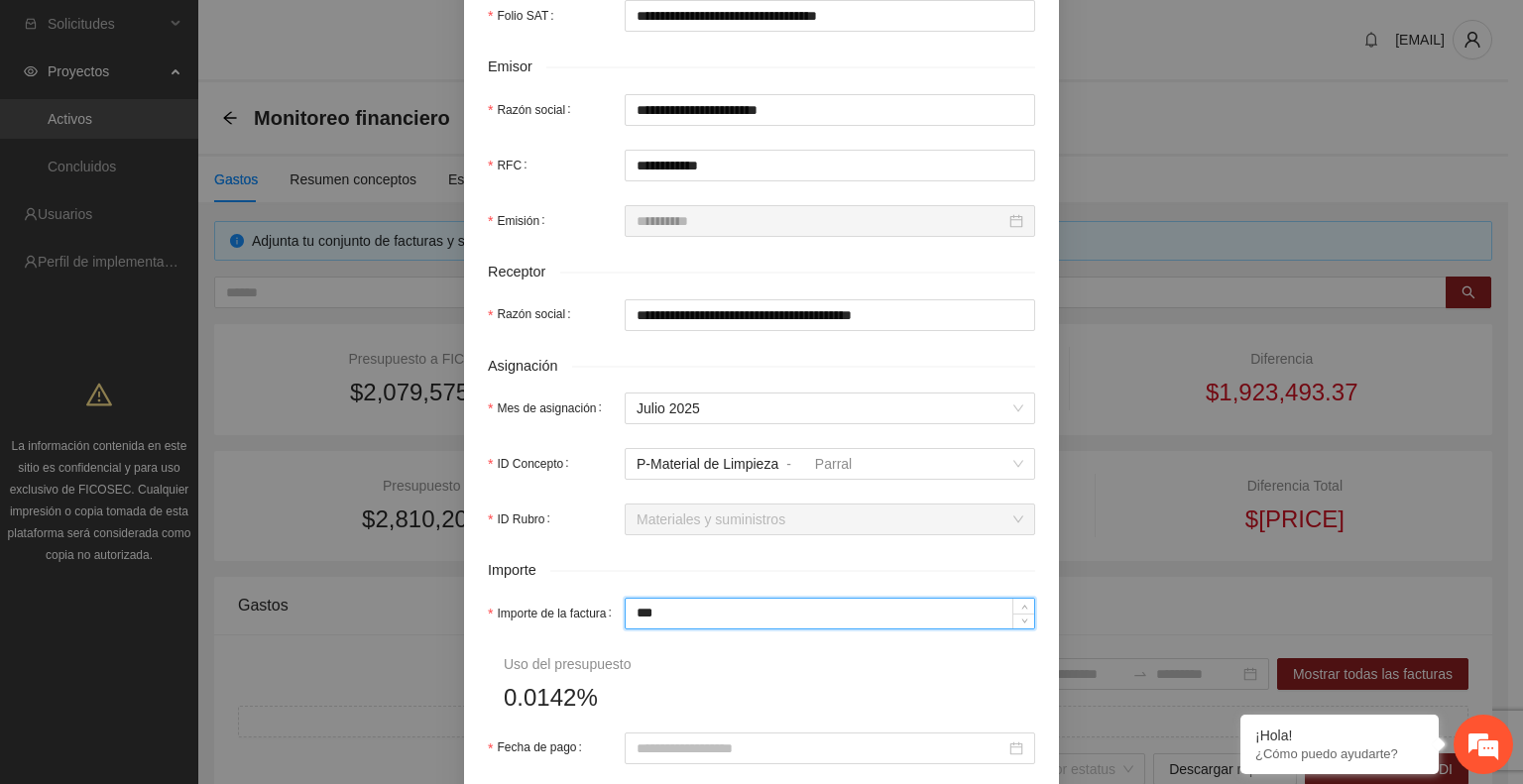 type on "*****" 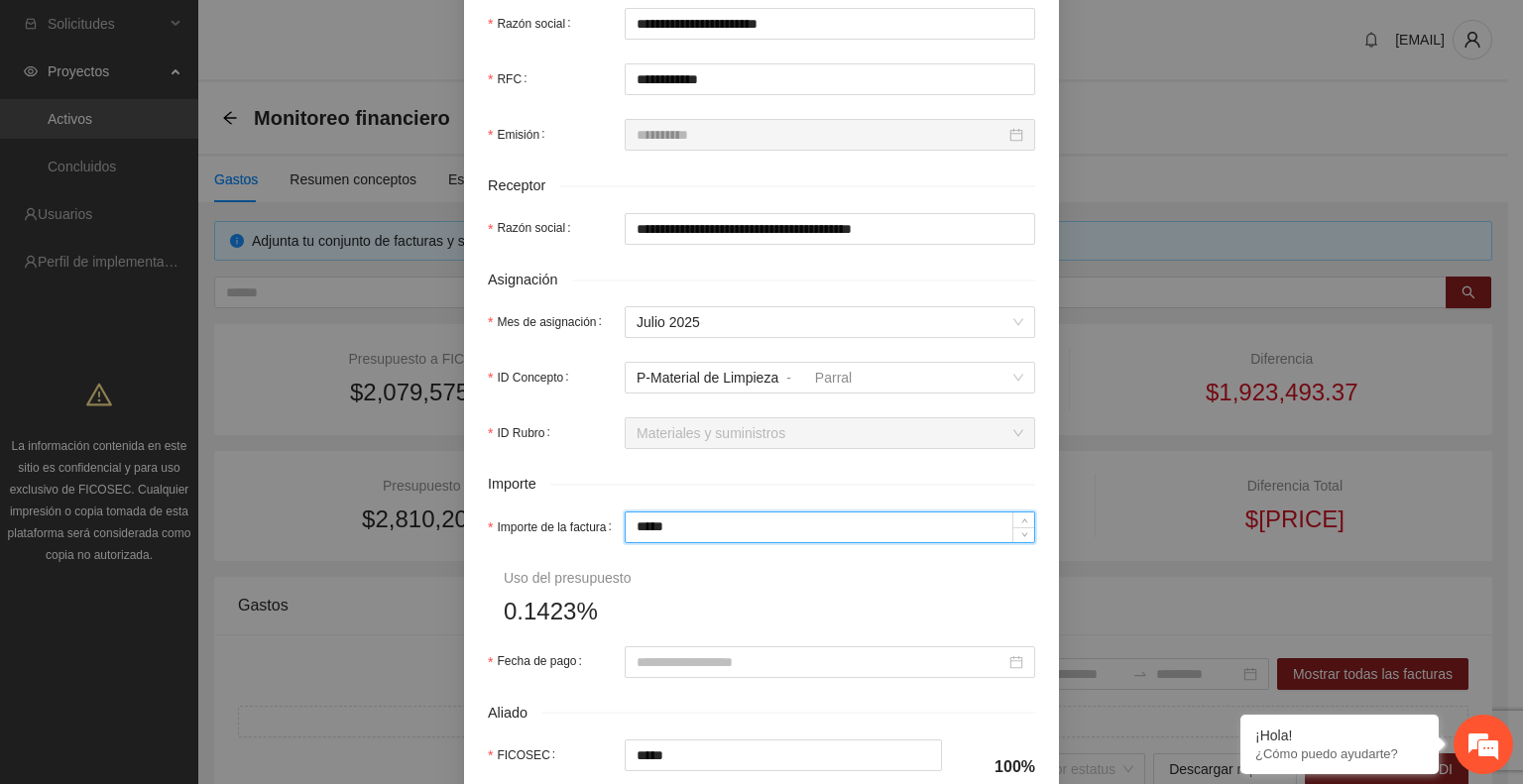 scroll, scrollTop: 547, scrollLeft: 0, axis: vertical 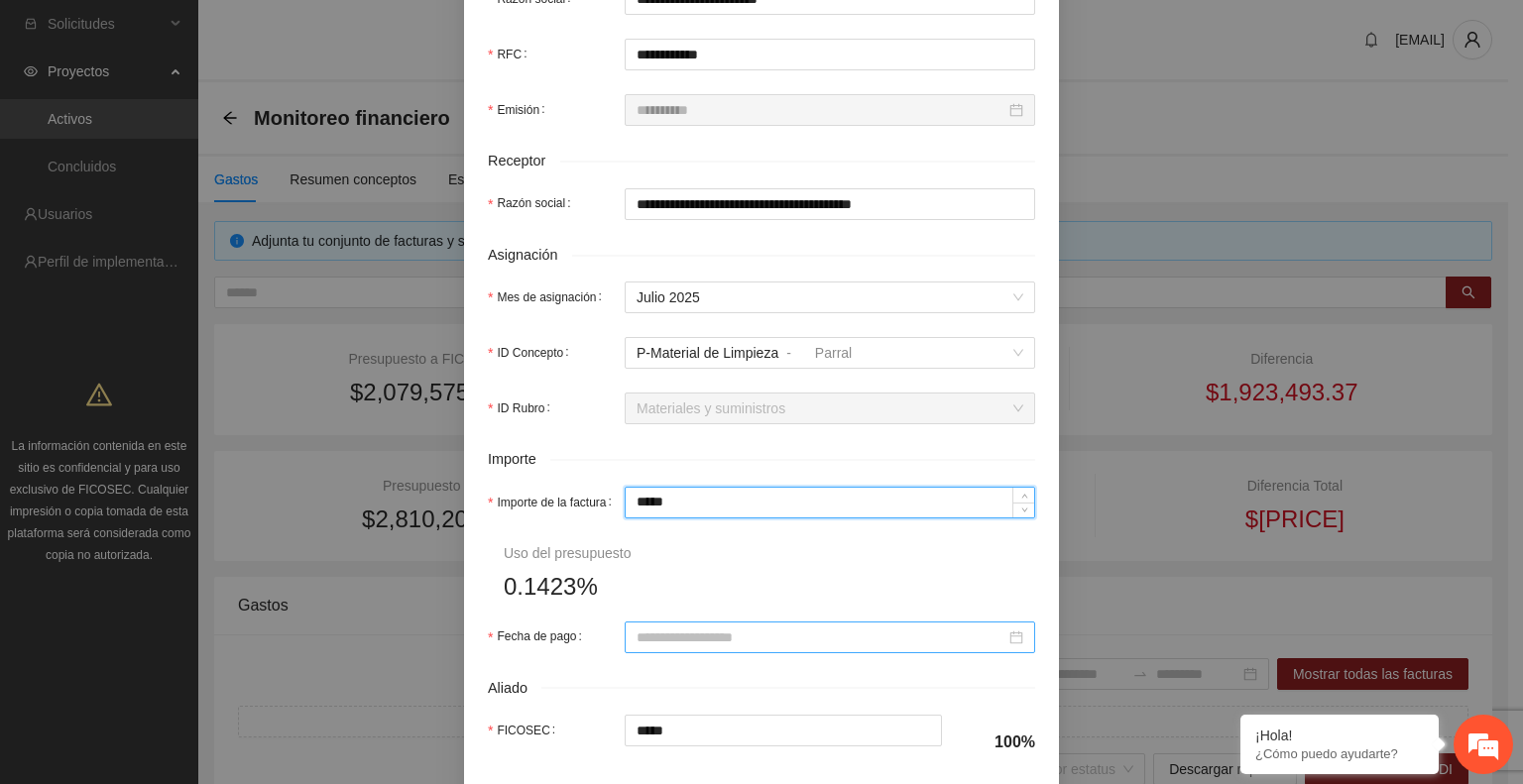type on "*****" 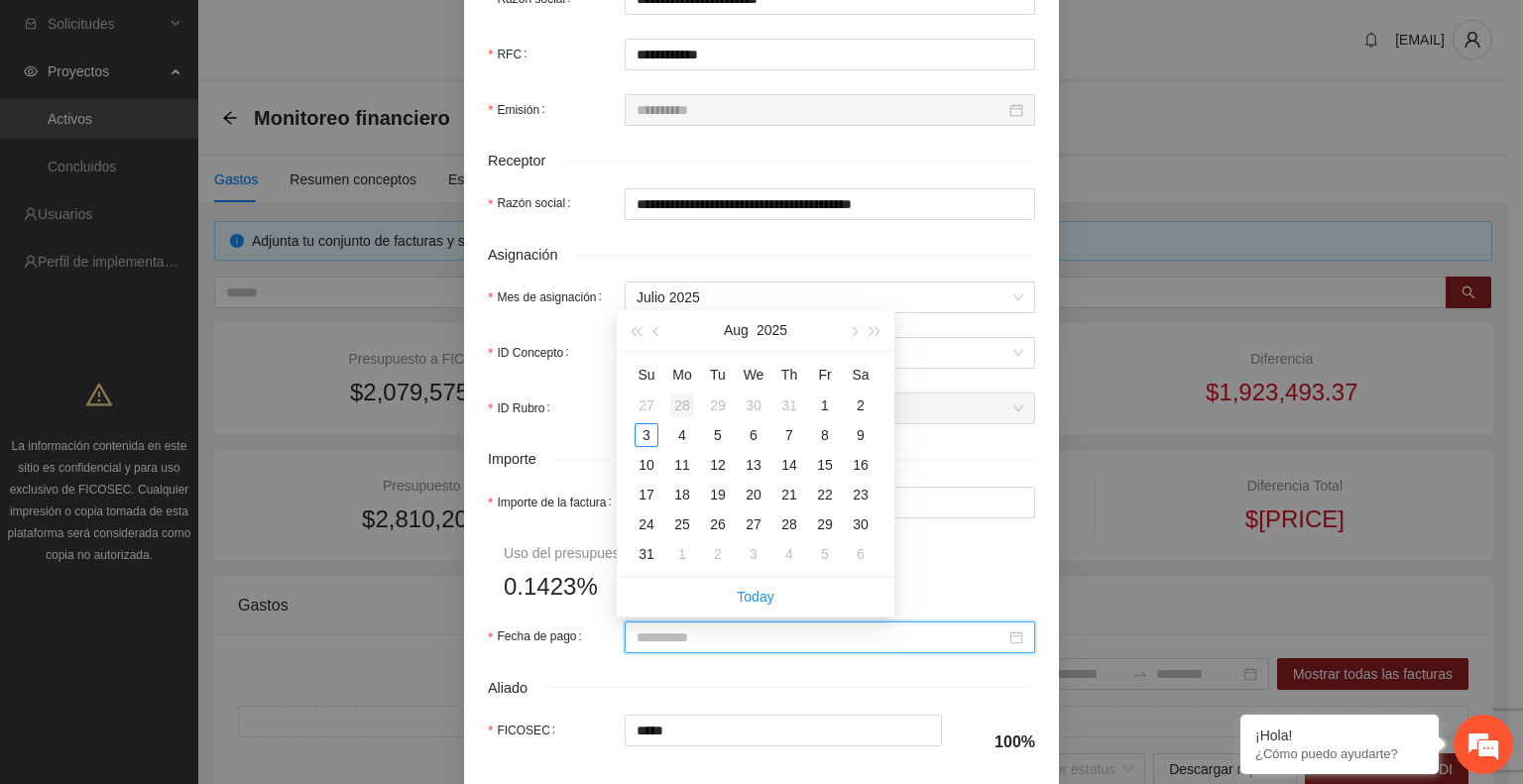 type on "**********" 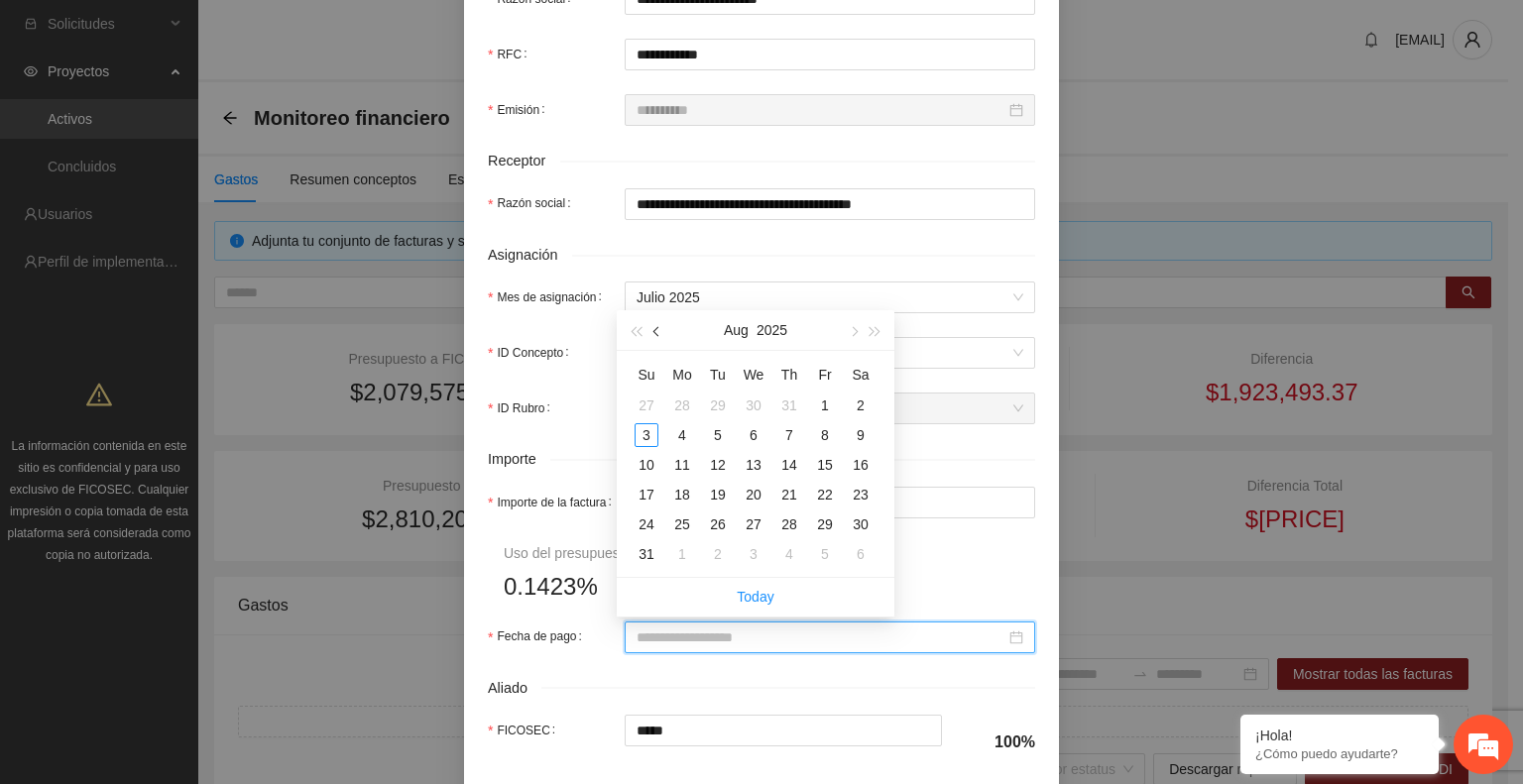 click at bounding box center [657, 330] 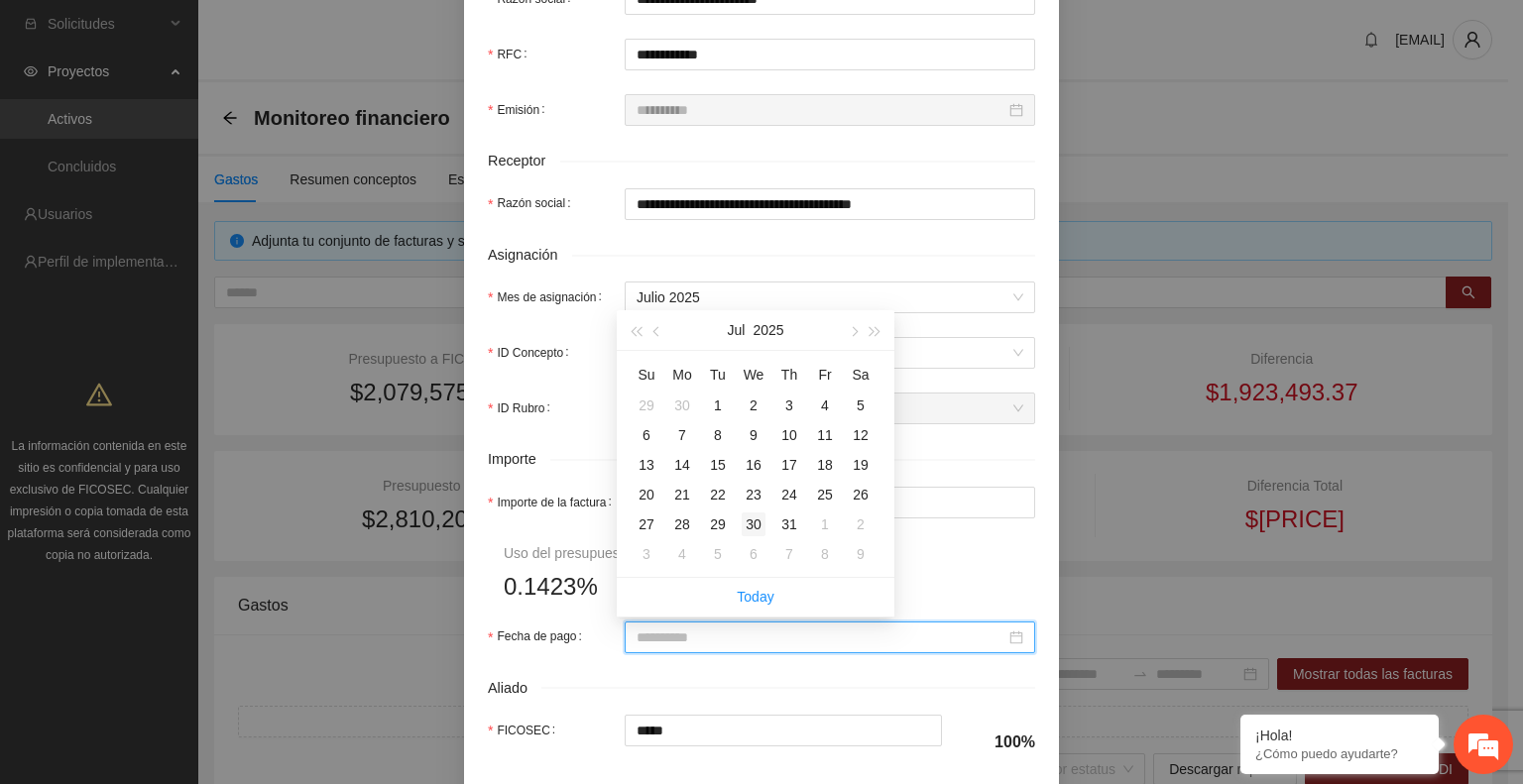 type on "**********" 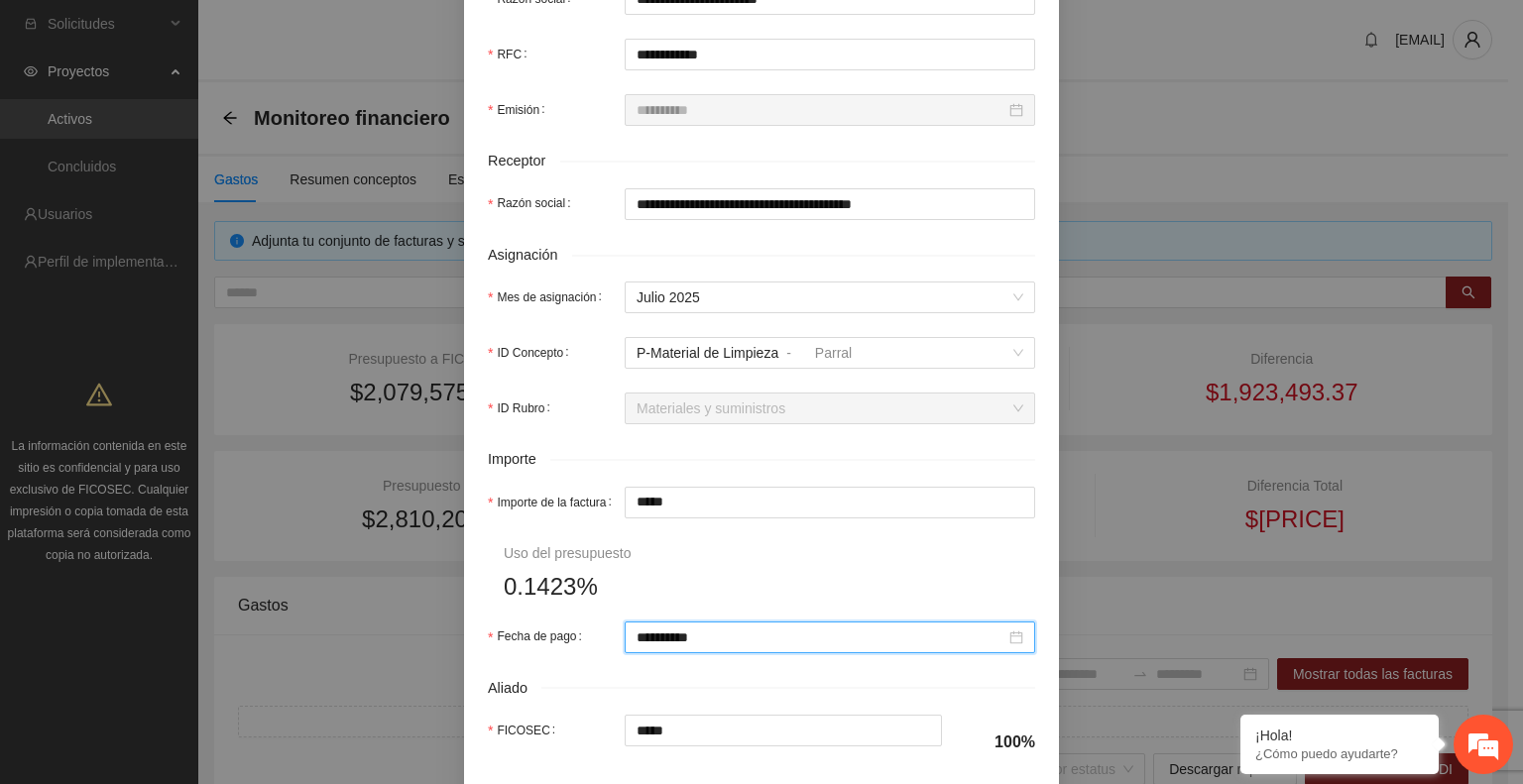 scroll, scrollTop: 862, scrollLeft: 0, axis: vertical 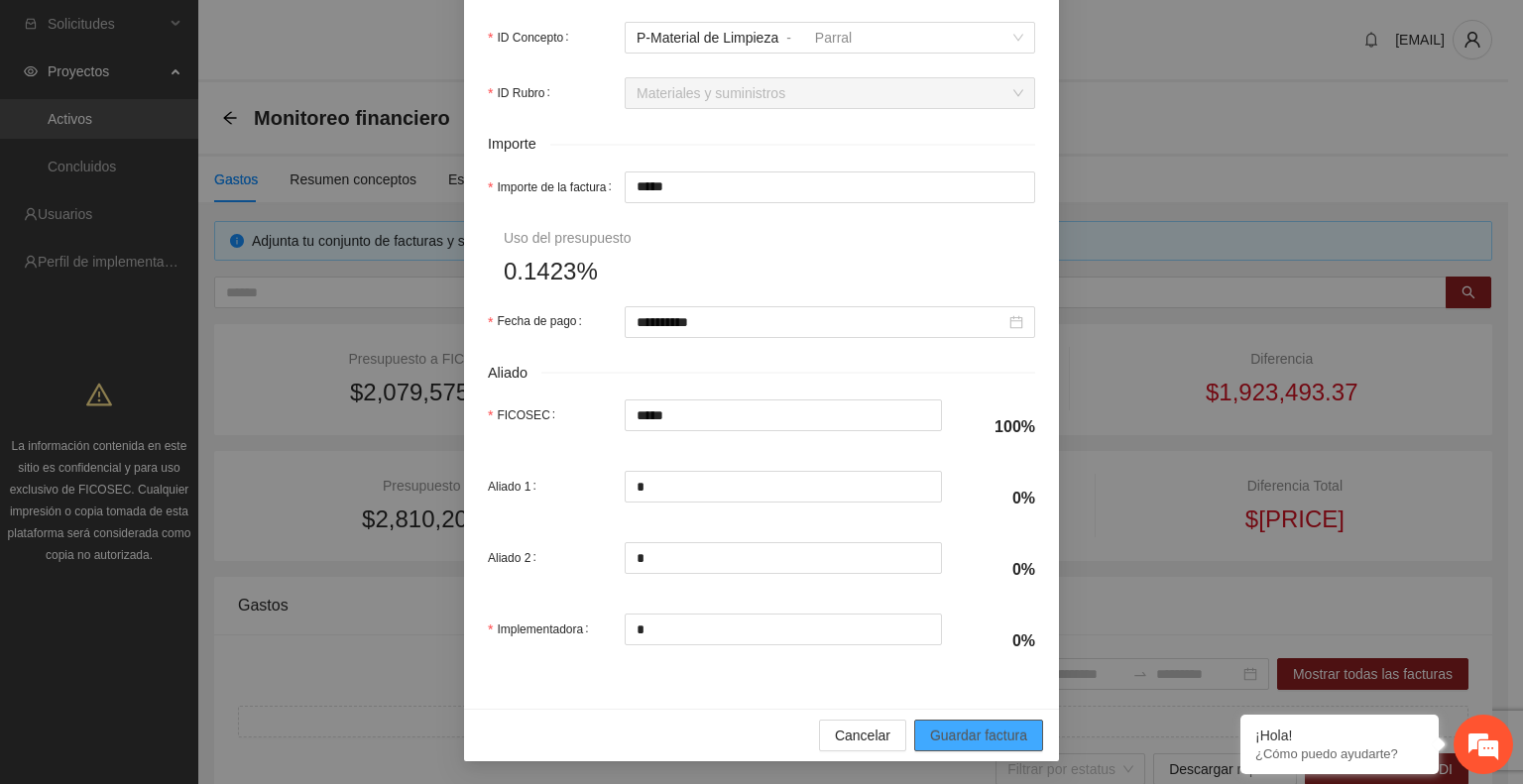 click on "Guardar factura" at bounding box center [979, 735] 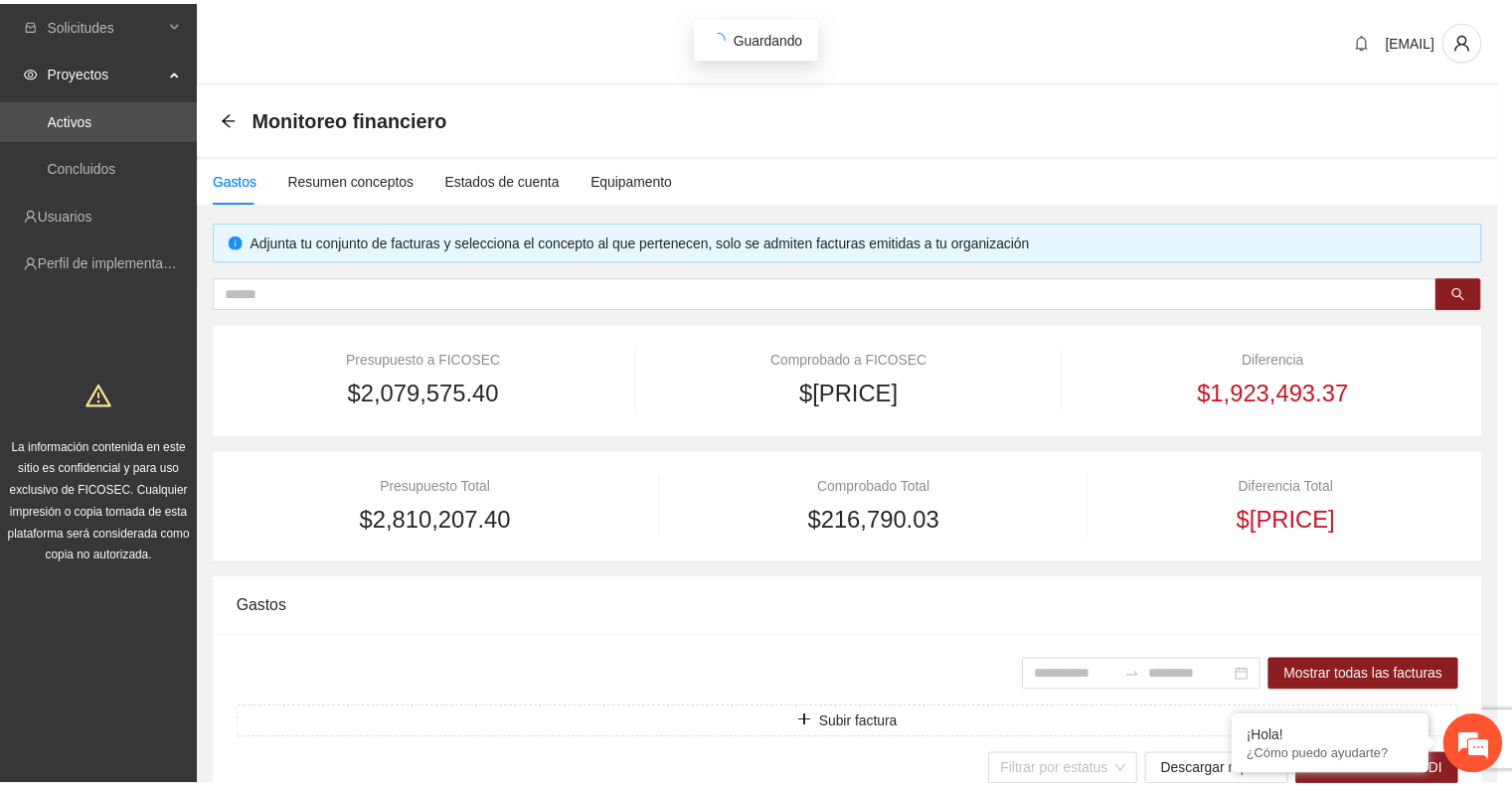 scroll, scrollTop: 706, scrollLeft: 0, axis: vertical 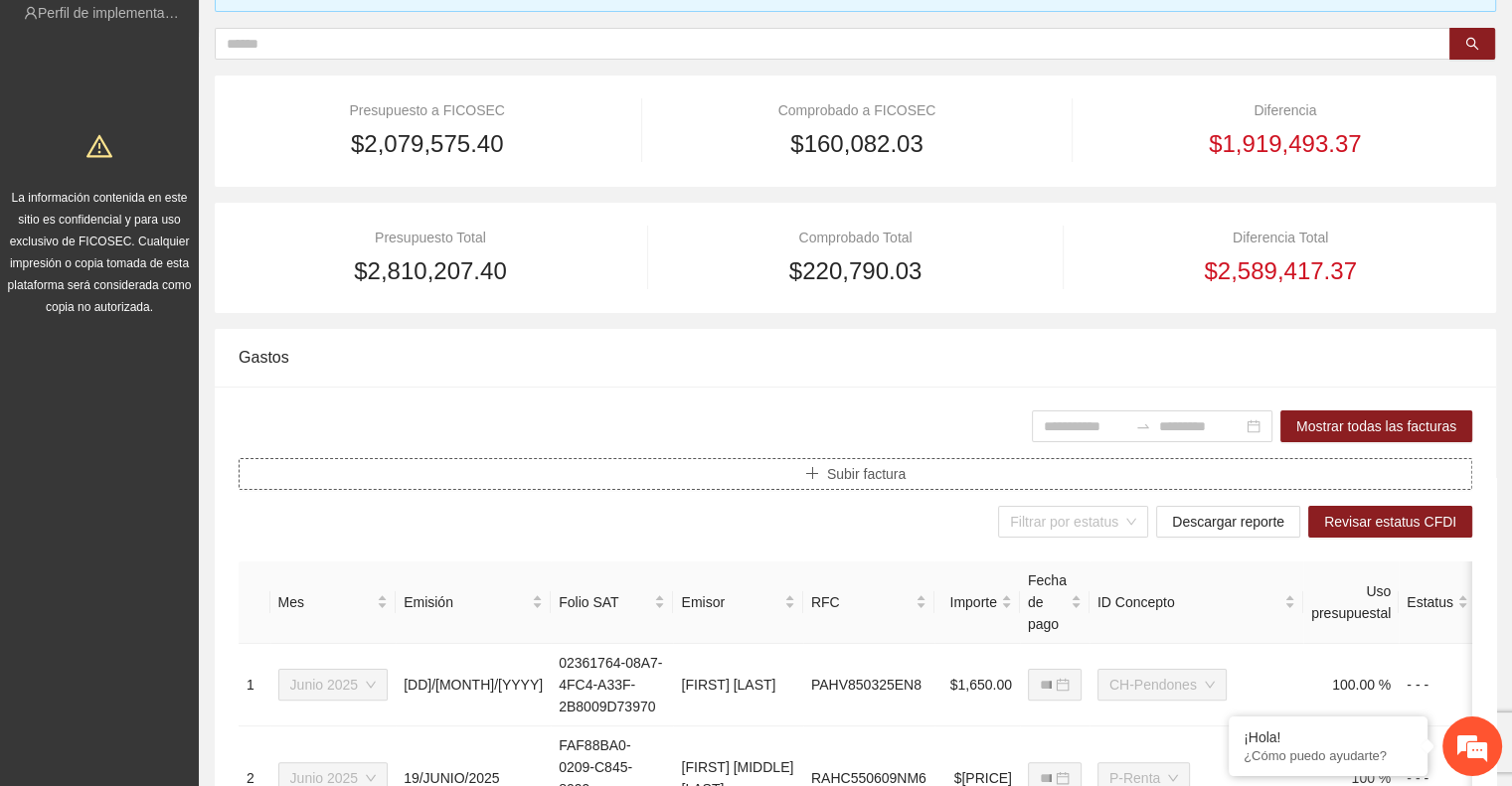 click on "Subir factura" at bounding box center (855, 474) 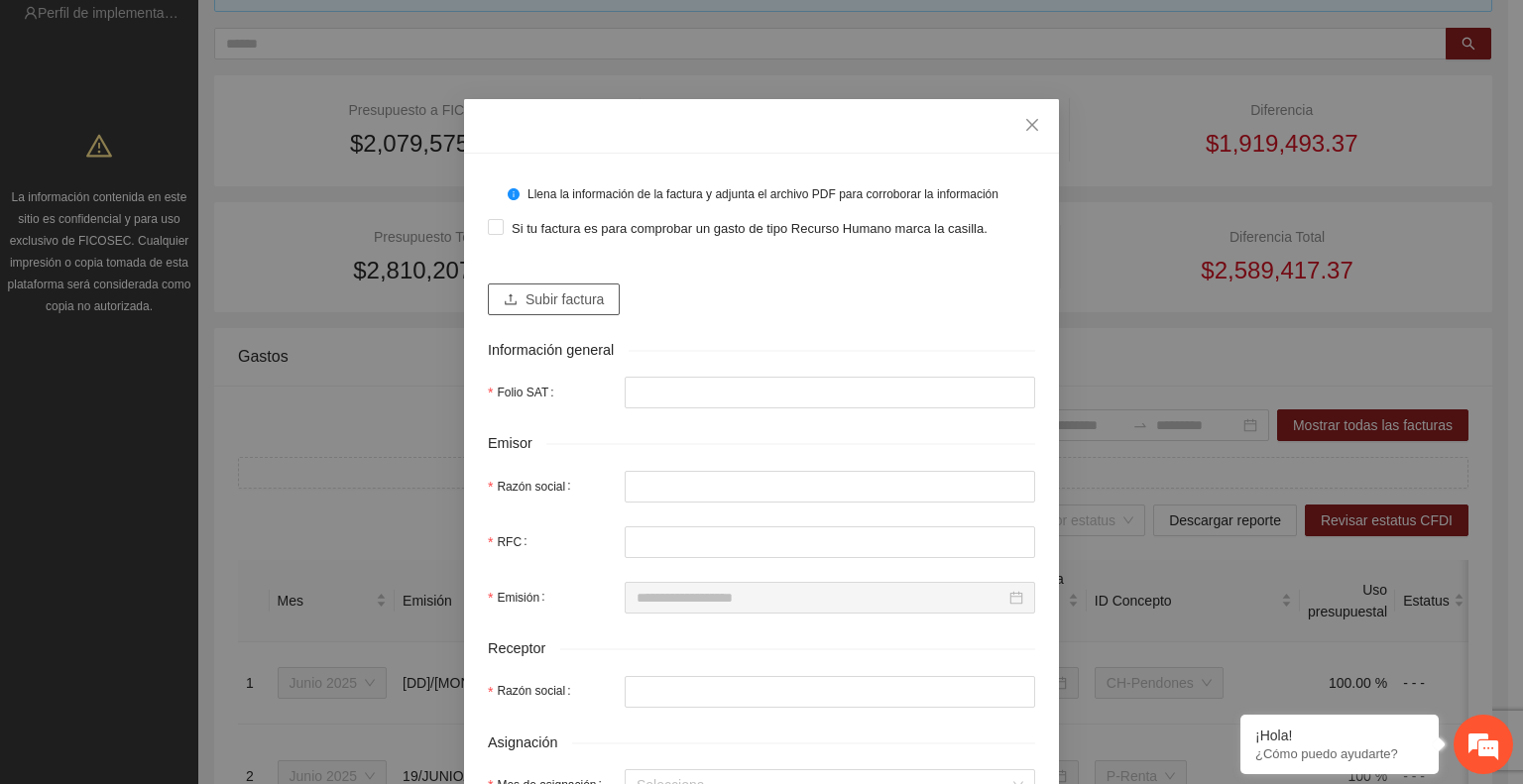 click on "Subir factura" at bounding box center (564, 299) 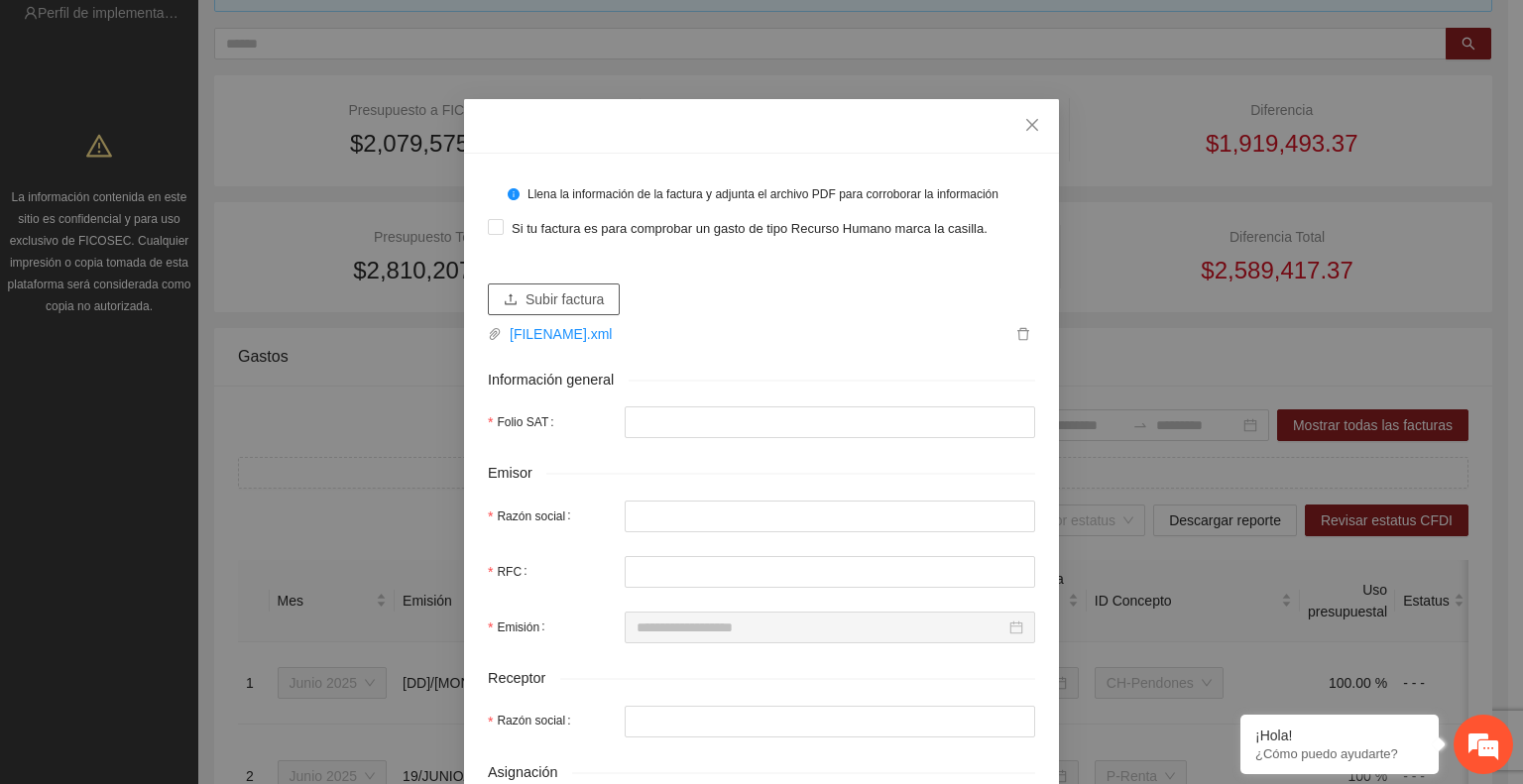 type on "**********" 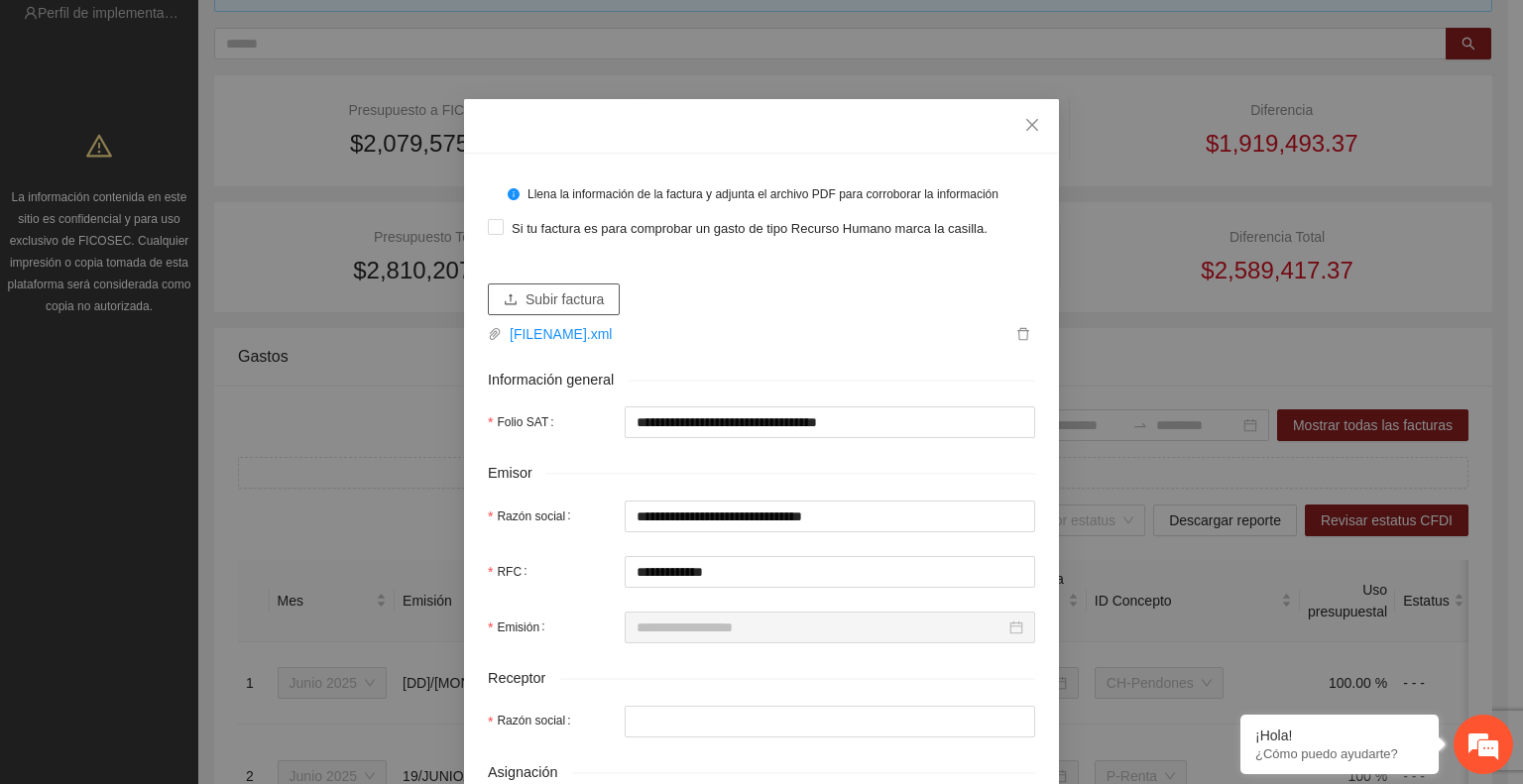 type on "**********" 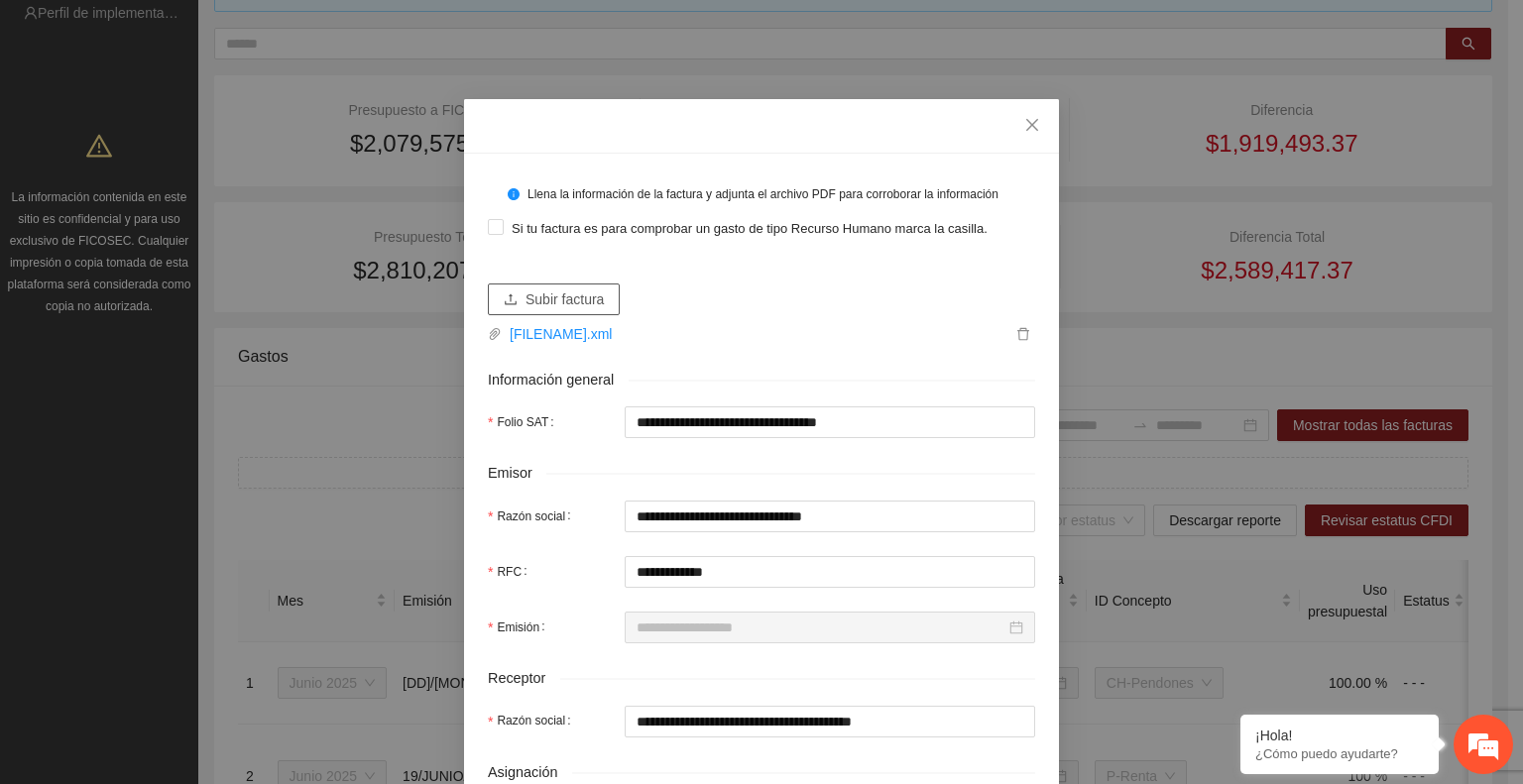 type on "**********" 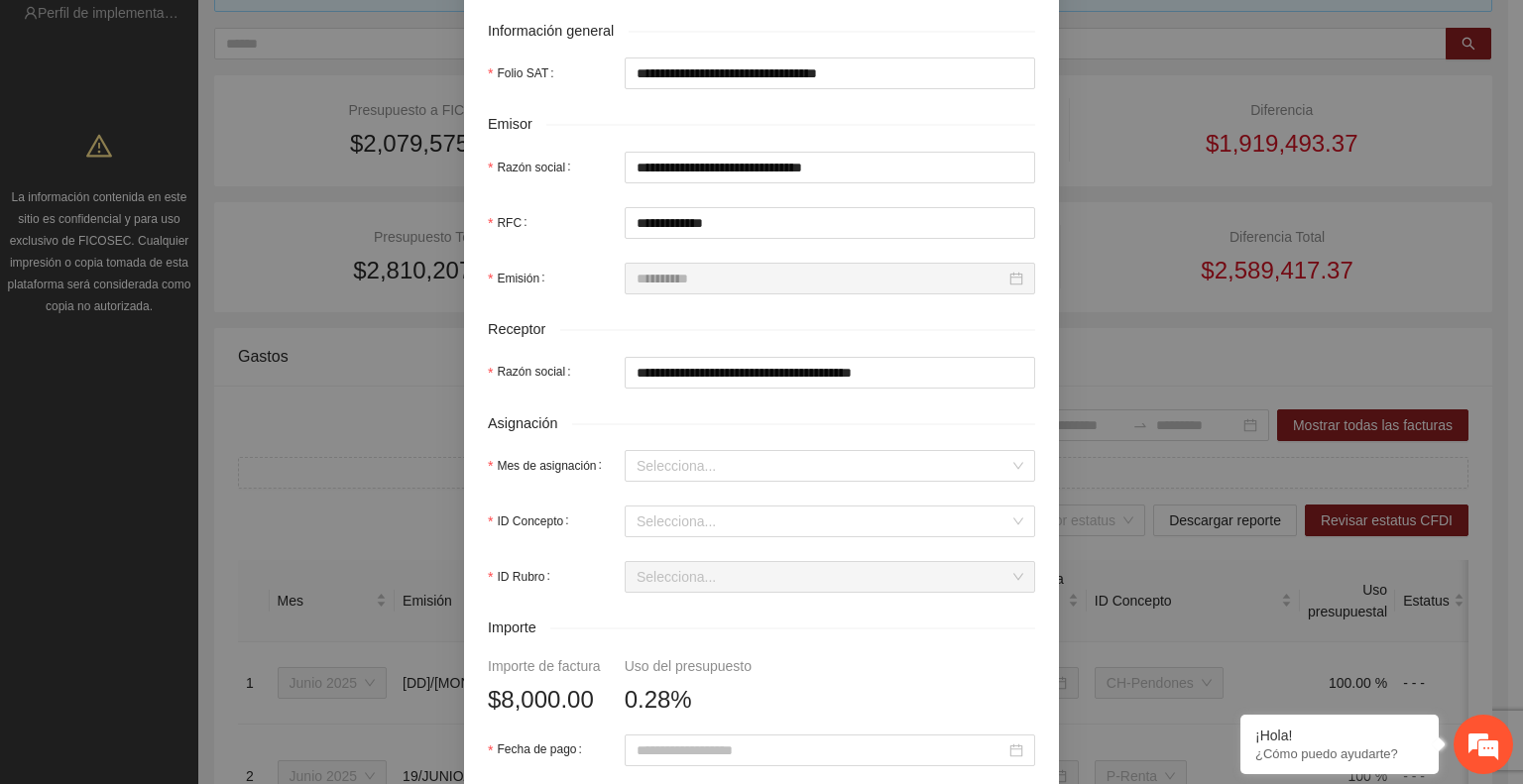 scroll, scrollTop: 383, scrollLeft: 0, axis: vertical 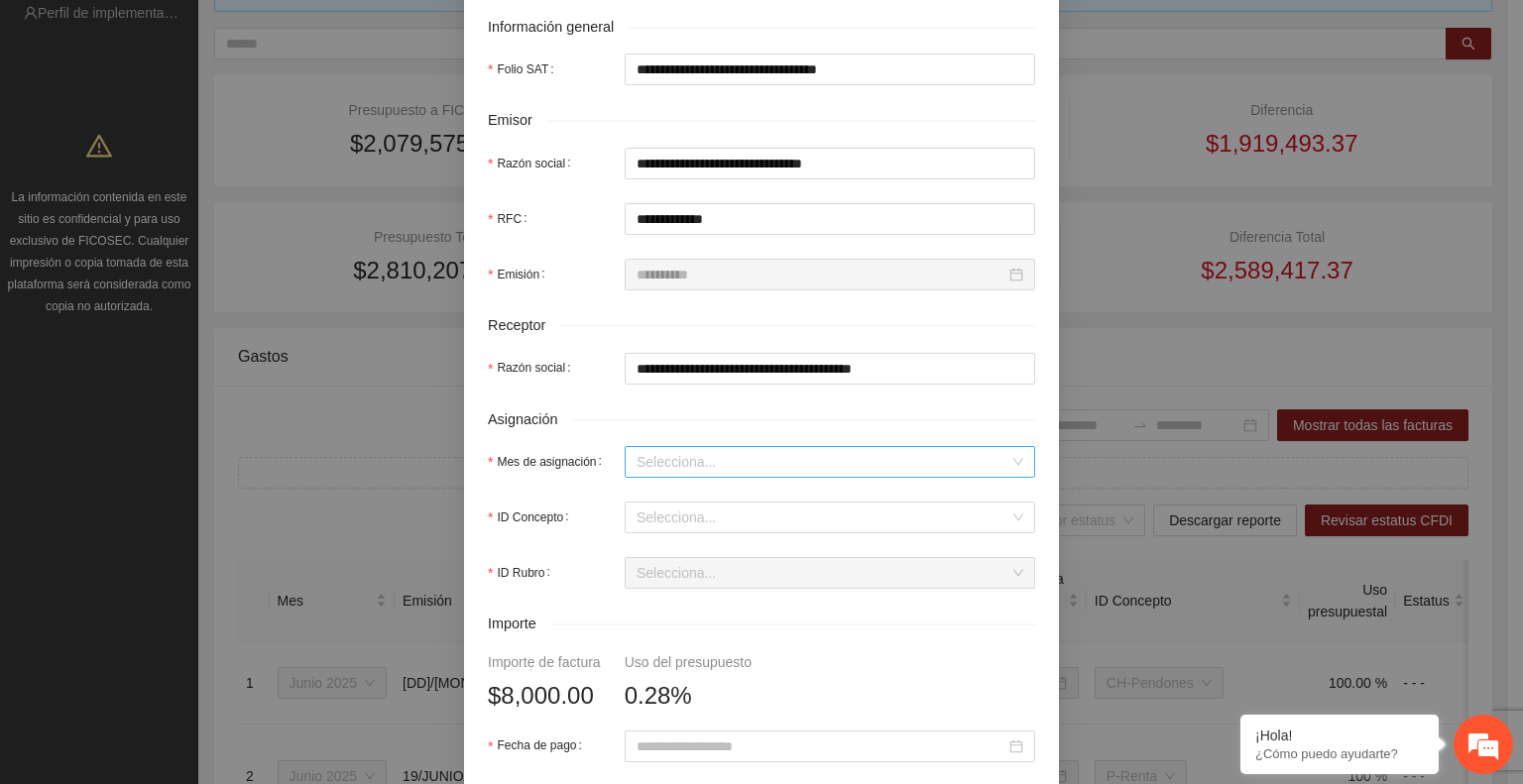 click on "Mes de asignación" at bounding box center [823, 462] 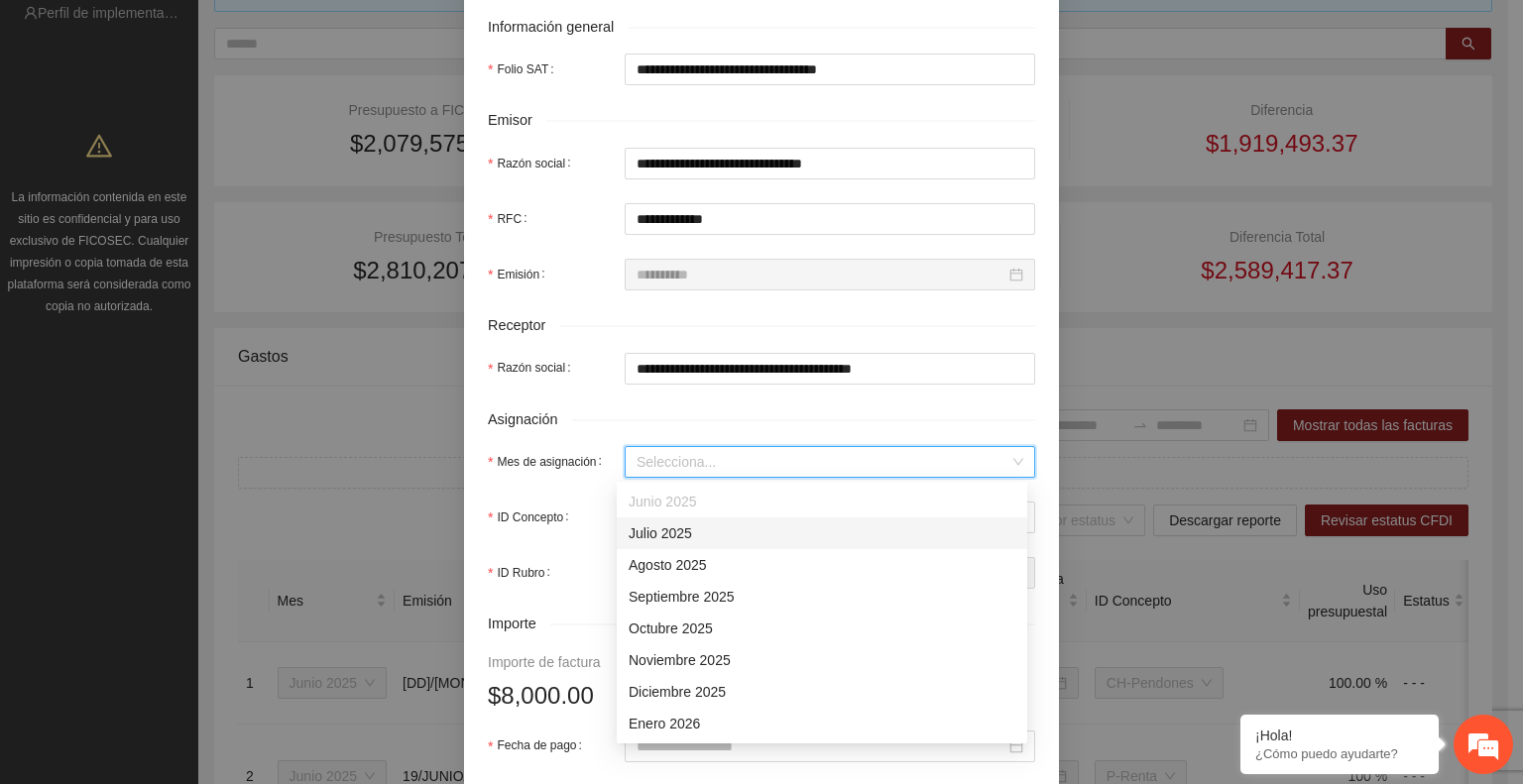click on "Julio 2025" at bounding box center [822, 533] 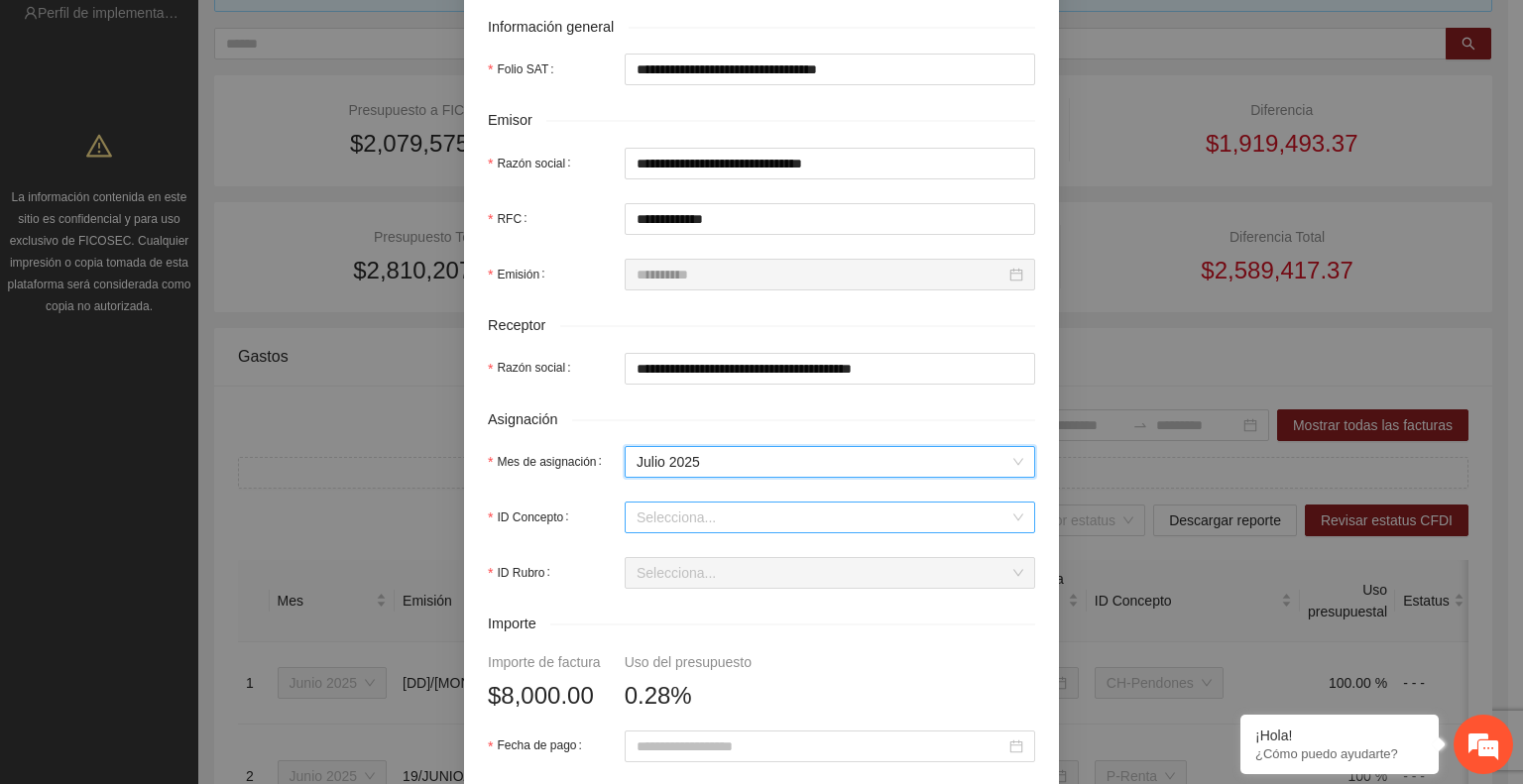 click on "ID Concepto" at bounding box center [823, 517] 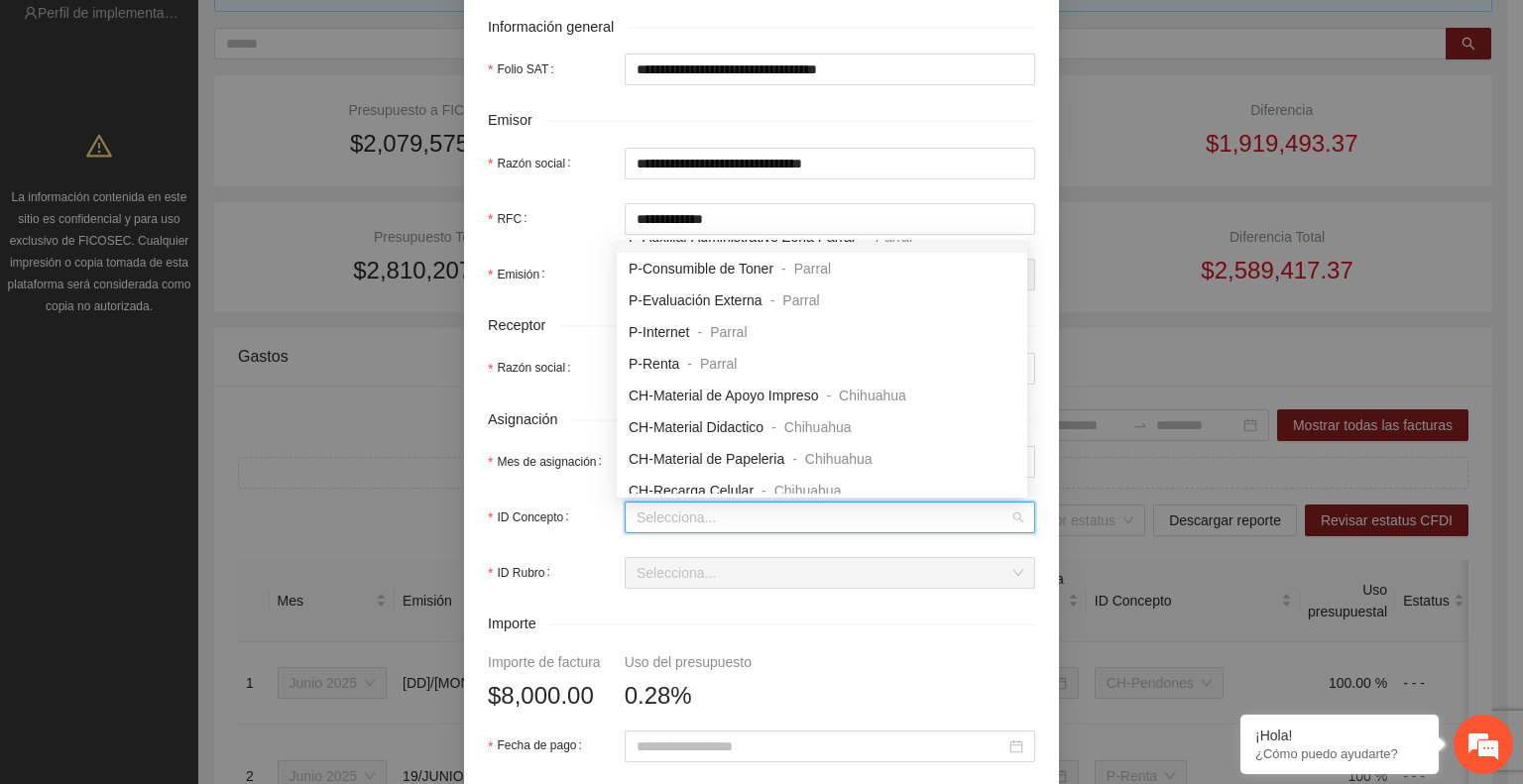 scroll, scrollTop: 213, scrollLeft: 0, axis: vertical 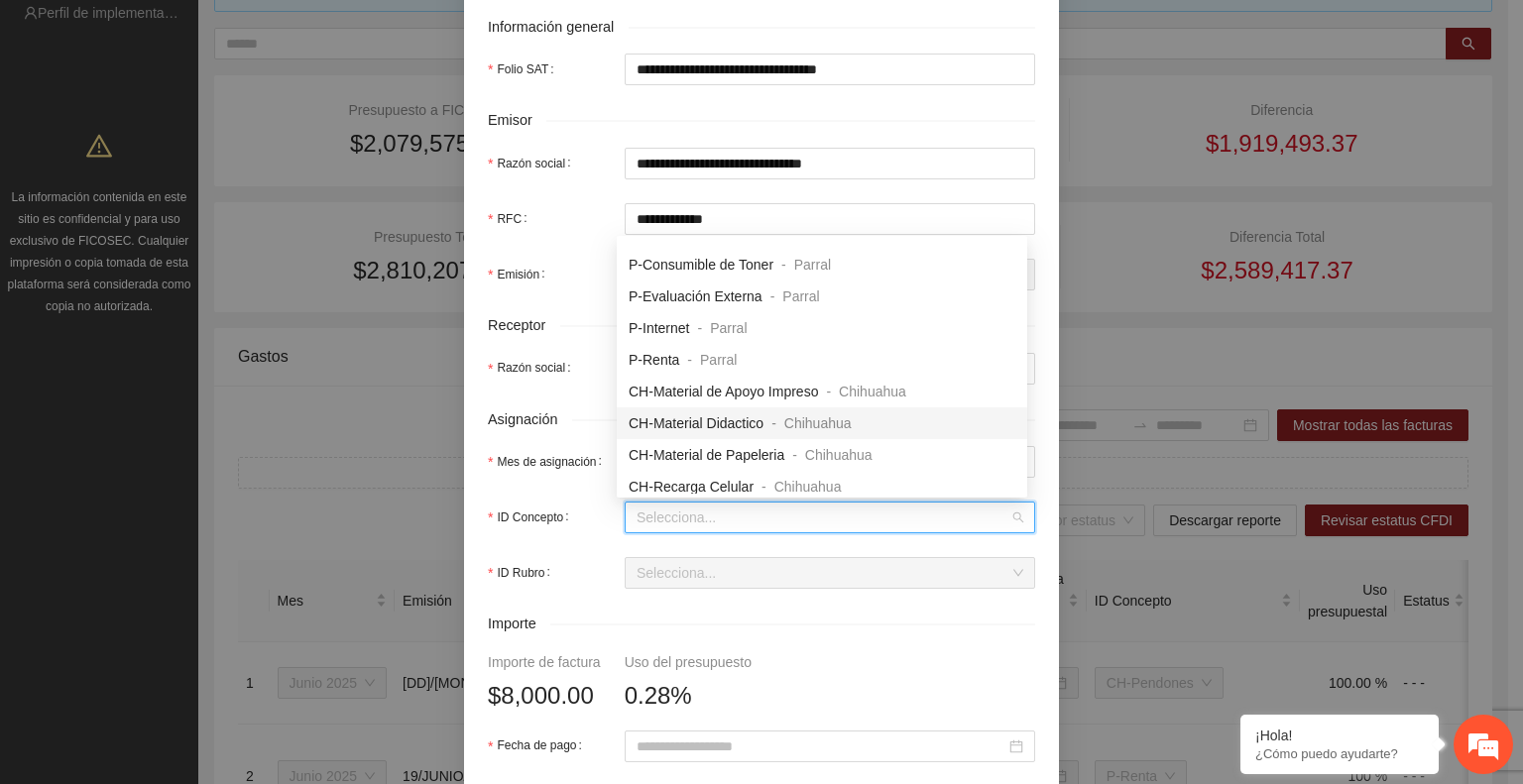 click on "CH-Material Didactico - Chihuahua" at bounding box center (740, 423) 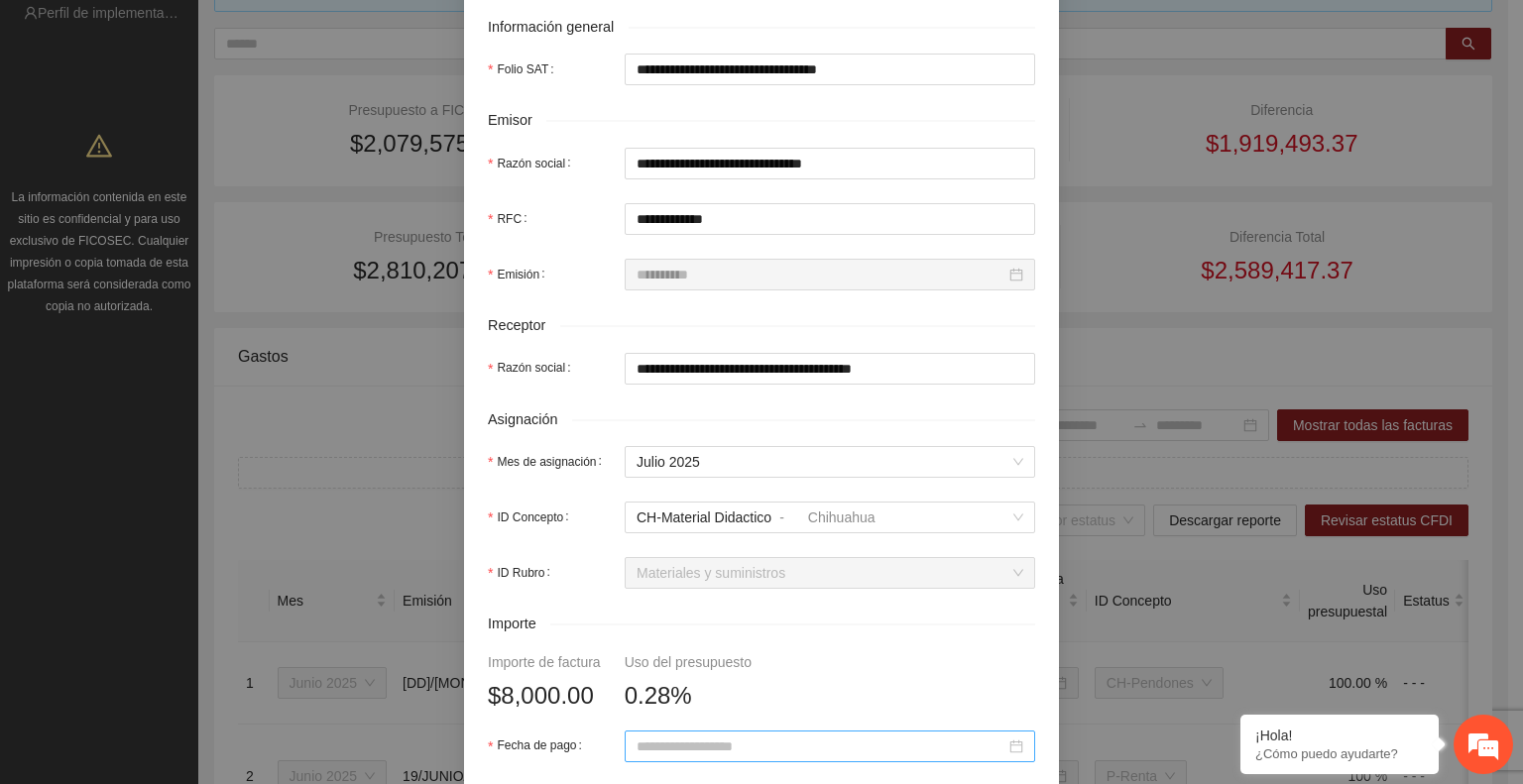 click at bounding box center [830, 746] 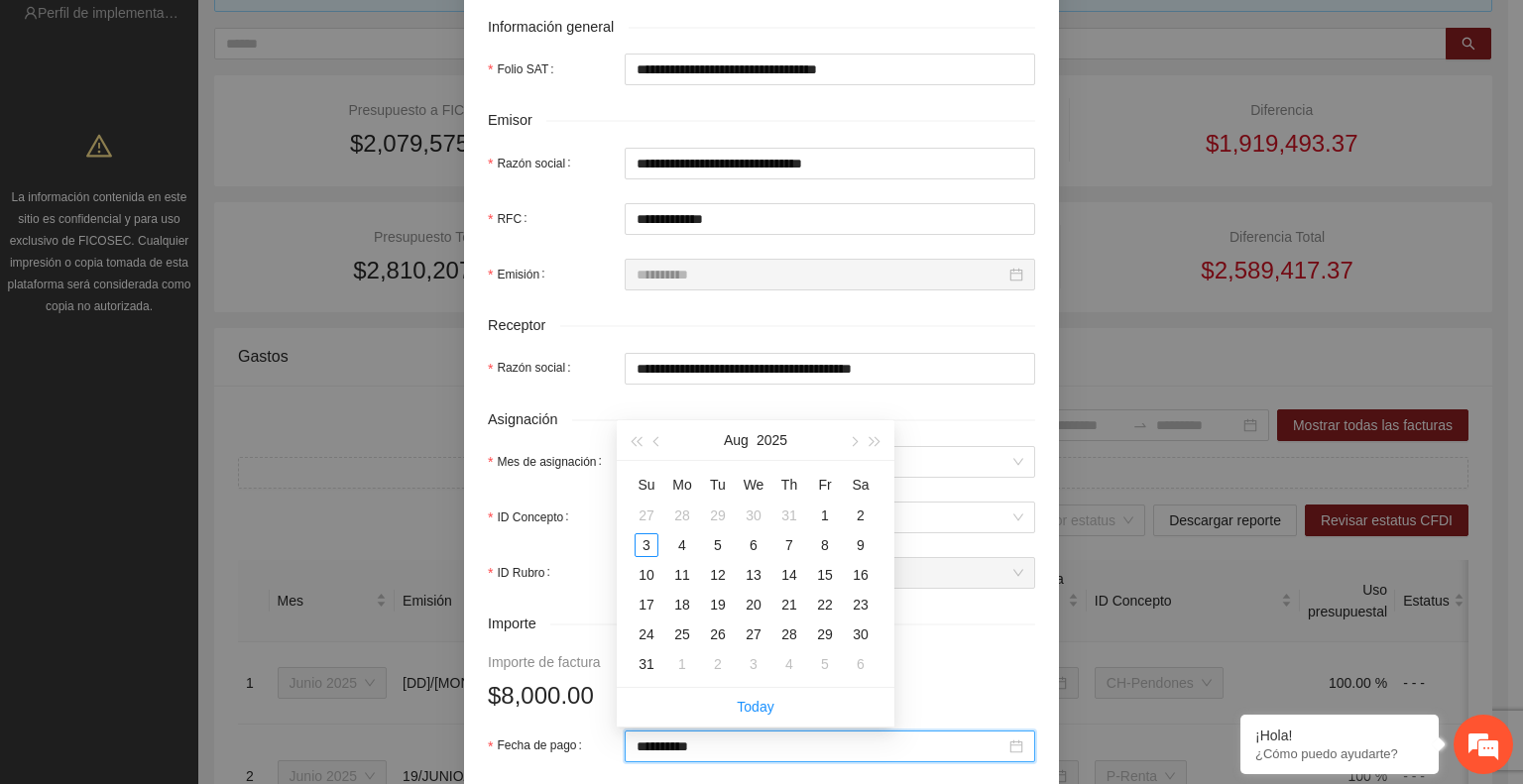 type on "**********" 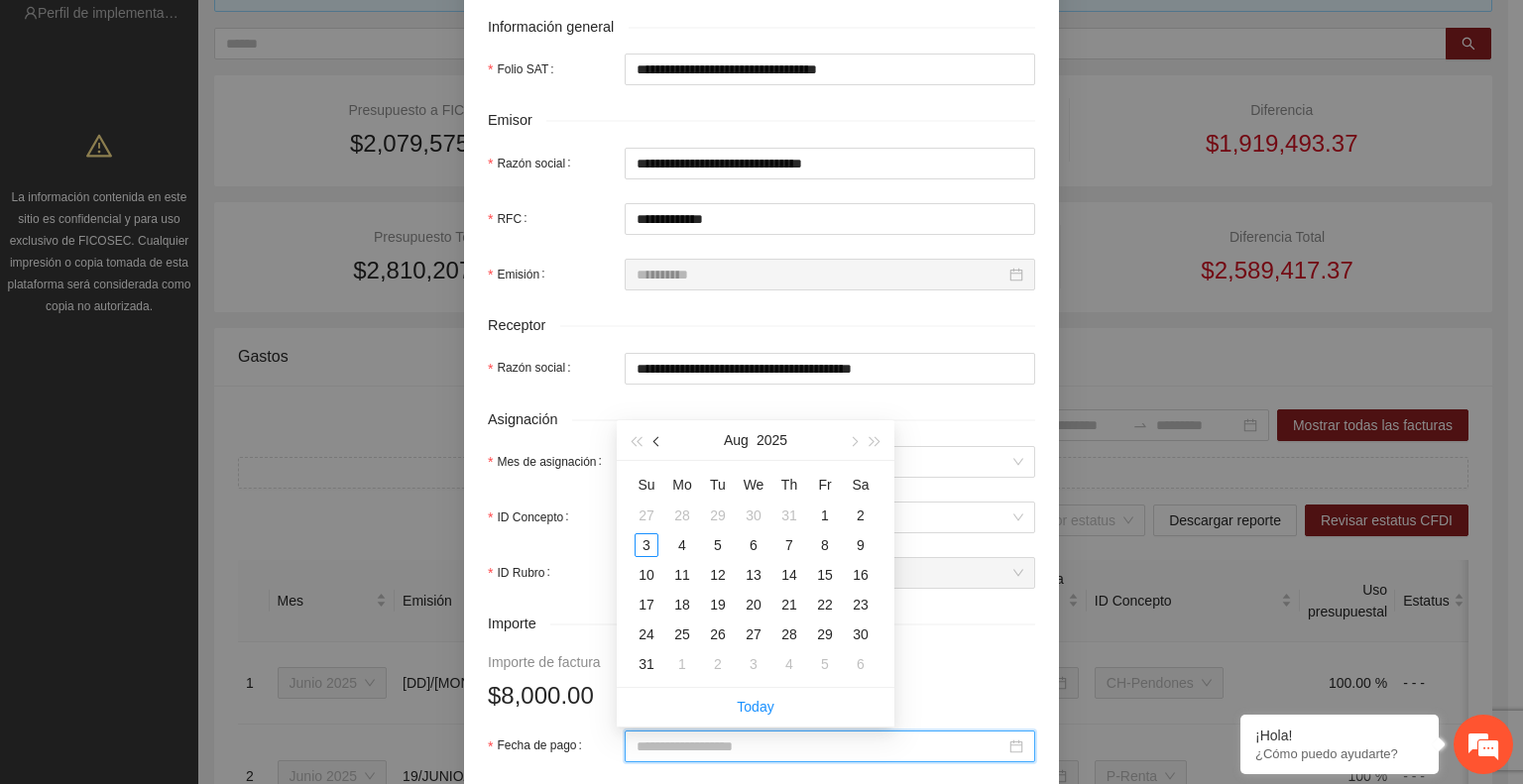 click at bounding box center [657, 440] 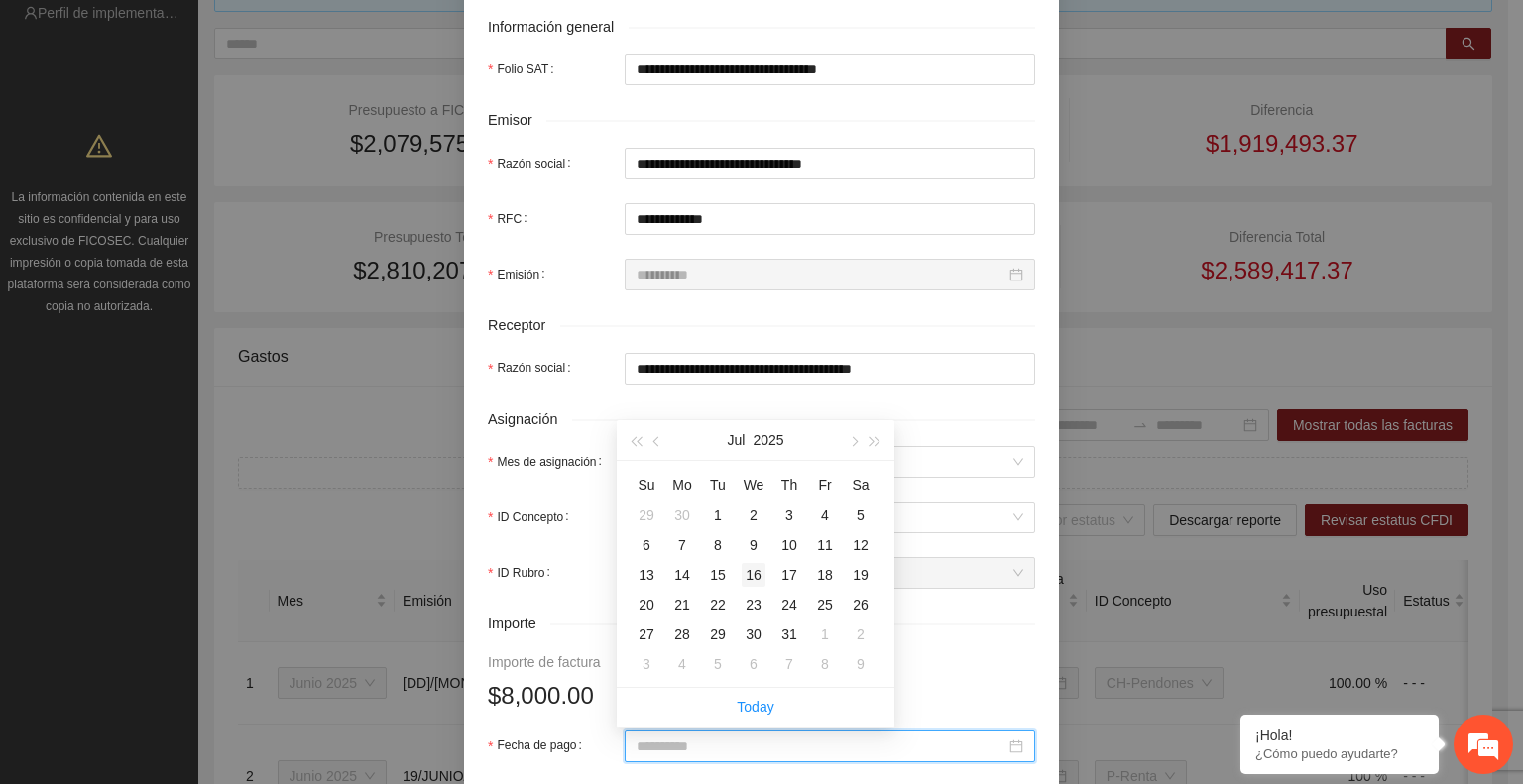 type on "**********" 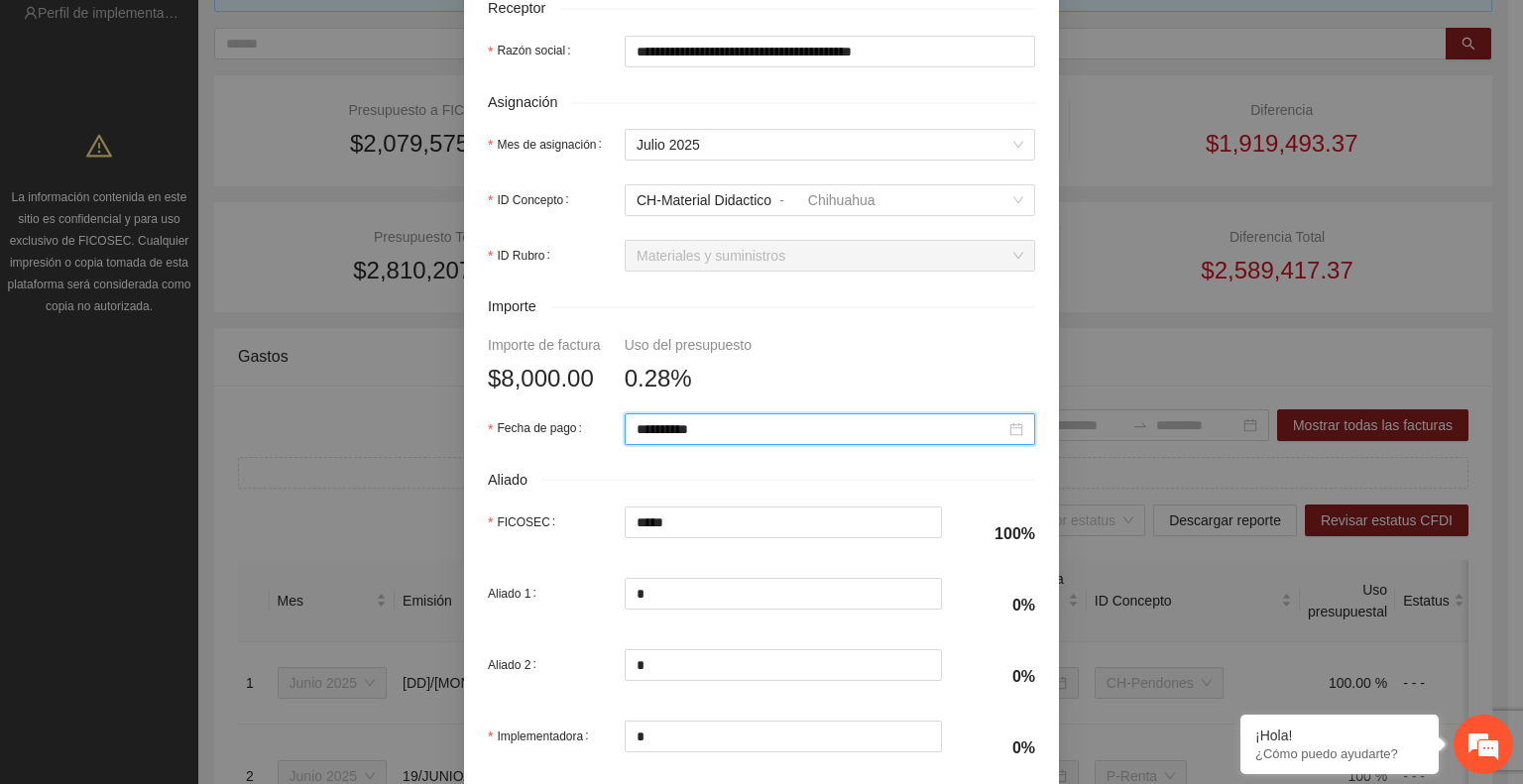 scroll, scrollTop: 807, scrollLeft: 0, axis: vertical 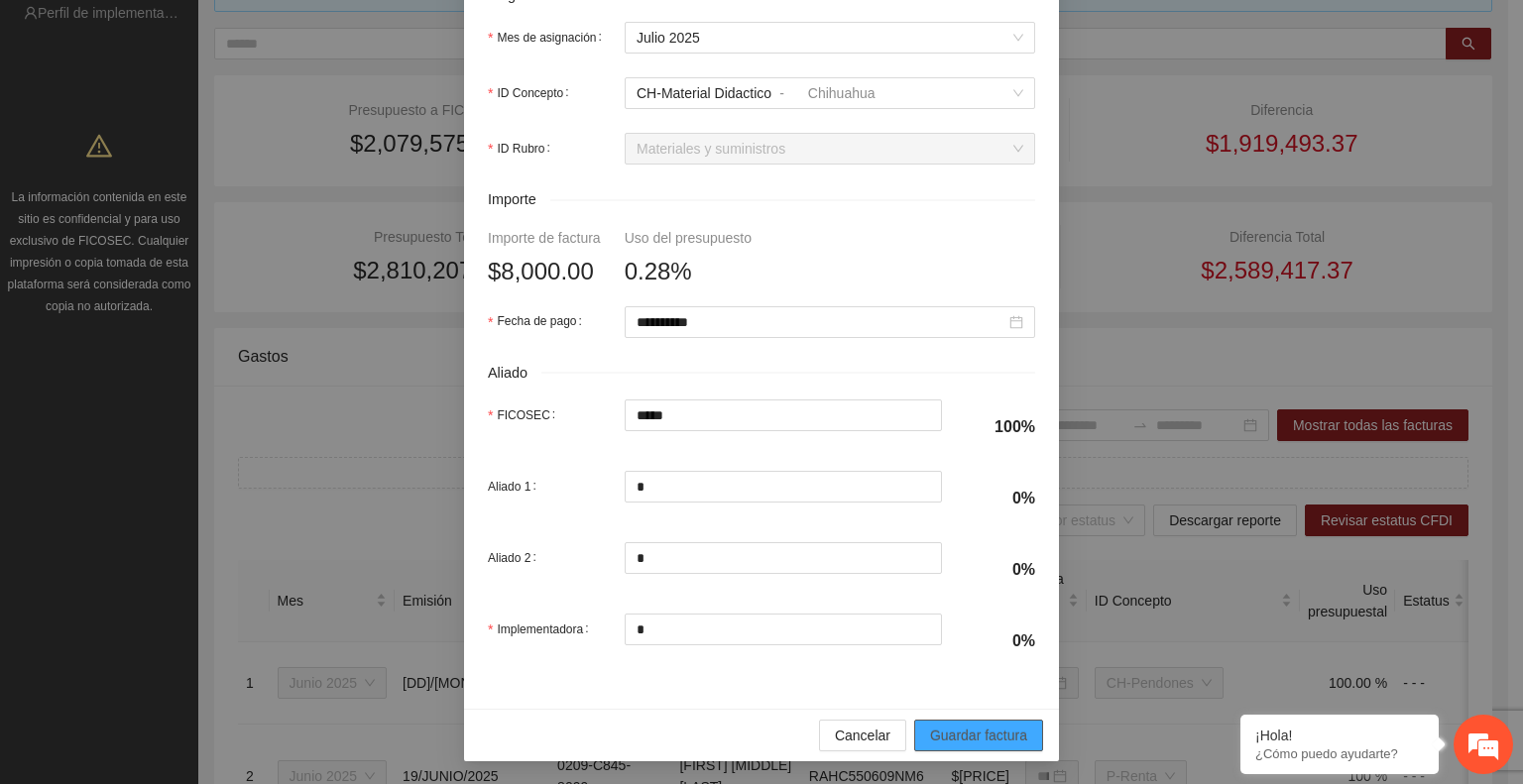 click on "Guardar factura" at bounding box center (979, 735) 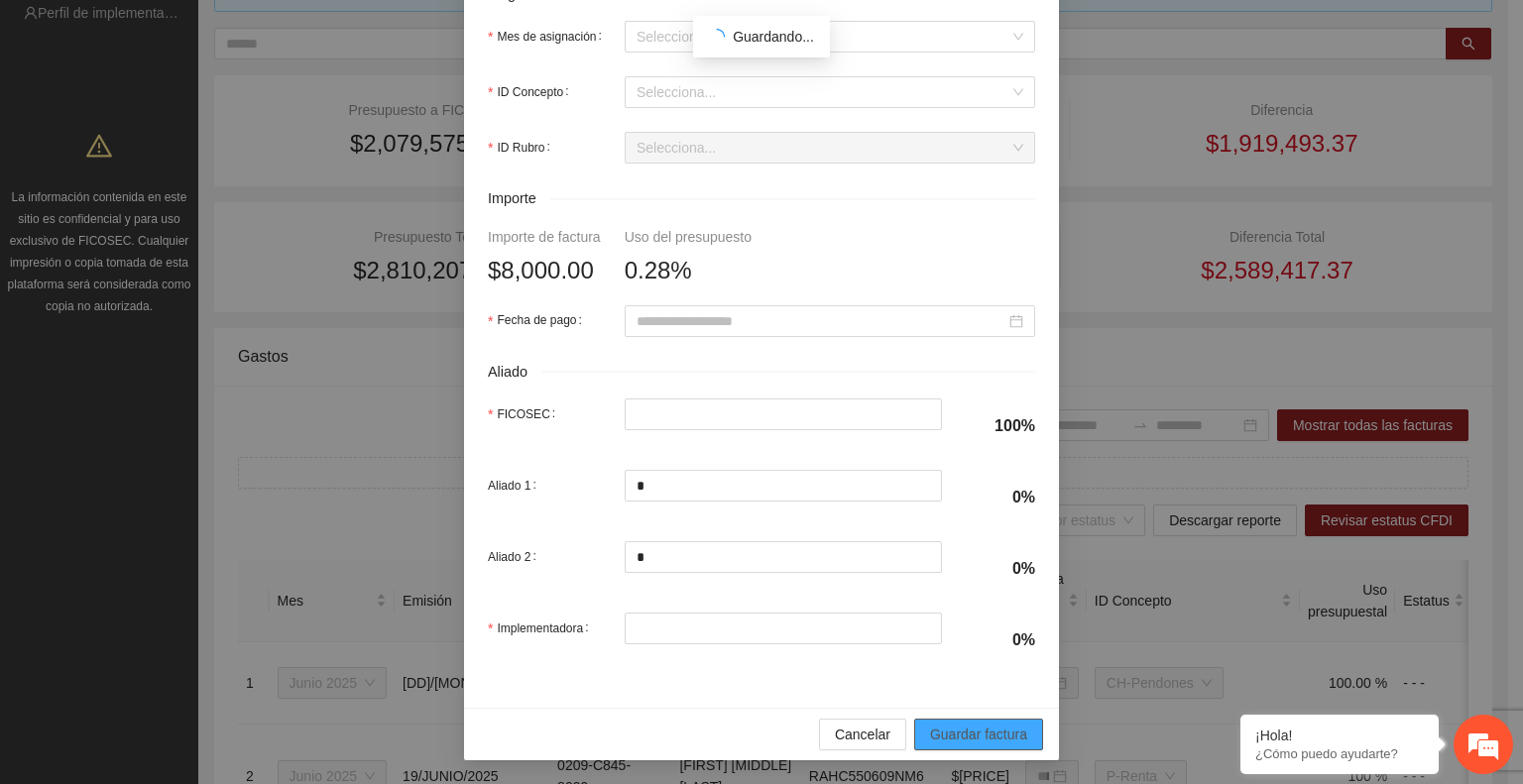 scroll, scrollTop: 747, scrollLeft: 0, axis: vertical 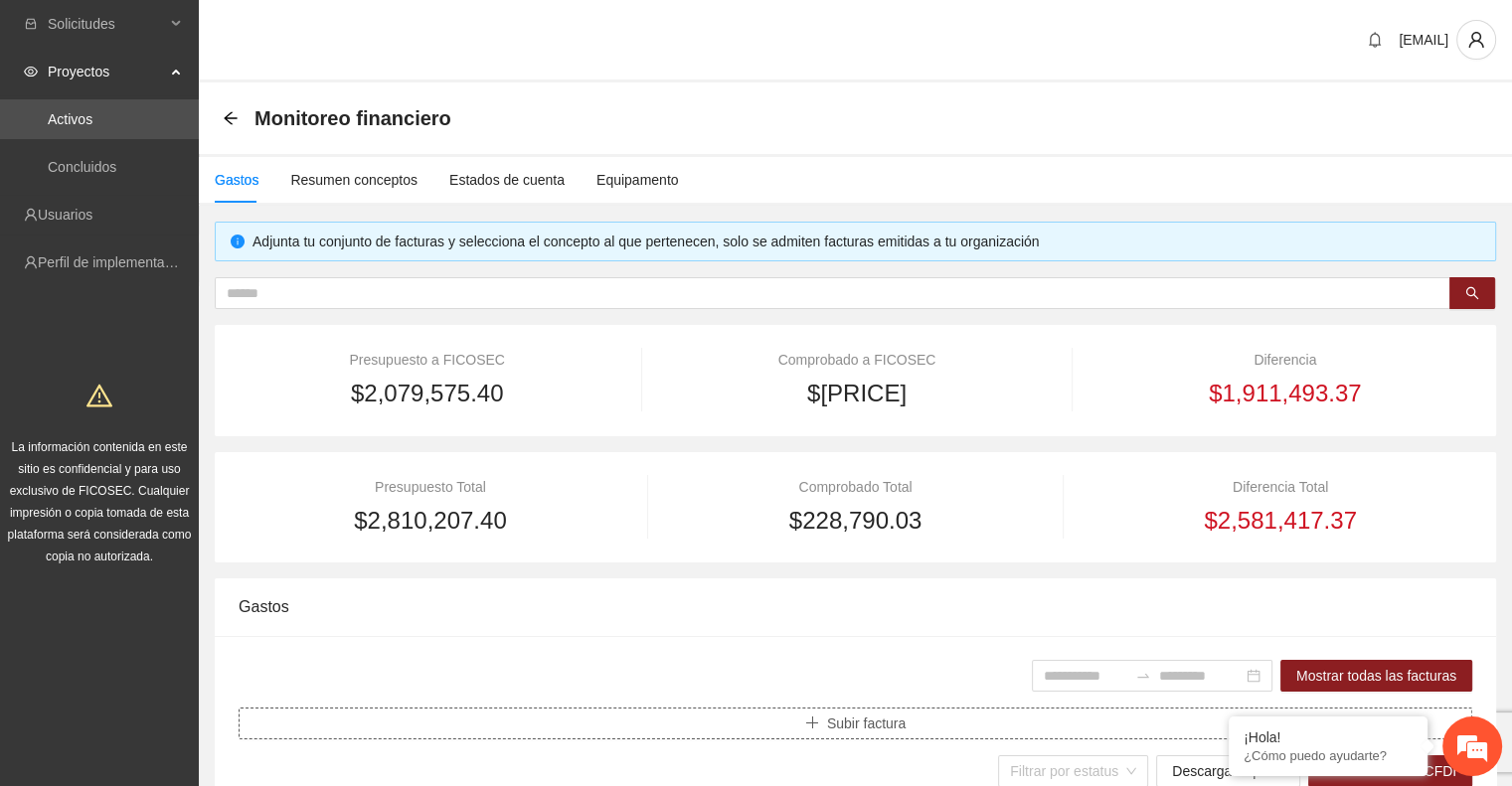 click on "Subir factura" at bounding box center (855, 723) 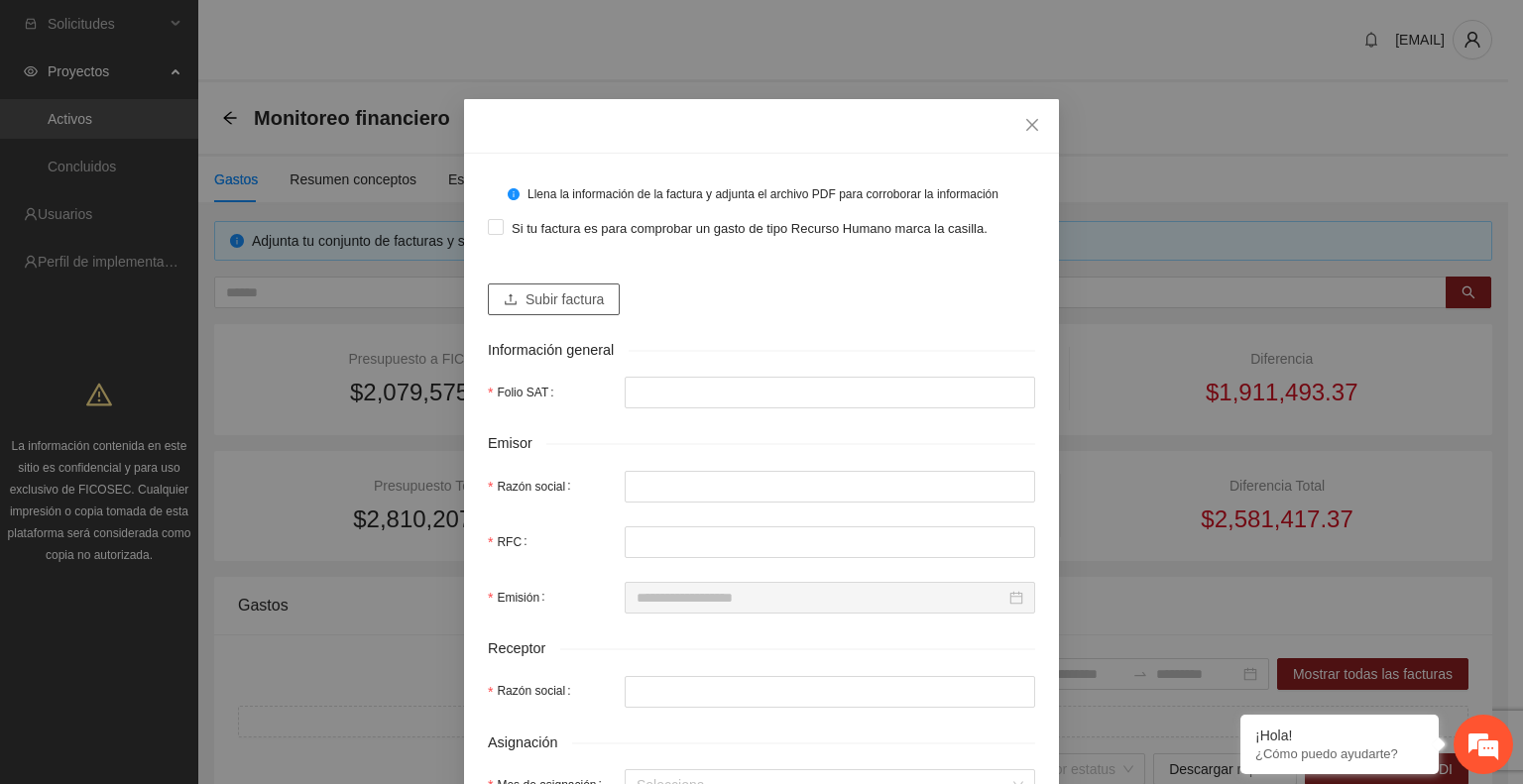 click on "Subir factura" at bounding box center [564, 299] 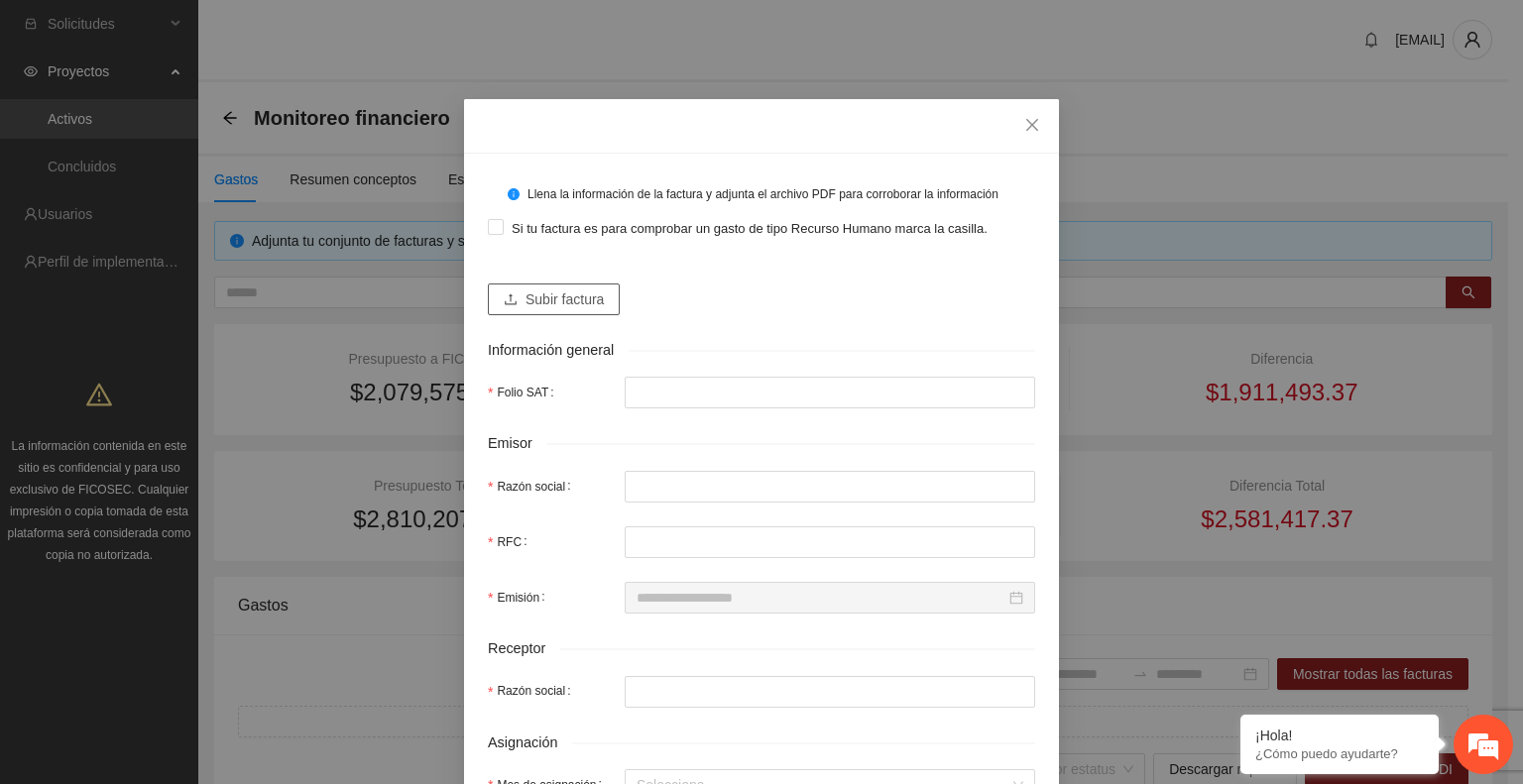 type on "**********" 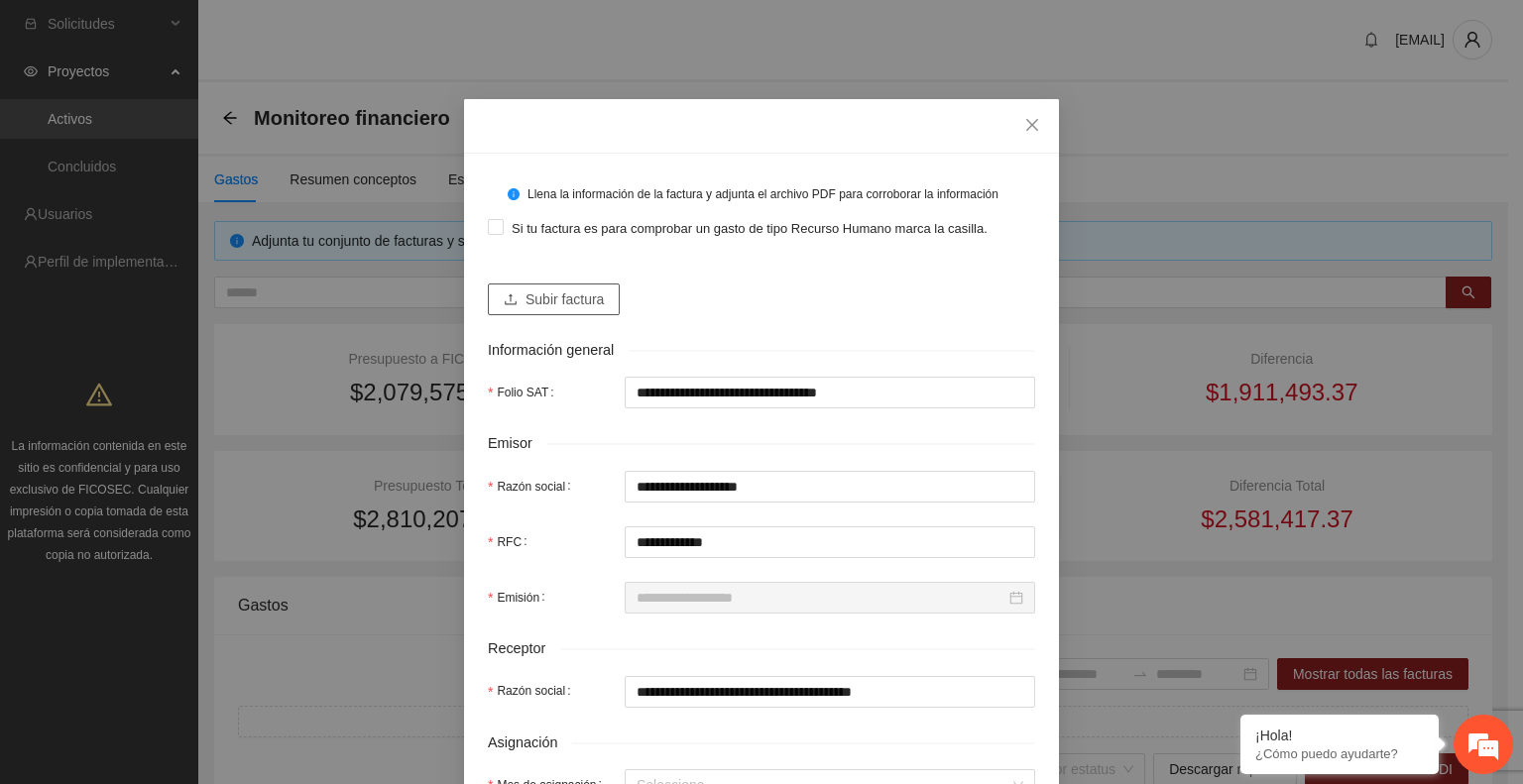type on "**********" 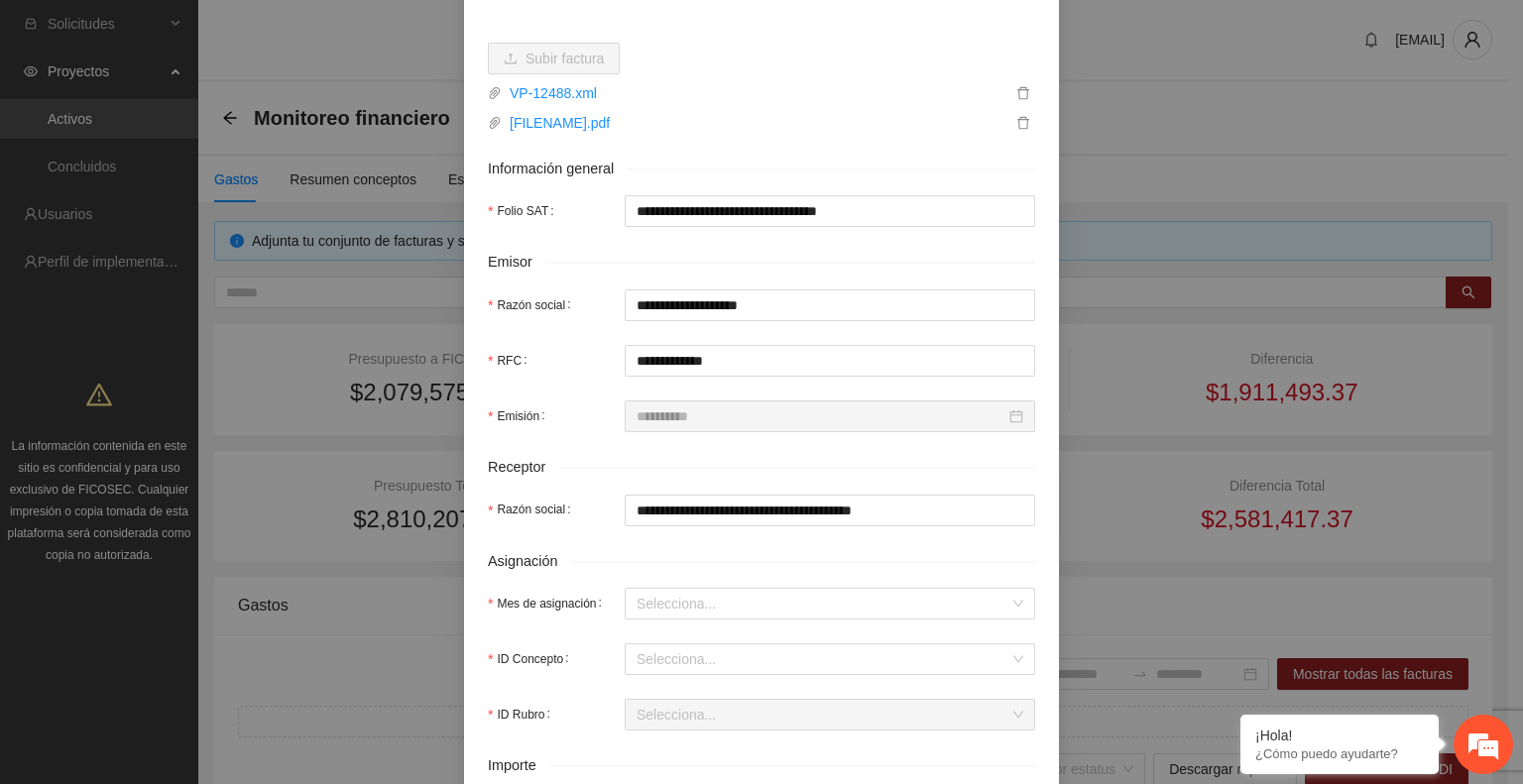 scroll, scrollTop: 242, scrollLeft: 0, axis: vertical 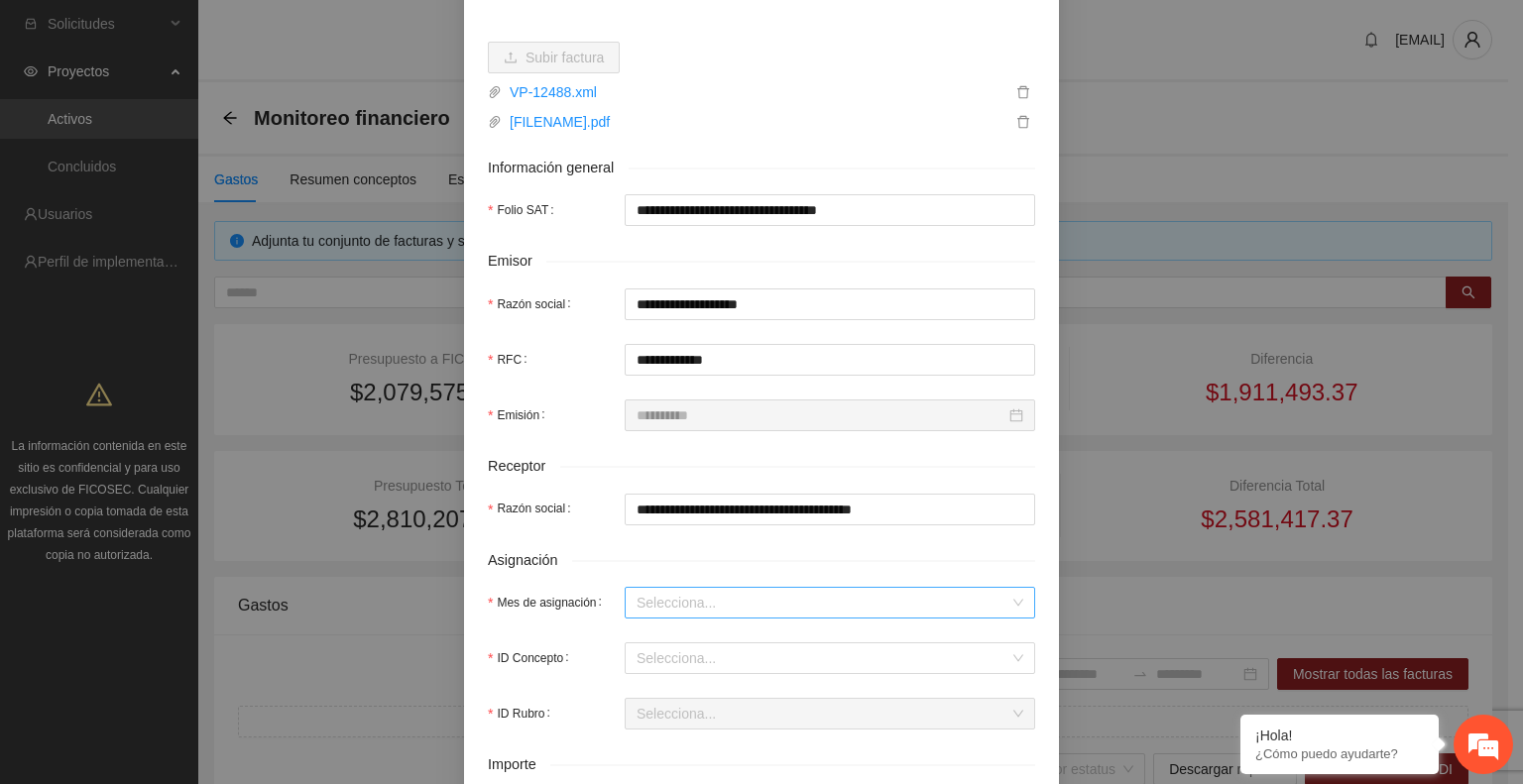 click on "Mes de asignación" at bounding box center (823, 603) 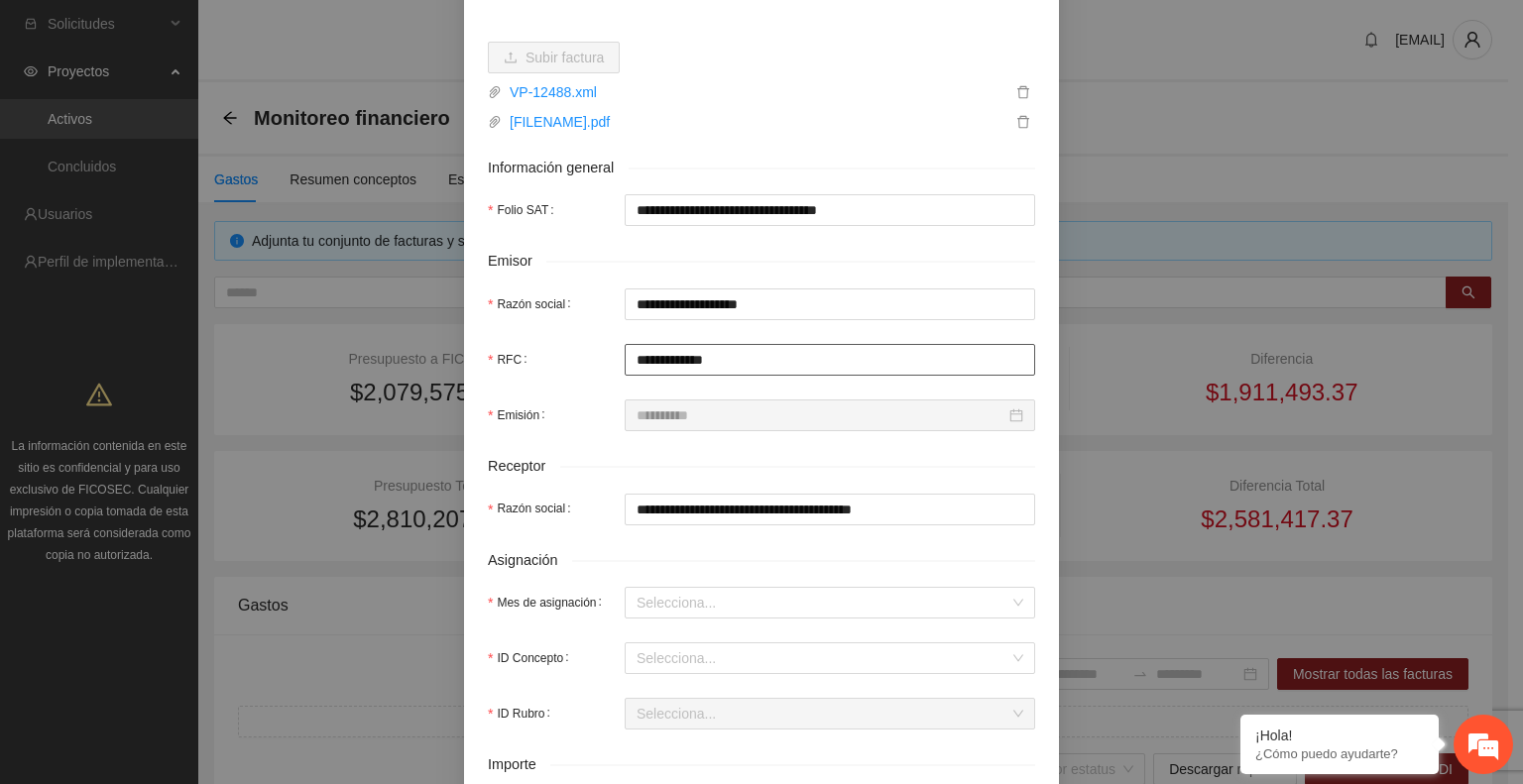 click on "**********" at bounding box center (830, 360) 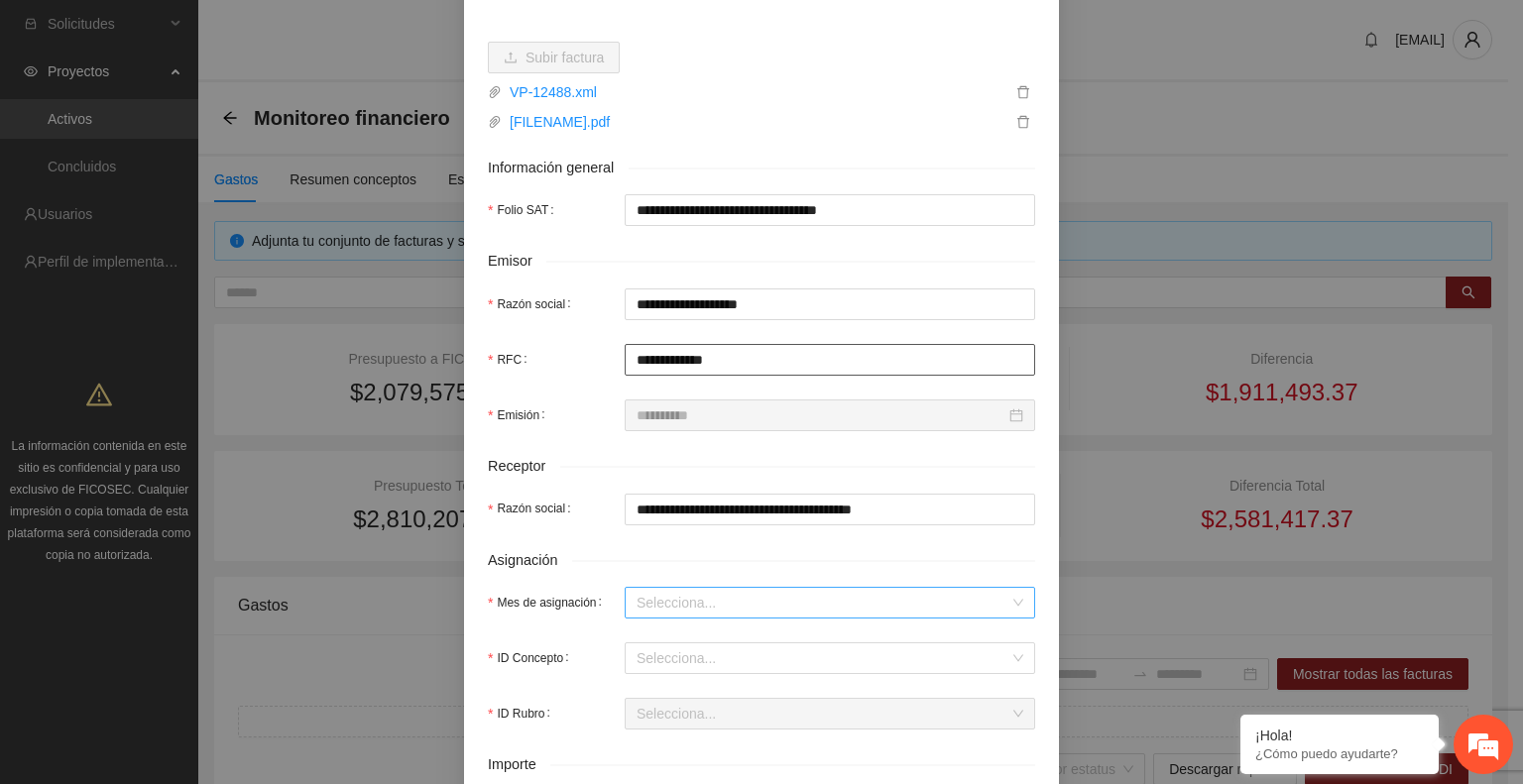 click on "Selecciona..." at bounding box center (830, 603) 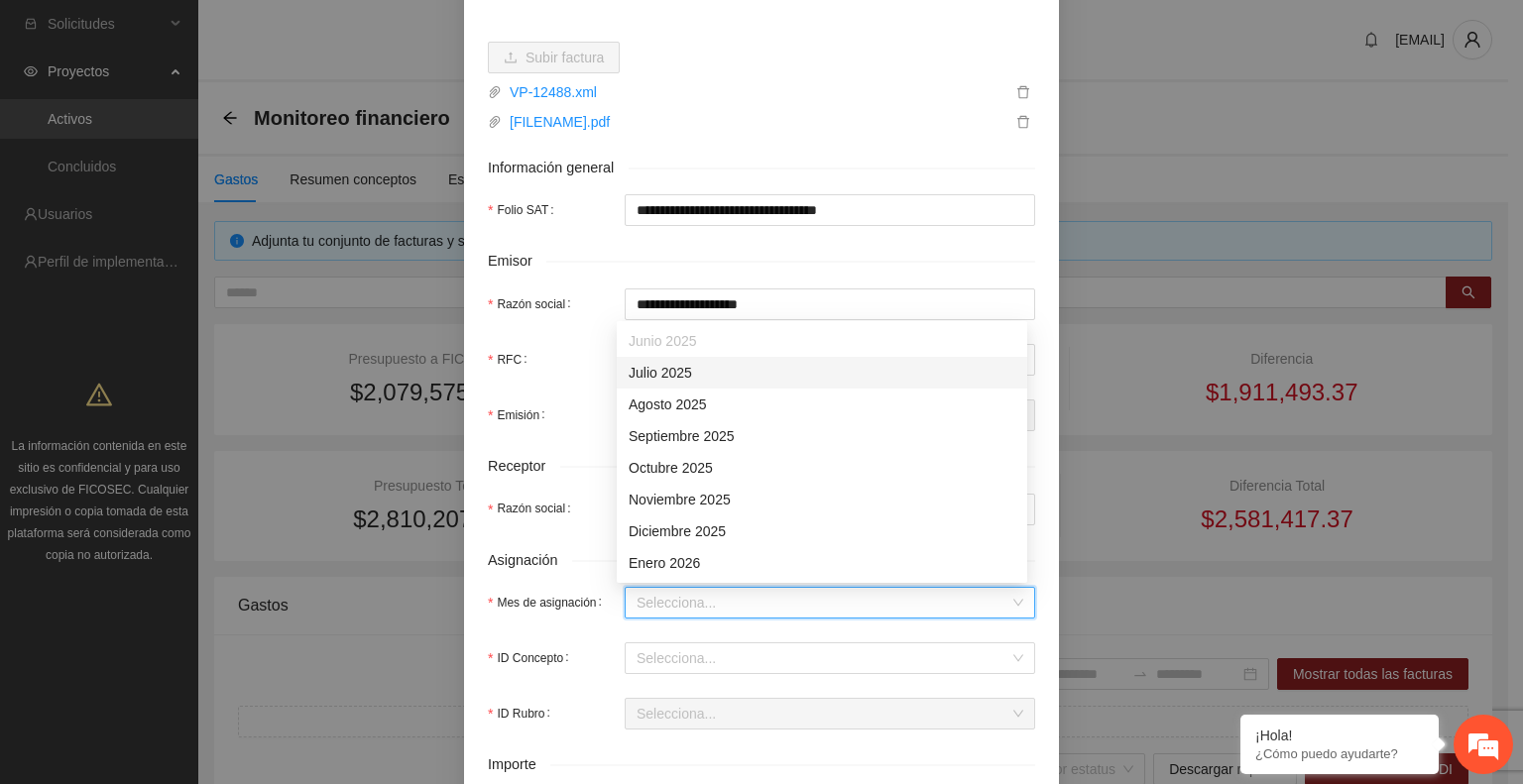 click on "Julio 2025" at bounding box center [822, 373] 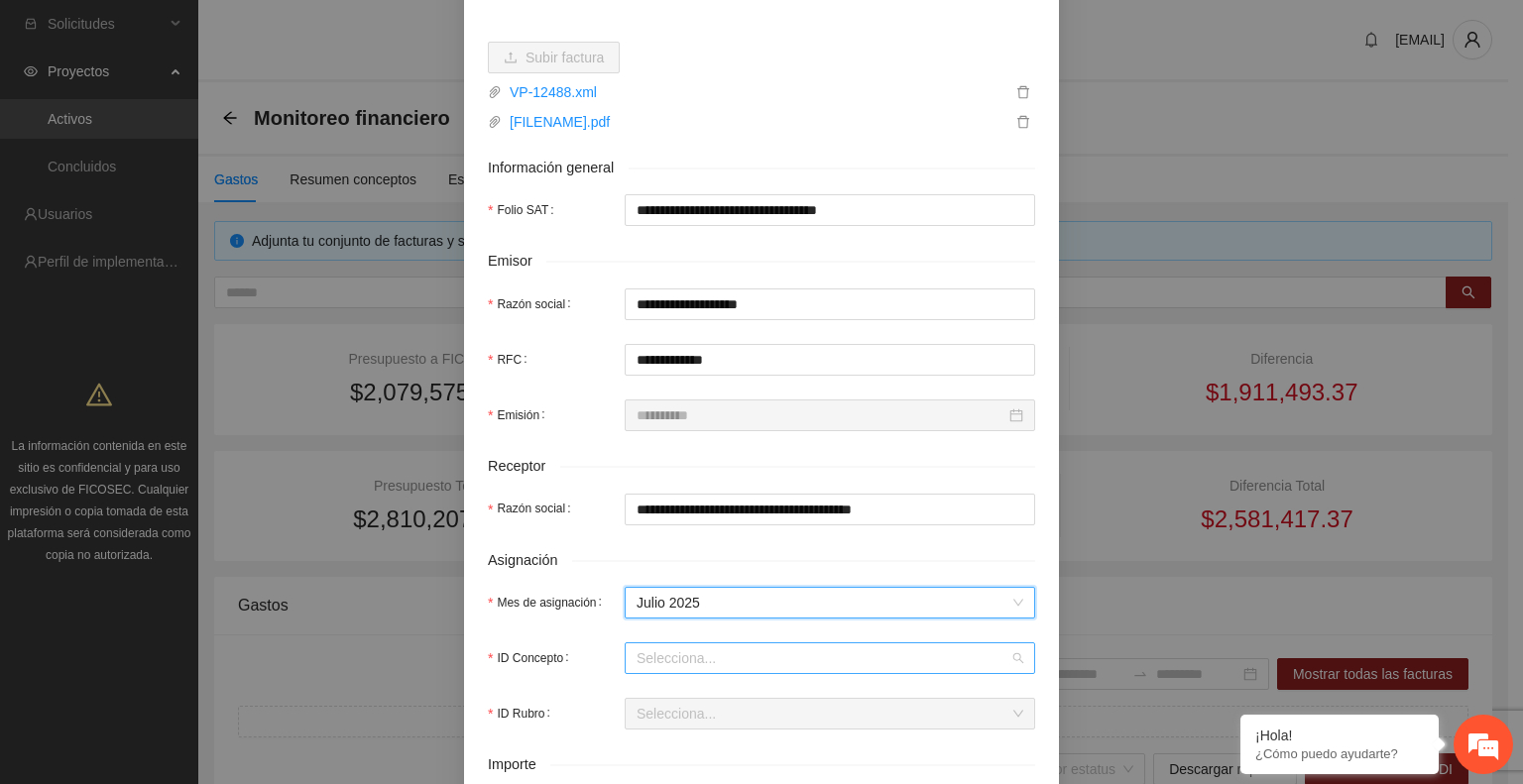 click on "ID Concepto" at bounding box center [823, 658] 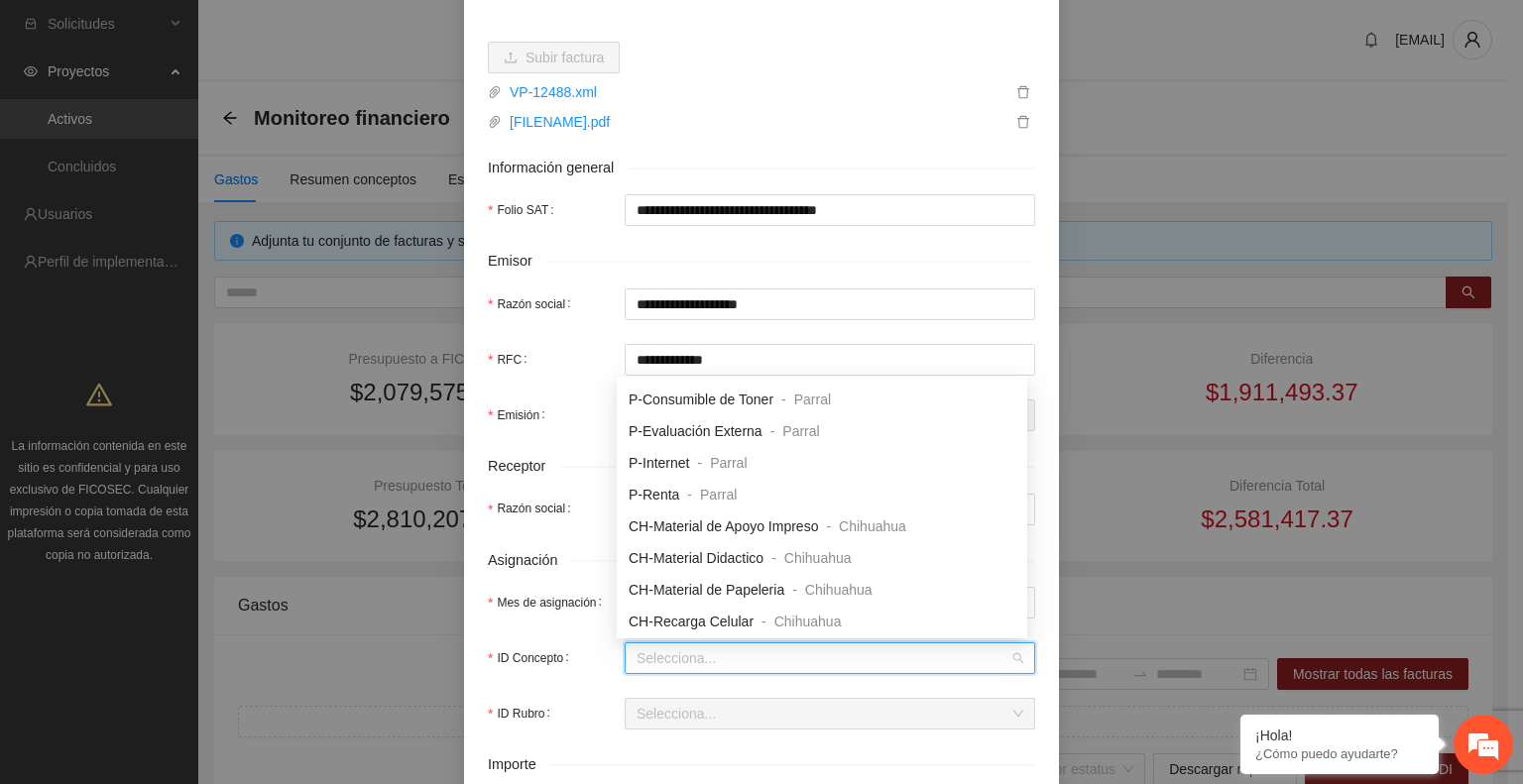 scroll, scrollTop: 223, scrollLeft: 0, axis: vertical 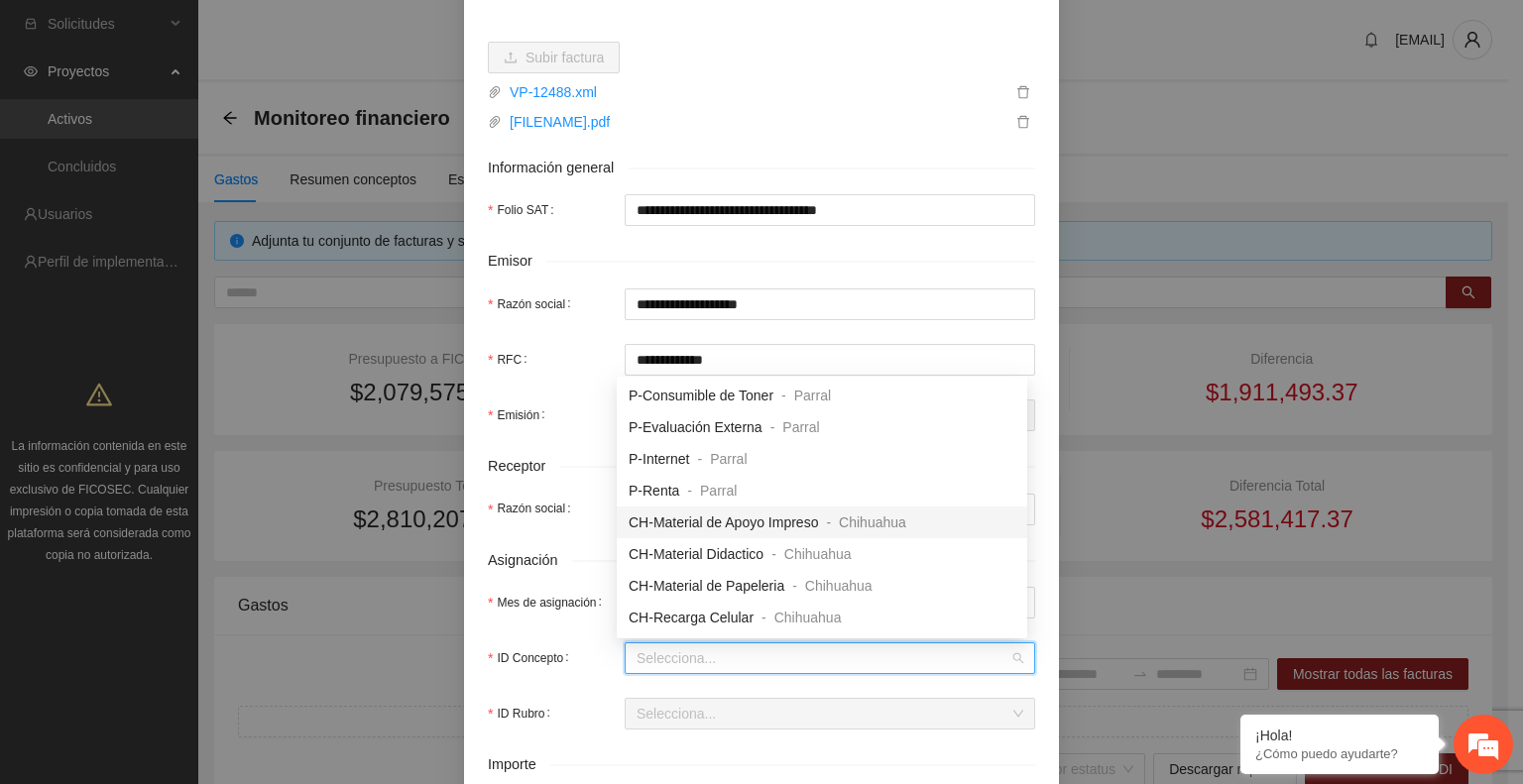 click on "CH-Material de Apoyo Impreso" at bounding box center [723, 522] 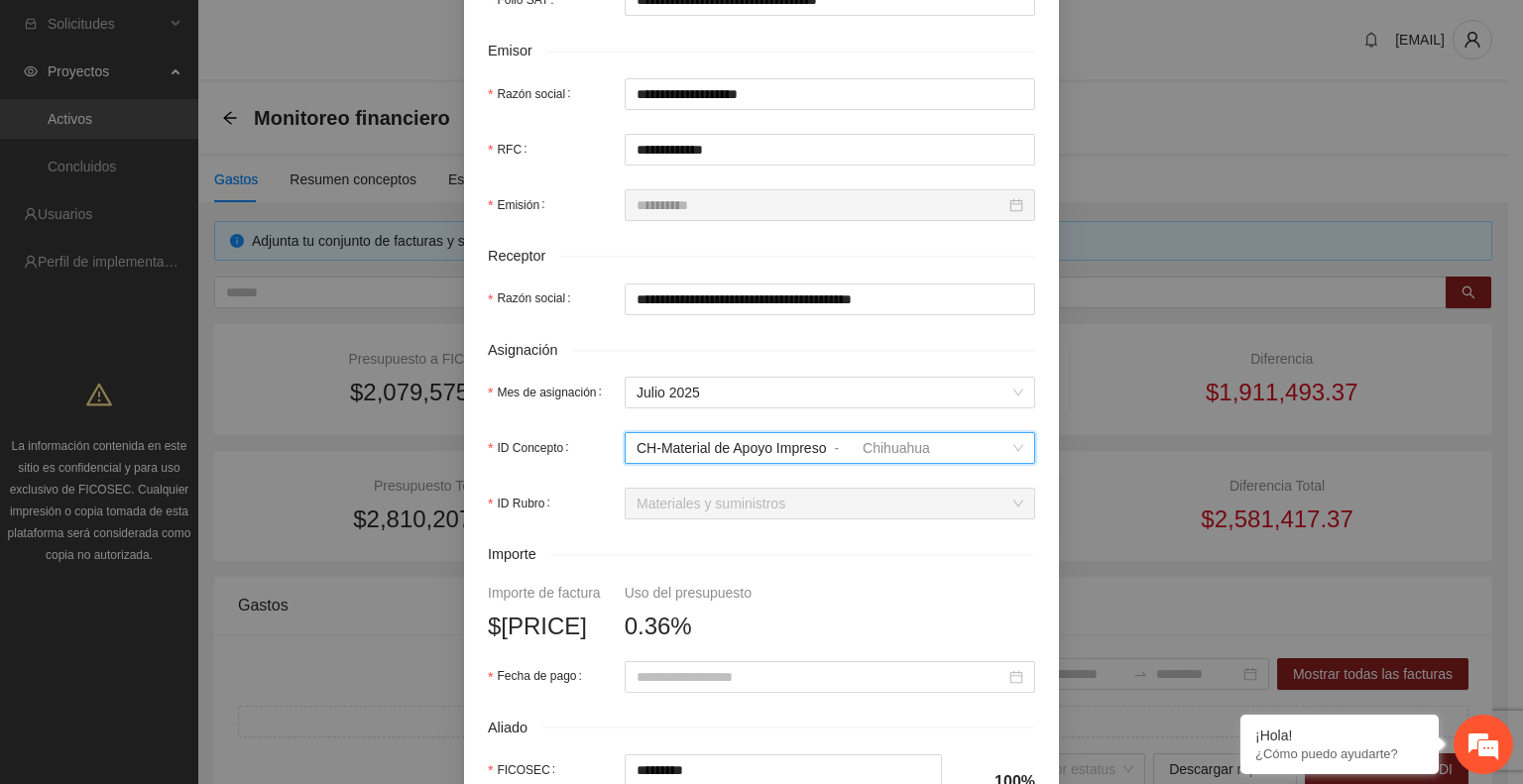 scroll, scrollTop: 476, scrollLeft: 0, axis: vertical 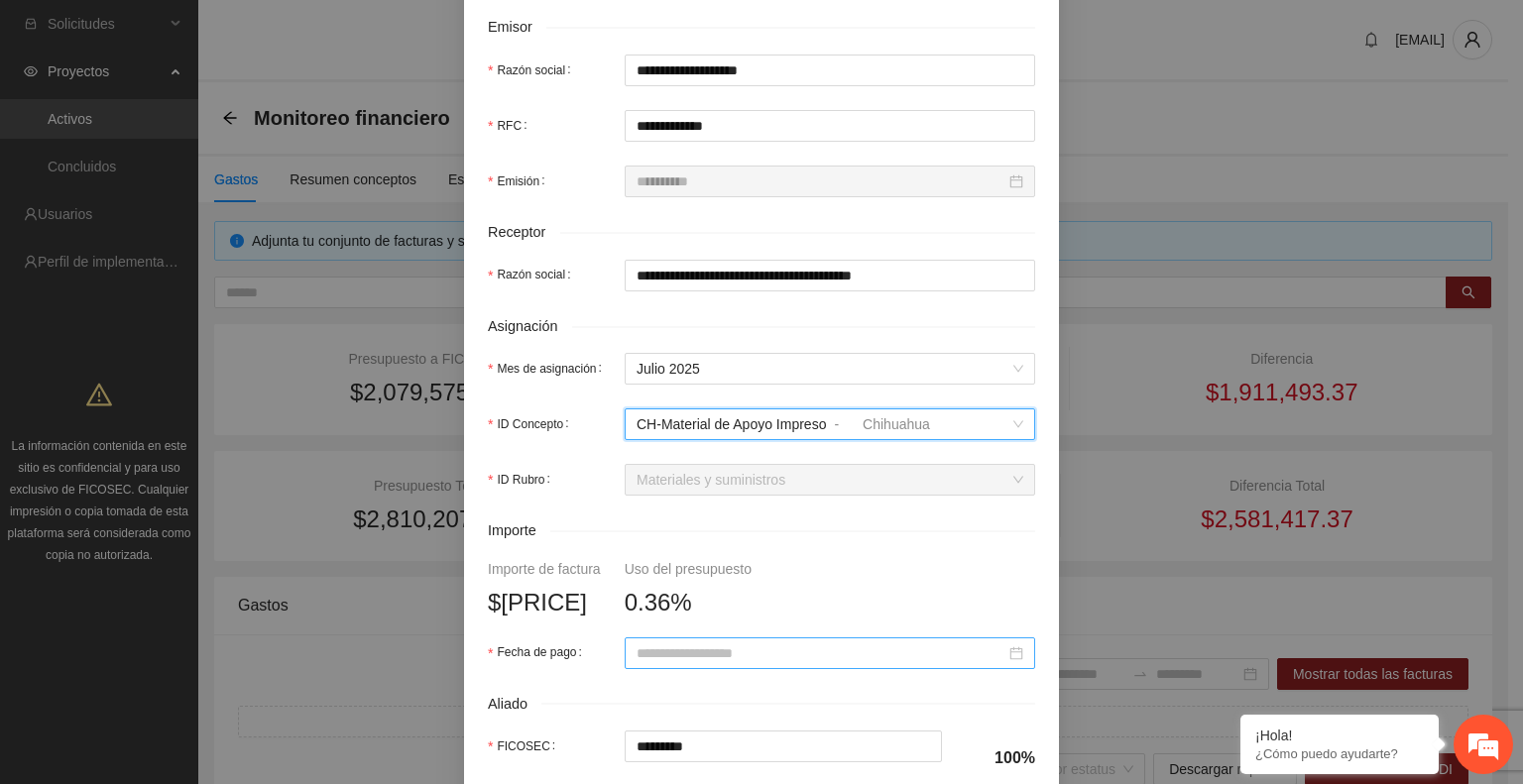 click at bounding box center (830, 653) 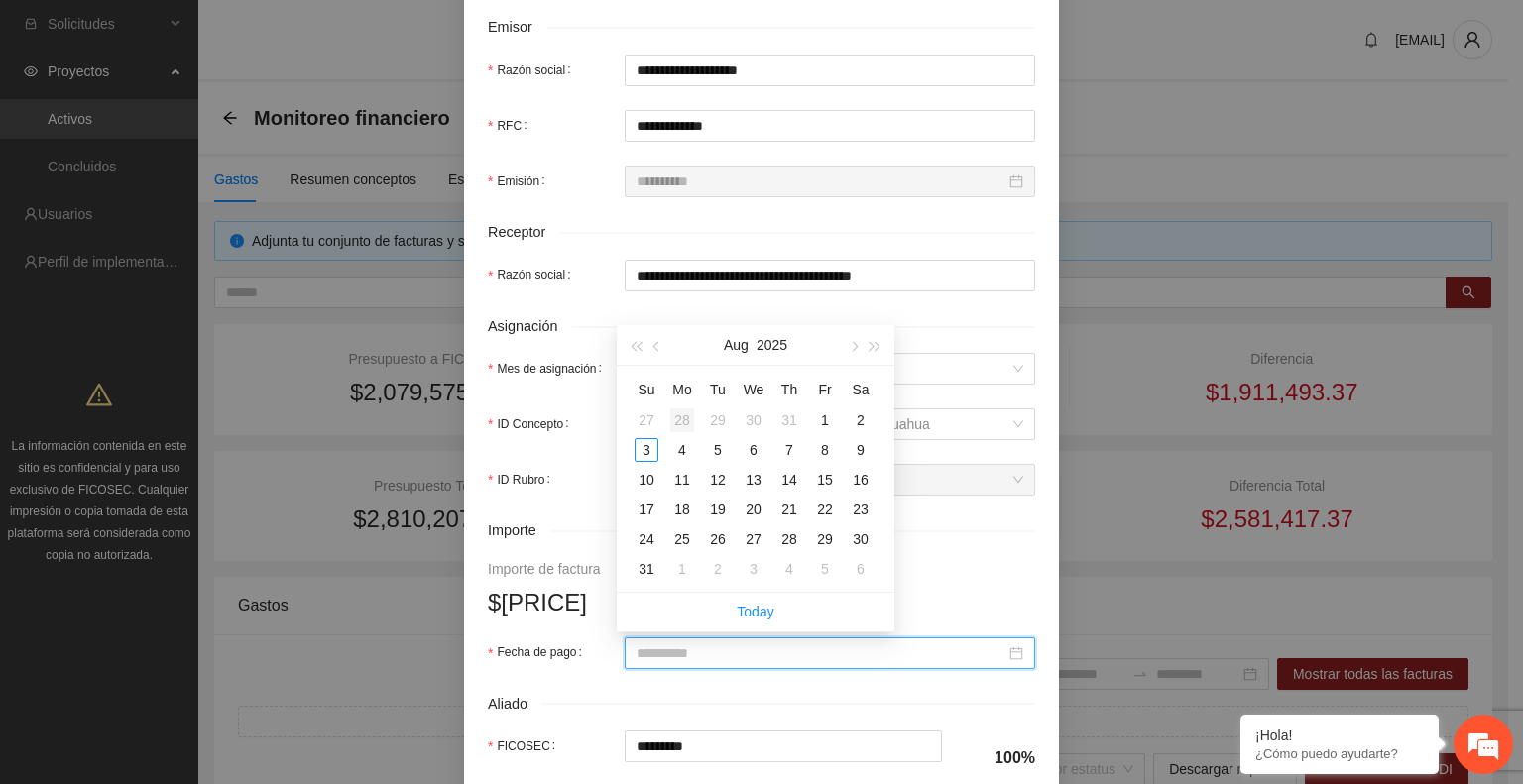 type on "**********" 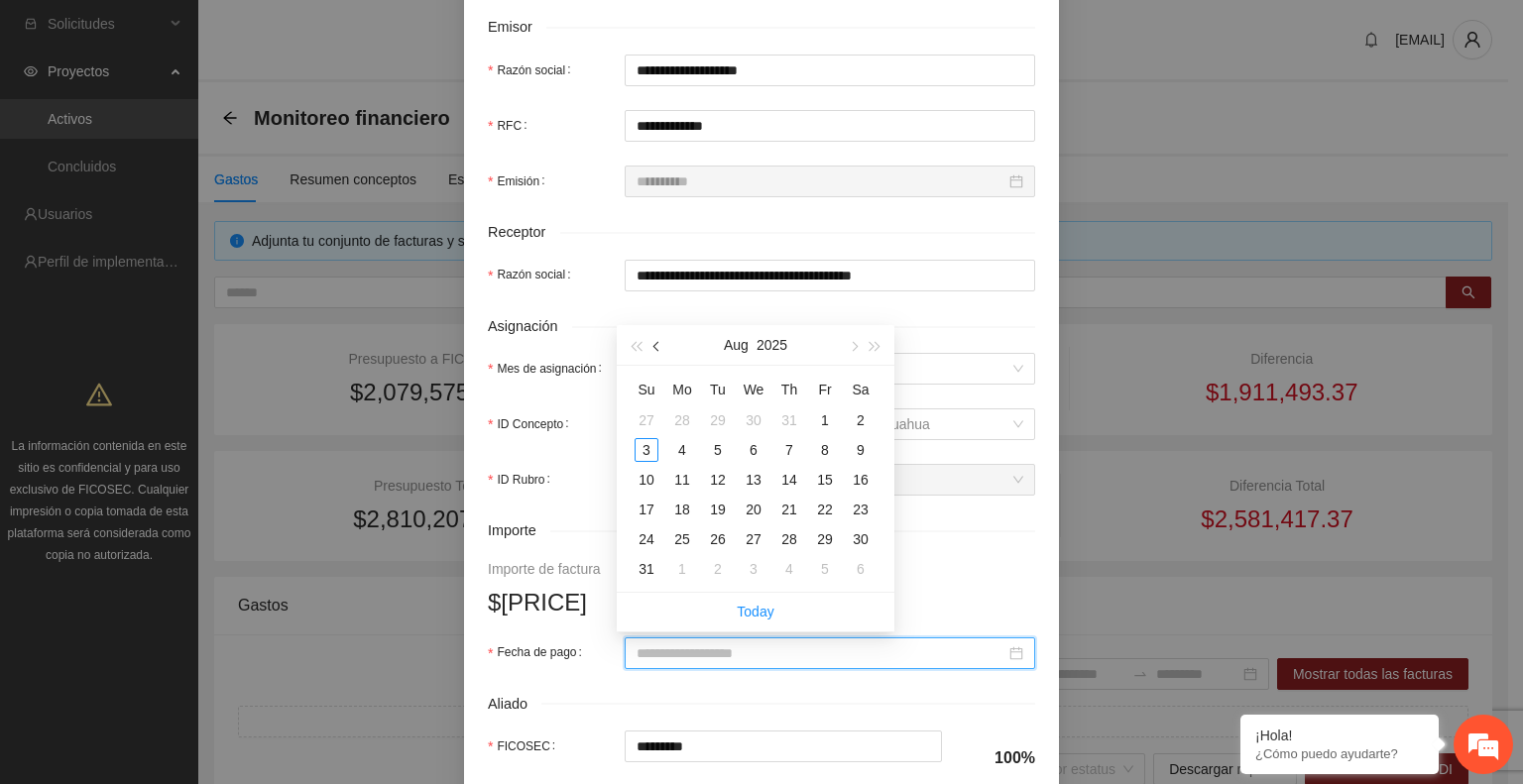 click at bounding box center (657, 345) 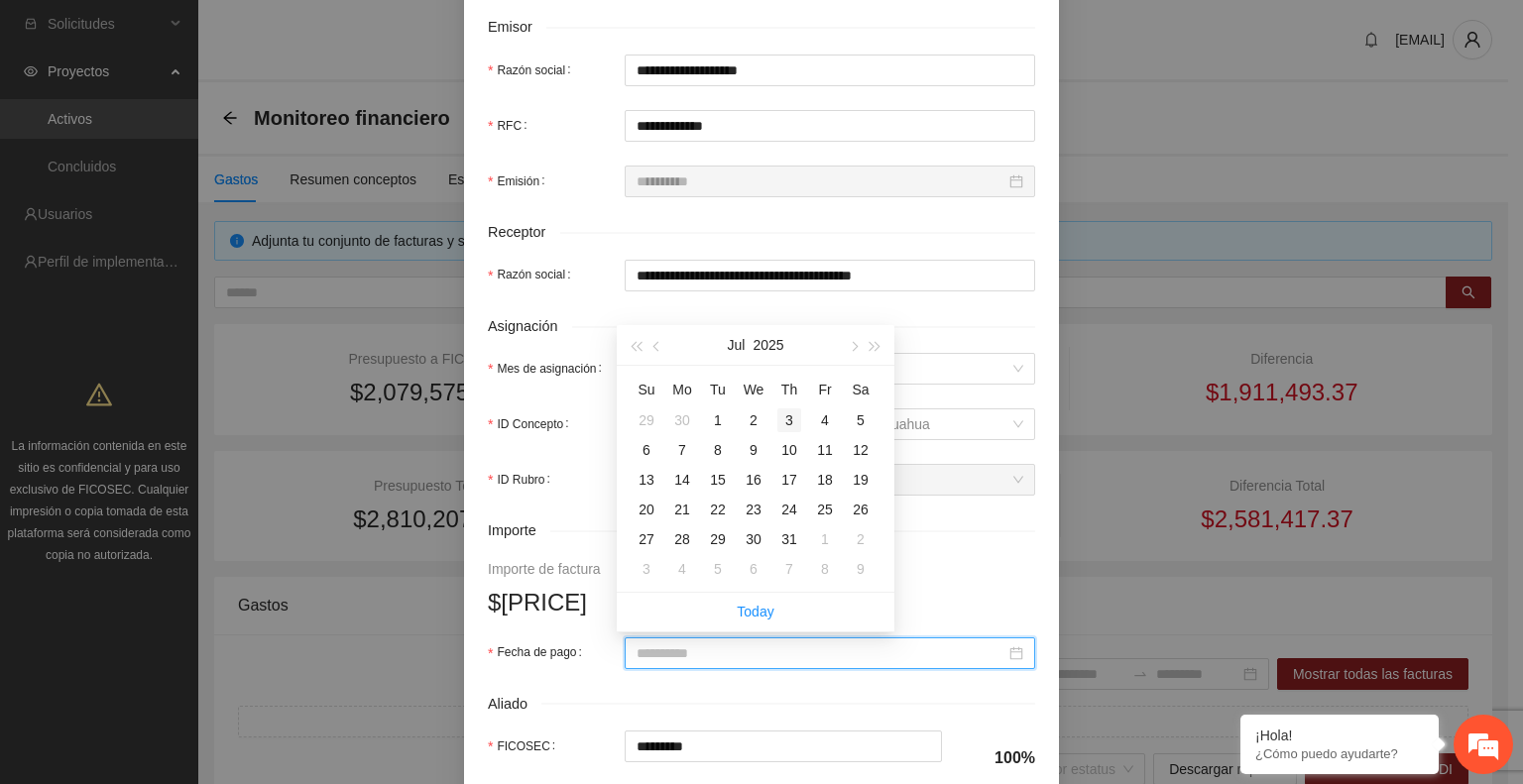 type on "**********" 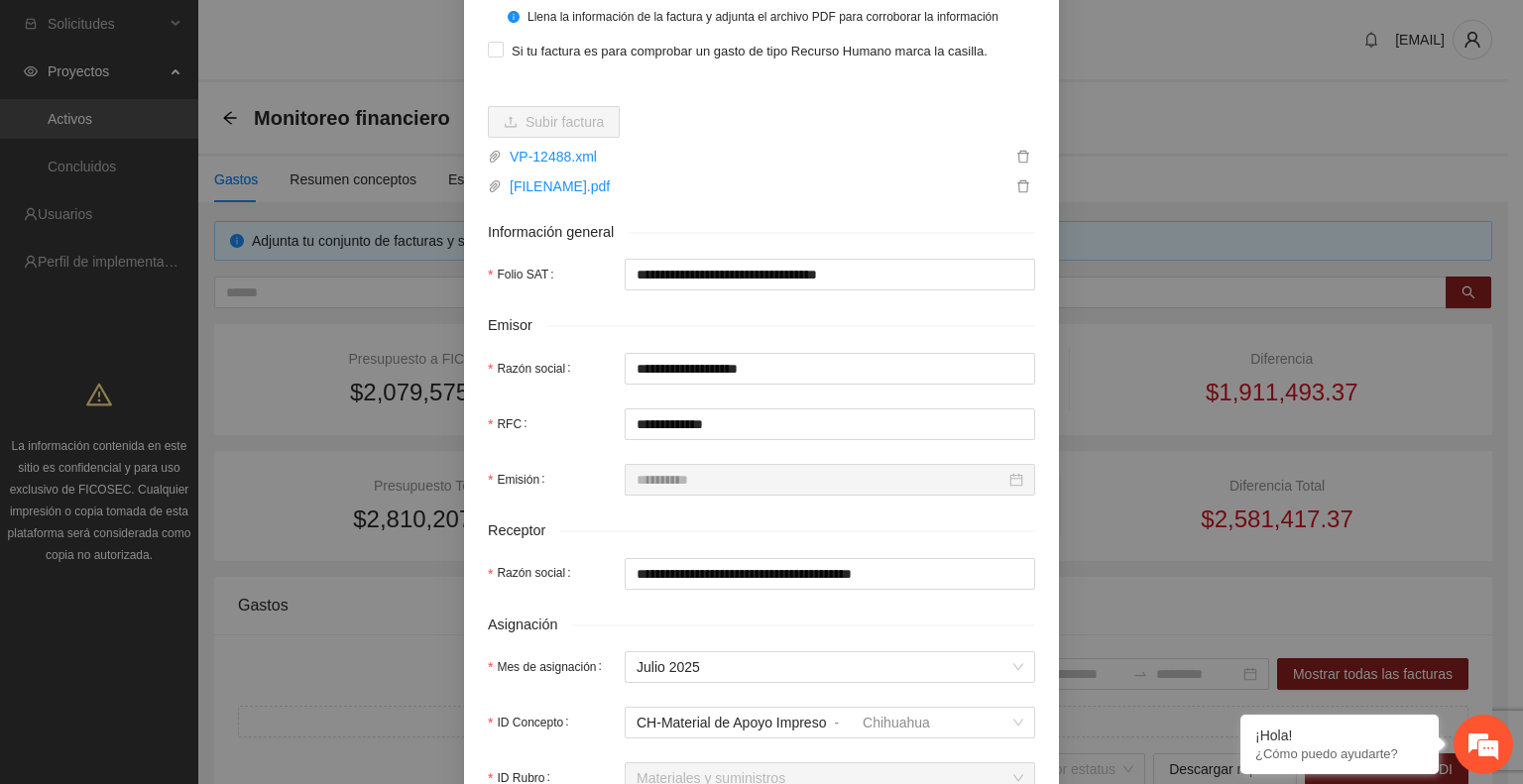 scroll, scrollTop: 0, scrollLeft: 0, axis: both 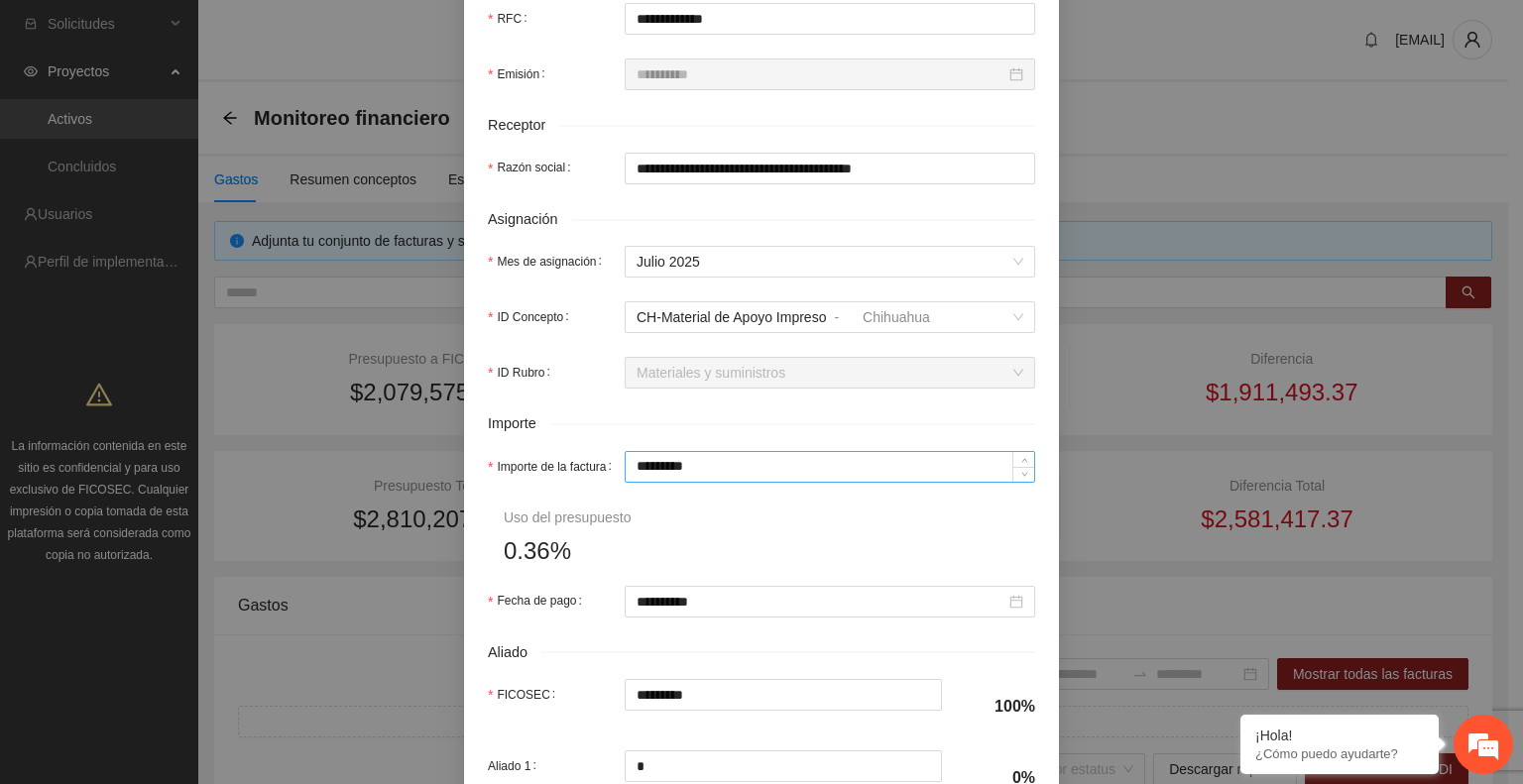 click on "*********" at bounding box center [830, 467] 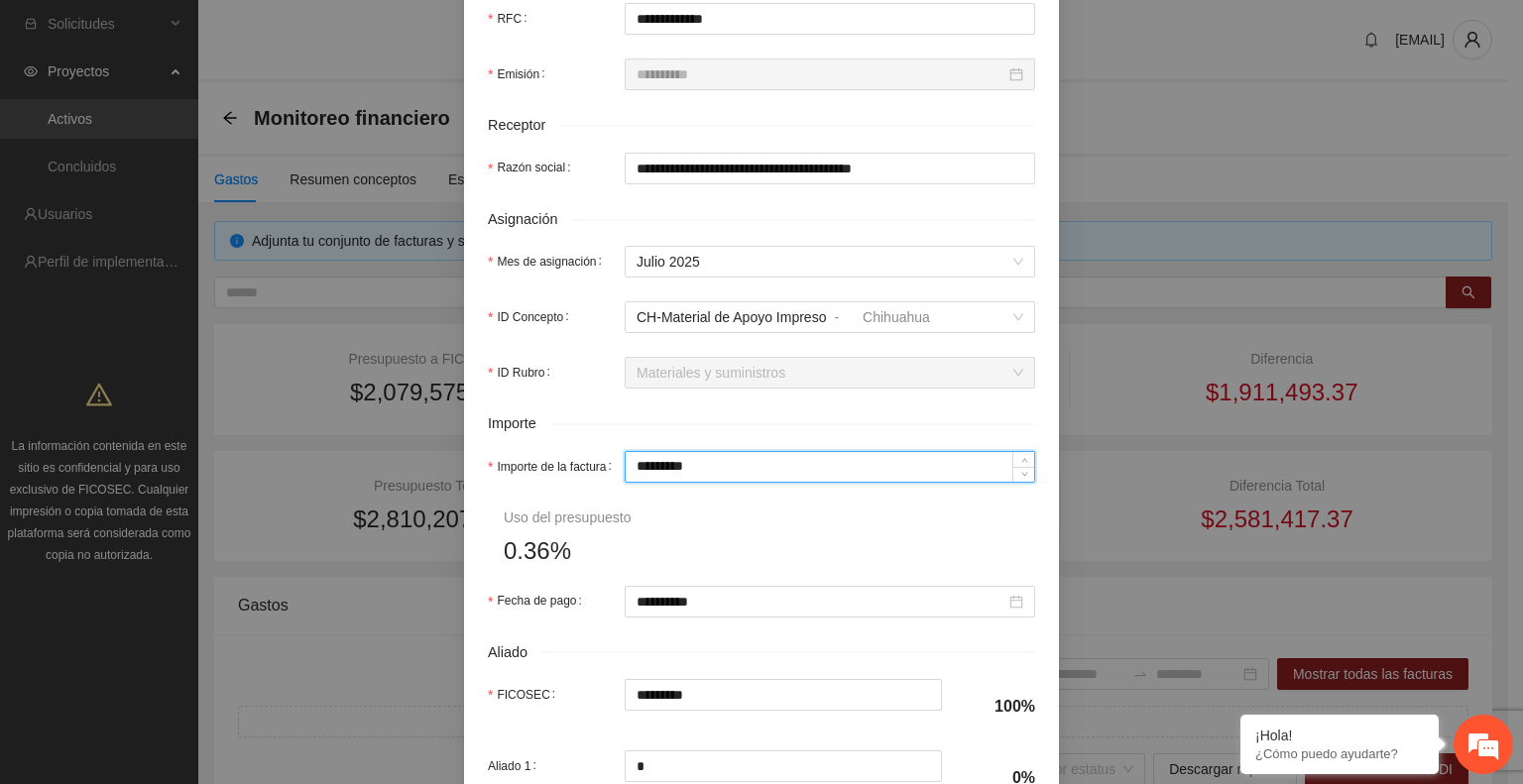 type on "******" 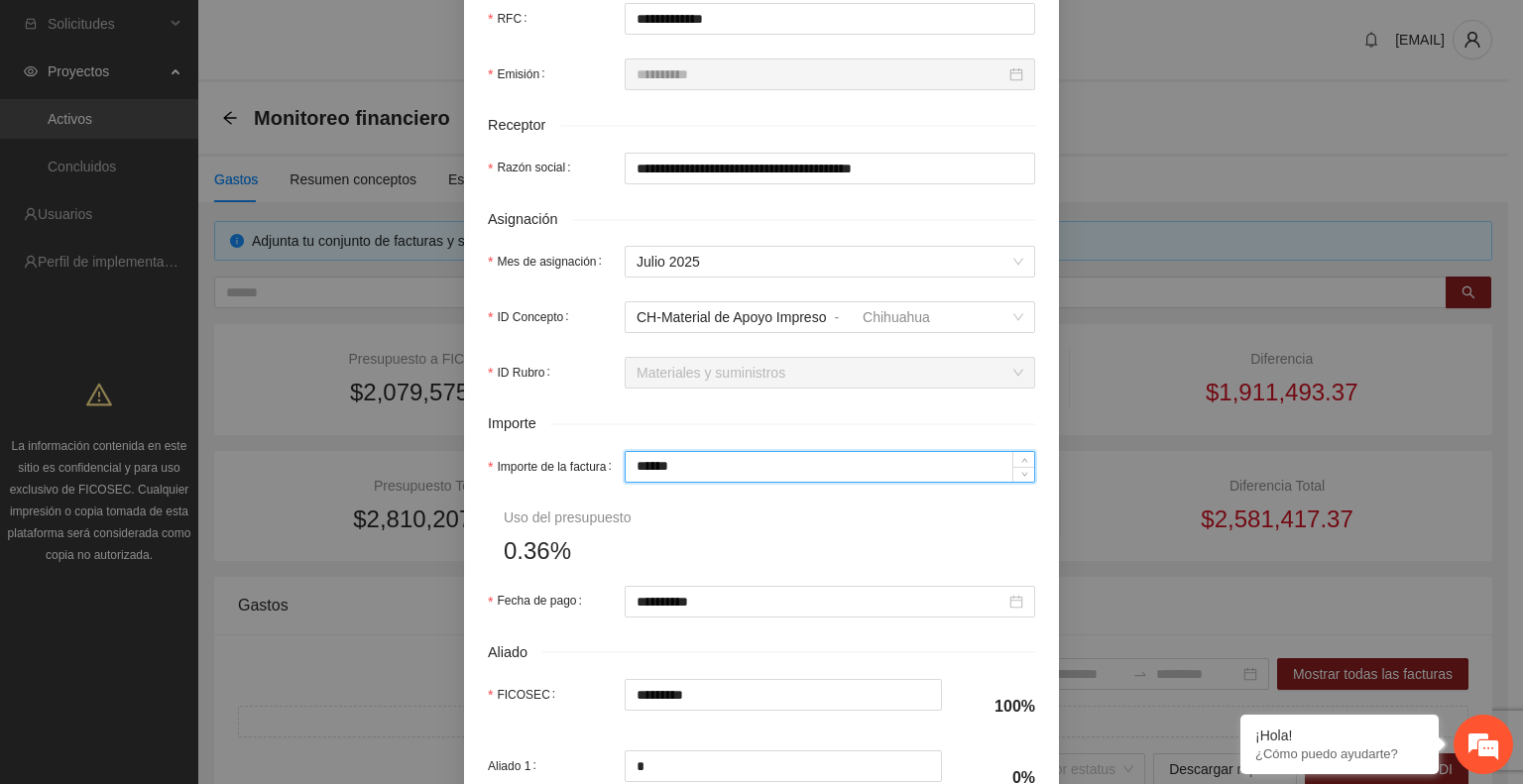type on "******" 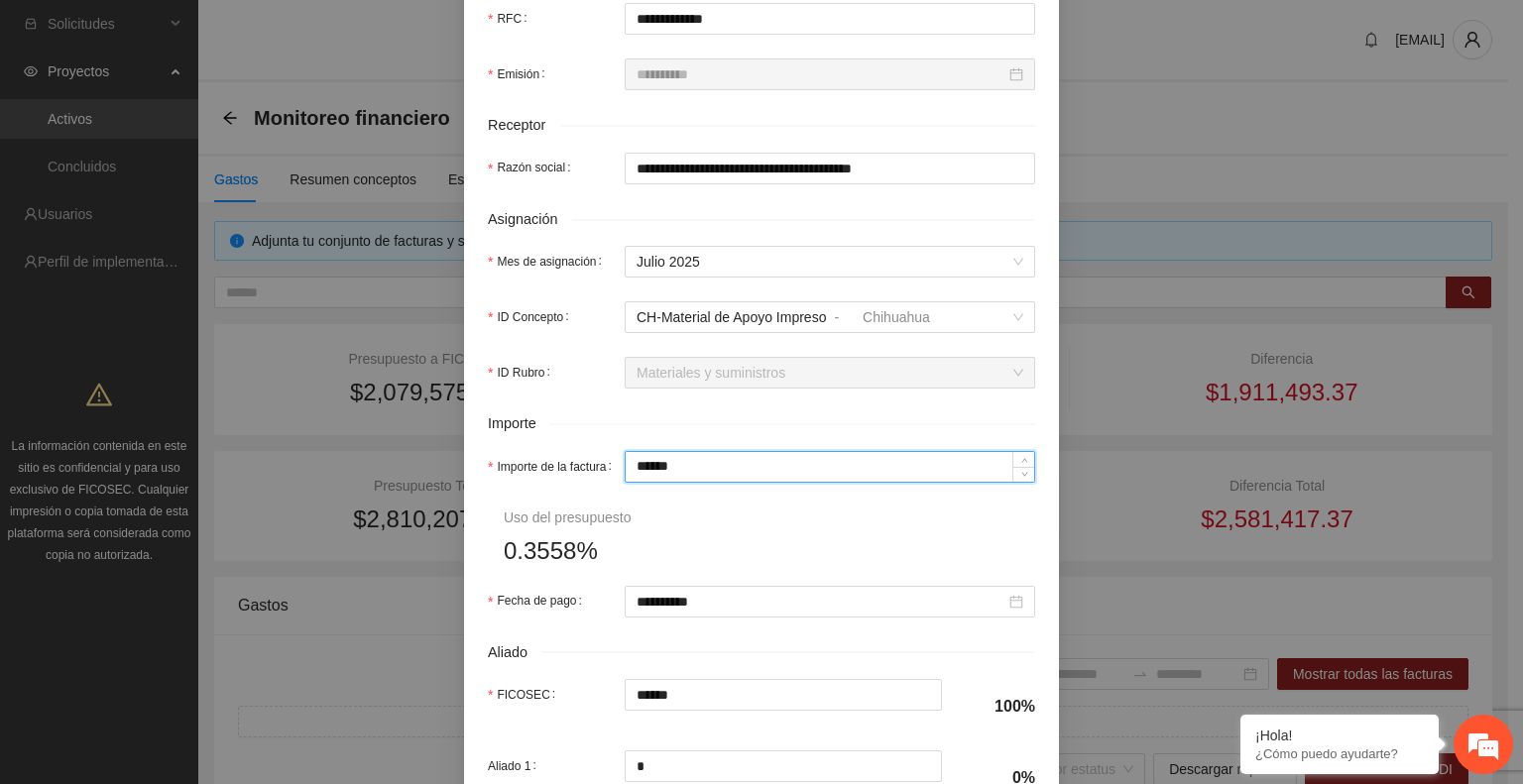 type on "*******" 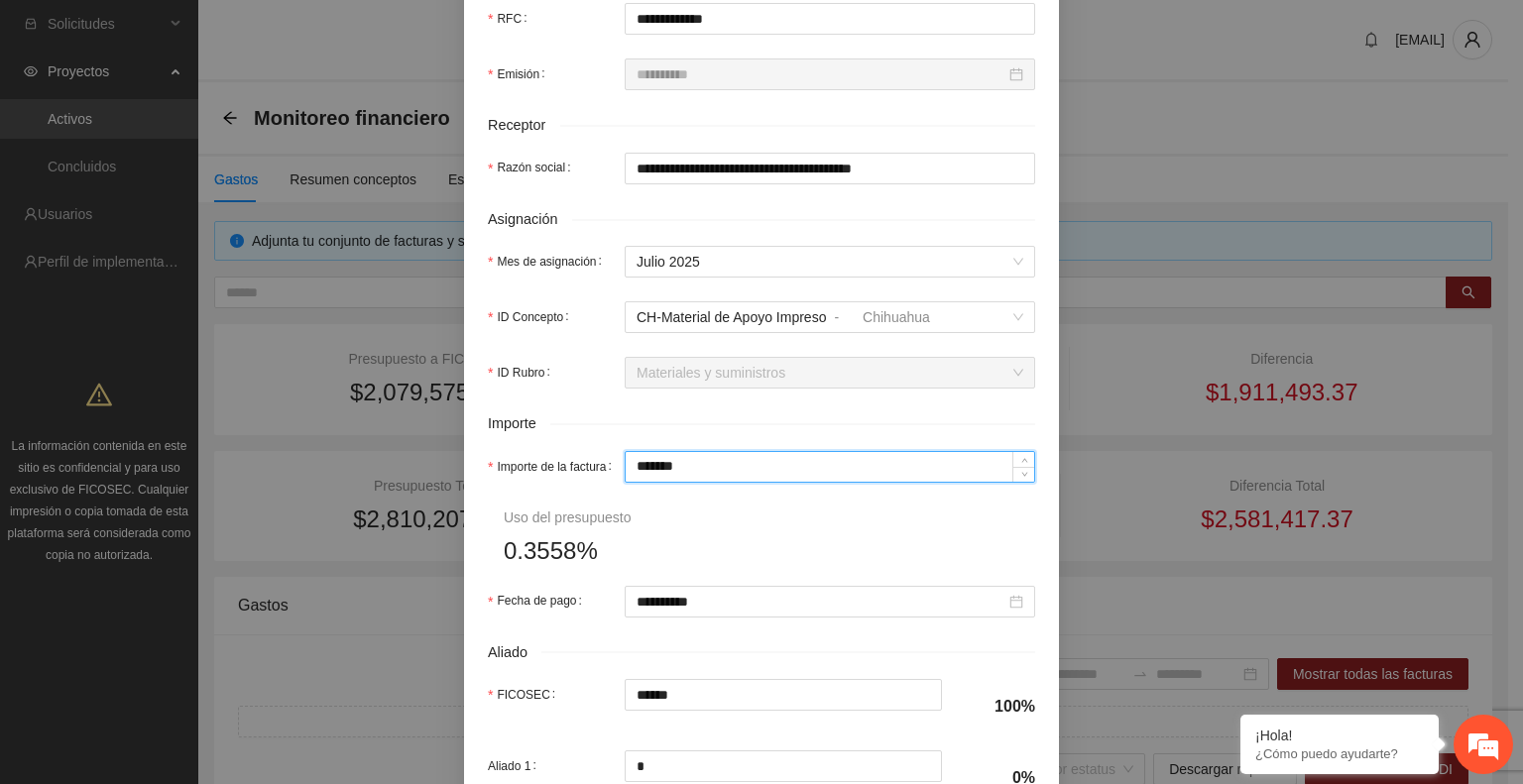 type on "*******" 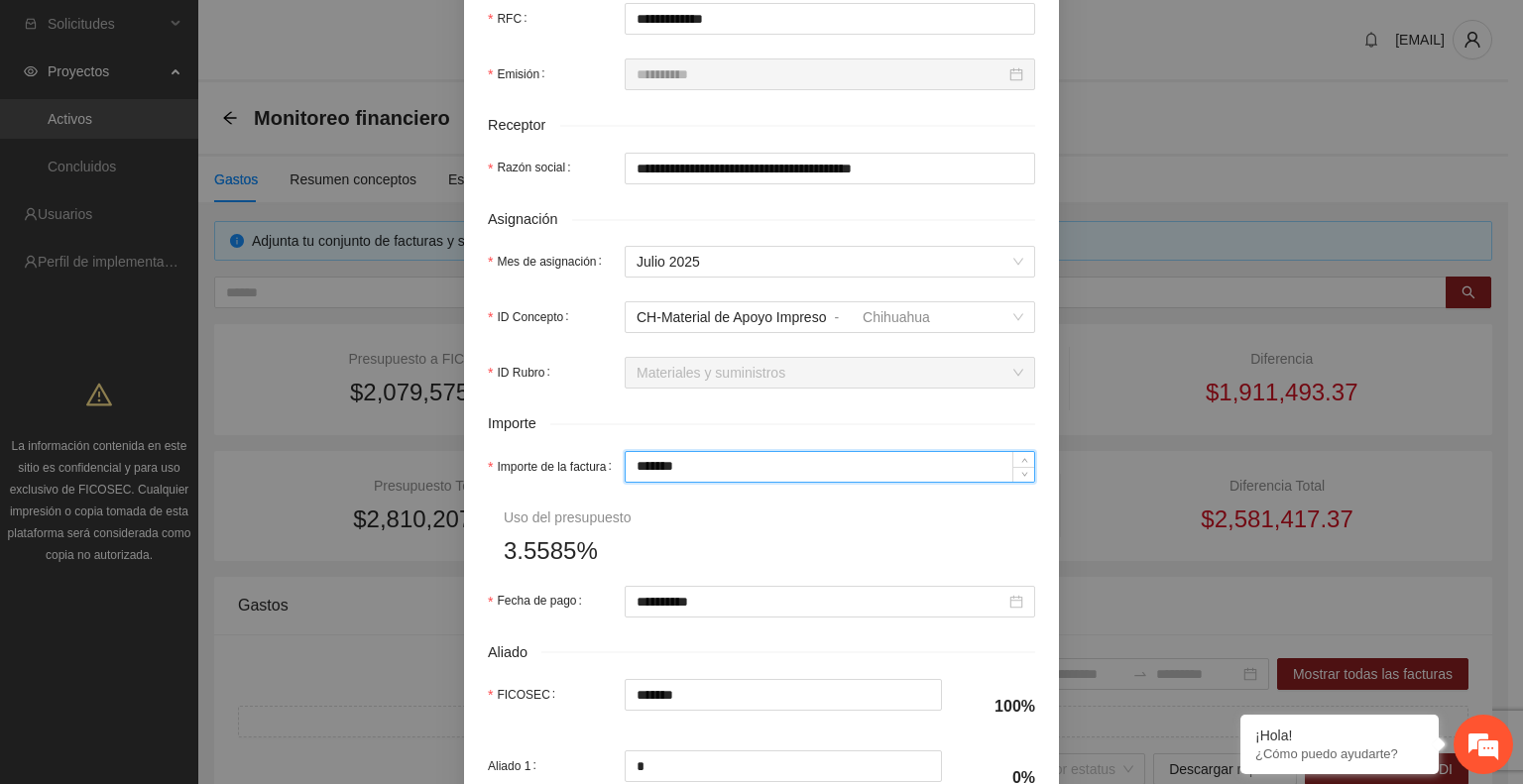 type on "******" 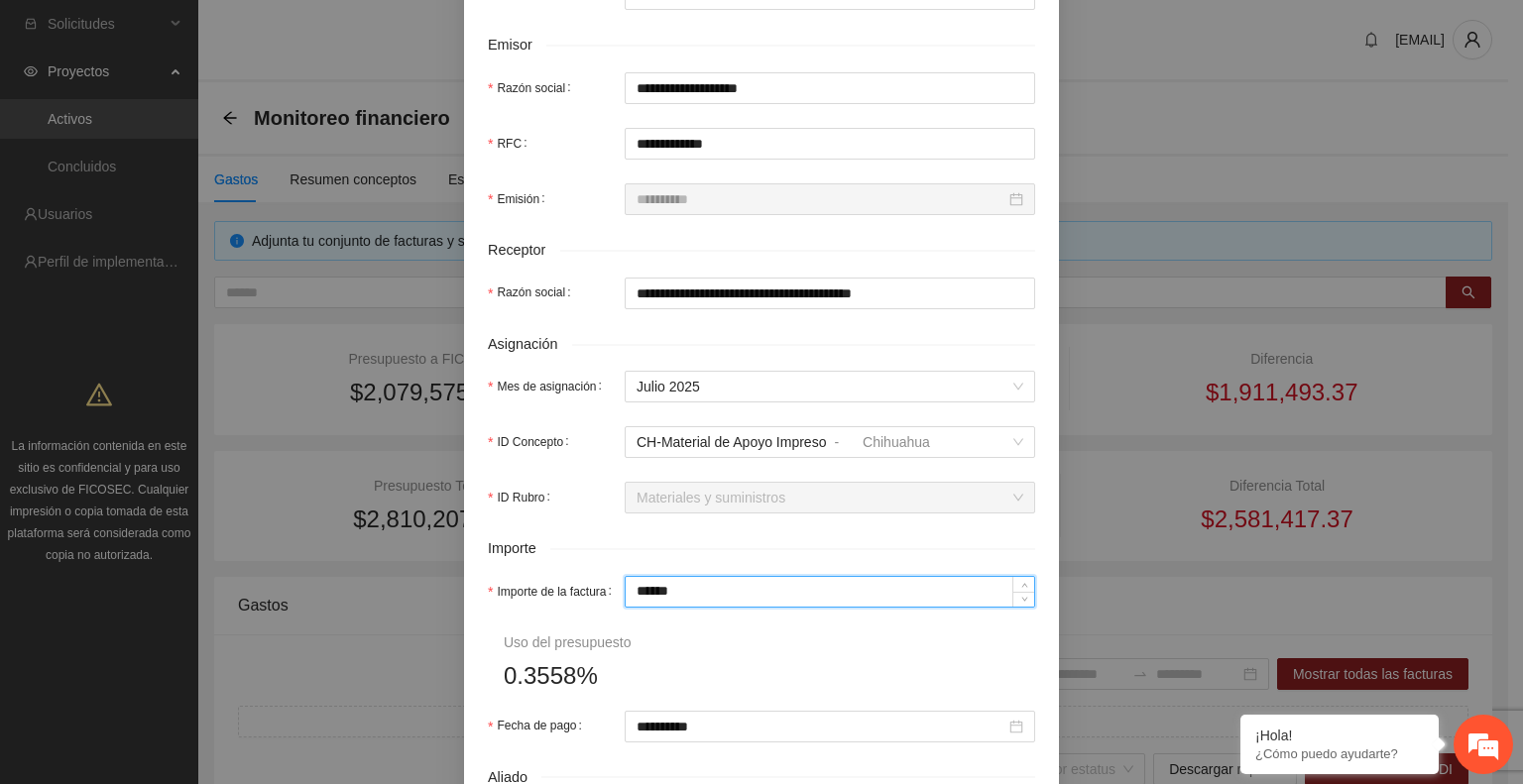 scroll, scrollTop: 862, scrollLeft: 0, axis: vertical 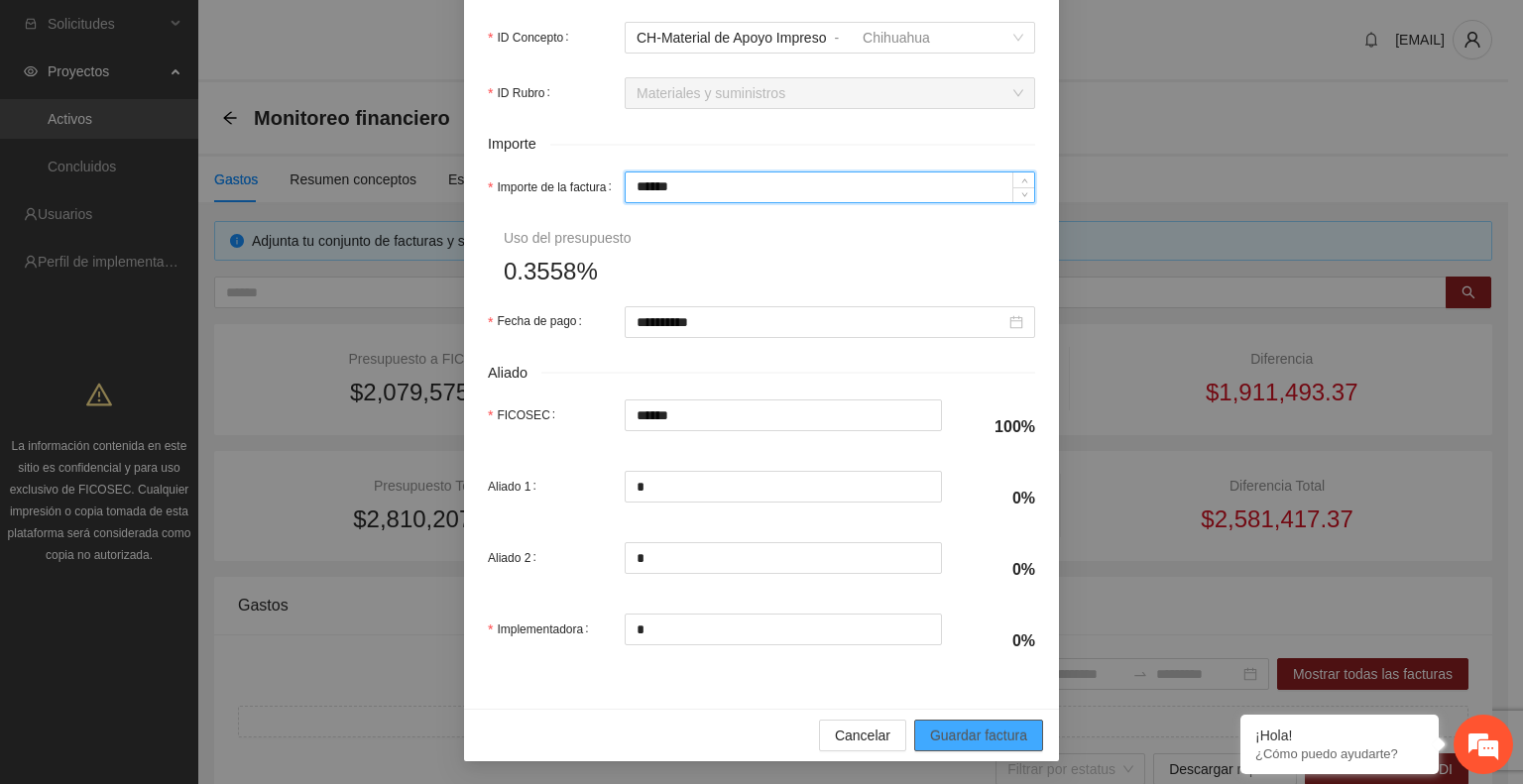 type on "******" 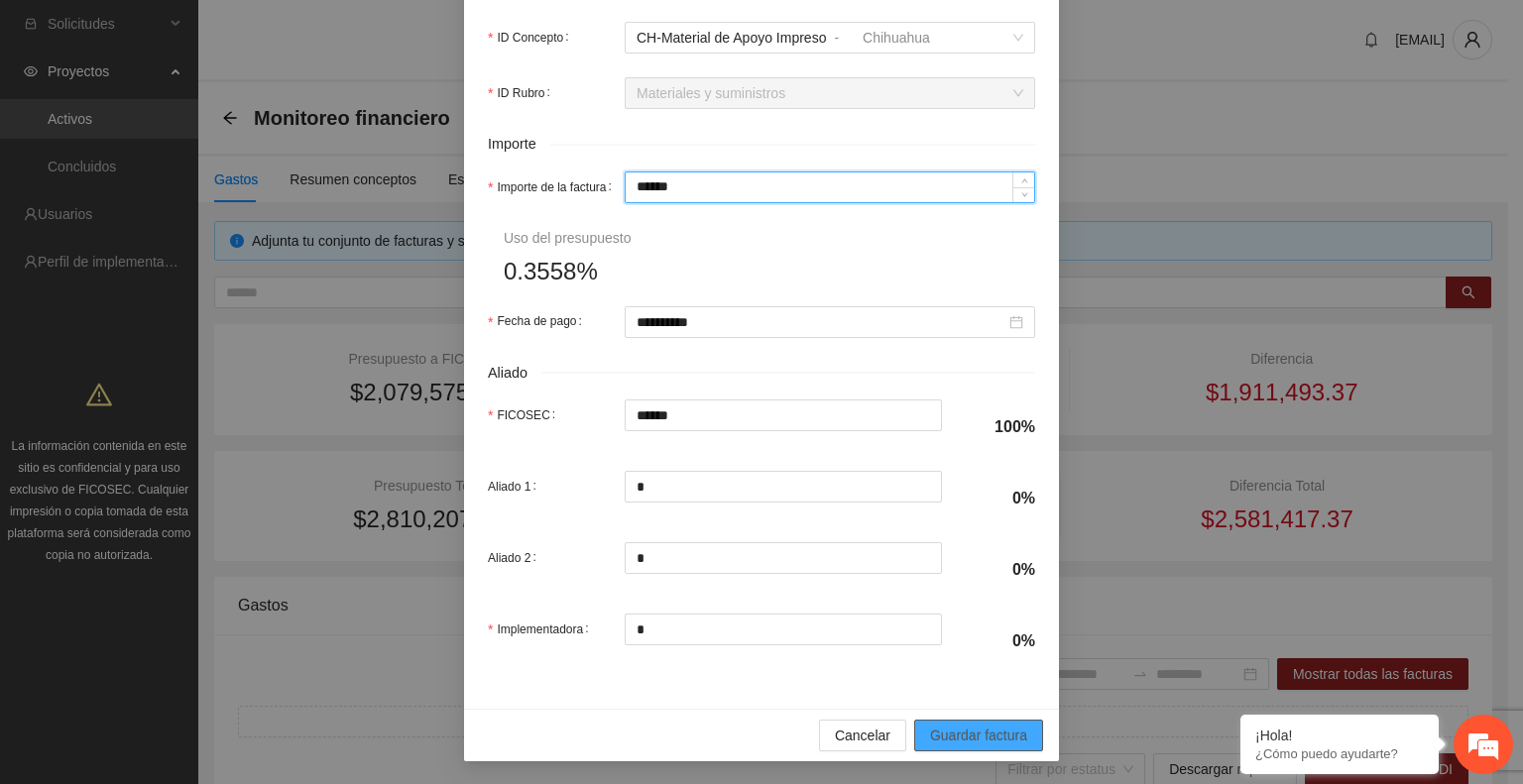 click on "Guardar factura" at bounding box center (979, 735) 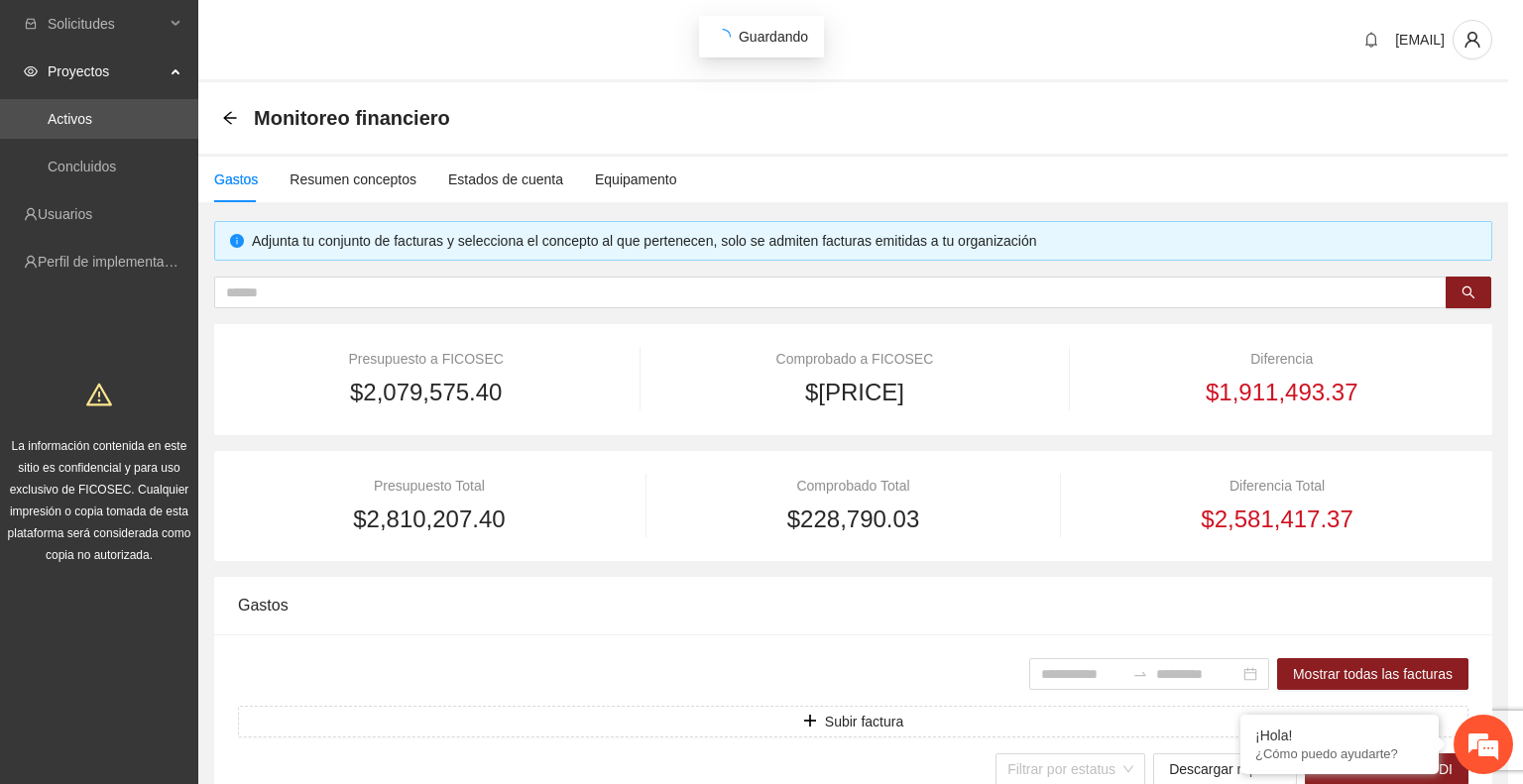 scroll, scrollTop: 742, scrollLeft: 0, axis: vertical 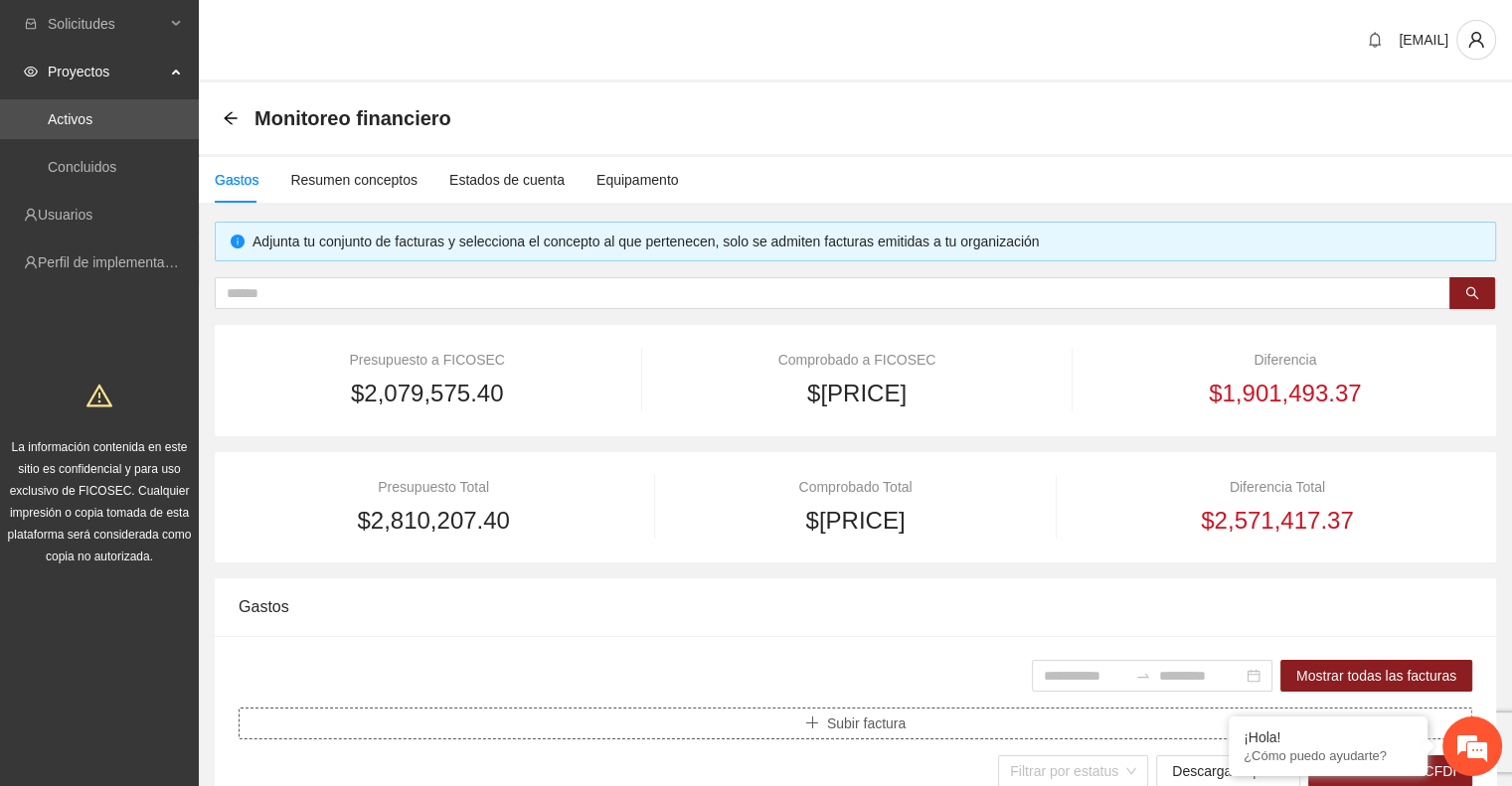 click on "Subir factura" at bounding box center [855, 723] 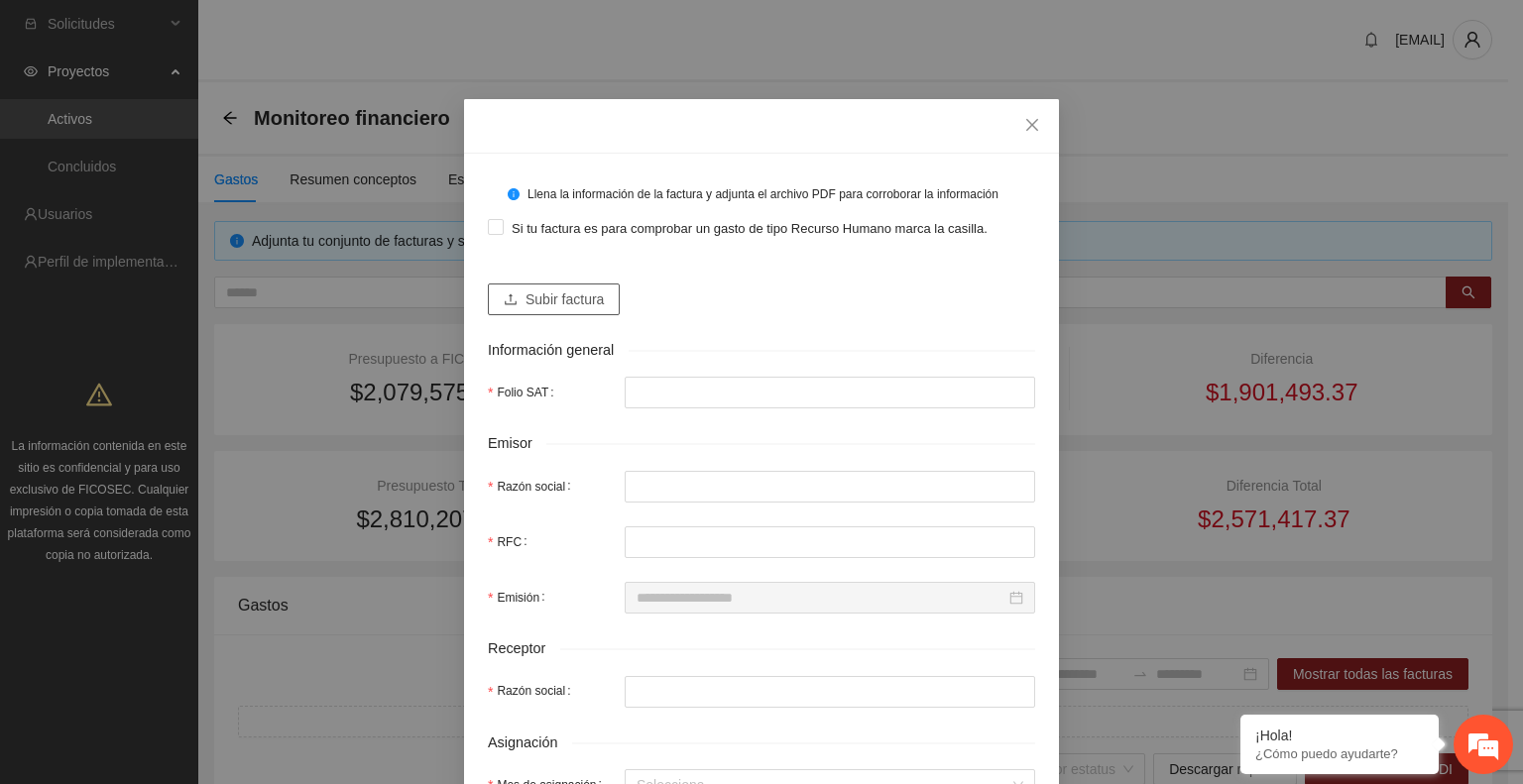click on "Subir factura" at bounding box center [564, 299] 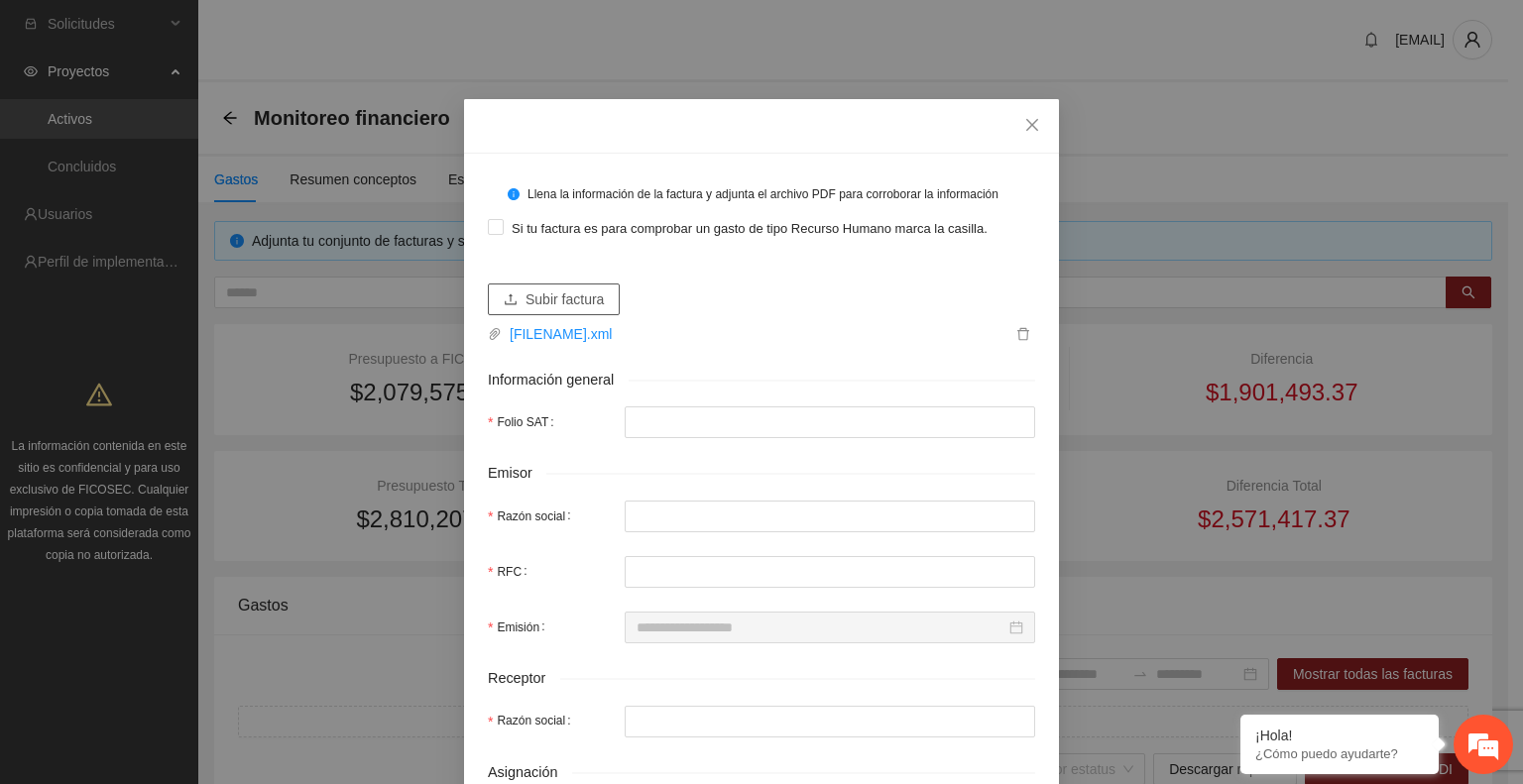 type on "**********" 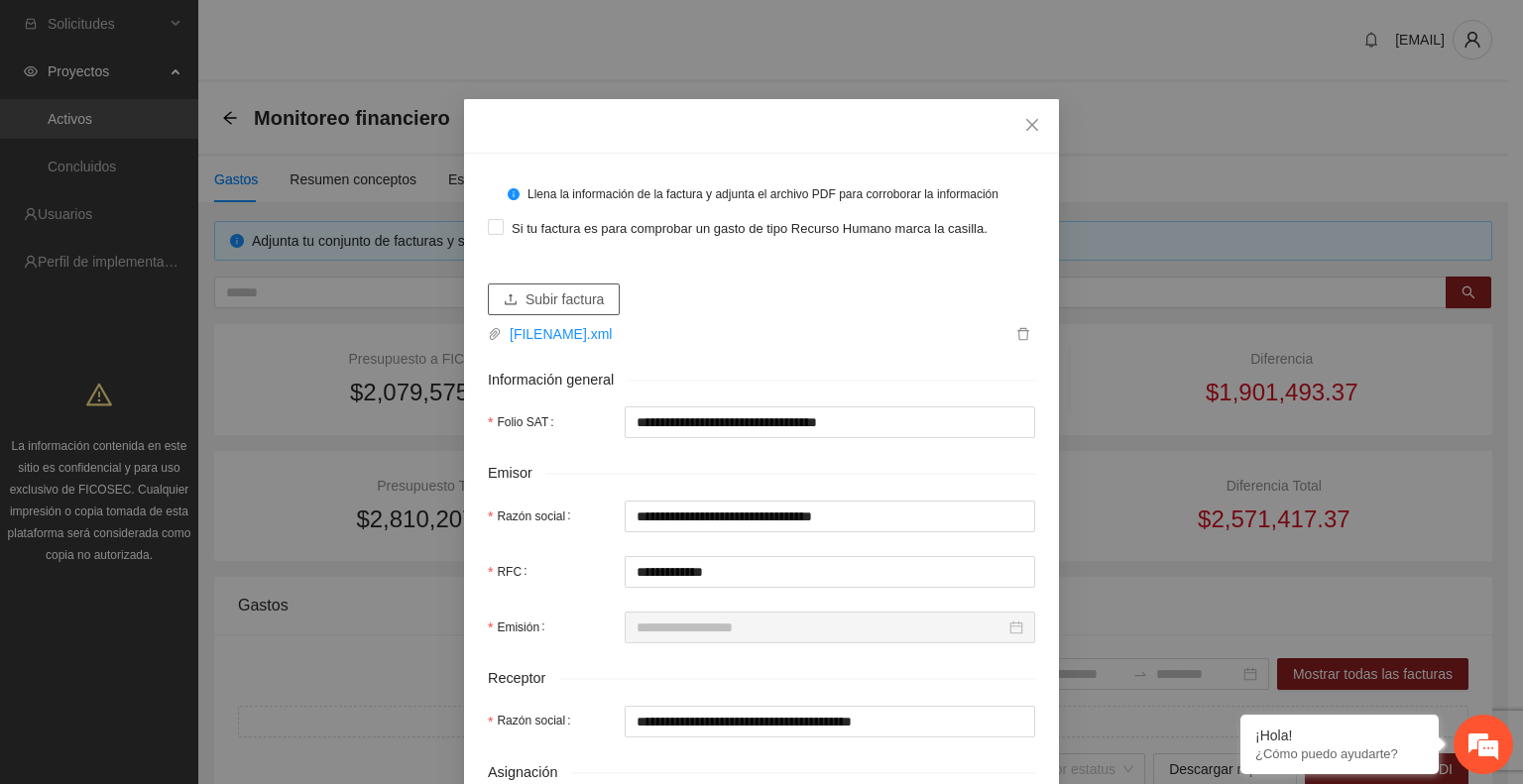 type on "**********" 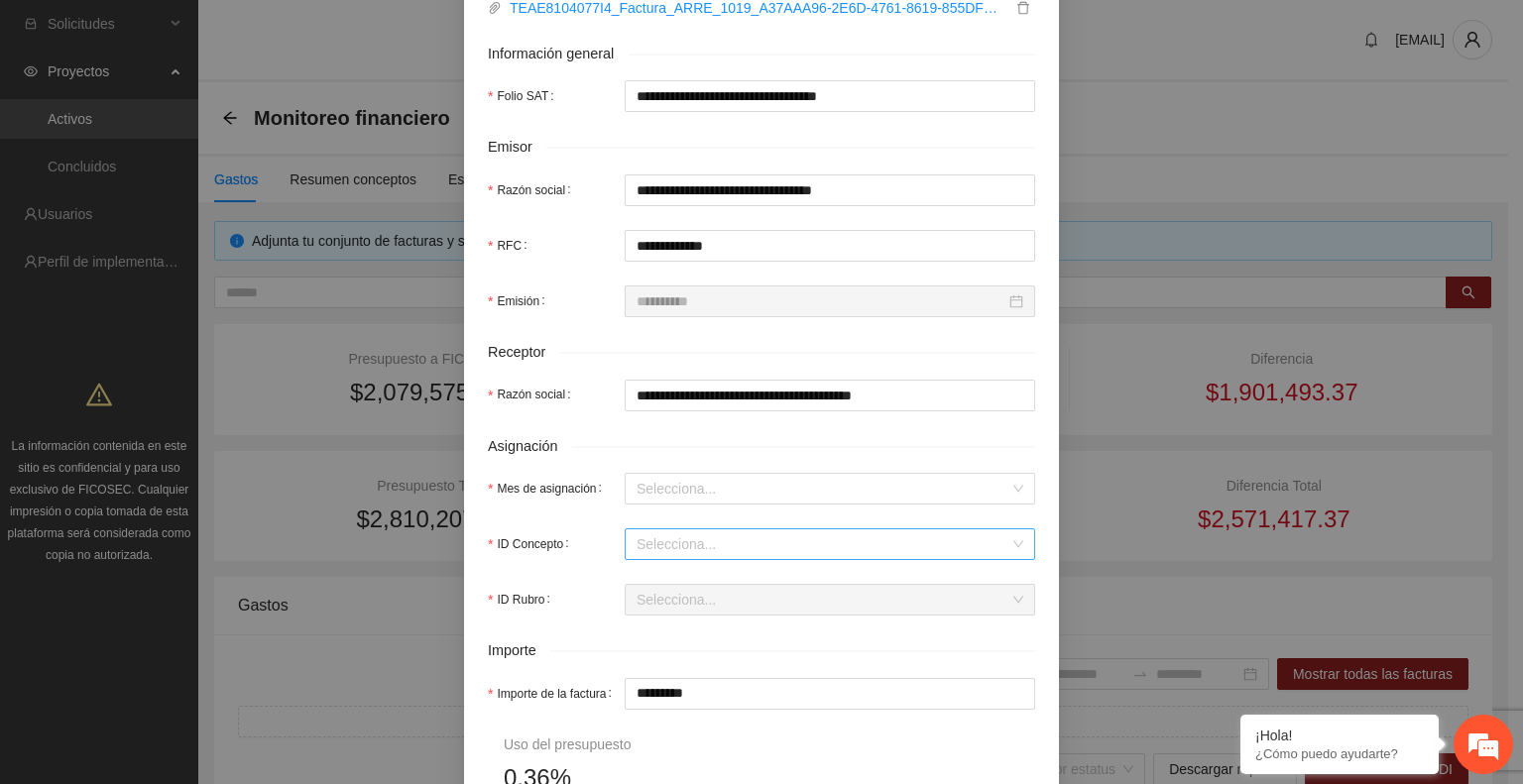 scroll, scrollTop: 357, scrollLeft: 0, axis: vertical 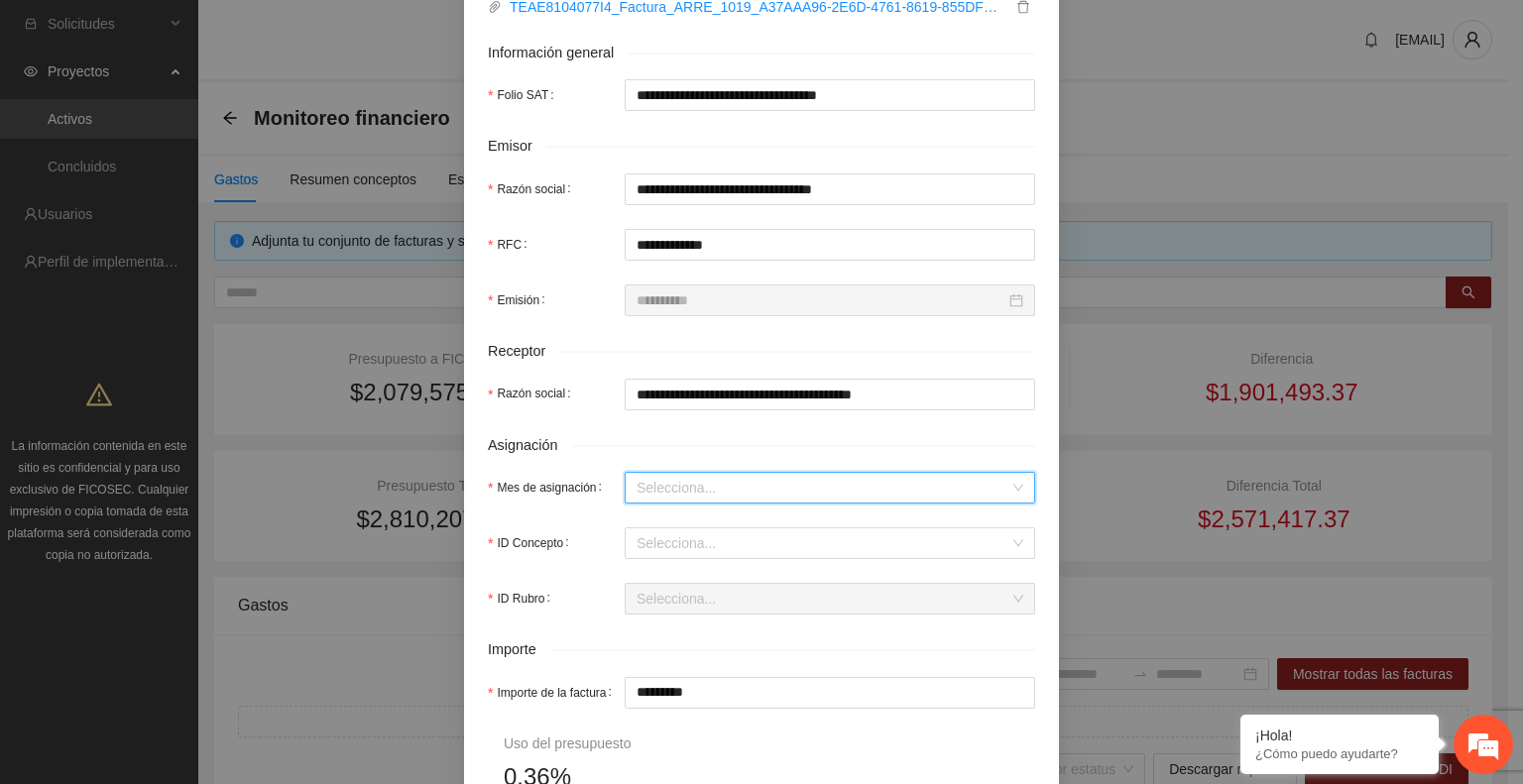 click on "Mes de asignación" at bounding box center (823, 488) 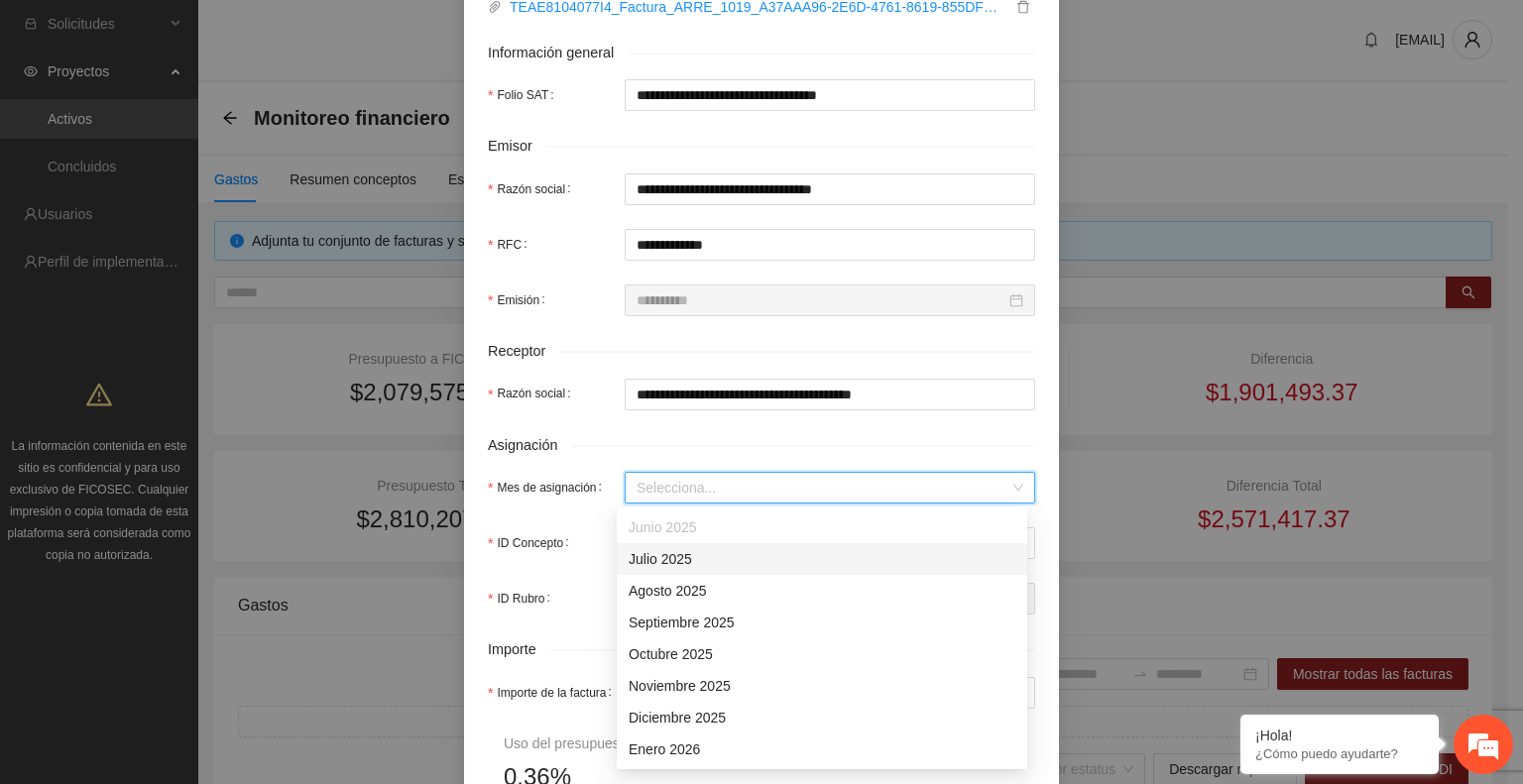 click on "Julio 2025" at bounding box center (822, 559) 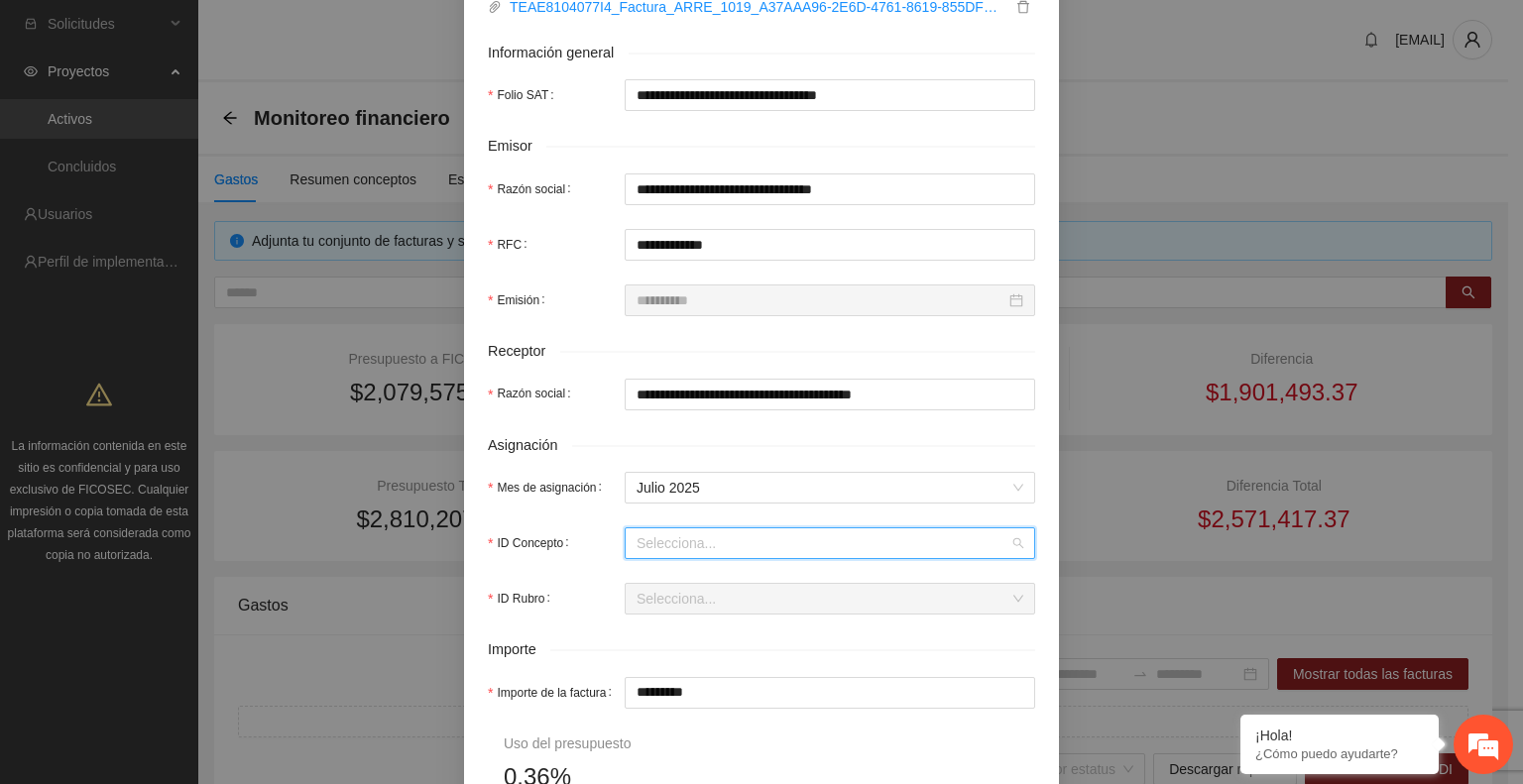 click on "ID Concepto" at bounding box center (823, 543) 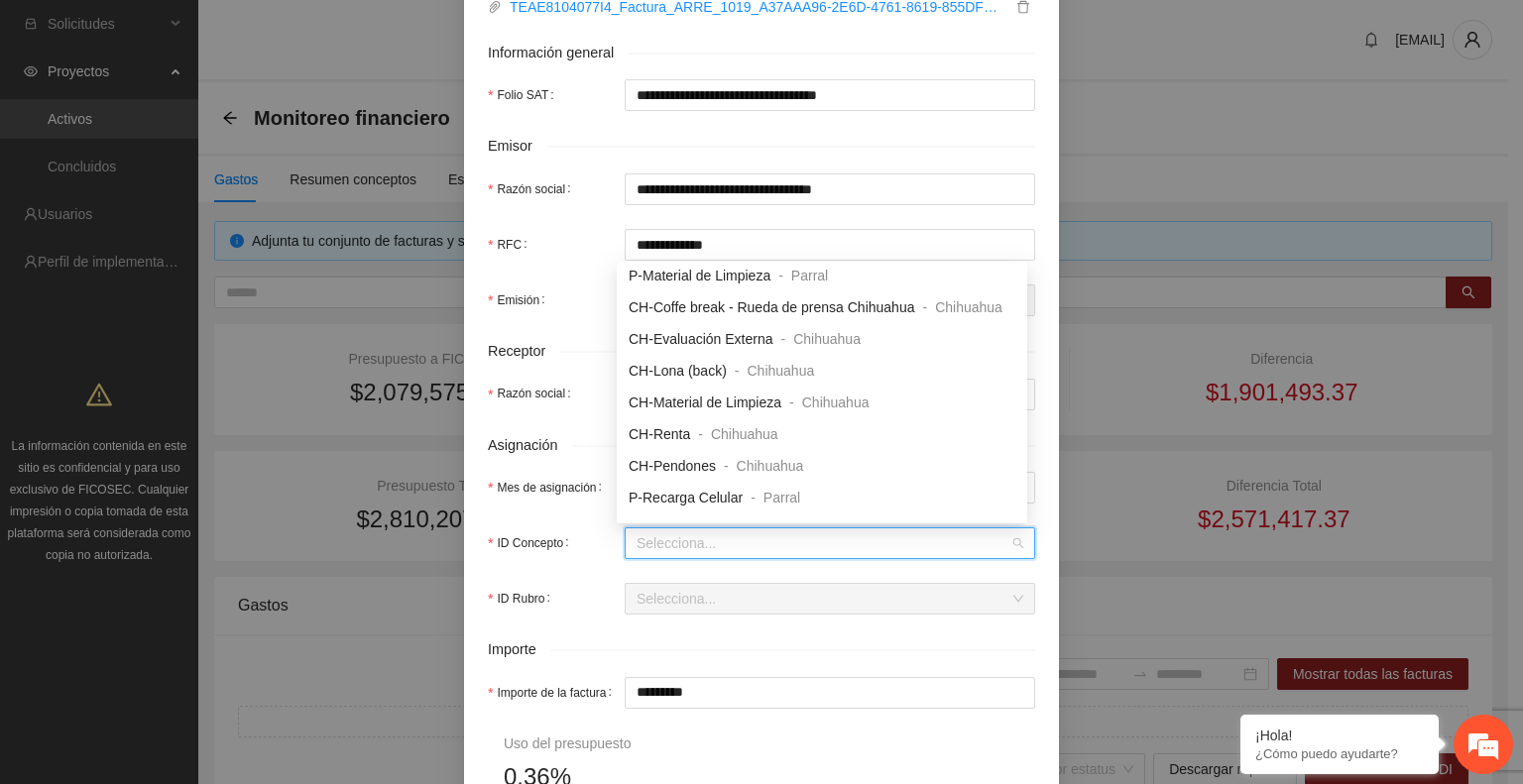 scroll, scrollTop: 580, scrollLeft: 0, axis: vertical 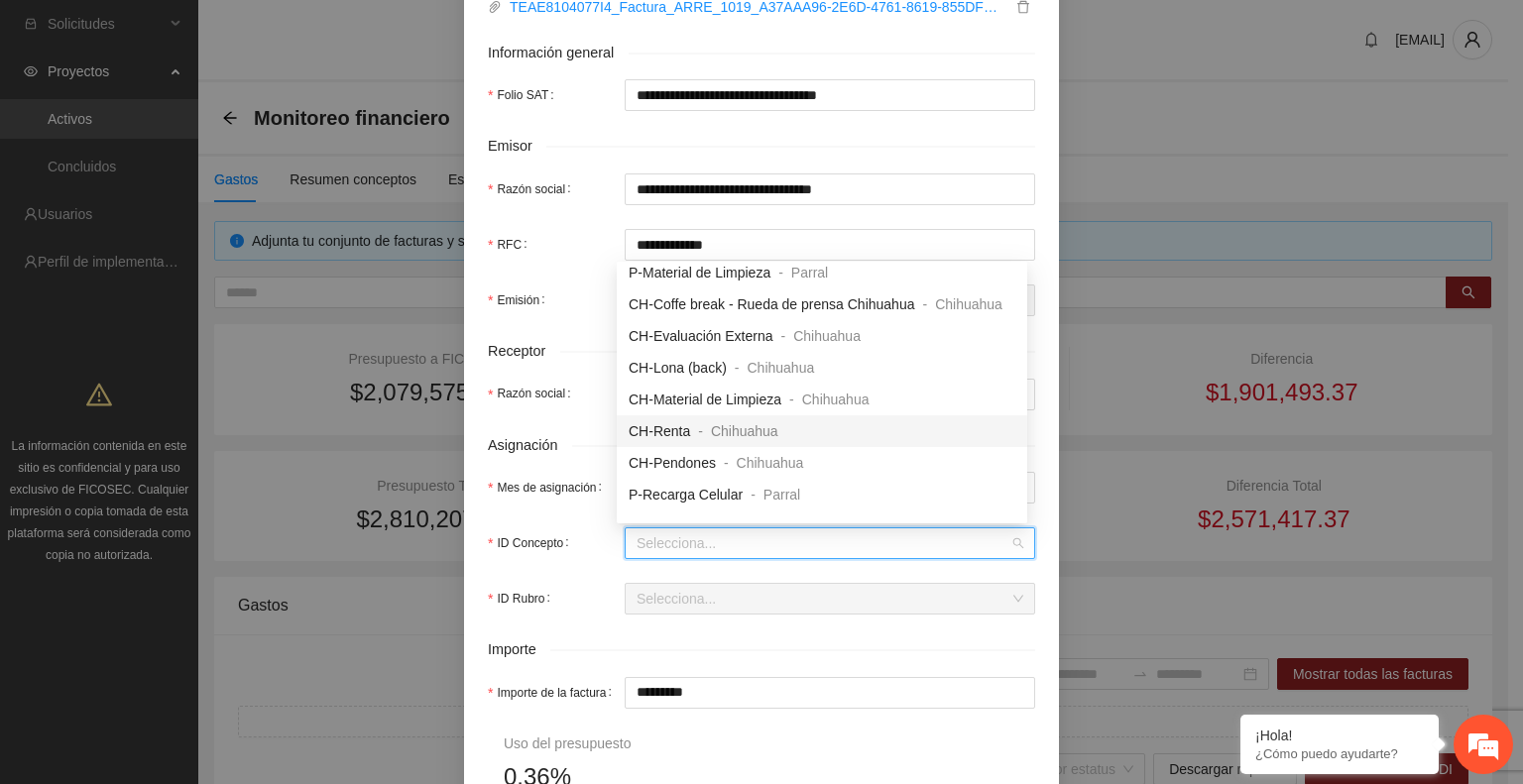 click on "Chihuahua" at bounding box center [745, 431] 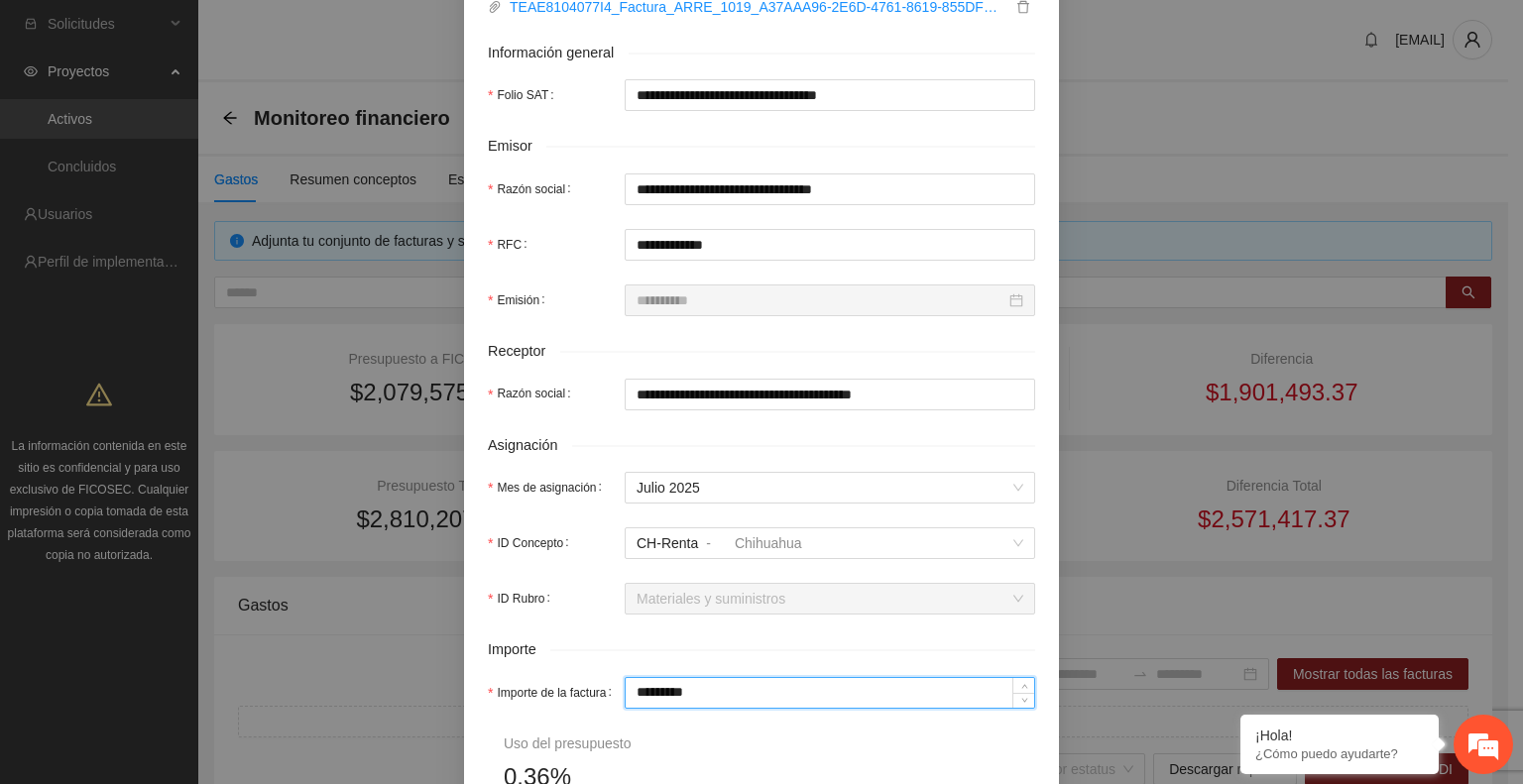 click on "*********" at bounding box center [830, 693] 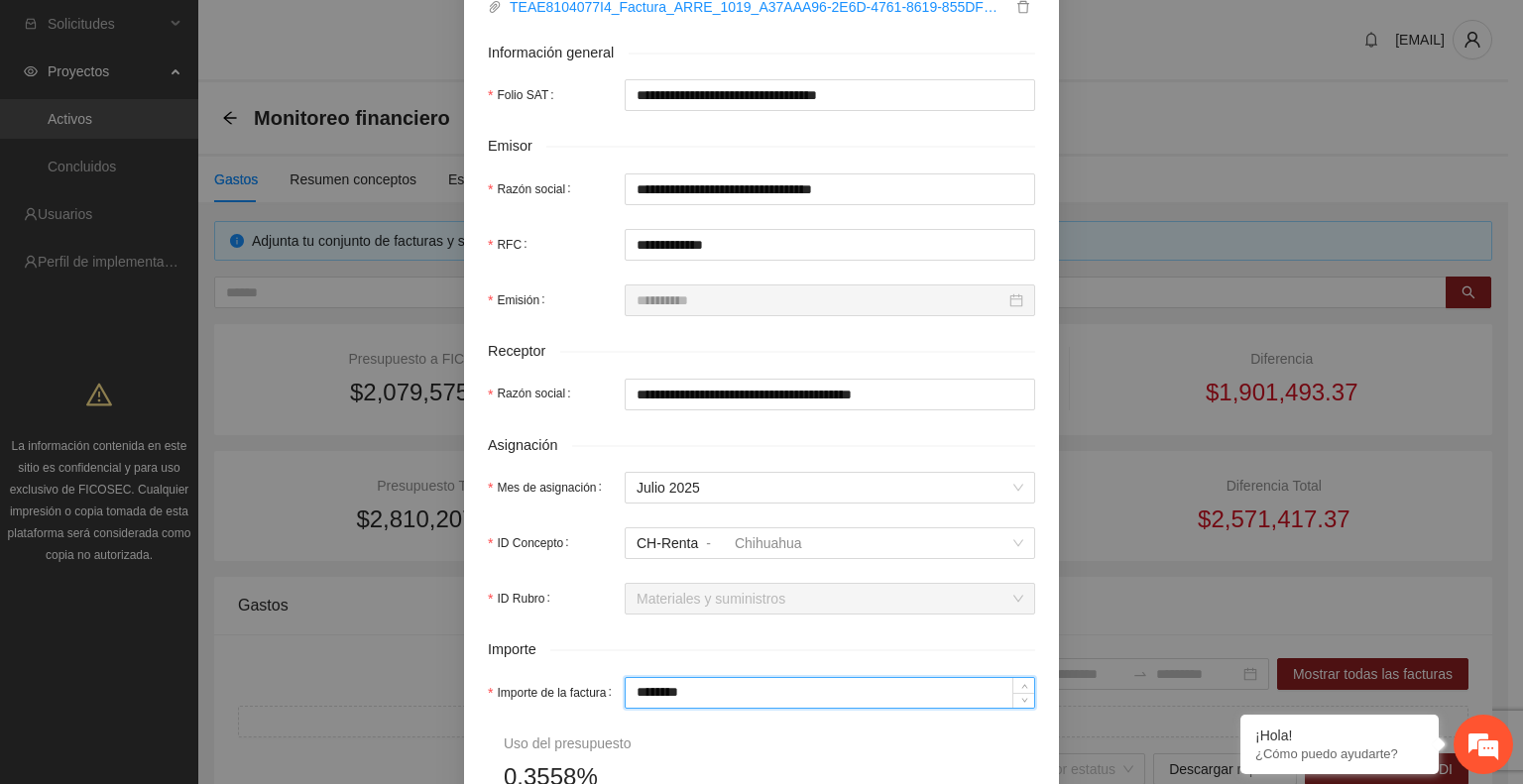 type on "******" 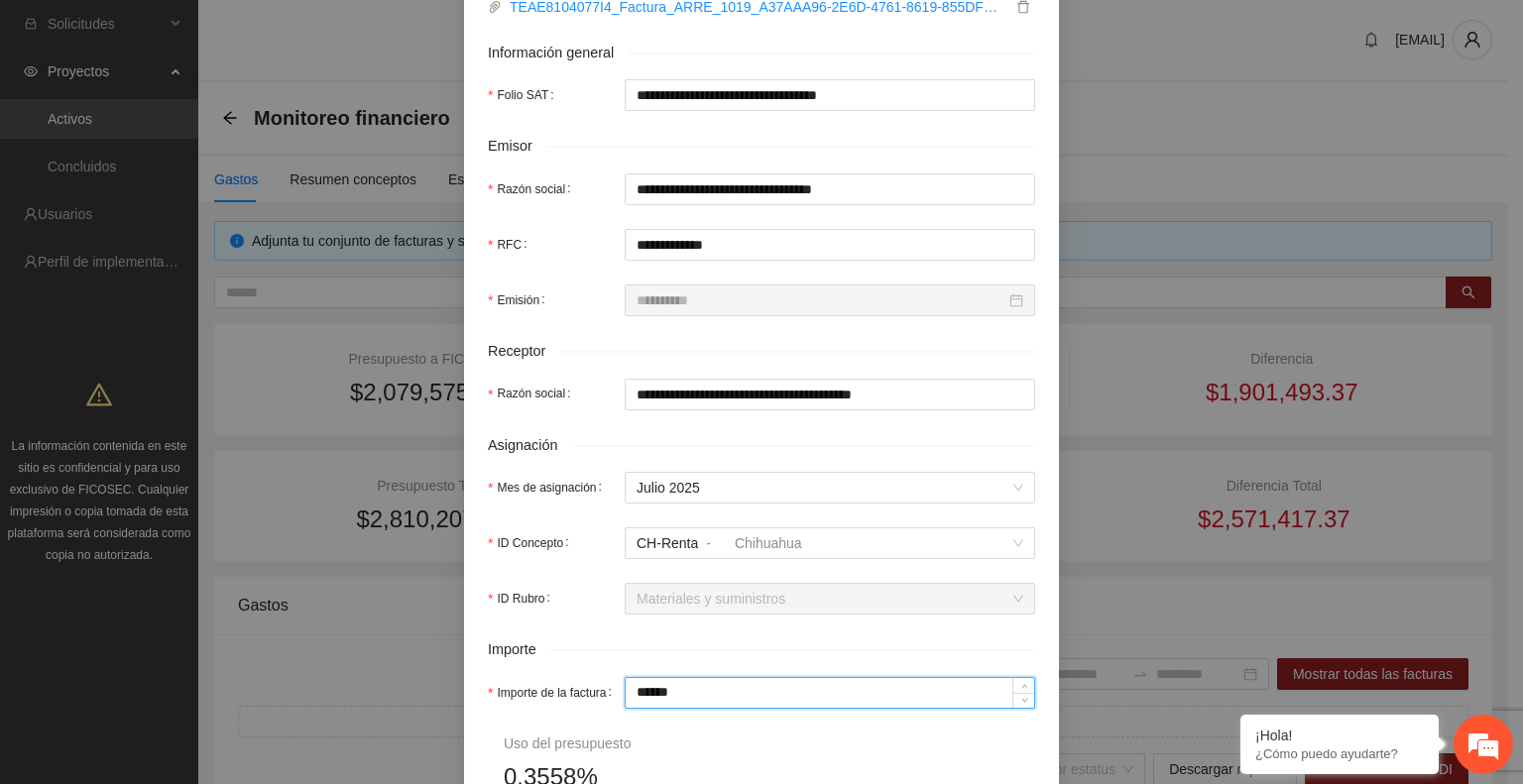 type on "*****" 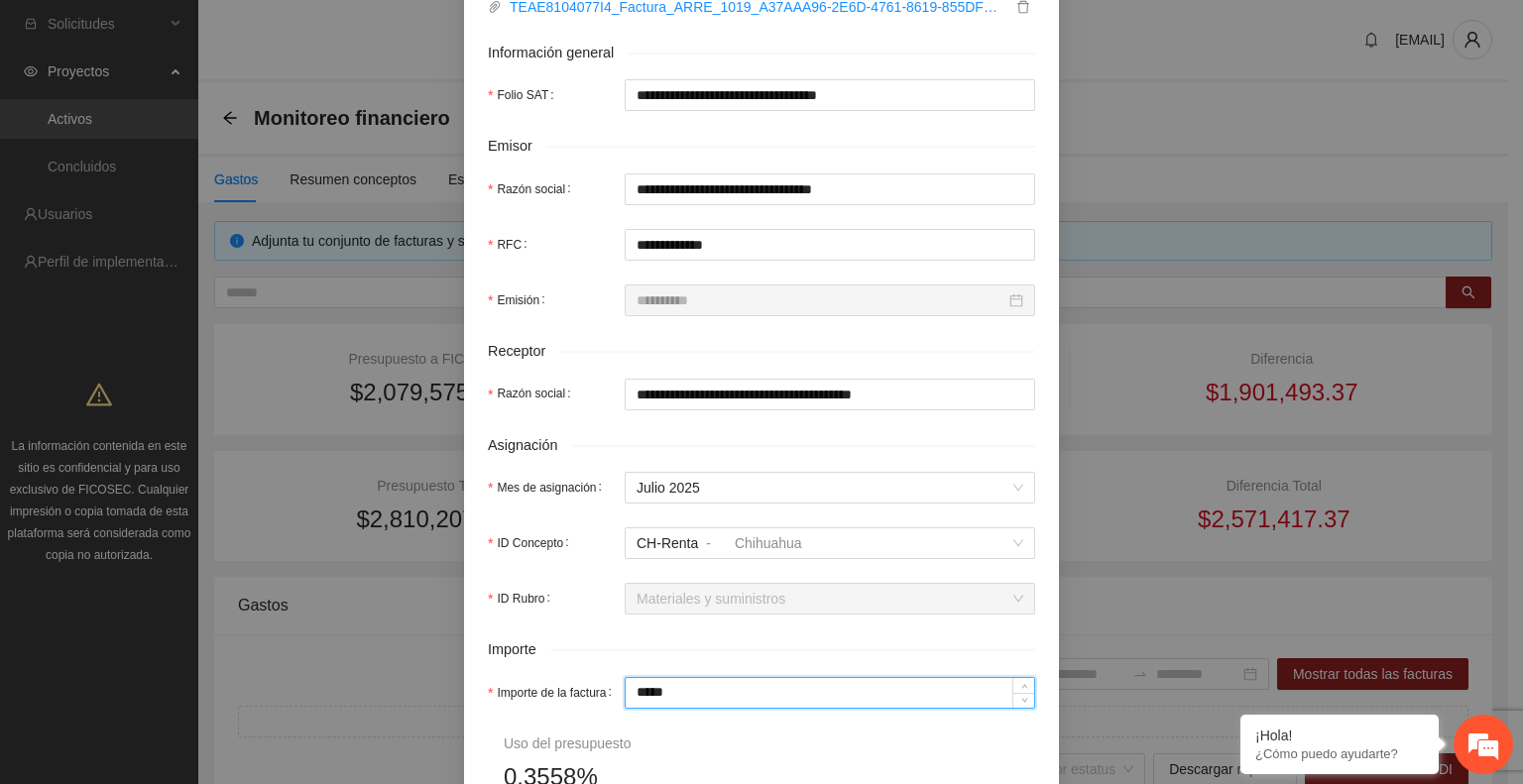 type on "***" 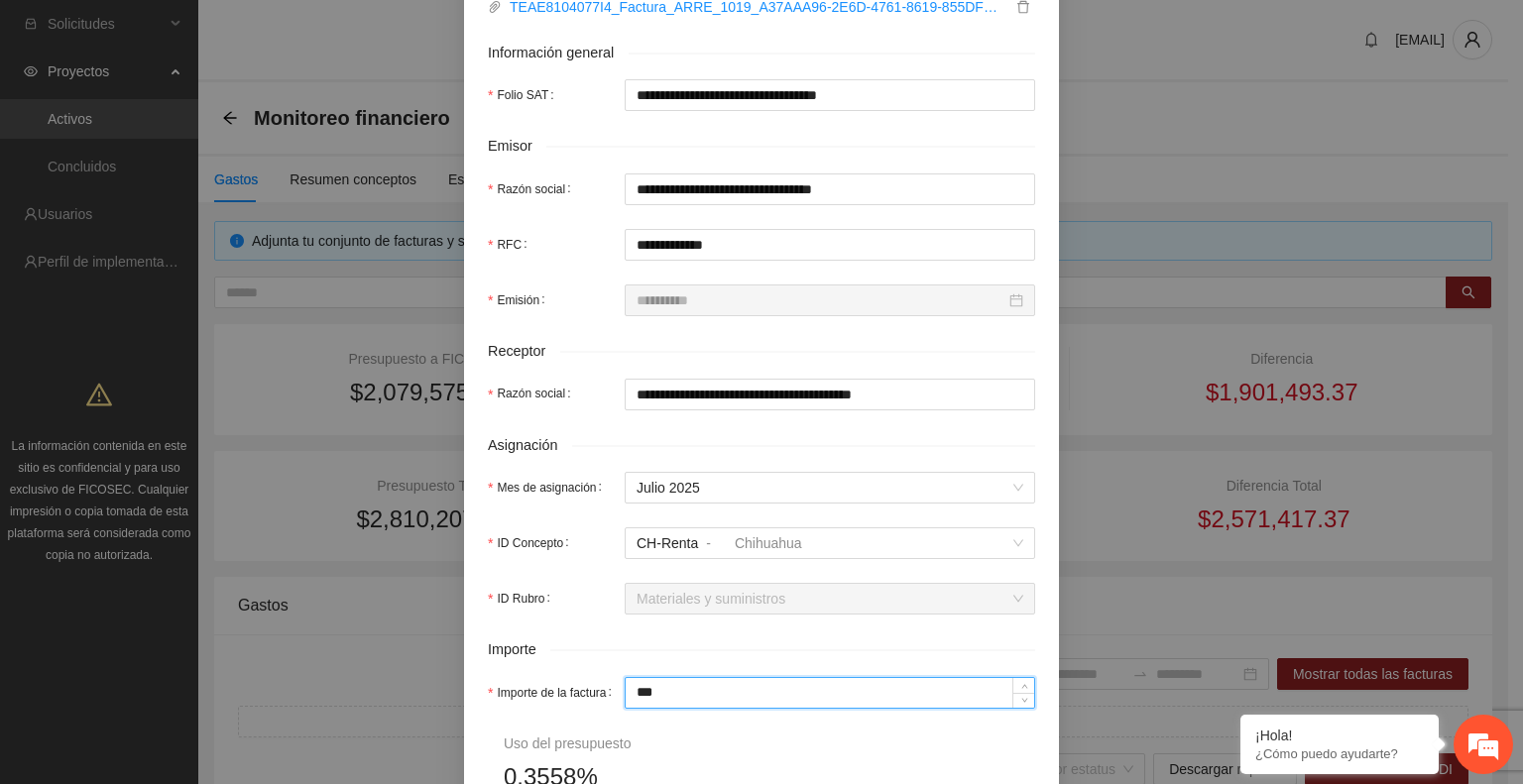 type on "**" 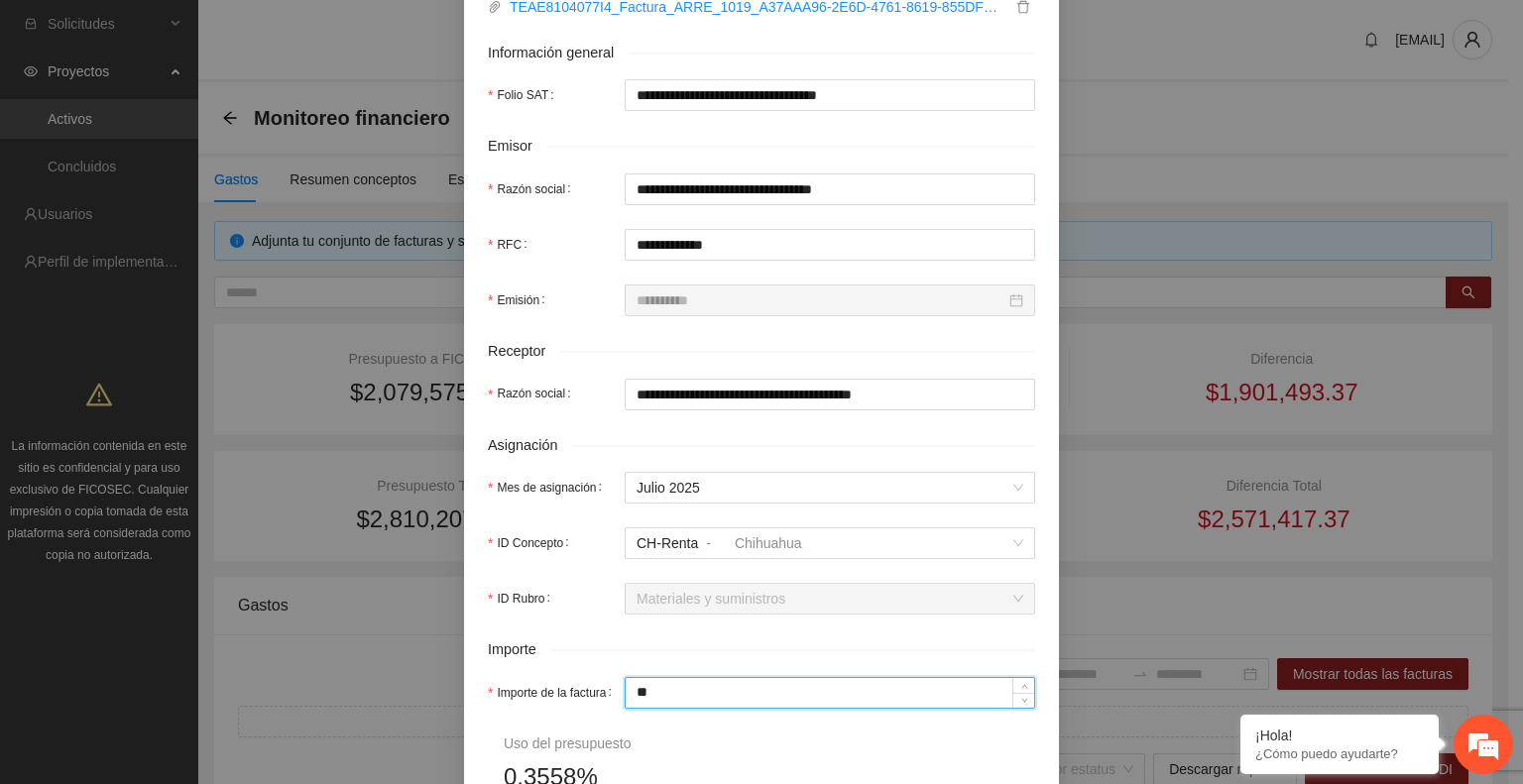 type on "*" 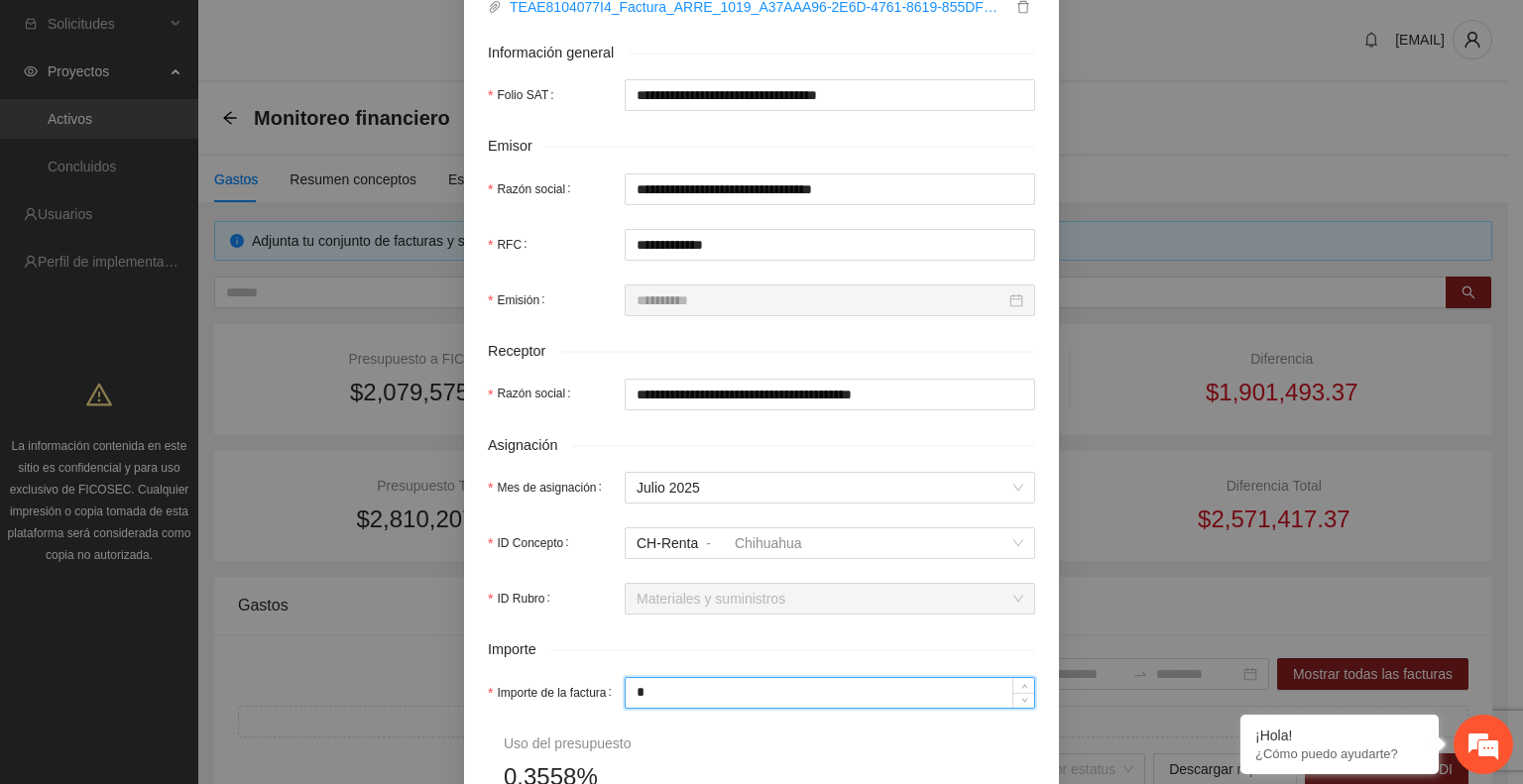 type 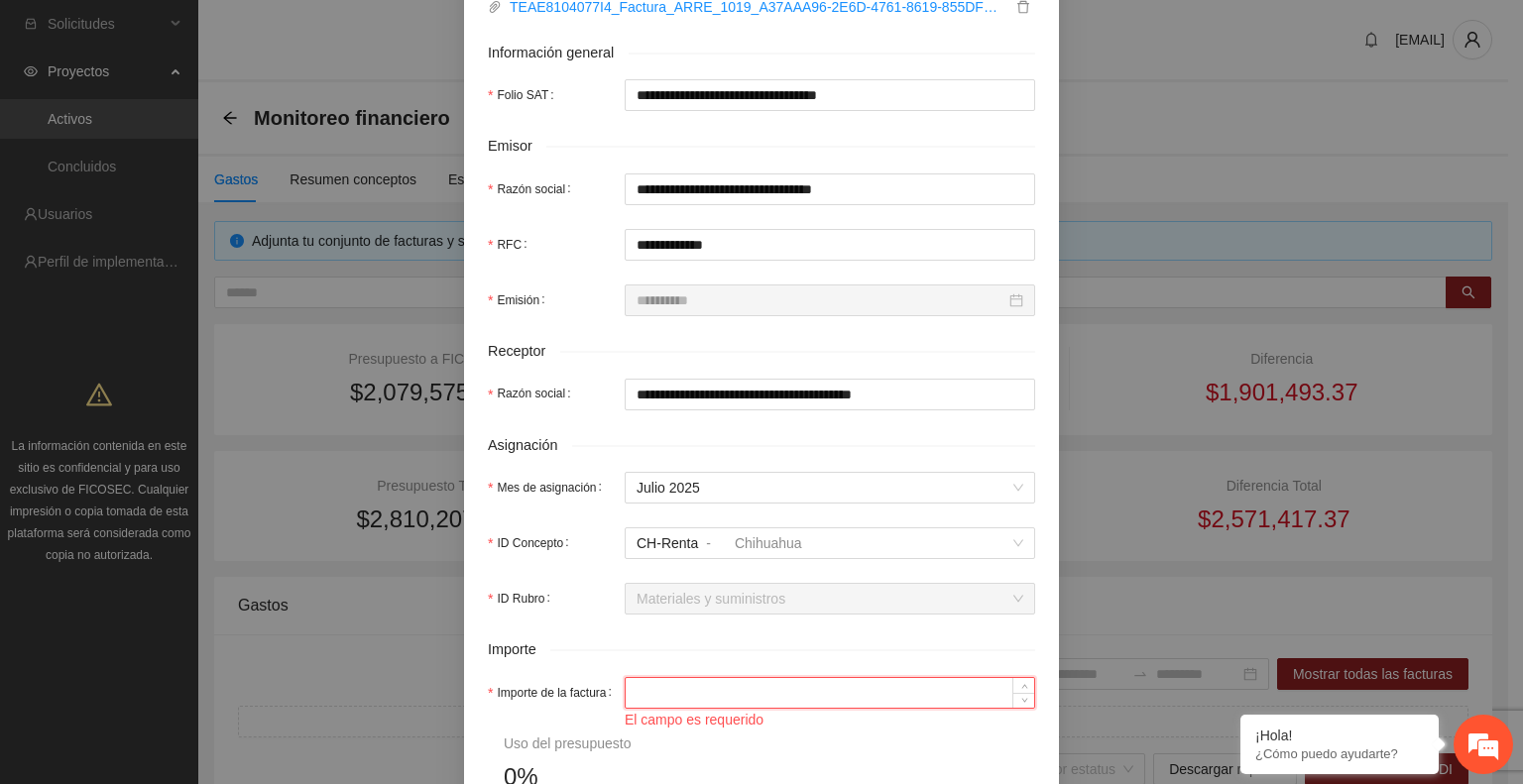 type on "*" 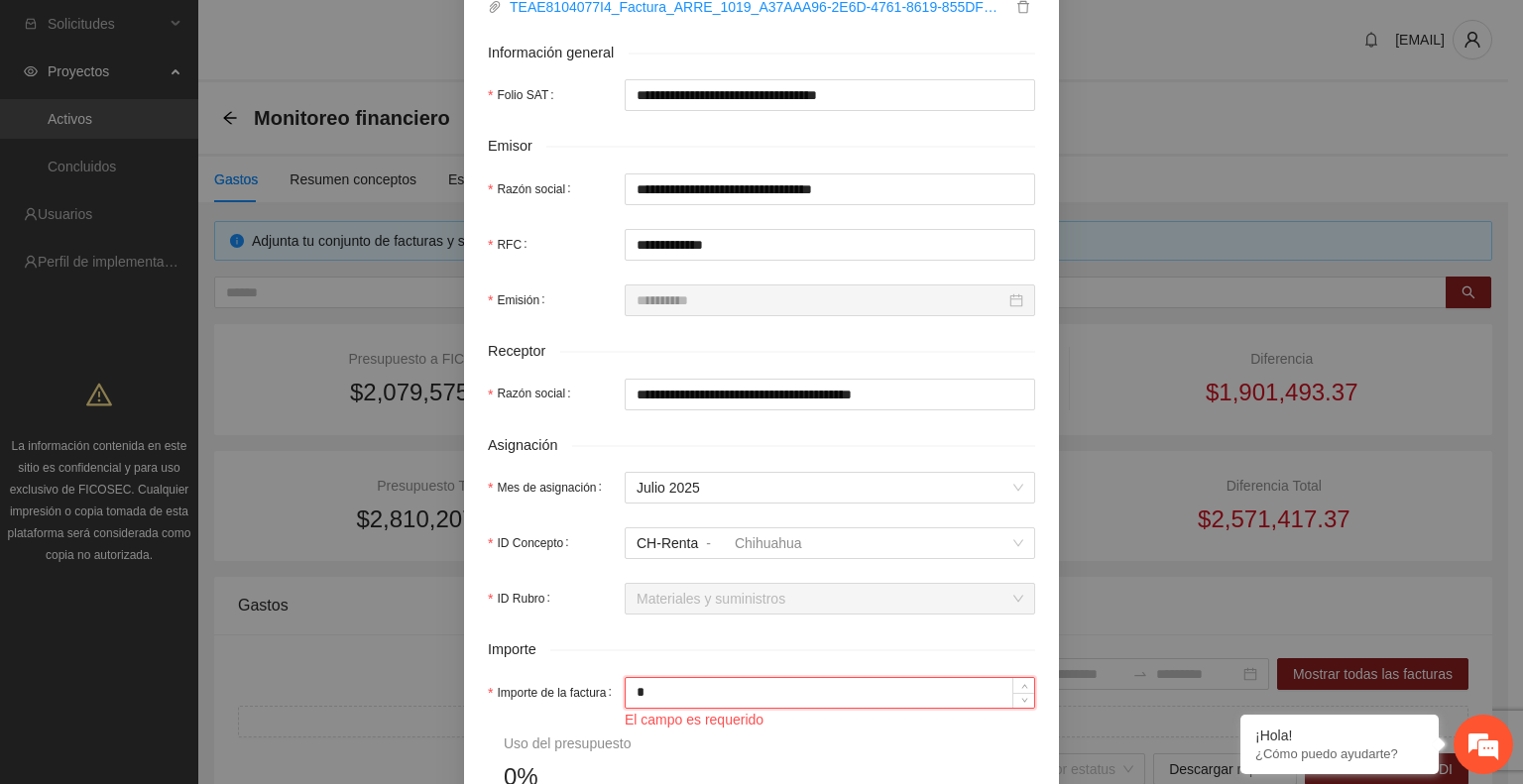 type on "**" 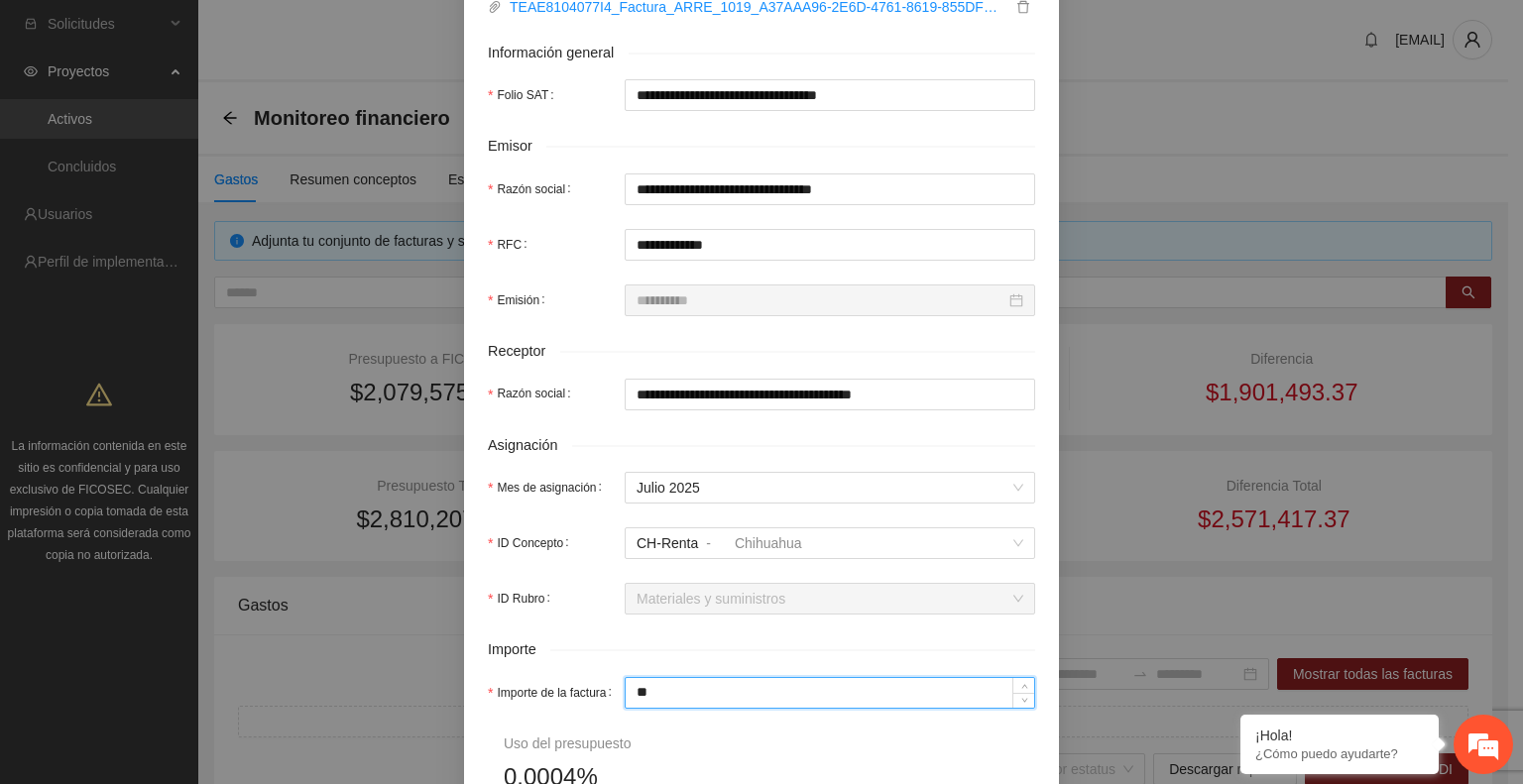 type on "***" 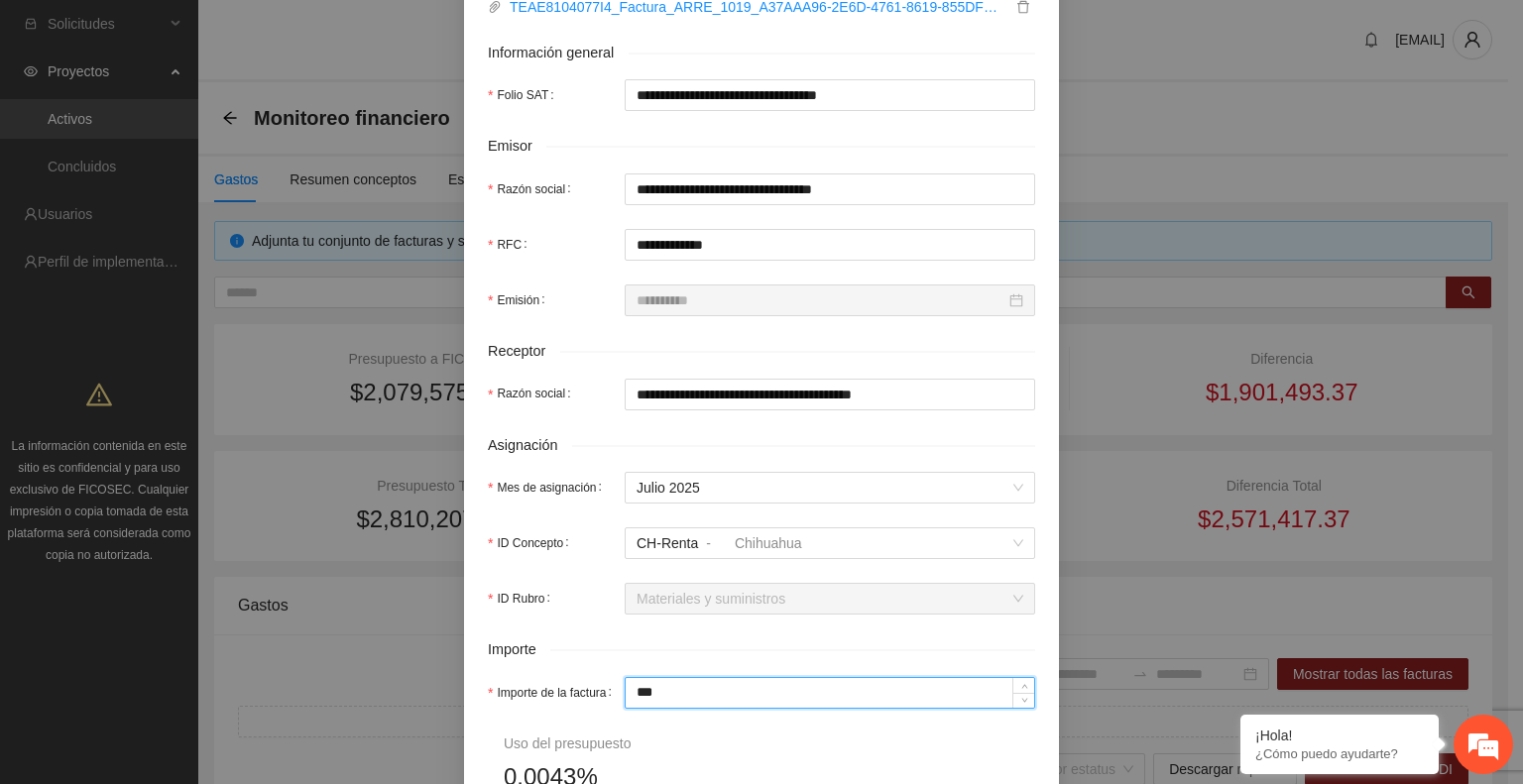 type on "*****" 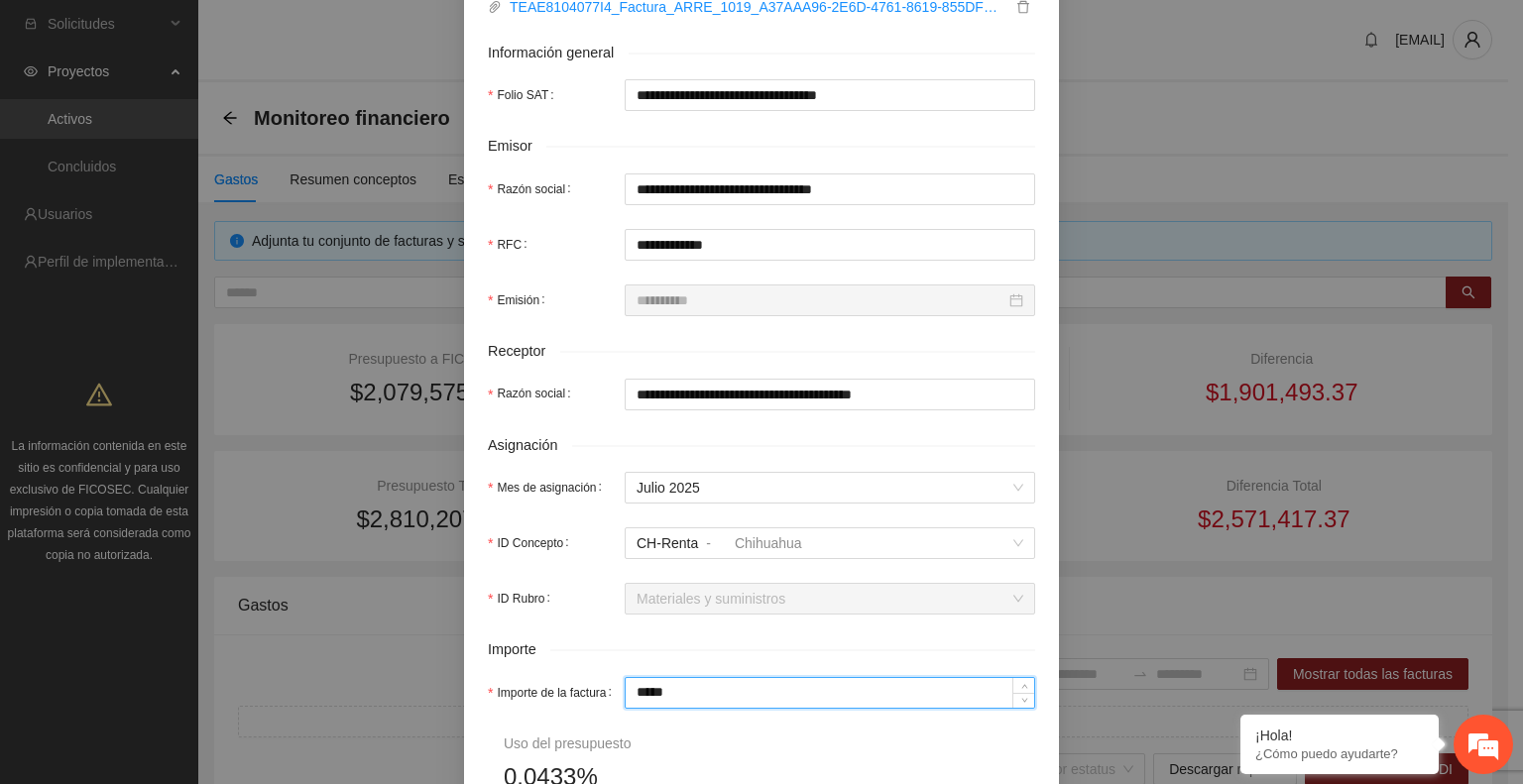 type on "******" 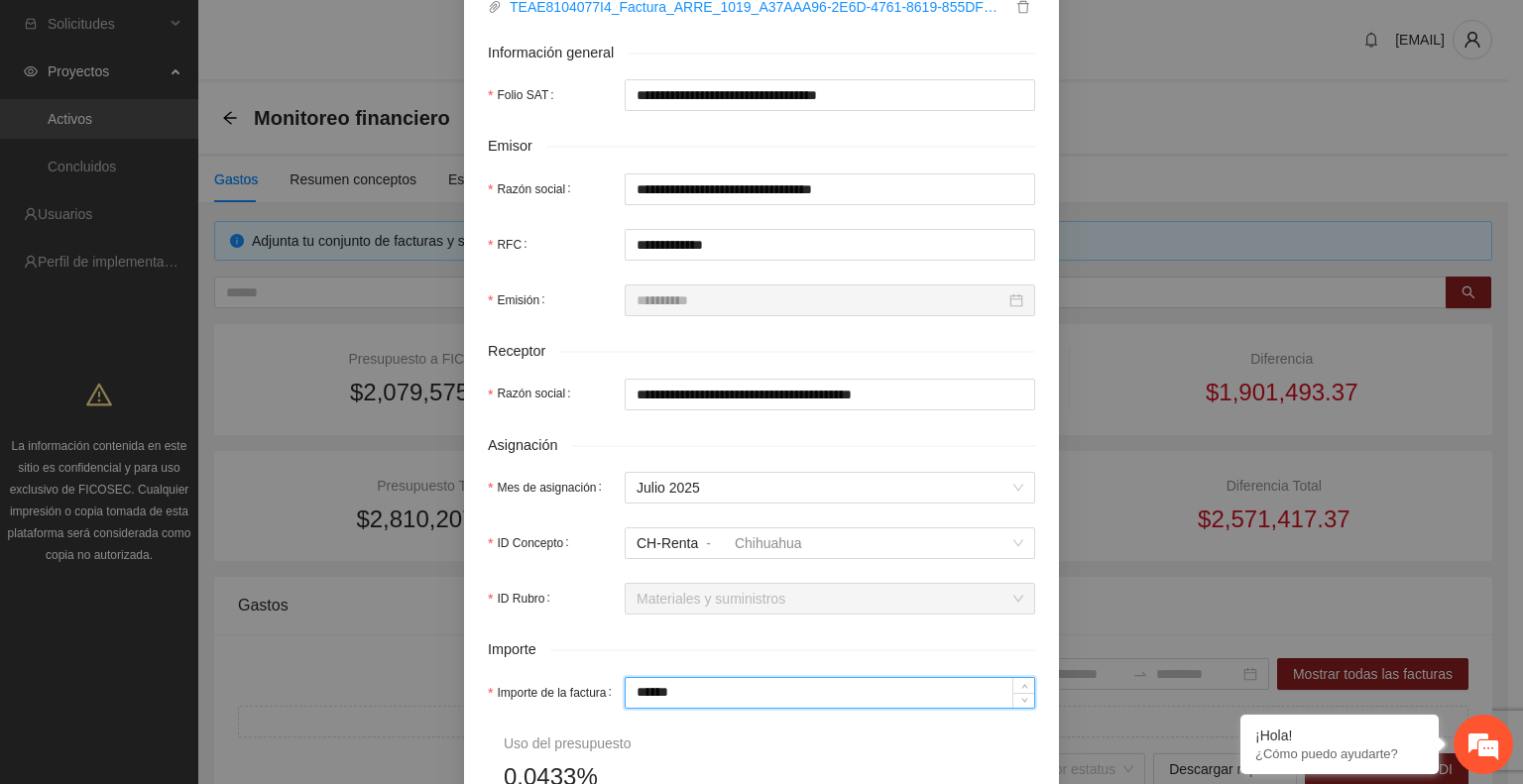 type on "******" 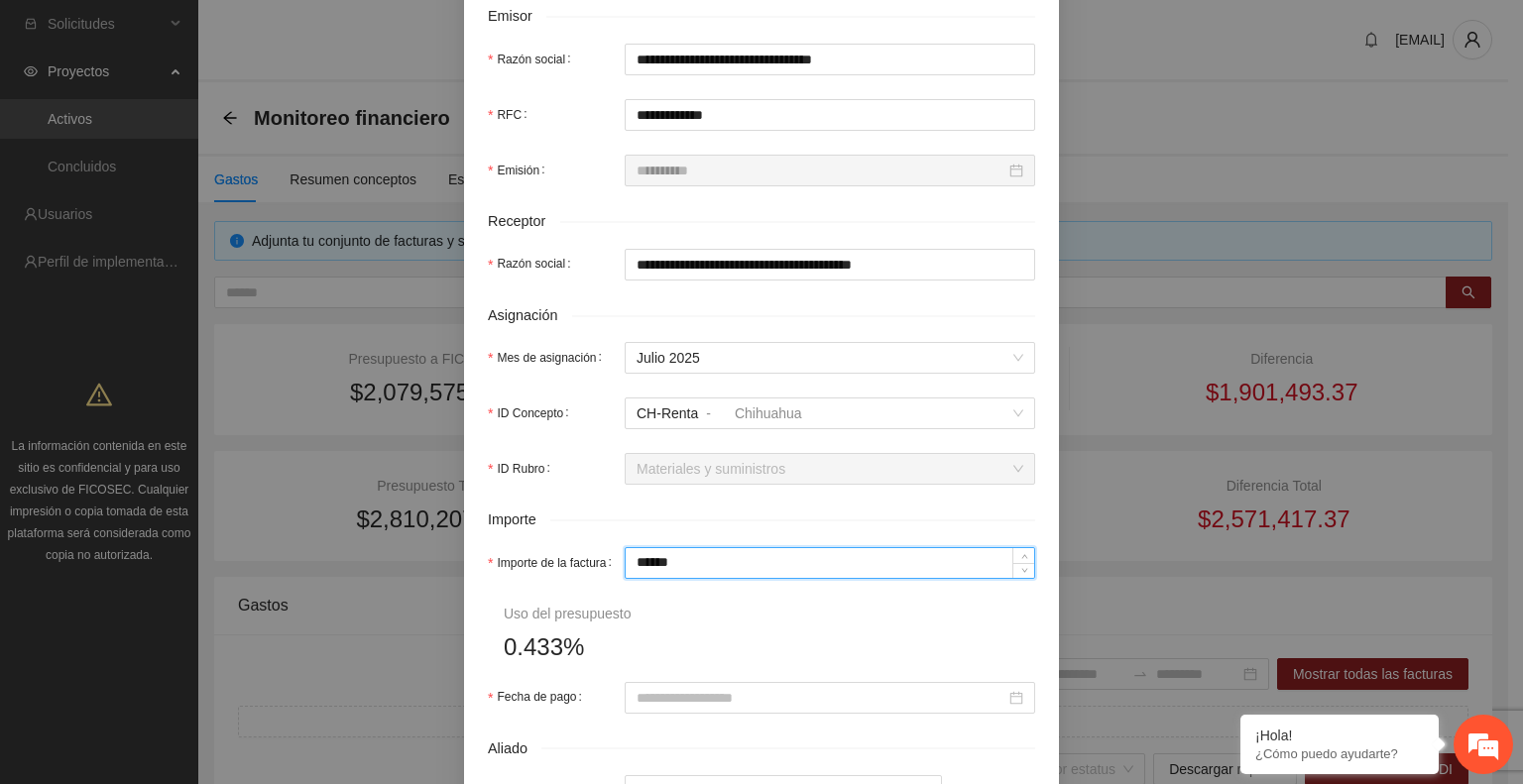 scroll, scrollTop: 488, scrollLeft: 0, axis: vertical 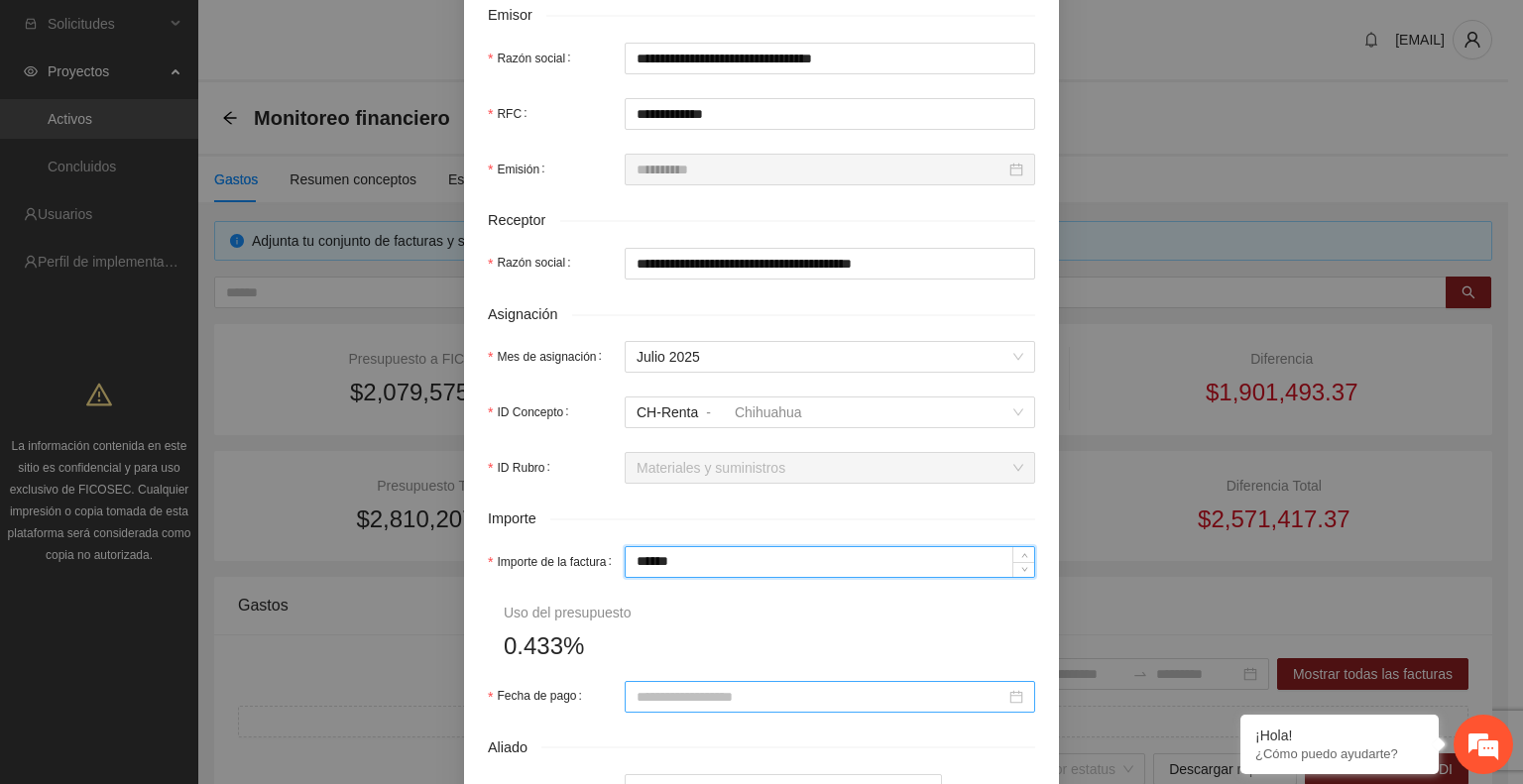 type on "******" 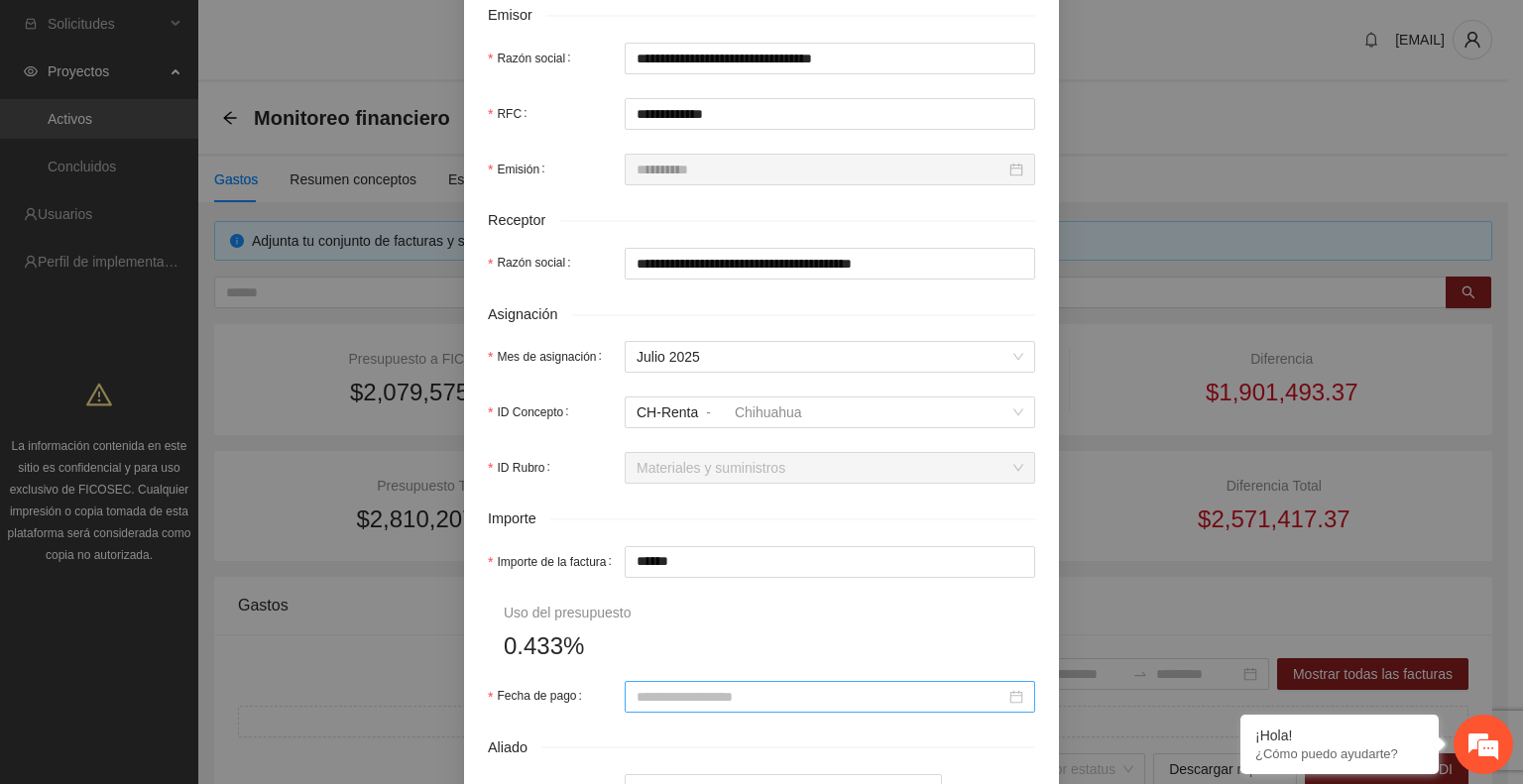 click at bounding box center (830, 697) 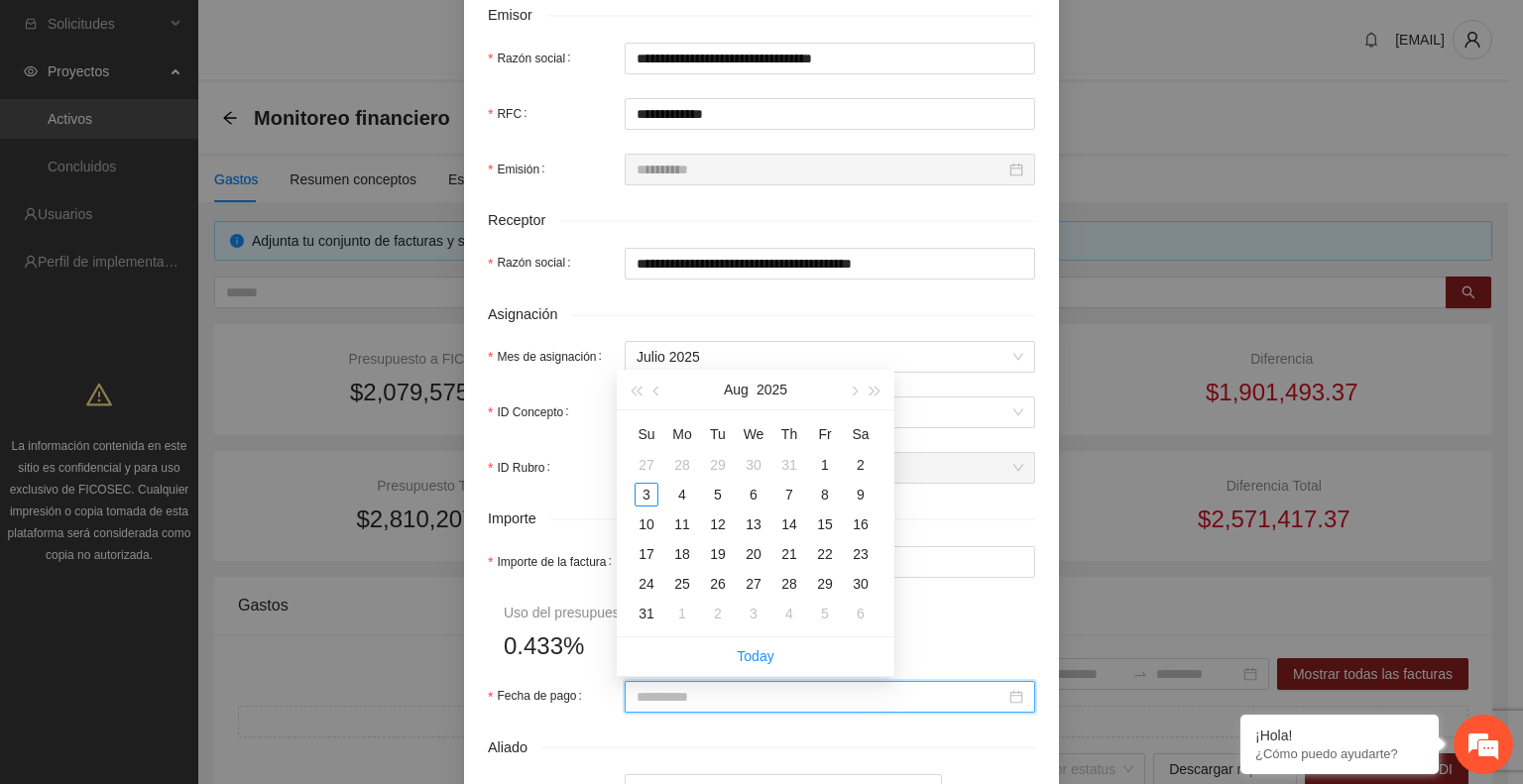 type on "**********" 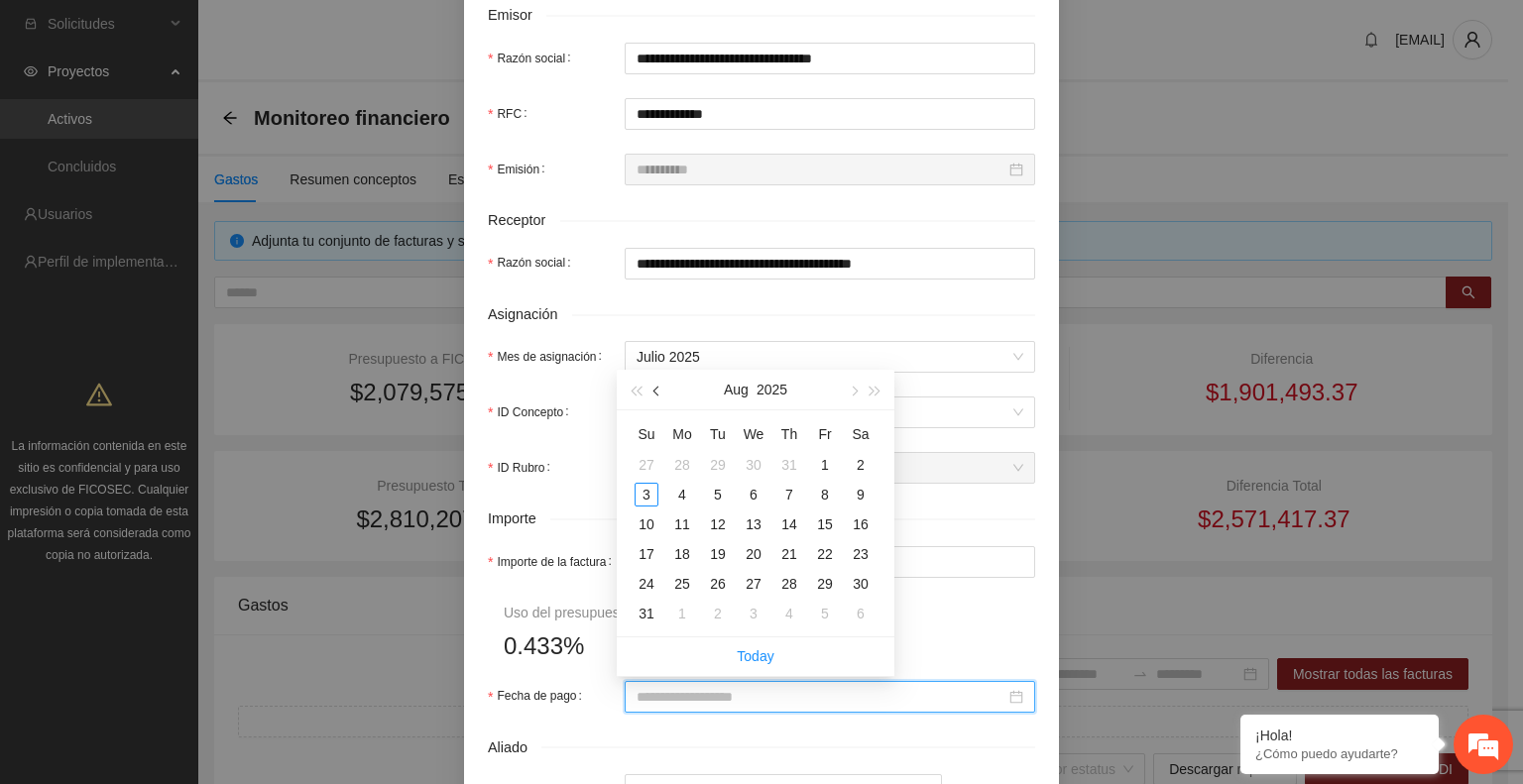 click at bounding box center (657, 390) 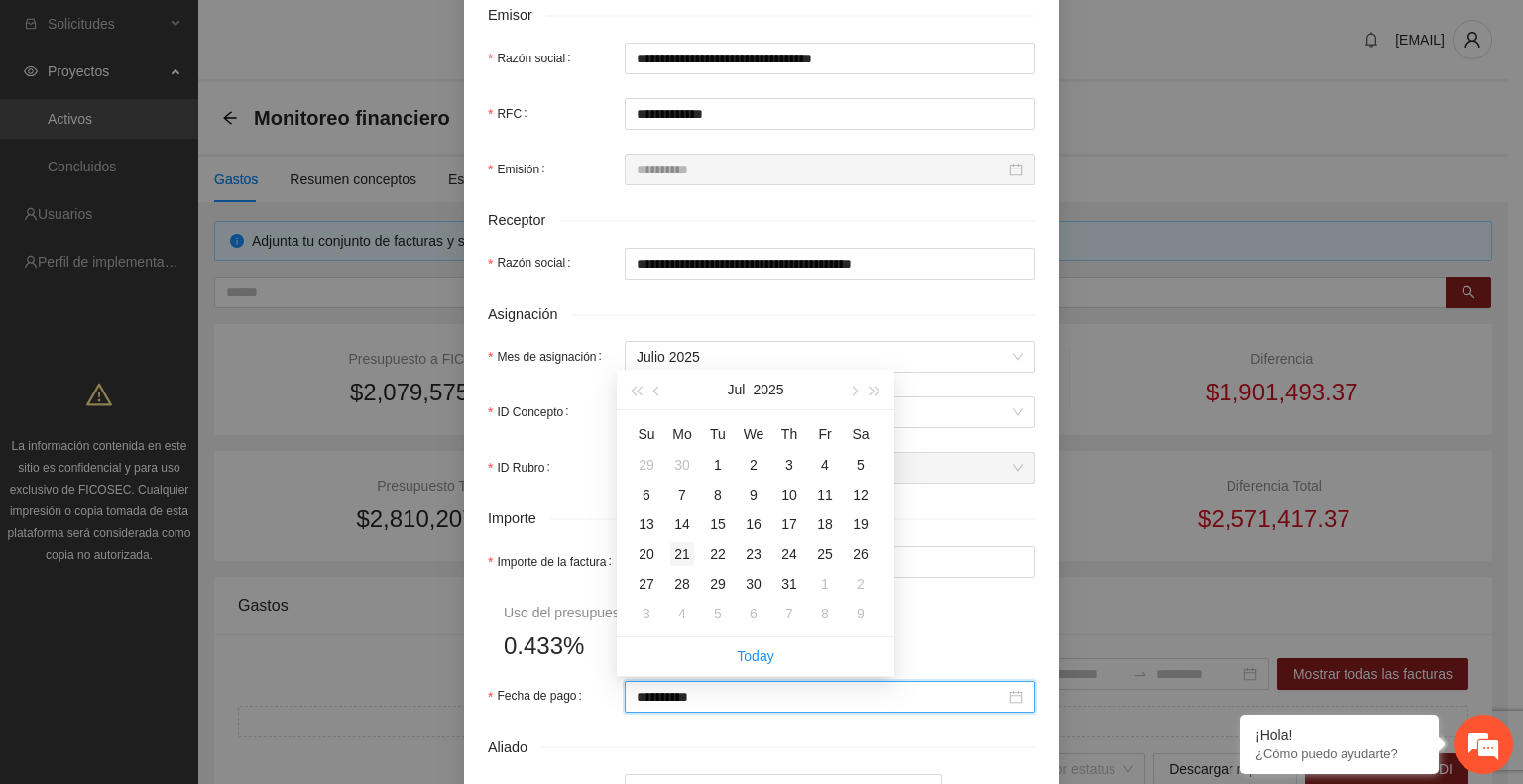 type on "**********" 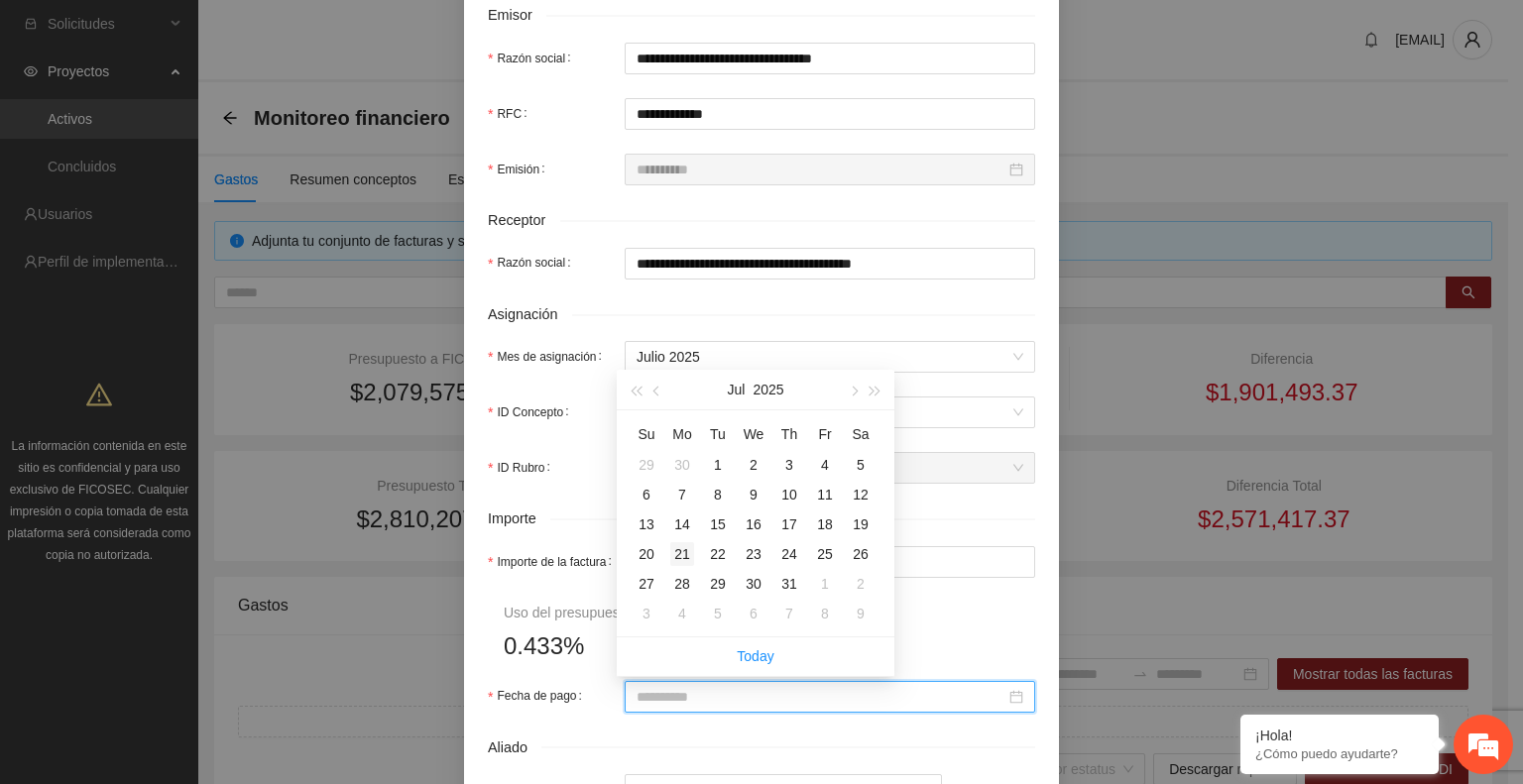 click on "21" at bounding box center (682, 554) 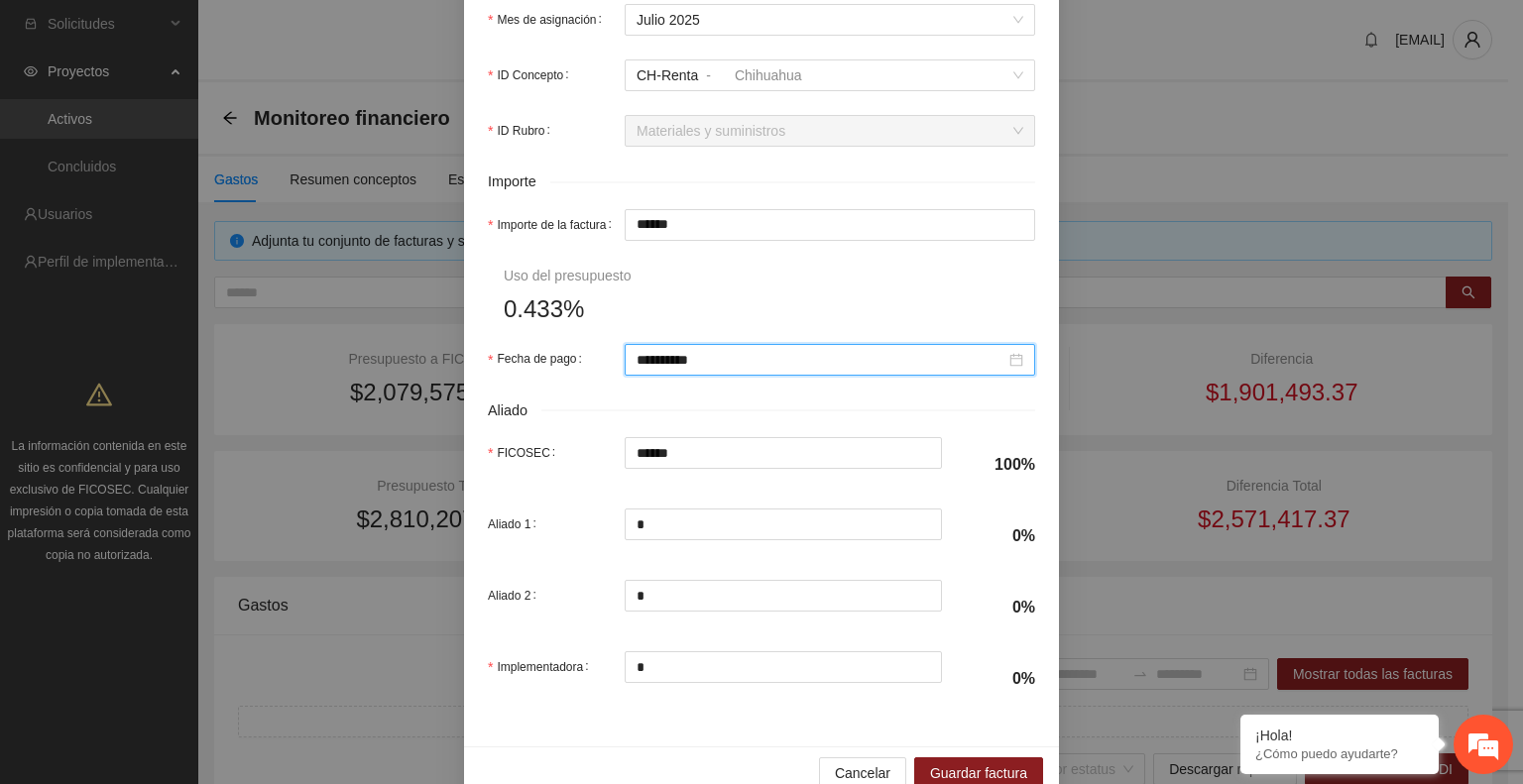 scroll, scrollTop: 862, scrollLeft: 0, axis: vertical 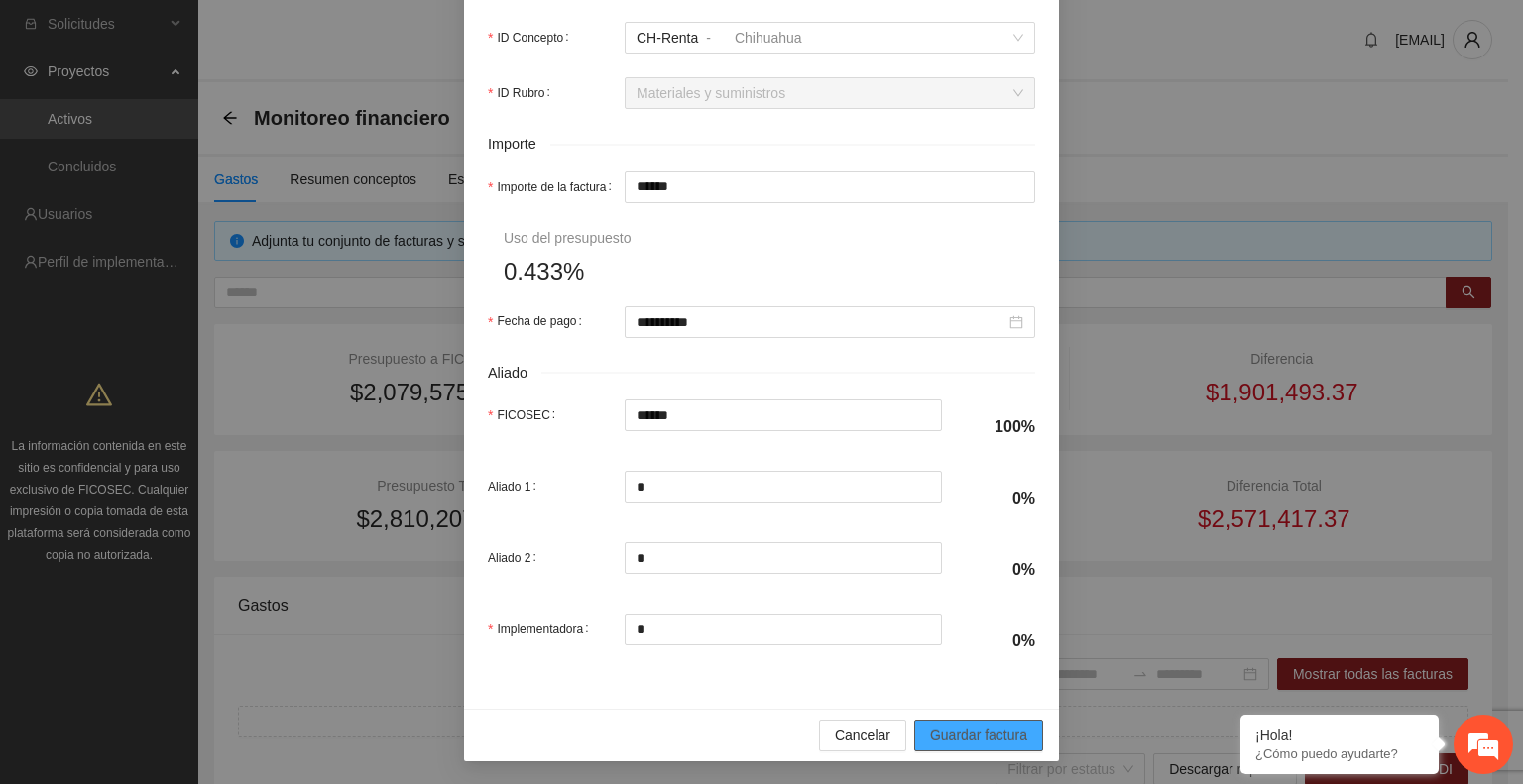 click on "Guardar factura" at bounding box center [979, 735] 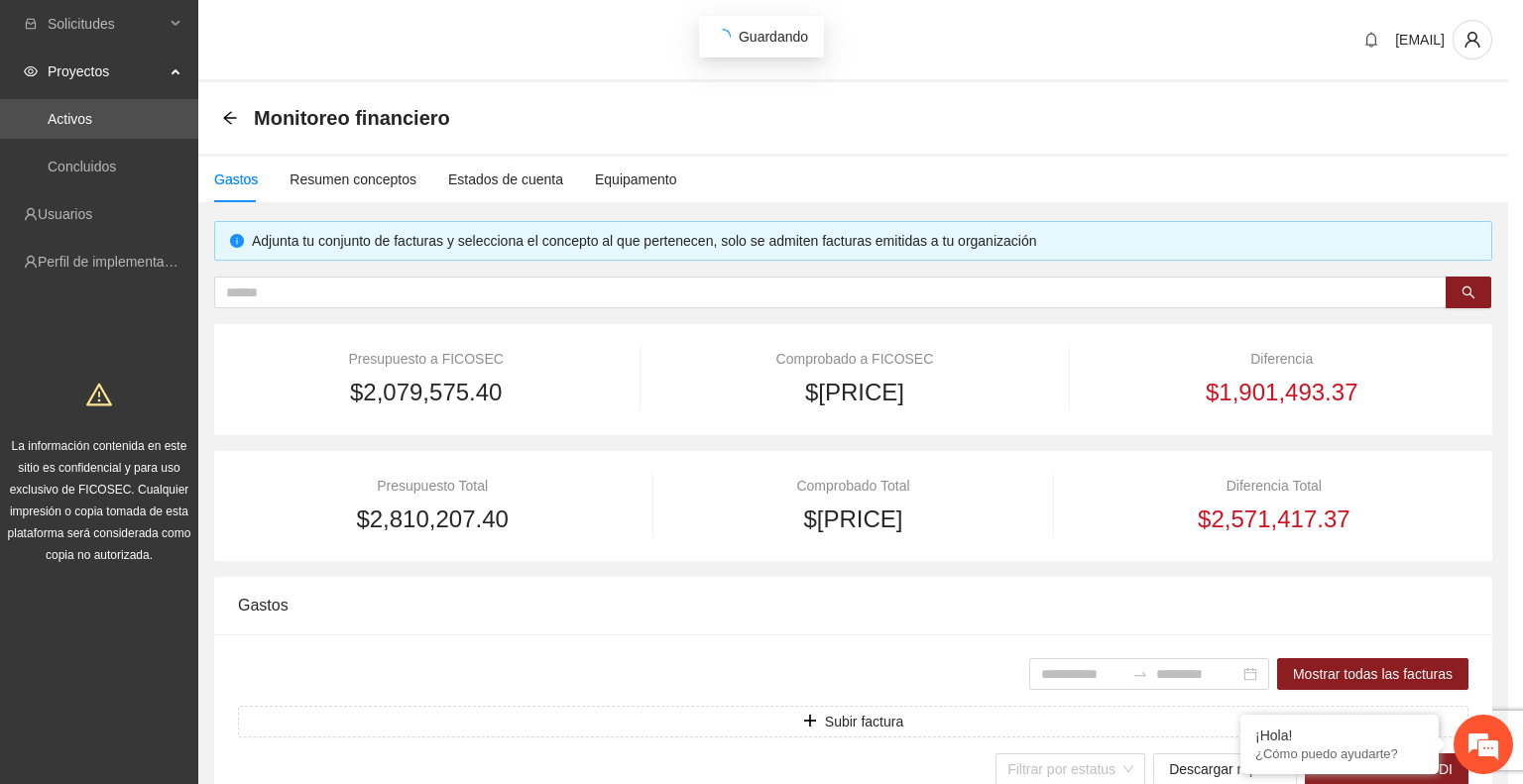 scroll, scrollTop: 704, scrollLeft: 0, axis: vertical 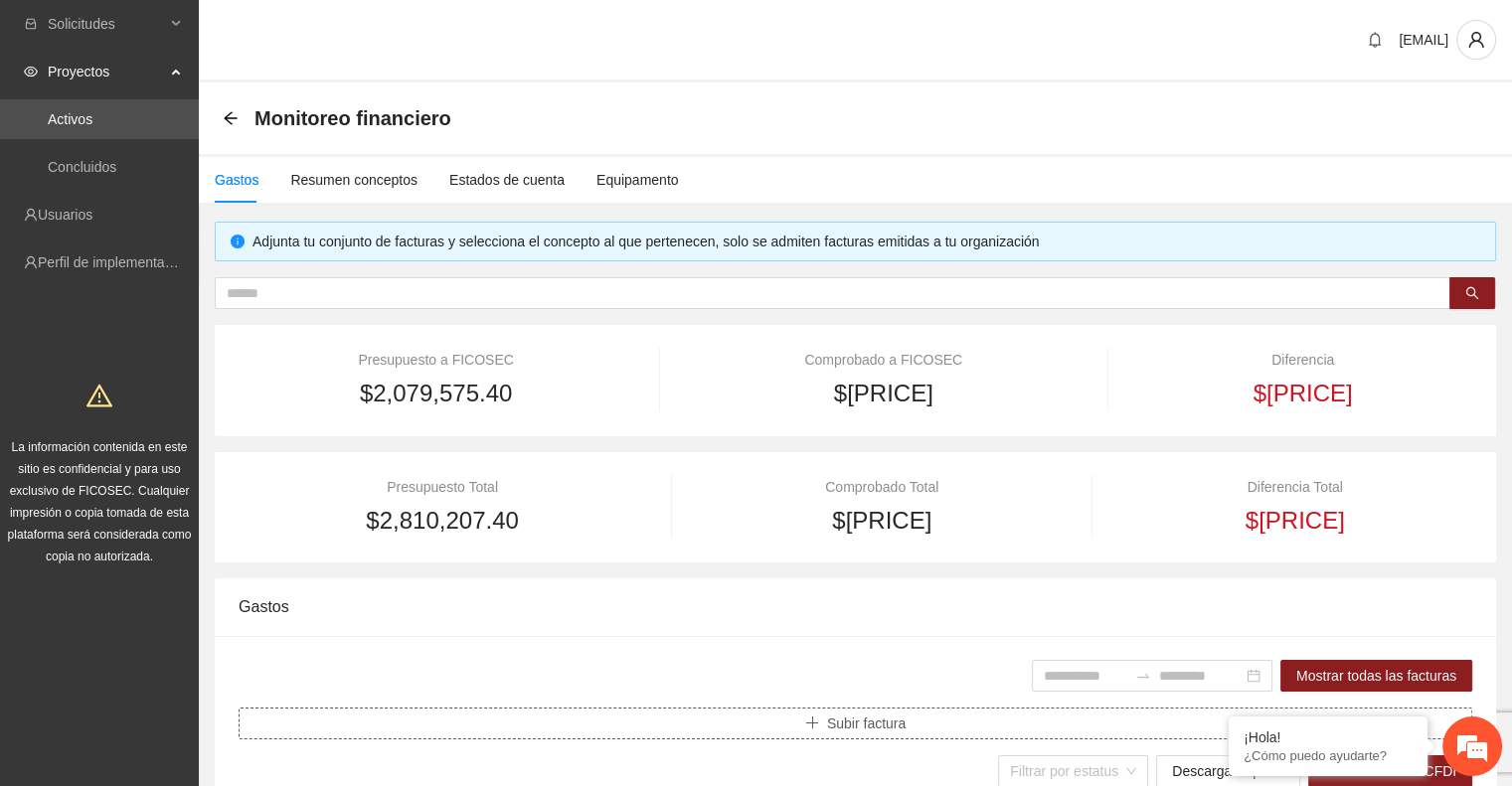click on "Subir factura" at bounding box center [866, 723] 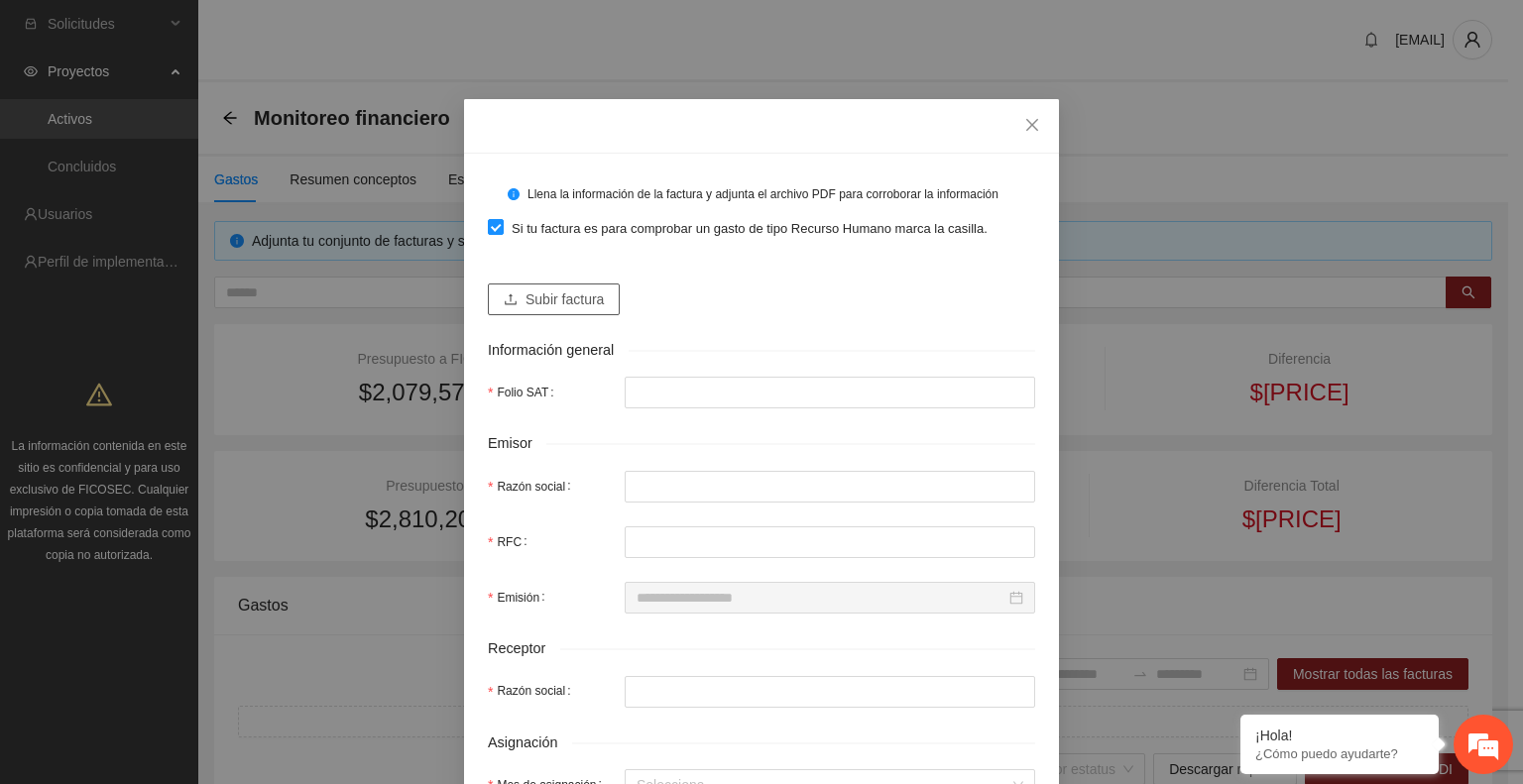 click on "Subir factura" at bounding box center (564, 299) 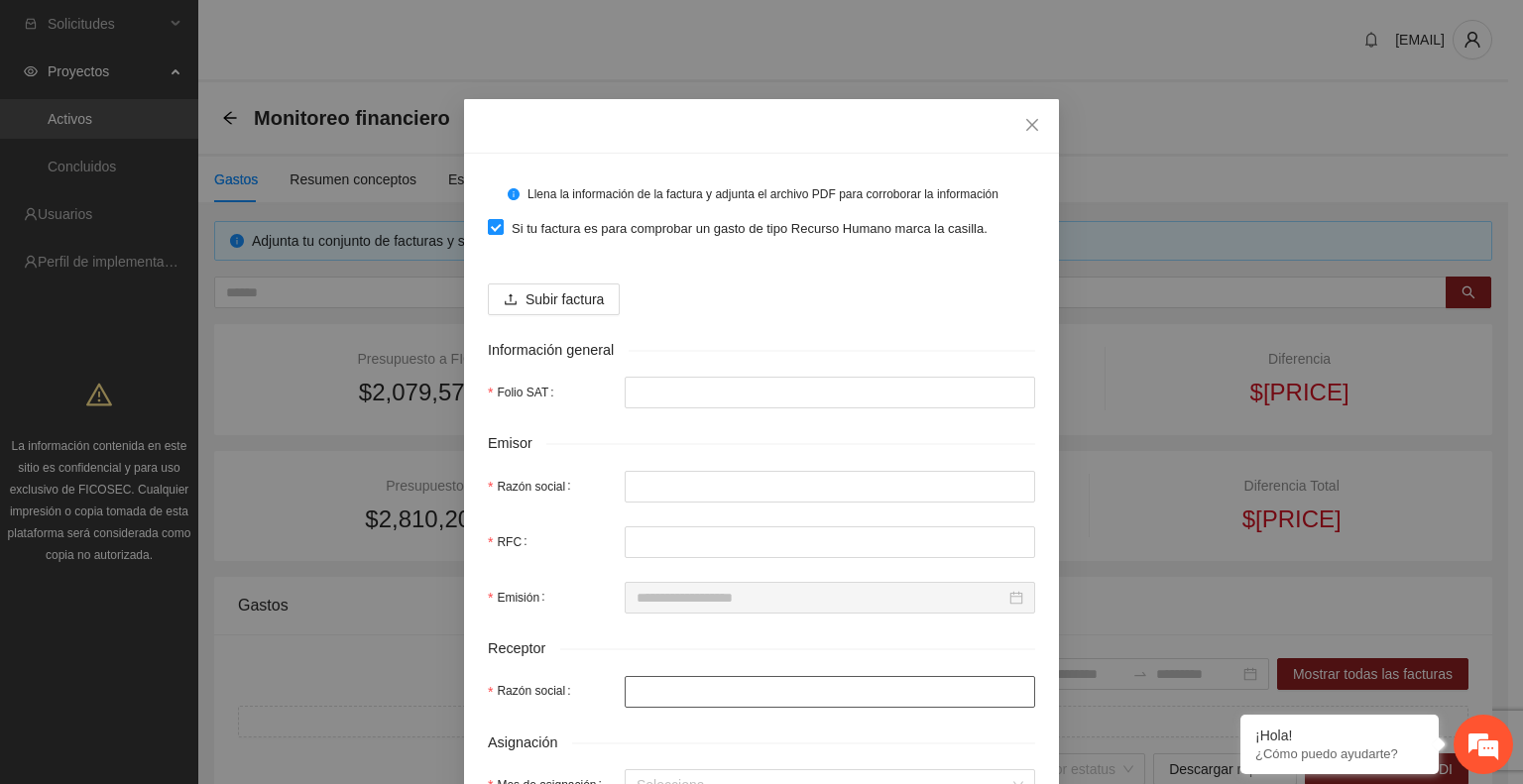 type on "**********" 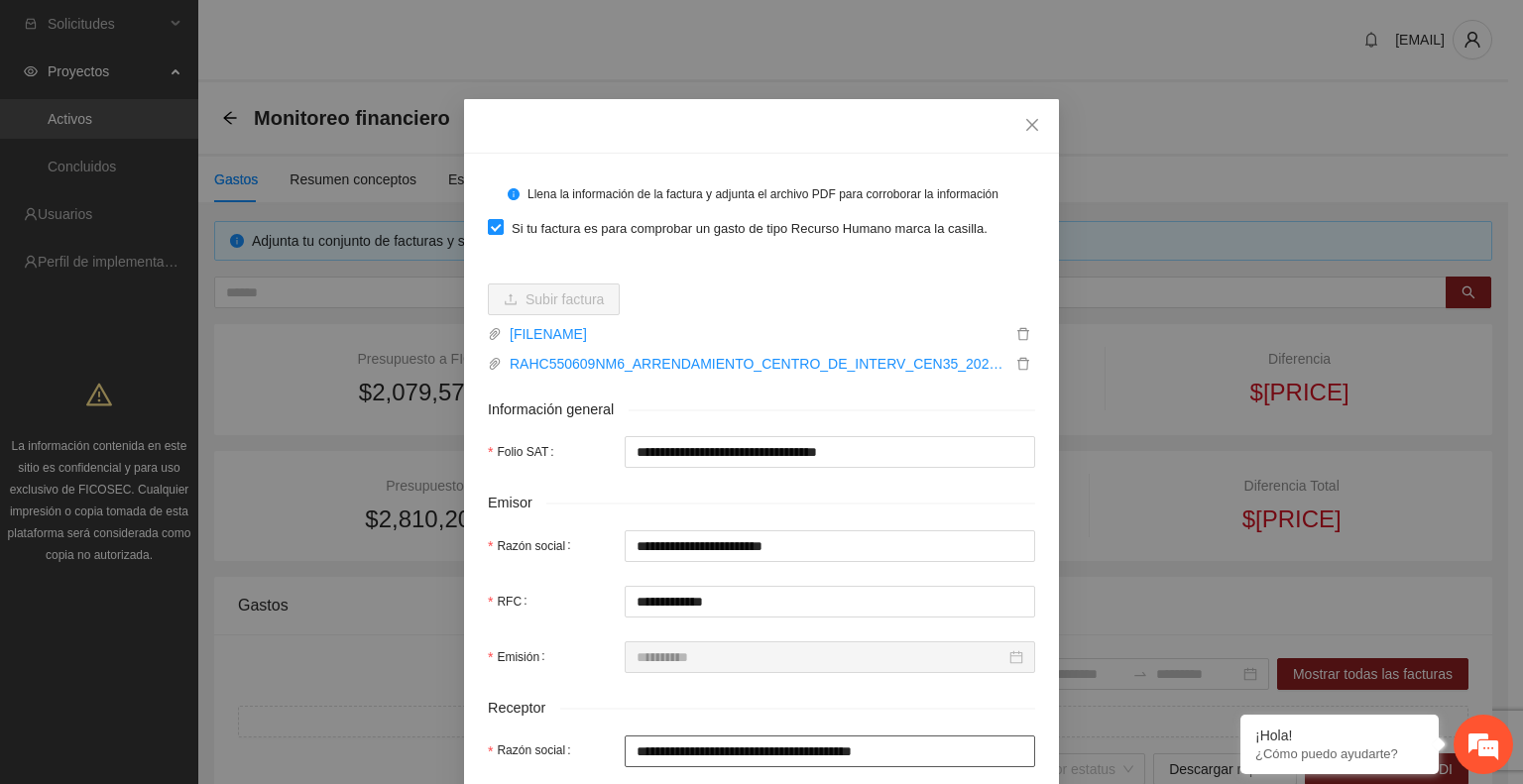 type on "**********" 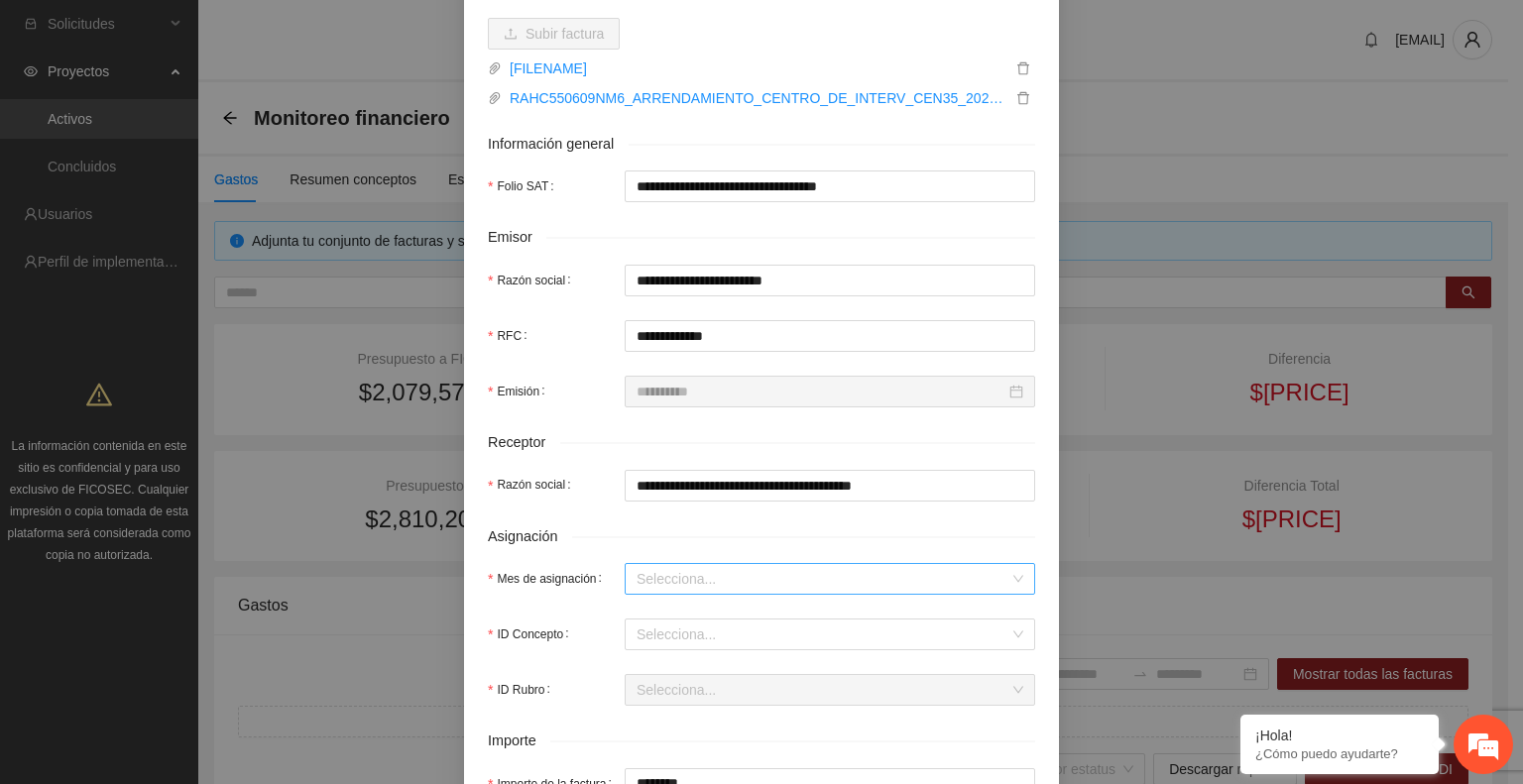 scroll, scrollTop: 270, scrollLeft: 0, axis: vertical 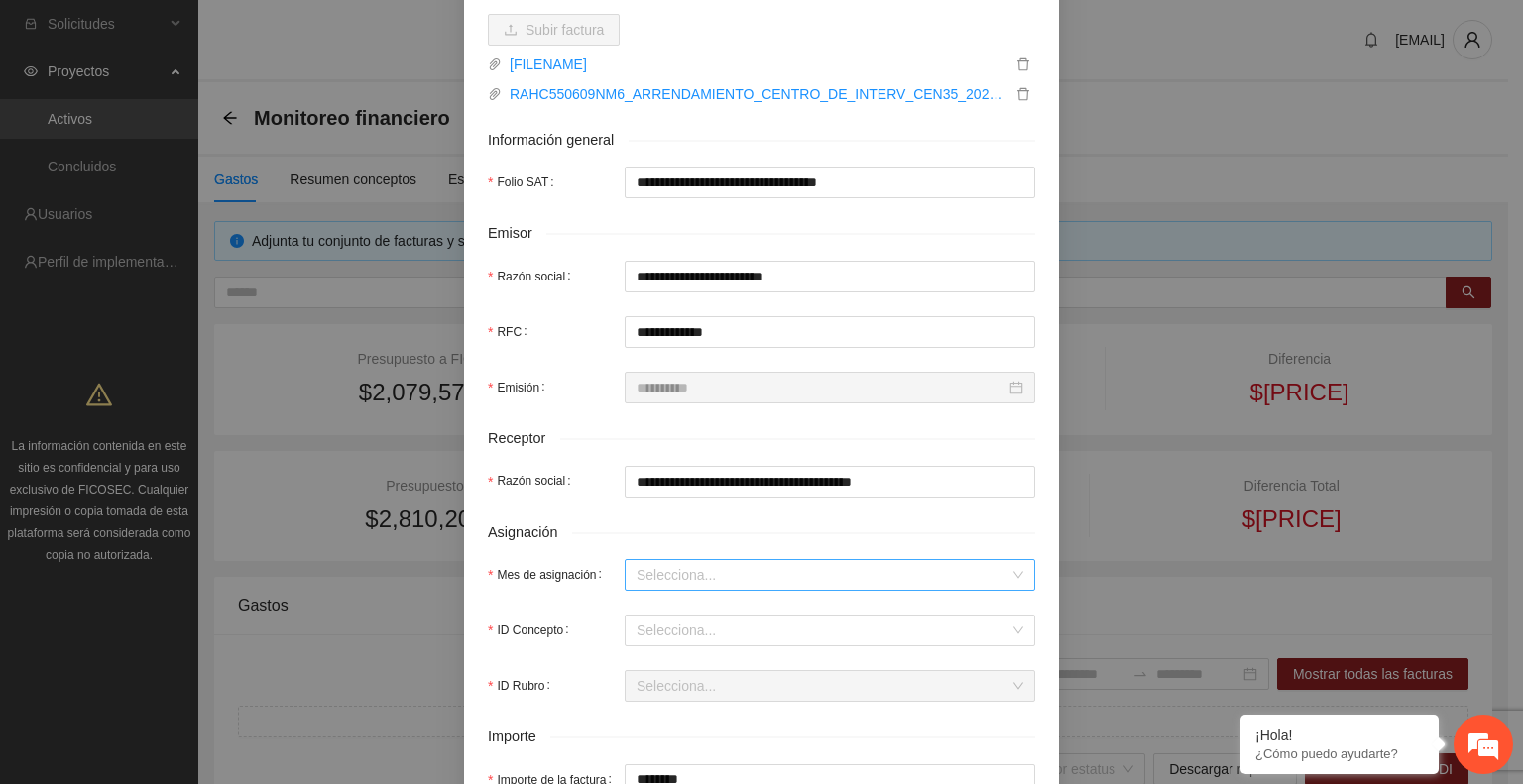 click on "Mes de asignación" at bounding box center [823, 575] 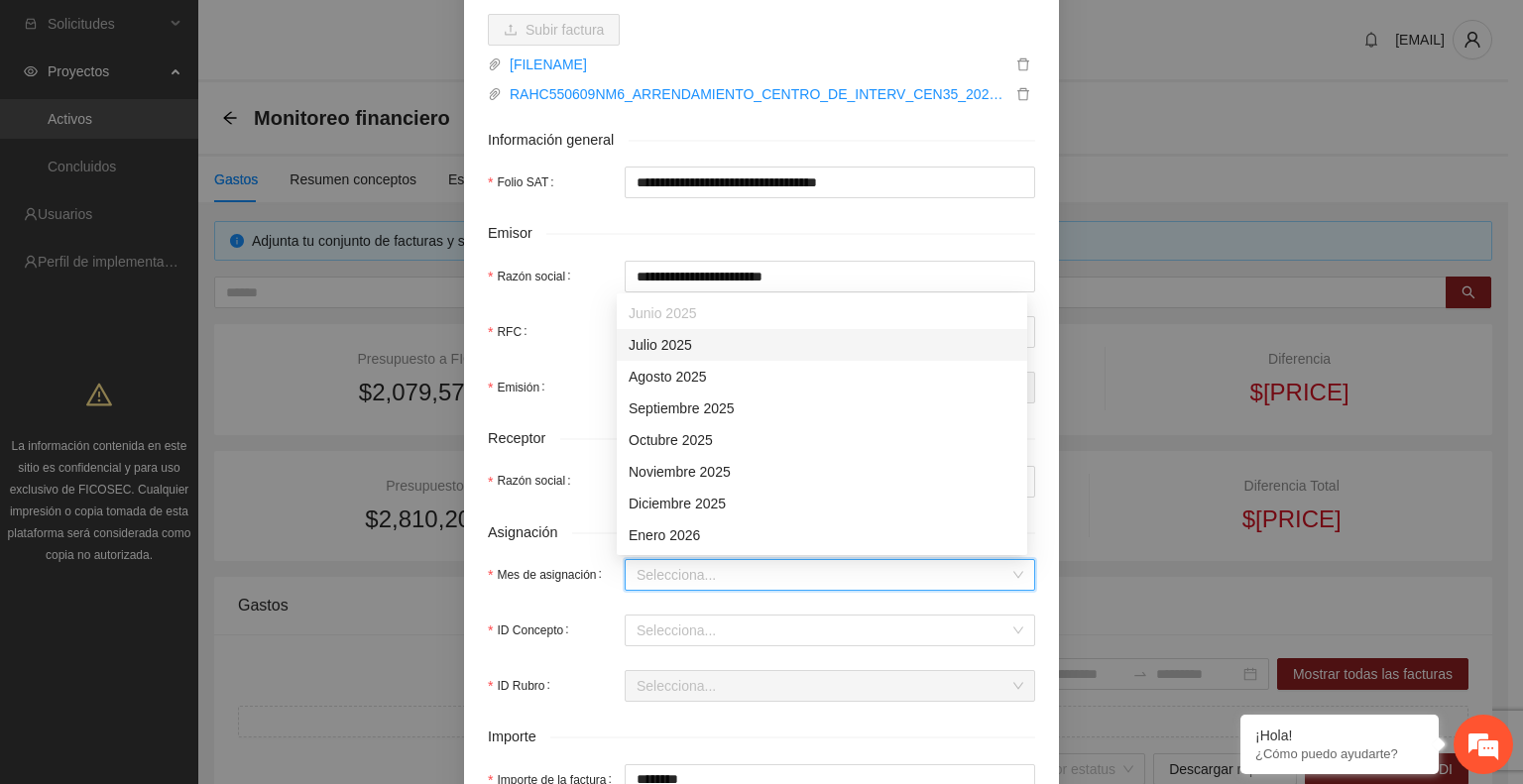 click on "Julio 2025" at bounding box center (822, 345) 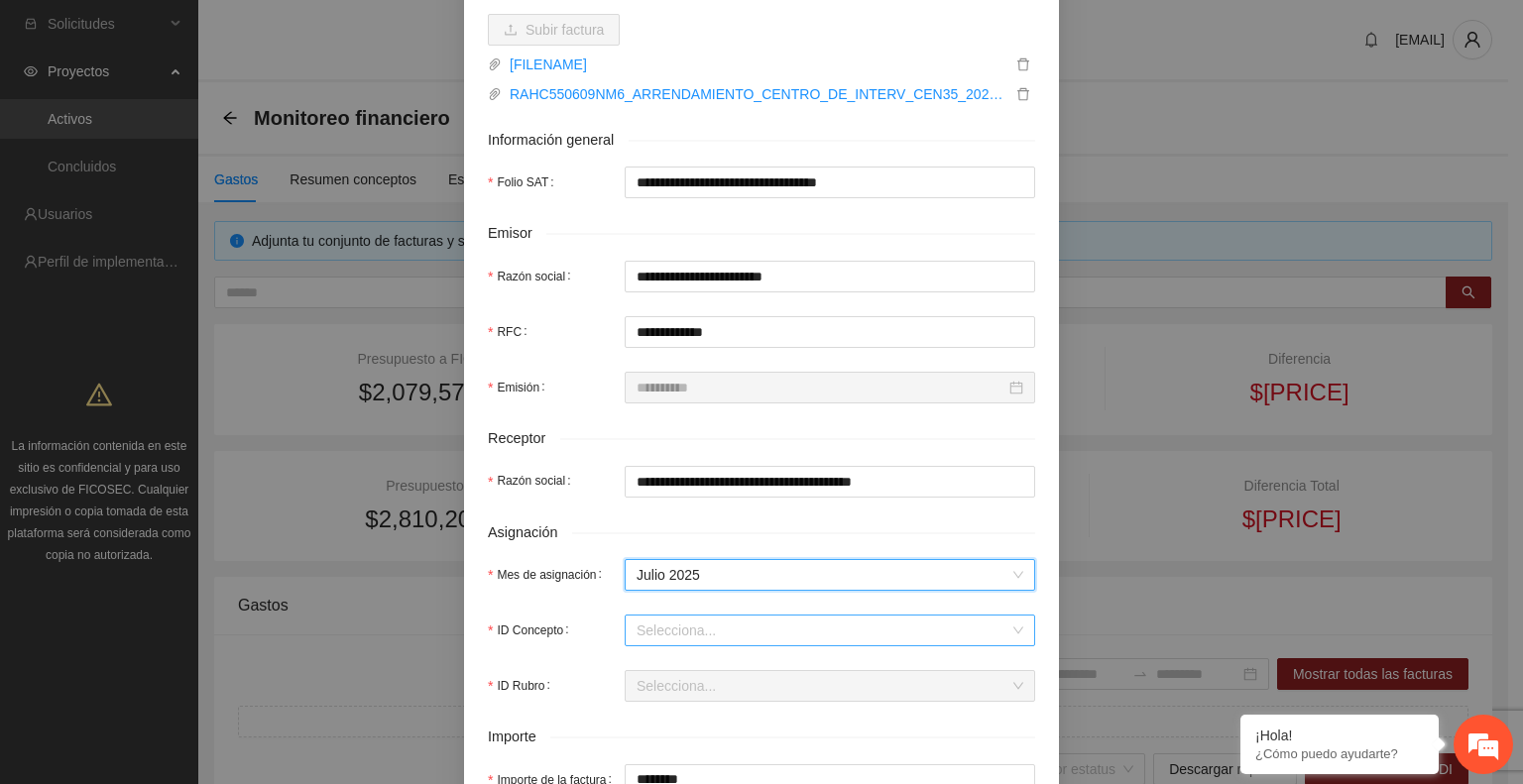 click on "ID Concepto" at bounding box center [823, 630] 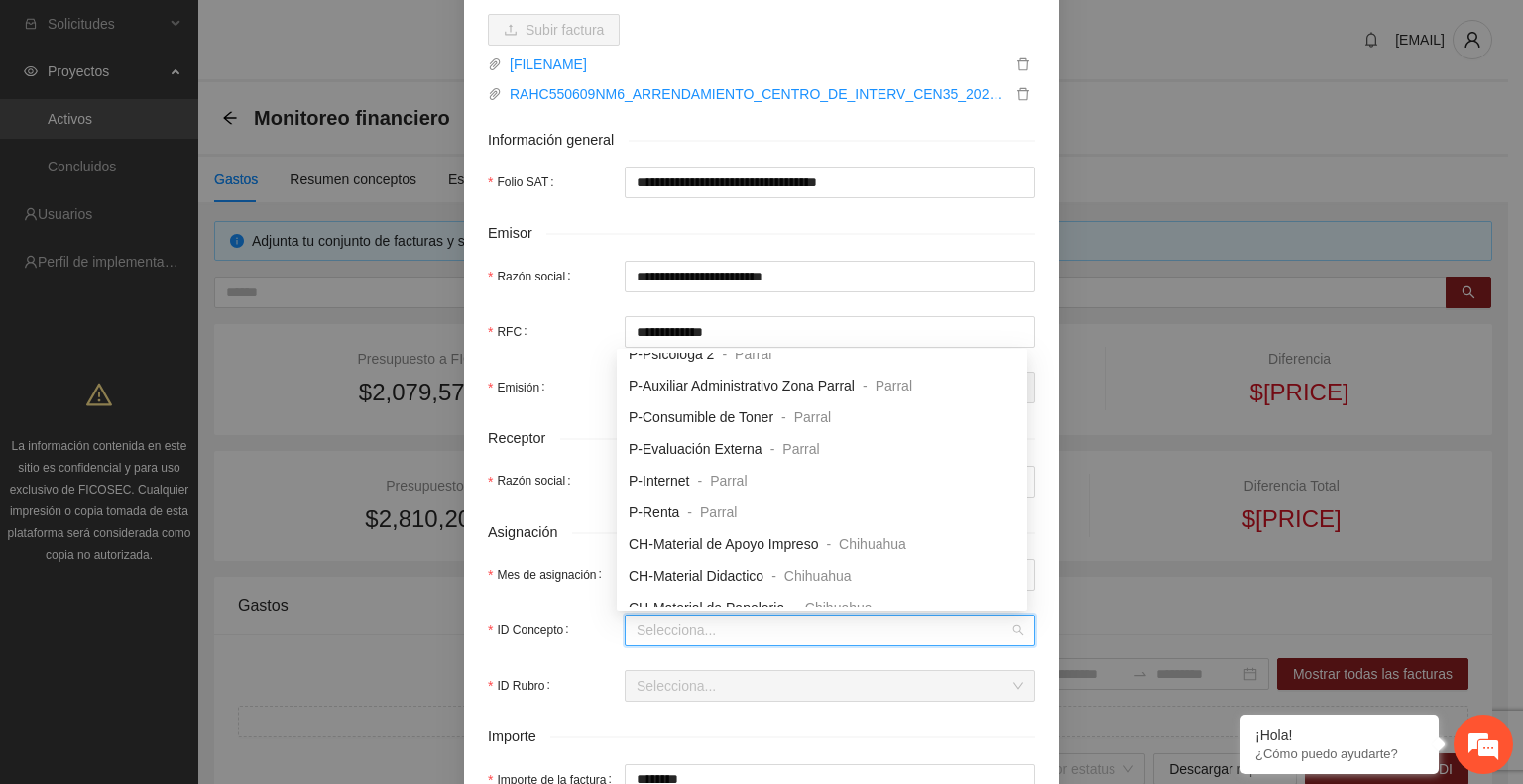 scroll, scrollTop: 191, scrollLeft: 0, axis: vertical 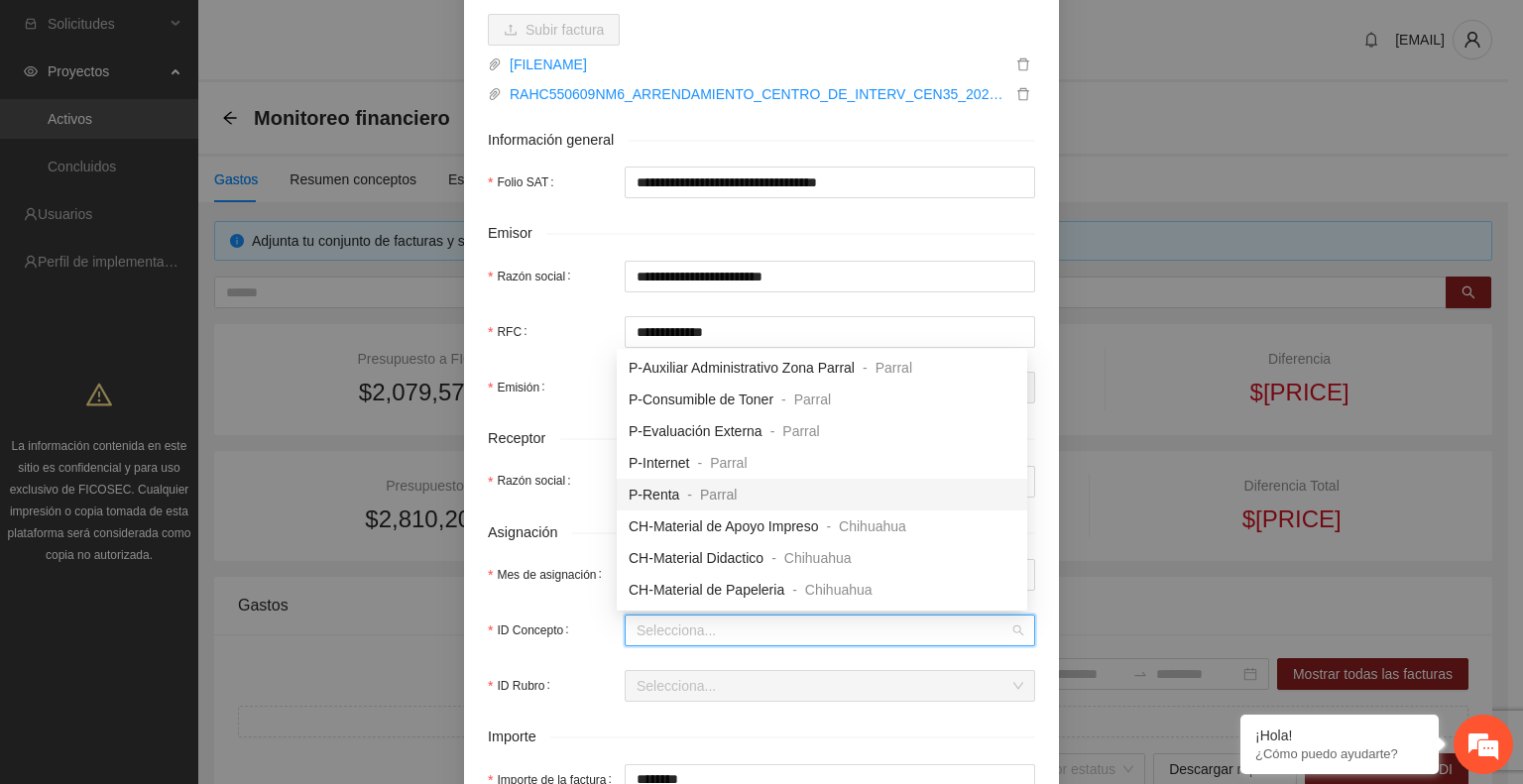 click on "P-Renta - Parral" at bounding box center [822, 495] 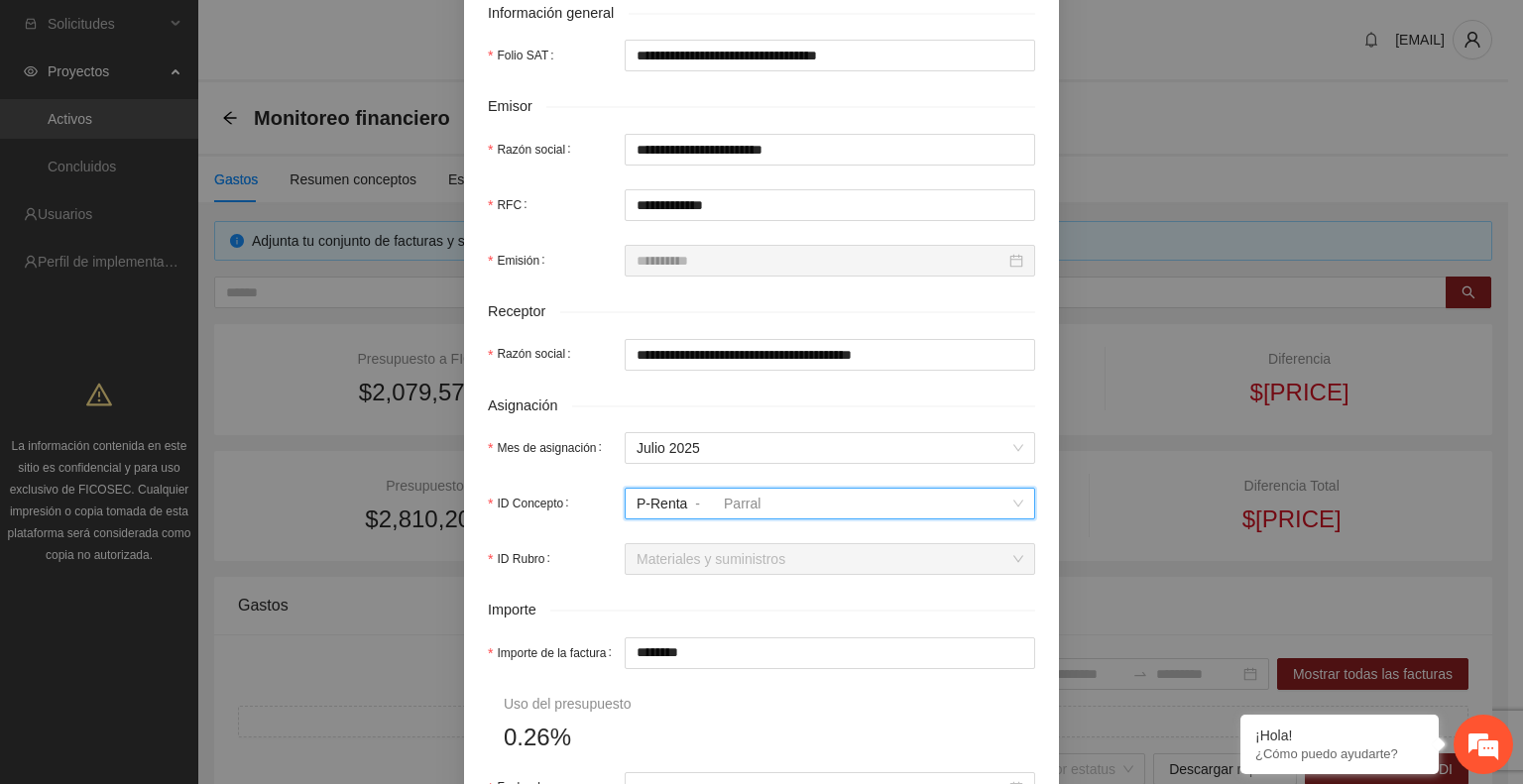 scroll, scrollTop: 431, scrollLeft: 0, axis: vertical 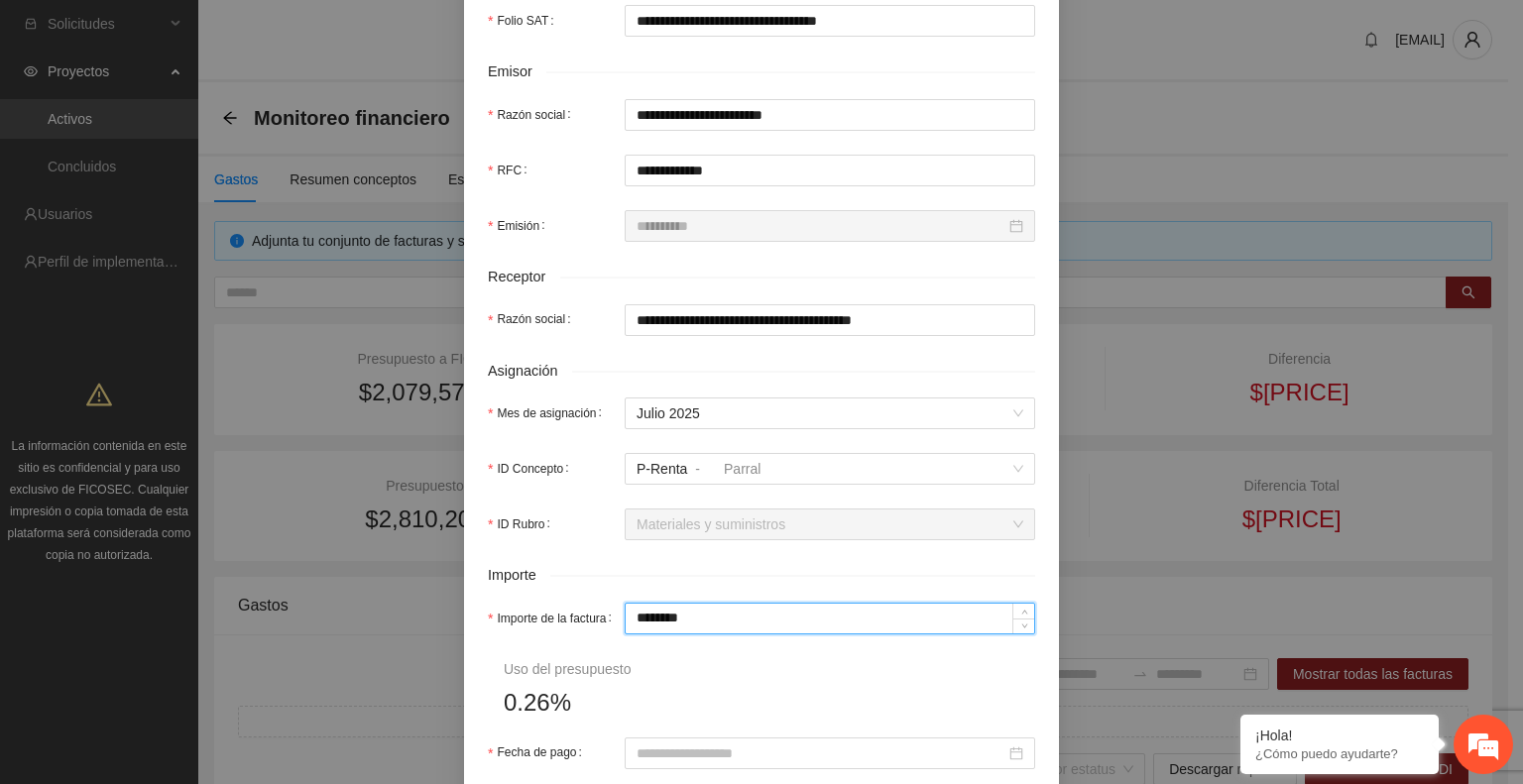 drag, startPoint x: 682, startPoint y: 619, endPoint x: 516, endPoint y: 647, distance: 168.34488 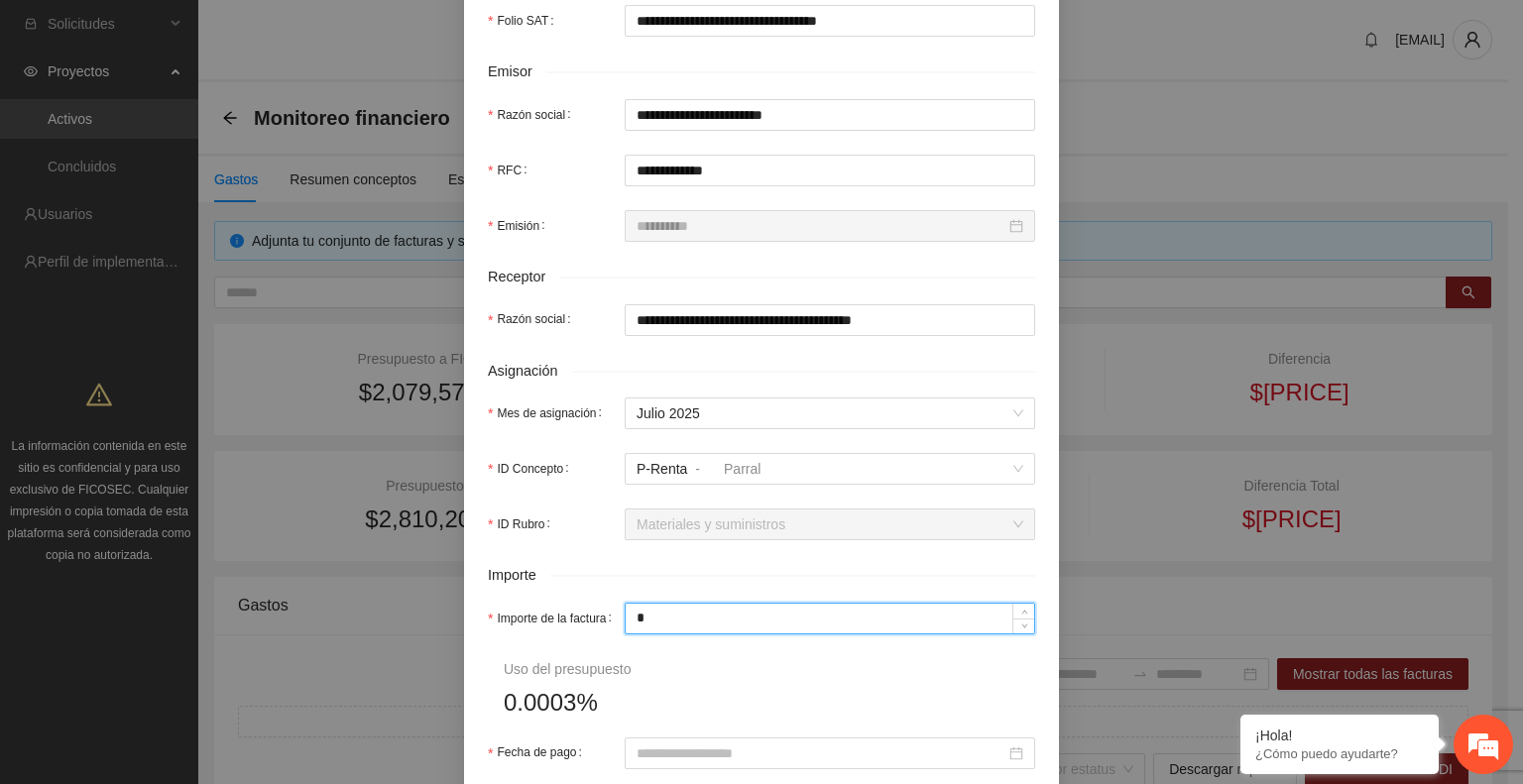 type on "**" 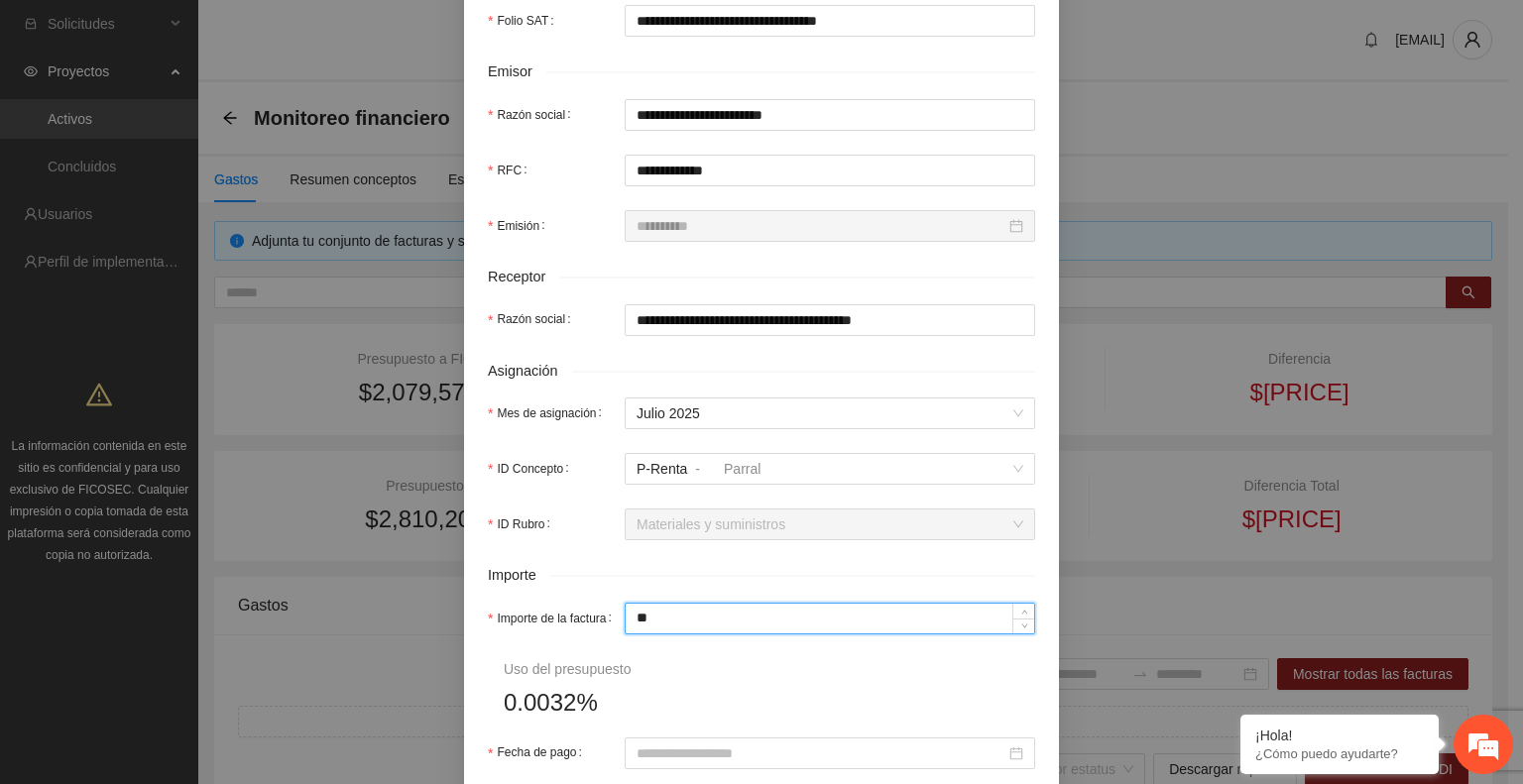 type on "***" 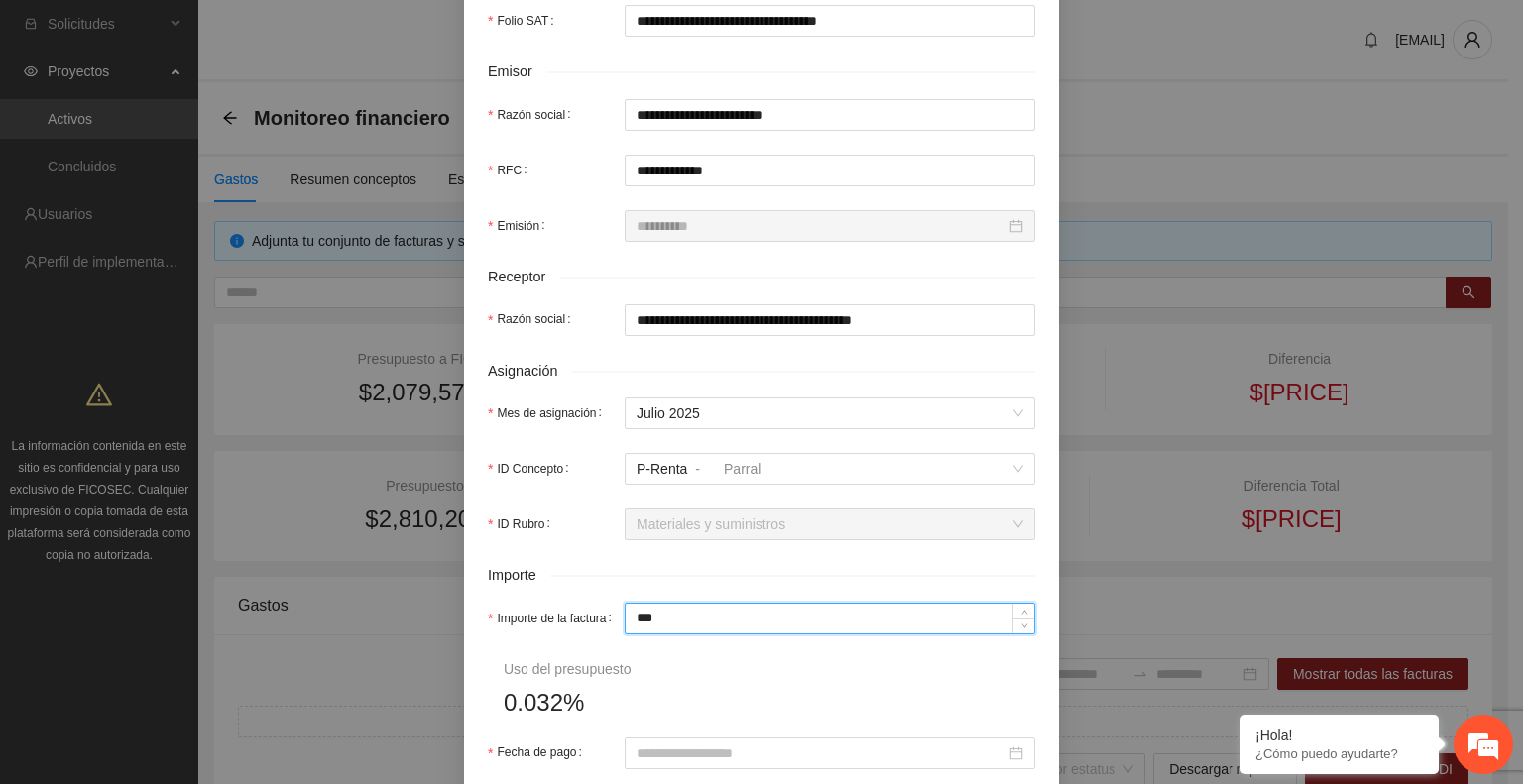 type on "*****" 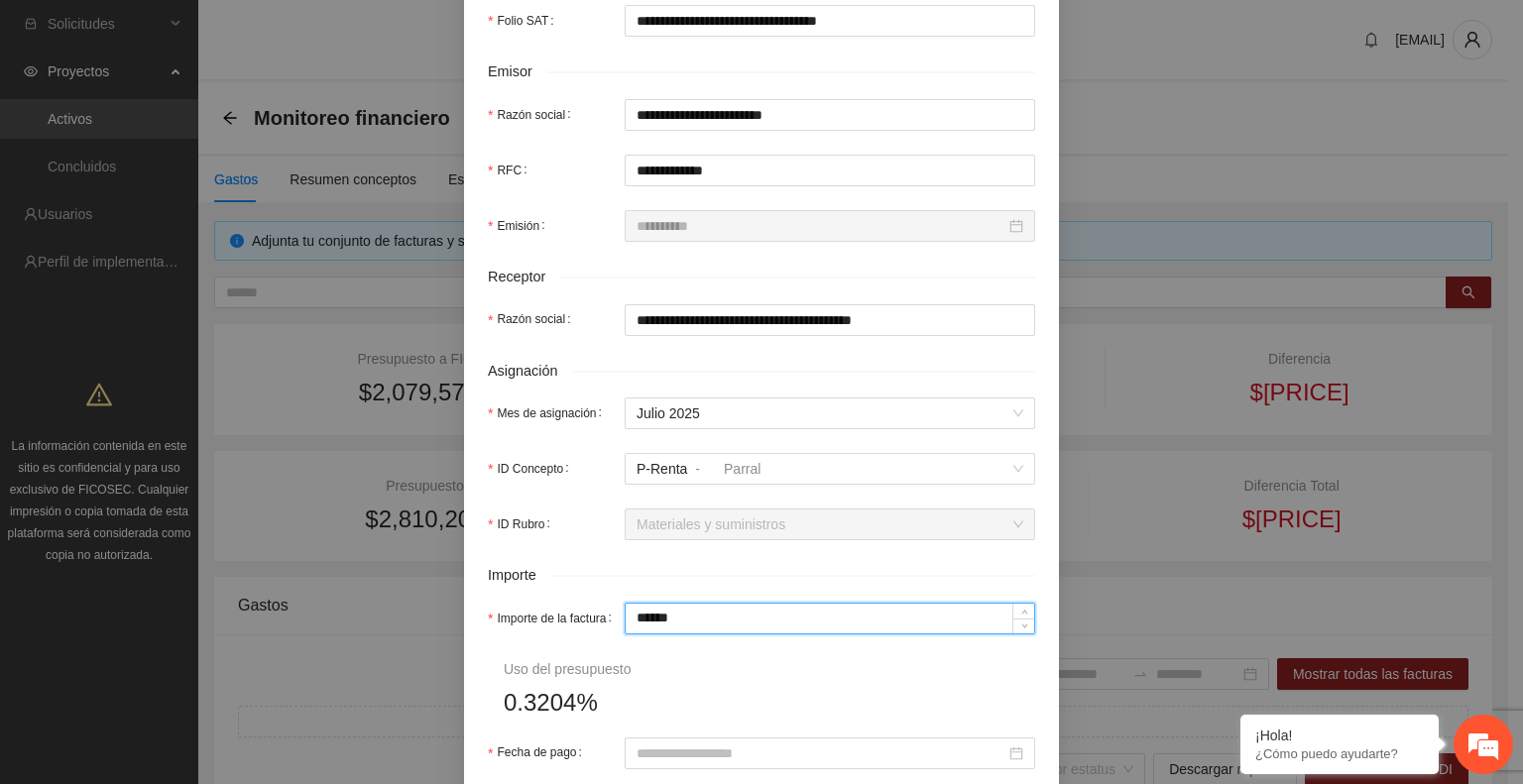 type on "*******" 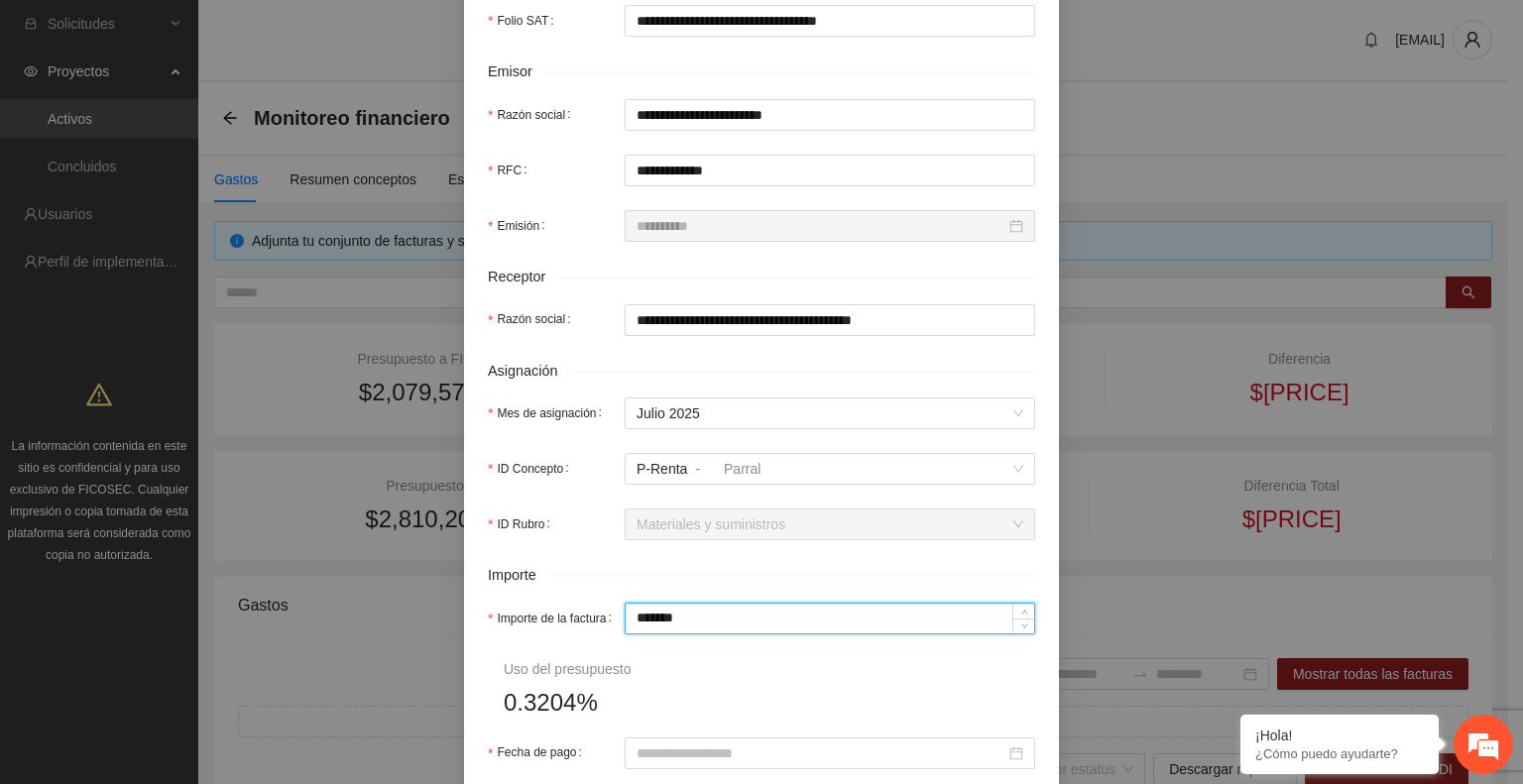 type on "********" 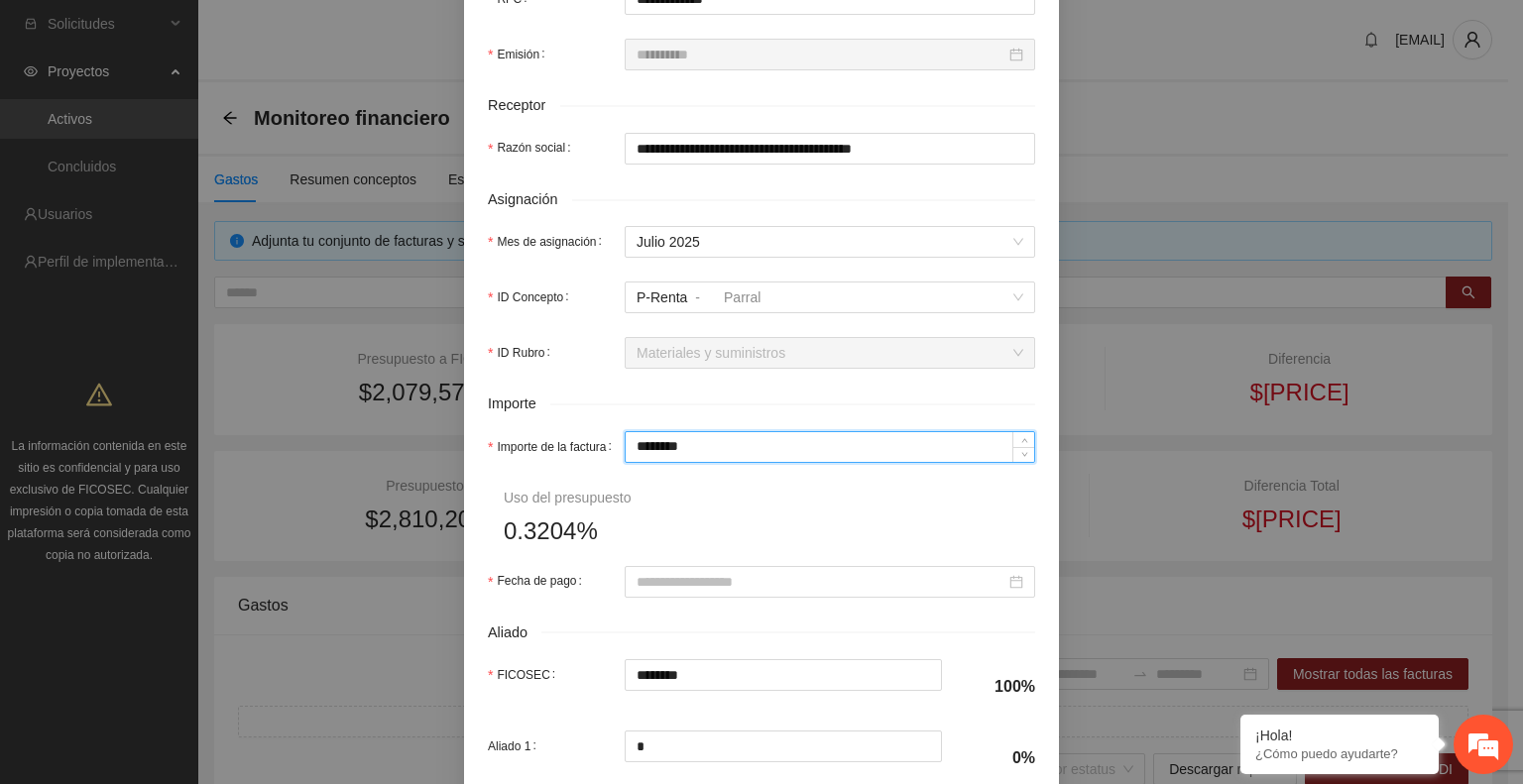 scroll, scrollTop: 646, scrollLeft: 0, axis: vertical 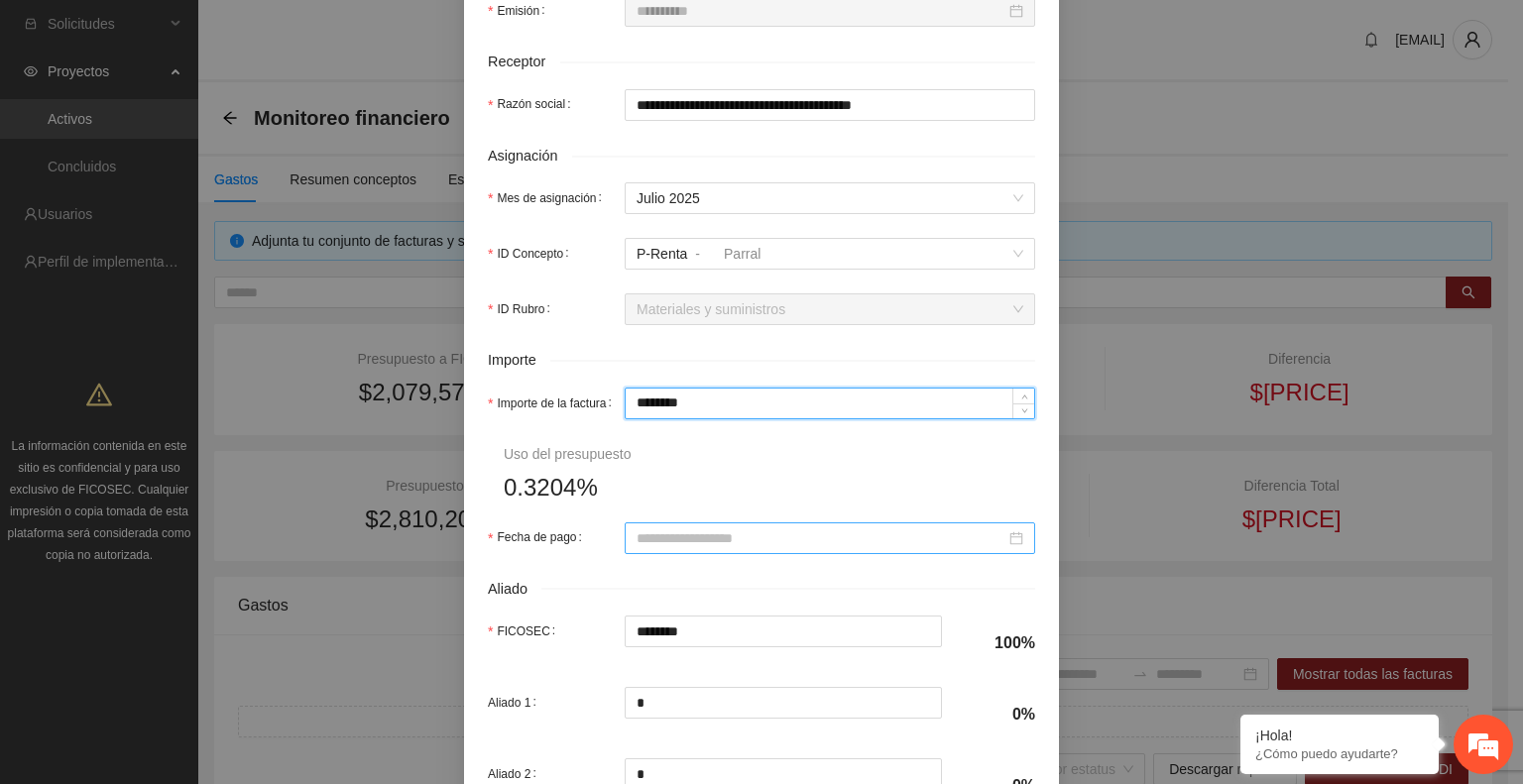 type on "********" 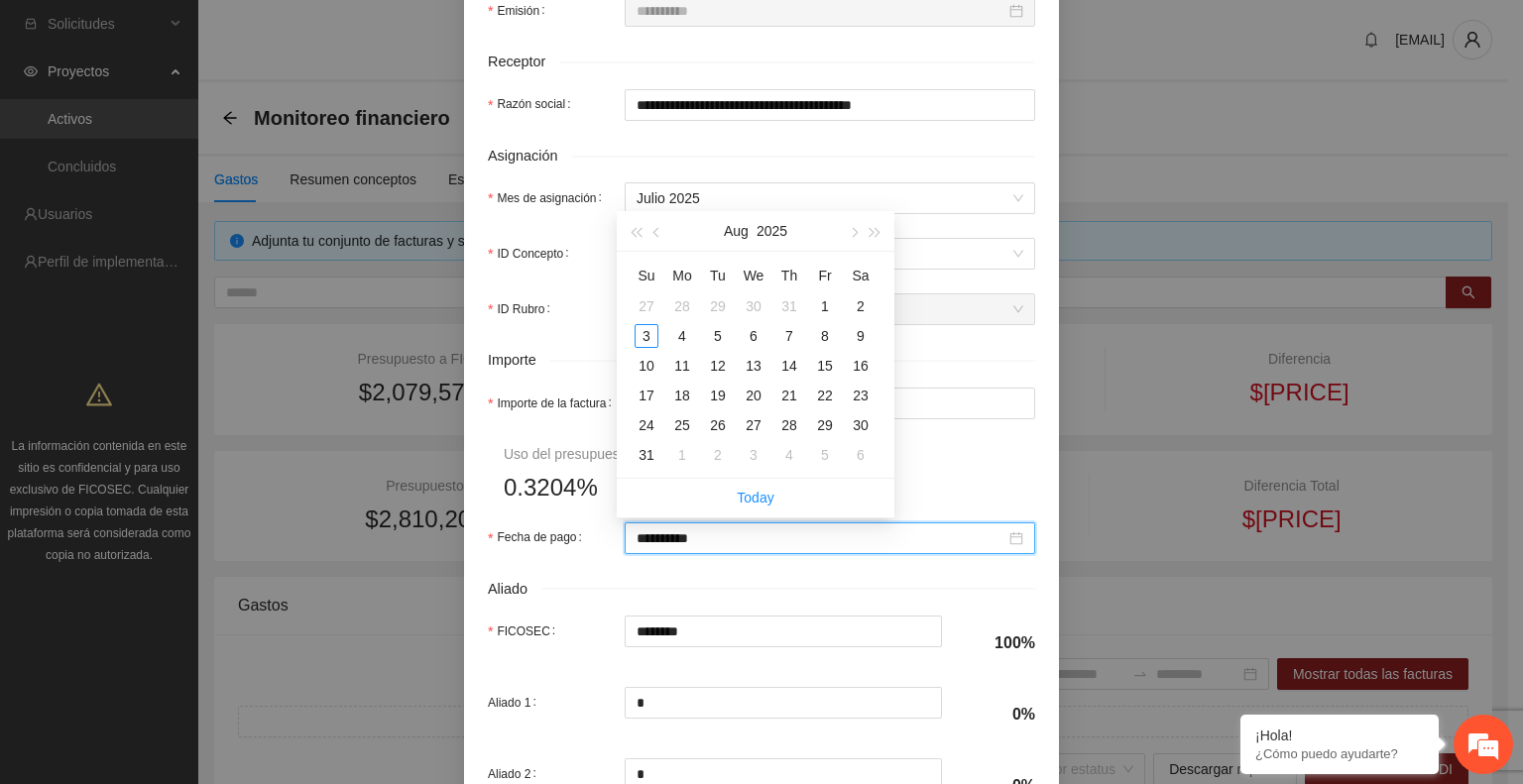 type on "**********" 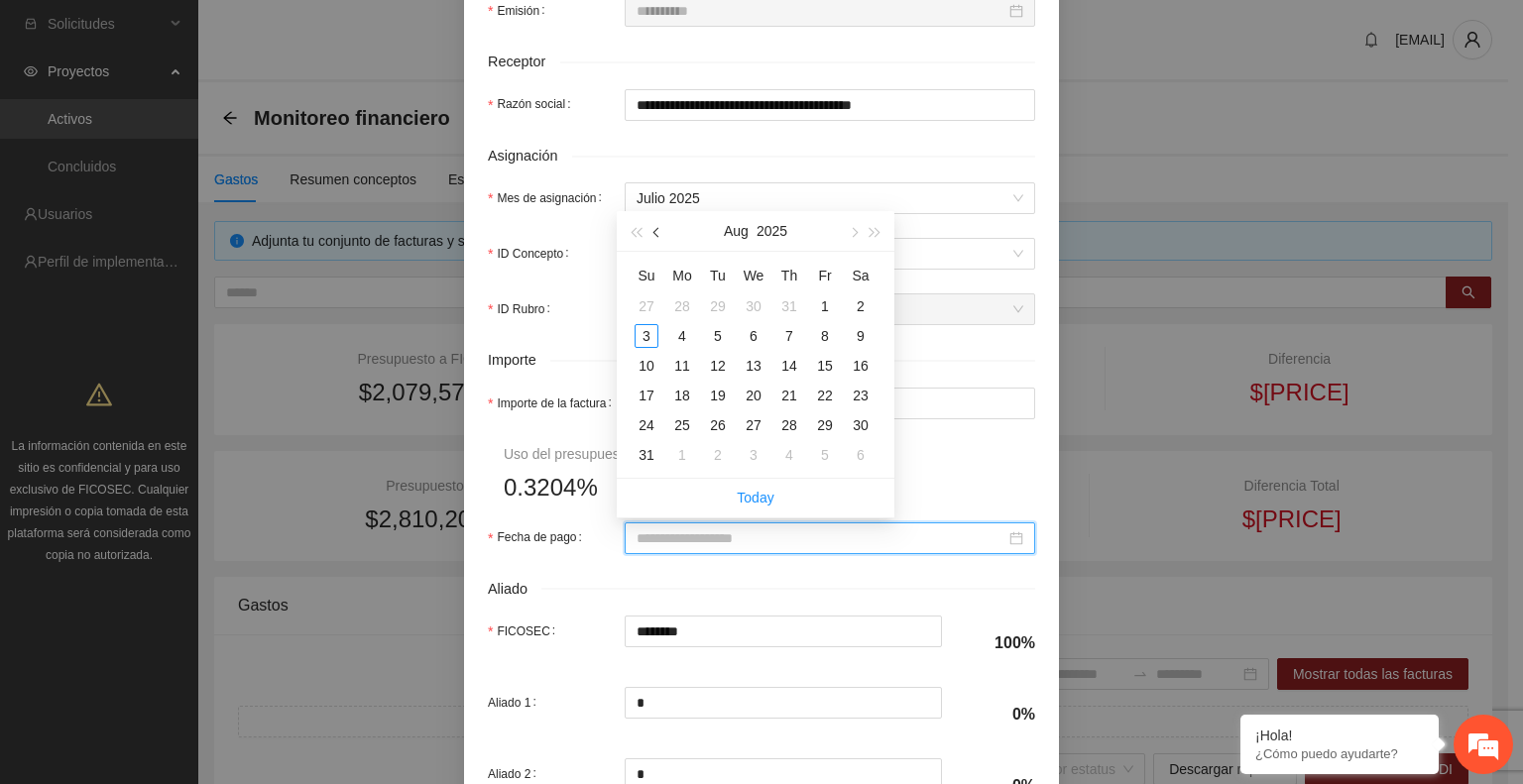 click at bounding box center (657, 231) 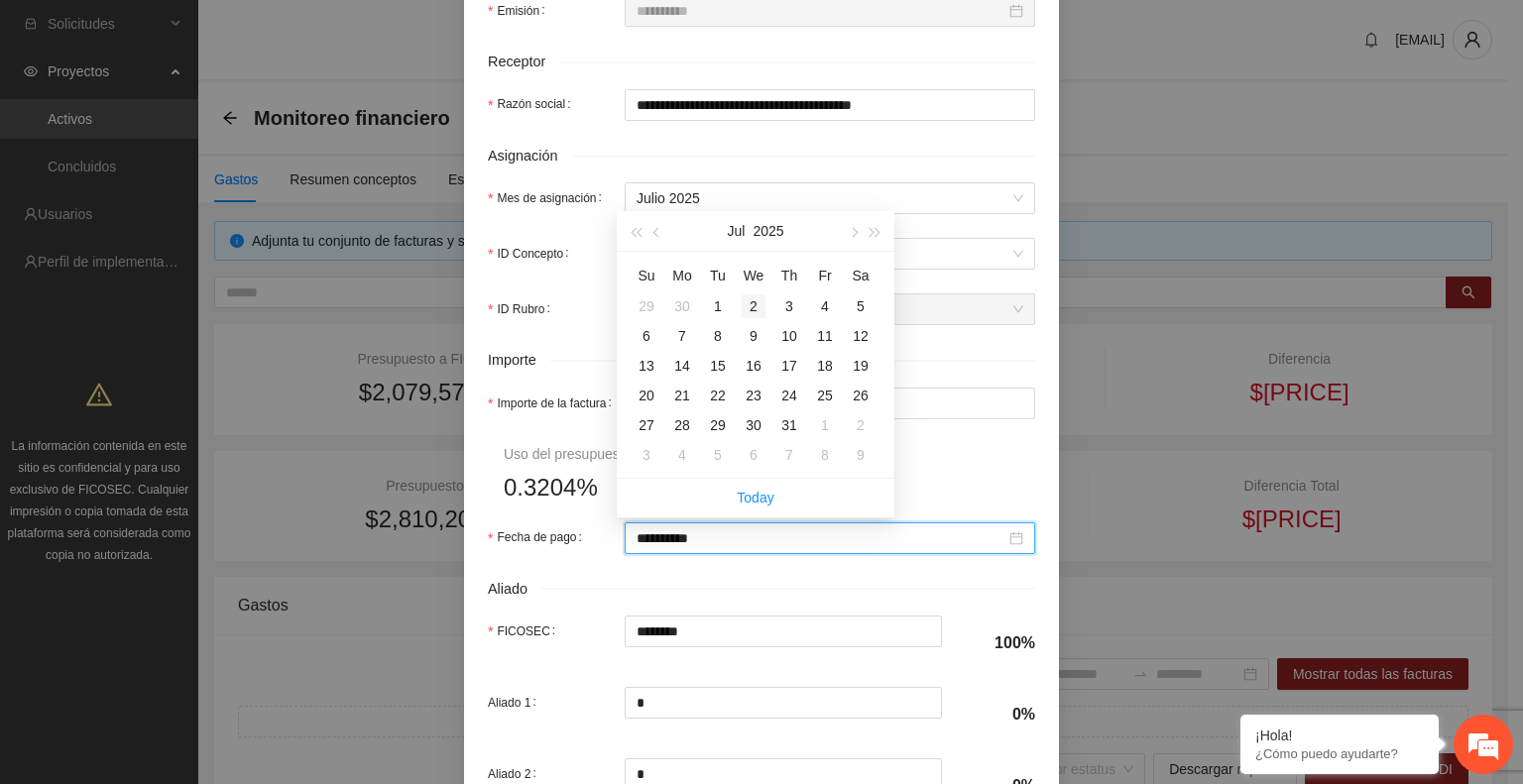 type on "**********" 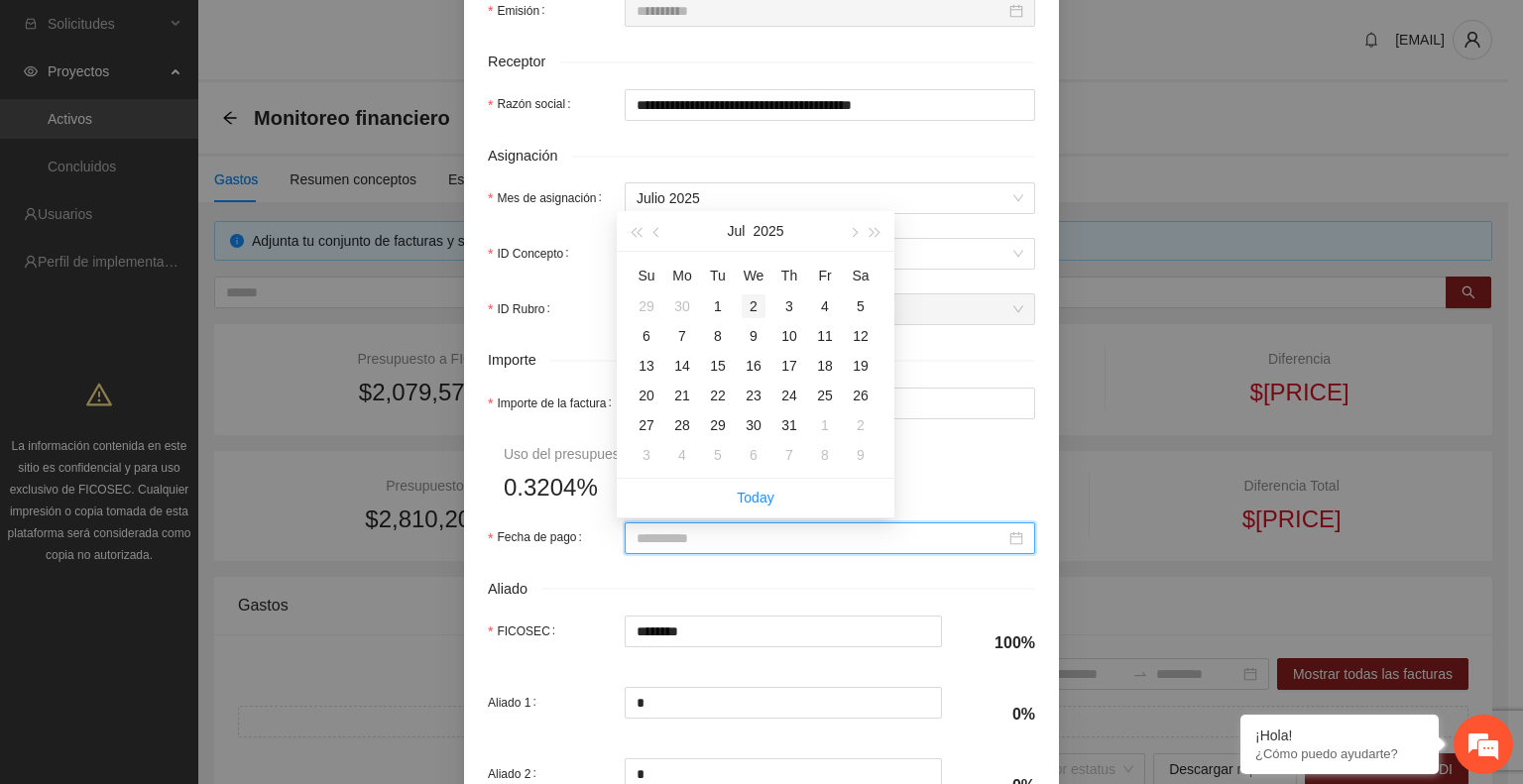 click on "2" at bounding box center [754, 306] 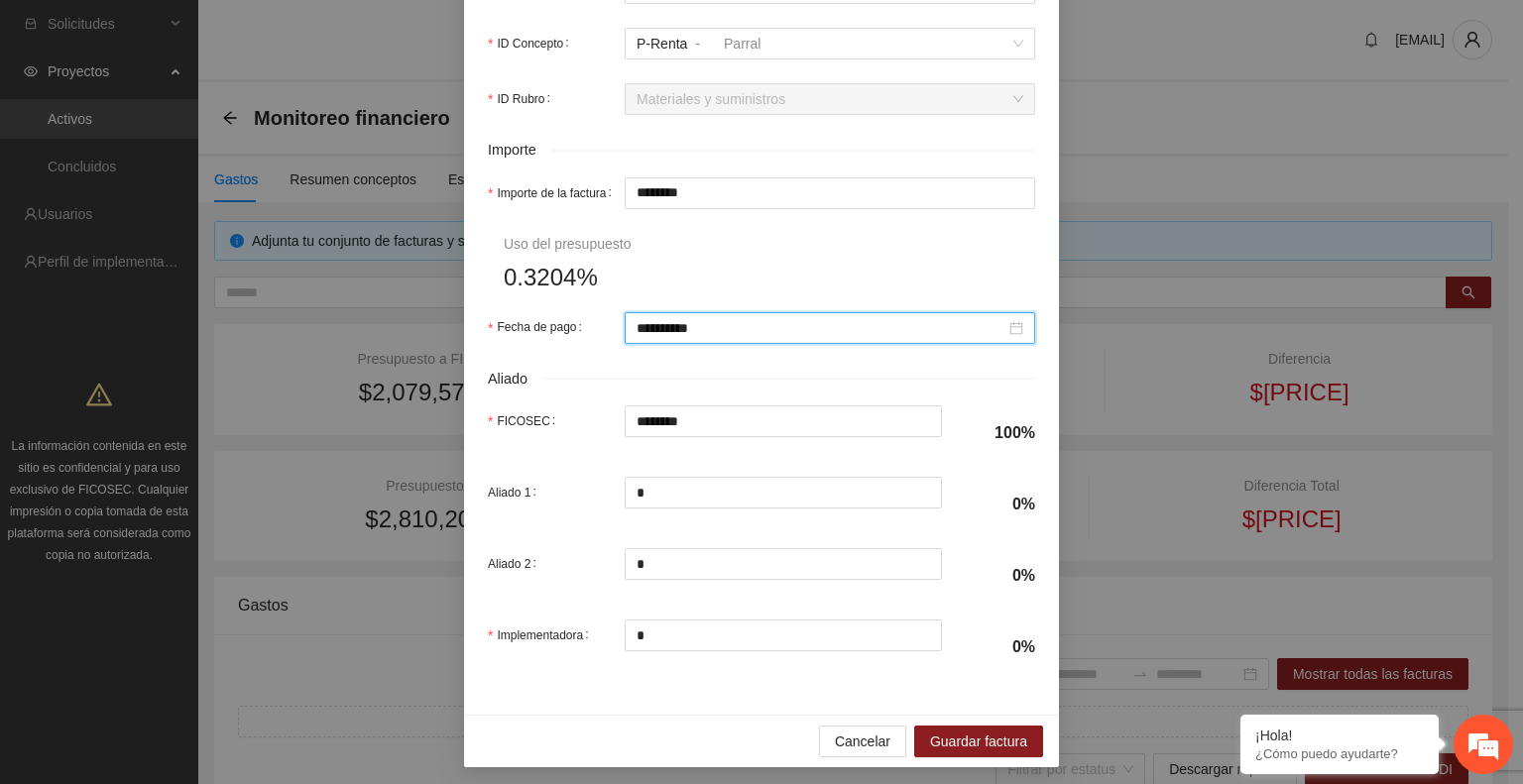 scroll, scrollTop: 862, scrollLeft: 0, axis: vertical 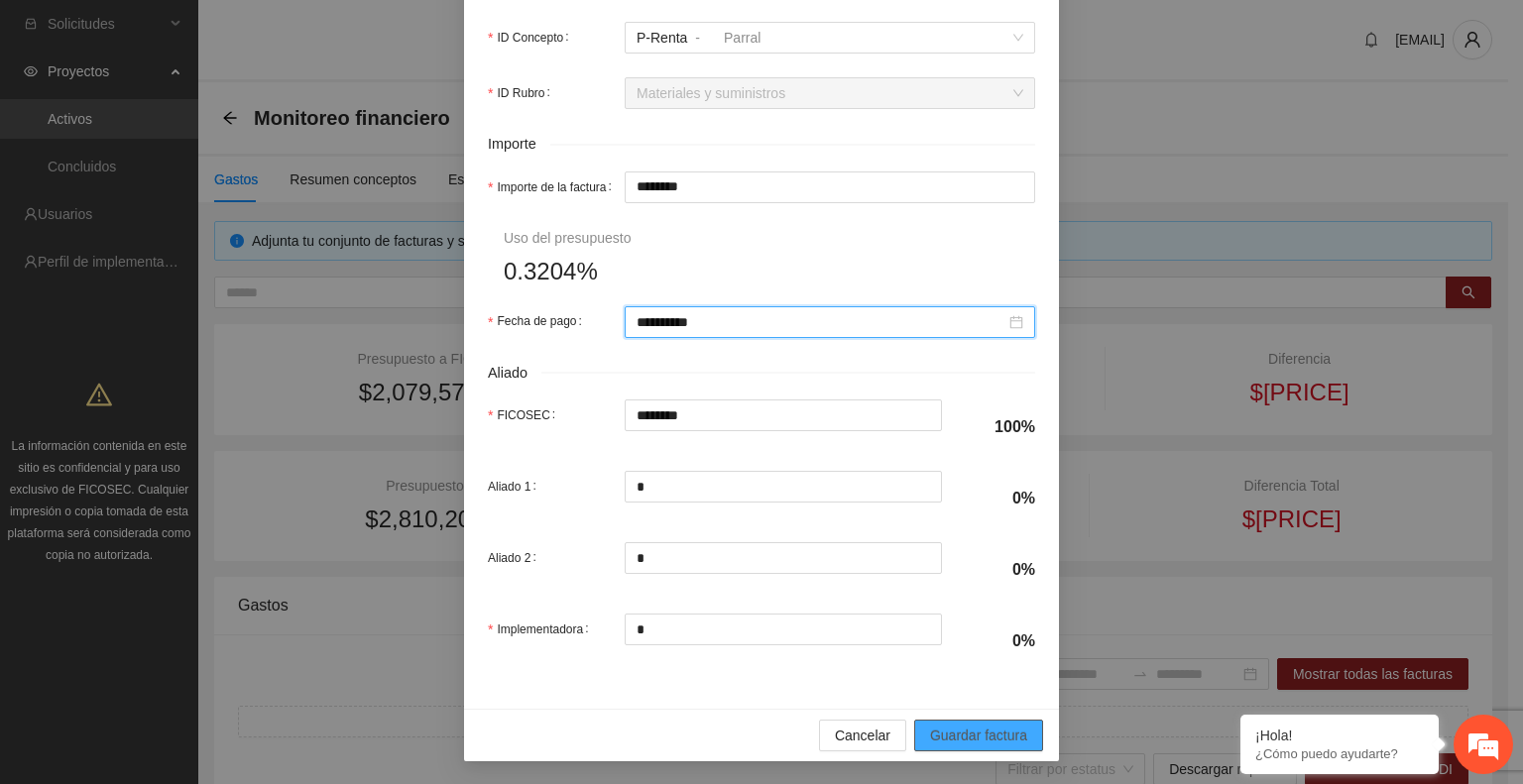 click on "Guardar factura" at bounding box center [979, 735] 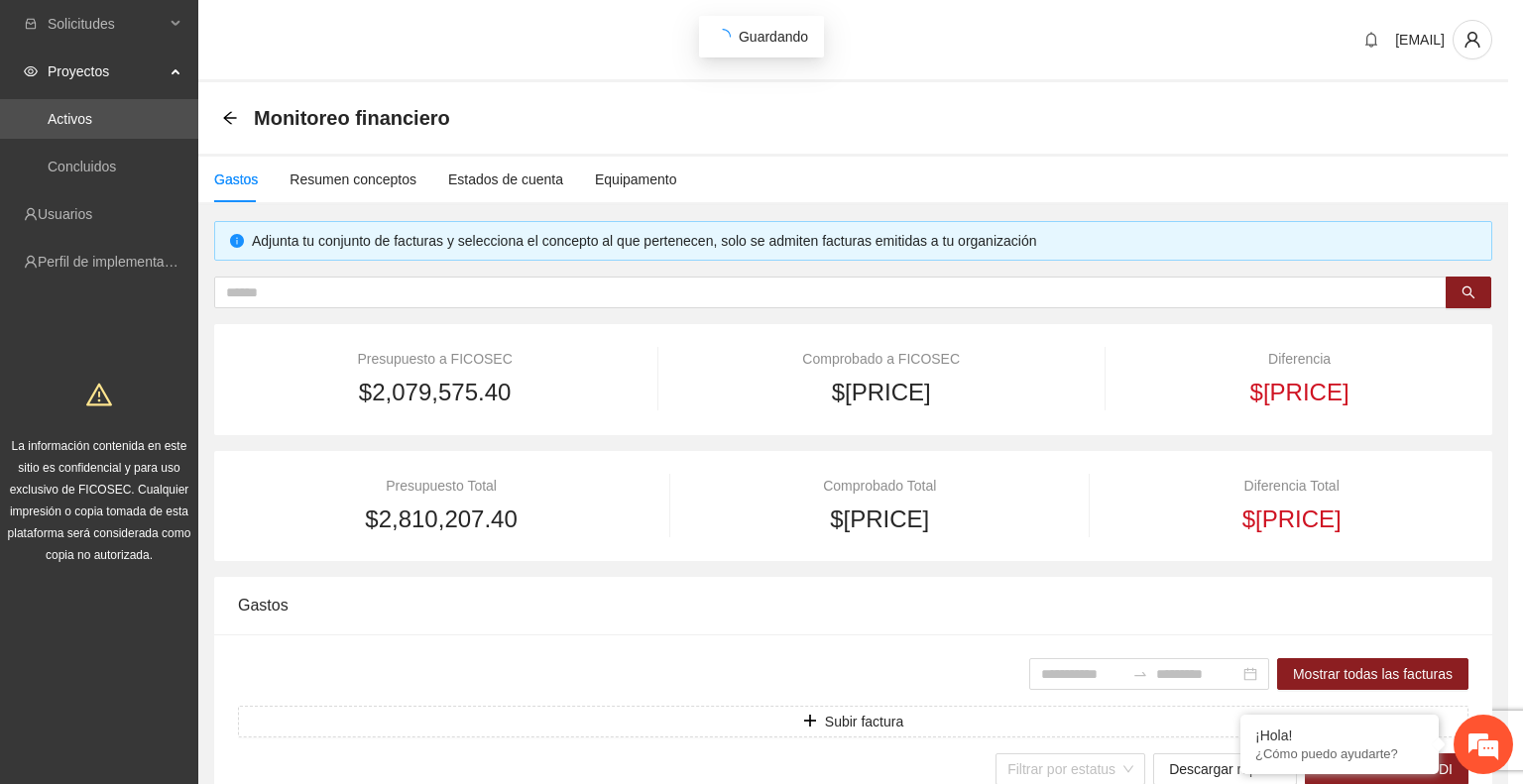 scroll, scrollTop: 803, scrollLeft: 0, axis: vertical 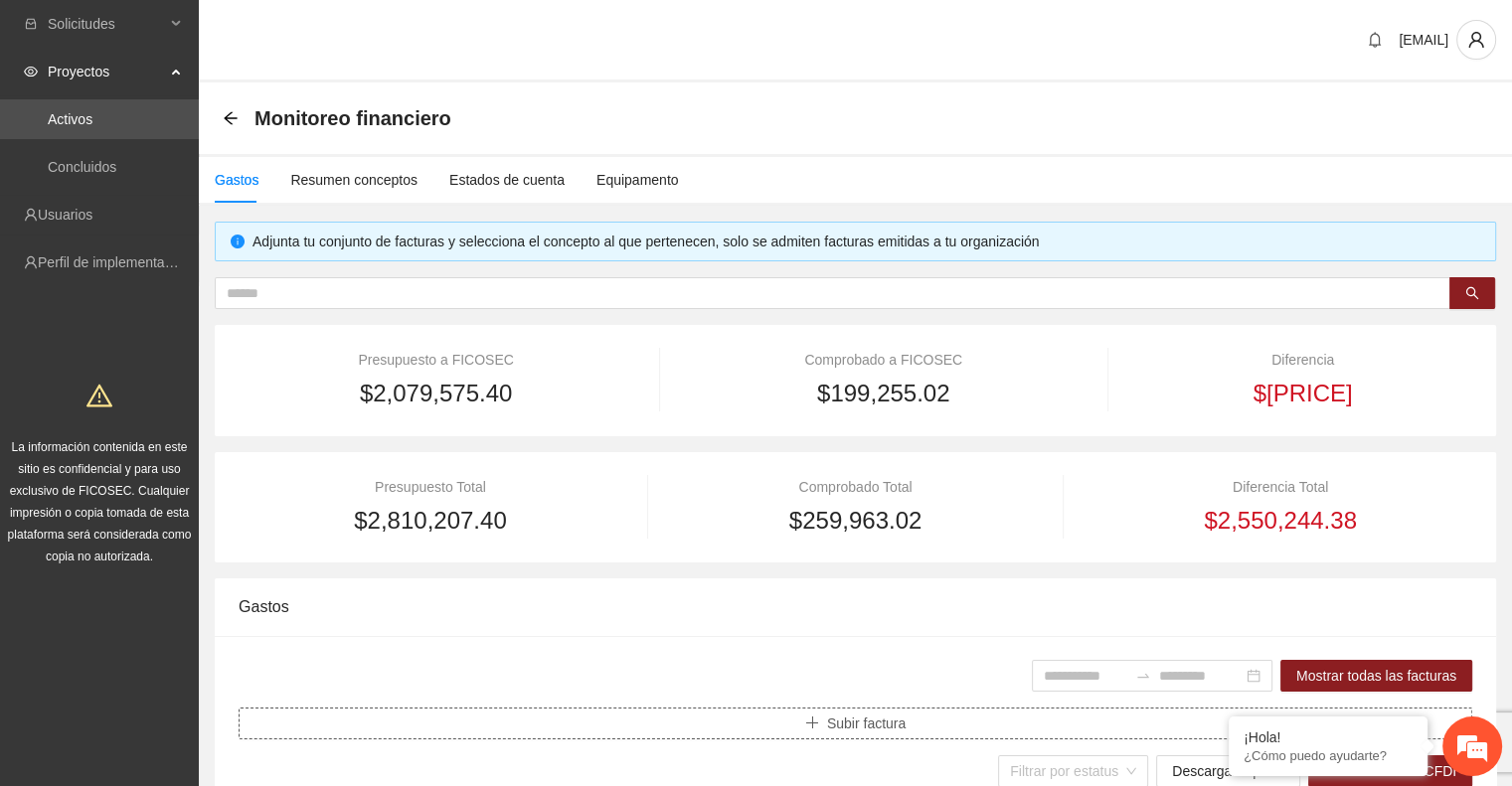 click on "Subir factura" at bounding box center (855, 723) 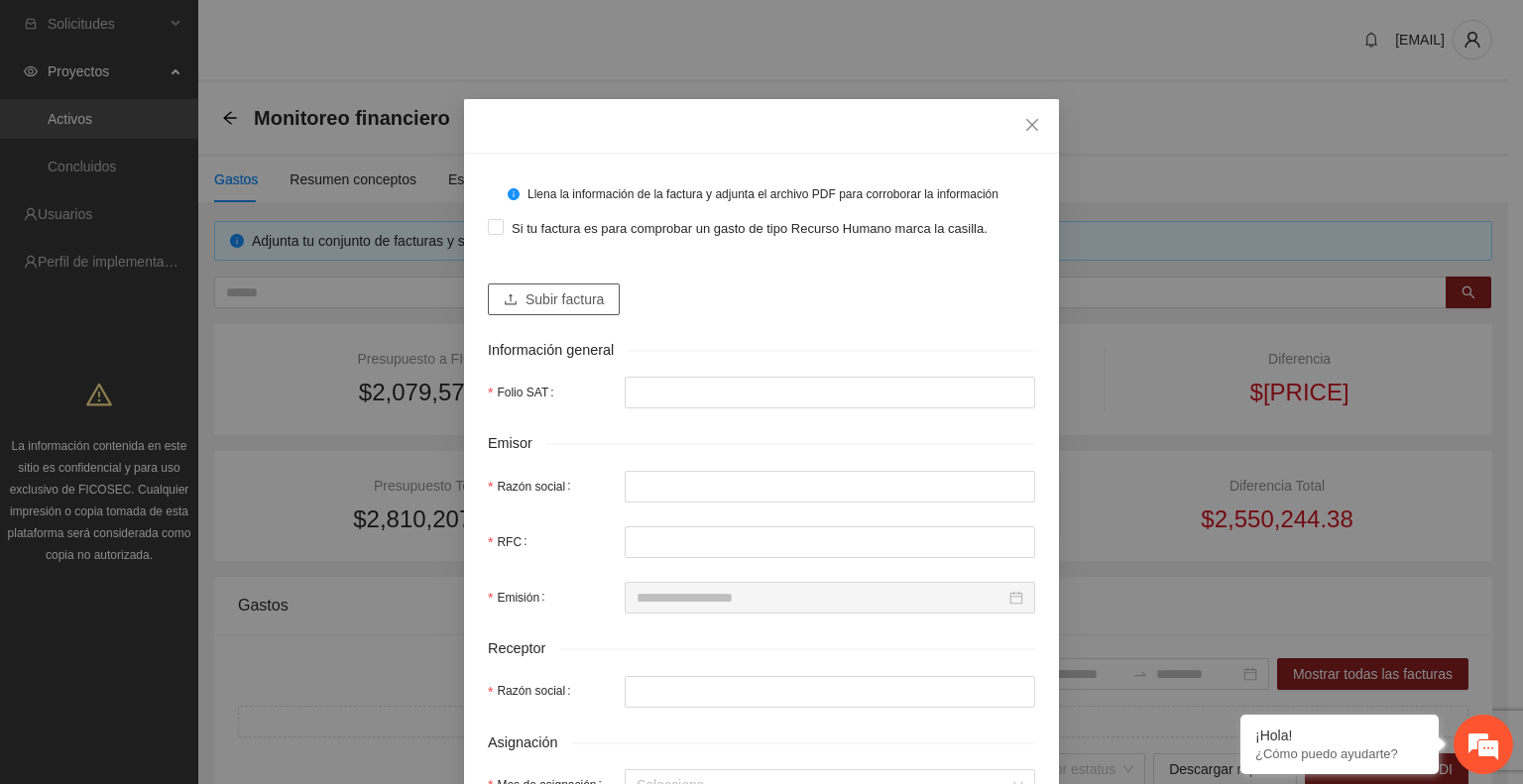 click on "Subir factura" at bounding box center [564, 299] 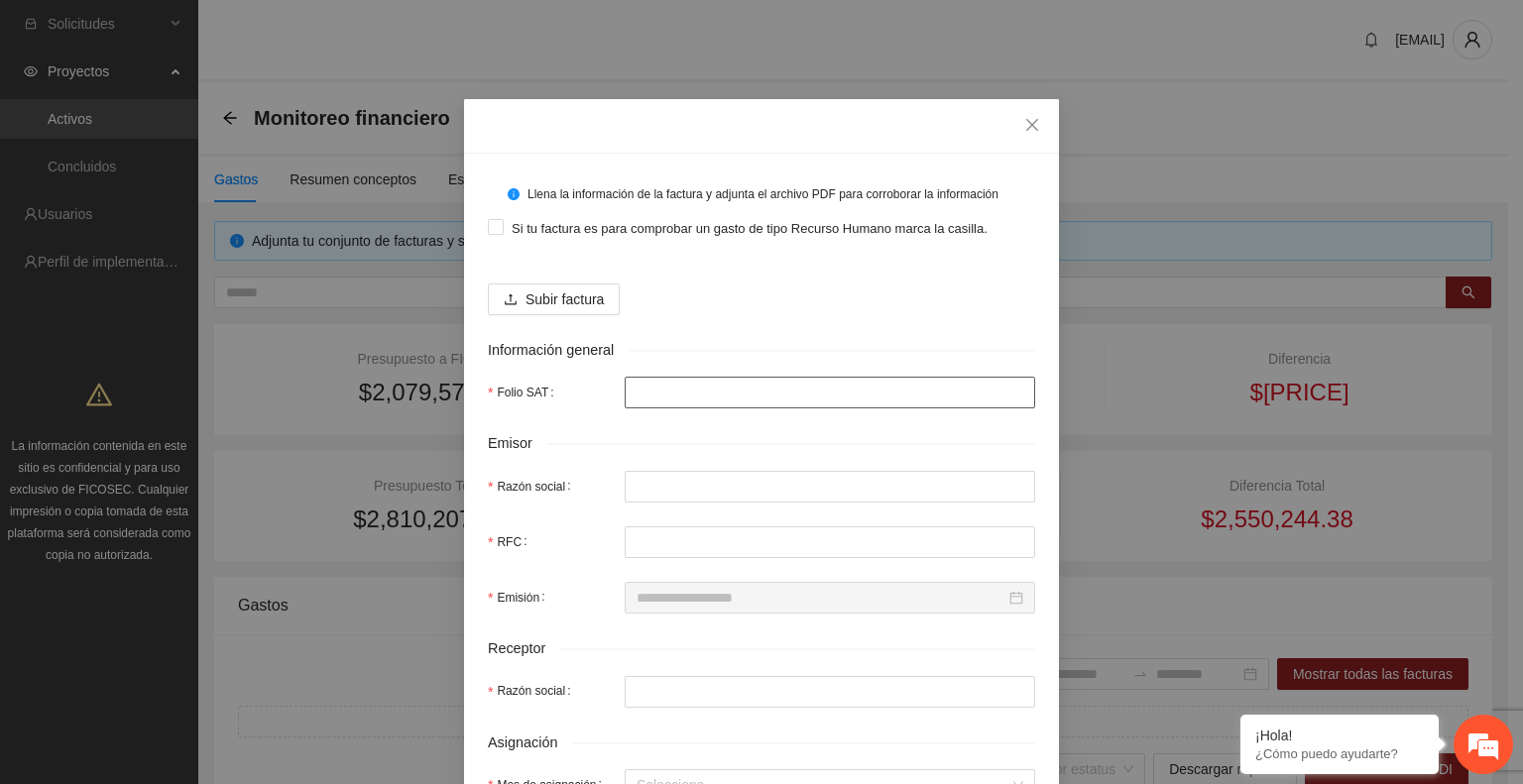 type on "**********" 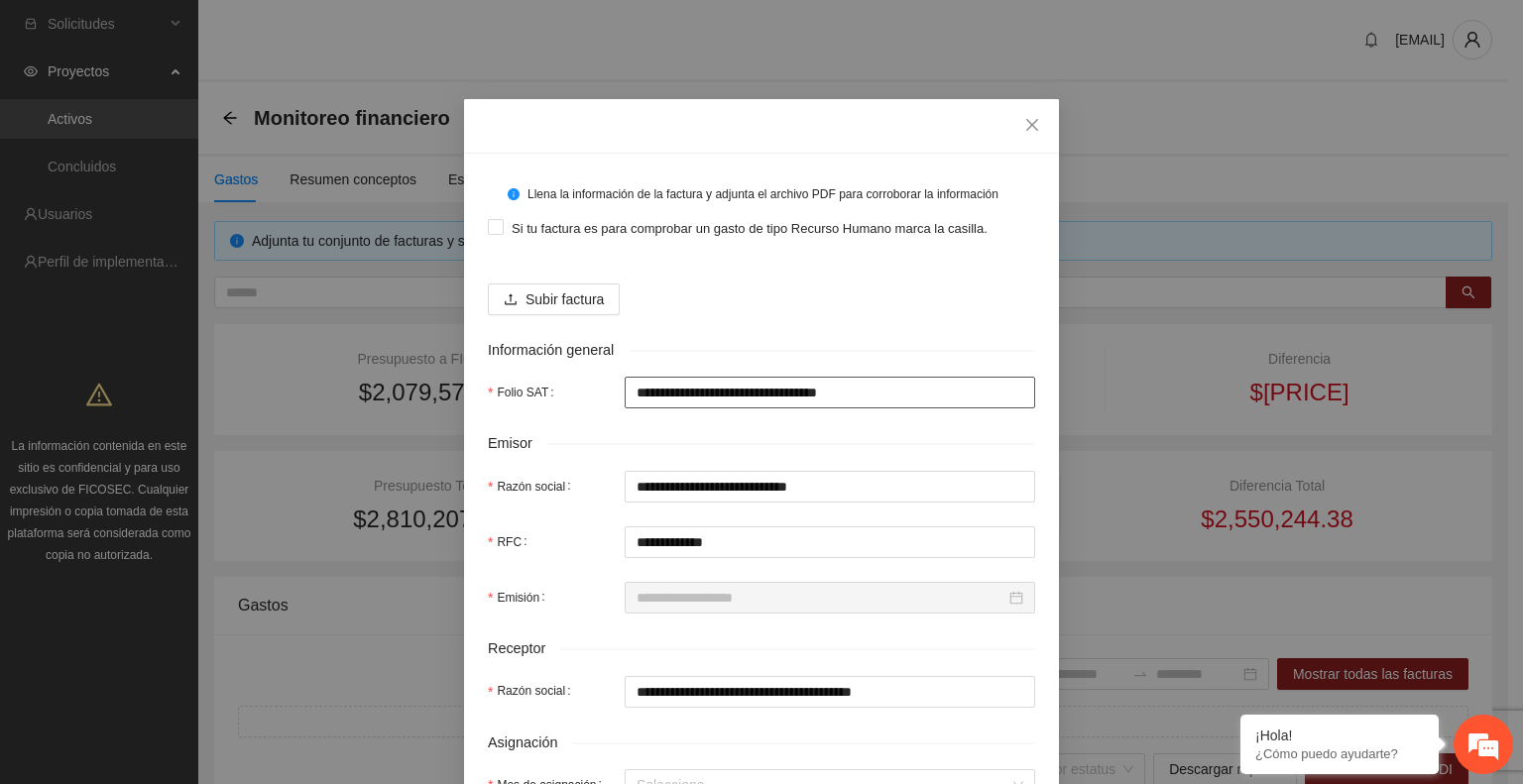 type on "**********" 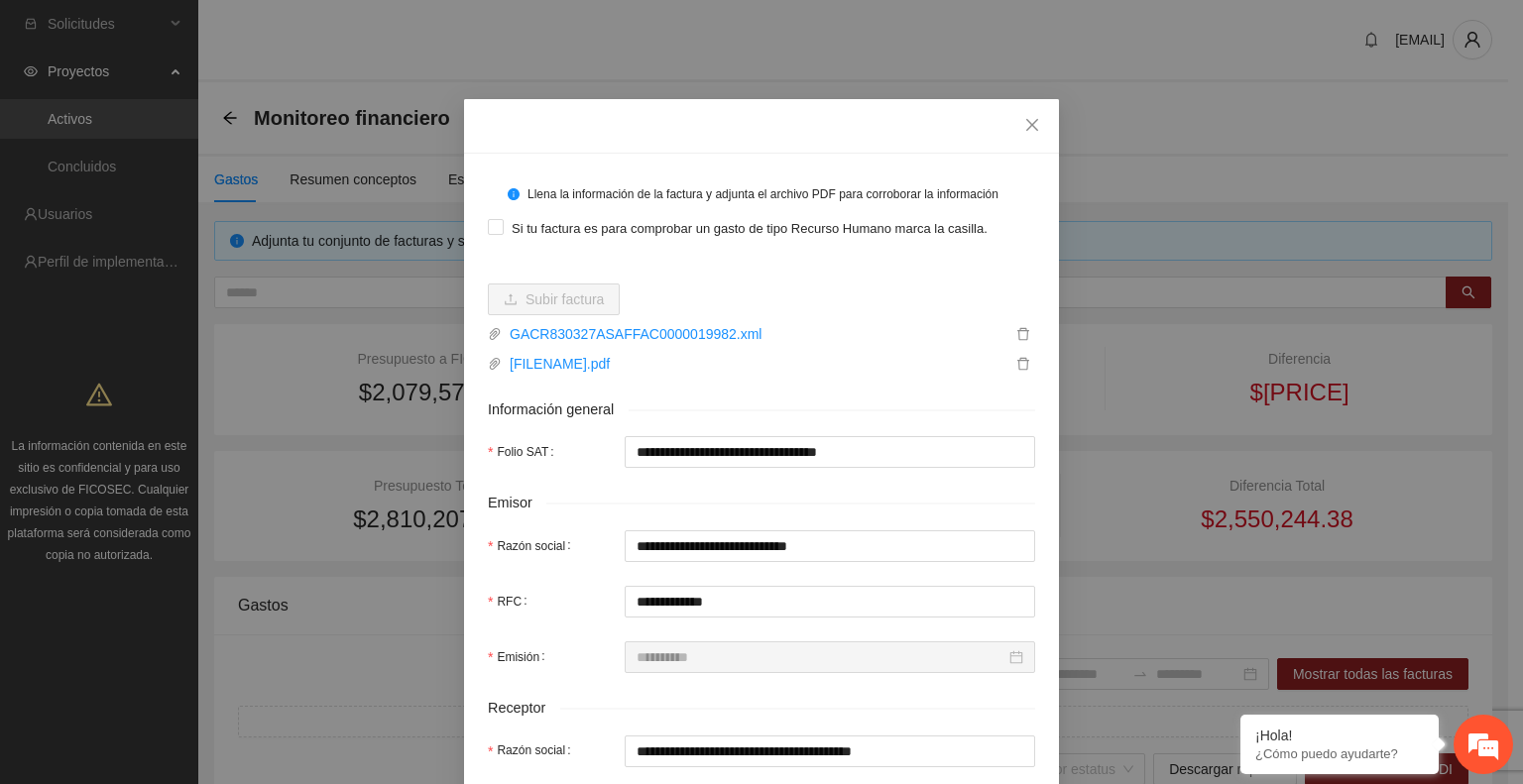 scroll, scrollTop: 198, scrollLeft: 0, axis: vertical 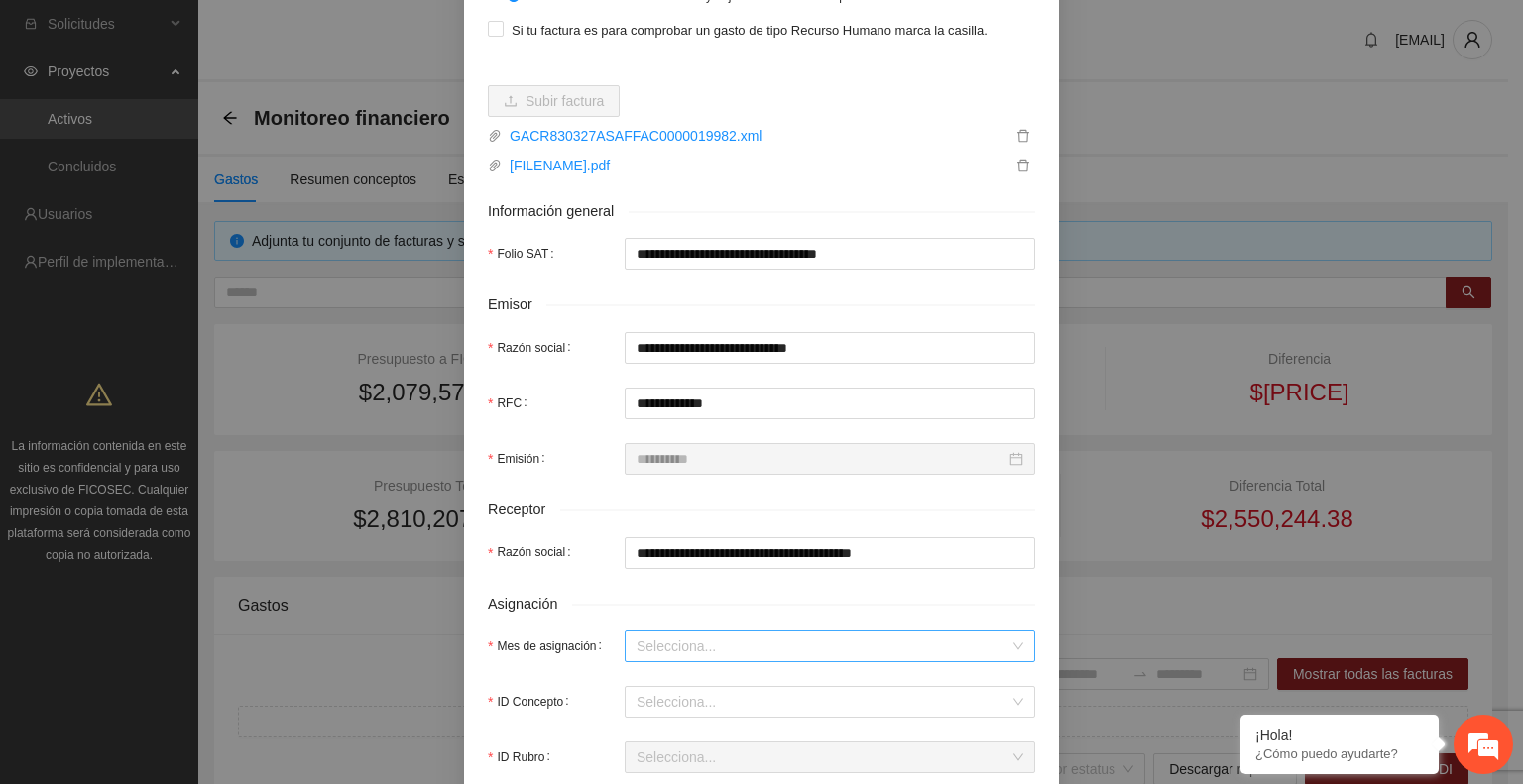 click on "Mes de asignación" at bounding box center (823, 646) 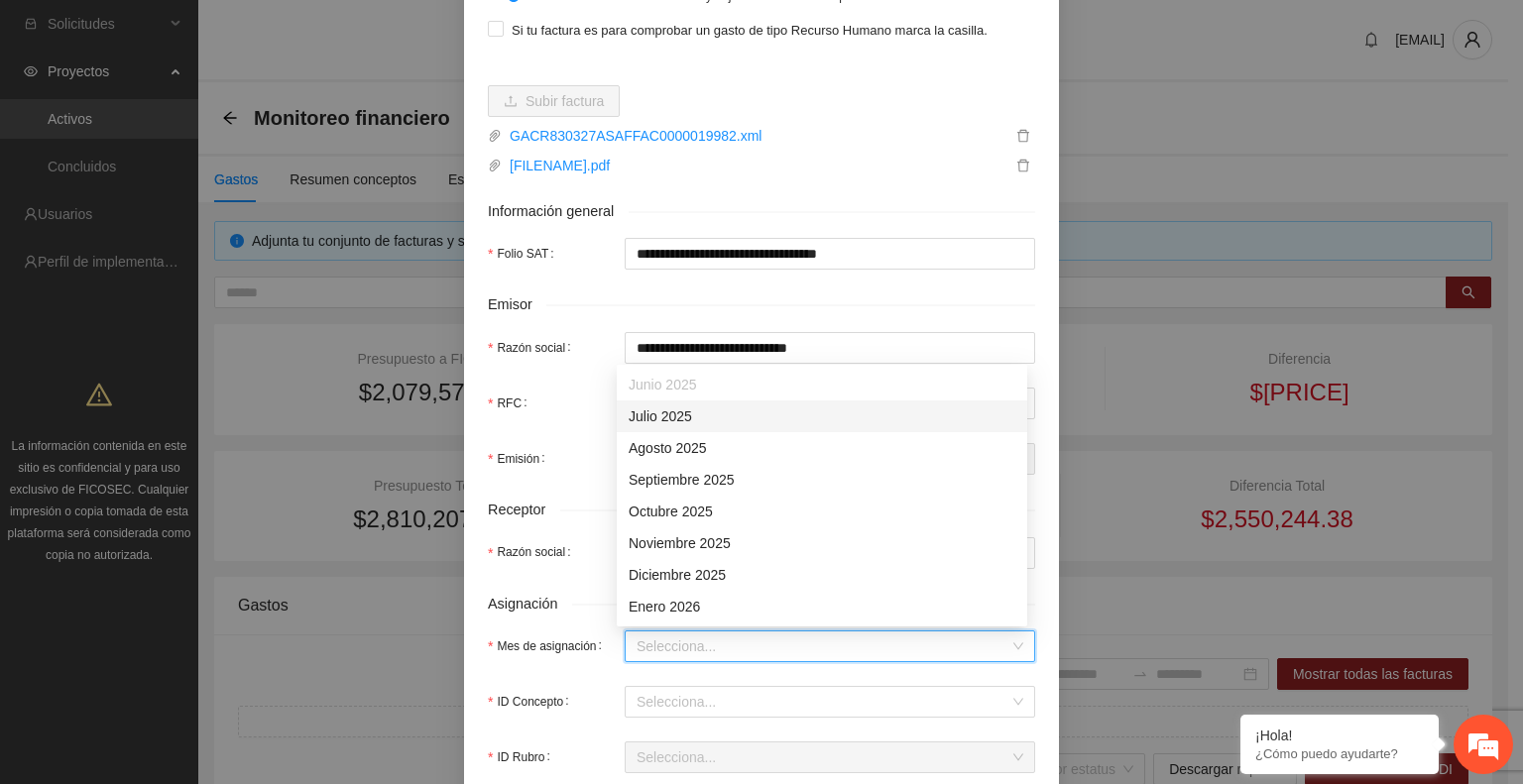click on "Julio 2025" at bounding box center (822, 416) 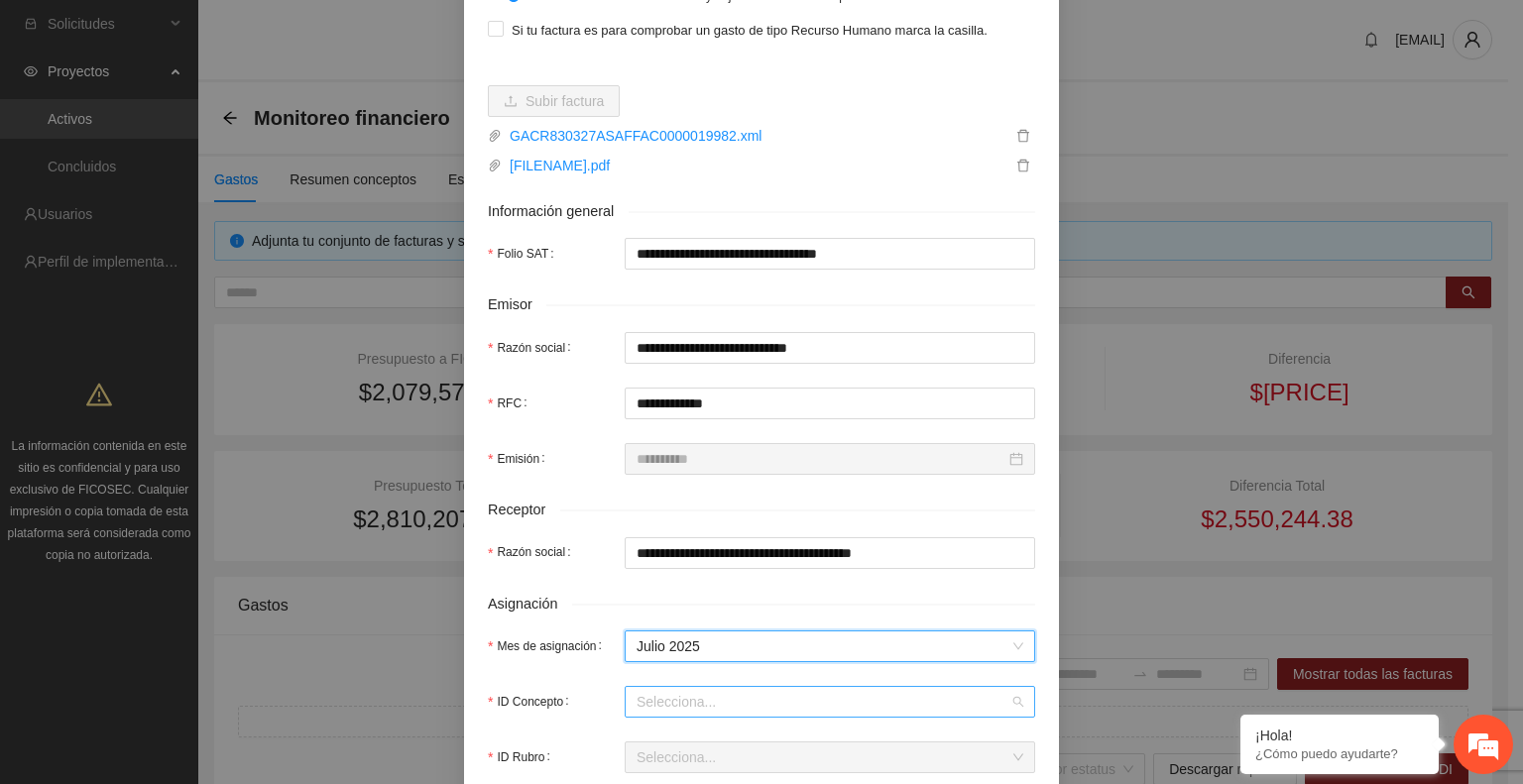 click on "ID Concepto" at bounding box center [823, 702] 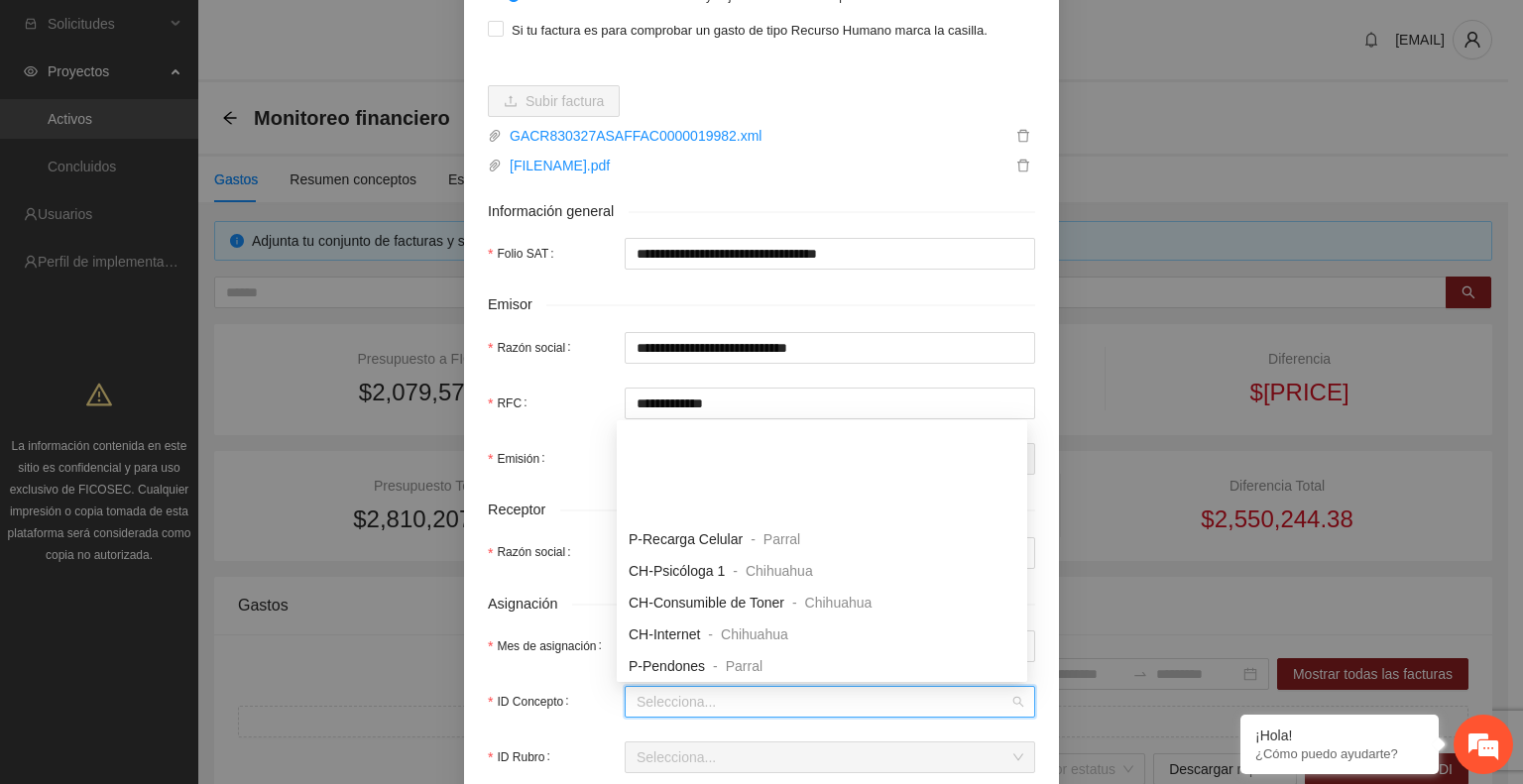 scroll, scrollTop: 825, scrollLeft: 0, axis: vertical 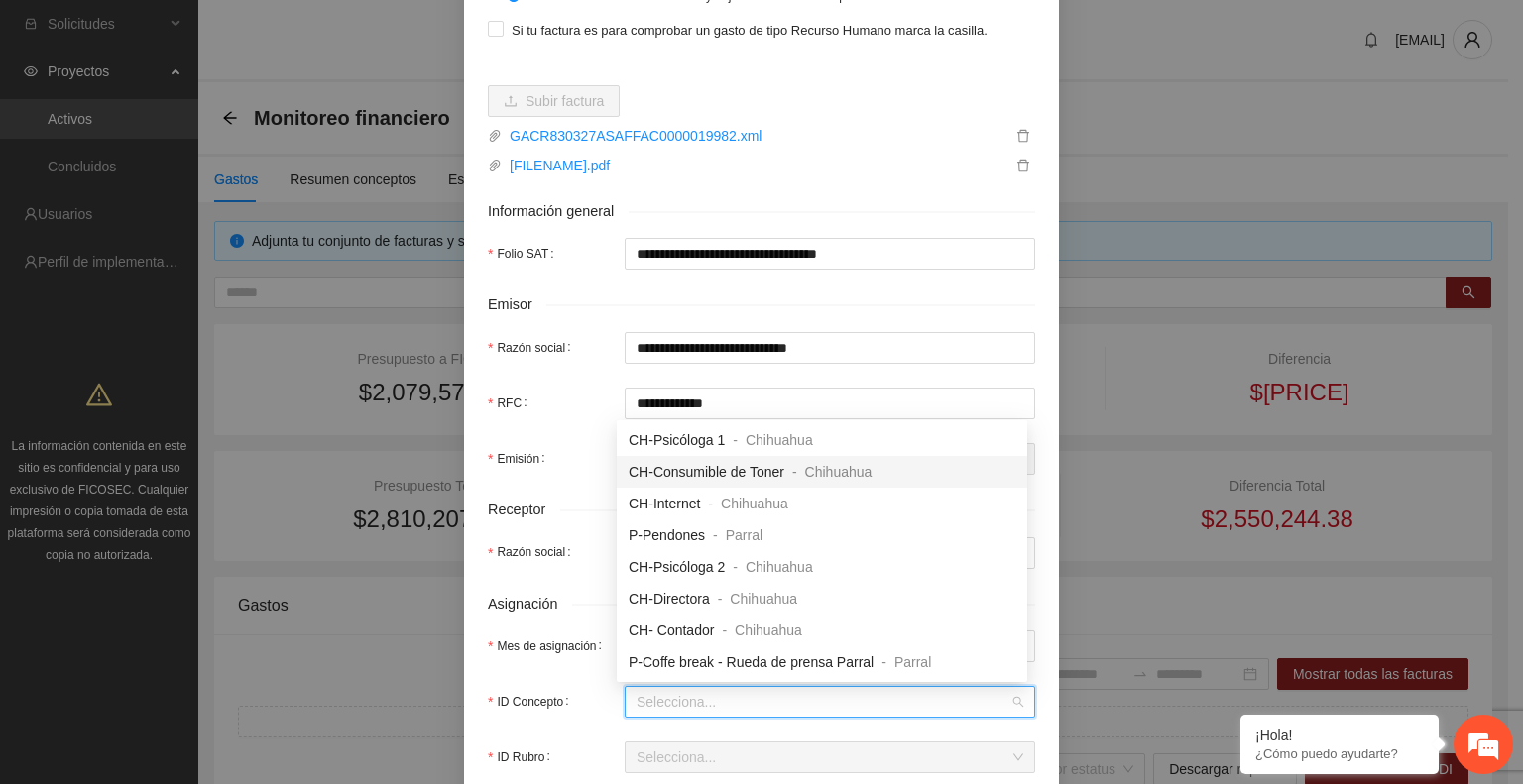 click on "CH-Consumible de Toner" at bounding box center [706, 472] 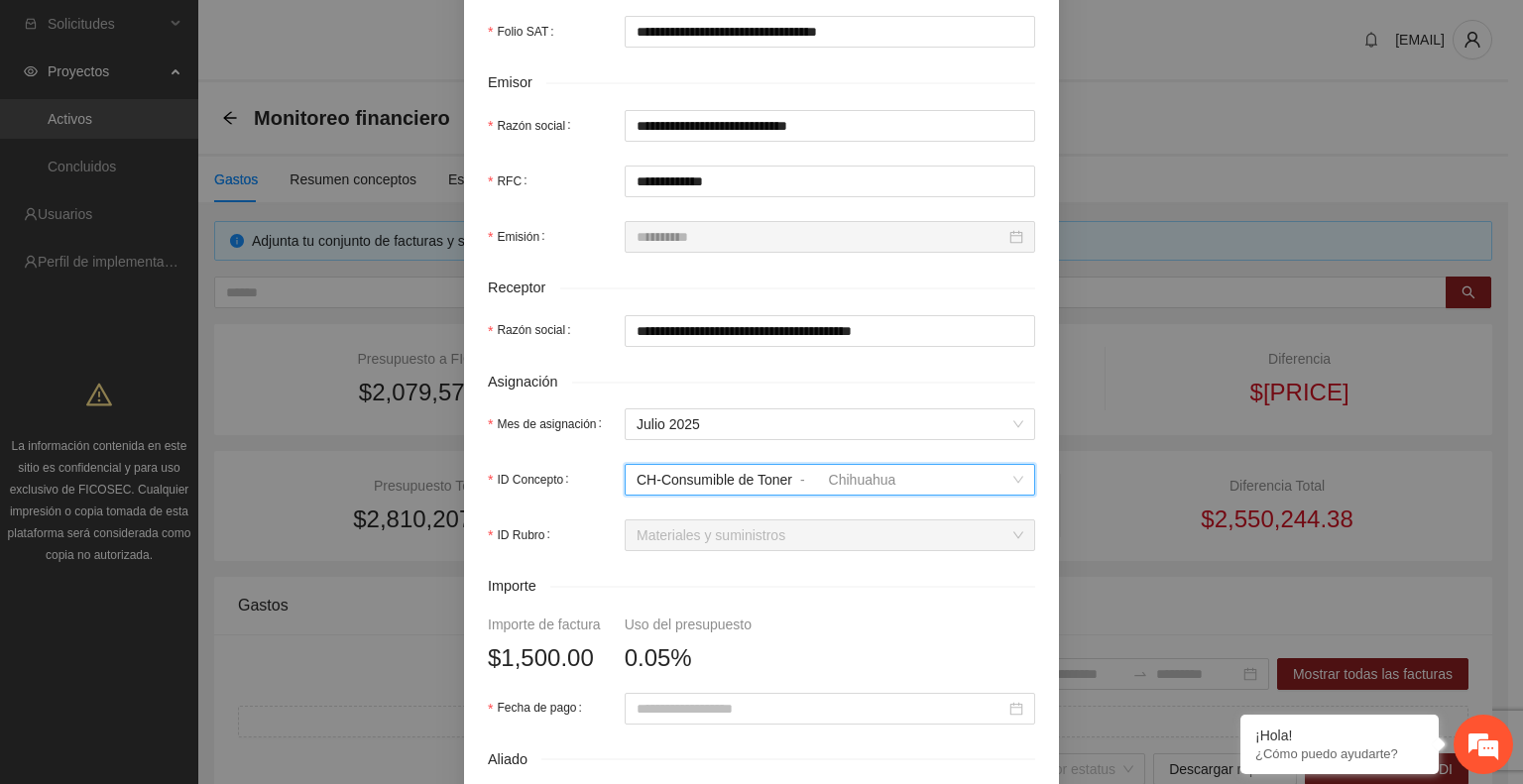 scroll, scrollTop: 496, scrollLeft: 0, axis: vertical 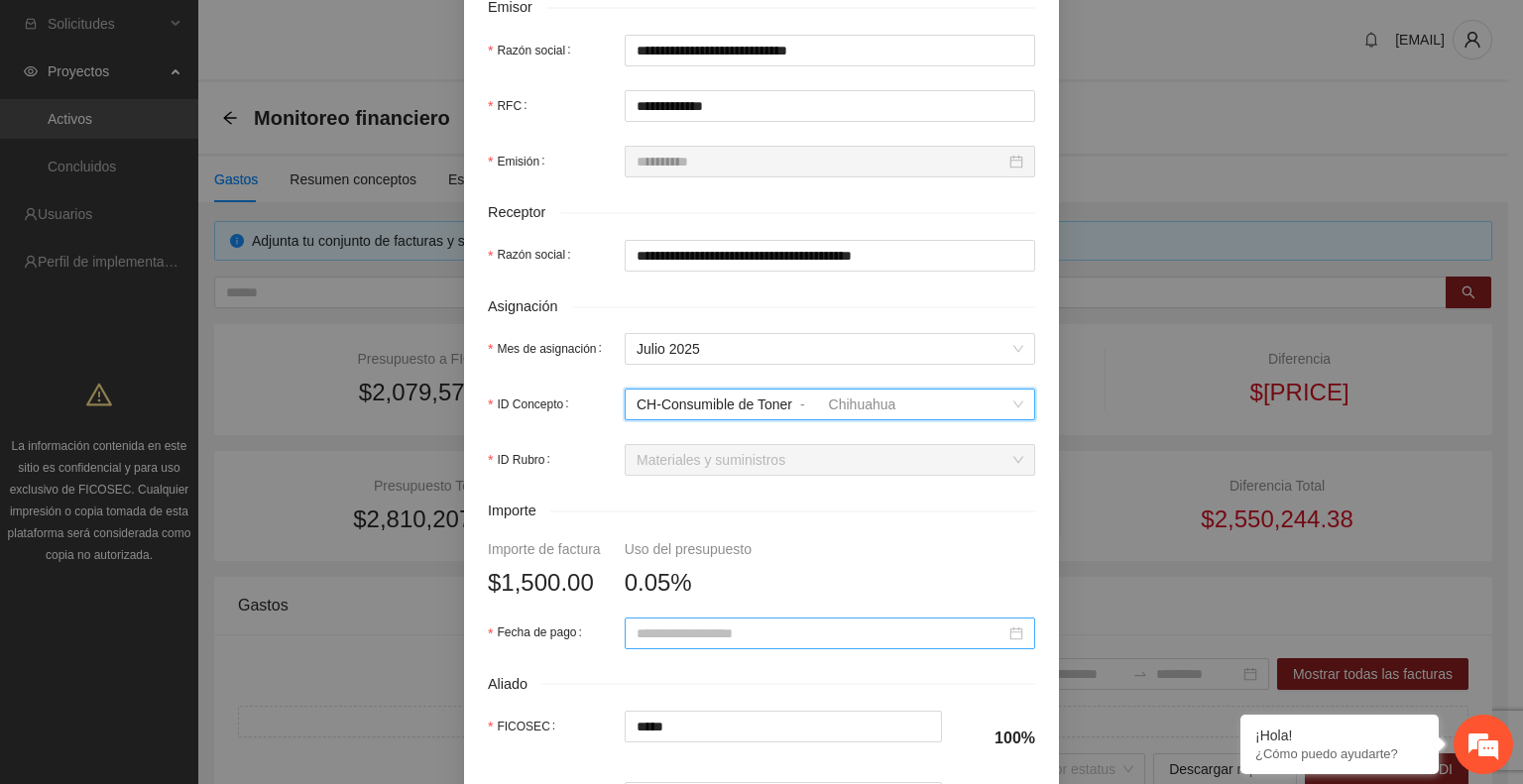 click at bounding box center (830, 633) 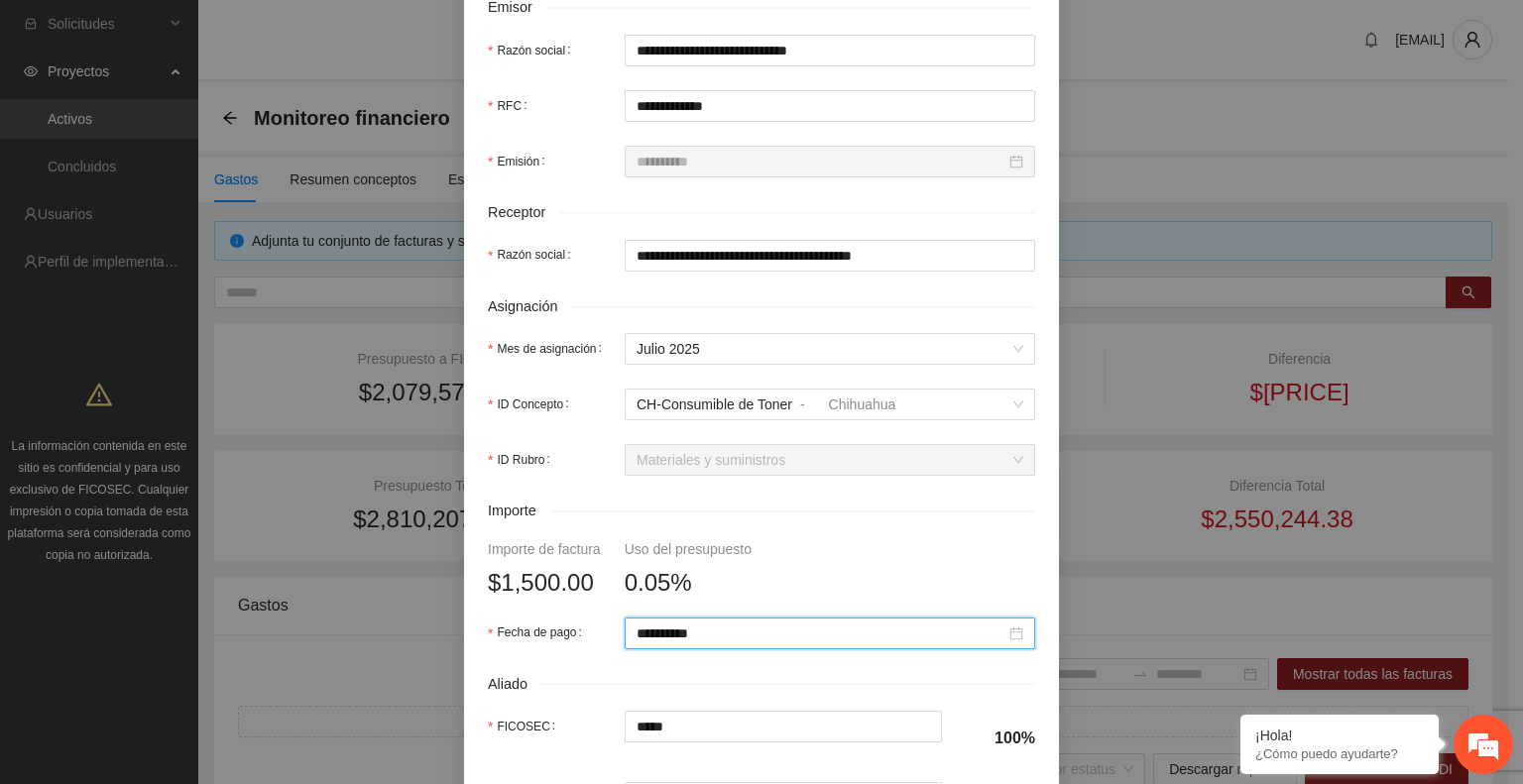 type 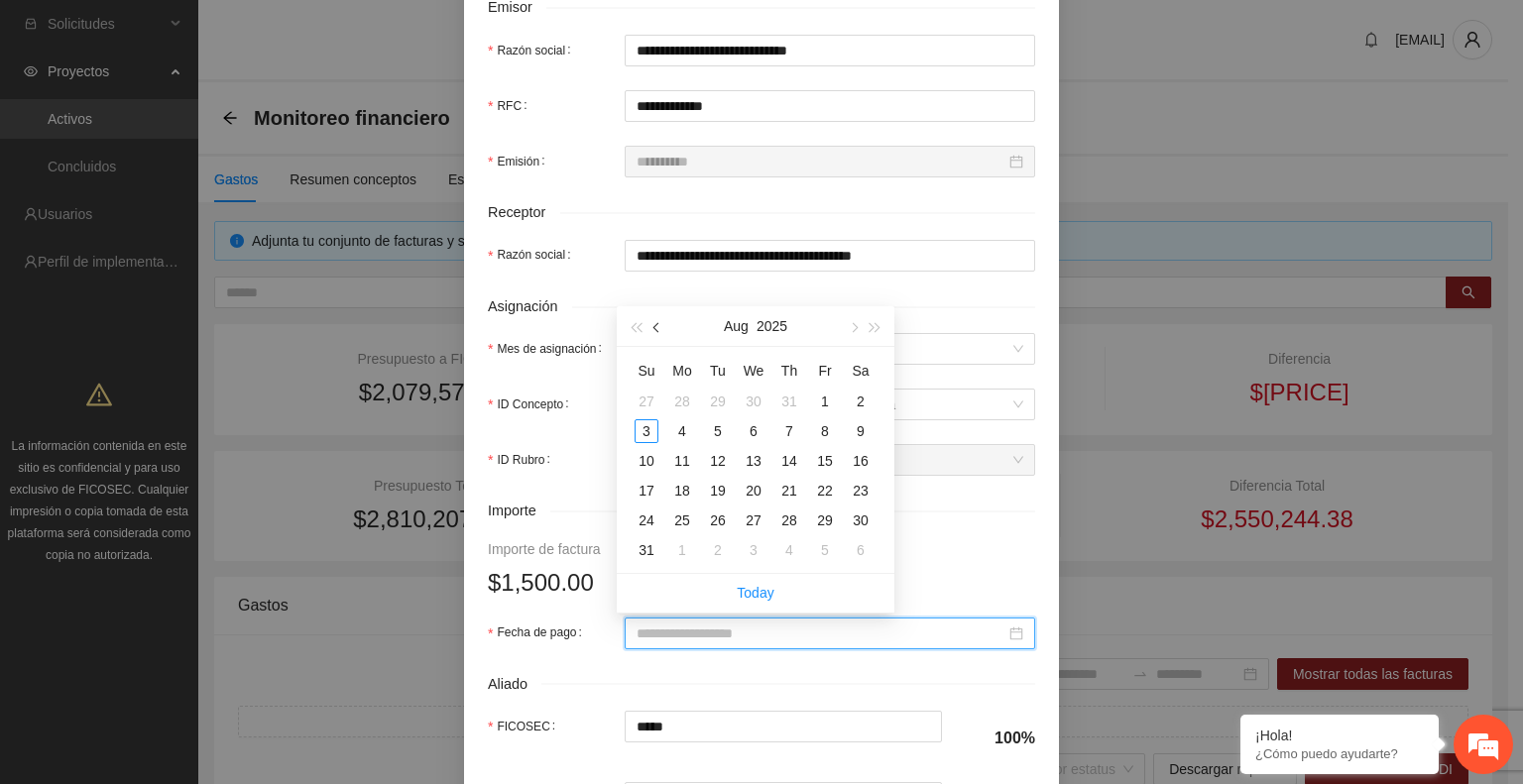click at bounding box center (657, 326) 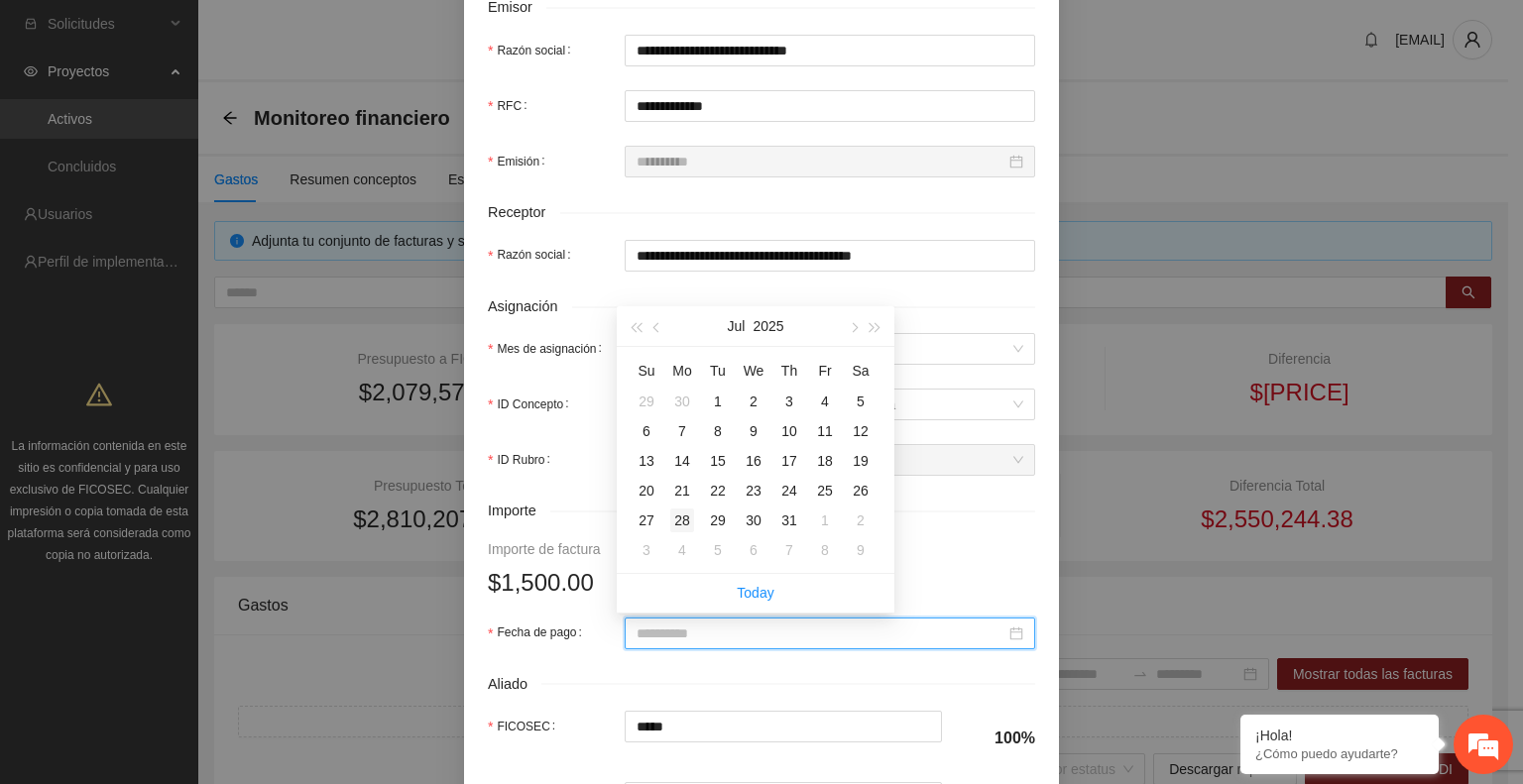 click on "28" at bounding box center [682, 520] 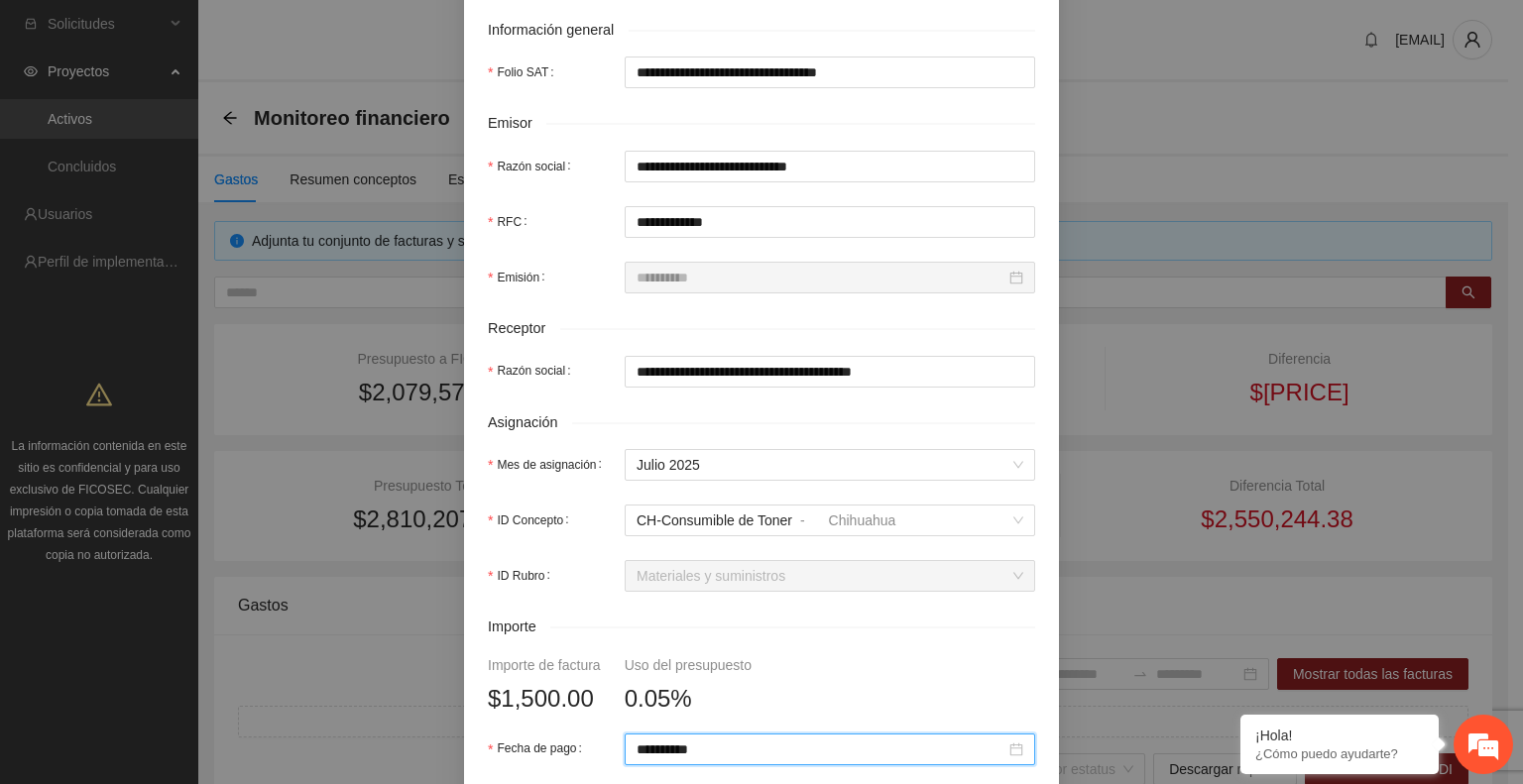 scroll, scrollTop: 807, scrollLeft: 0, axis: vertical 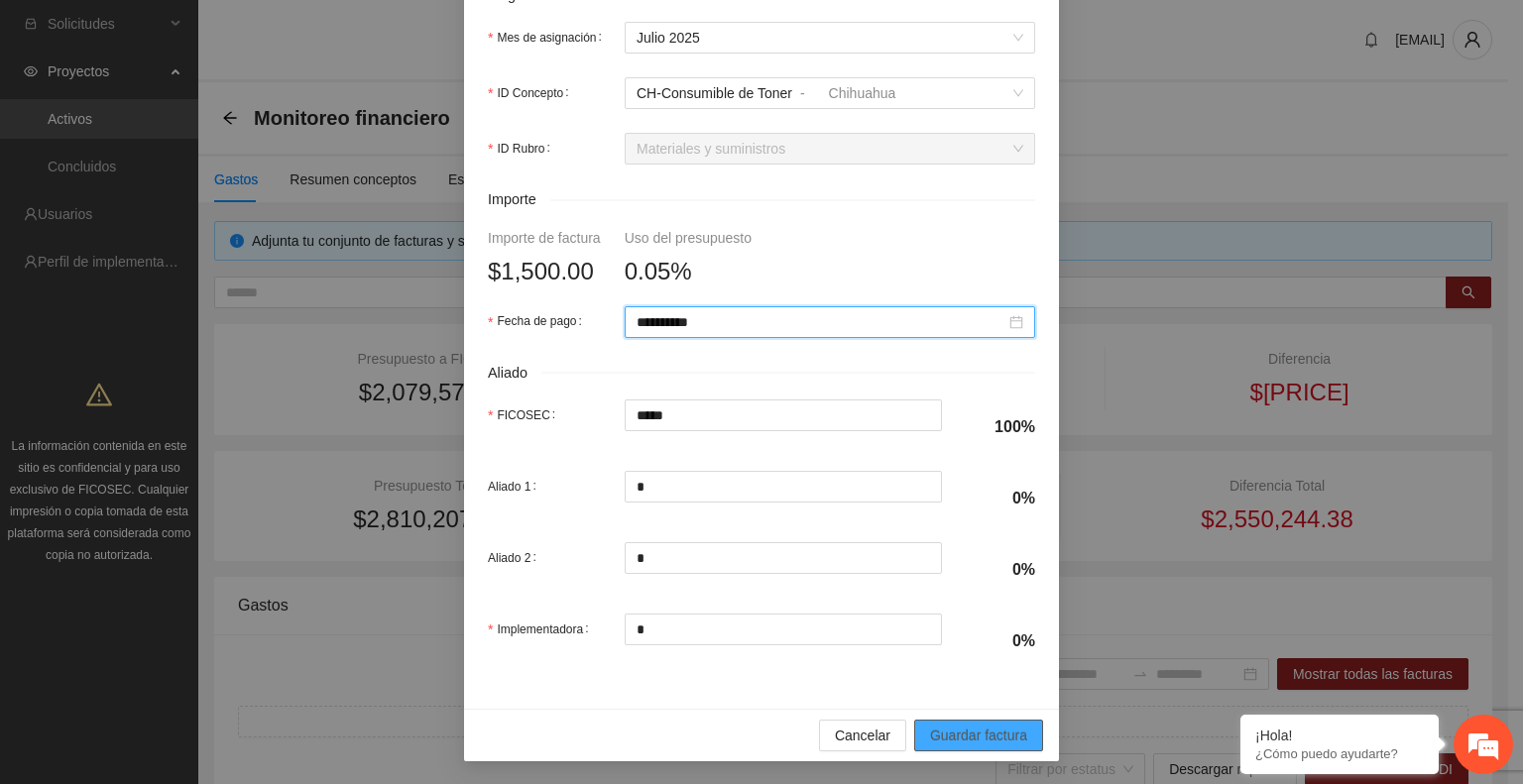 click on "Guardar factura" at bounding box center (979, 735) 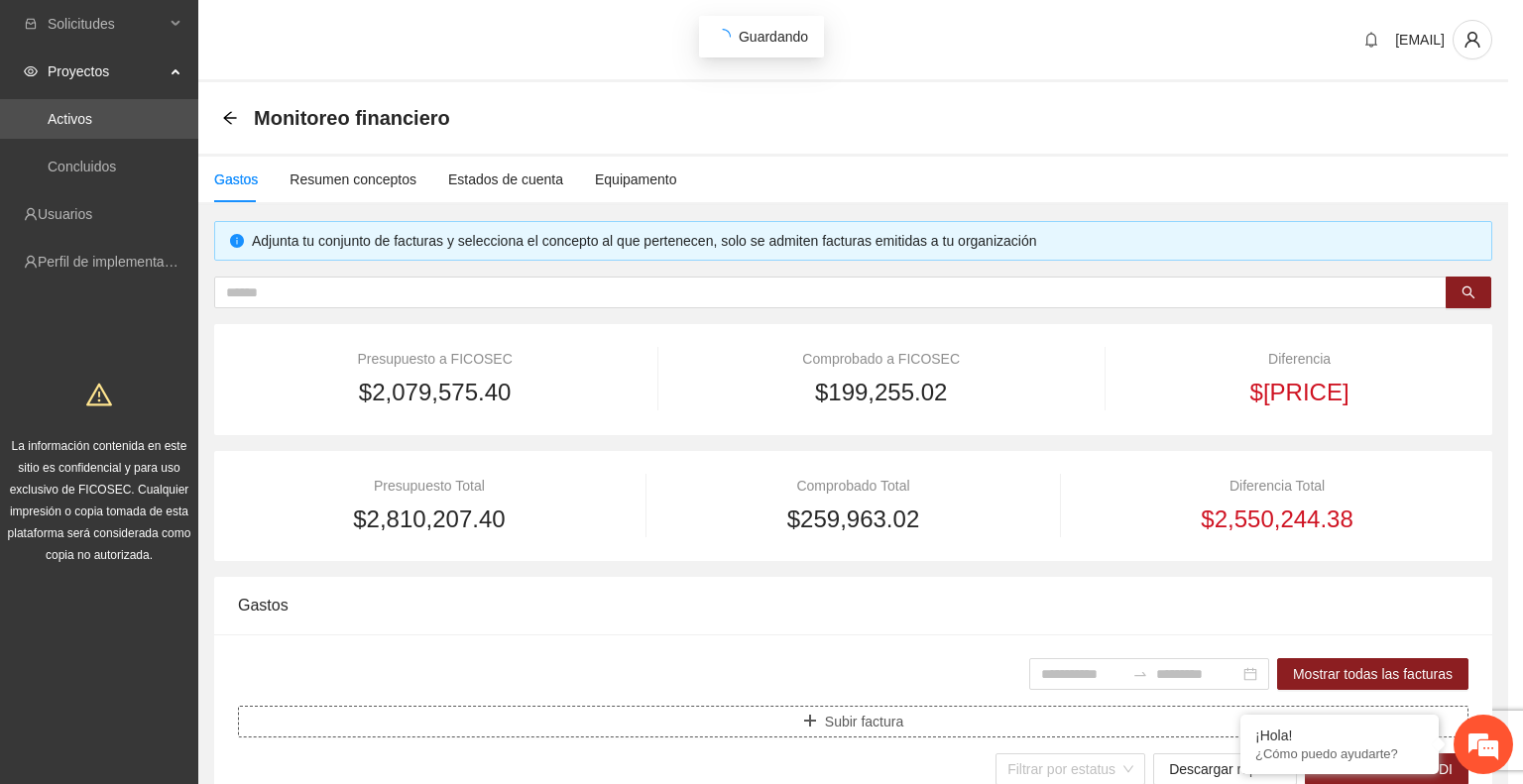 scroll, scrollTop: 648, scrollLeft: 0, axis: vertical 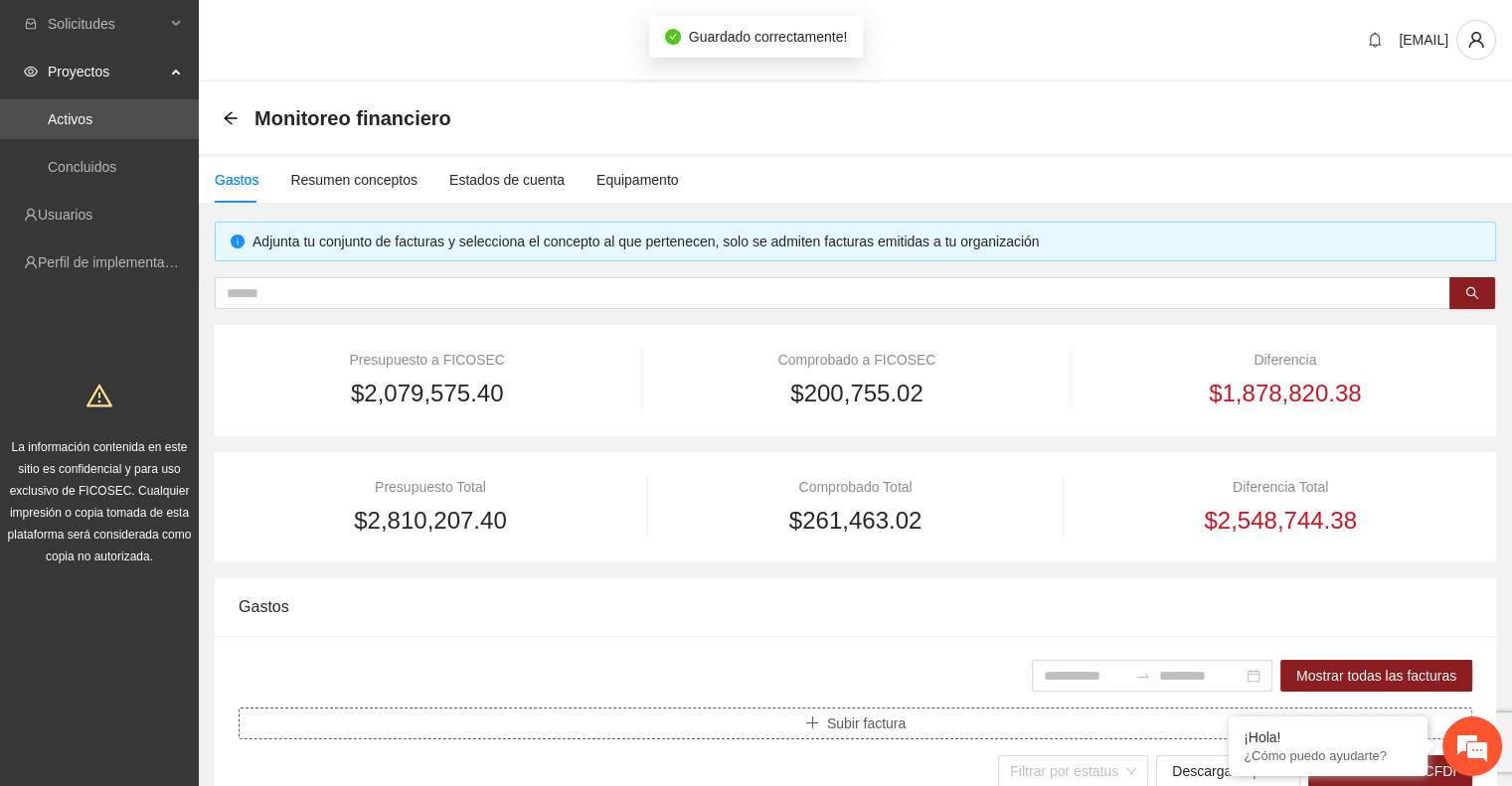 click on "Subir factura" at bounding box center [855, 723] 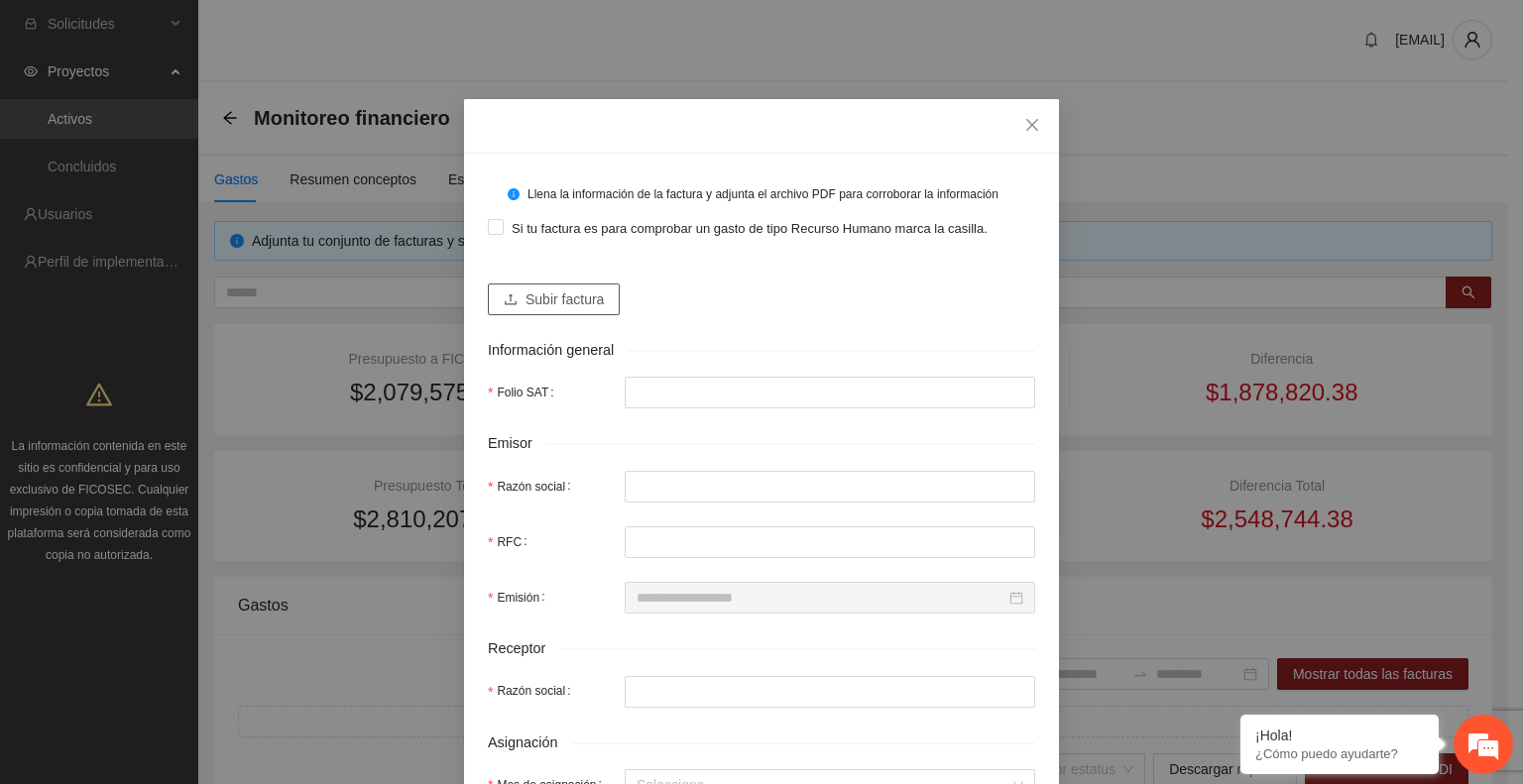 click on "Subir factura" at bounding box center (553, 299) 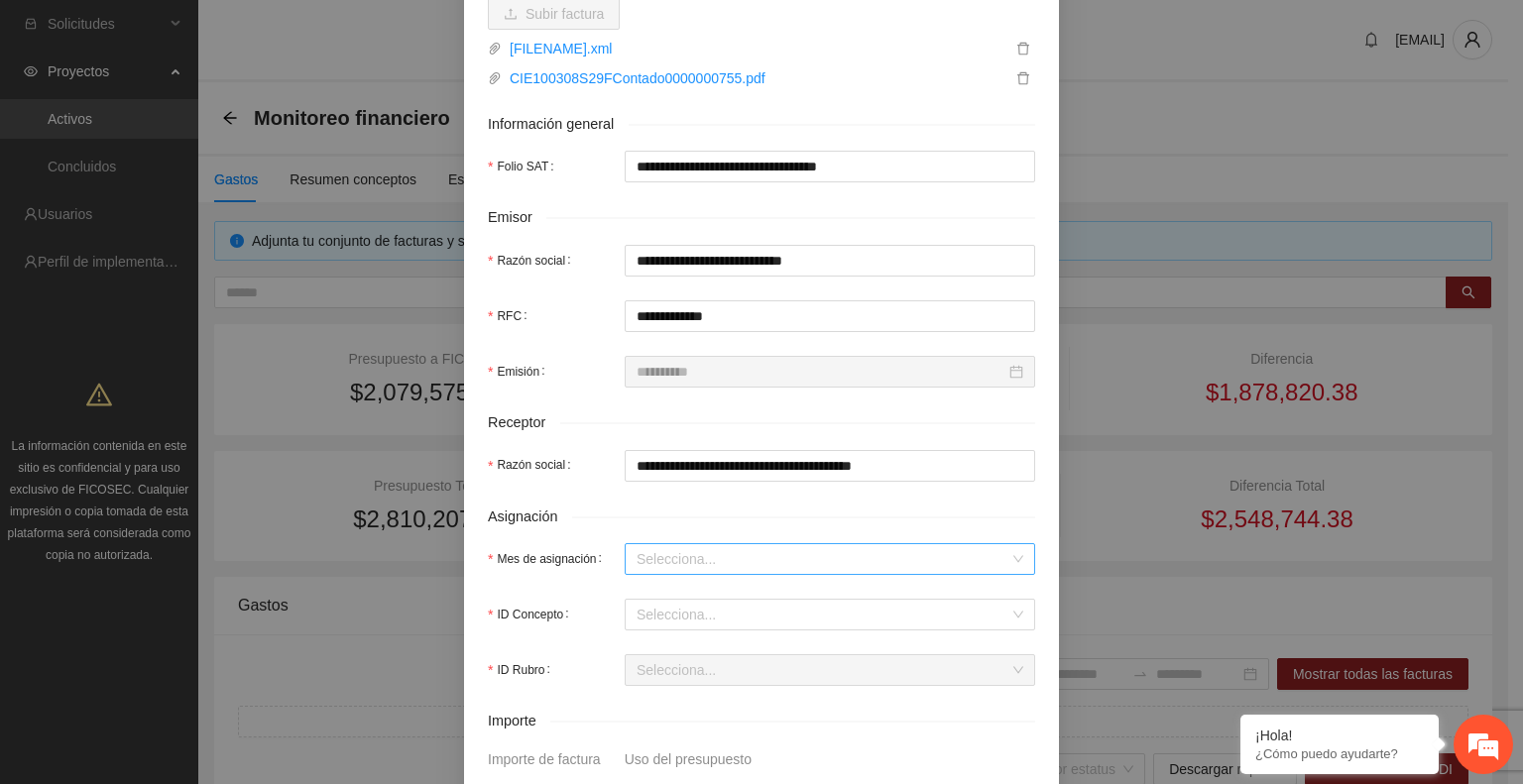 scroll, scrollTop: 297, scrollLeft: 0, axis: vertical 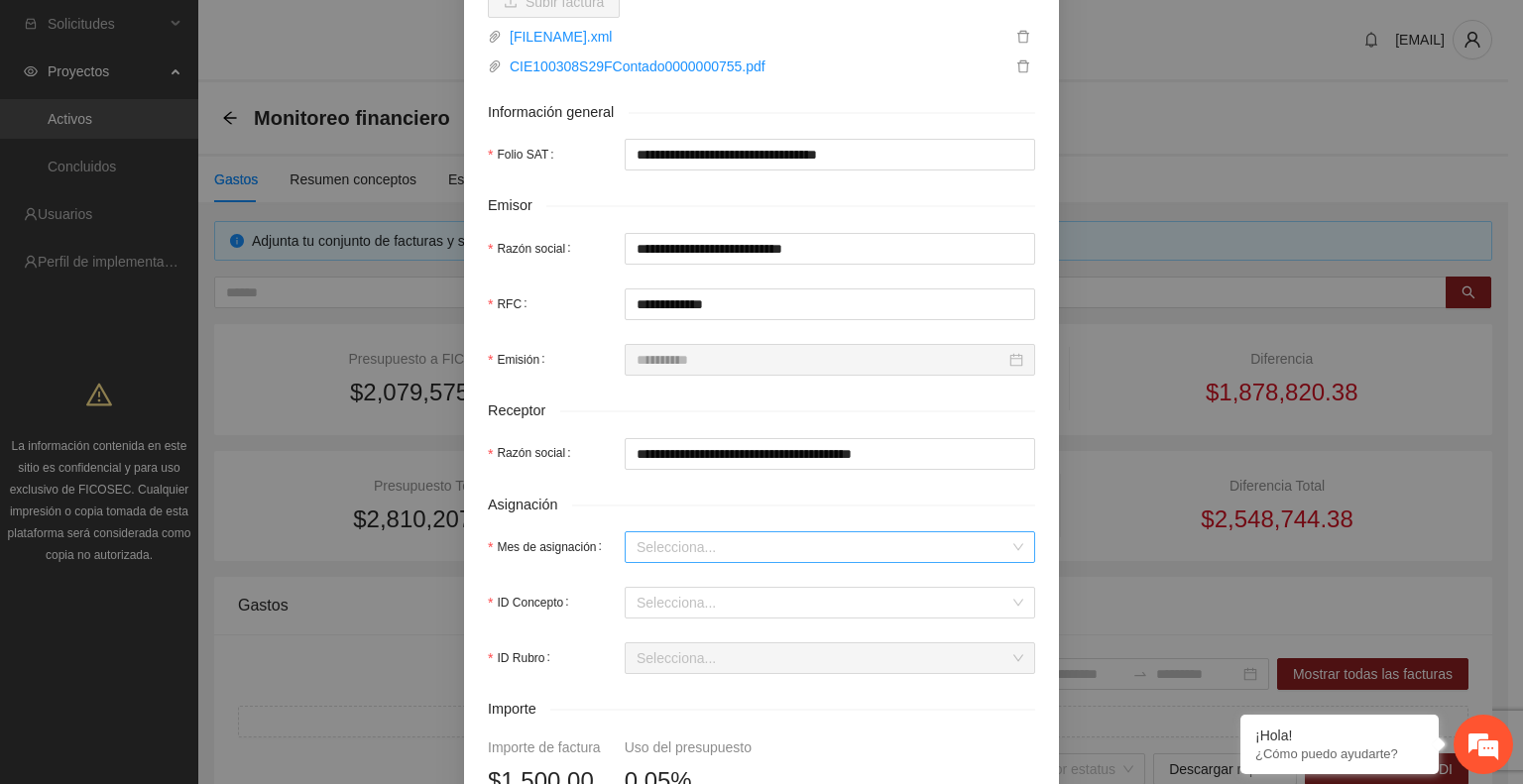 click on "Mes de asignación" at bounding box center [823, 547] 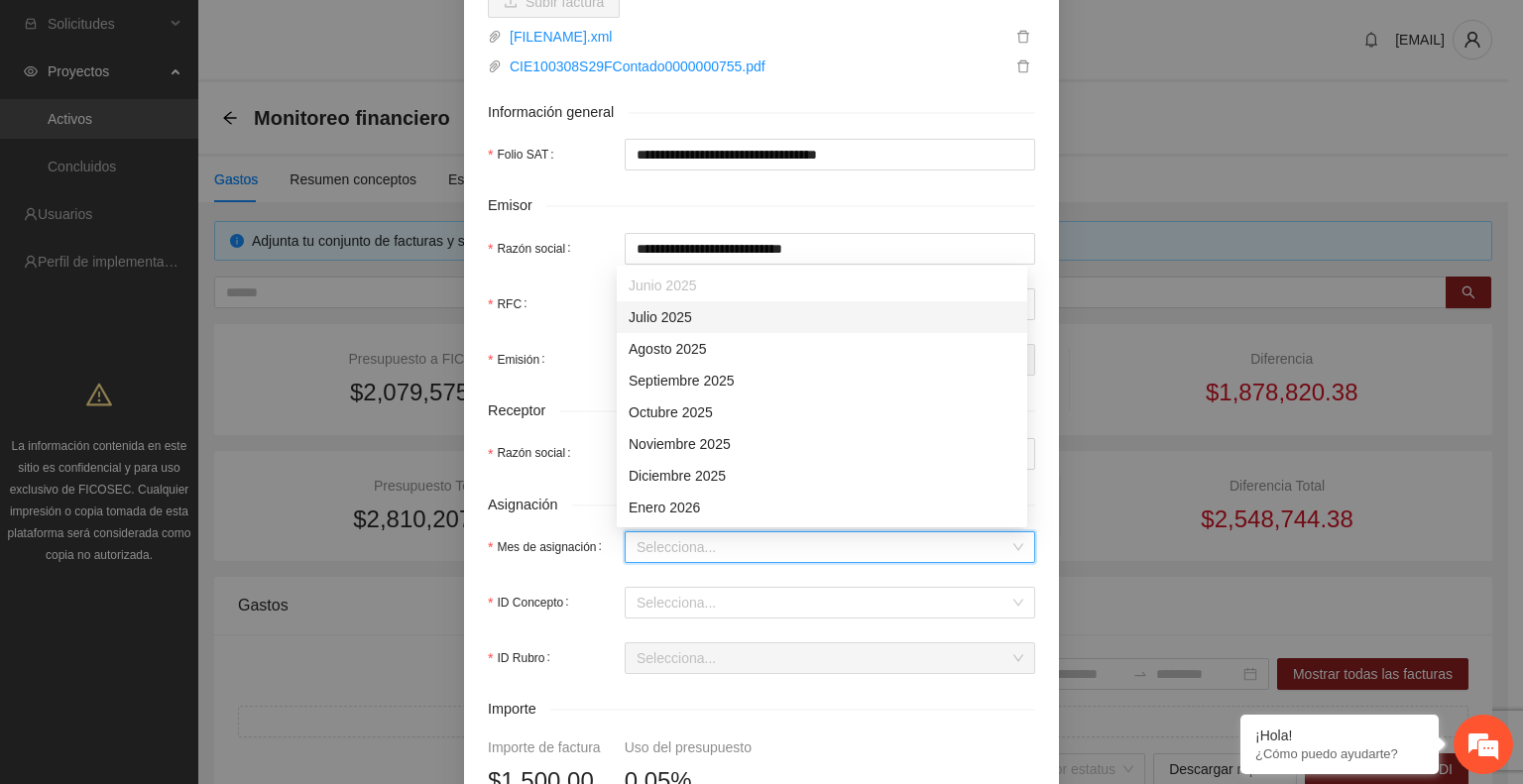 click on "Julio 2025" at bounding box center (822, 317) 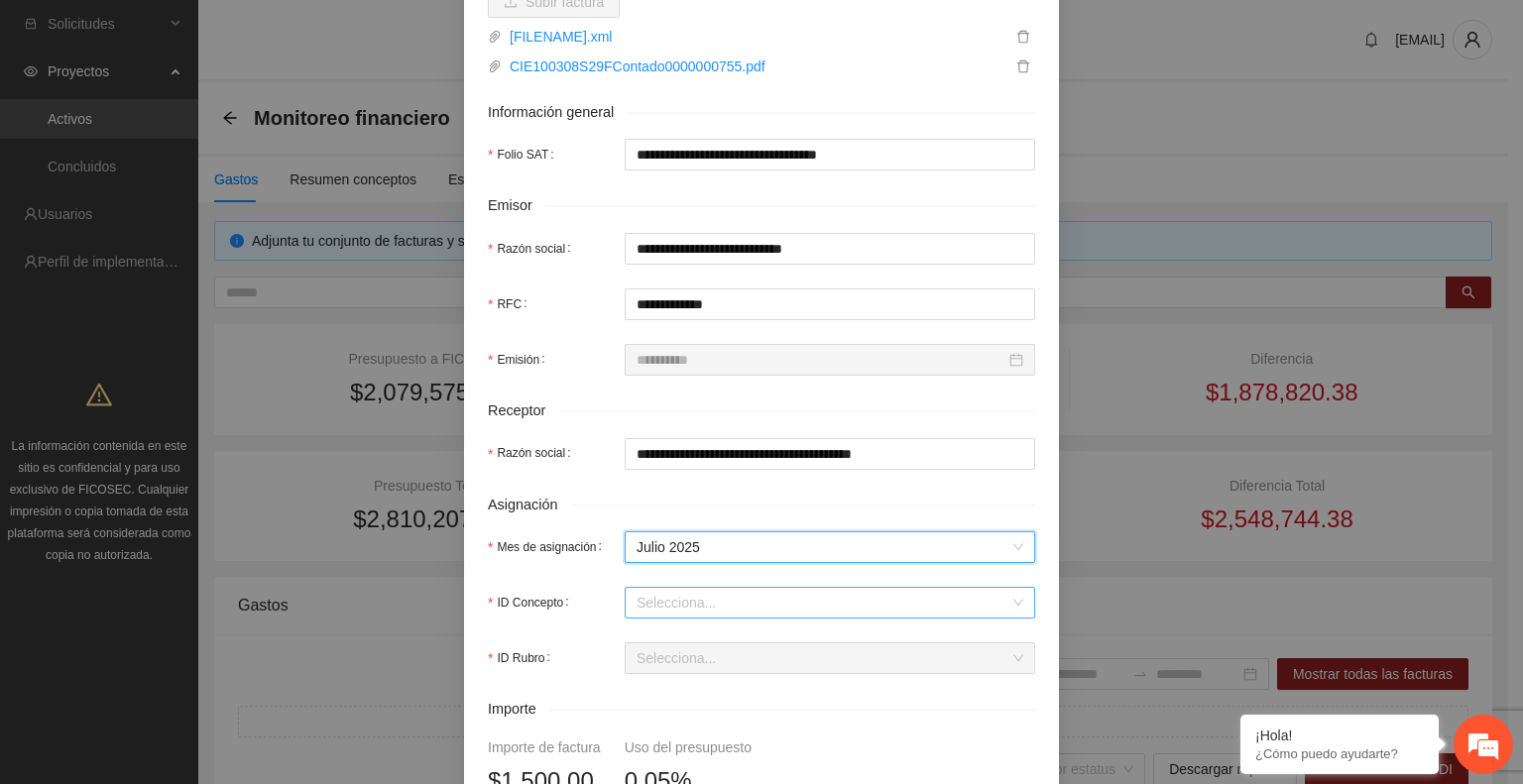 click on "ID Concepto" at bounding box center (823, 603) 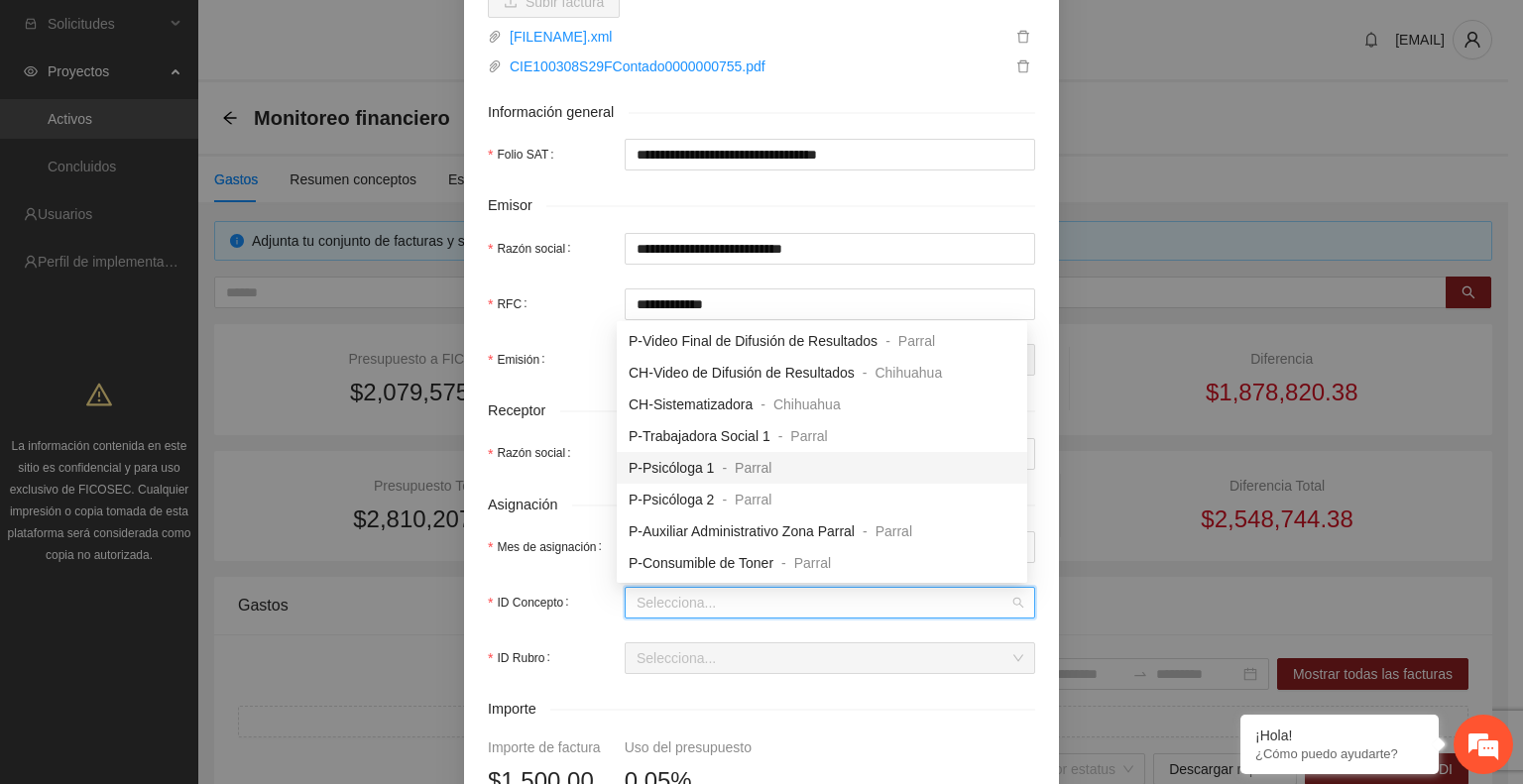 scroll, scrollTop: 99, scrollLeft: 0, axis: vertical 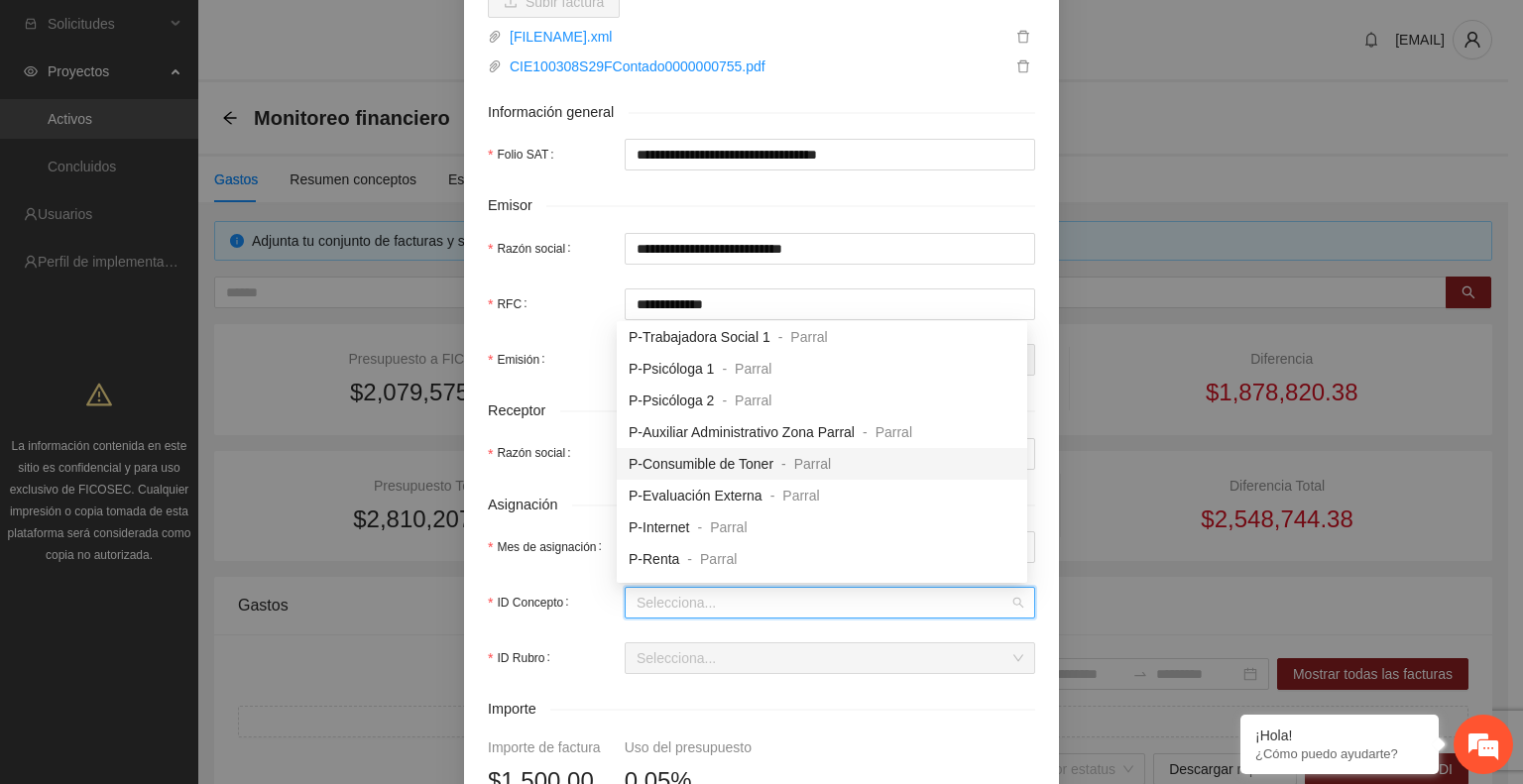 click on "P-Consumible de Toner - Parral" at bounding box center (730, 464) 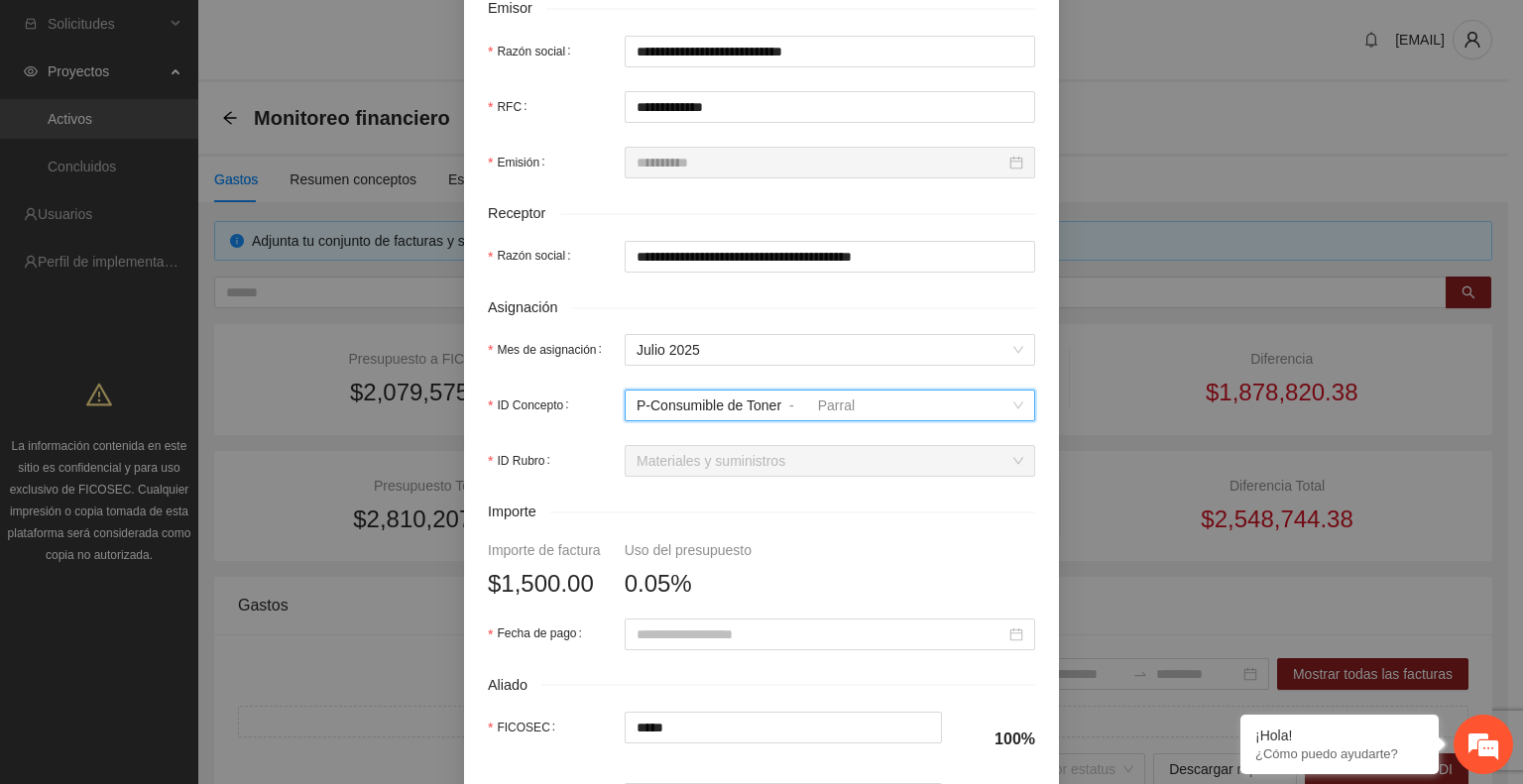 scroll, scrollTop: 496, scrollLeft: 0, axis: vertical 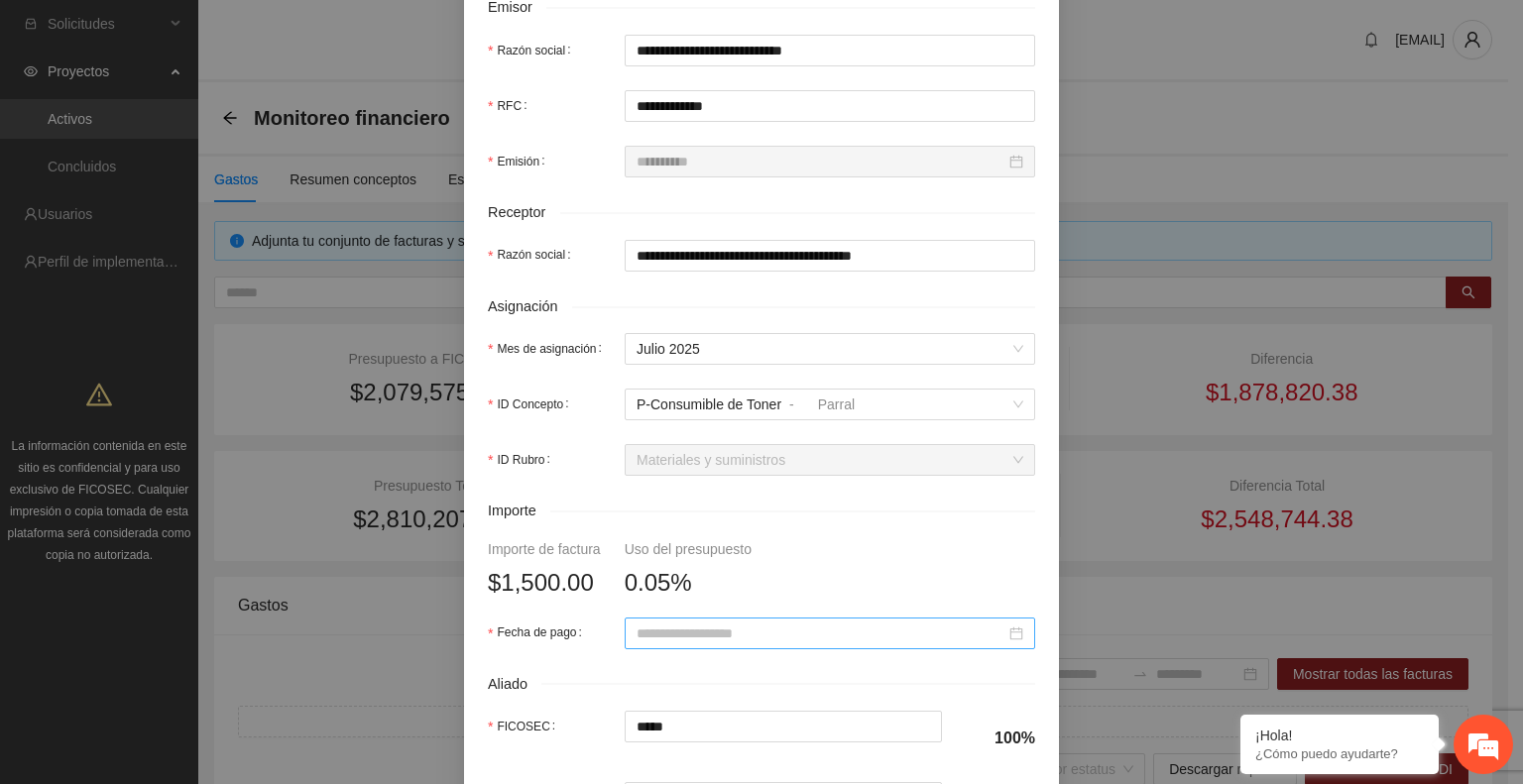 click at bounding box center [830, 633] 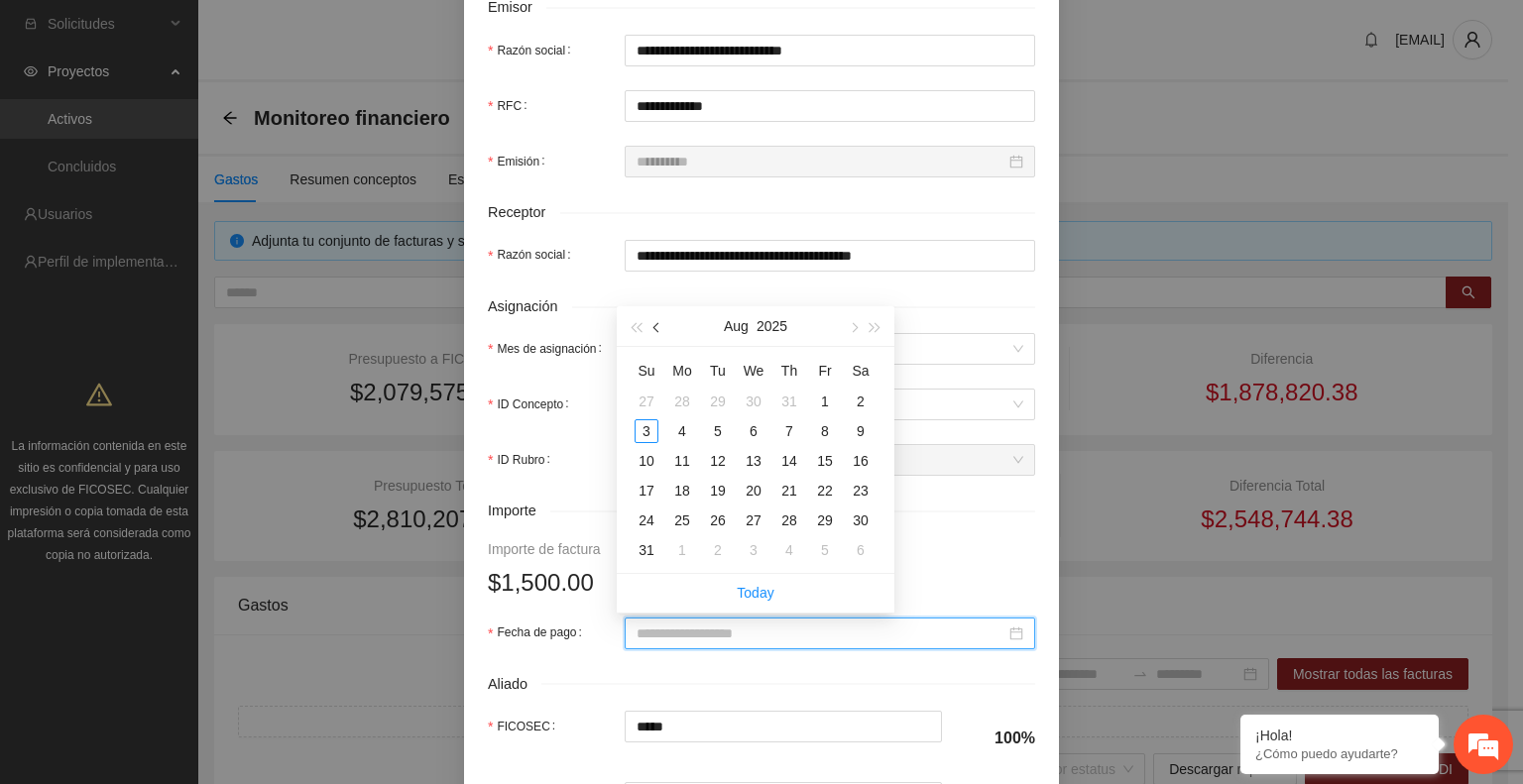 click at bounding box center (658, 328) 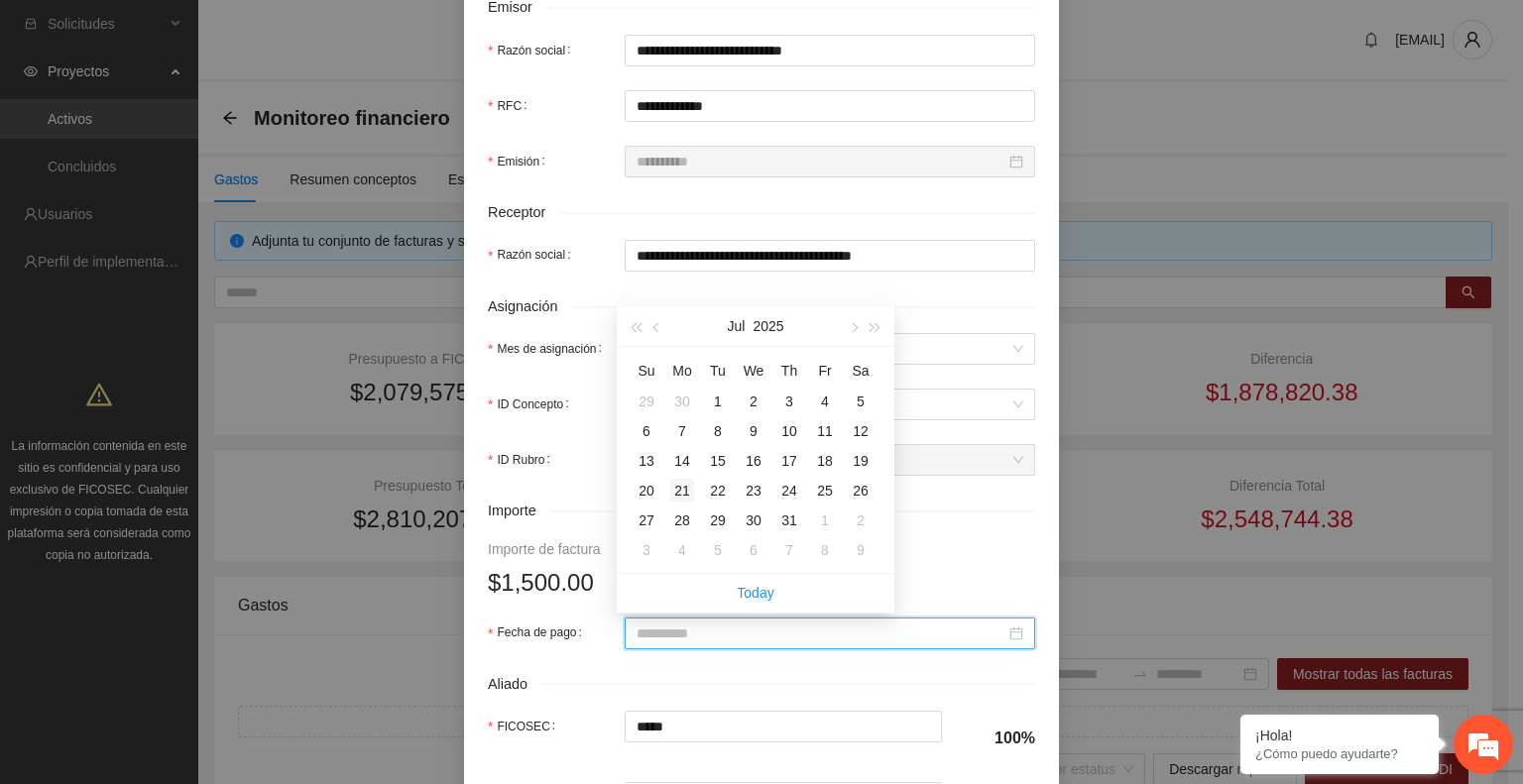 click on "21" at bounding box center [682, 491] 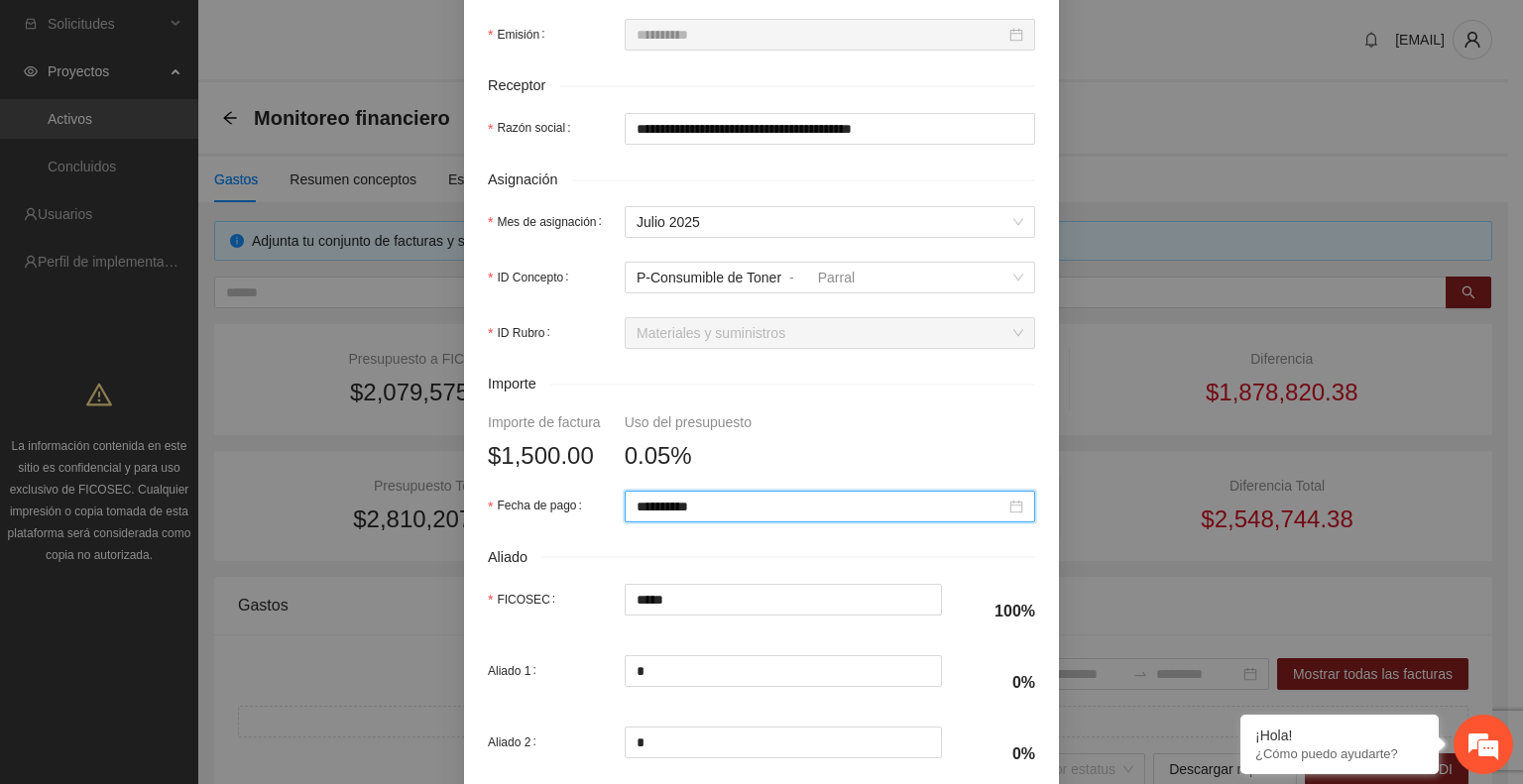 scroll, scrollTop: 807, scrollLeft: 0, axis: vertical 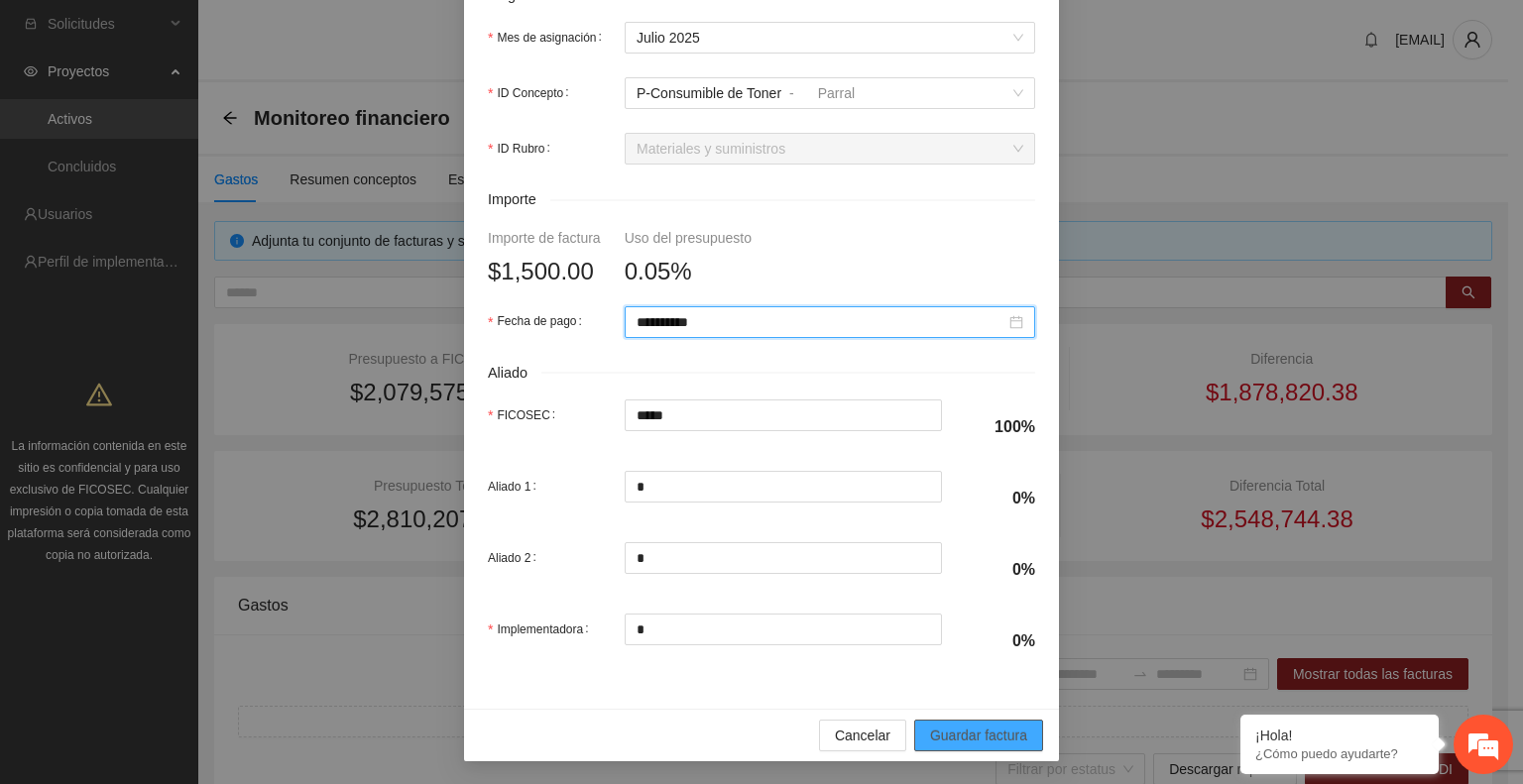 click on "Guardar factura" at bounding box center [979, 735] 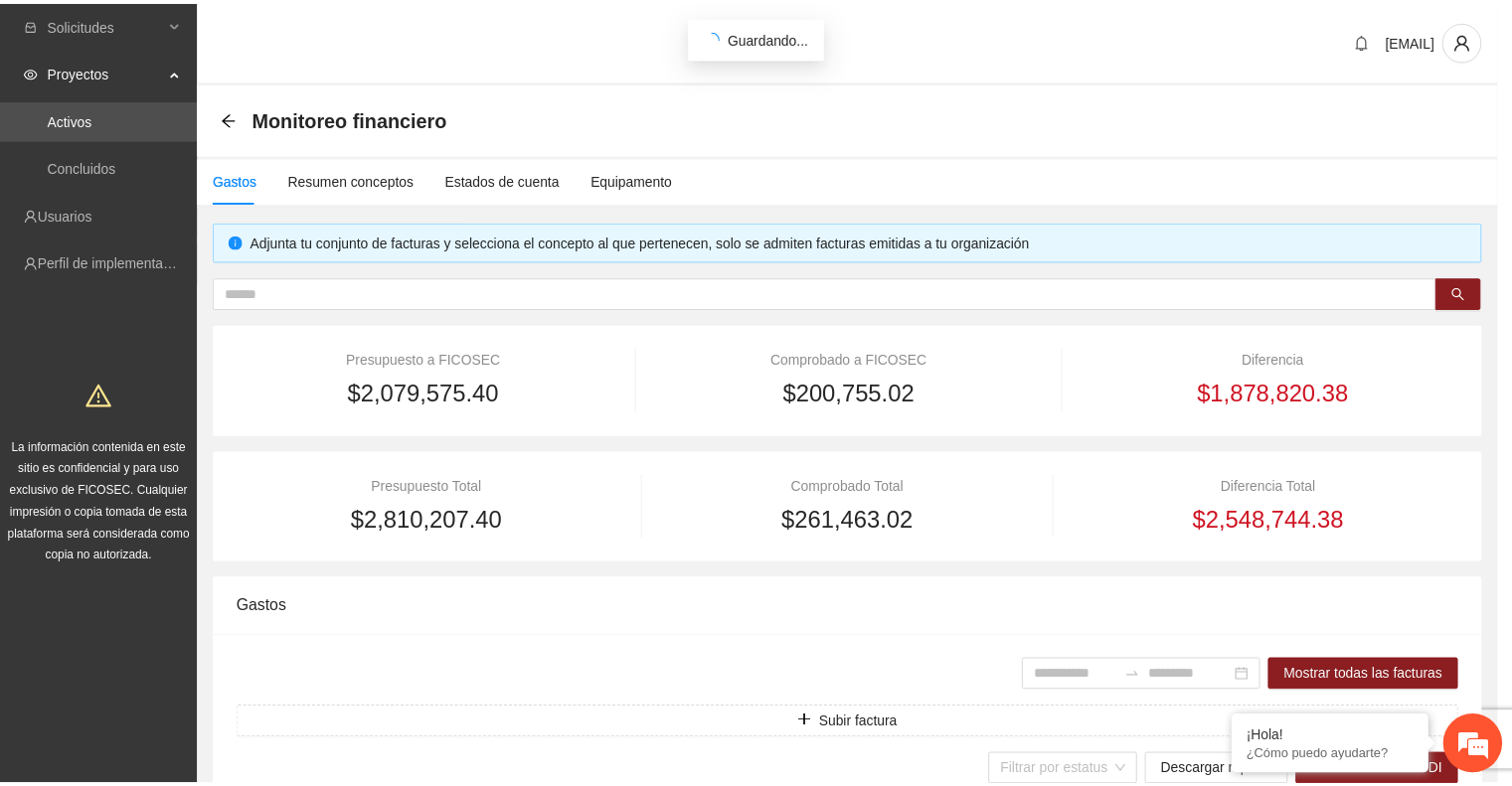 scroll, scrollTop: 650, scrollLeft: 0, axis: vertical 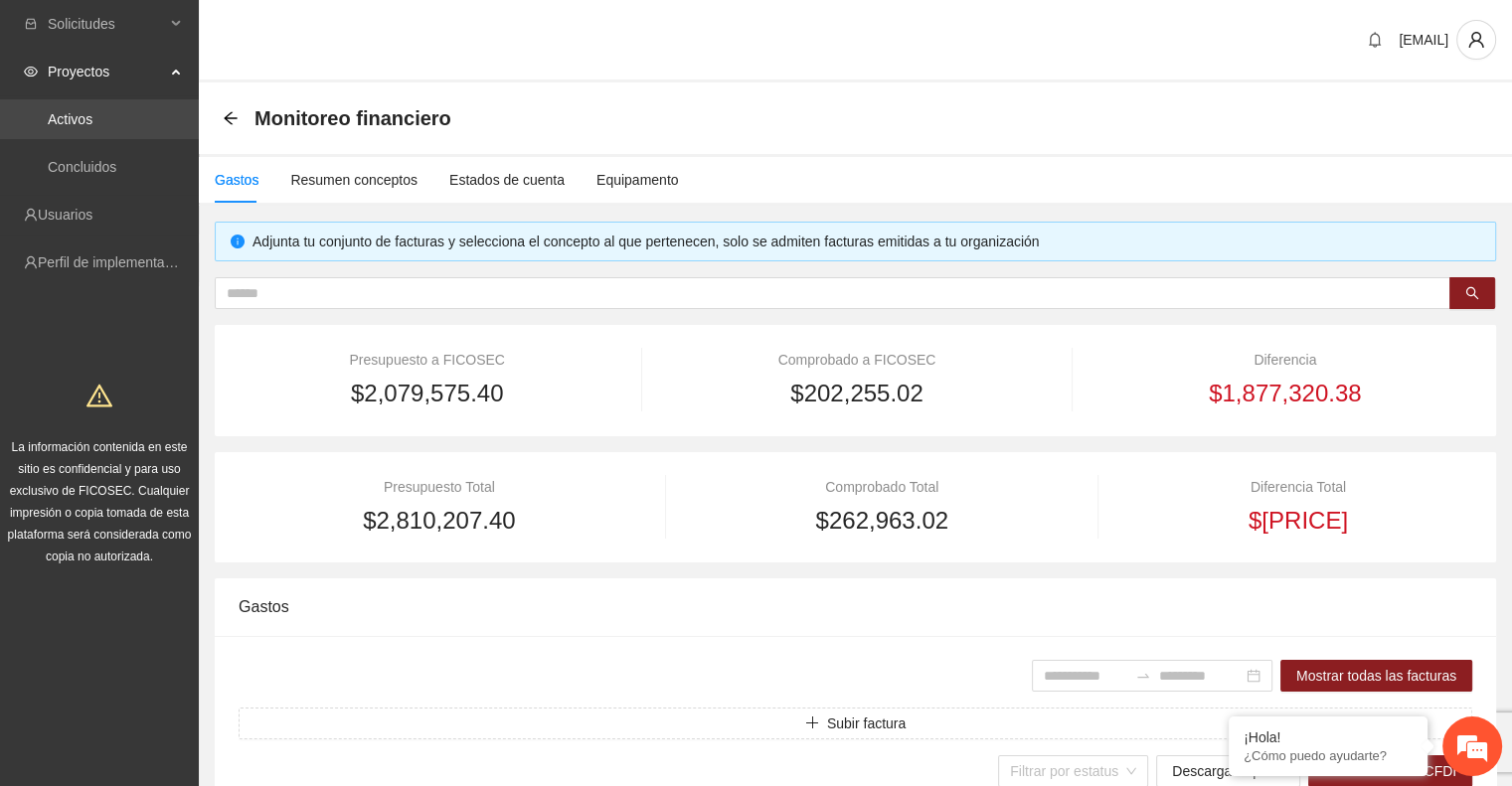 click on "Activos" at bounding box center (70, 119) 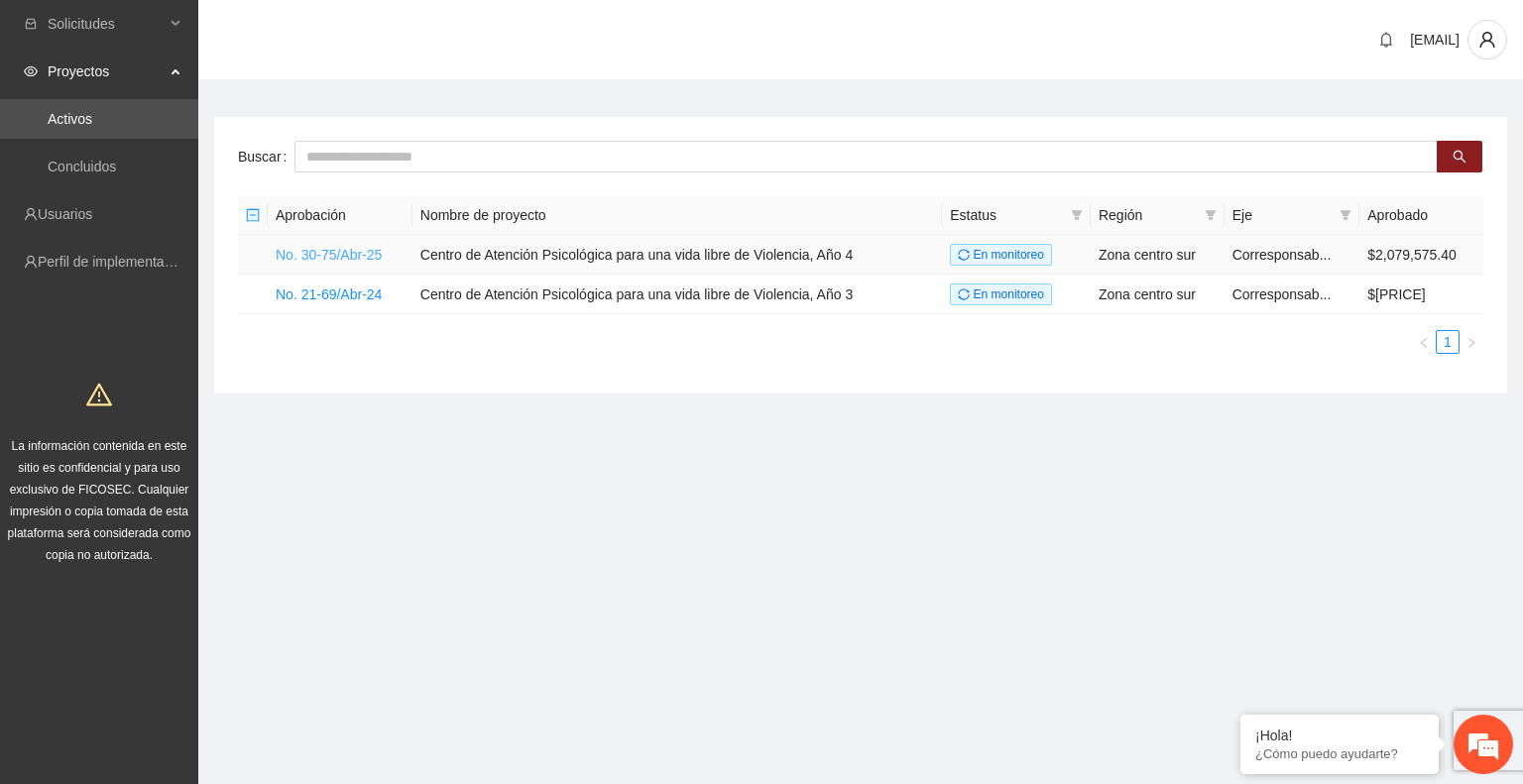 click on "No. 30-75/Abr-25" at bounding box center (328, 255) 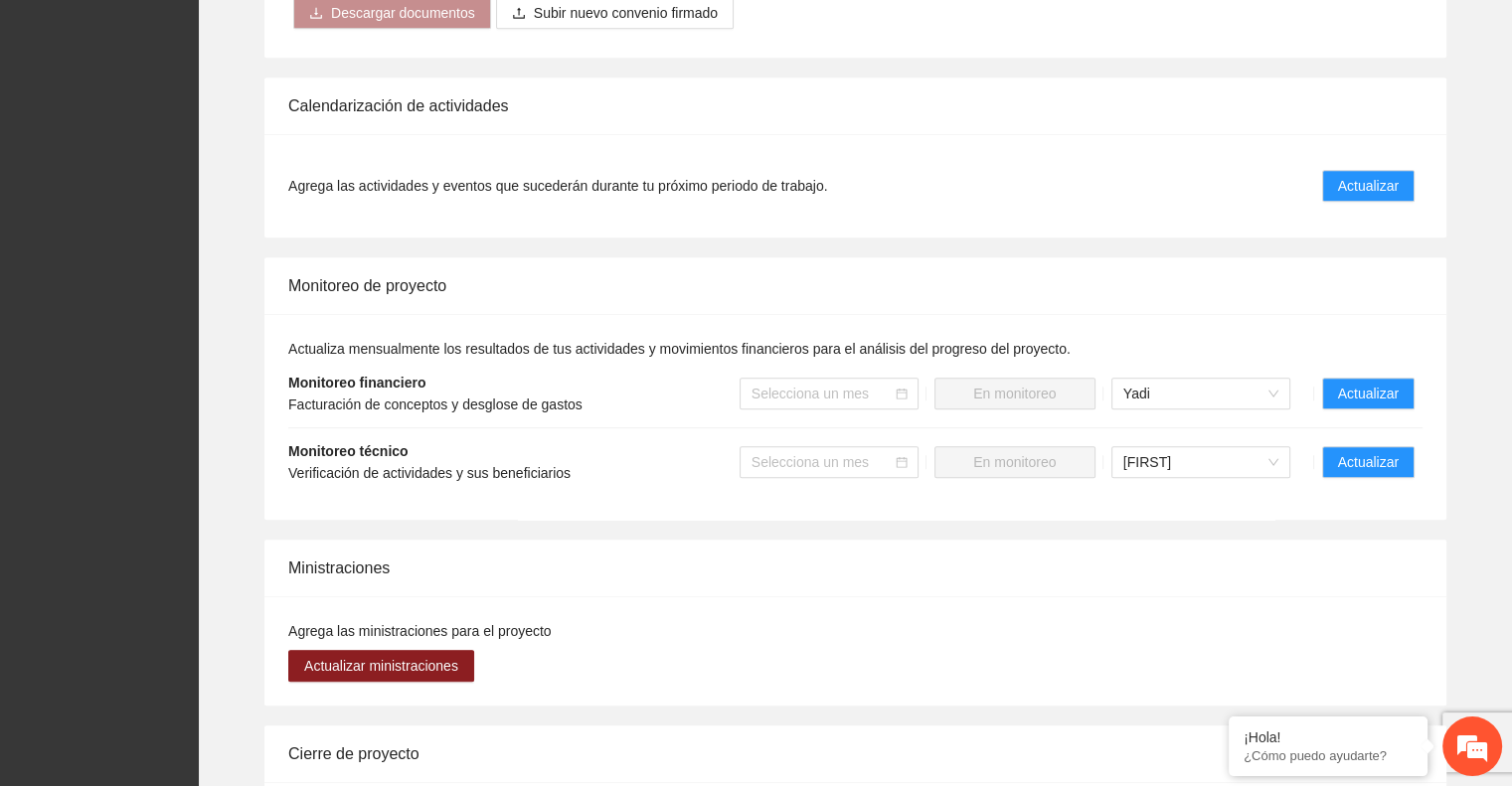 scroll, scrollTop: 1391, scrollLeft: 0, axis: vertical 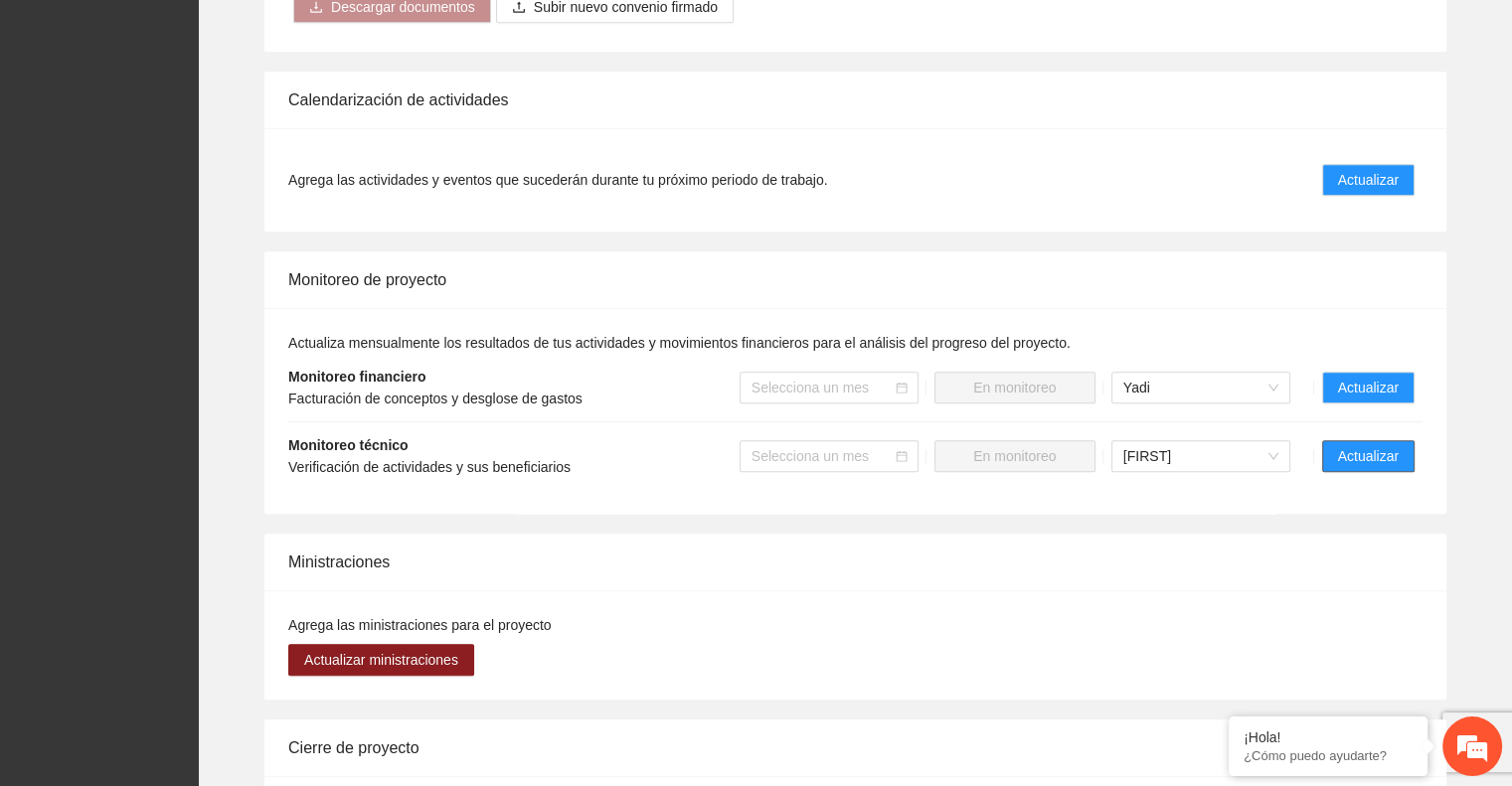 click on "Actualizar" at bounding box center (1368, 456) 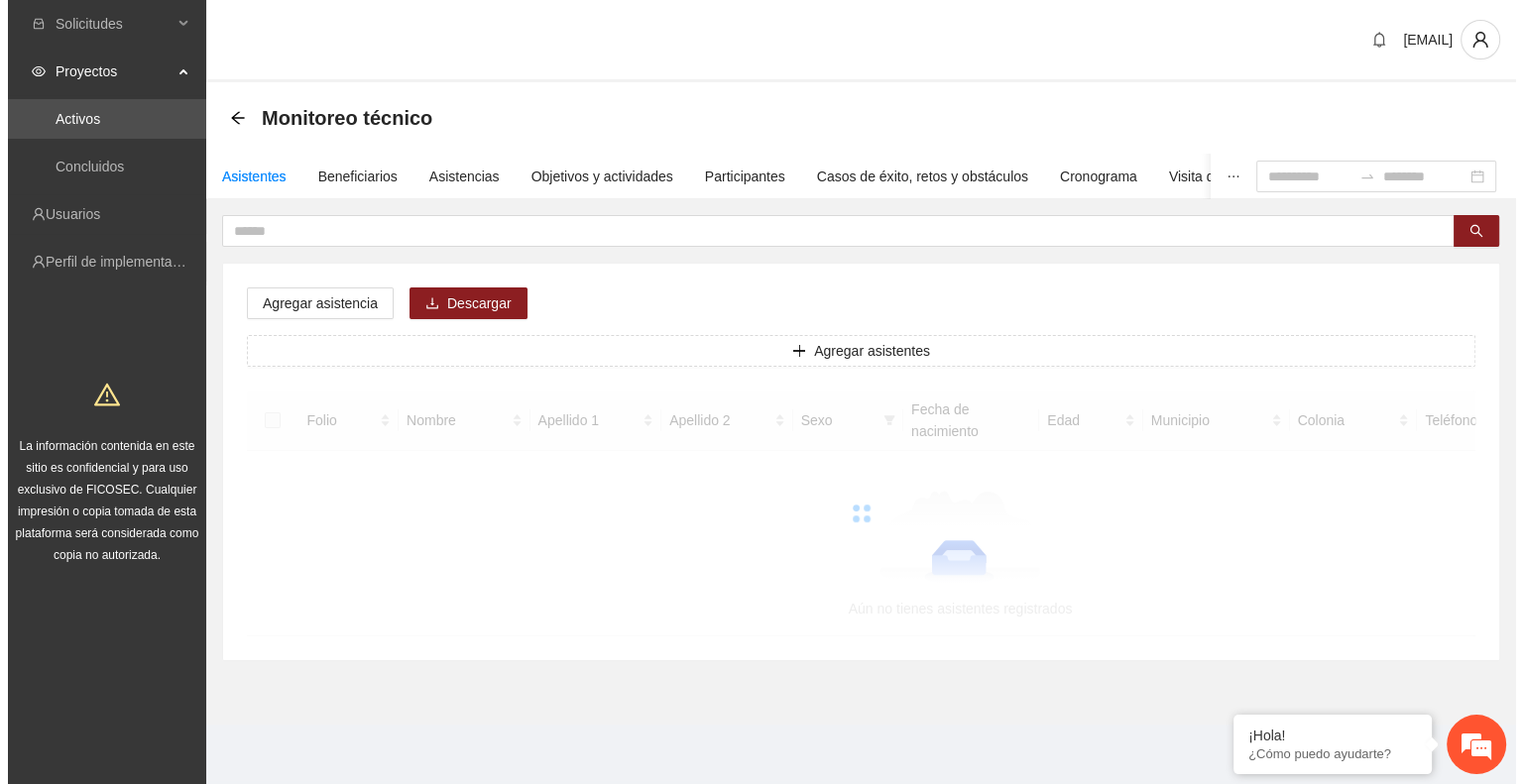 scroll, scrollTop: 0, scrollLeft: 0, axis: both 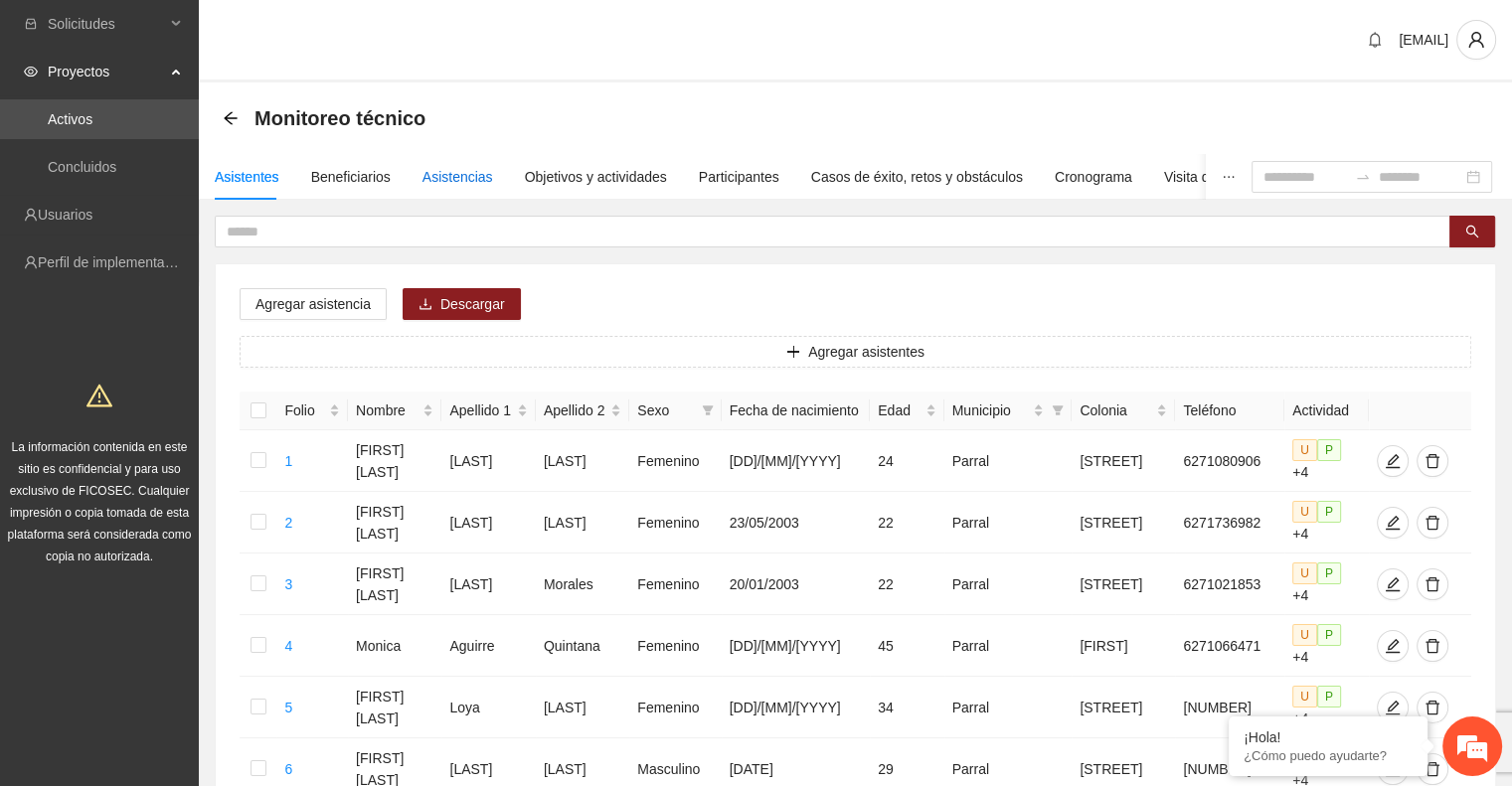 click on "Asistencias" at bounding box center (457, 177) 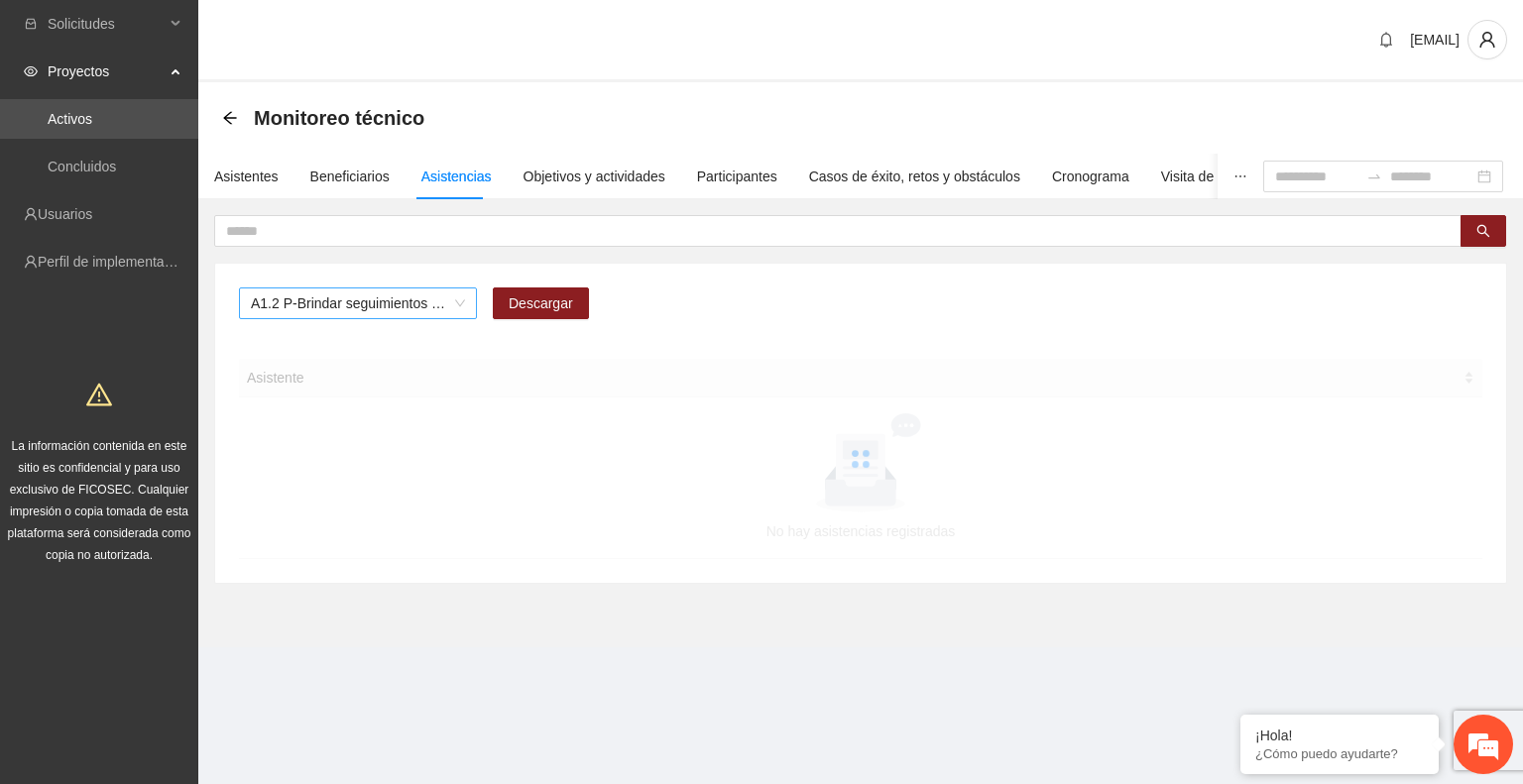 click on "parral-Brindar seguimientos de Trabajo Social en Parral" at bounding box center (358, 303) 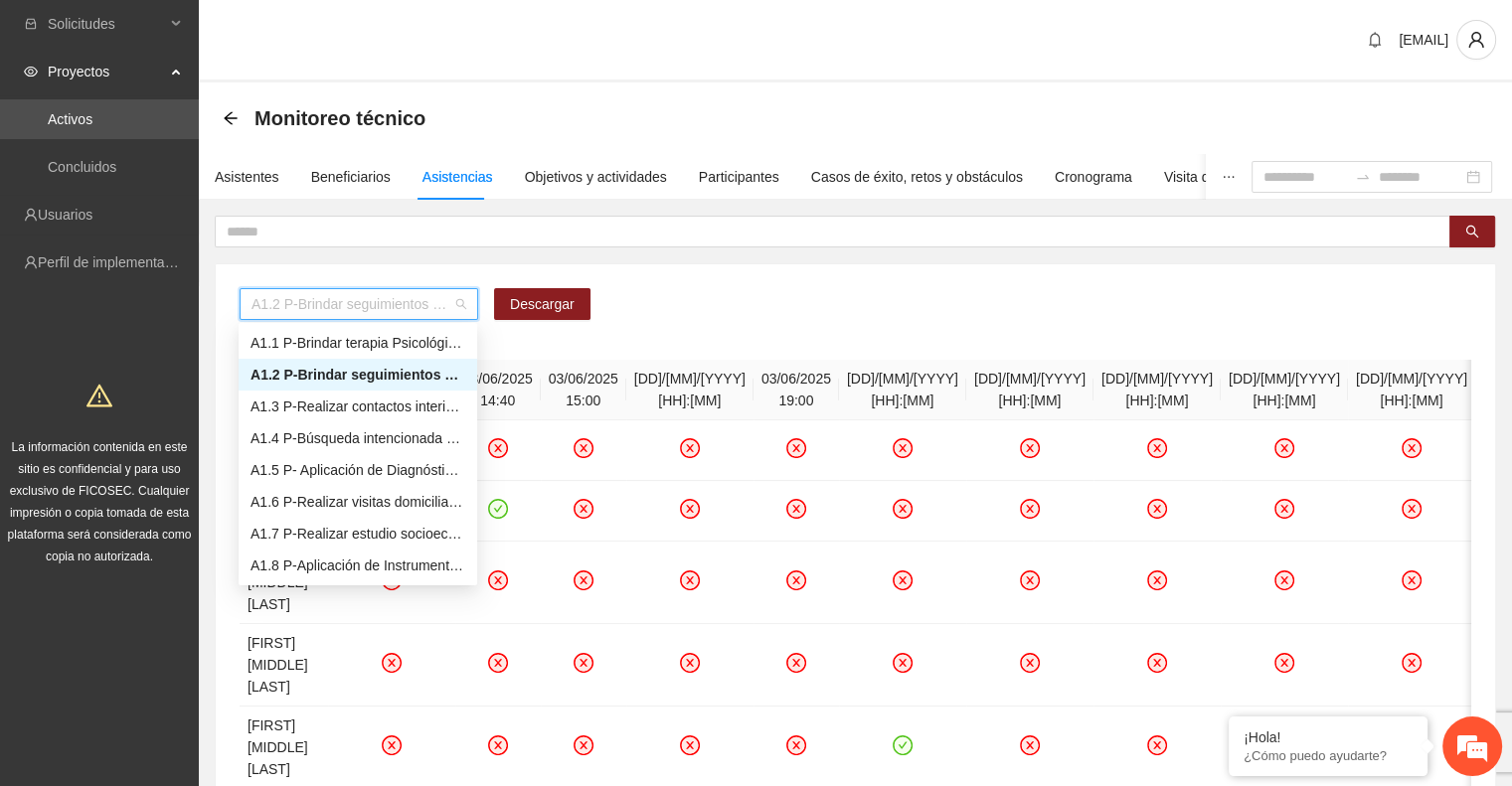 click on "parral-Brindar seguimientos de Trabajo Social en Parral" at bounding box center [358, 375] 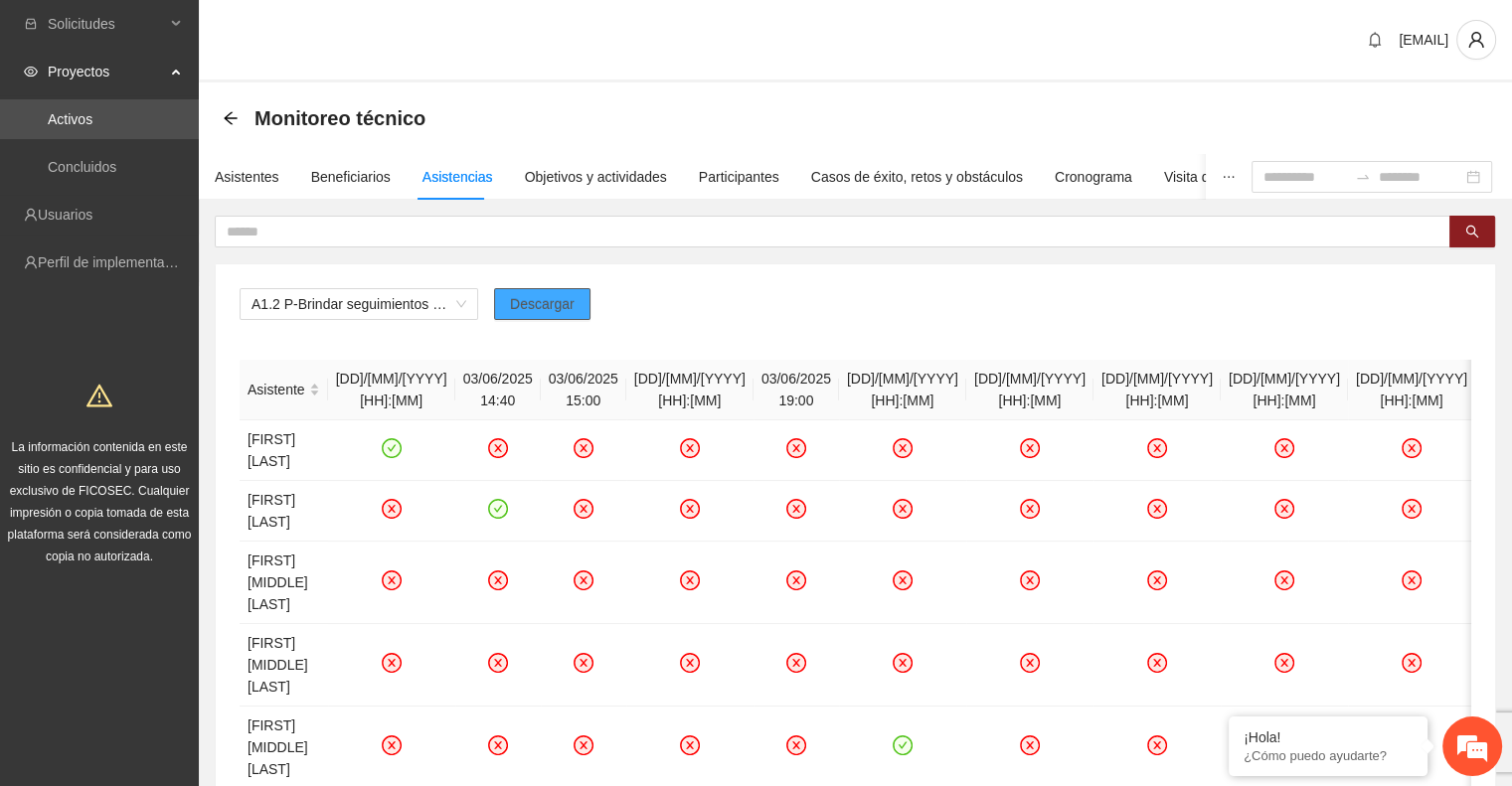 click on "Descargar" at bounding box center (542, 304) 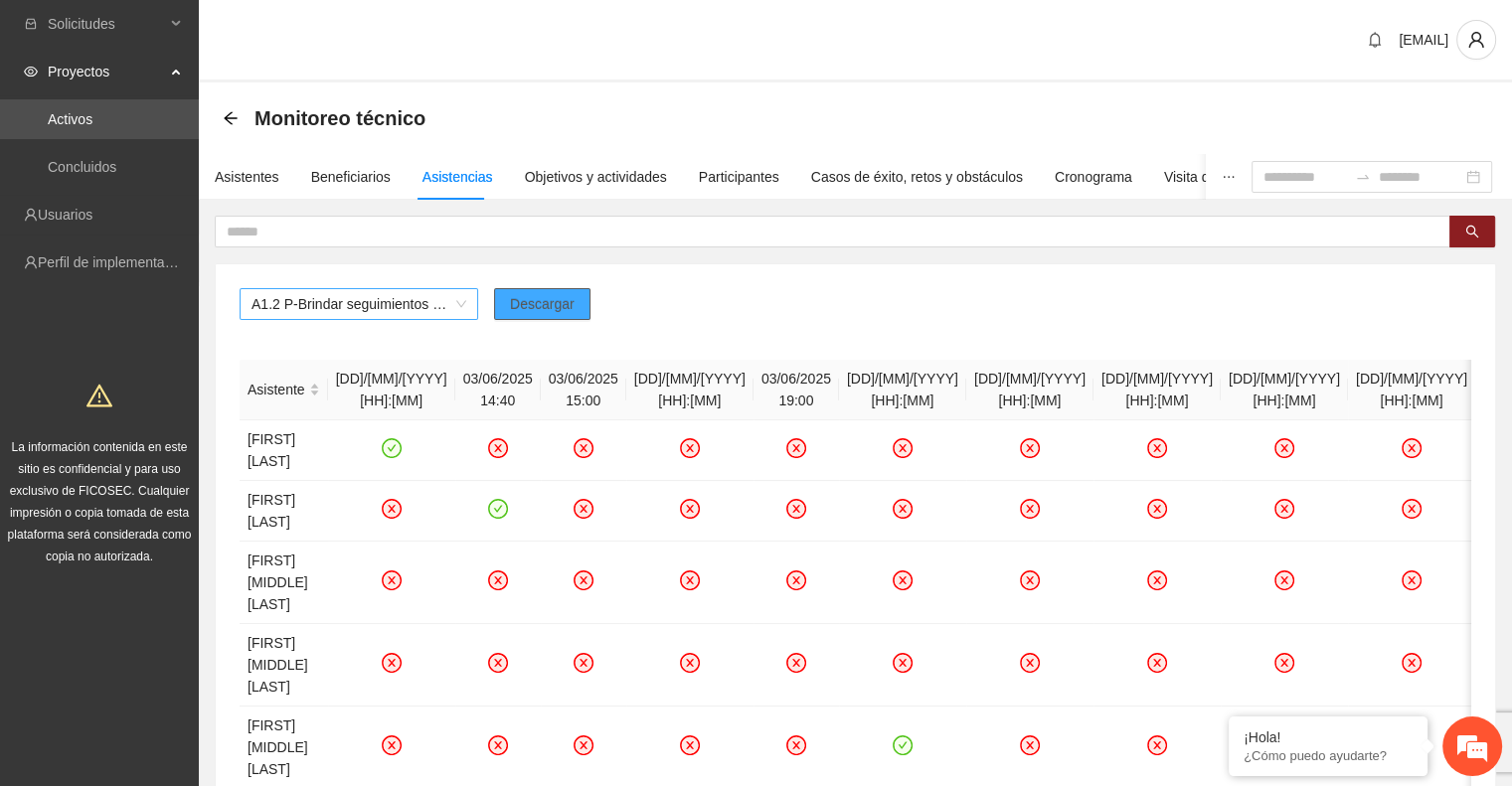 click on "parral-Brindar seguimientos de Trabajo Social en Parral" at bounding box center (359, 304) 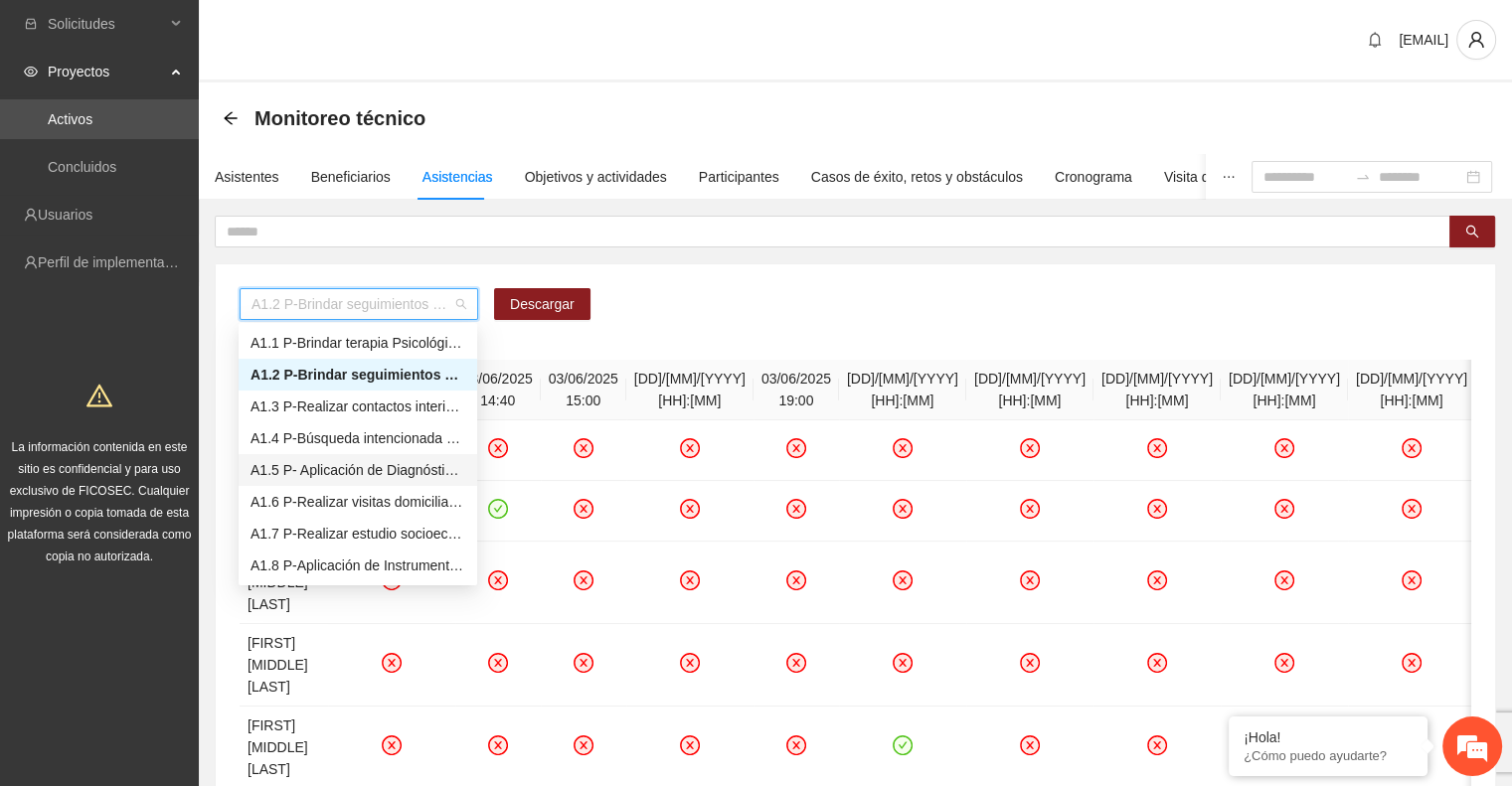 click on "A1.5 P- Aplicación de Diagnósticos - Parral" at bounding box center [358, 470] 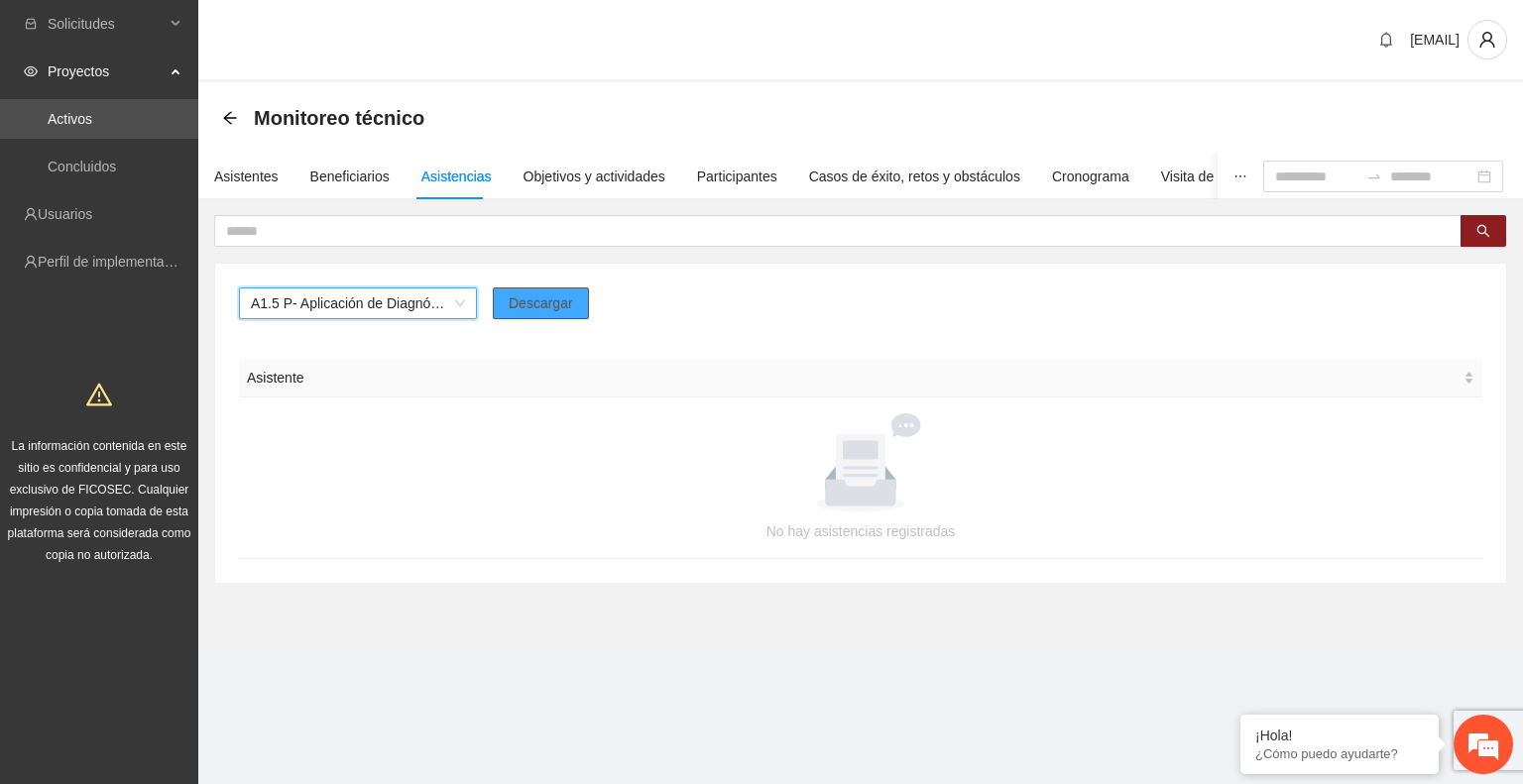 click on "Descargar" at bounding box center (540, 303) 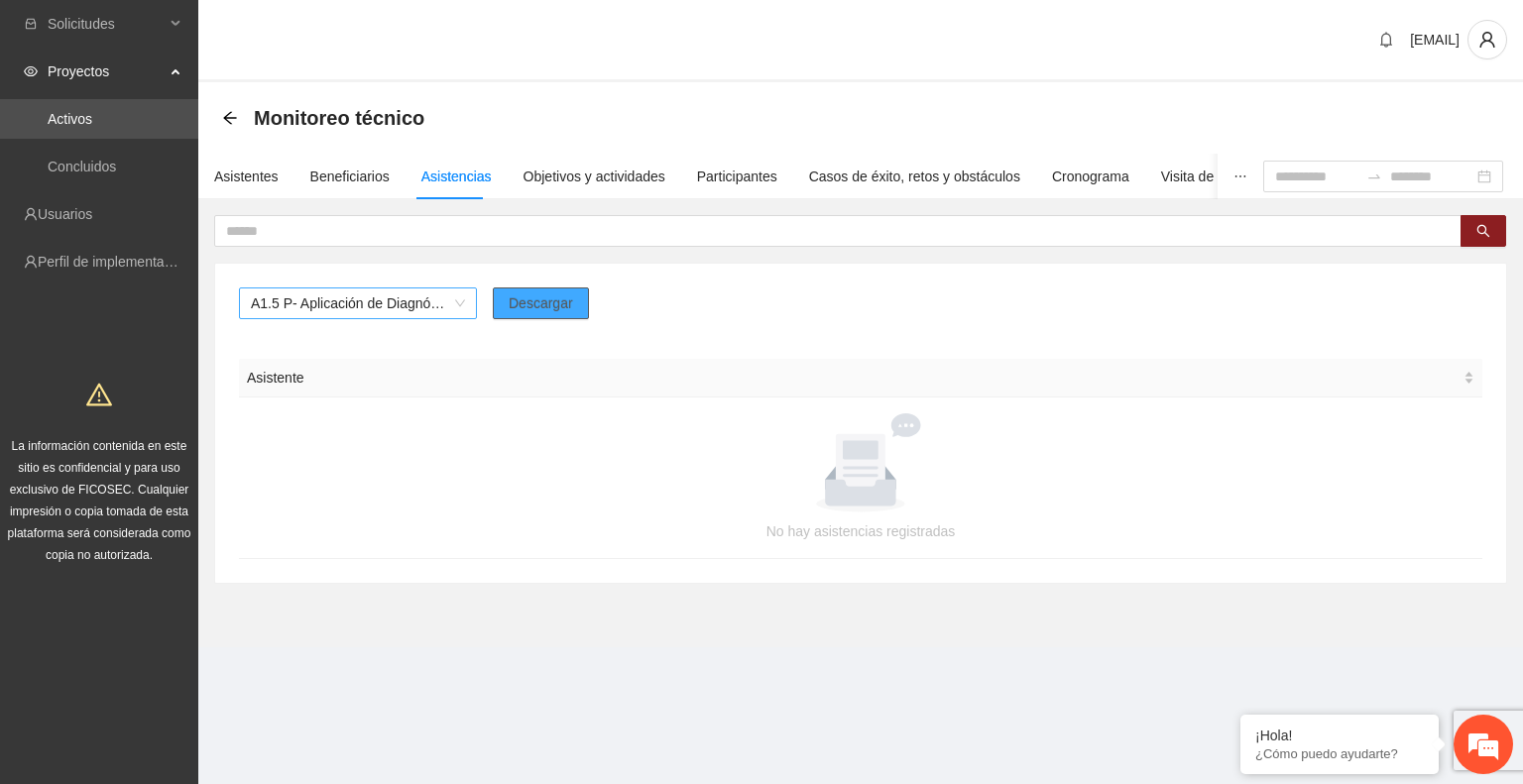 click on "A1.5 P- Aplicación de Diagnósticos - Parral" at bounding box center [358, 303] 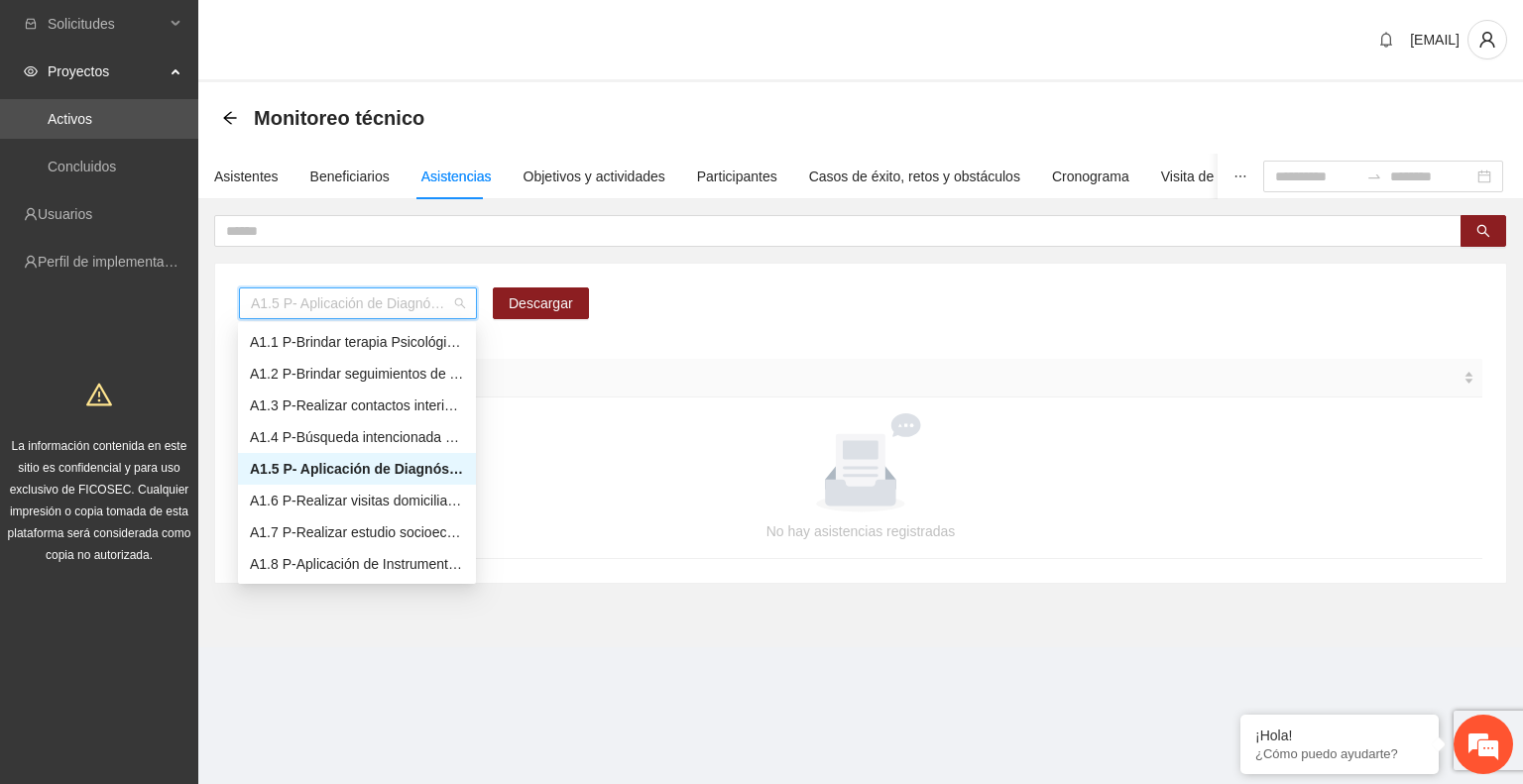 click on "A1.5 P- Aplicación de Diagnósticos - Parral" at bounding box center [357, 469] 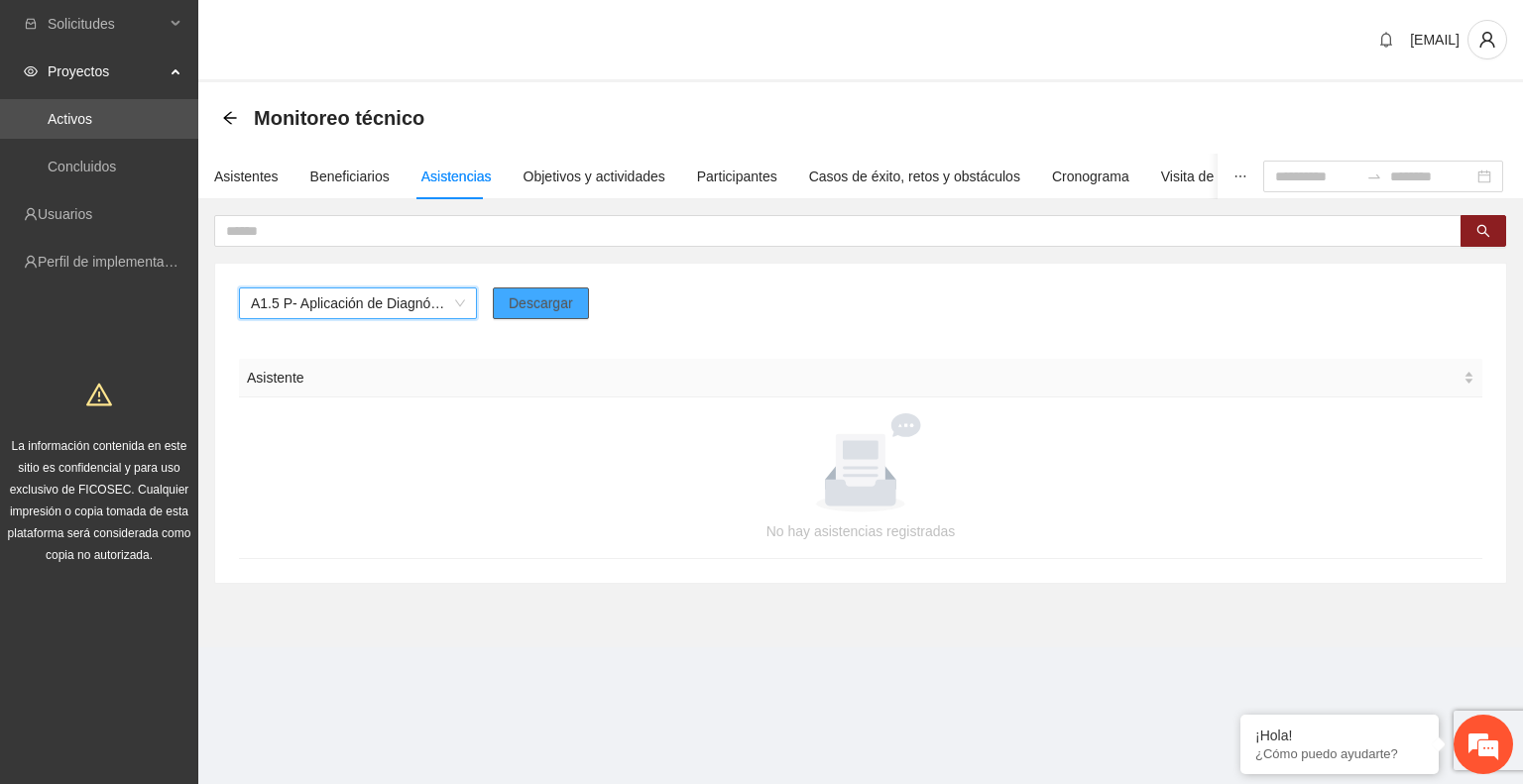 click on "Descargar" at bounding box center [540, 303] 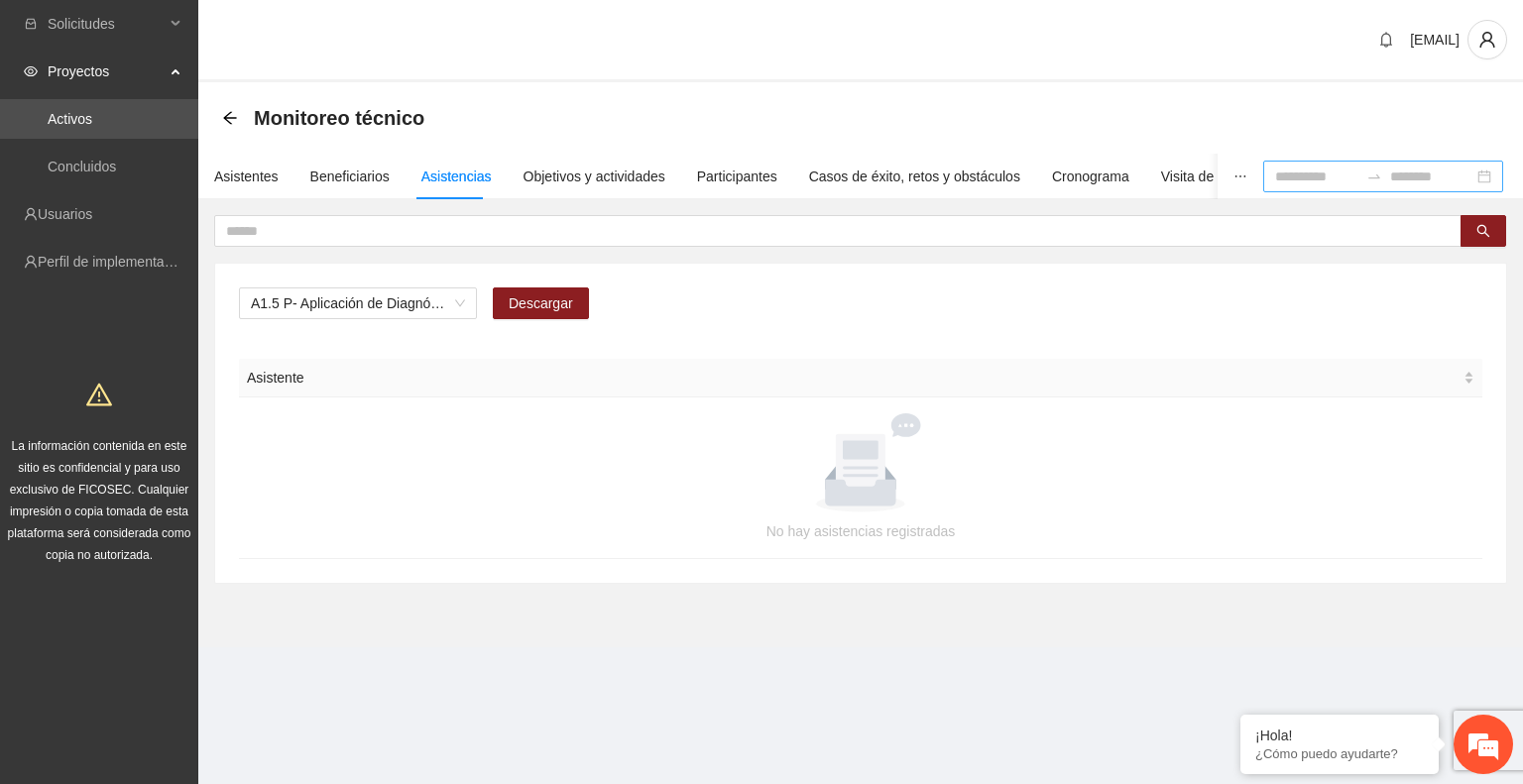 click at bounding box center (1317, 176) 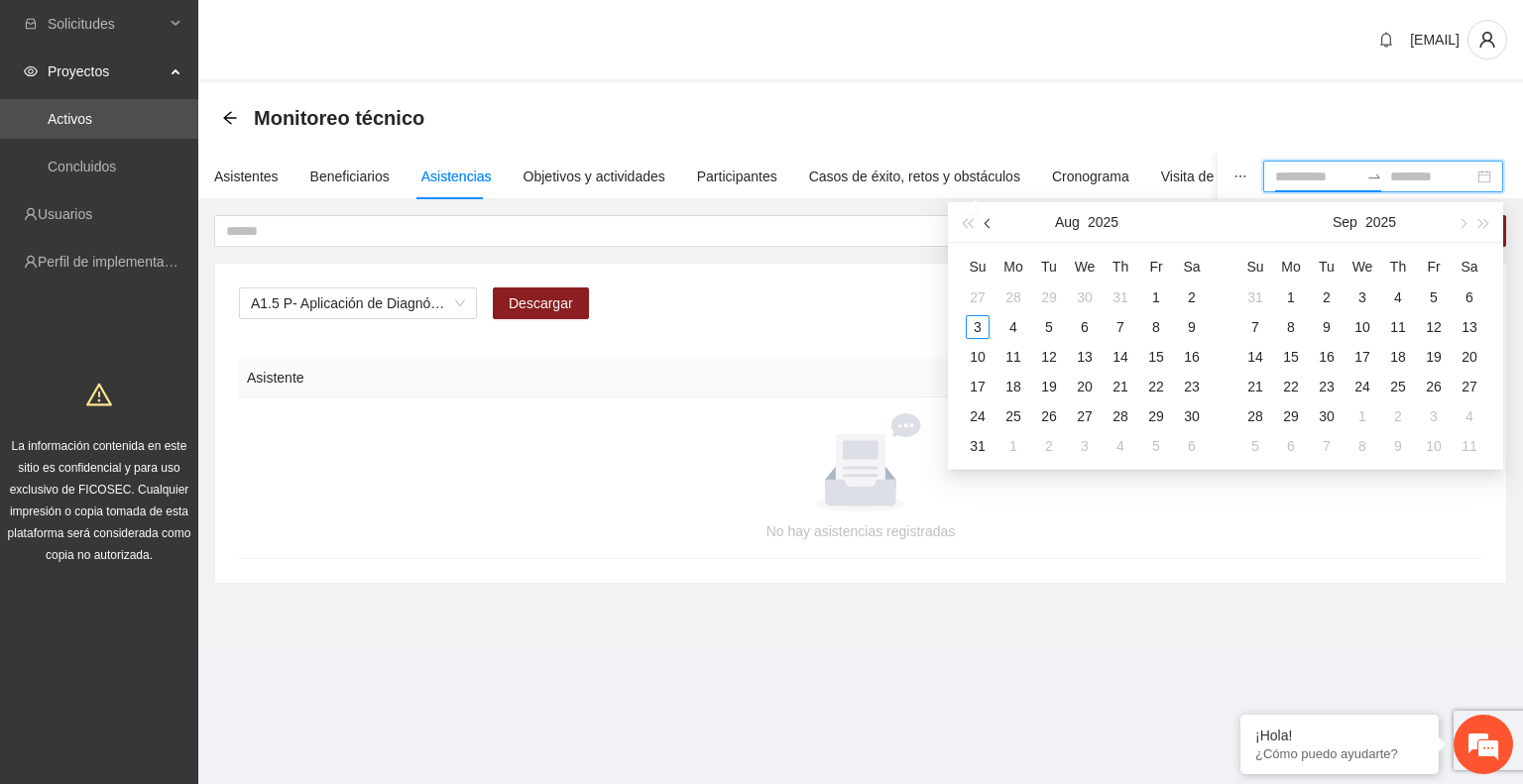 click at bounding box center [989, 222] 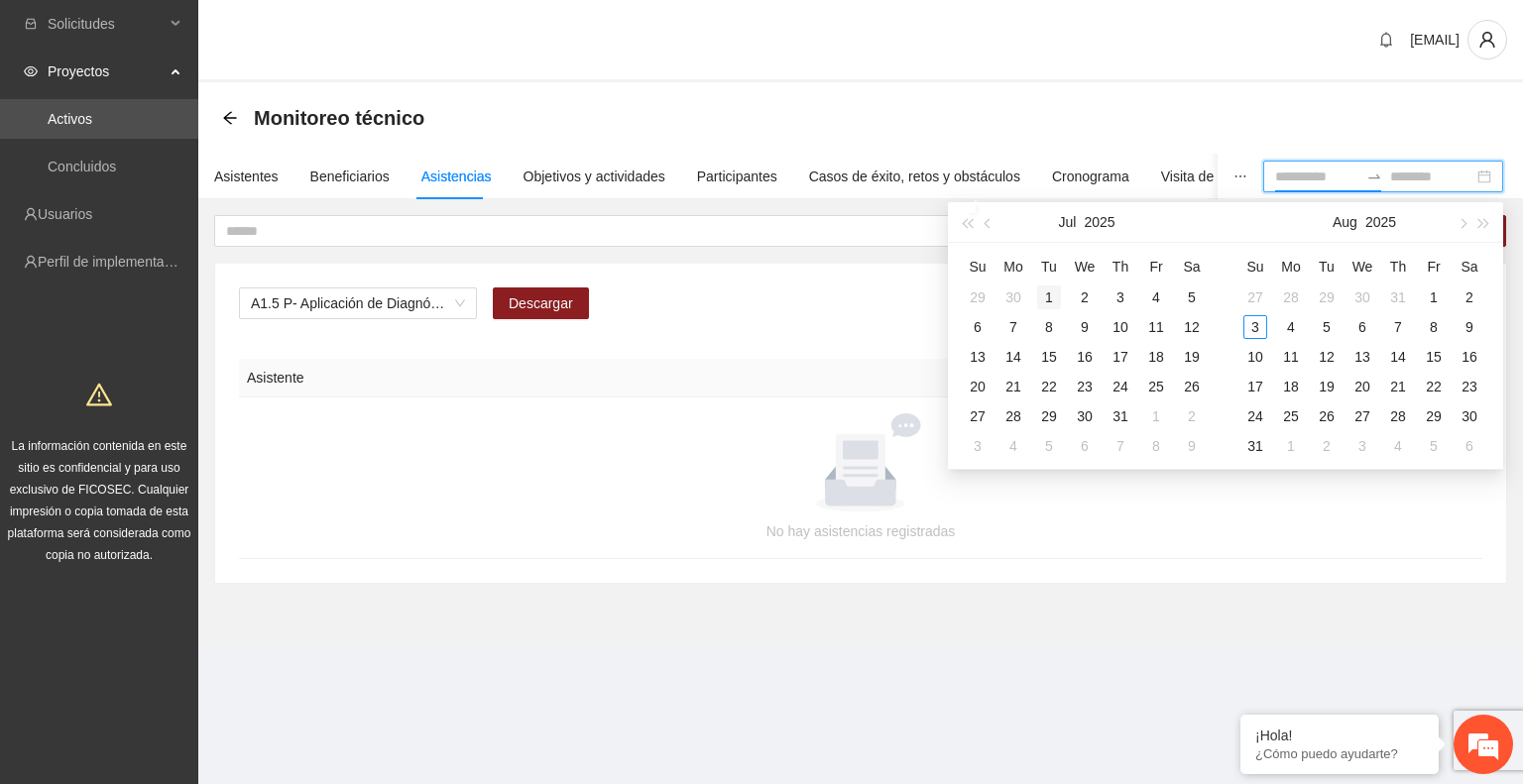 click on "1" at bounding box center (1049, 297) 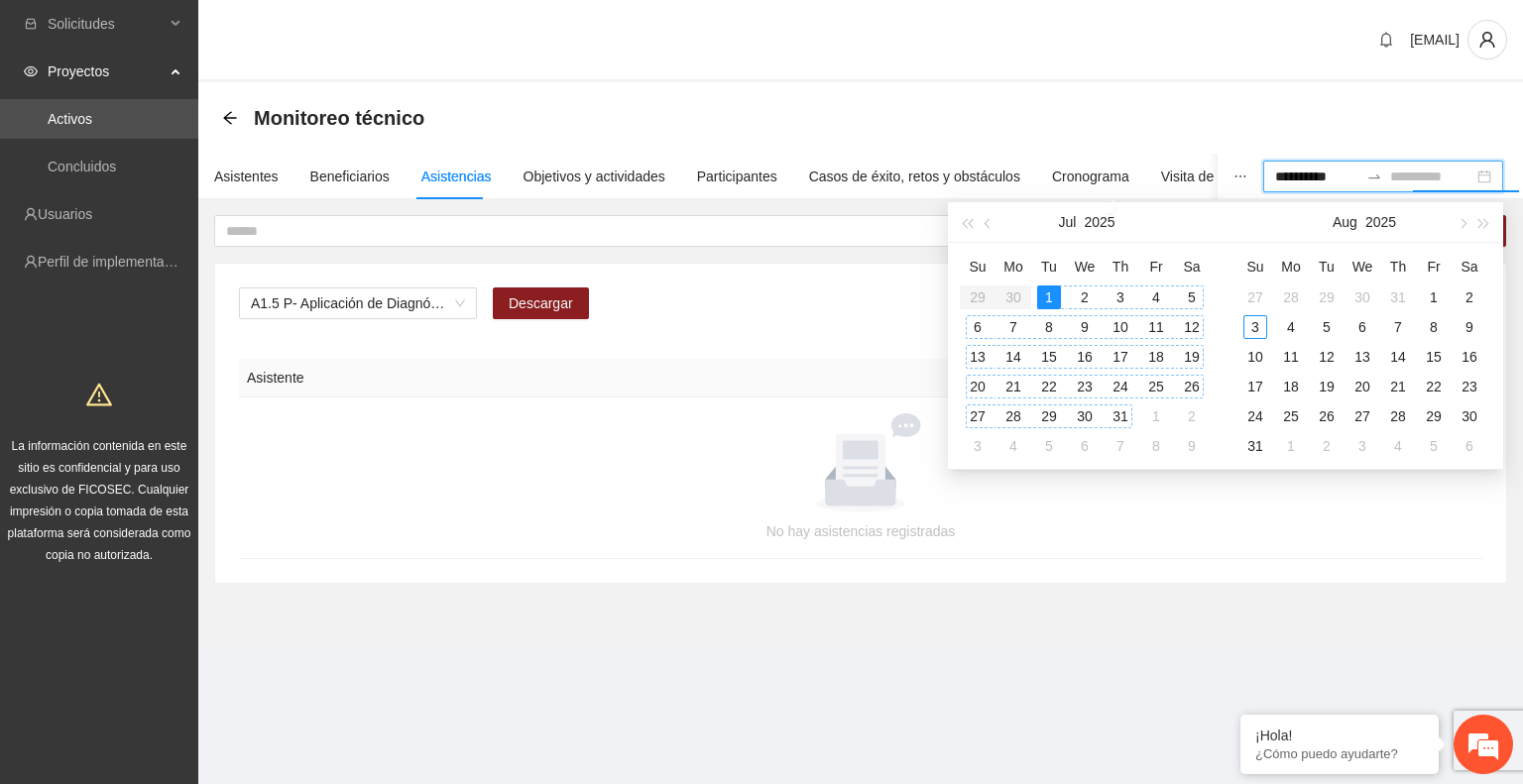 click on "31" at bounding box center (1120, 416) 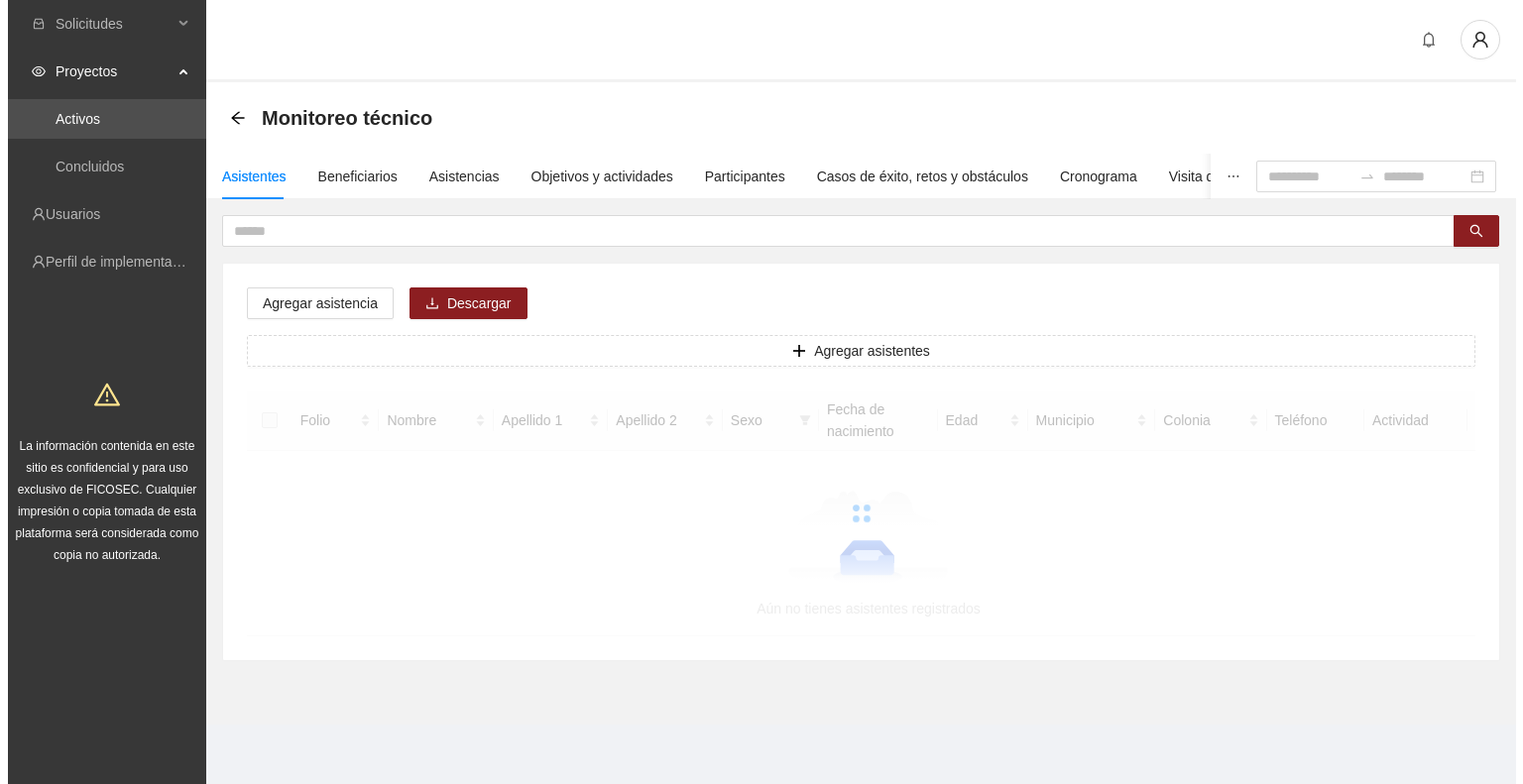 scroll, scrollTop: 0, scrollLeft: 0, axis: both 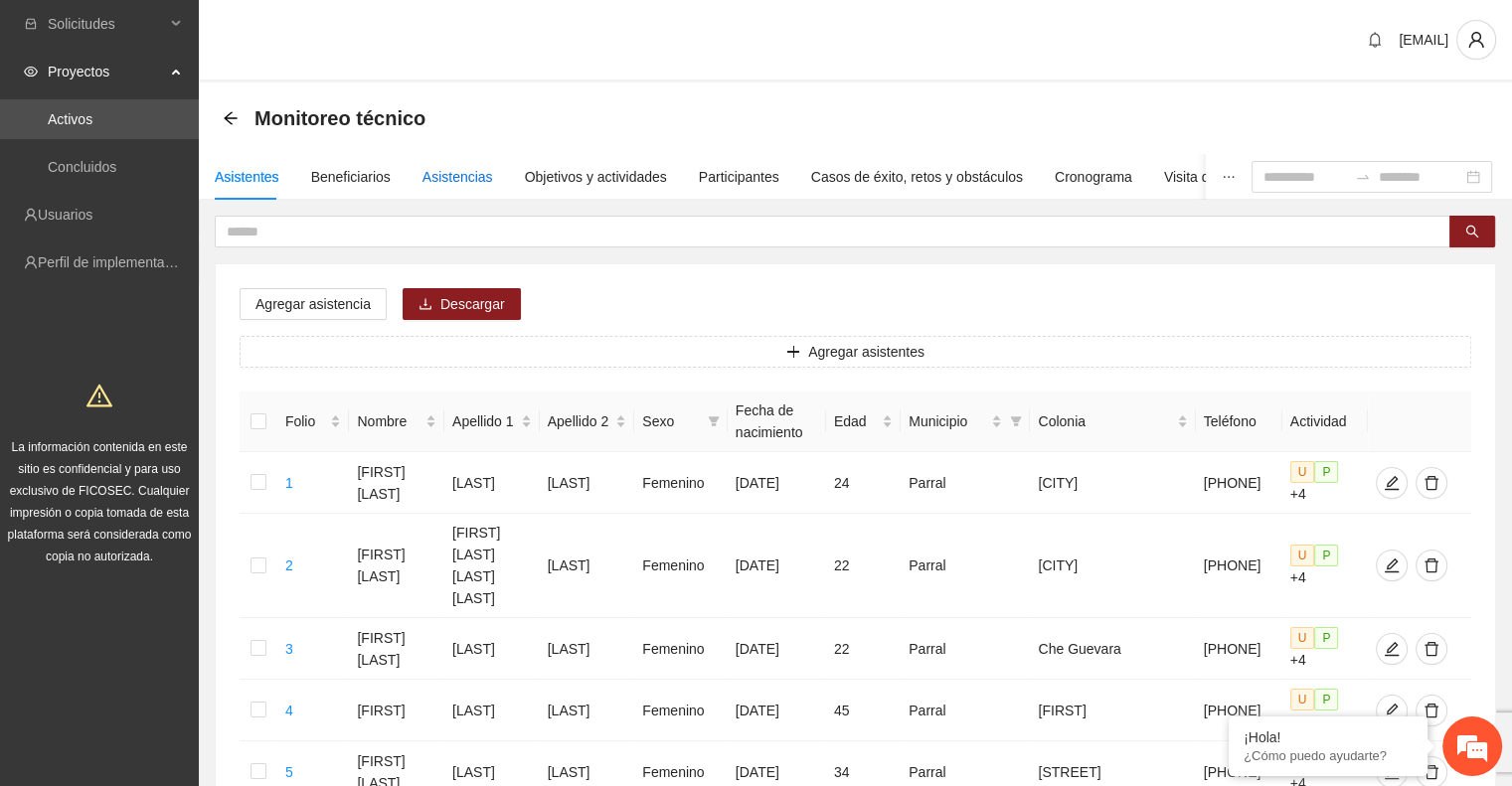 click on "Asistencias" at bounding box center [457, 177] 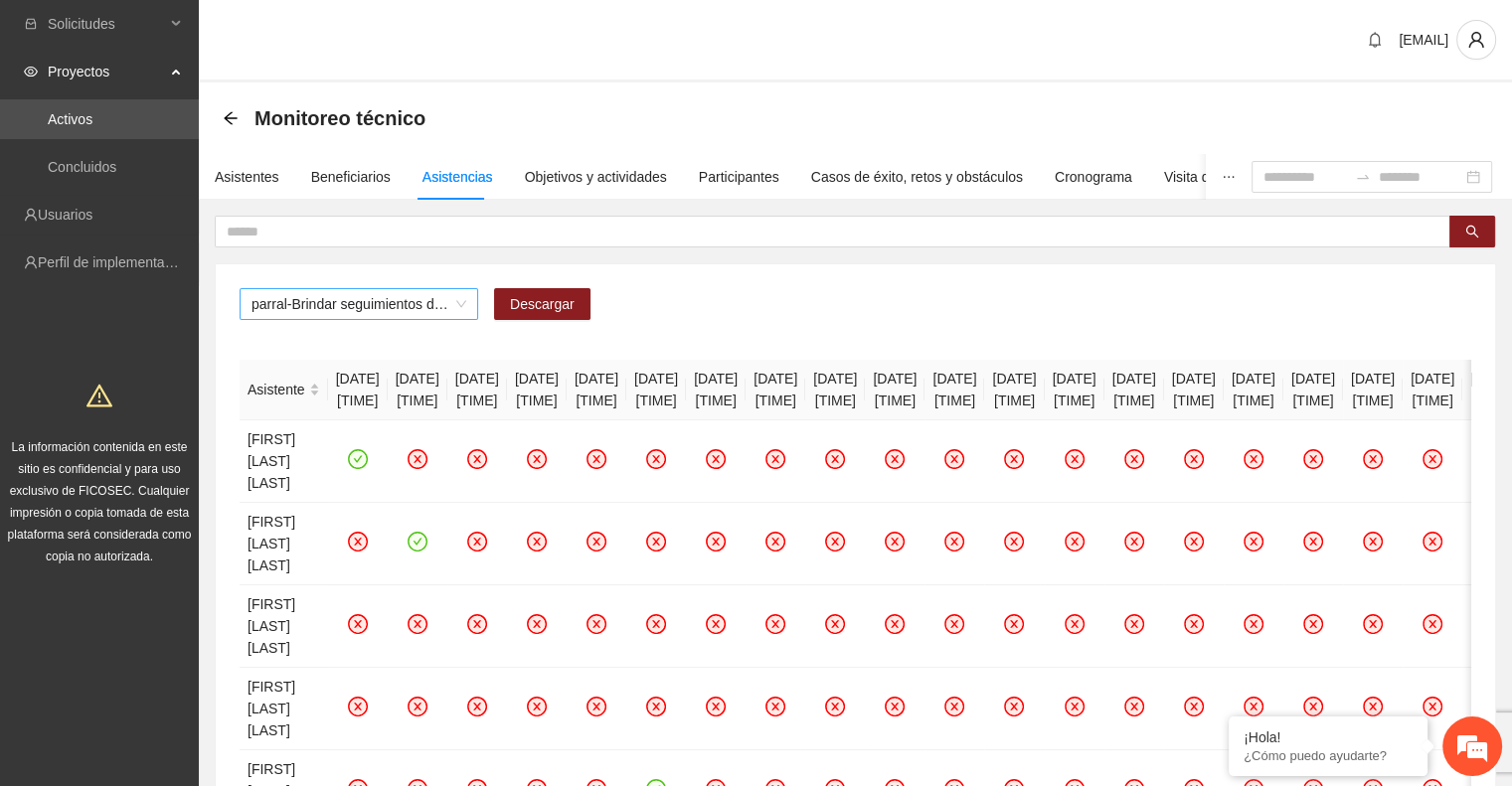 click on "parral-Brindar seguimientos de Trabajo Social en Parral" at bounding box center [359, 304] 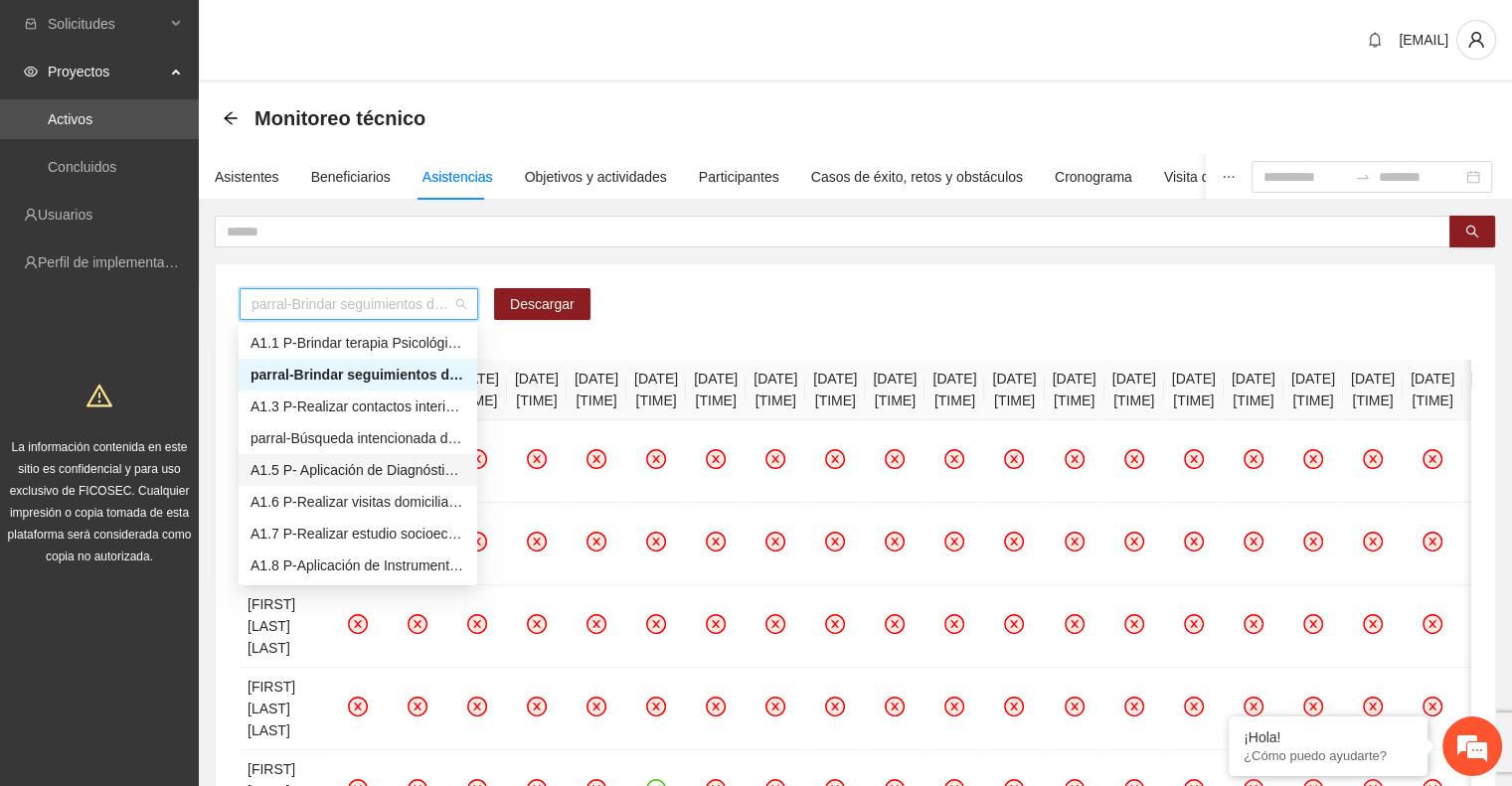click on "A1.5 P- Aplicación de Diagnósticos - Parral" at bounding box center [358, 470] 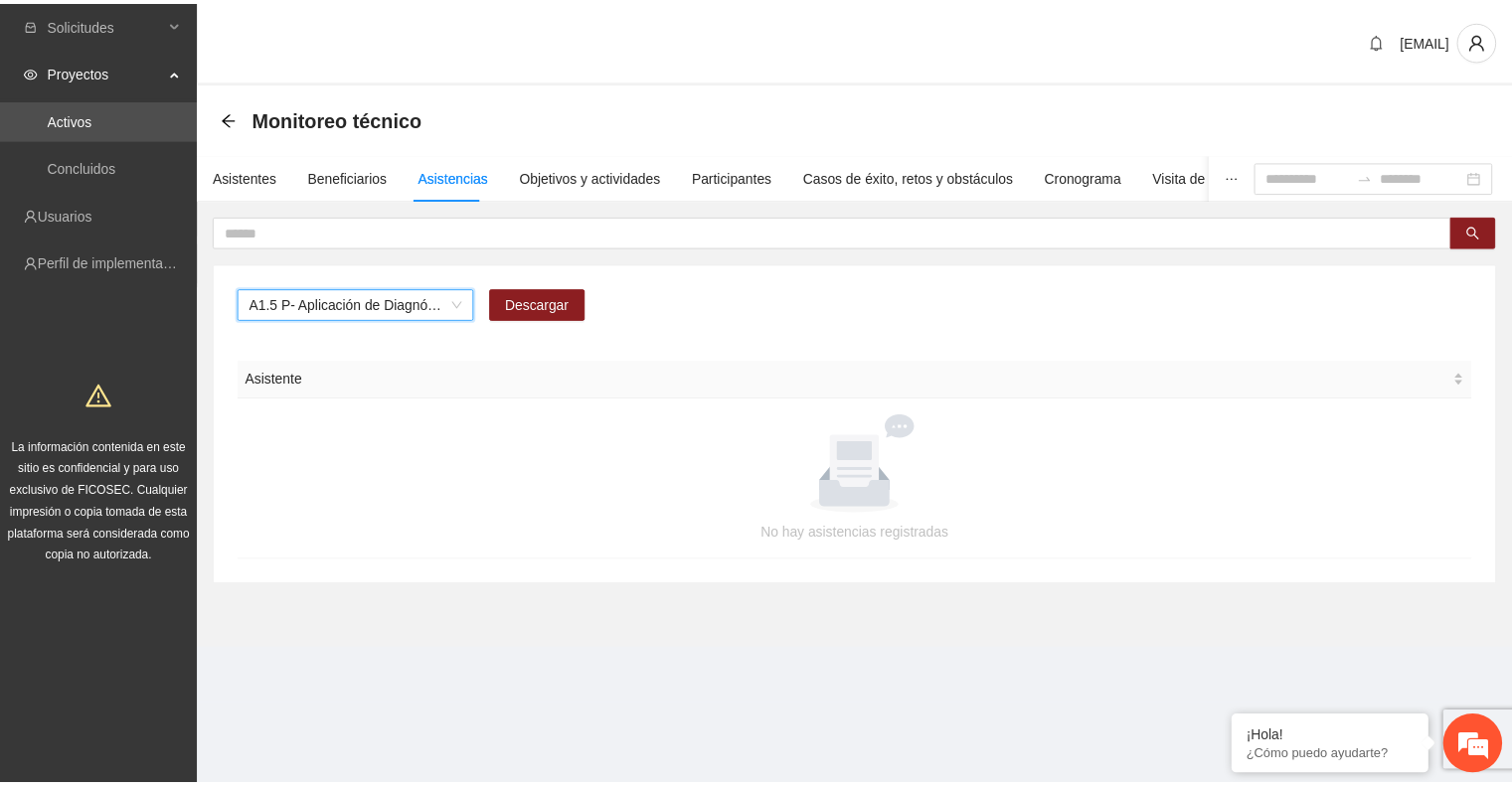 scroll, scrollTop: 0, scrollLeft: 0, axis: both 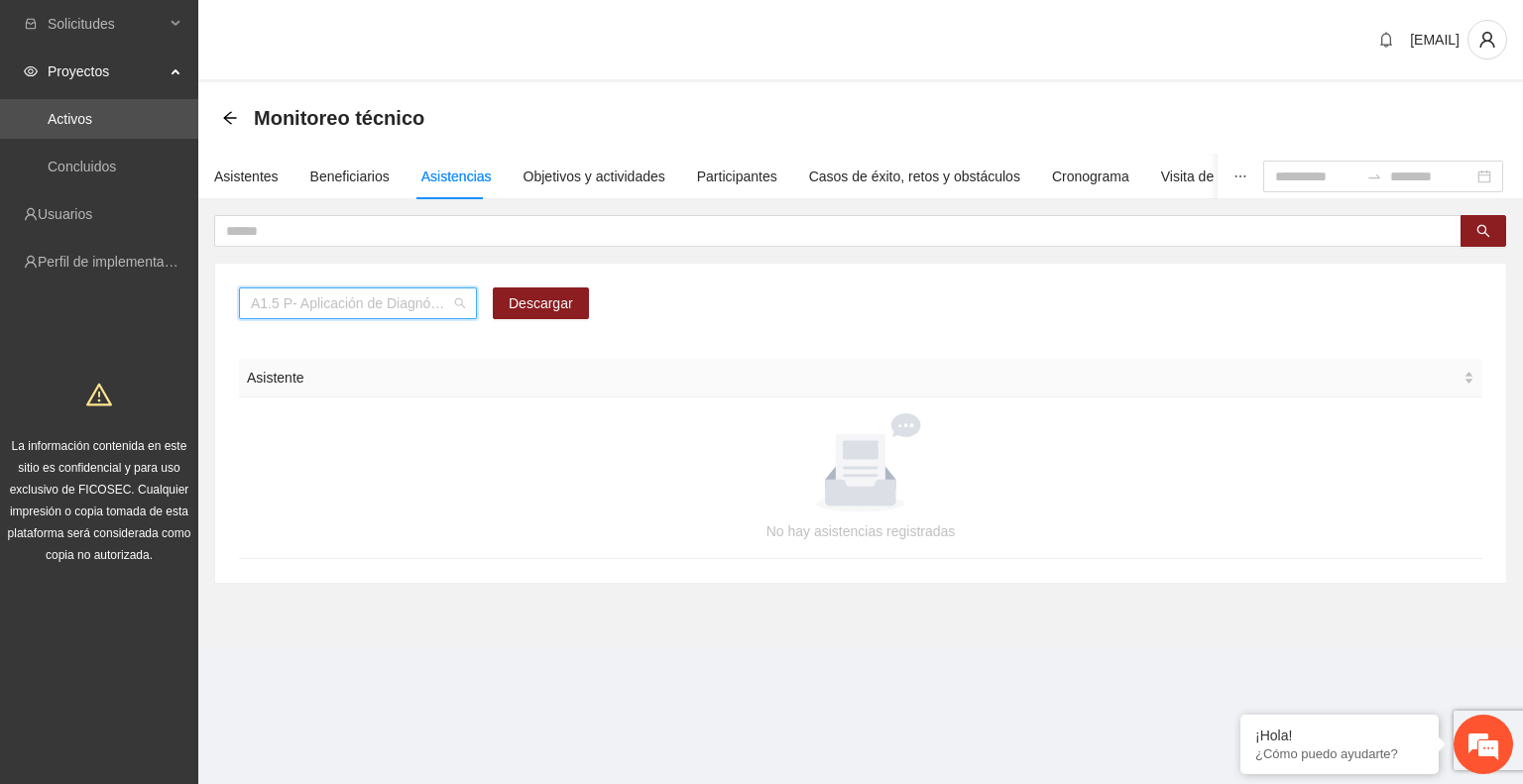 click on "A1.5 P- Aplicación de Diagnósticos - Parral" at bounding box center [358, 303] 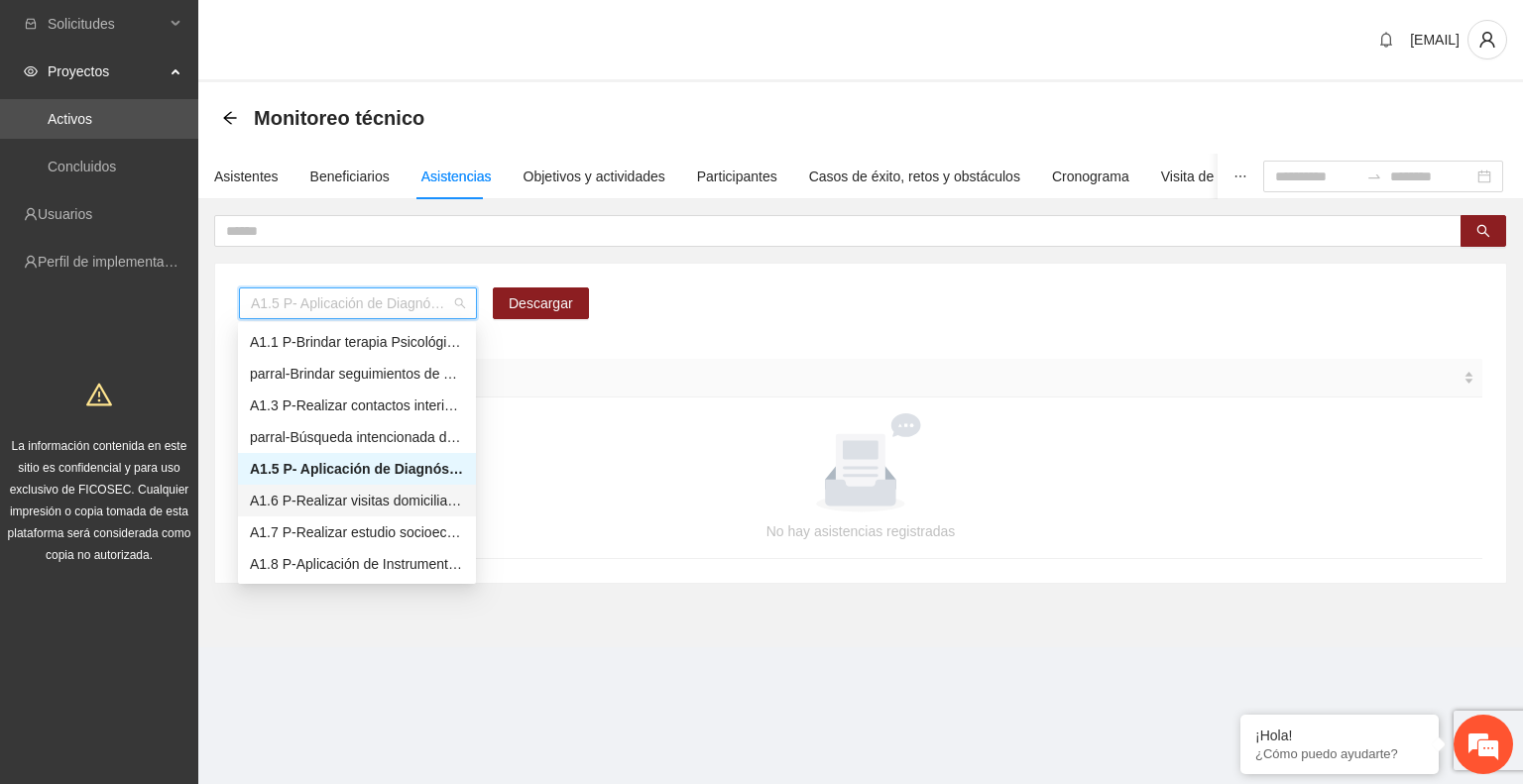 click on "A1.6 P-Realizar visitas domiciliarias de Trabajo Social en [CITY]" at bounding box center [357, 501] 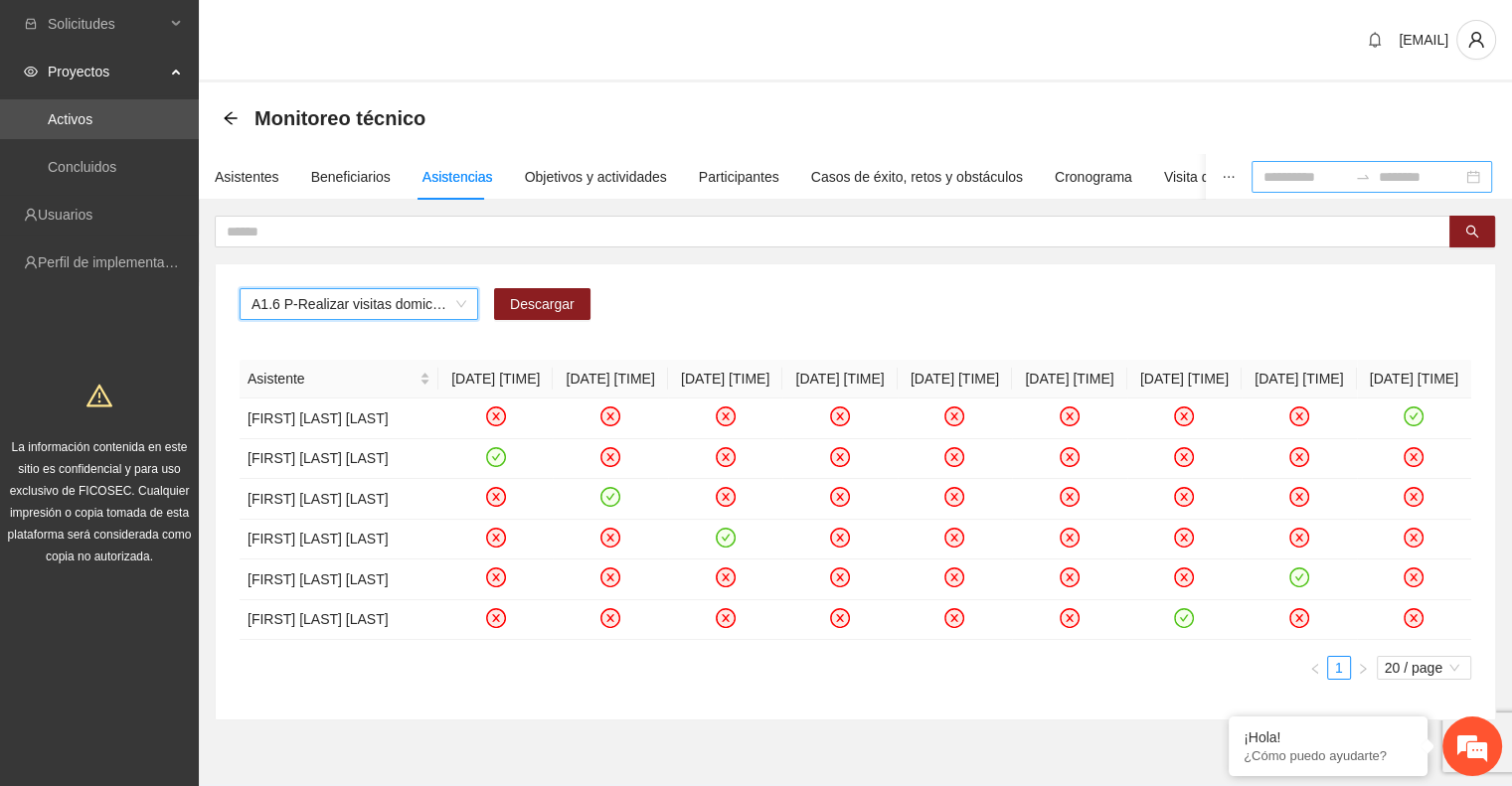 click at bounding box center [1305, 177] 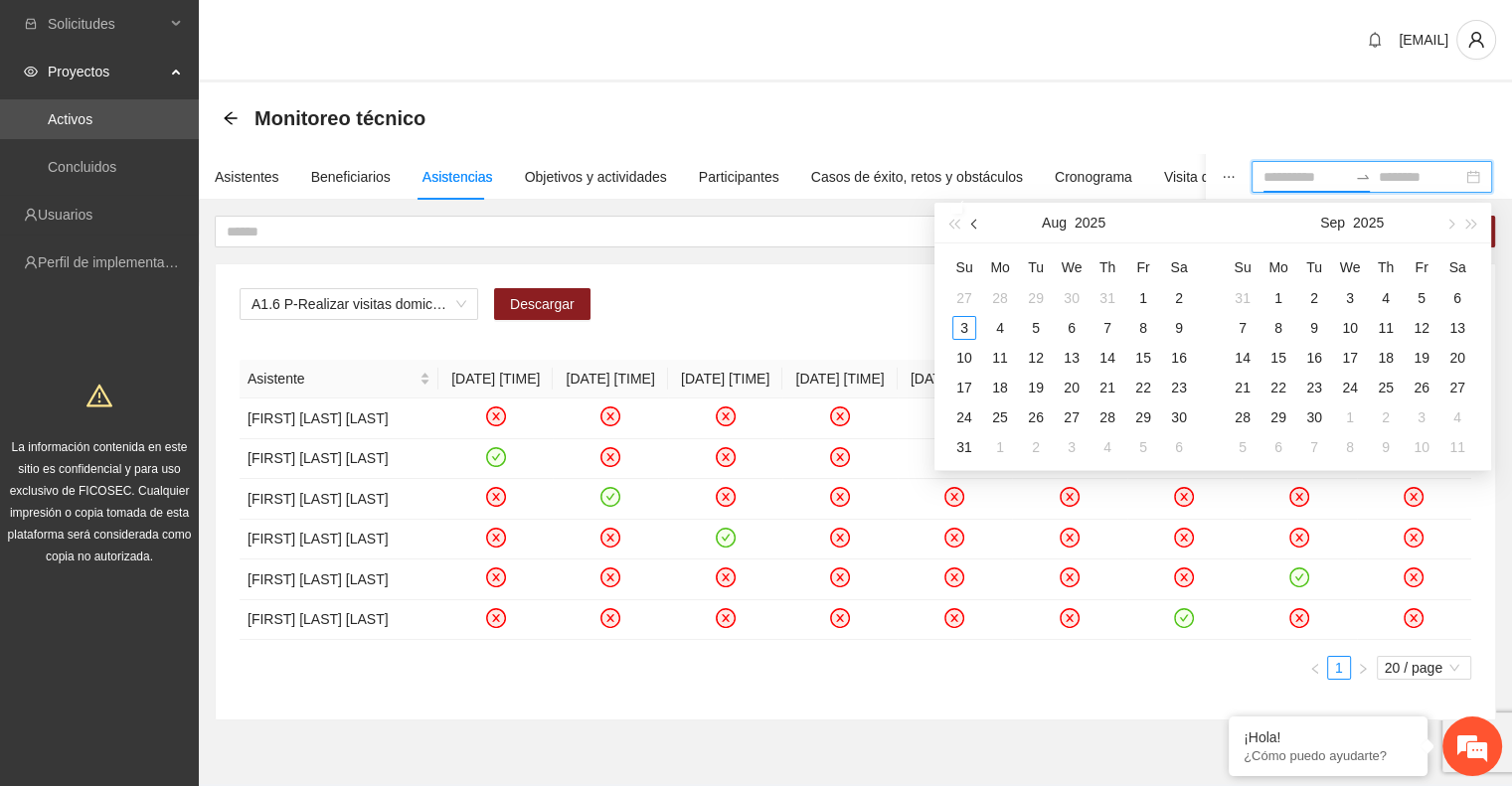 click at bounding box center [975, 223] 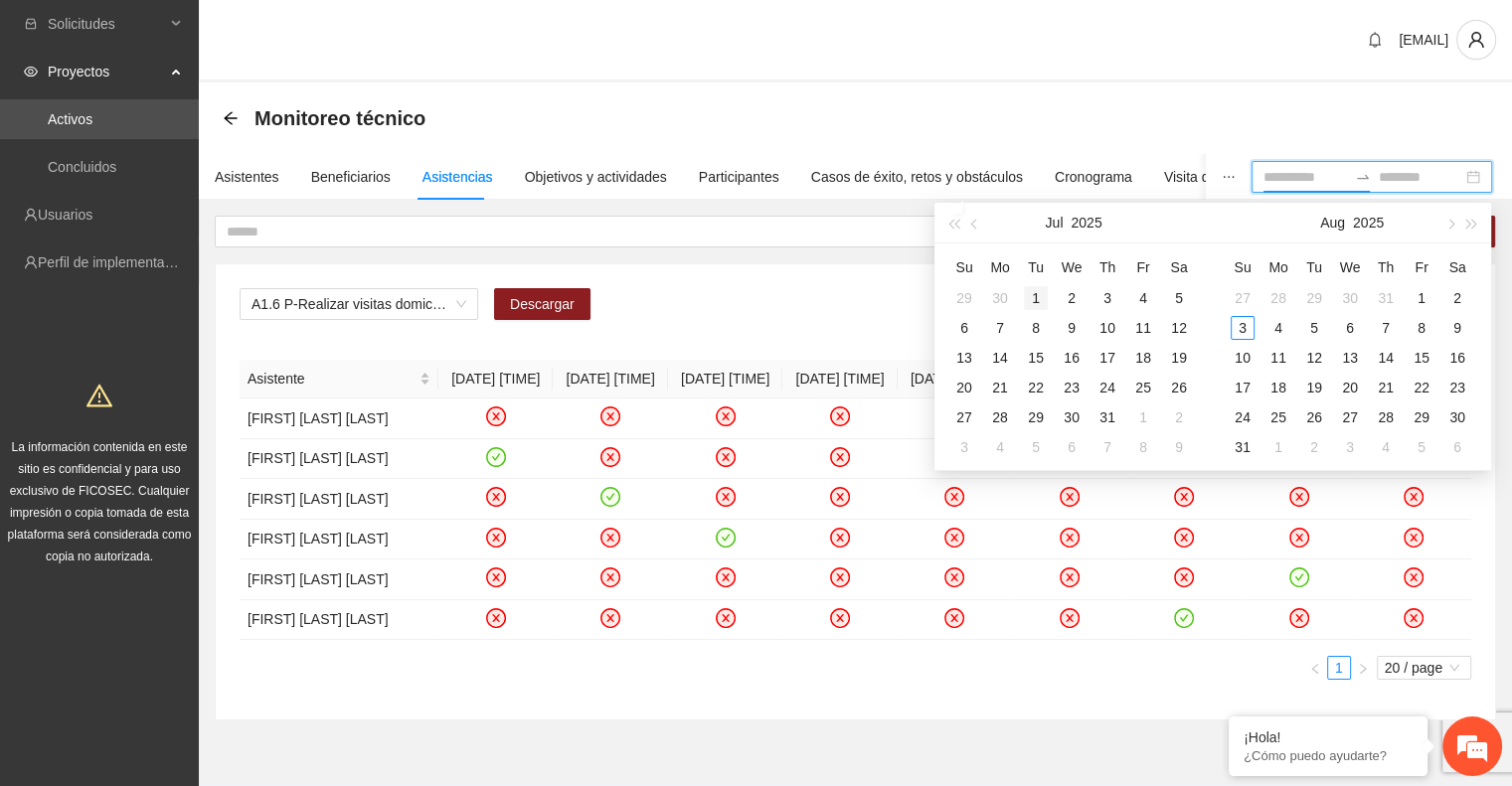 type on "**********" 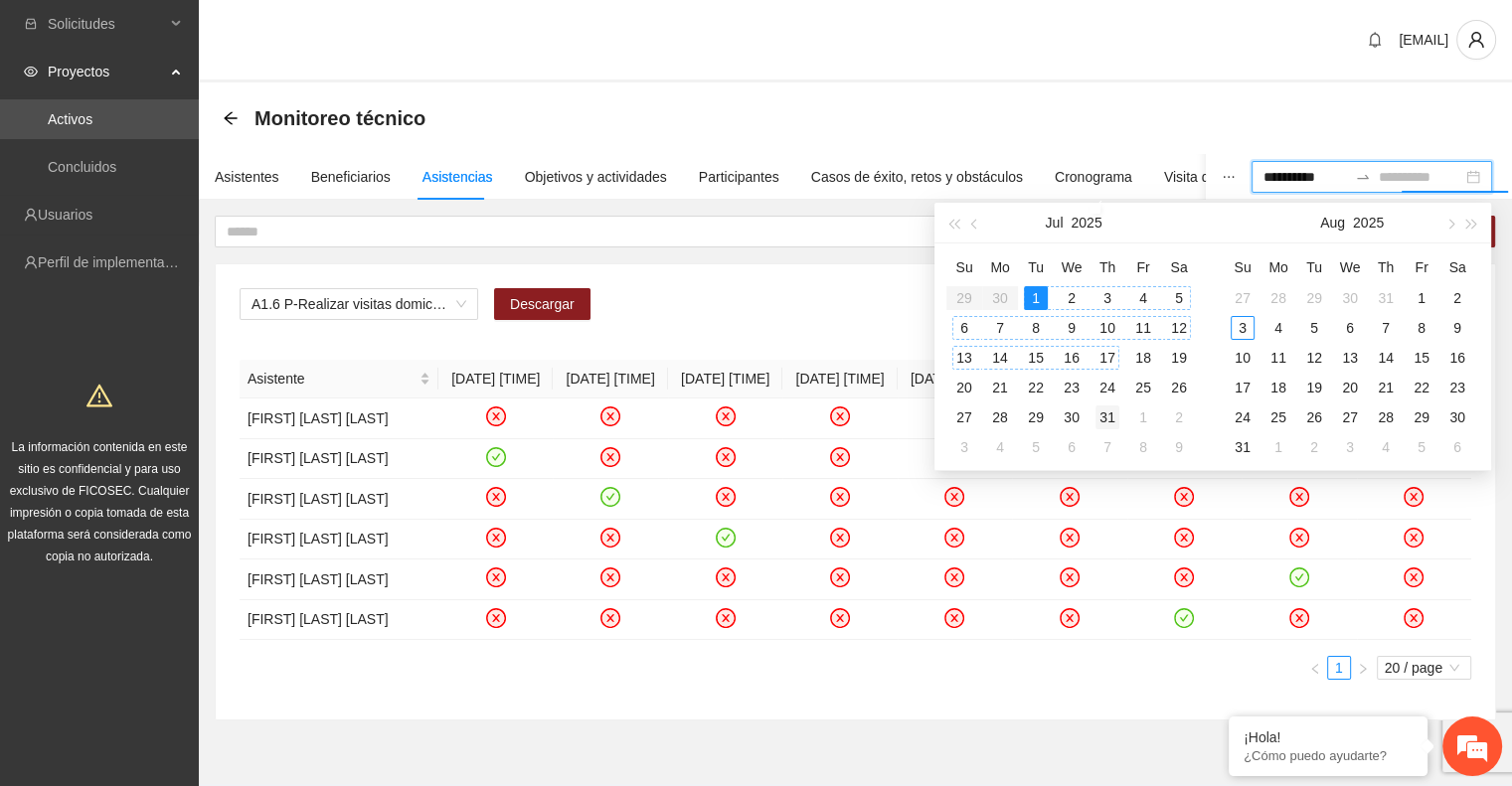 type on "**********" 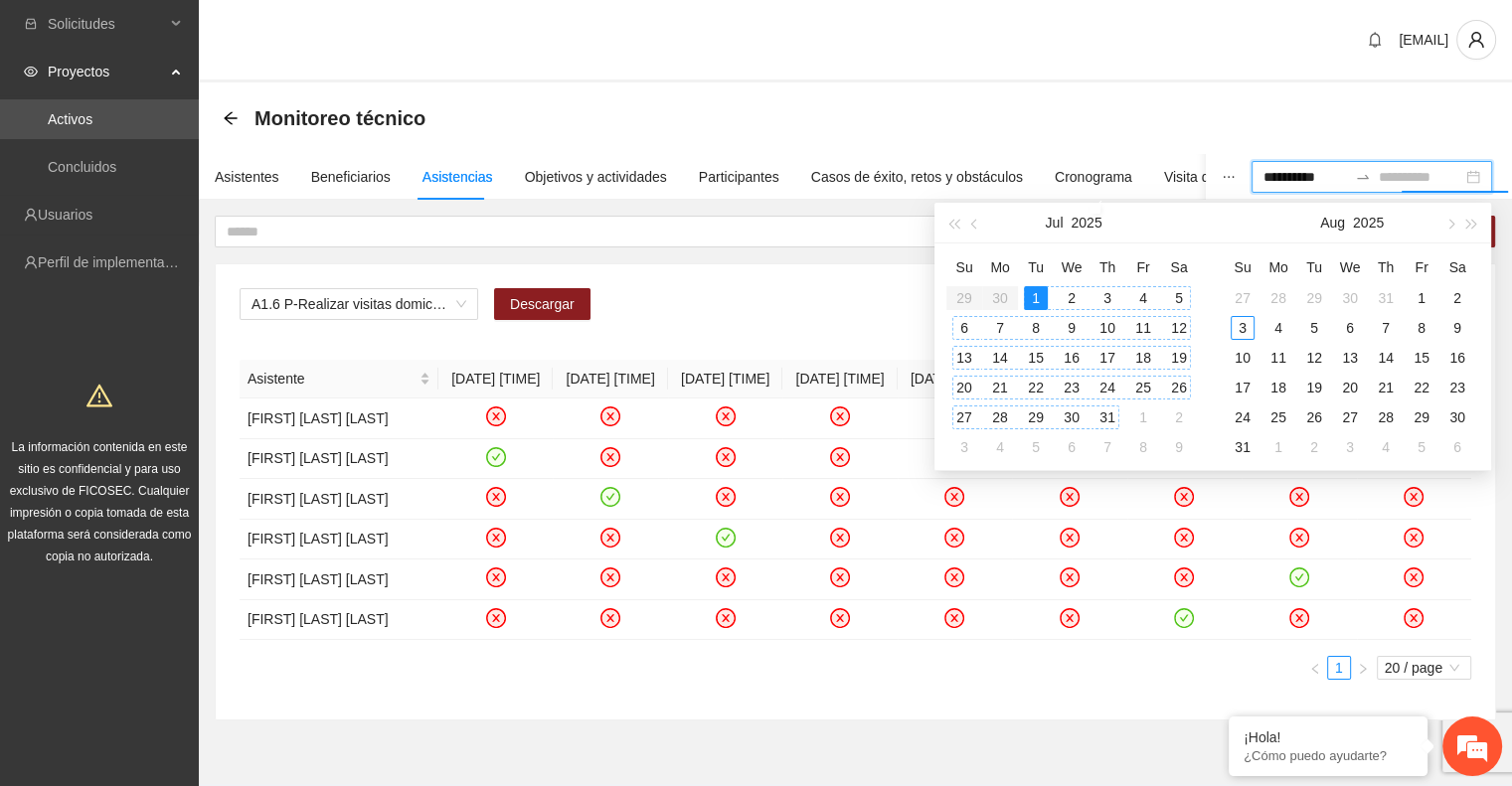 click on "31" at bounding box center [1107, 417] 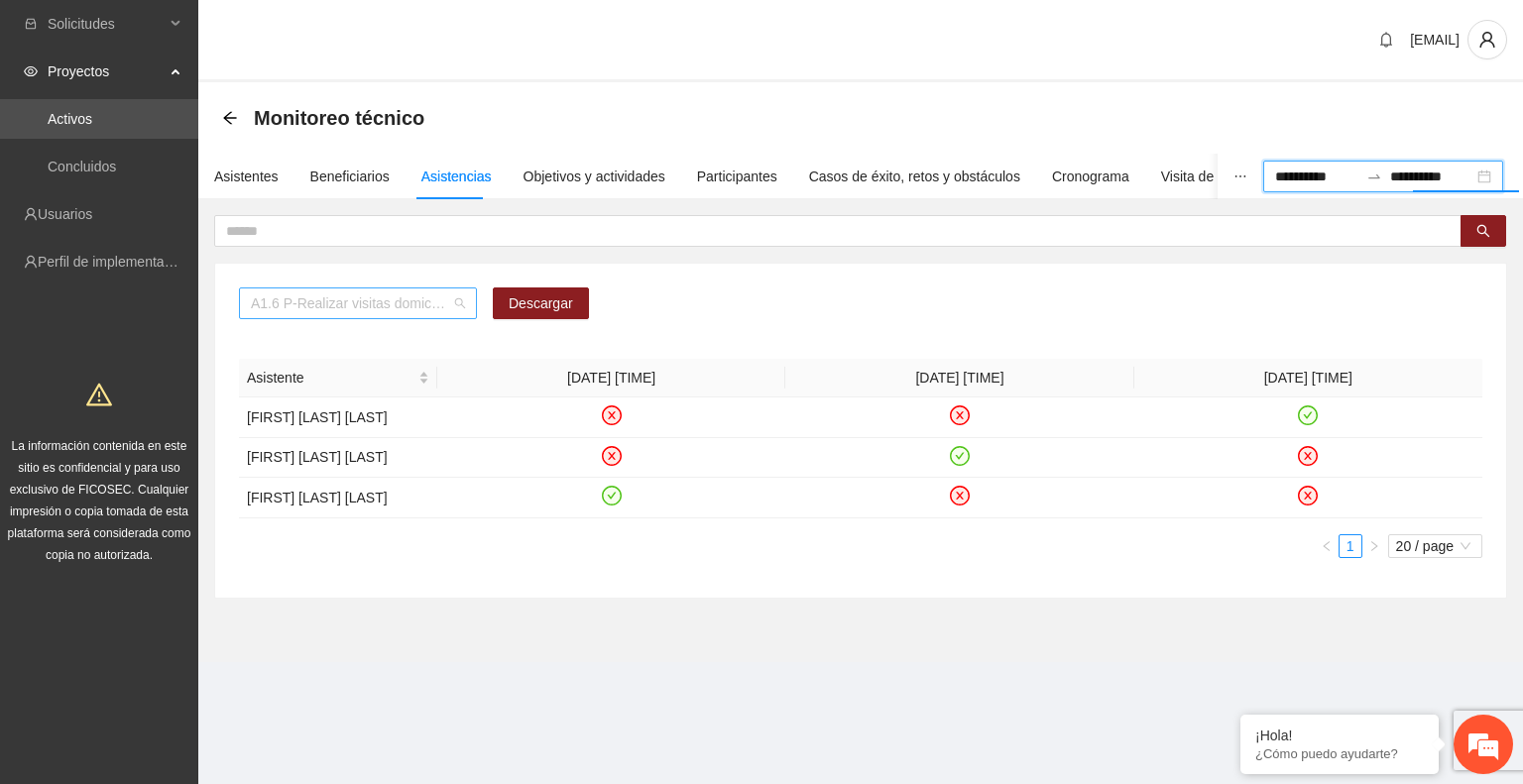 click on "A1.6 P-Realizar visitas domiciliarias de Trabajo Social en [CITY]" at bounding box center (358, 303) 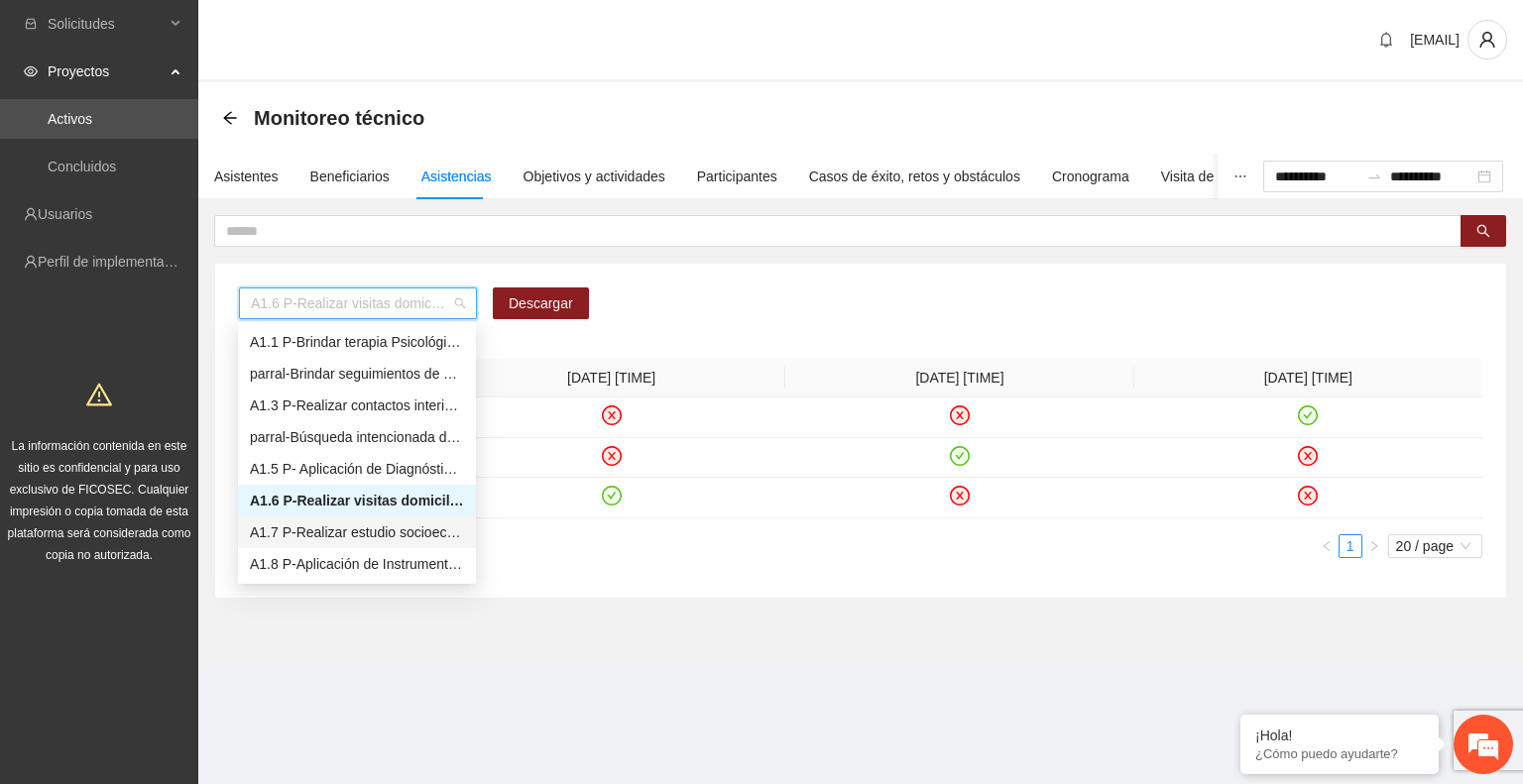 click on "A1.7 P-Realizar estudio socioeconómico de Trabajo Social en Parral" at bounding box center [357, 532] 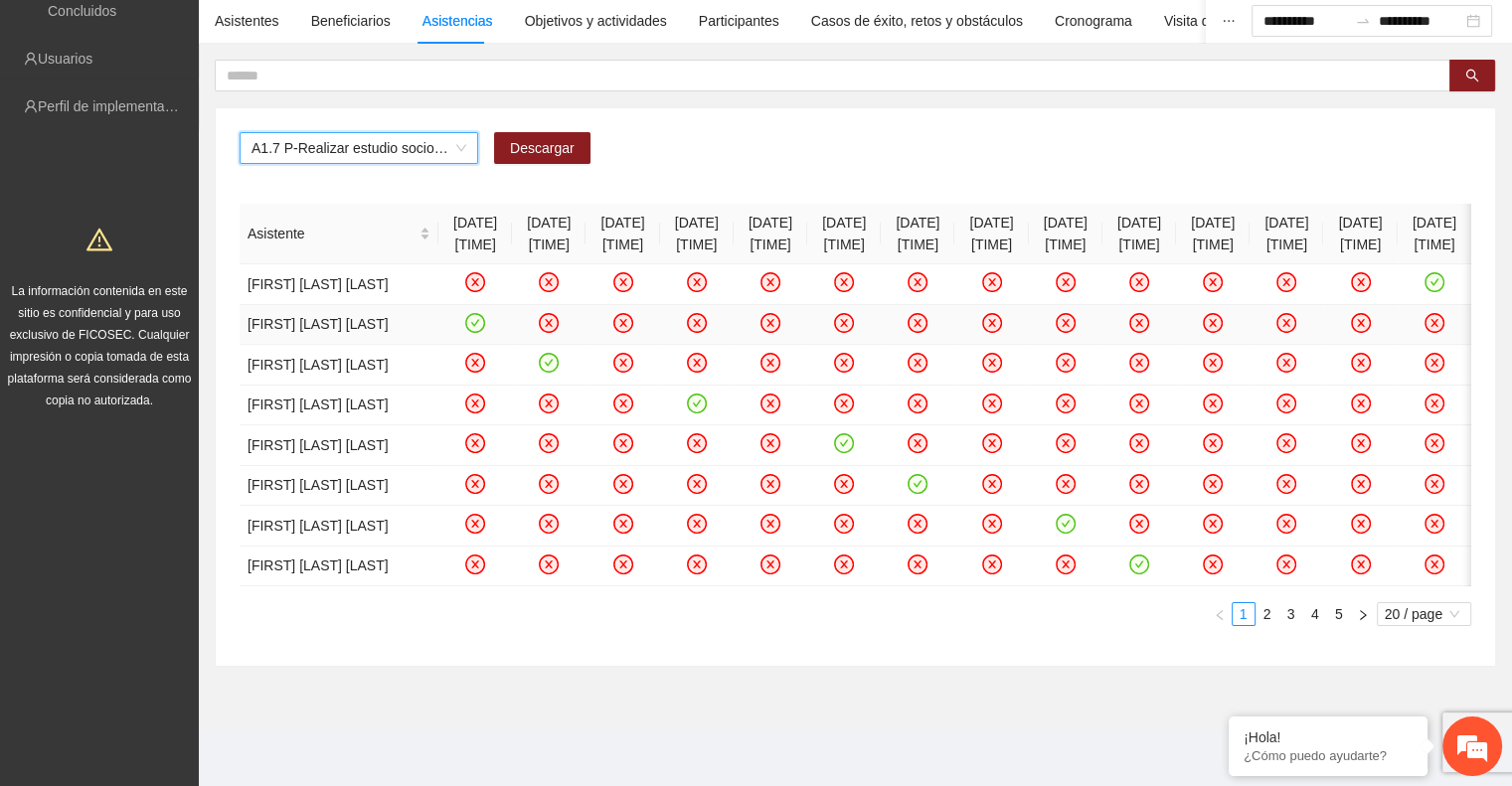 scroll, scrollTop: 0, scrollLeft: 0, axis: both 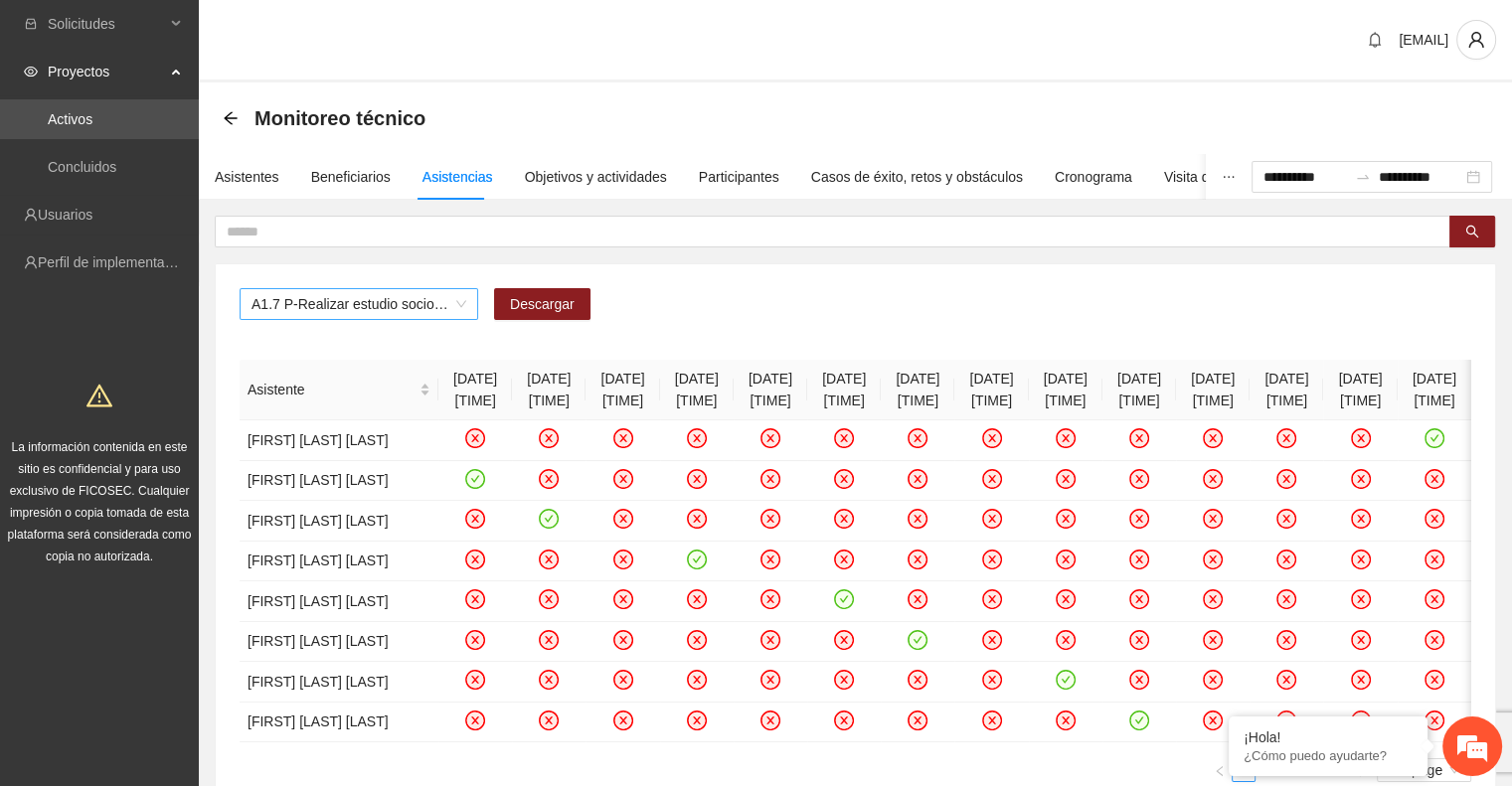click on "A1.7 P-Realizar estudio socioeconómico de Trabajo Social en Parral" at bounding box center (359, 304) 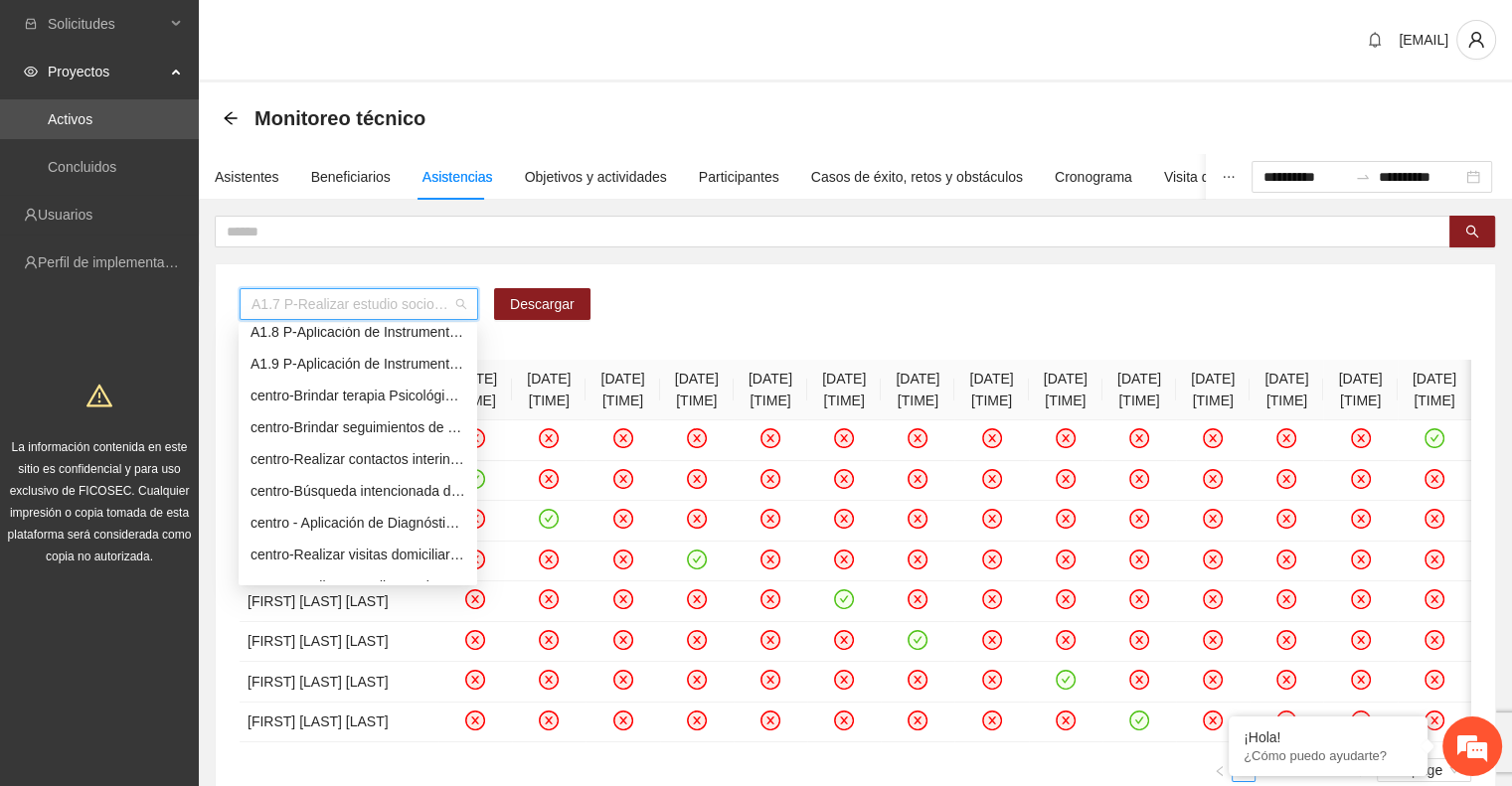 scroll, scrollTop: 236, scrollLeft: 0, axis: vertical 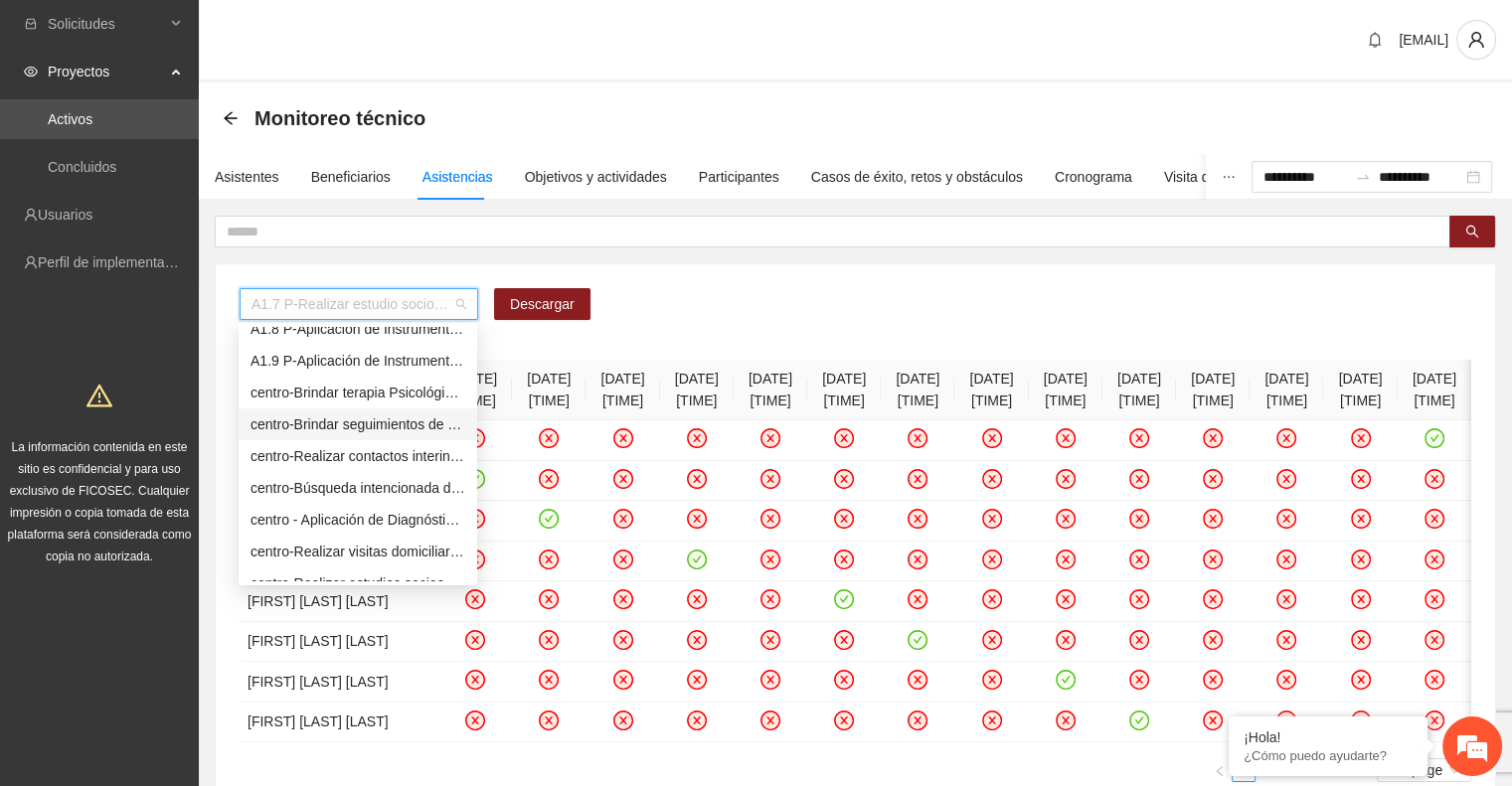 click on "centro-Brindar seguimientos de Trabajo Social en Chihuahua" at bounding box center [358, 424] 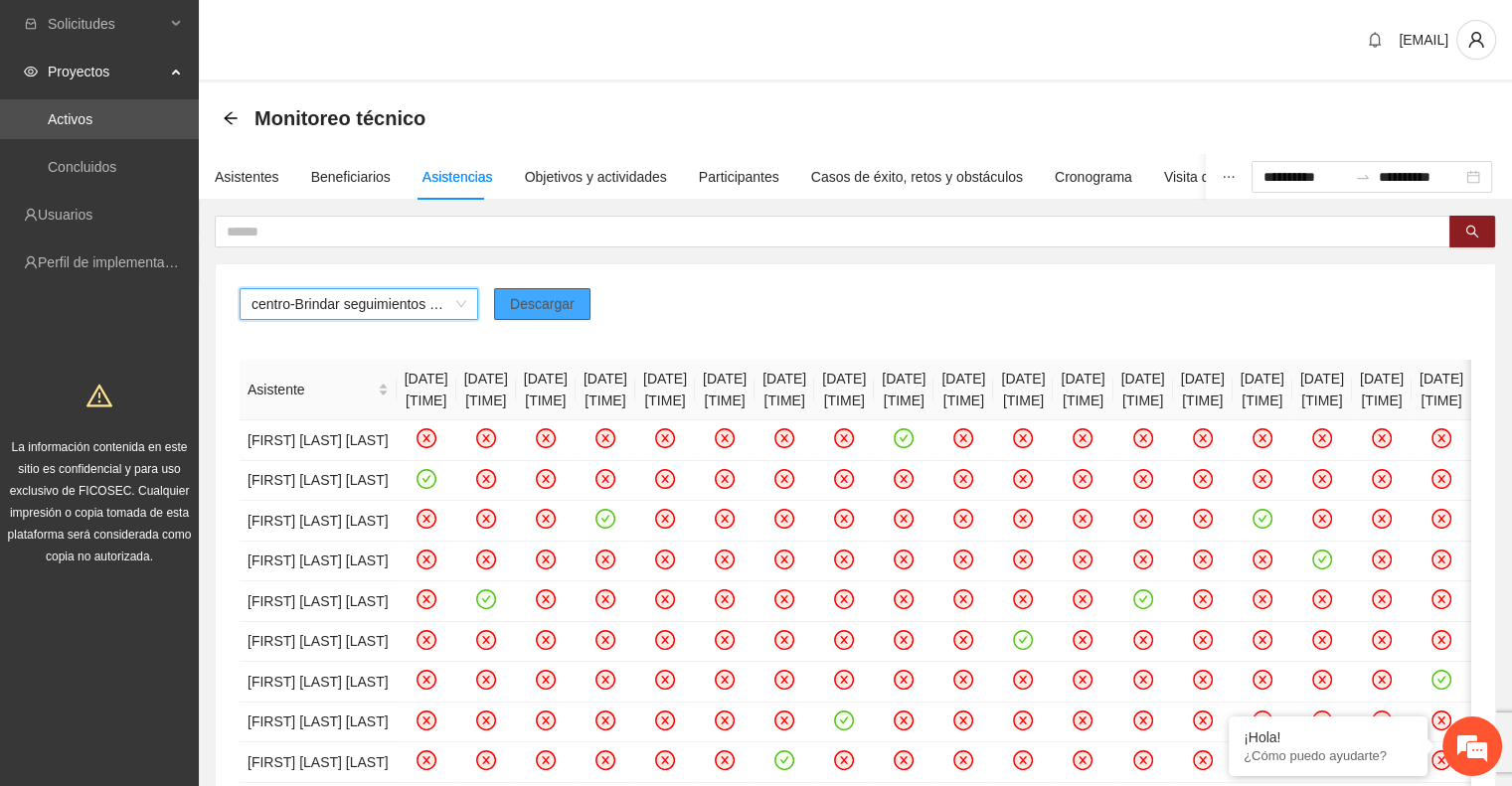 click on "Descargar" at bounding box center (542, 304) 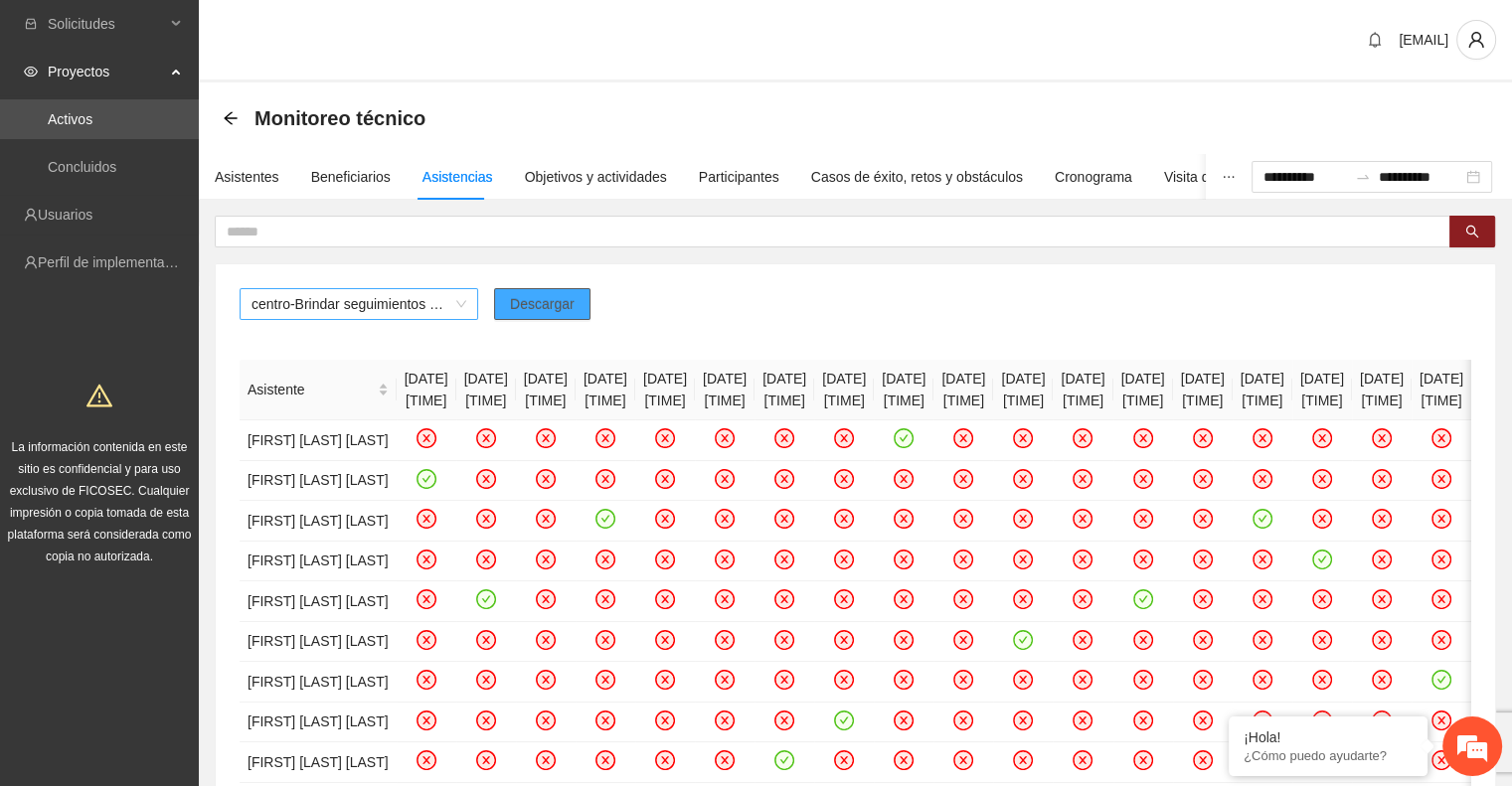 click on "centro-Brindar seguimientos de Trabajo Social en Chihuahua" at bounding box center [359, 304] 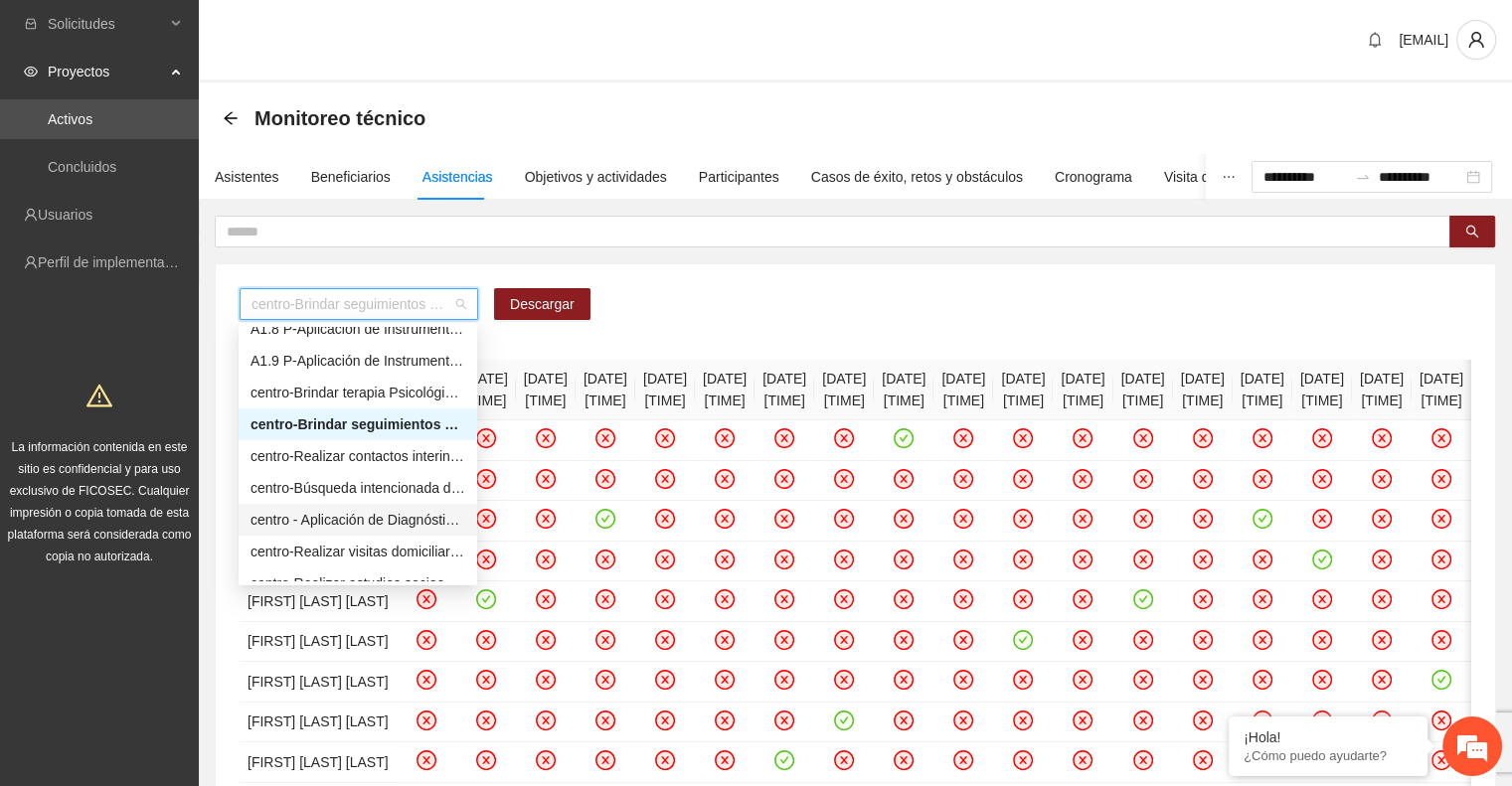 click on "centro - Aplicación de Diagnósticos - Chihuahua" at bounding box center (358, 520) 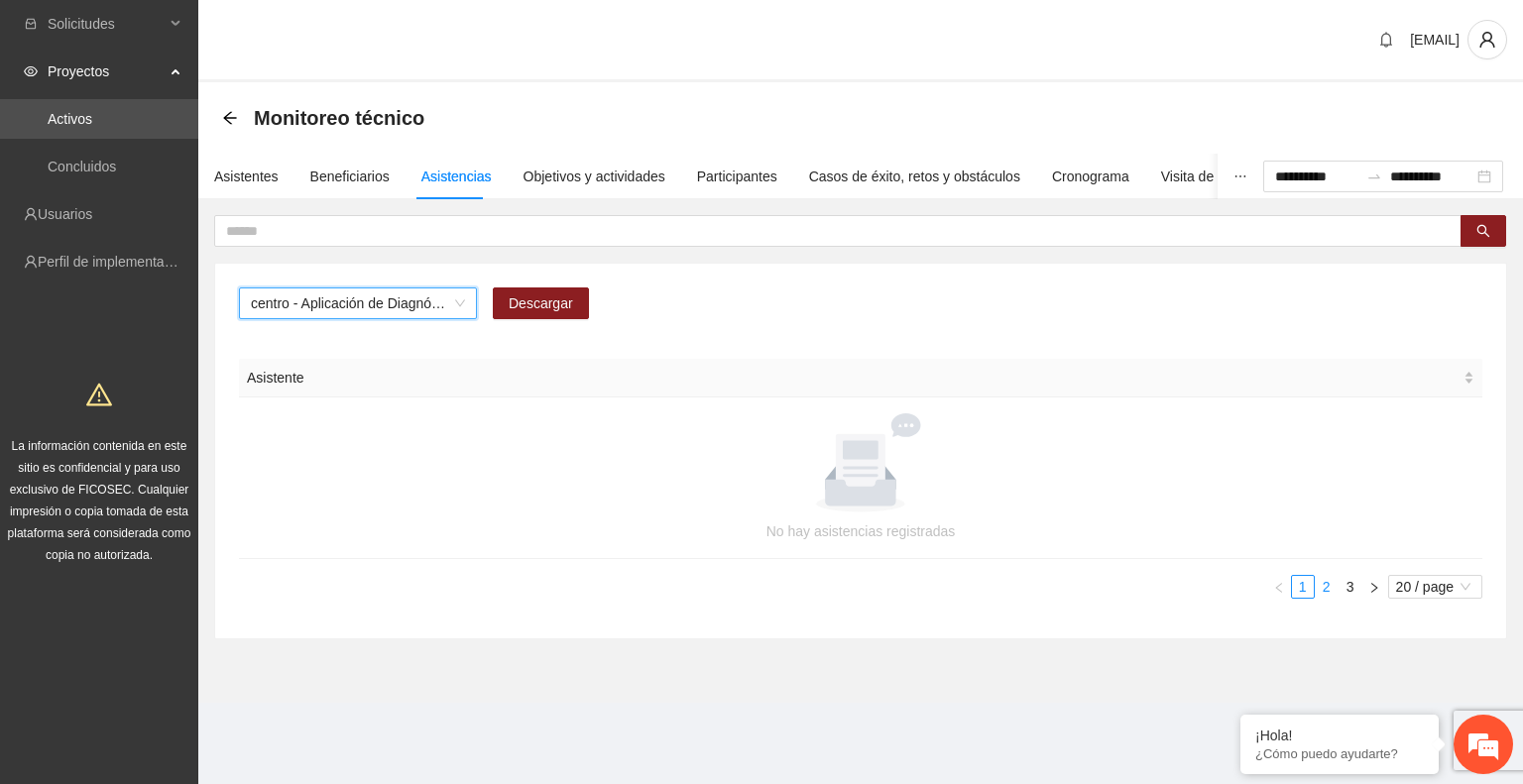 click on "2" at bounding box center [1327, 587] 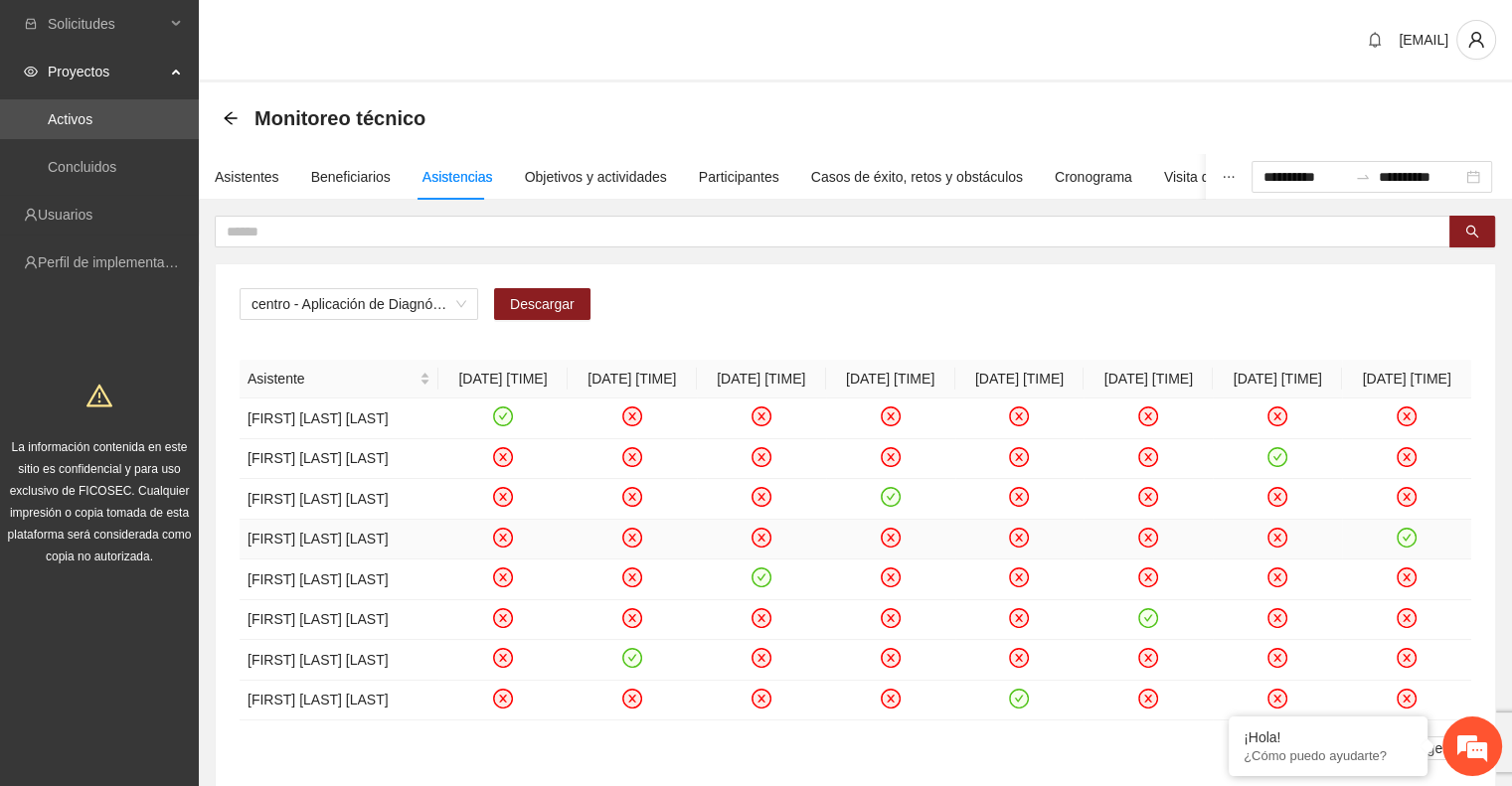scroll, scrollTop: 210, scrollLeft: 0, axis: vertical 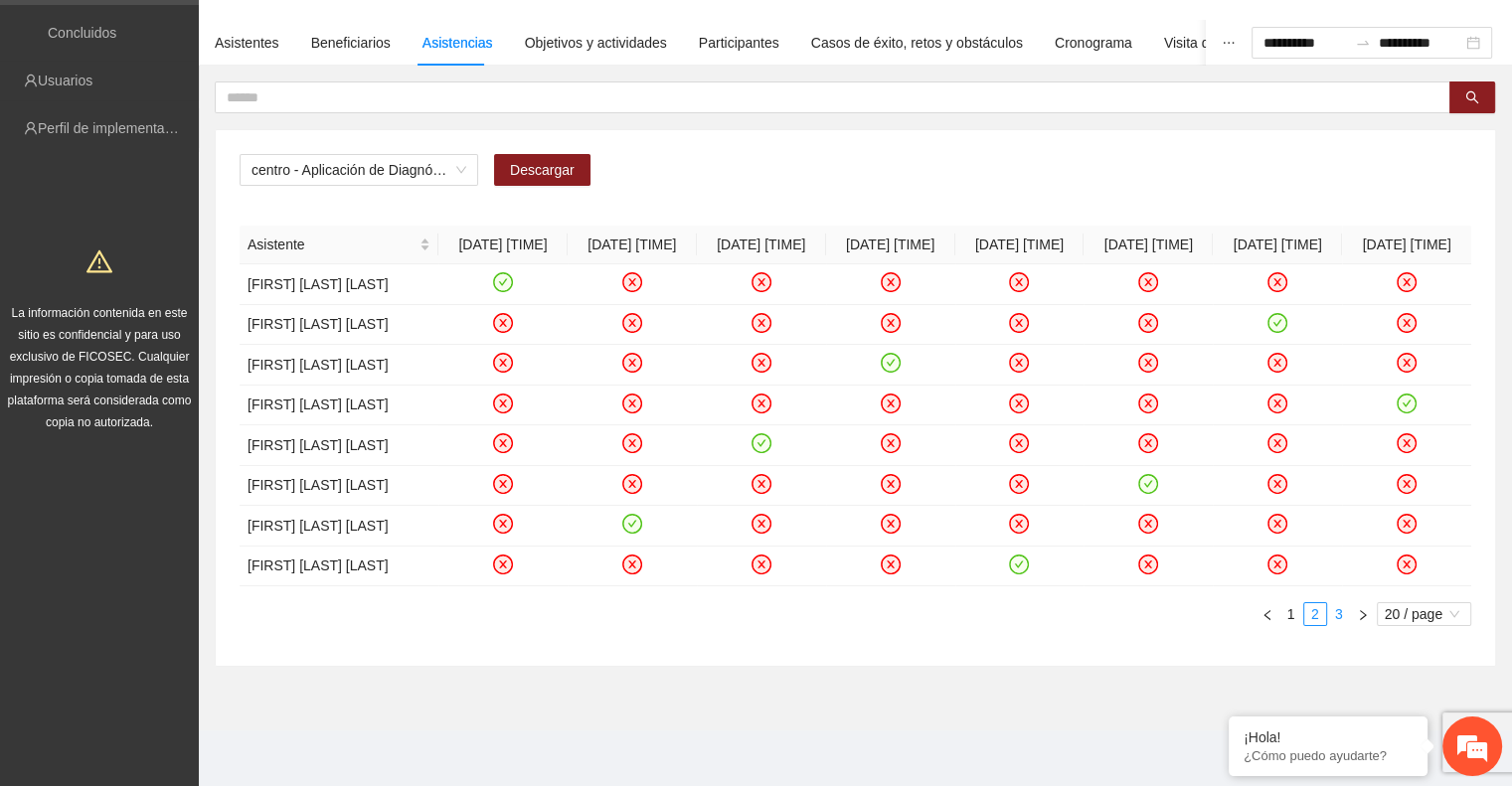 click on "3" at bounding box center (1339, 614) 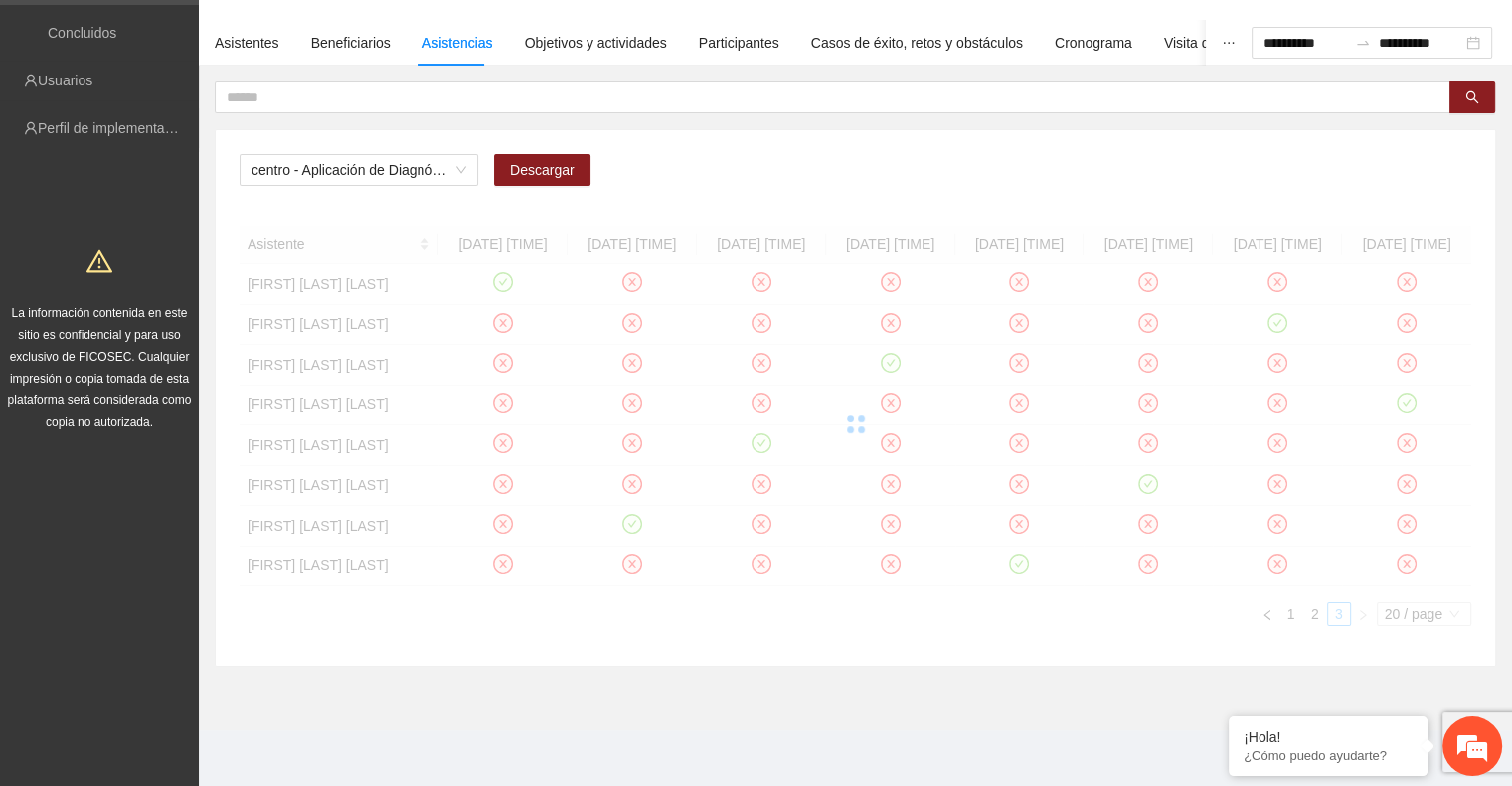 scroll, scrollTop: 167, scrollLeft: 0, axis: vertical 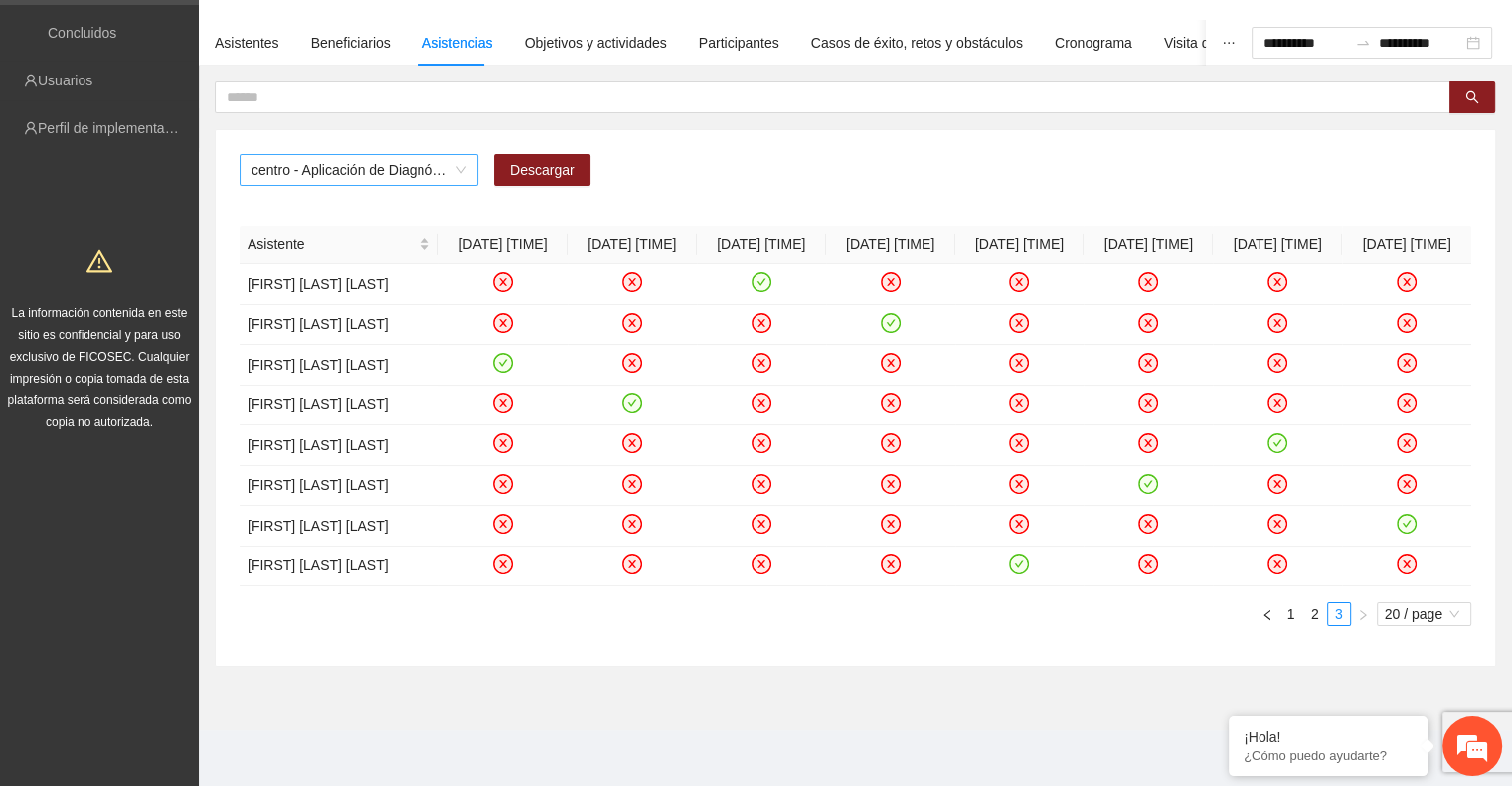 click on "centro - Aplicación de Diagnósticos - Chihuahua" at bounding box center (359, 170) 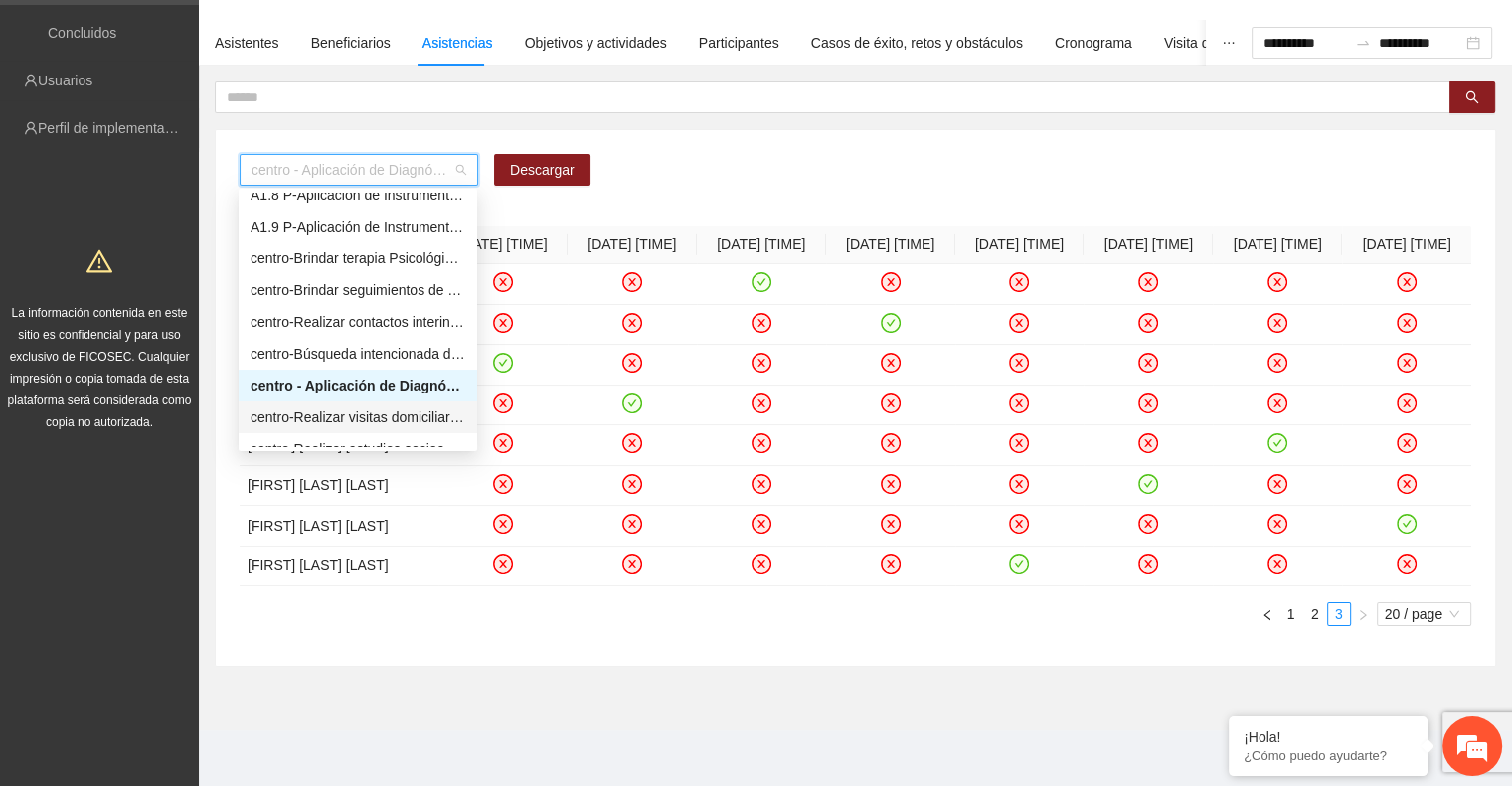 click on "centro-Realizar visitas domiciliarias de Trabajo Social en Chihuahua" at bounding box center (358, 417) 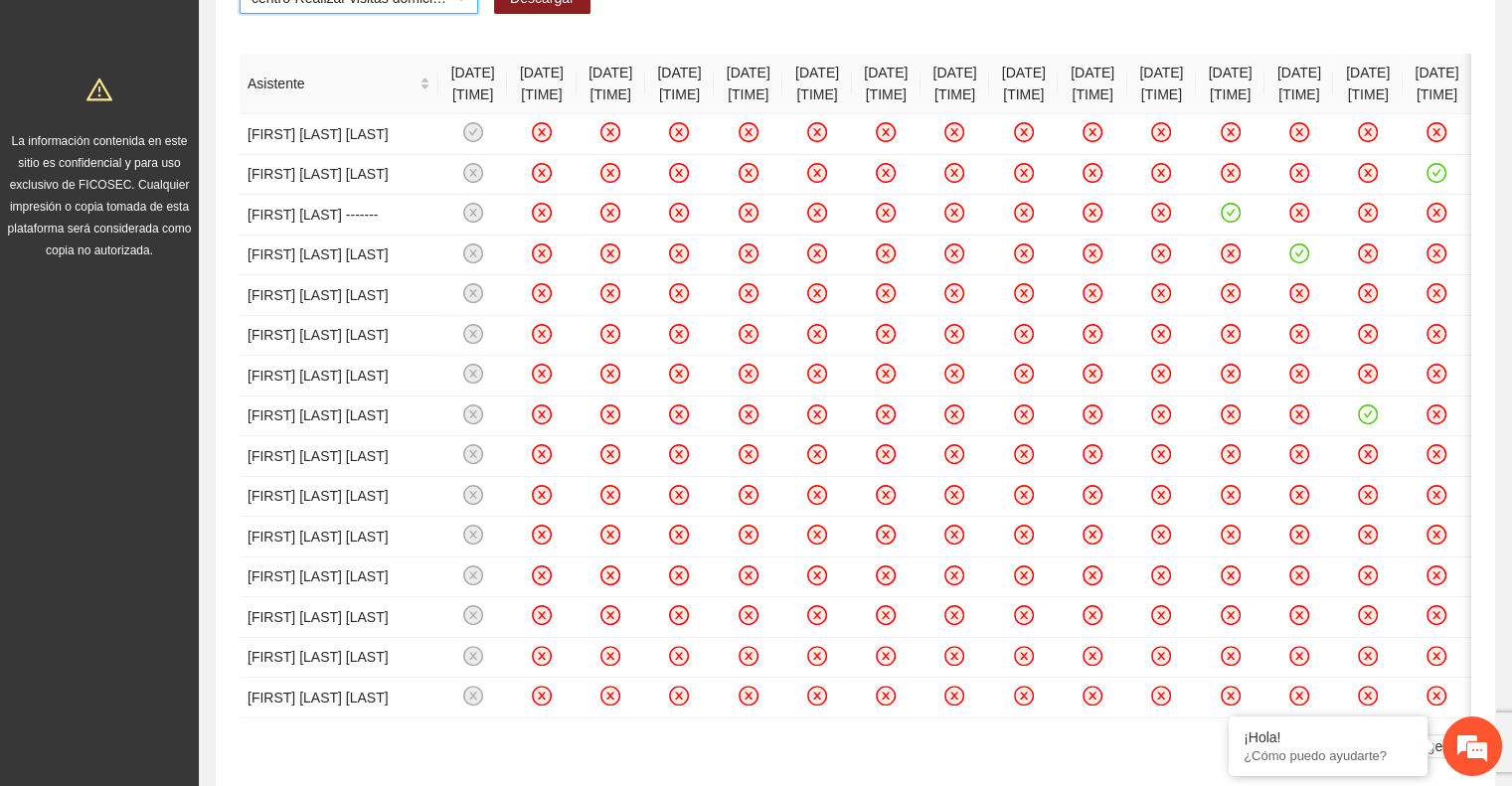 scroll, scrollTop: 324, scrollLeft: 0, axis: vertical 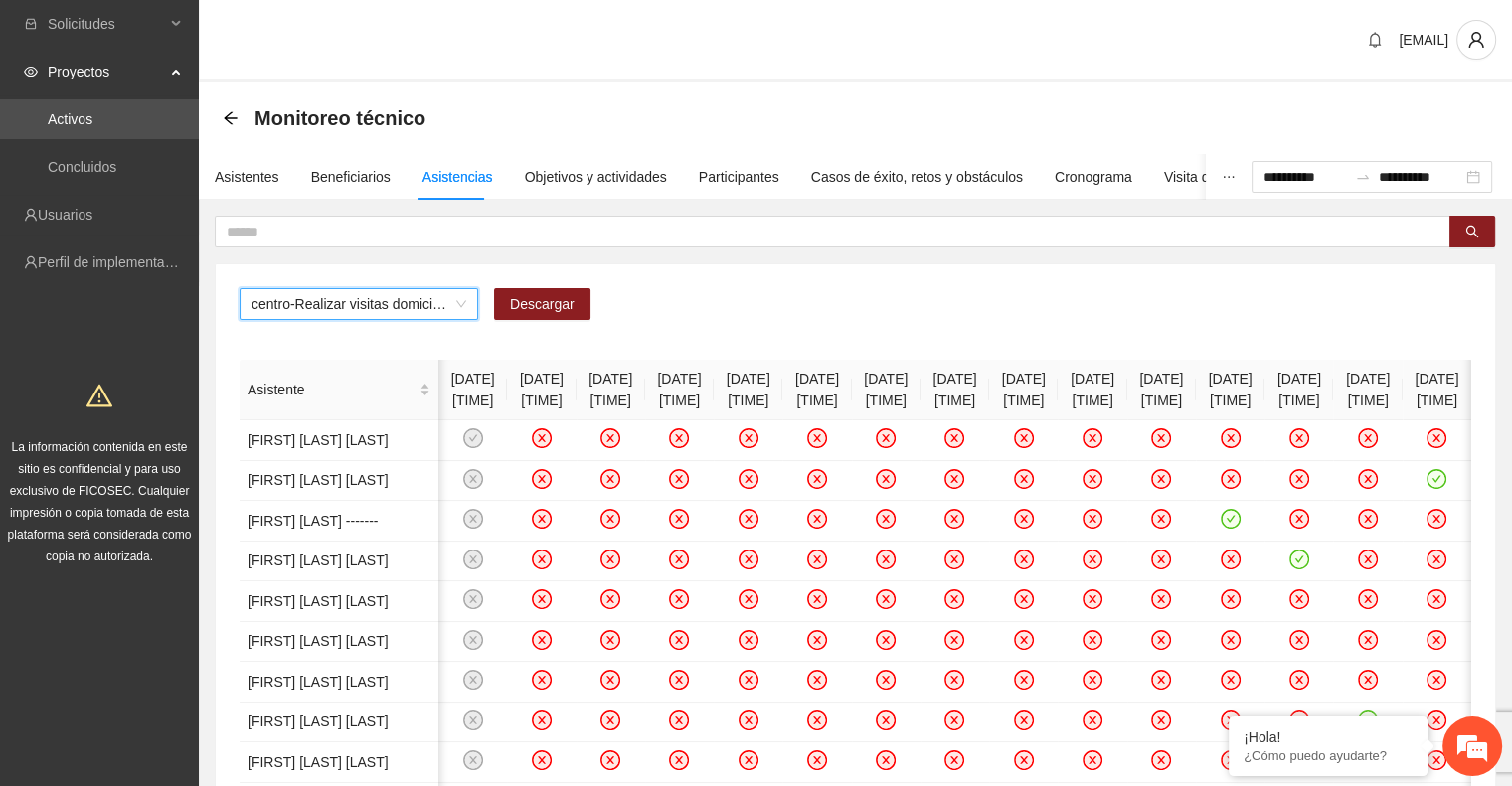 click on "centro-Realizar visitas domiciliarias de Trabajo Social en Chihuahua" at bounding box center [359, 304] 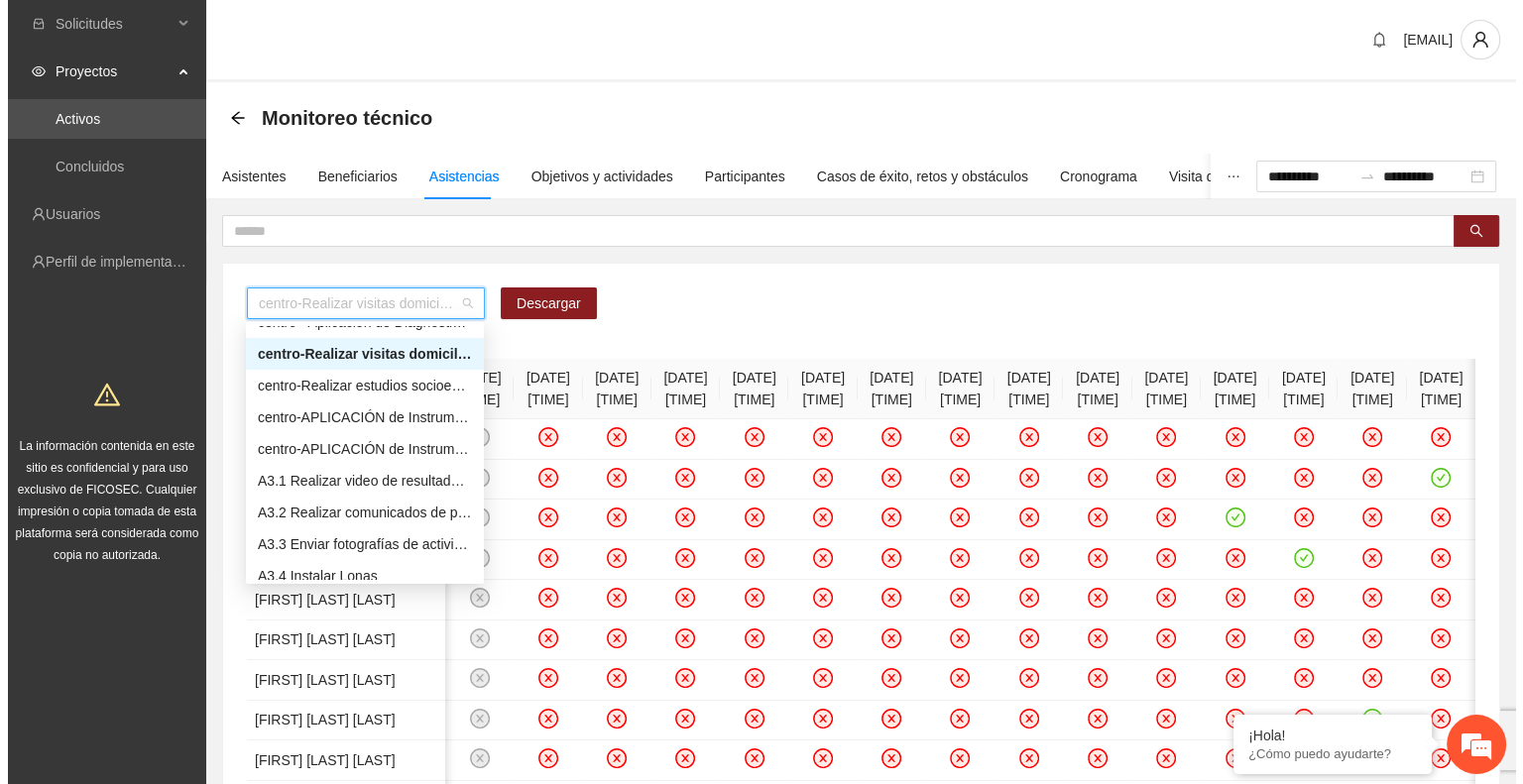 scroll, scrollTop: 433, scrollLeft: 0, axis: vertical 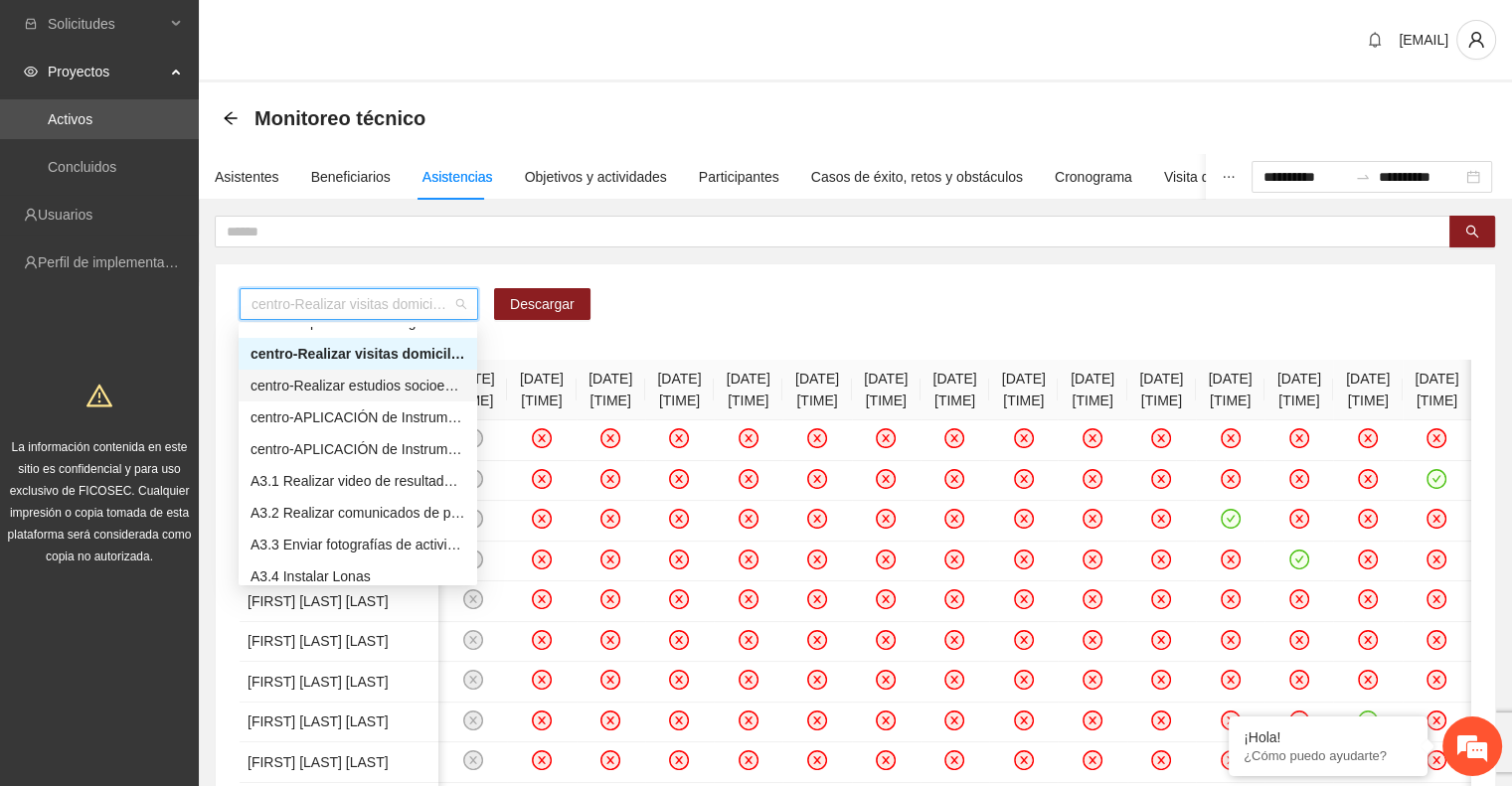 click on "centro-Realizar estudios socioeconómicos de Trabajo Social en Chihuahua" at bounding box center (358, 386) 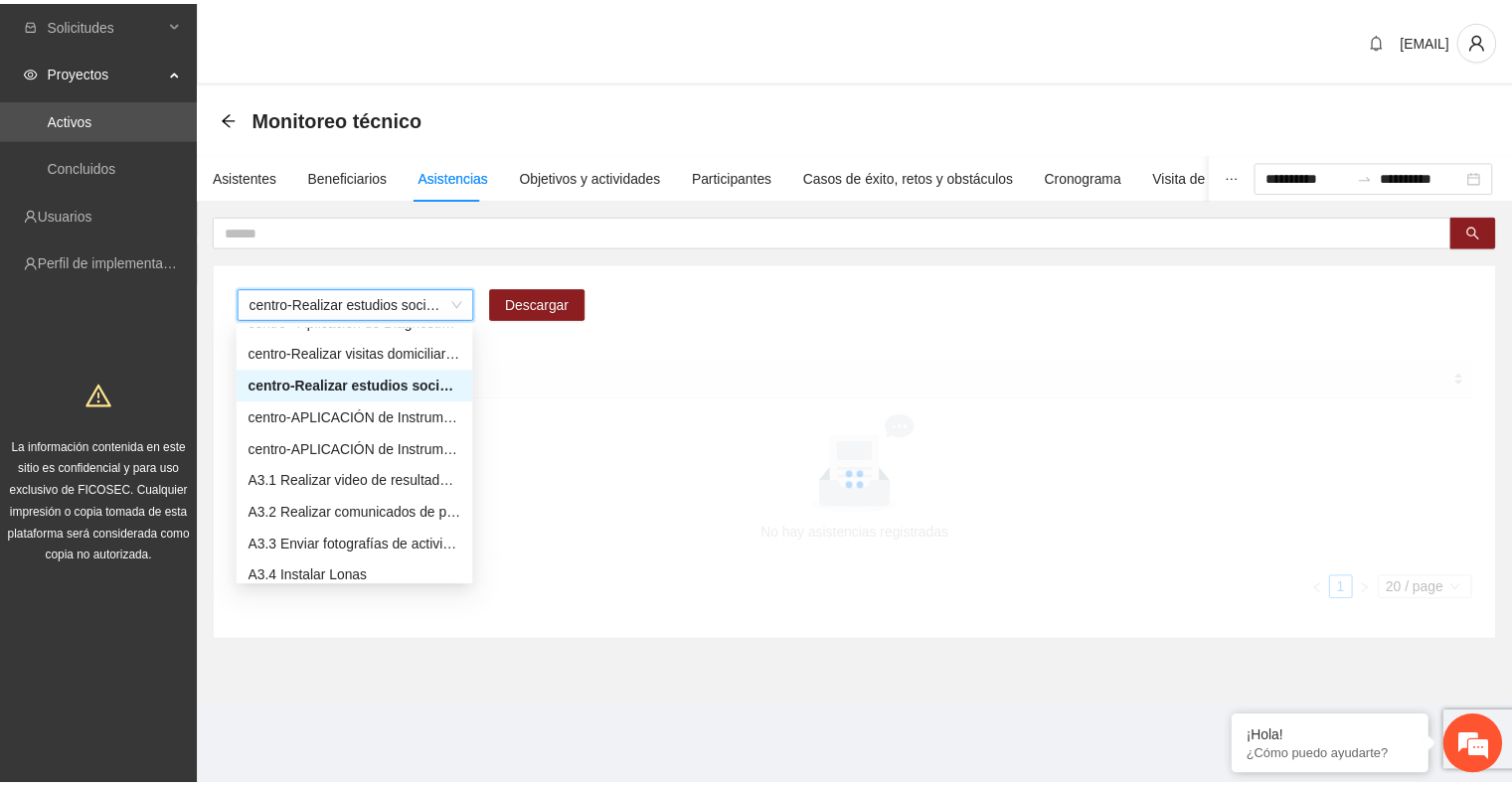 scroll, scrollTop: 0, scrollLeft: 0, axis: both 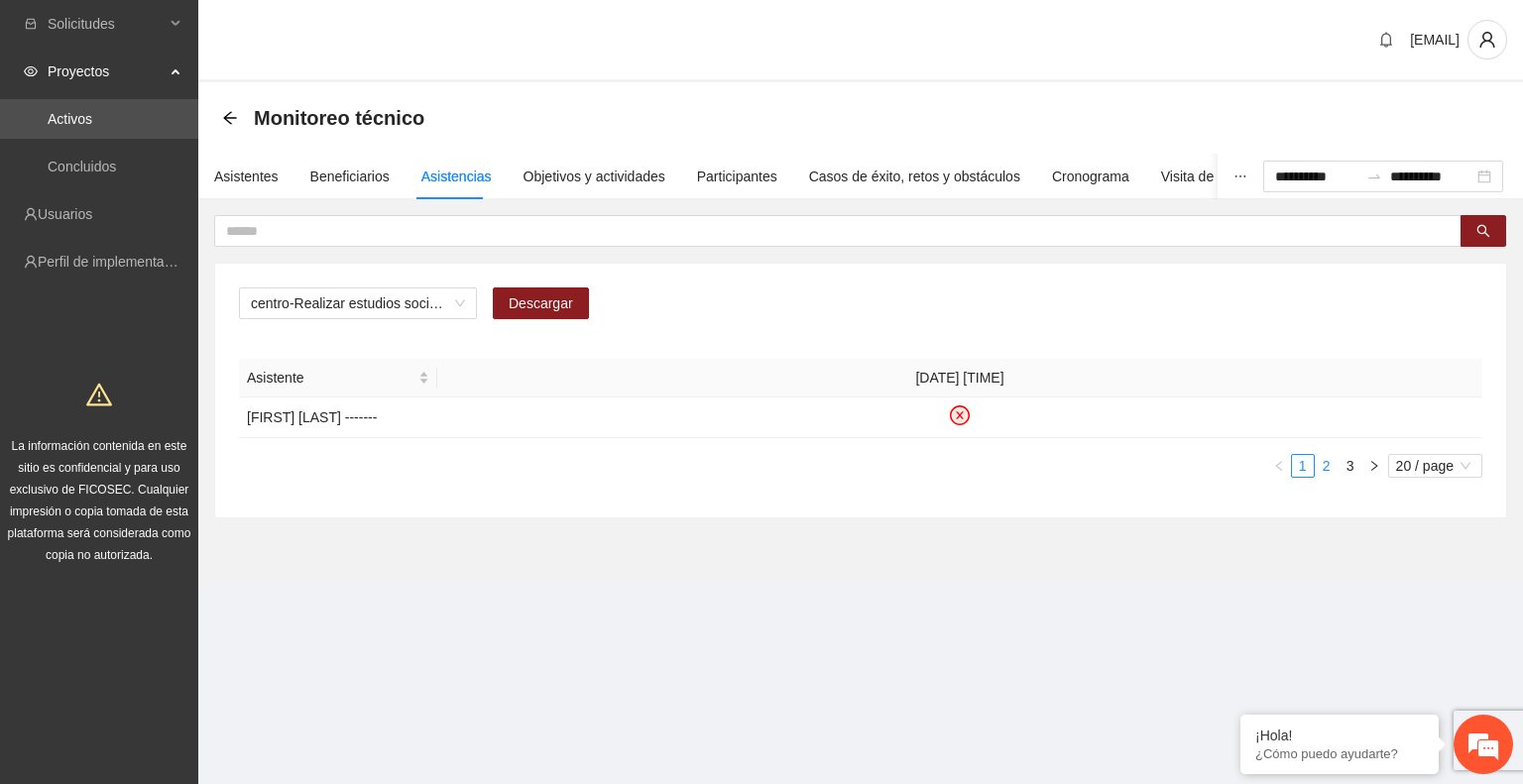 click on "2" at bounding box center (1327, 466) 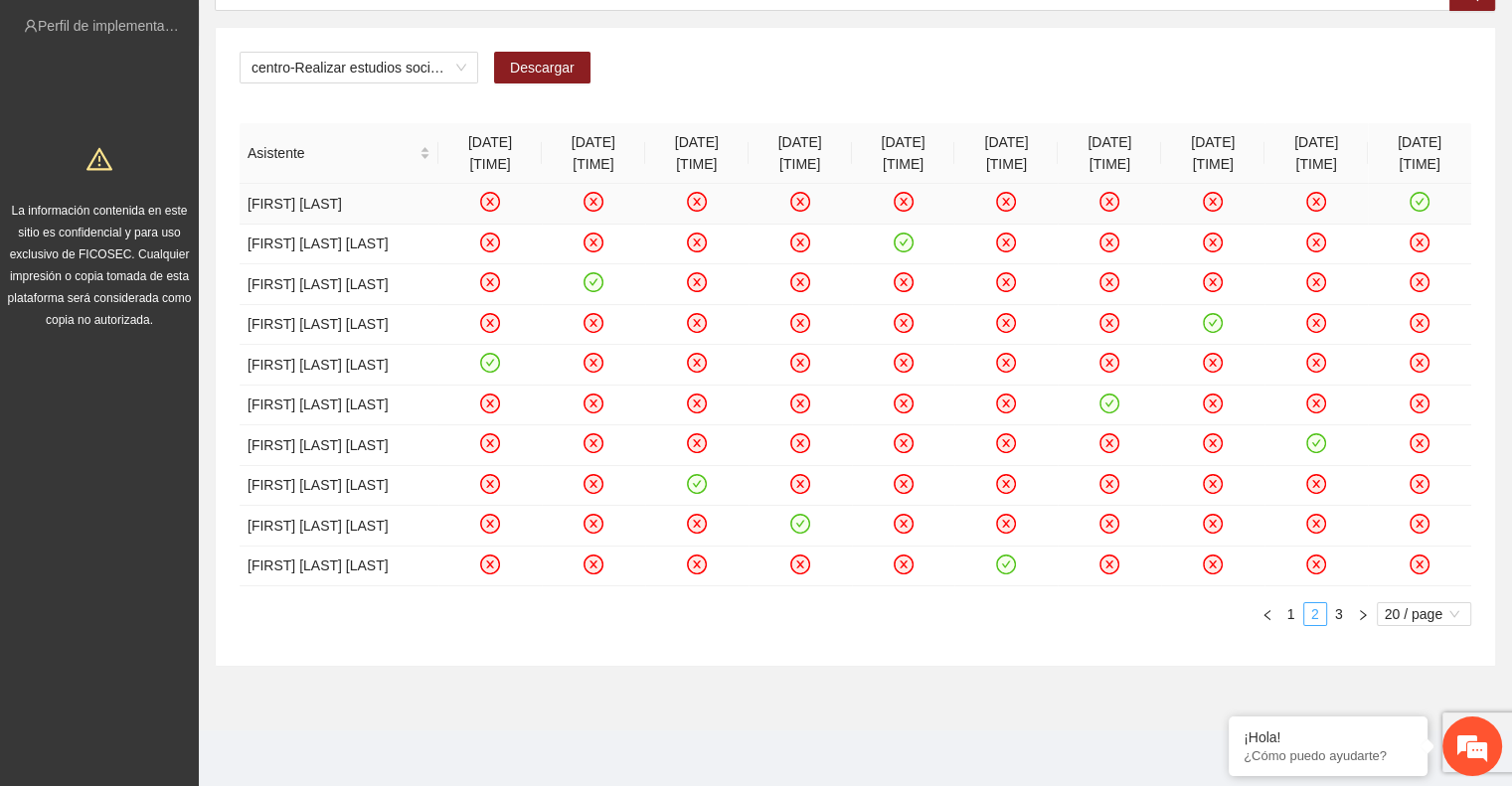 scroll, scrollTop: 265, scrollLeft: 0, axis: vertical 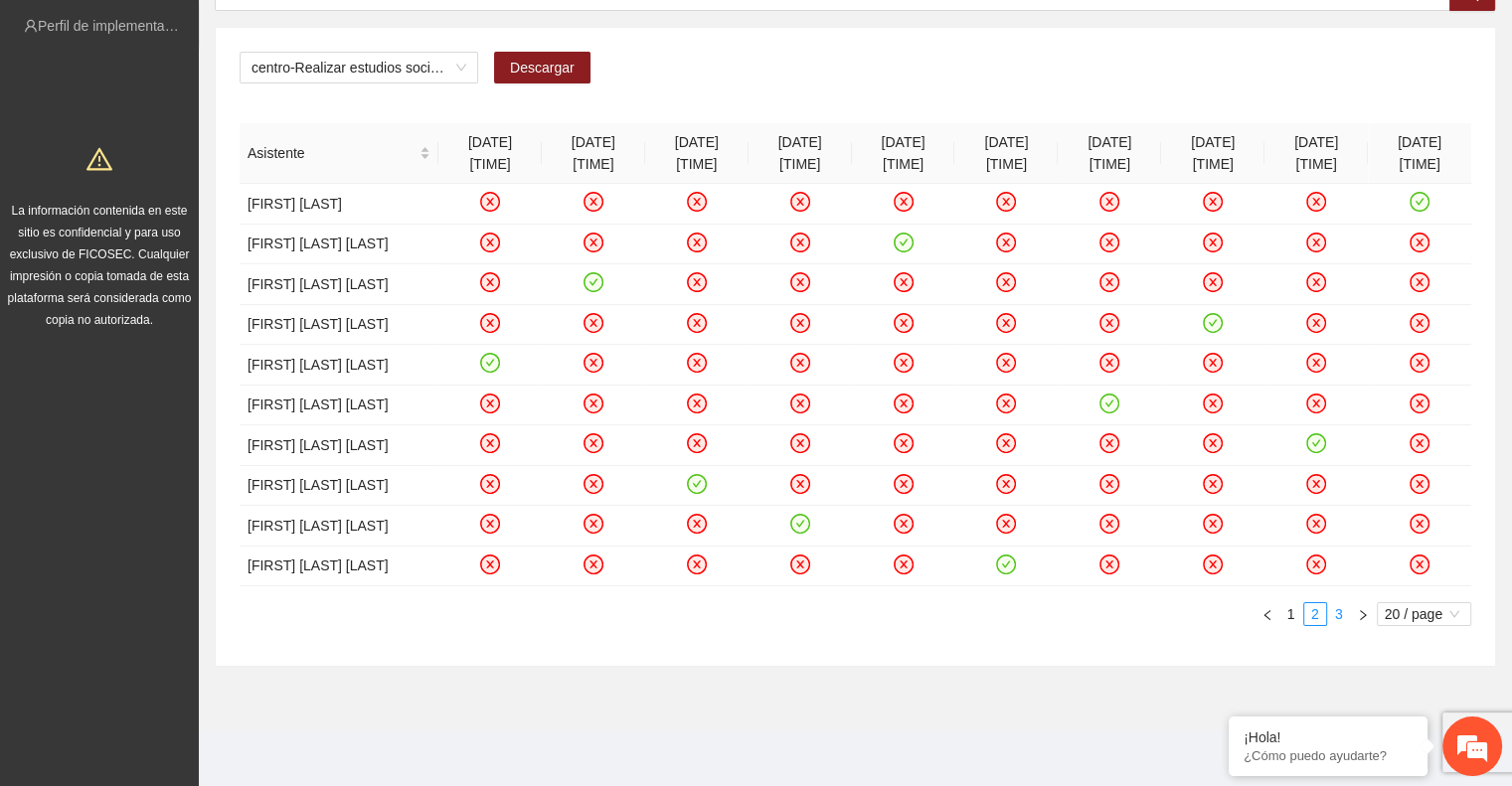 click on "3" at bounding box center [1339, 614] 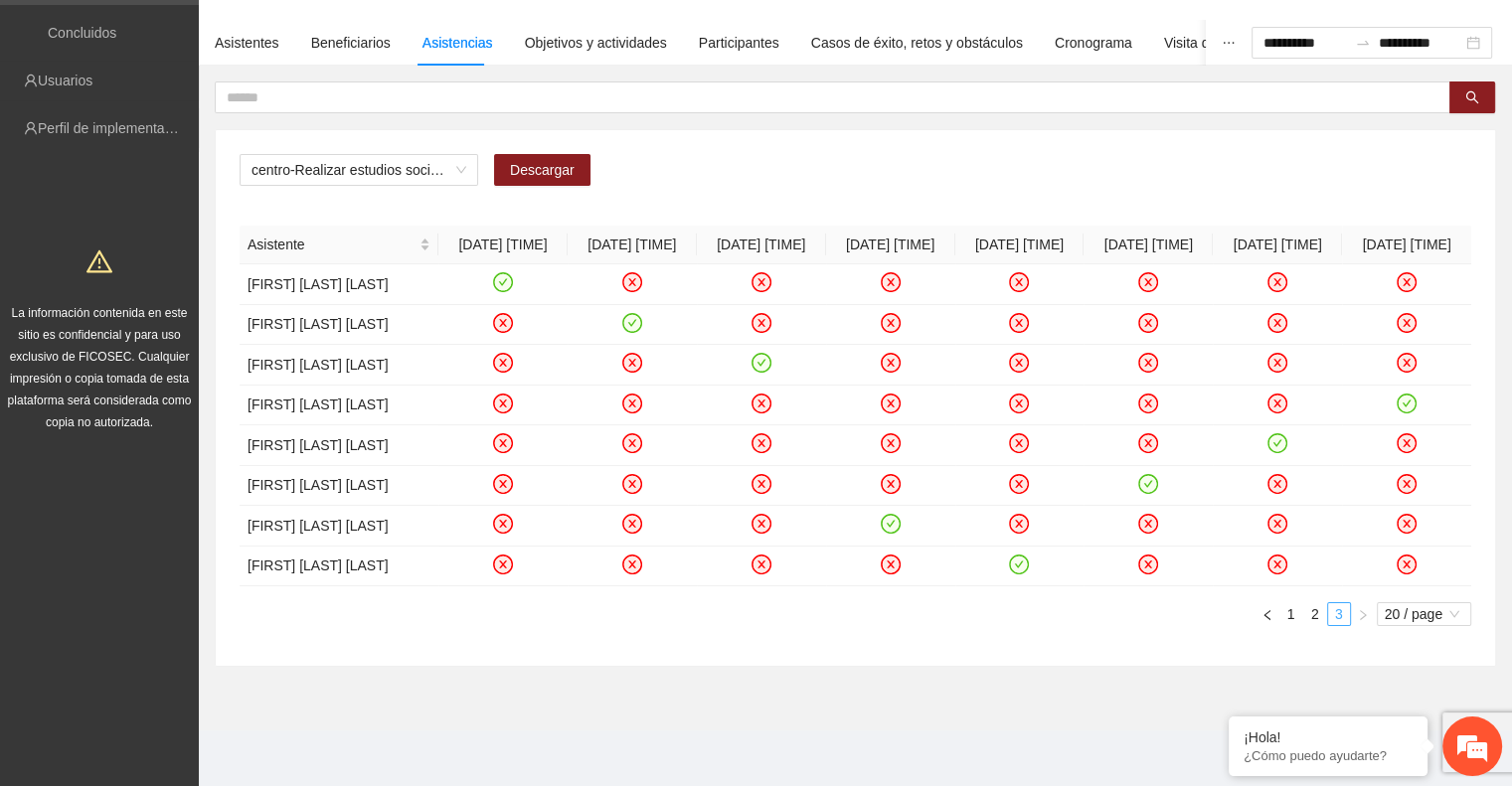 scroll, scrollTop: 188, scrollLeft: 0, axis: vertical 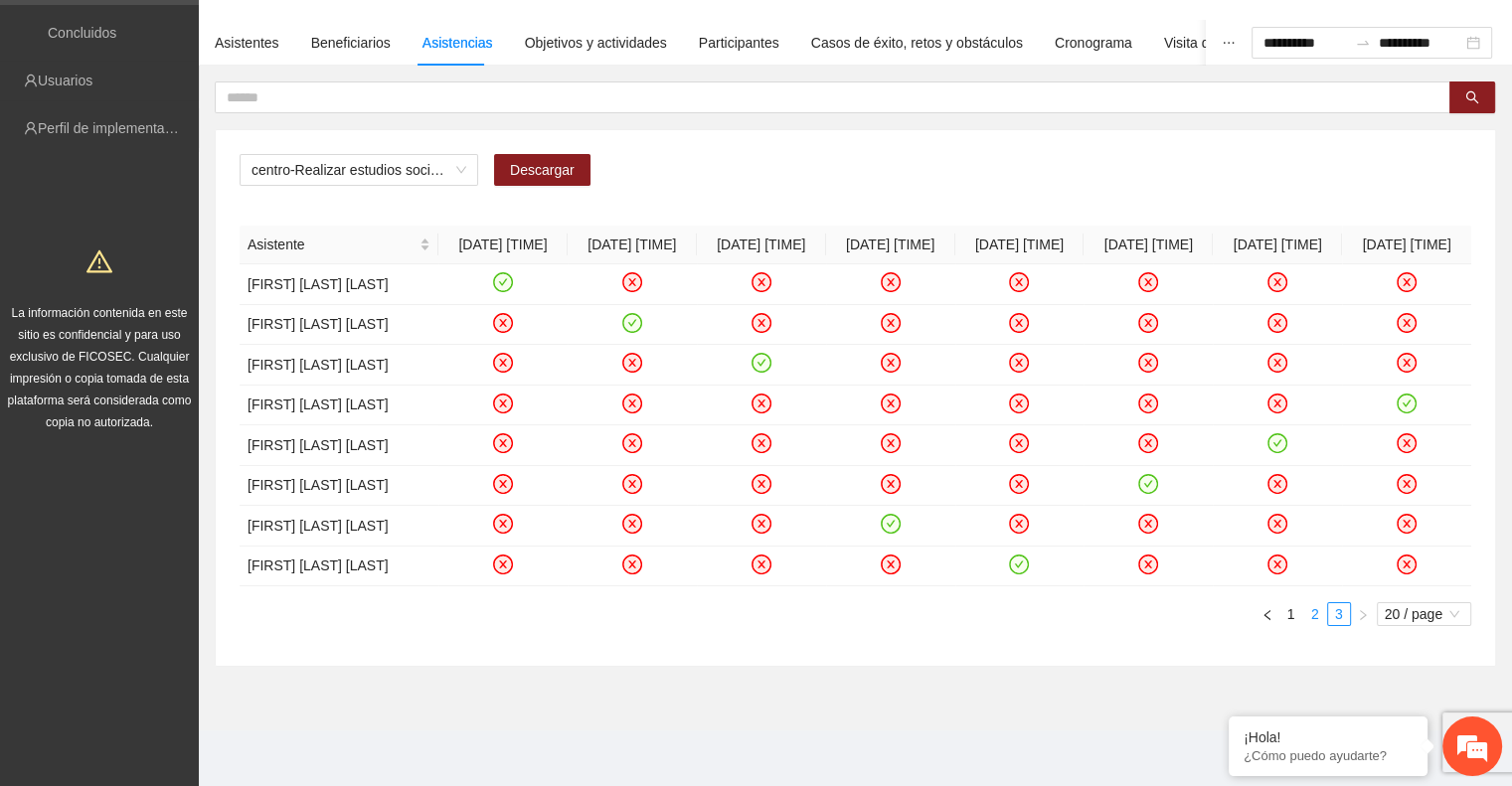 click on "2" at bounding box center [1315, 614] 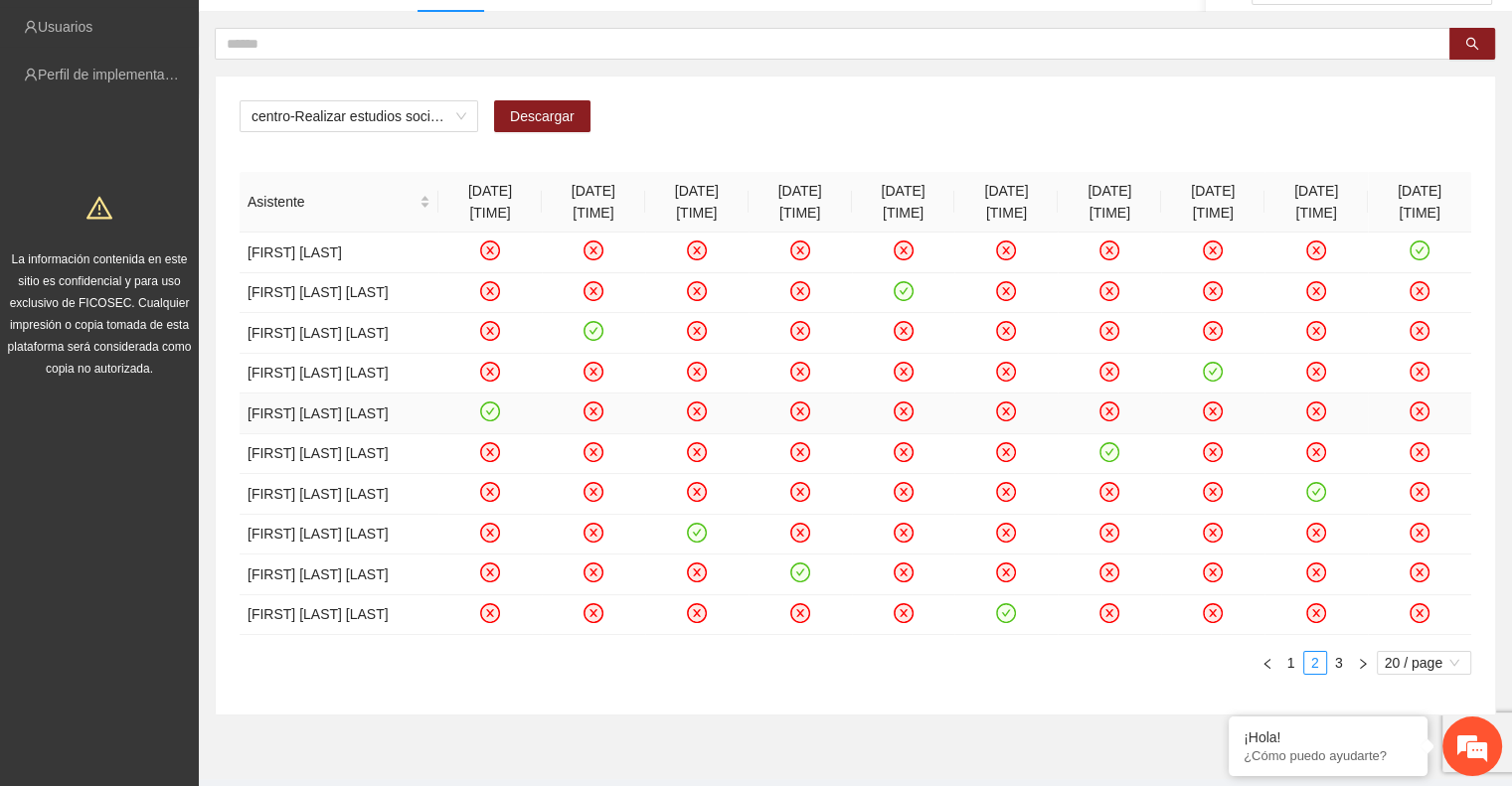 scroll, scrollTop: 288, scrollLeft: 0, axis: vertical 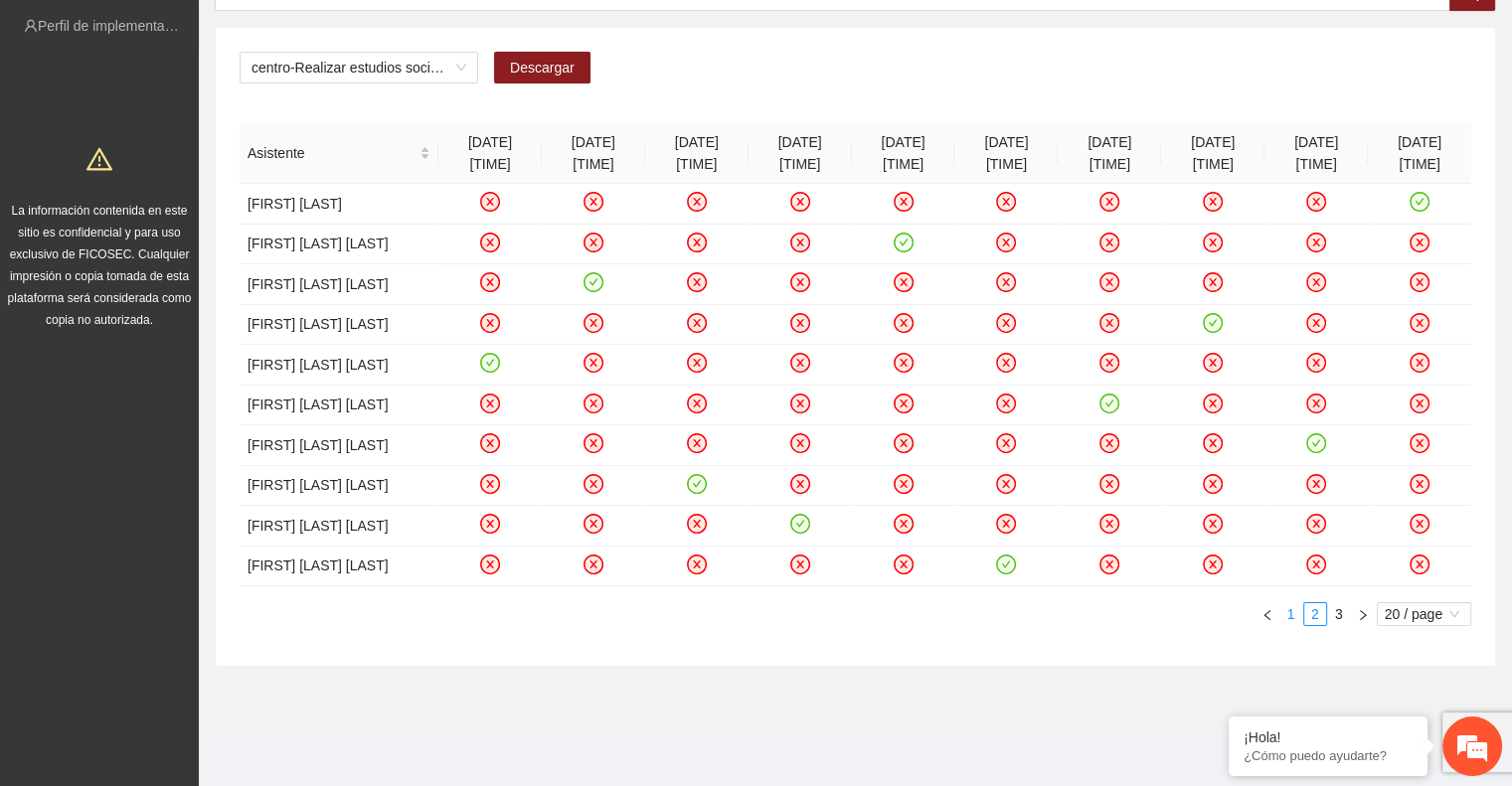 click on "1" at bounding box center [1291, 614] 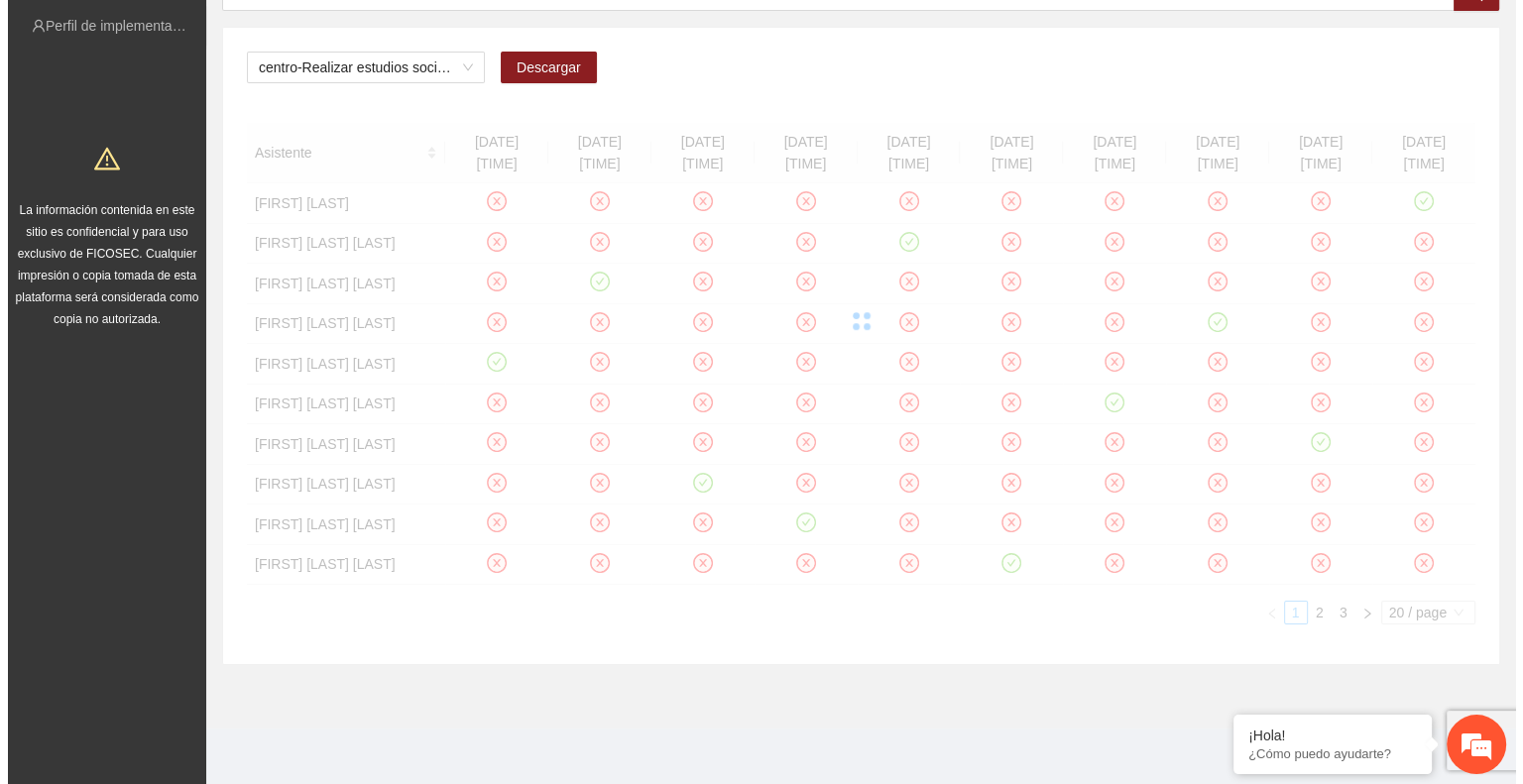 scroll, scrollTop: 0, scrollLeft: 0, axis: both 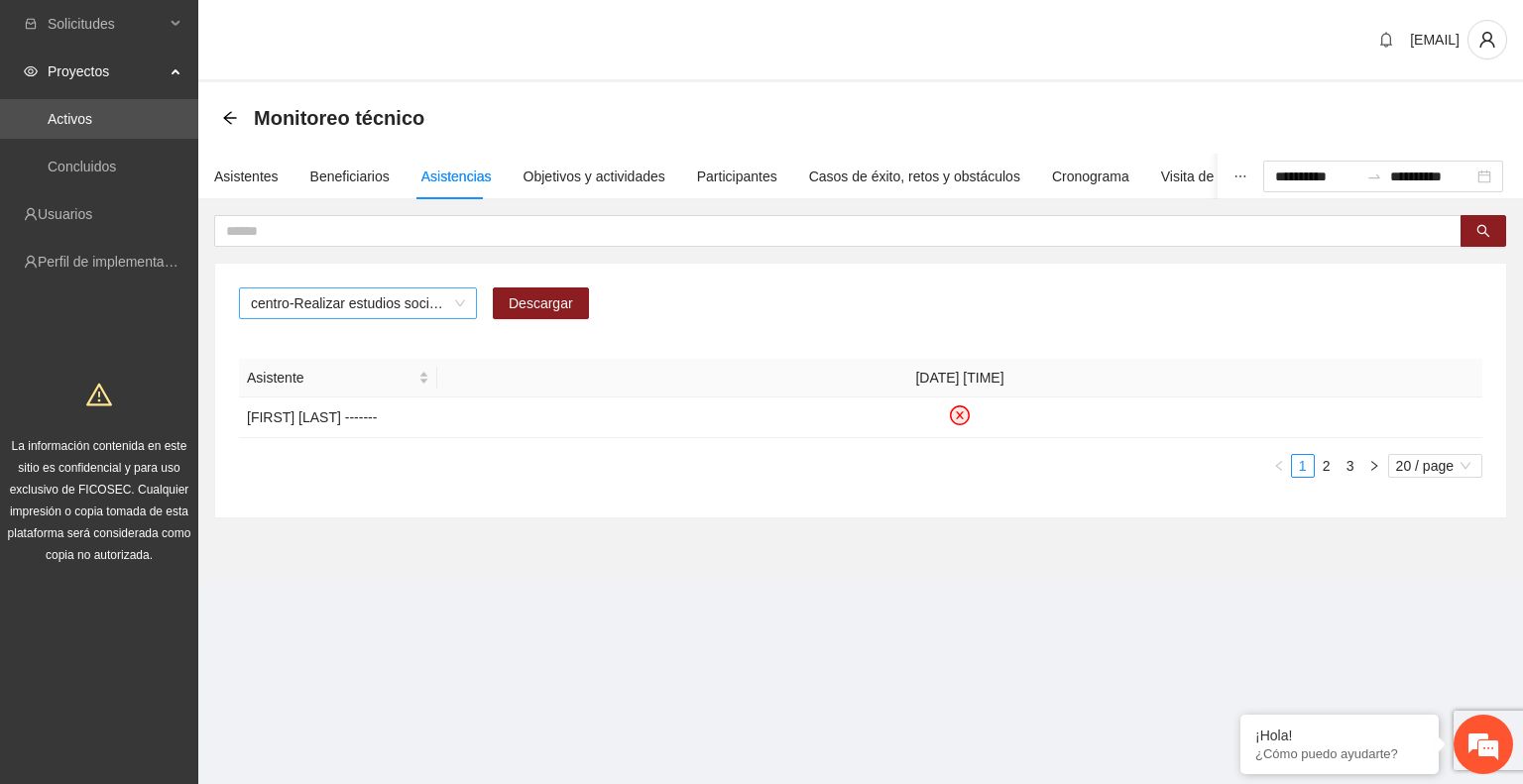 click on "centro-Realizar estudios socioeconómicos de Trabajo Social en Chihuahua" at bounding box center (358, 303) 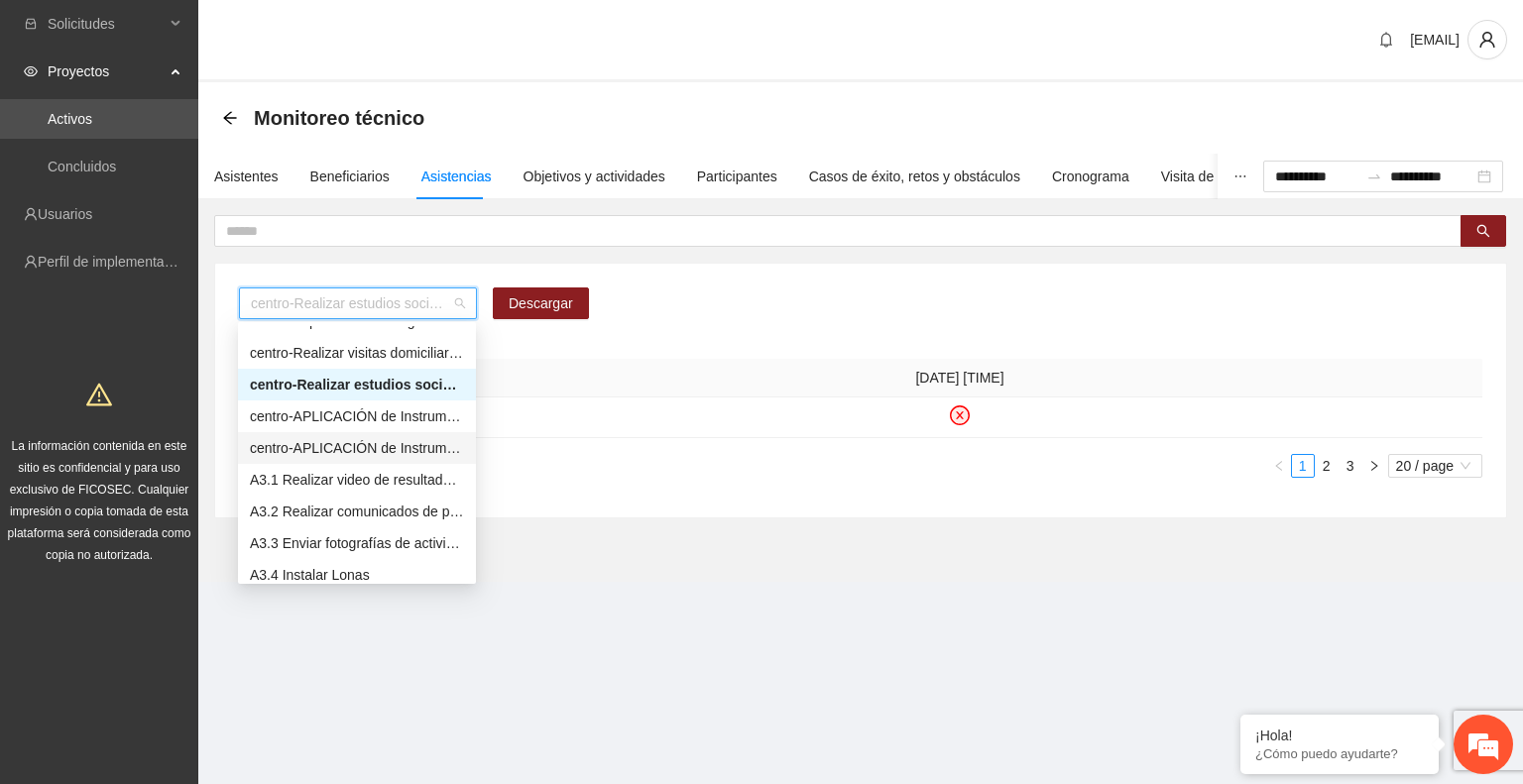 click on "centro-APLICACIÓN de Instrumento Encuesta de Satisfacción en Chihuahua" at bounding box center [357, 448] 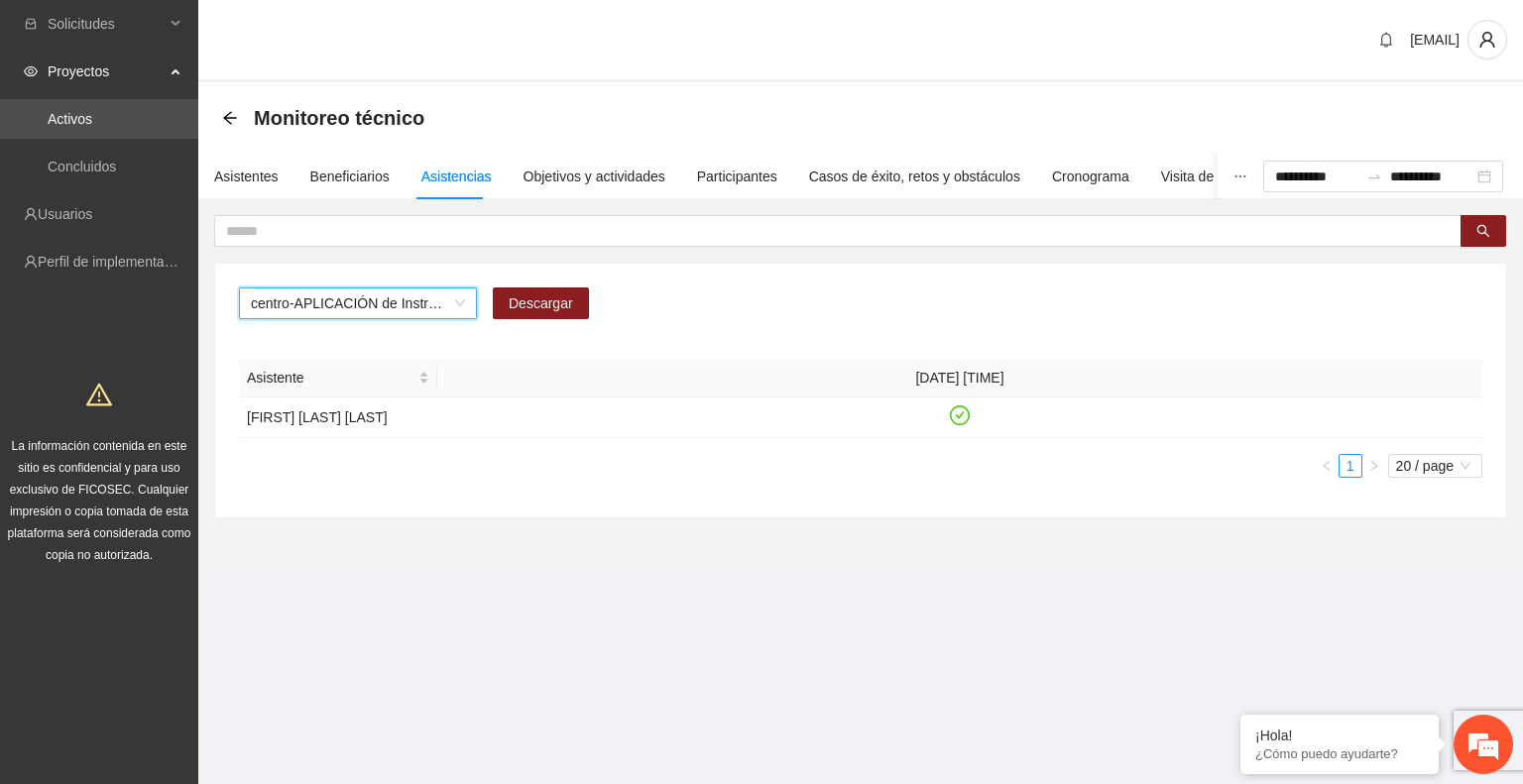 click on "centro-APLICACIÓN de Instrumento Encuesta de Satisfacción en Chihuahua" at bounding box center (358, 303) 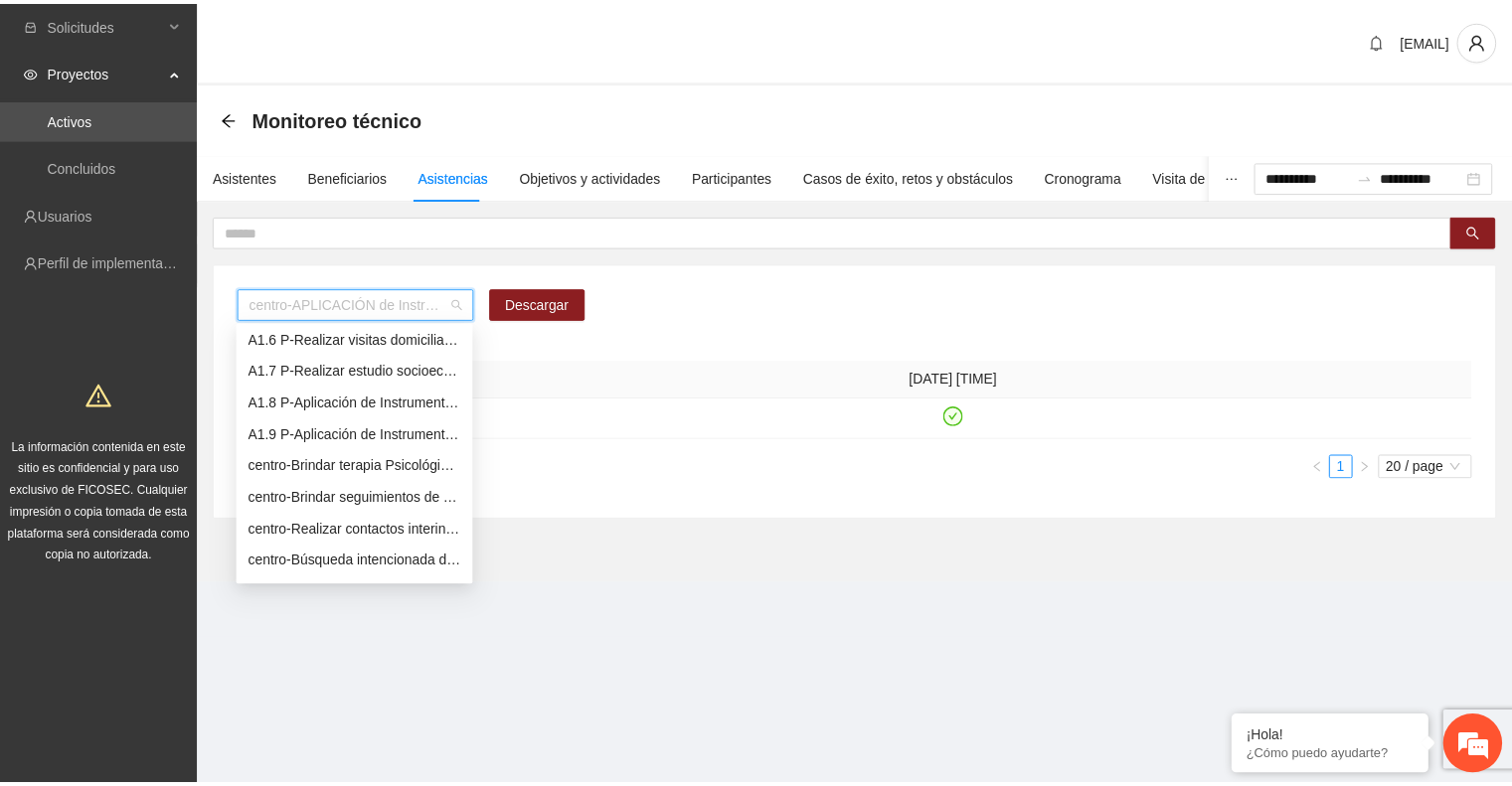 scroll, scrollTop: 163, scrollLeft: 0, axis: vertical 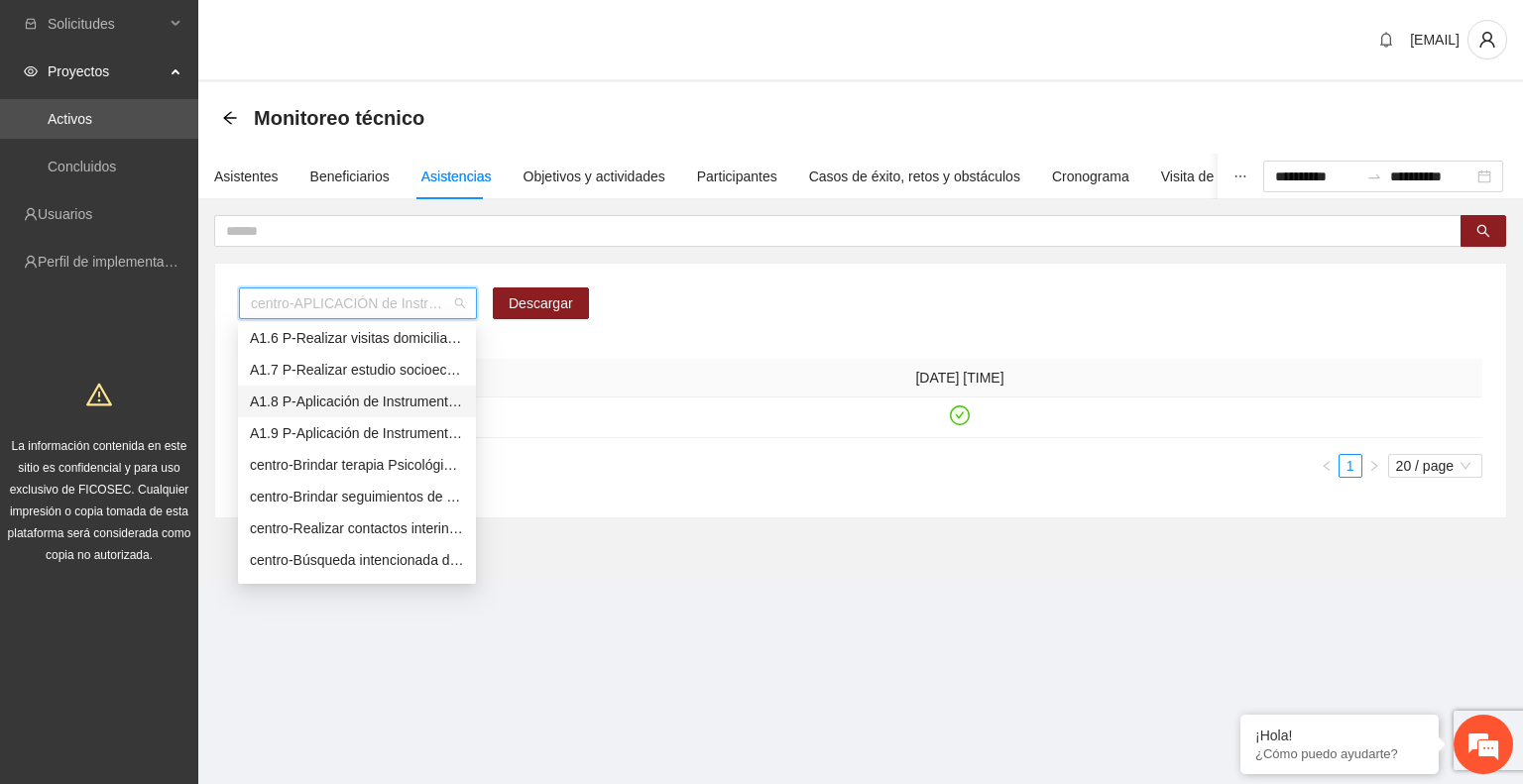 click on "A1.8 P-Aplicación de Instrumento  de medición en Parral" at bounding box center (357, 401) 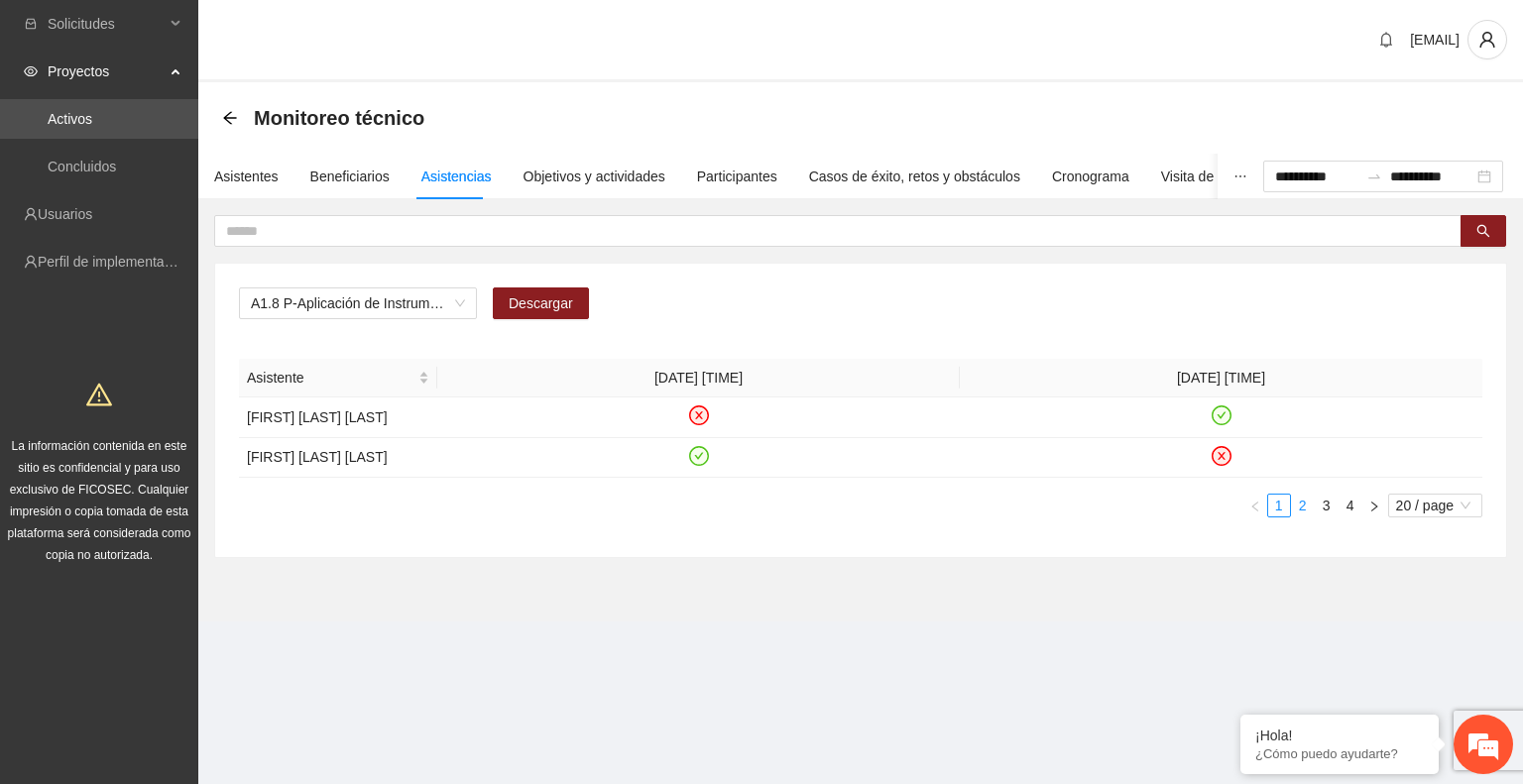 click on "2" at bounding box center (1303, 505) 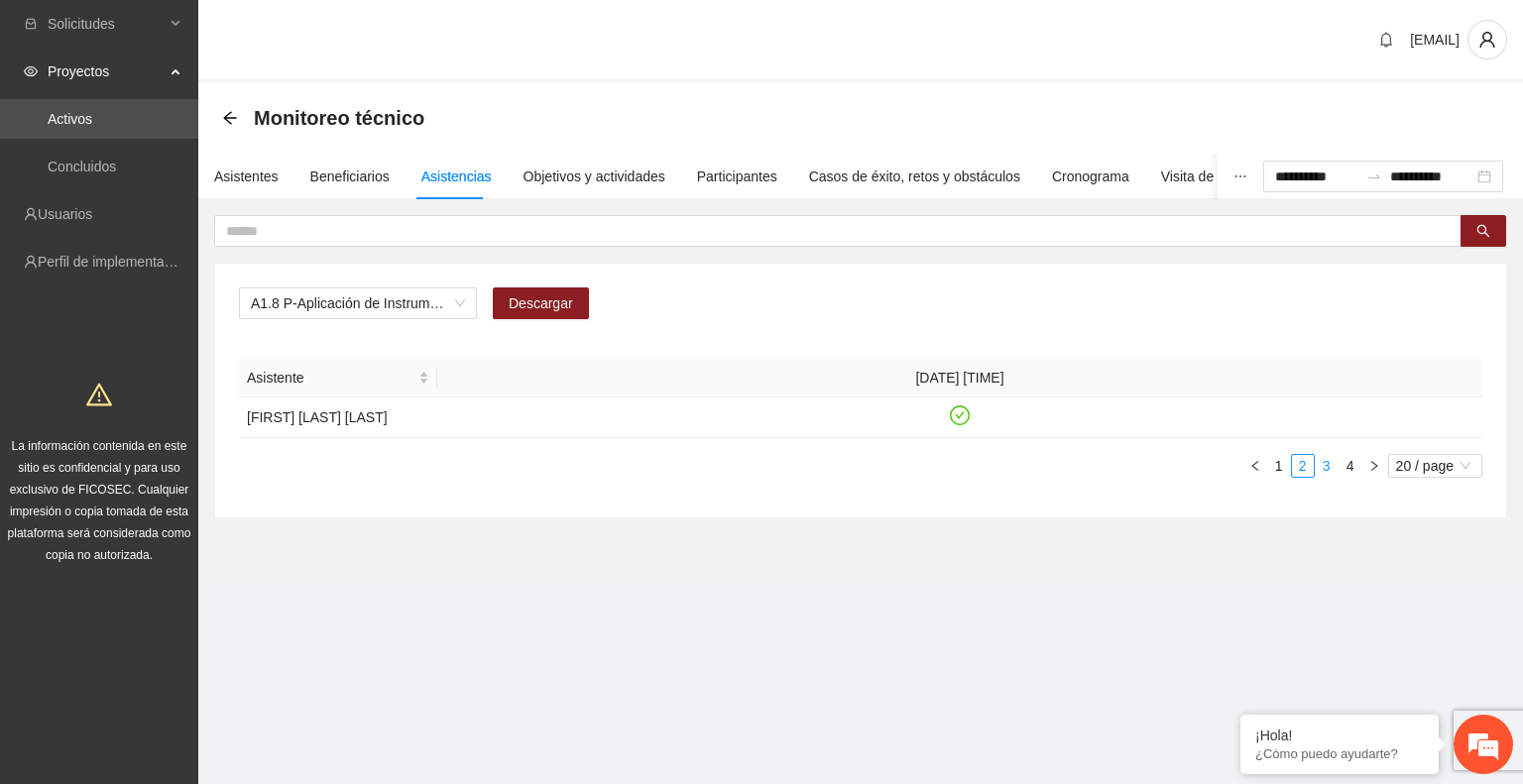 click on "3" at bounding box center (1327, 466) 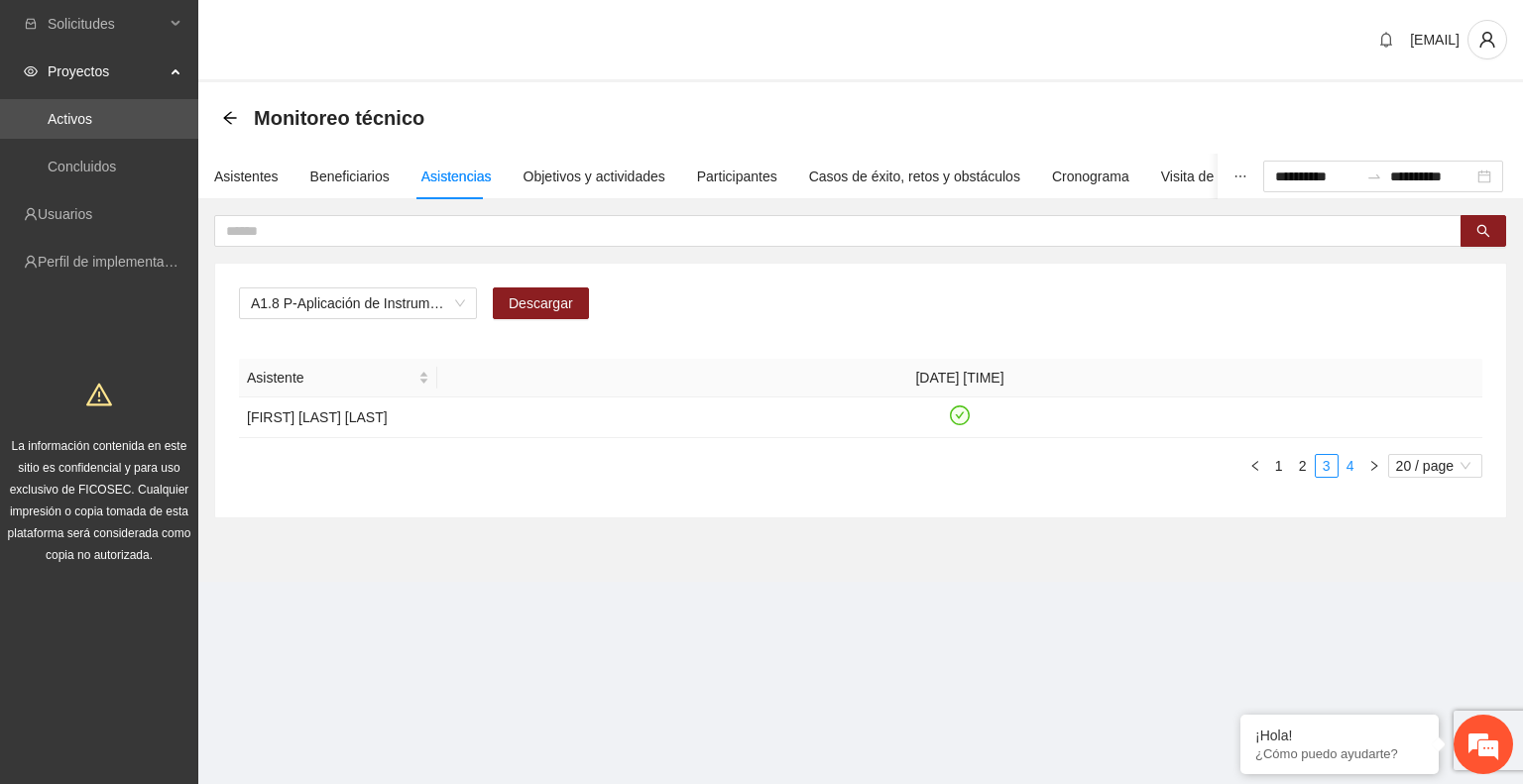 click on "4" at bounding box center [1350, 466] 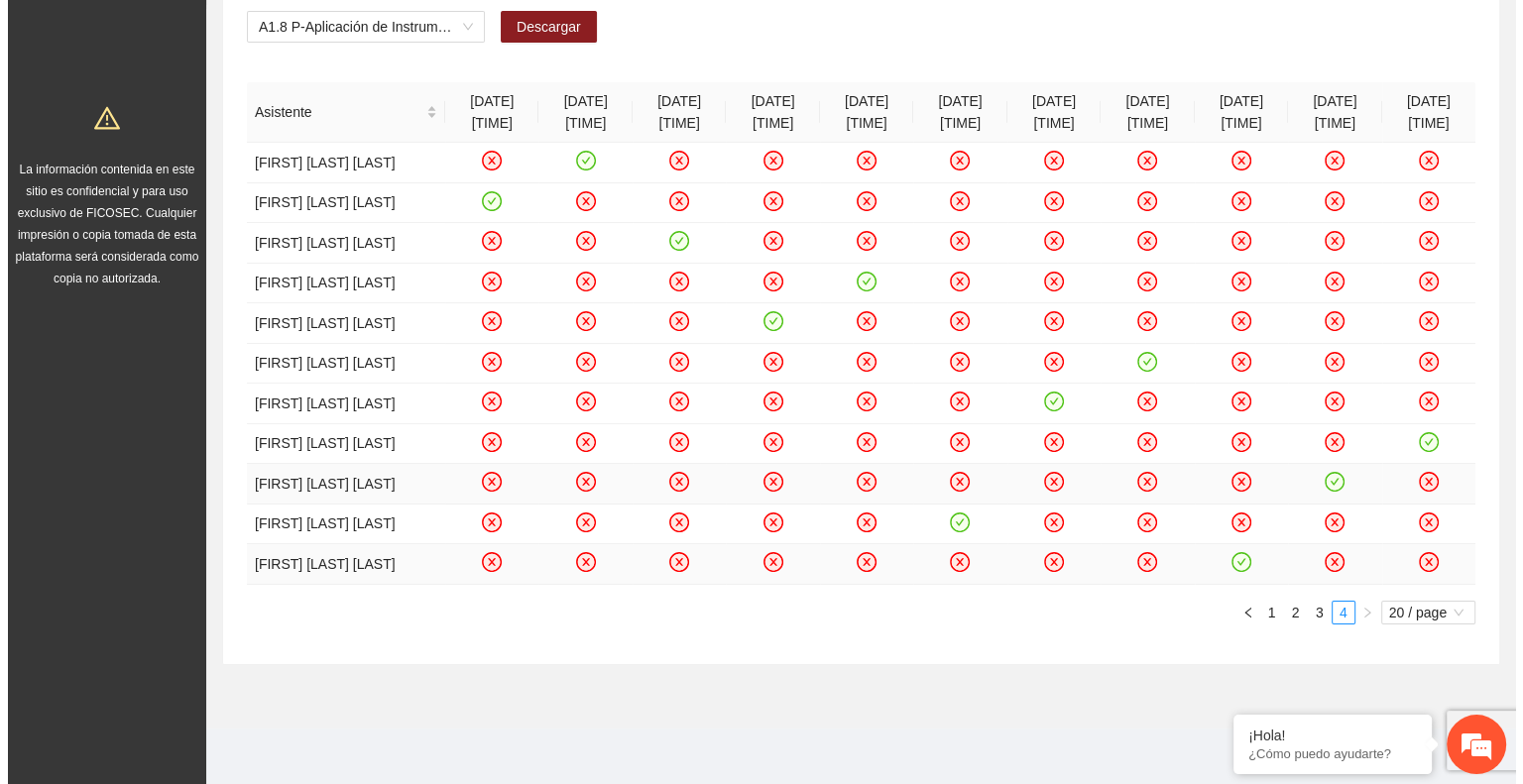 scroll, scrollTop: 0, scrollLeft: 0, axis: both 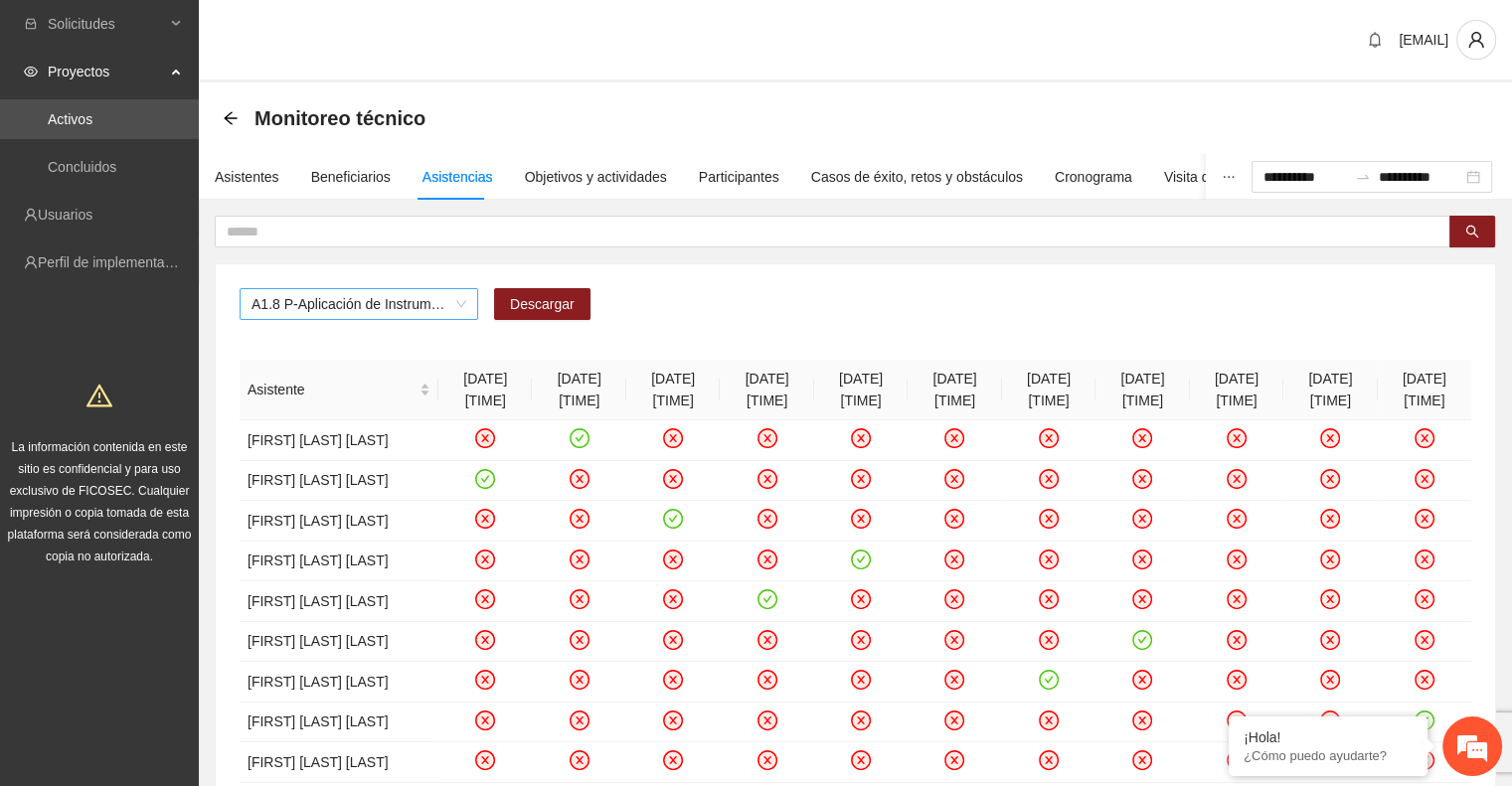click on "A1.8 P-Aplicación de Instrumento  de medición en Parral" at bounding box center [359, 304] 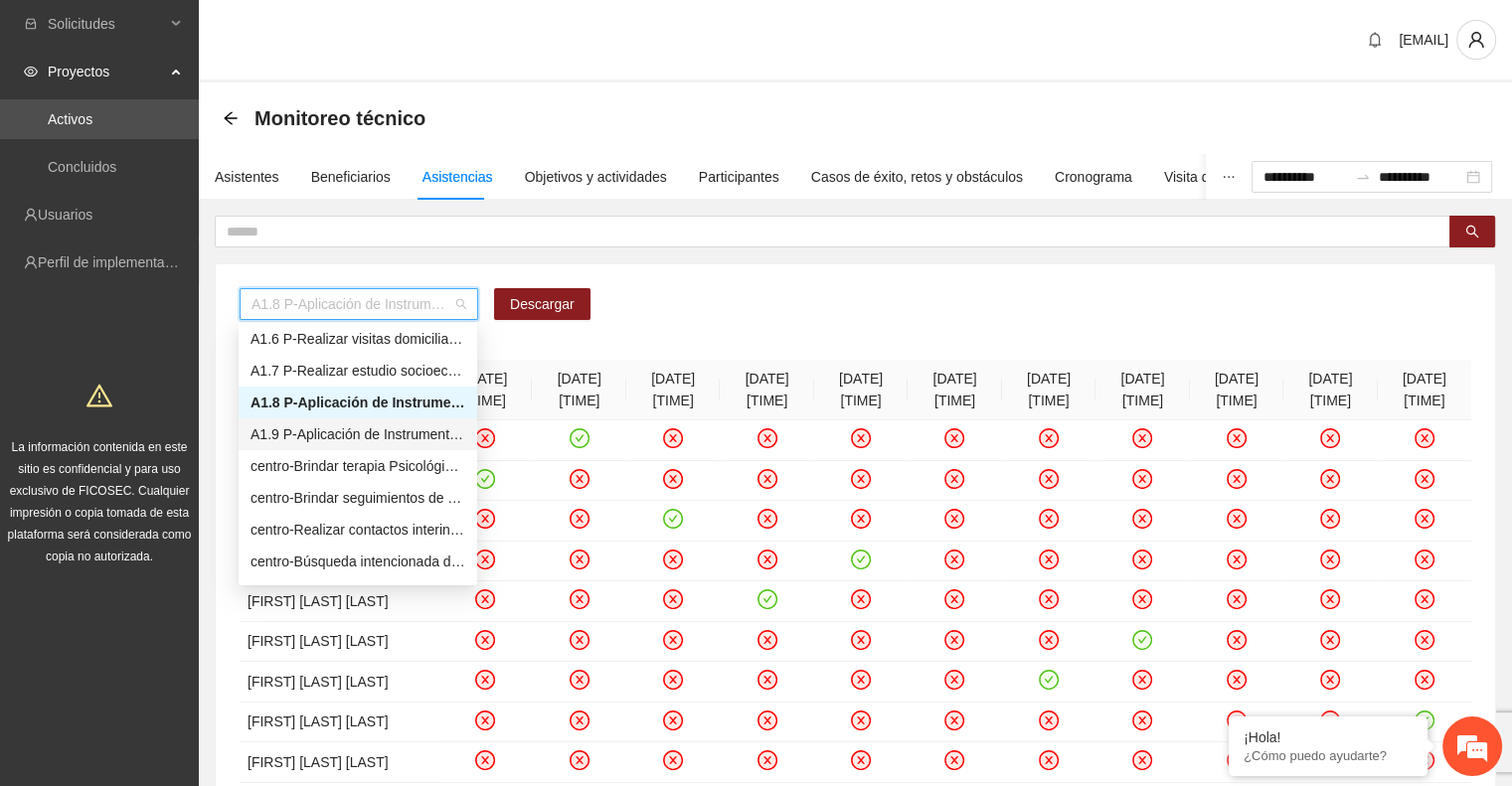 click on "A1.9 P-Aplicación de Instrumento  Encuesta de Satisfacción en Parral" at bounding box center [358, 434] 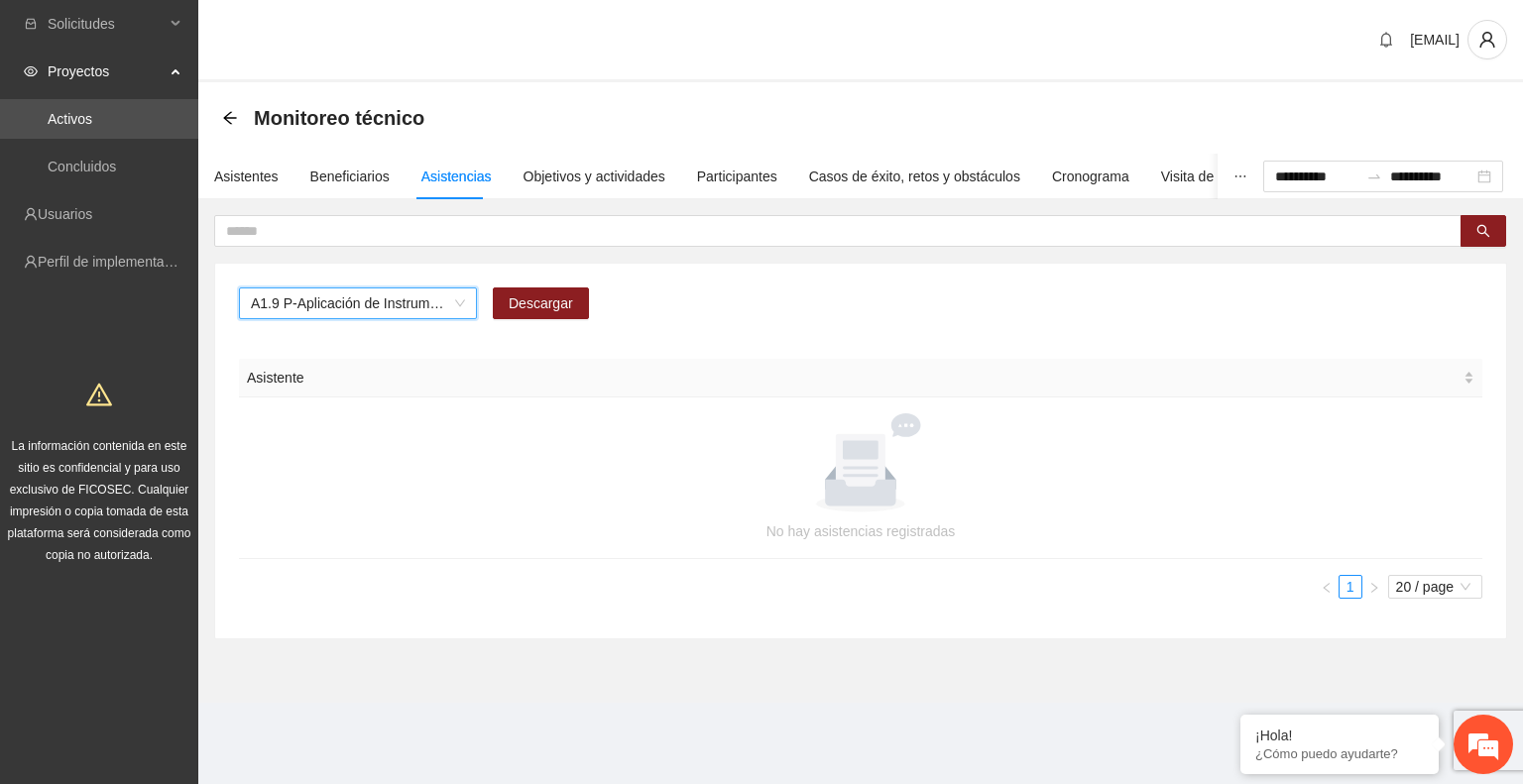 click on "A1.9 P-Aplicación de Instrumento  Encuesta de Satisfacción en Parral" at bounding box center (358, 303) 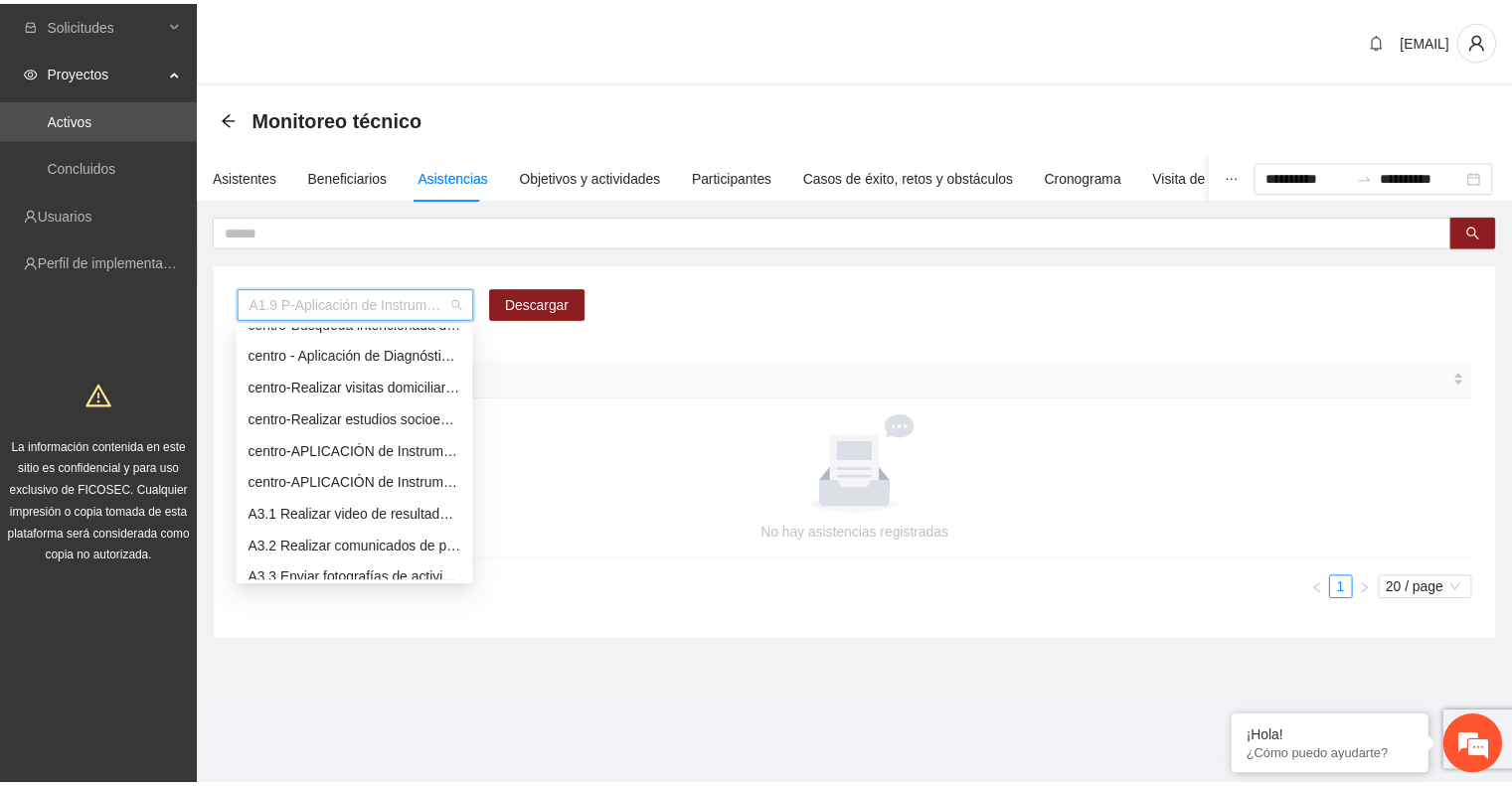 scroll, scrollTop: 409, scrollLeft: 0, axis: vertical 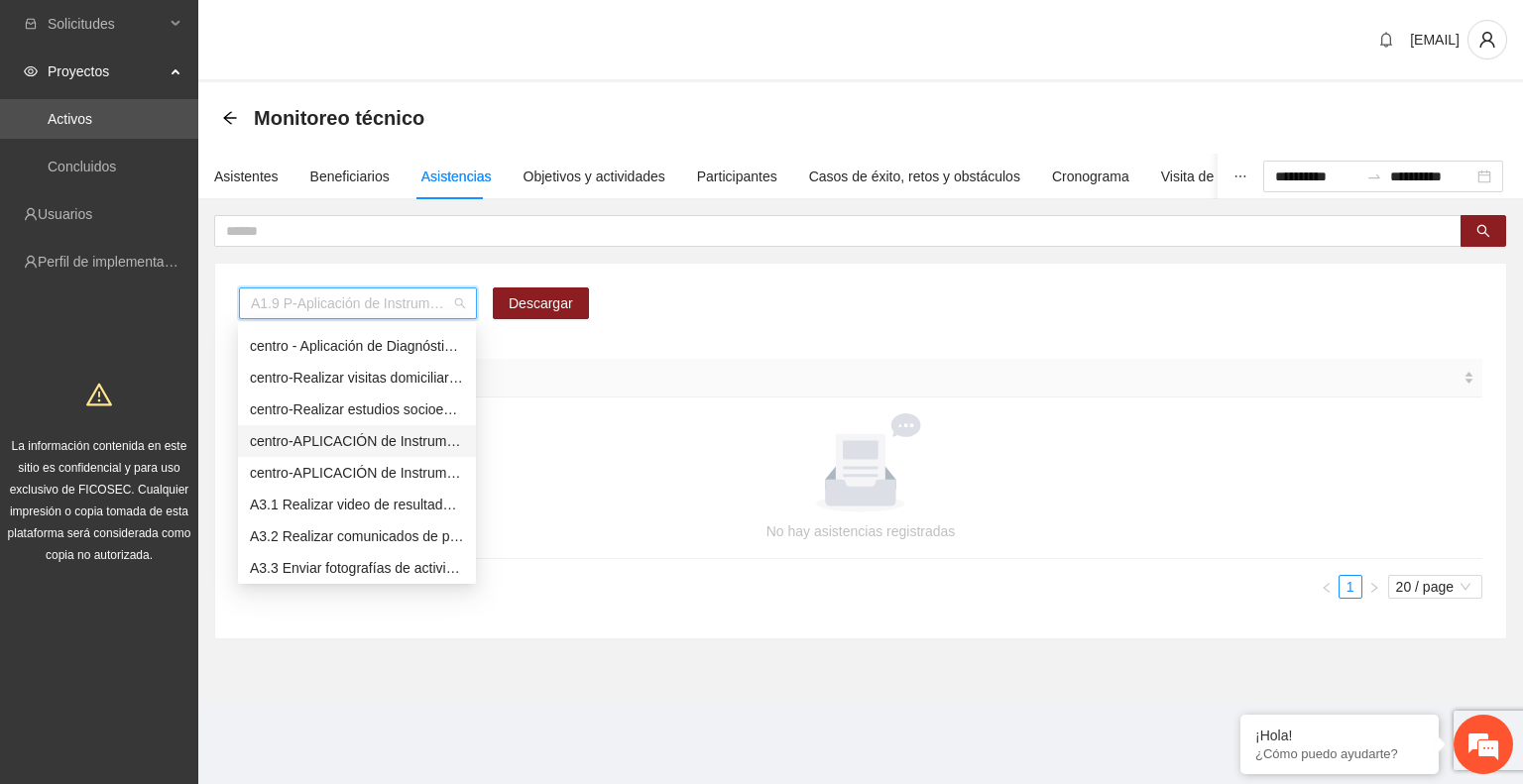 click on "centro-APLICACIÓN de Instrumentos de medición en Chihuahua" at bounding box center (357, 441) 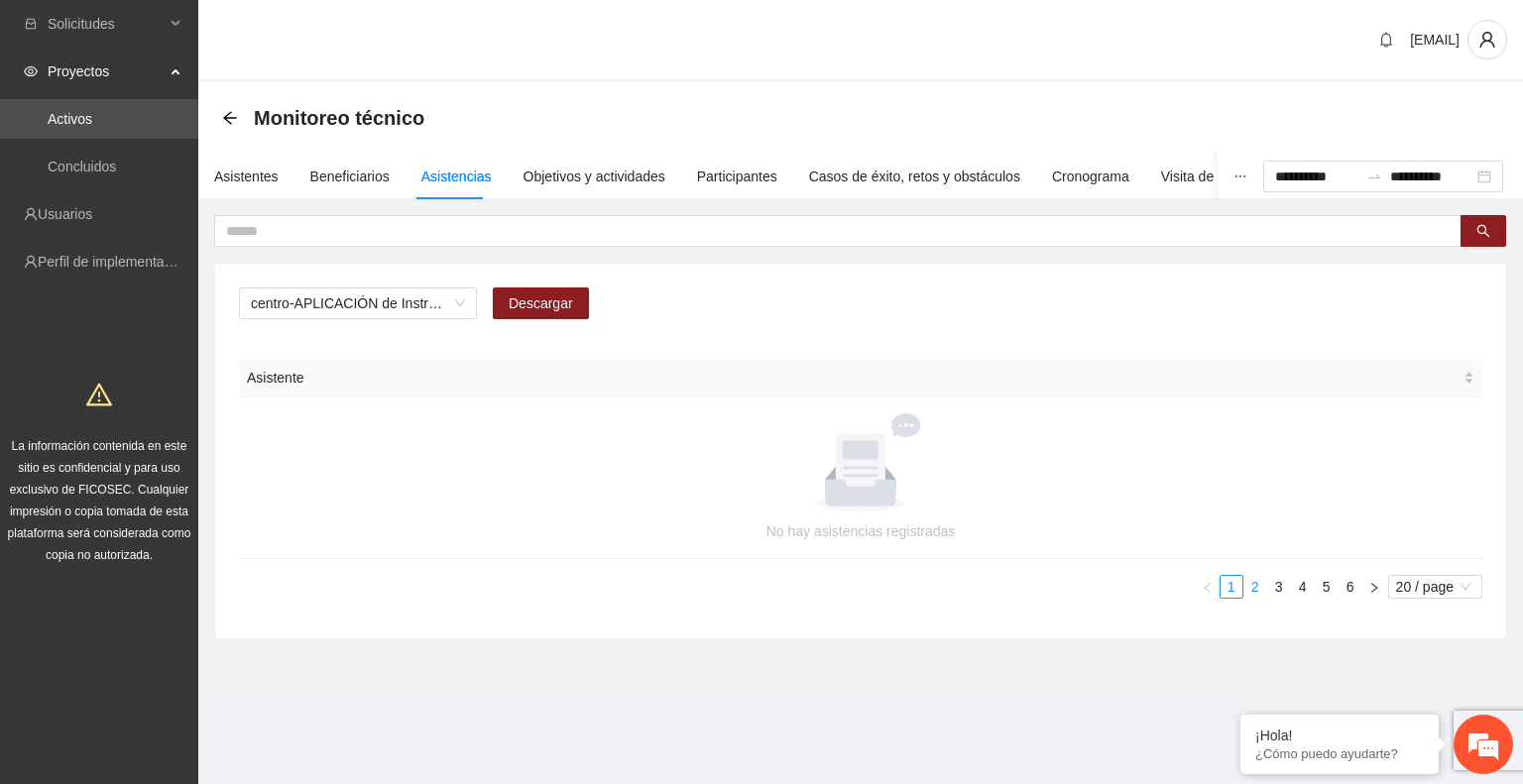 click on "2" at bounding box center [1255, 587] 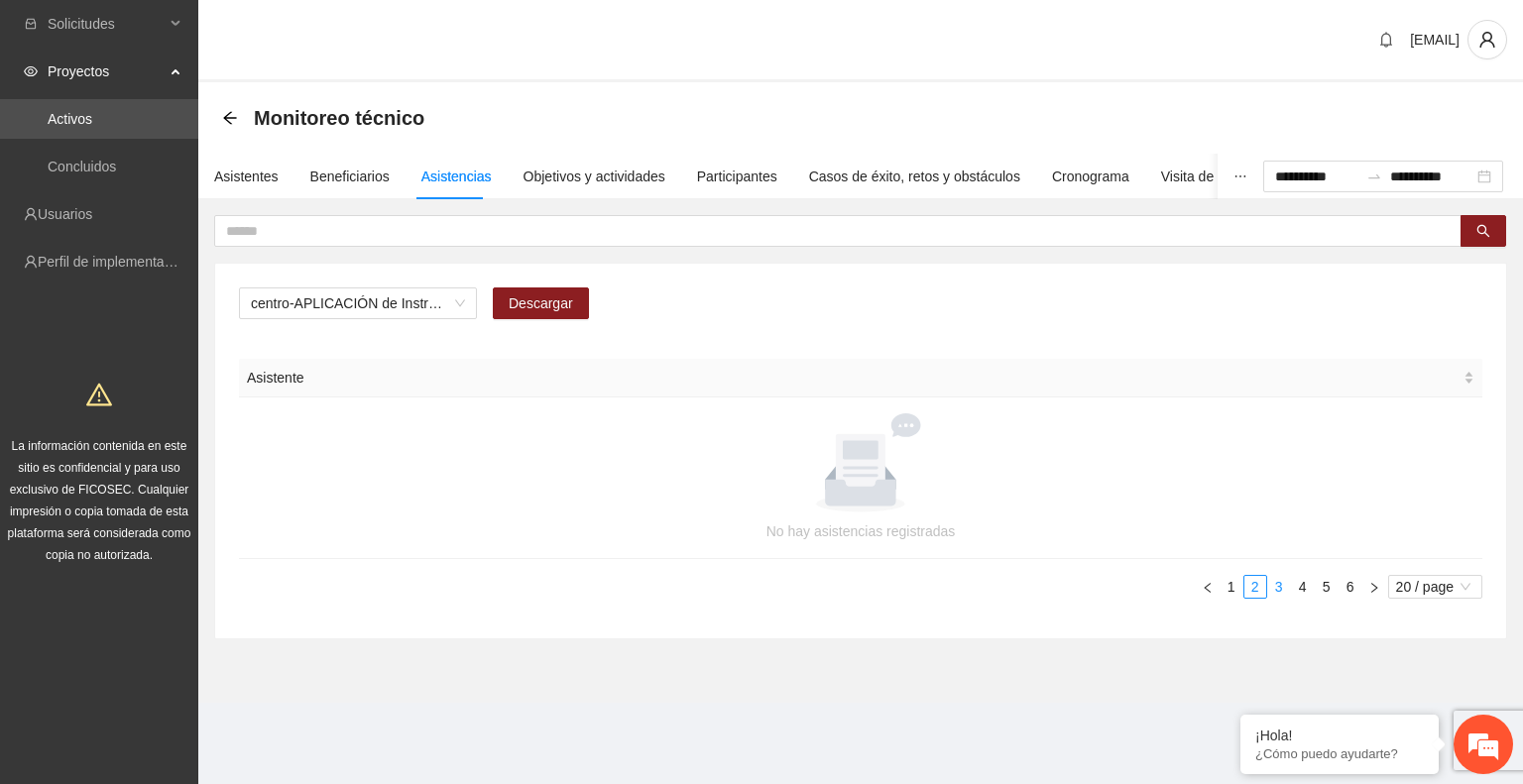 click on "3" at bounding box center [1279, 587] 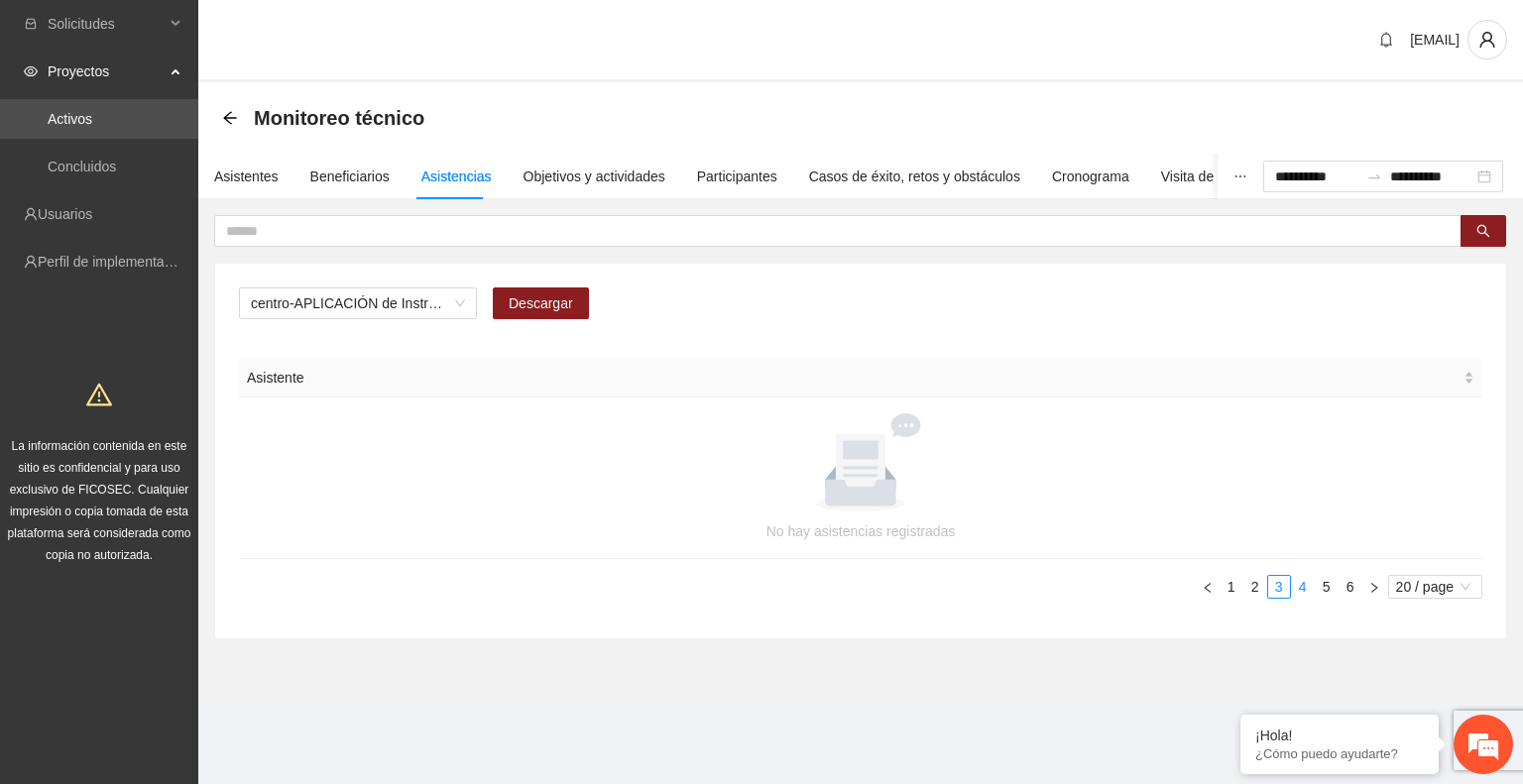 click on "4" at bounding box center (1303, 587) 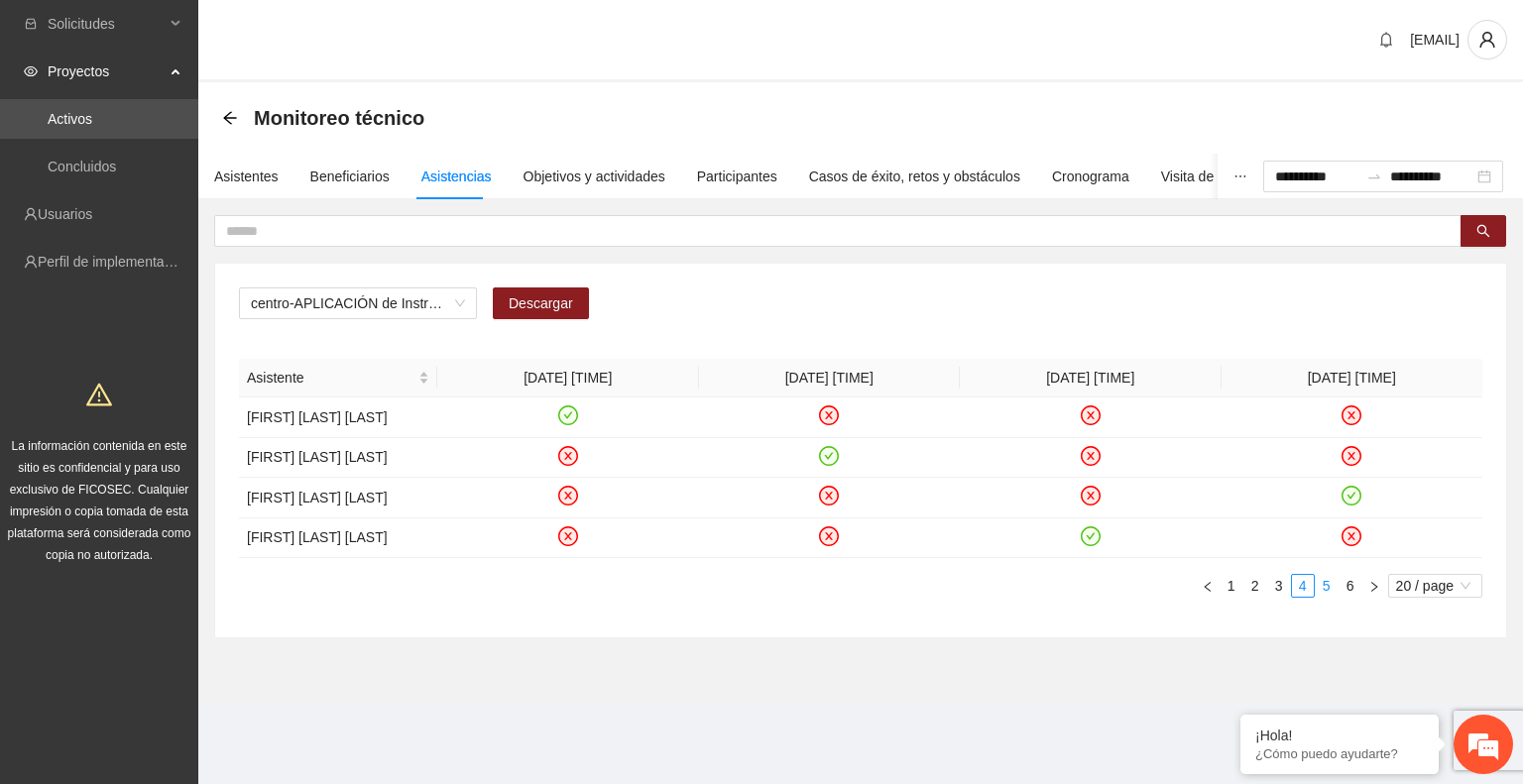 click on "5" at bounding box center (1327, 586) 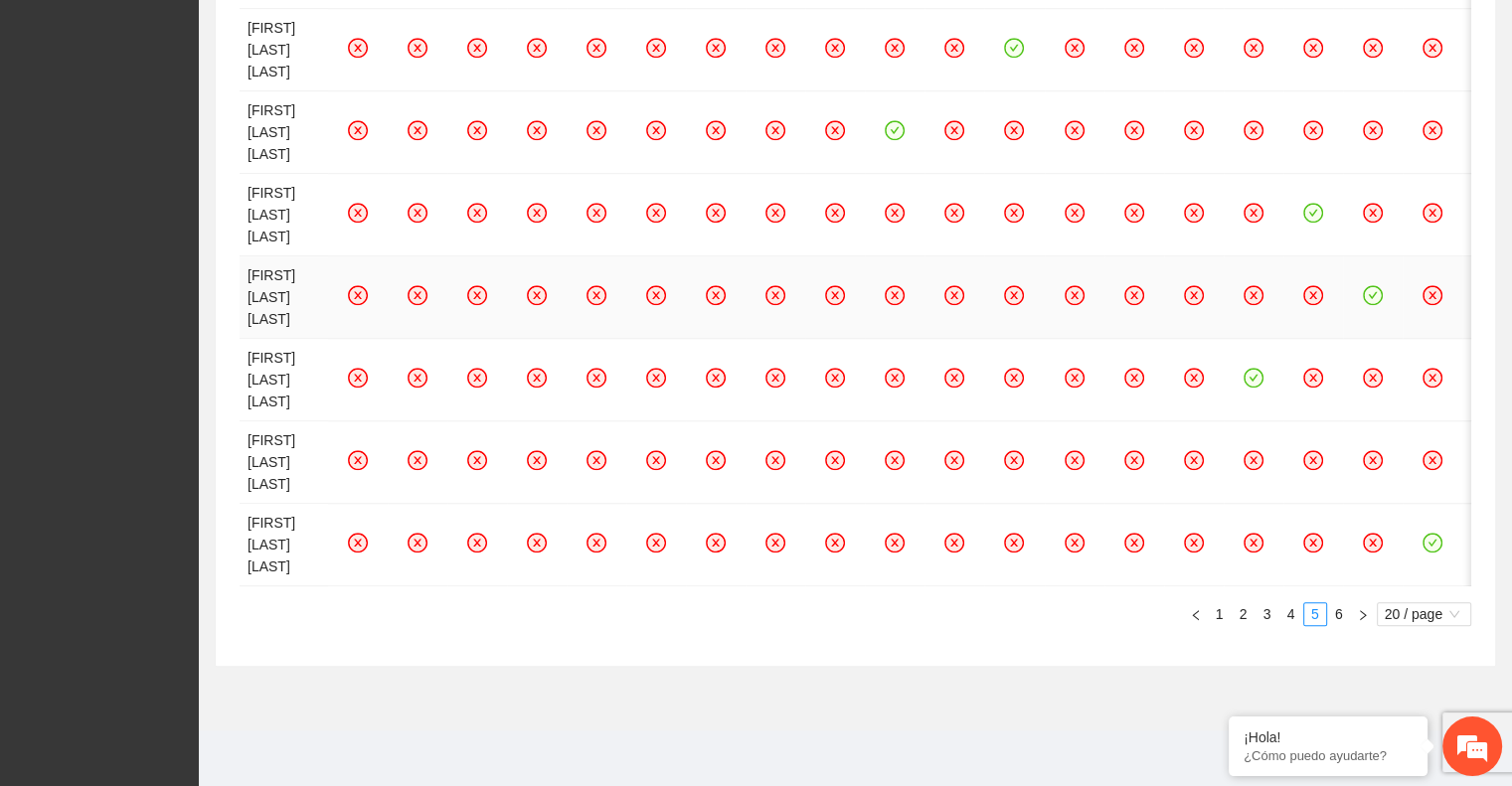 scroll, scrollTop: 1558, scrollLeft: 0, axis: vertical 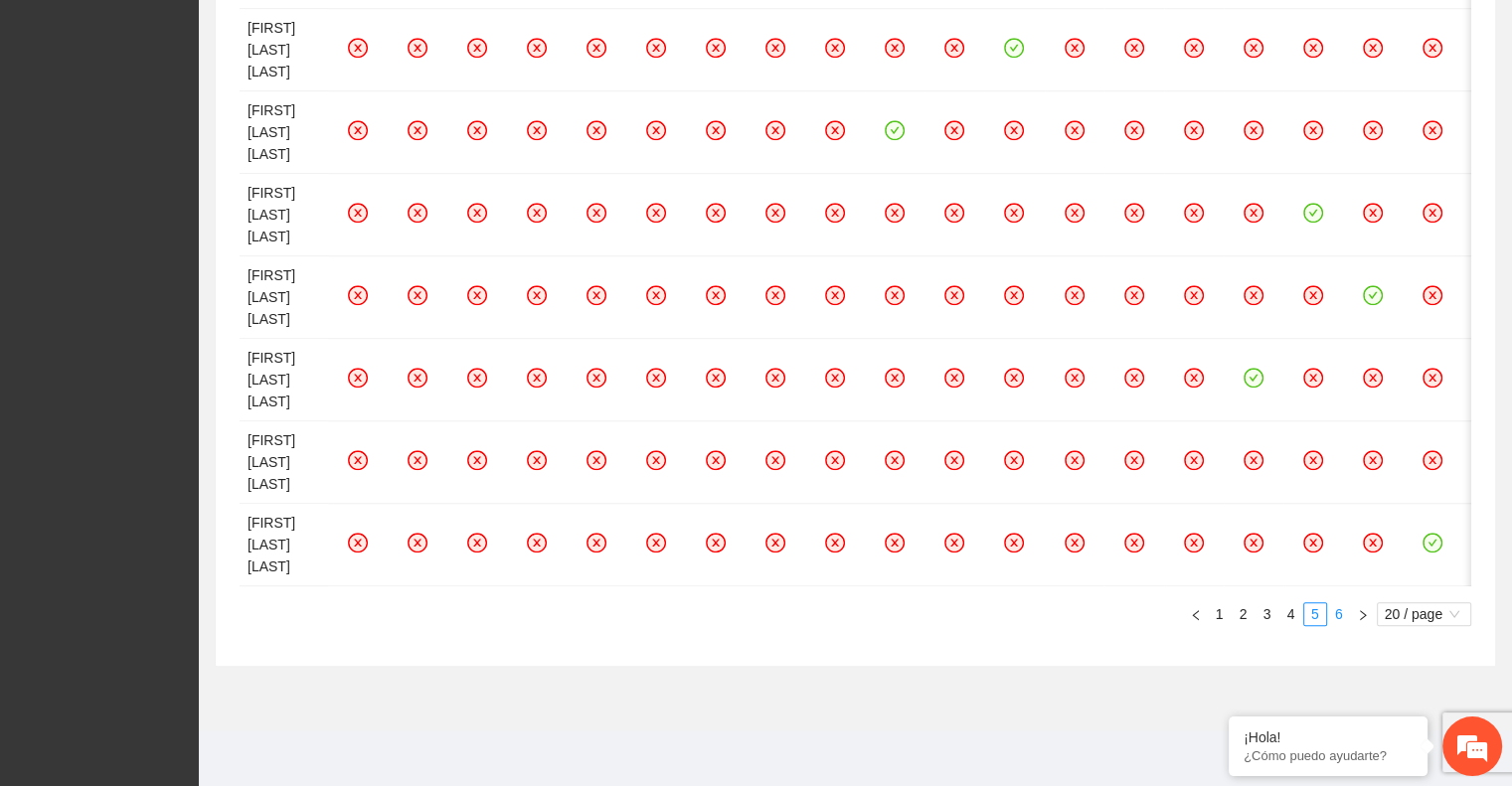 click on "6" at bounding box center [1339, 614] 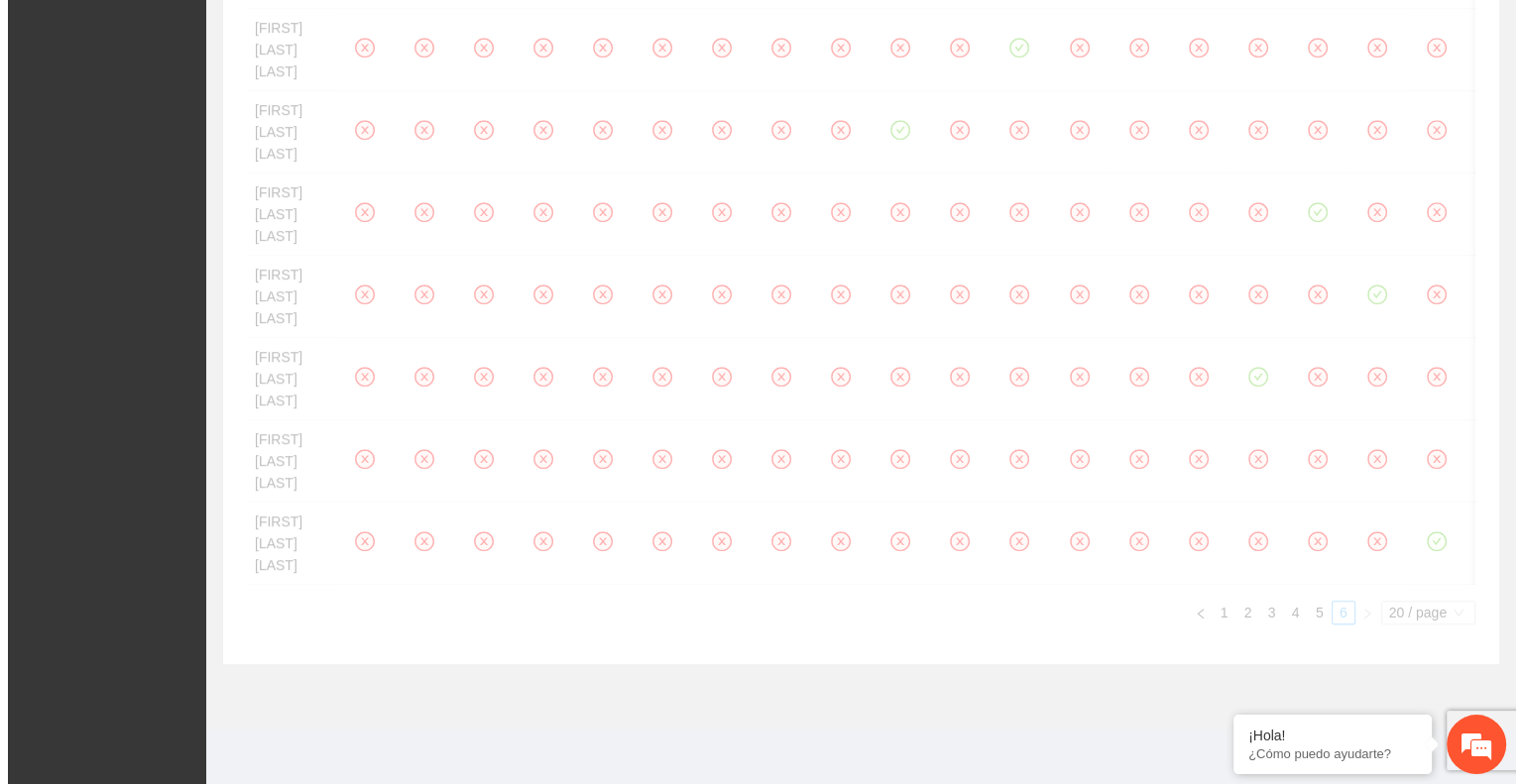 scroll, scrollTop: 0, scrollLeft: 0, axis: both 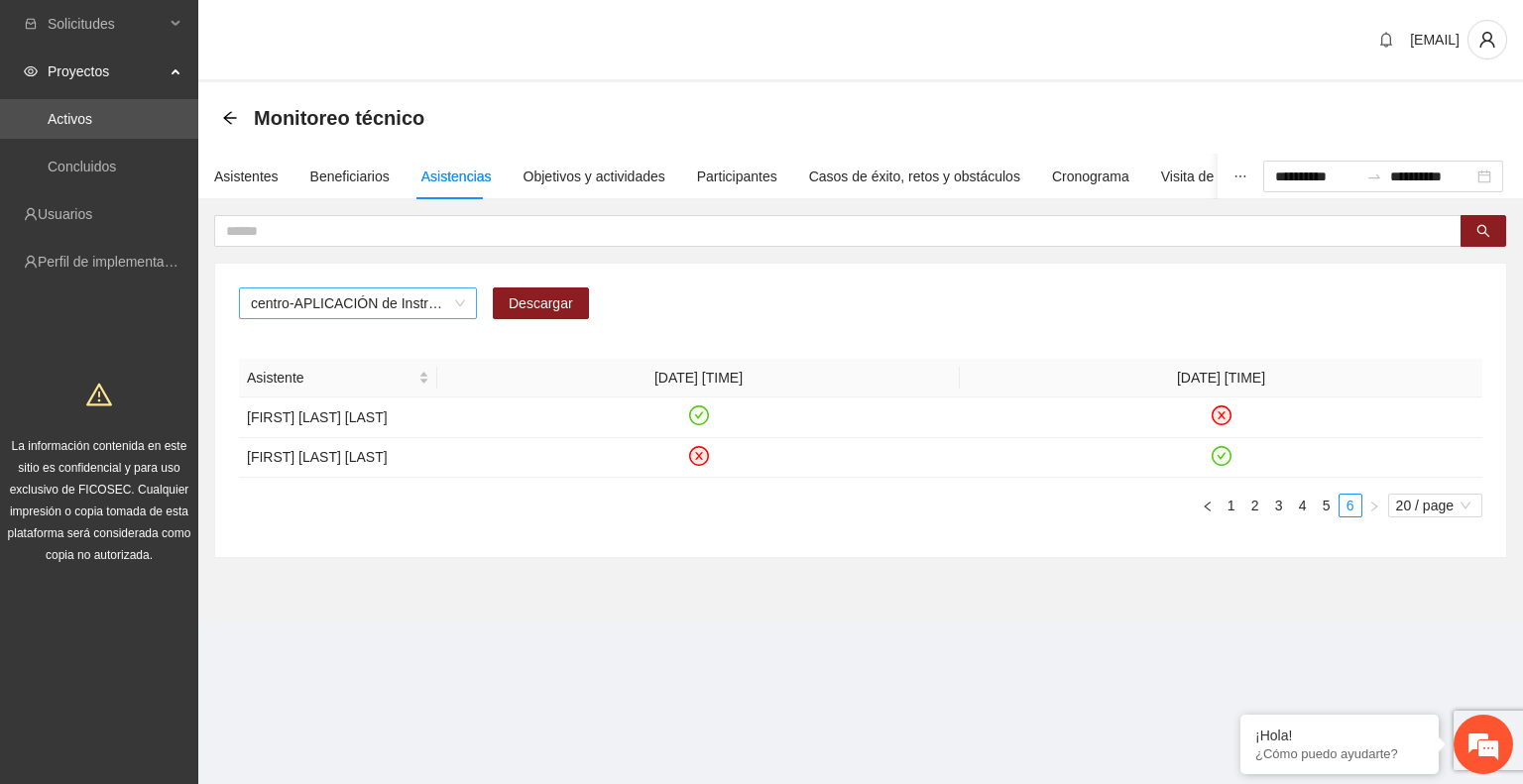 click on "centro-APLICACIÓN de Instrumentos de medición en Chihuahua" at bounding box center (358, 303) 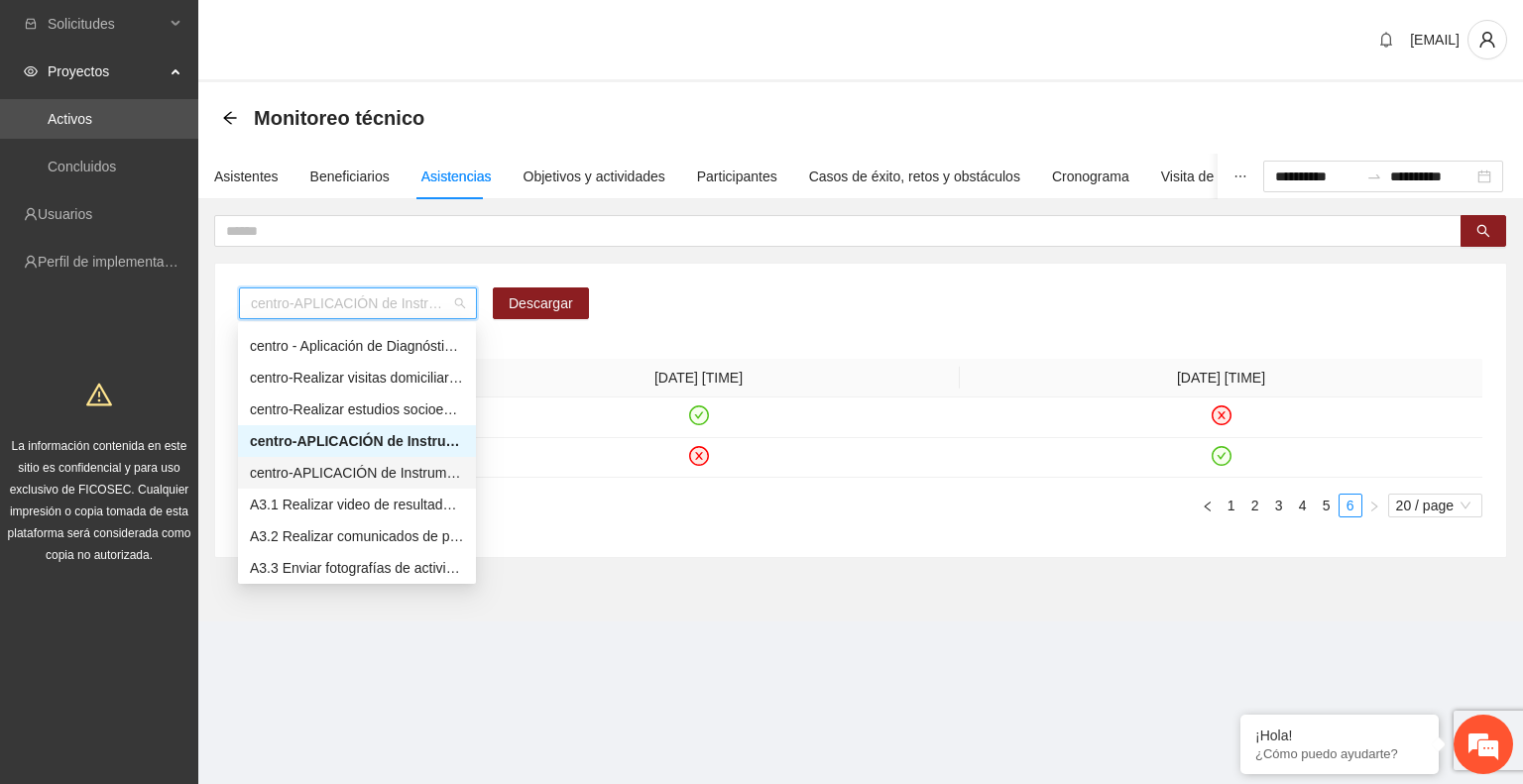 click on "centro-APLICACIÓN de Instrumento Encuesta de Satisfacción en Chihuahua" at bounding box center (357, 473) 